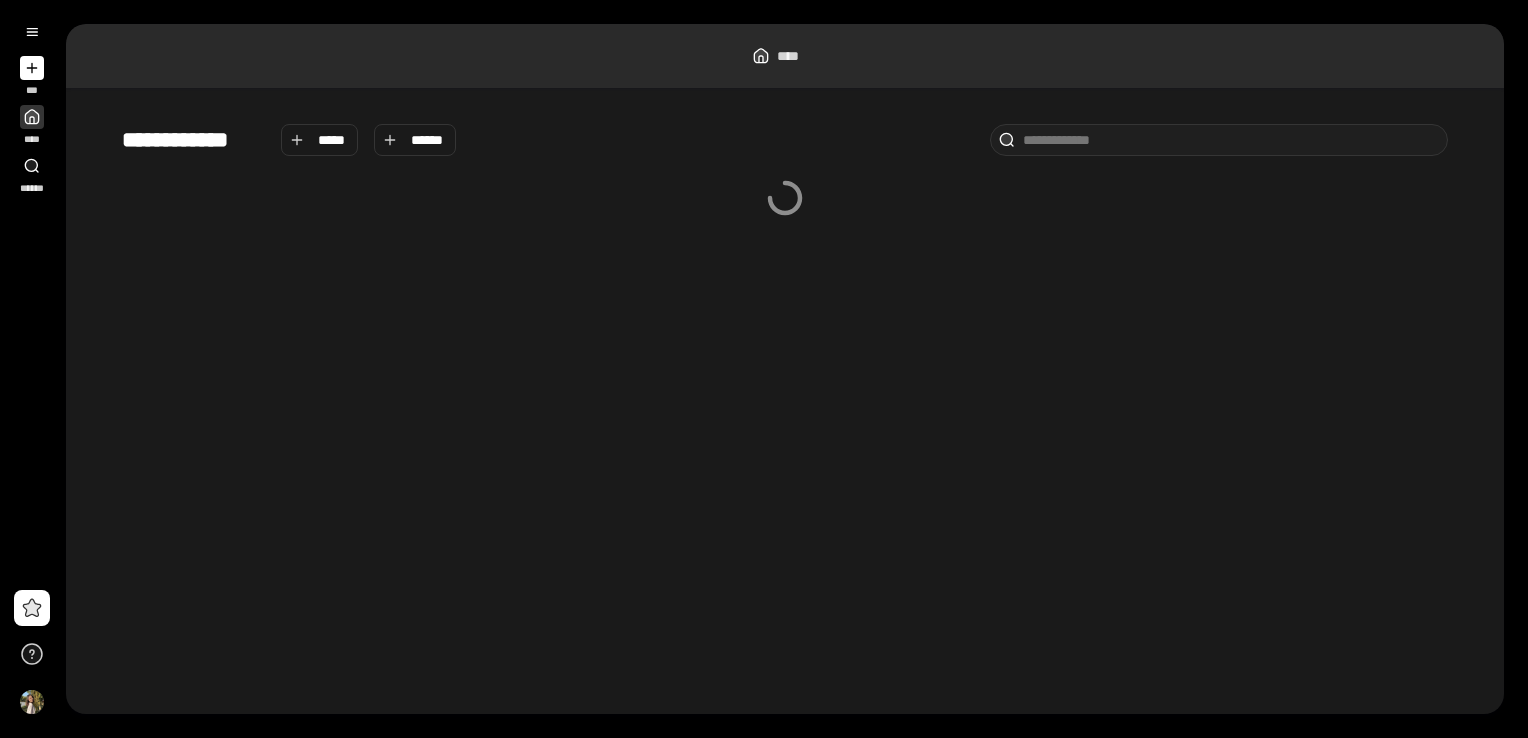 scroll, scrollTop: 0, scrollLeft: 0, axis: both 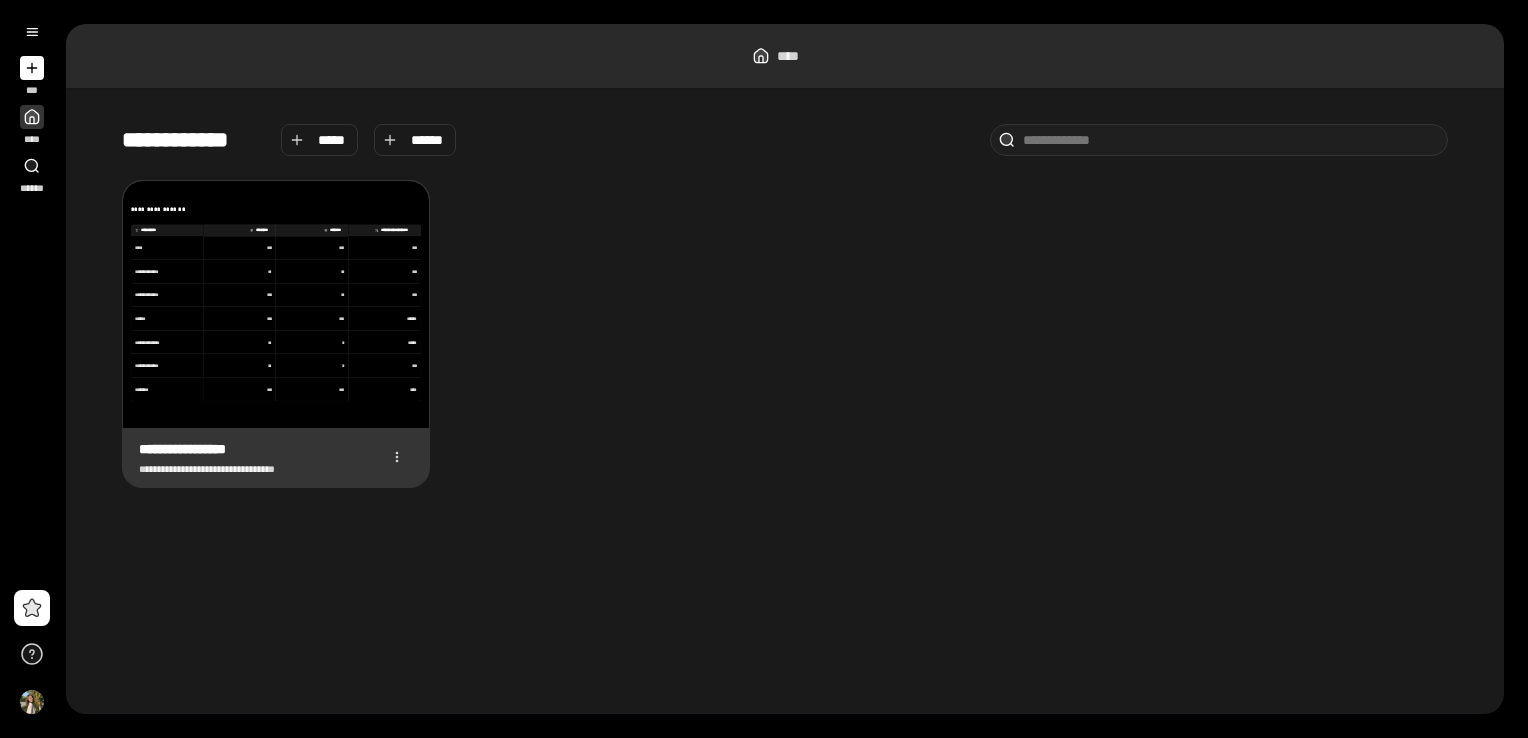click on "***" at bounding box center (312, 390) 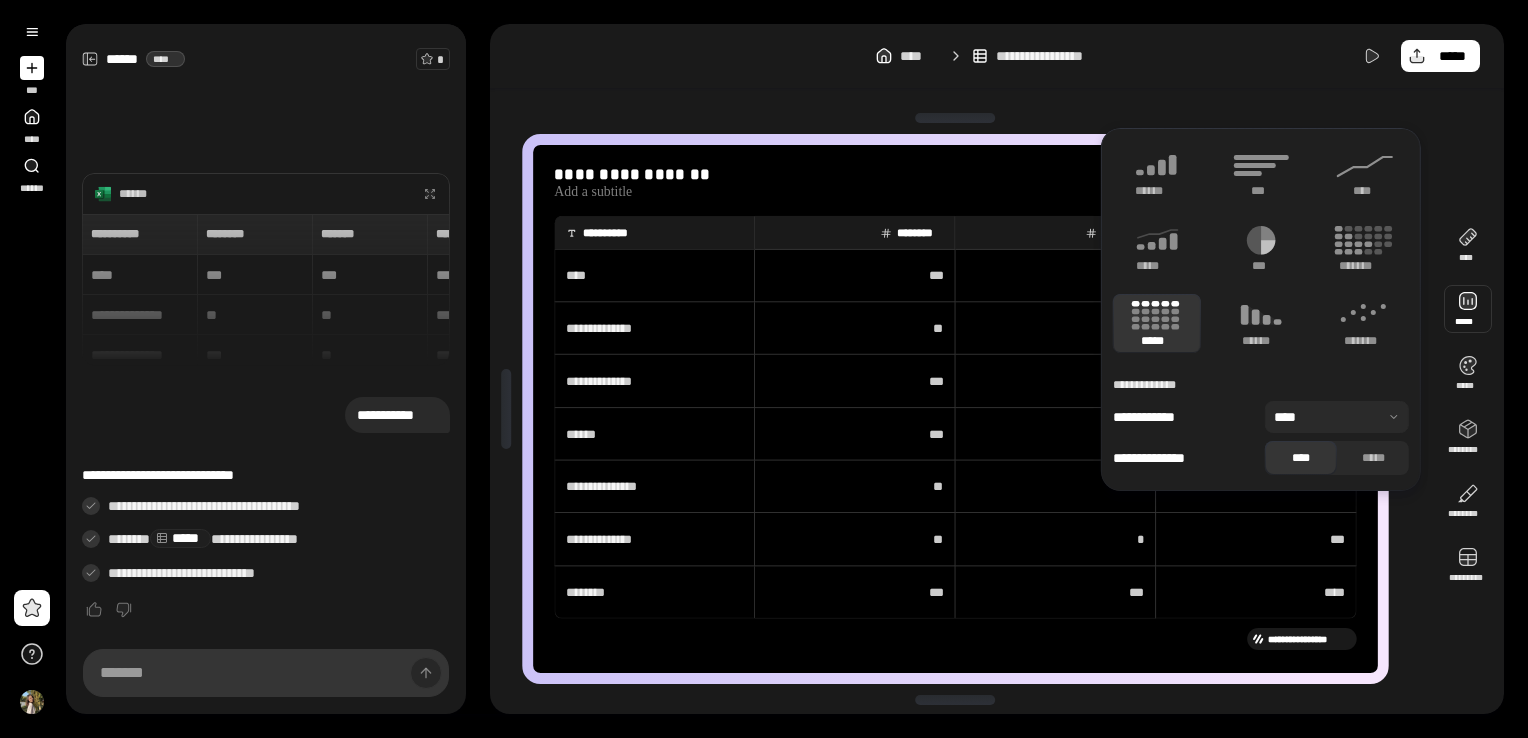 click at bounding box center (1468, 309) 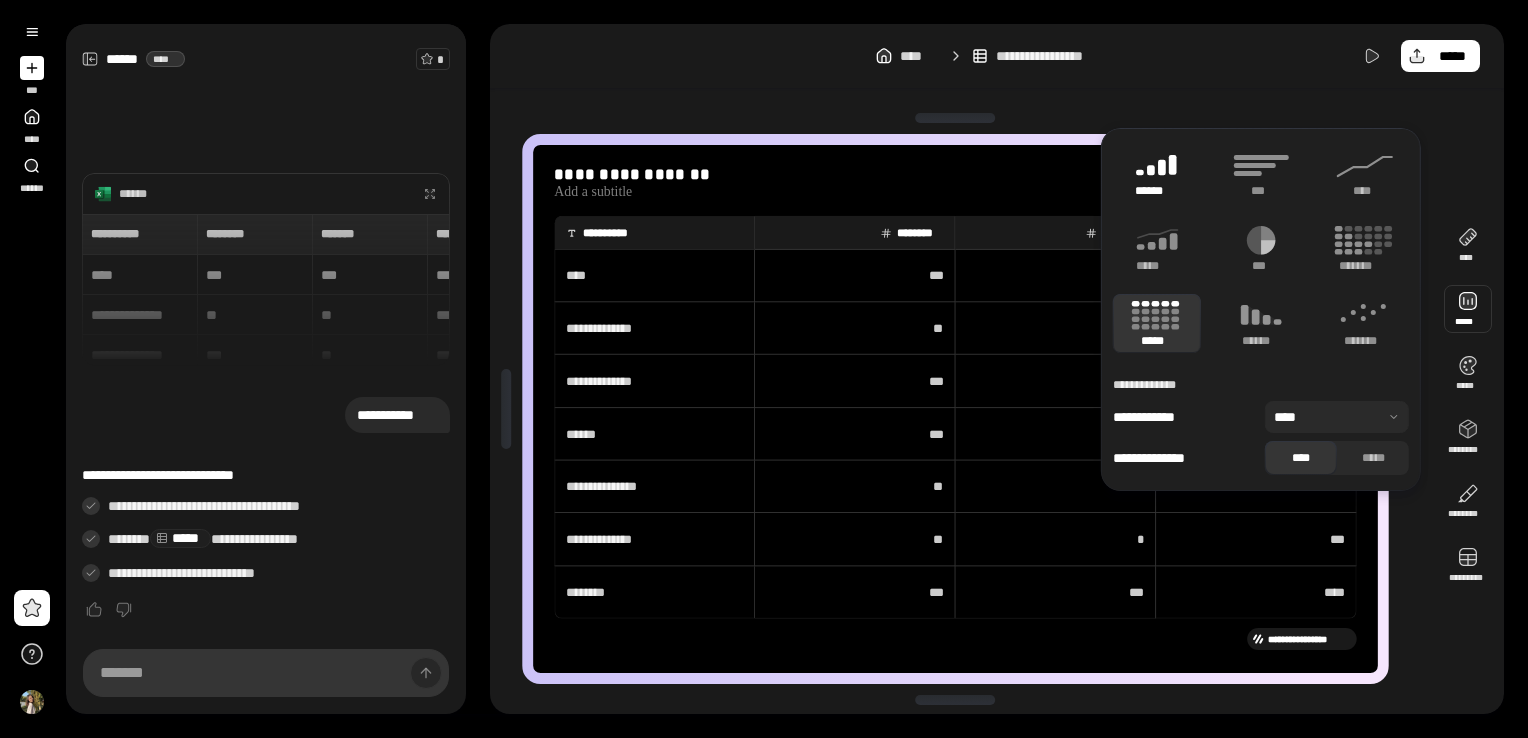 click on "******" at bounding box center (1157, 173) 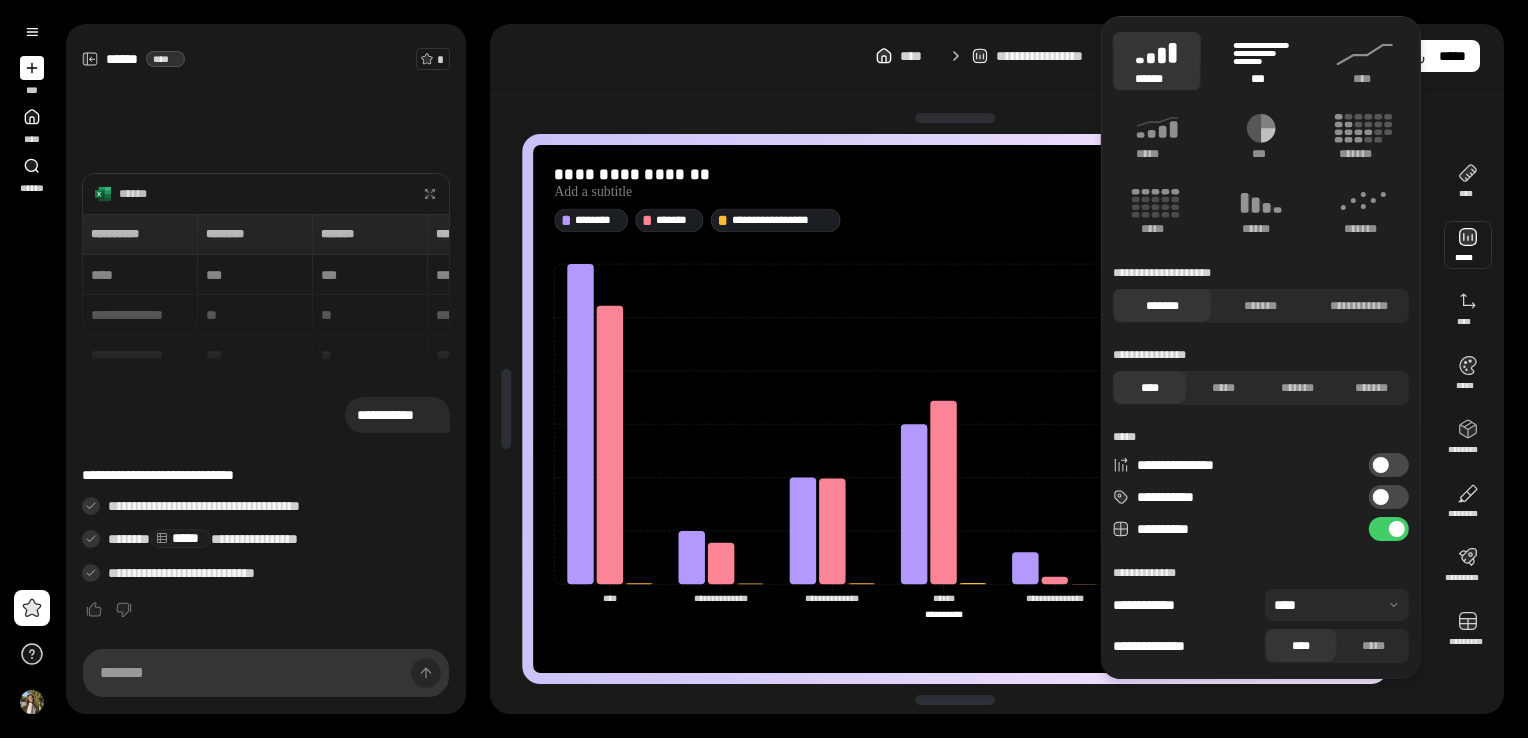 click on "***" at bounding box center [1261, 61] 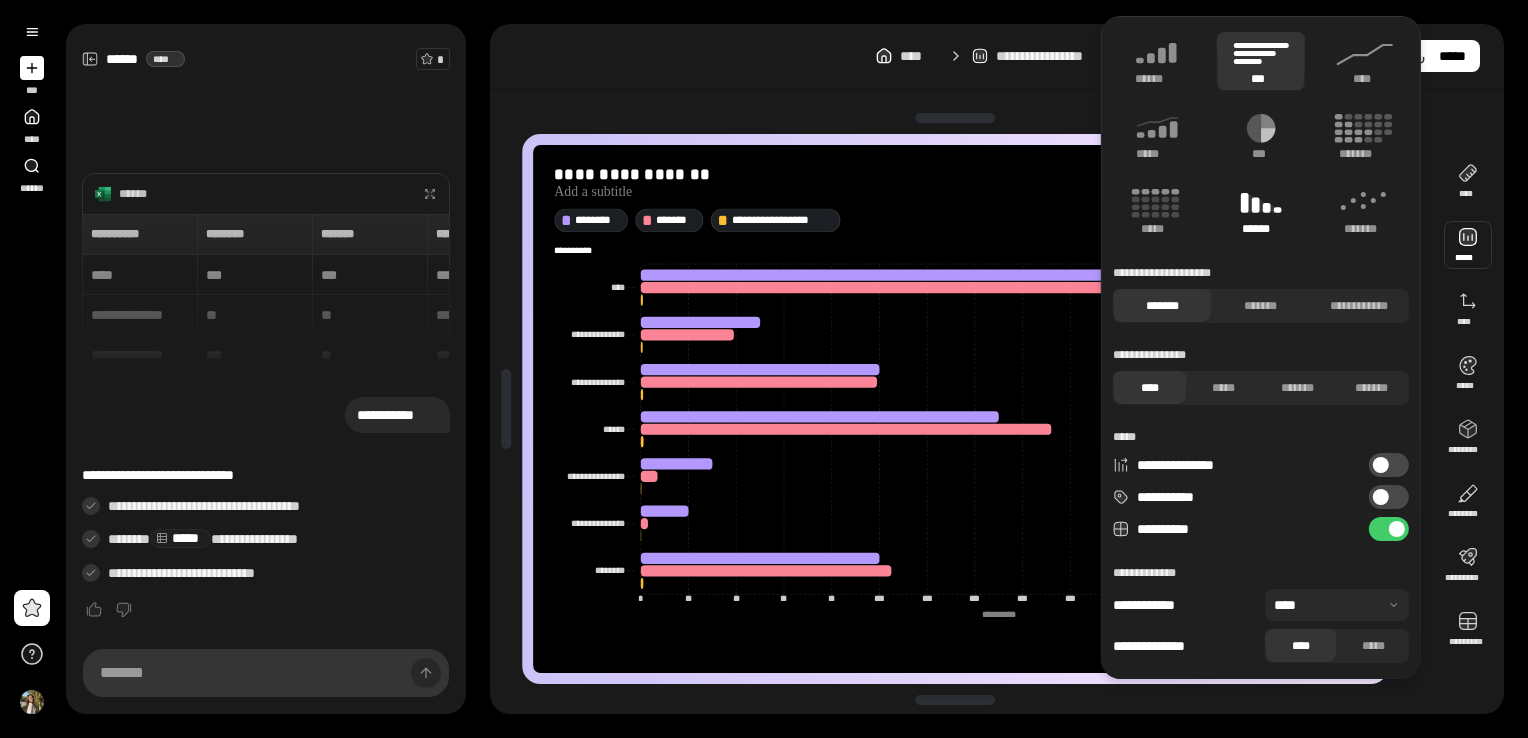 click on "******" at bounding box center [1261, 211] 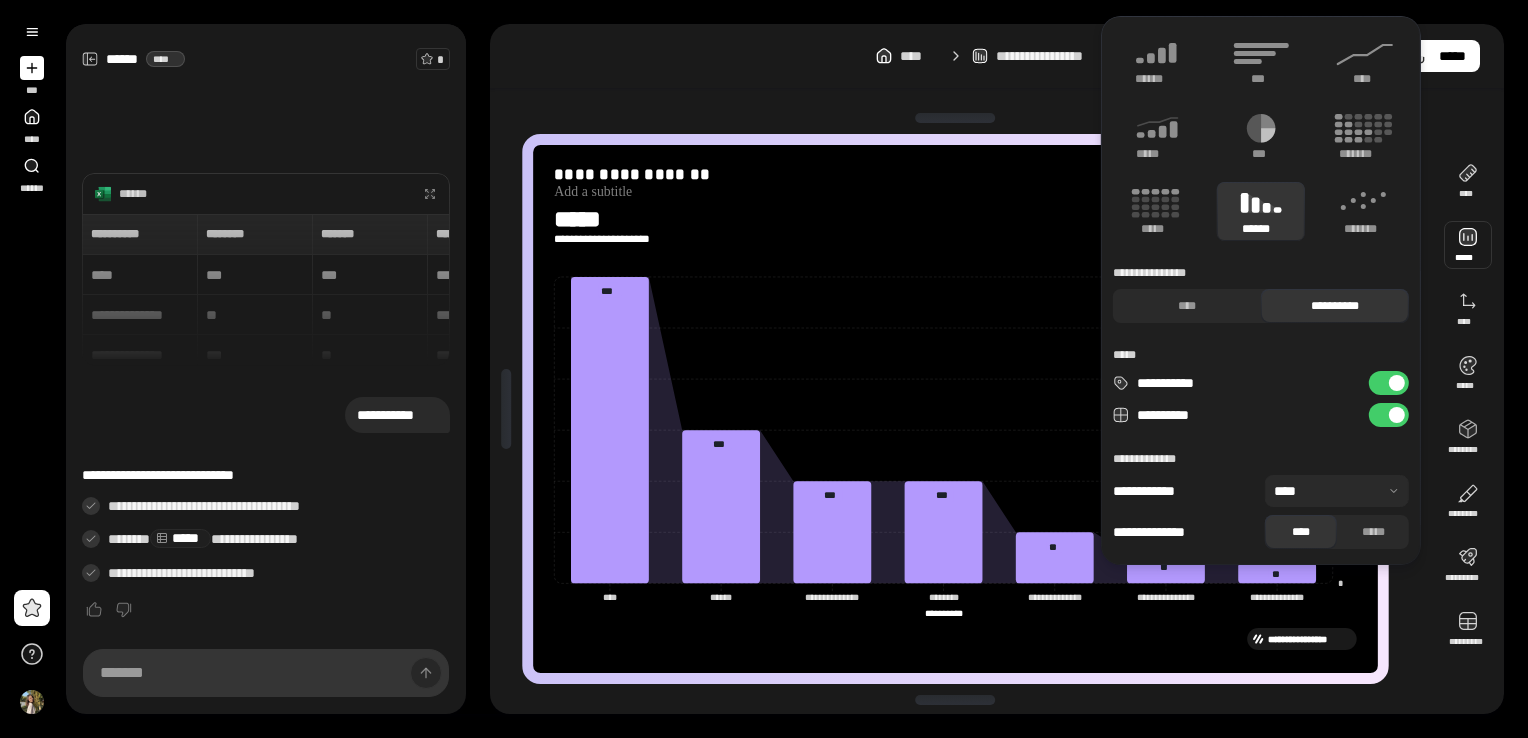 click on "**********" at bounding box center (942, 613) 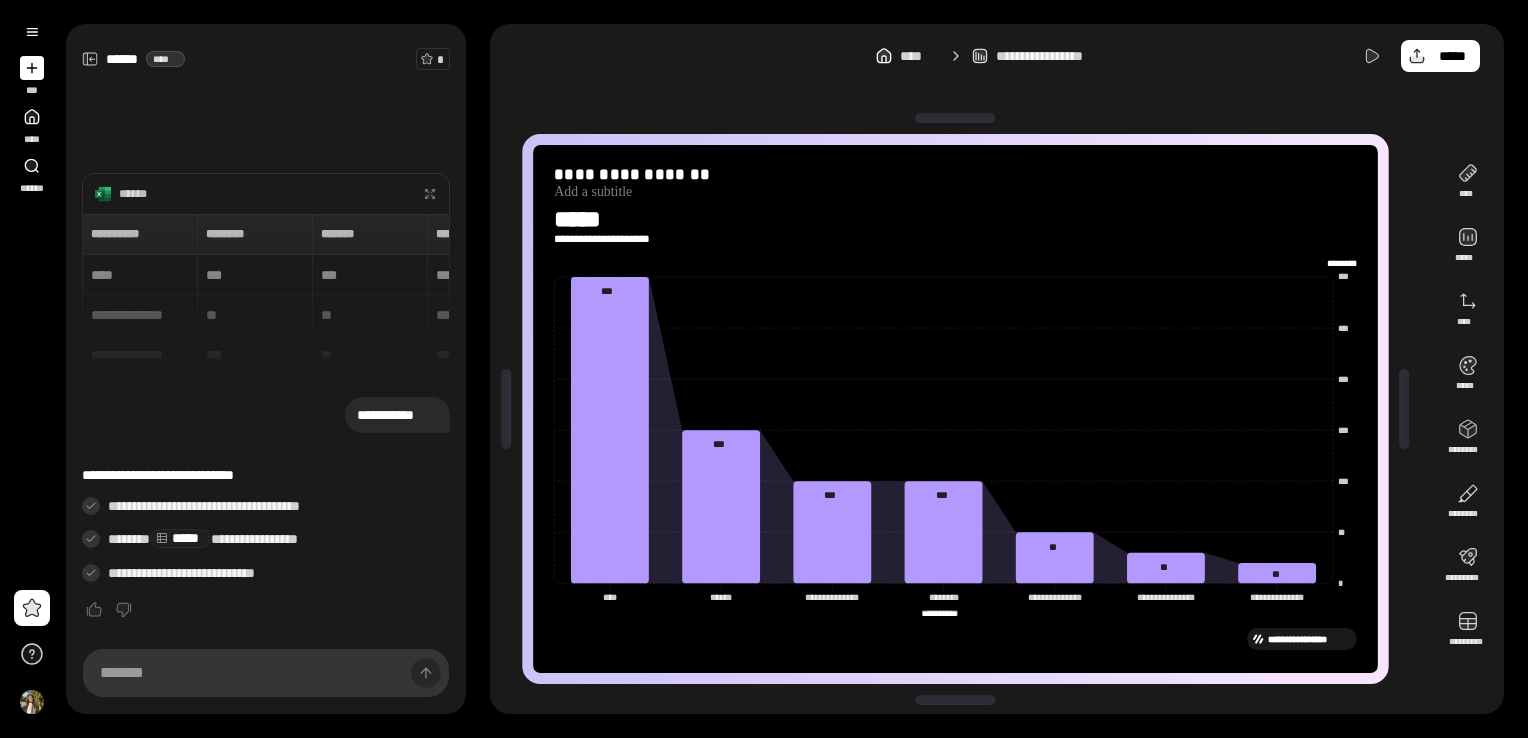 click on "**********" at bounding box center (942, 613) 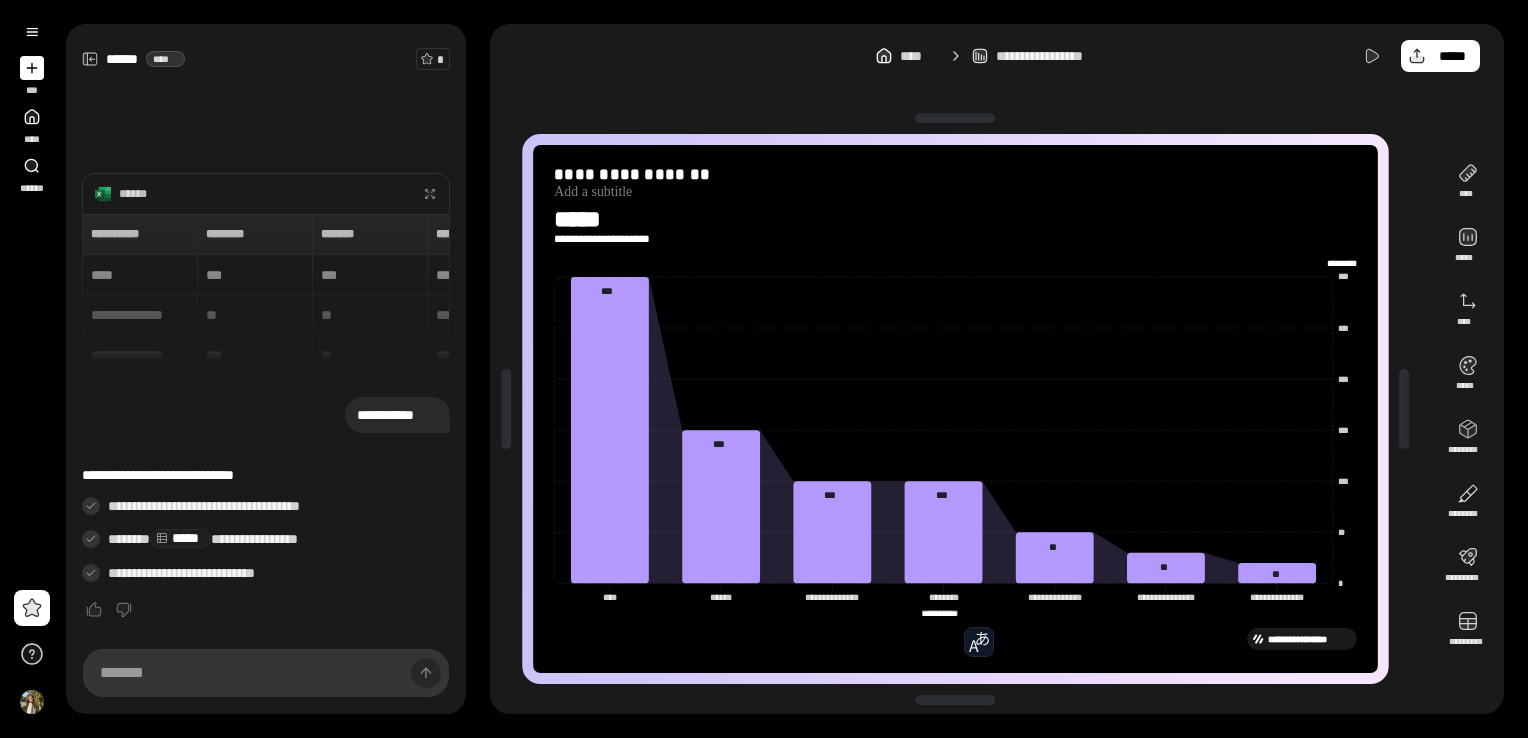click on "**********" at bounding box center (942, 613) 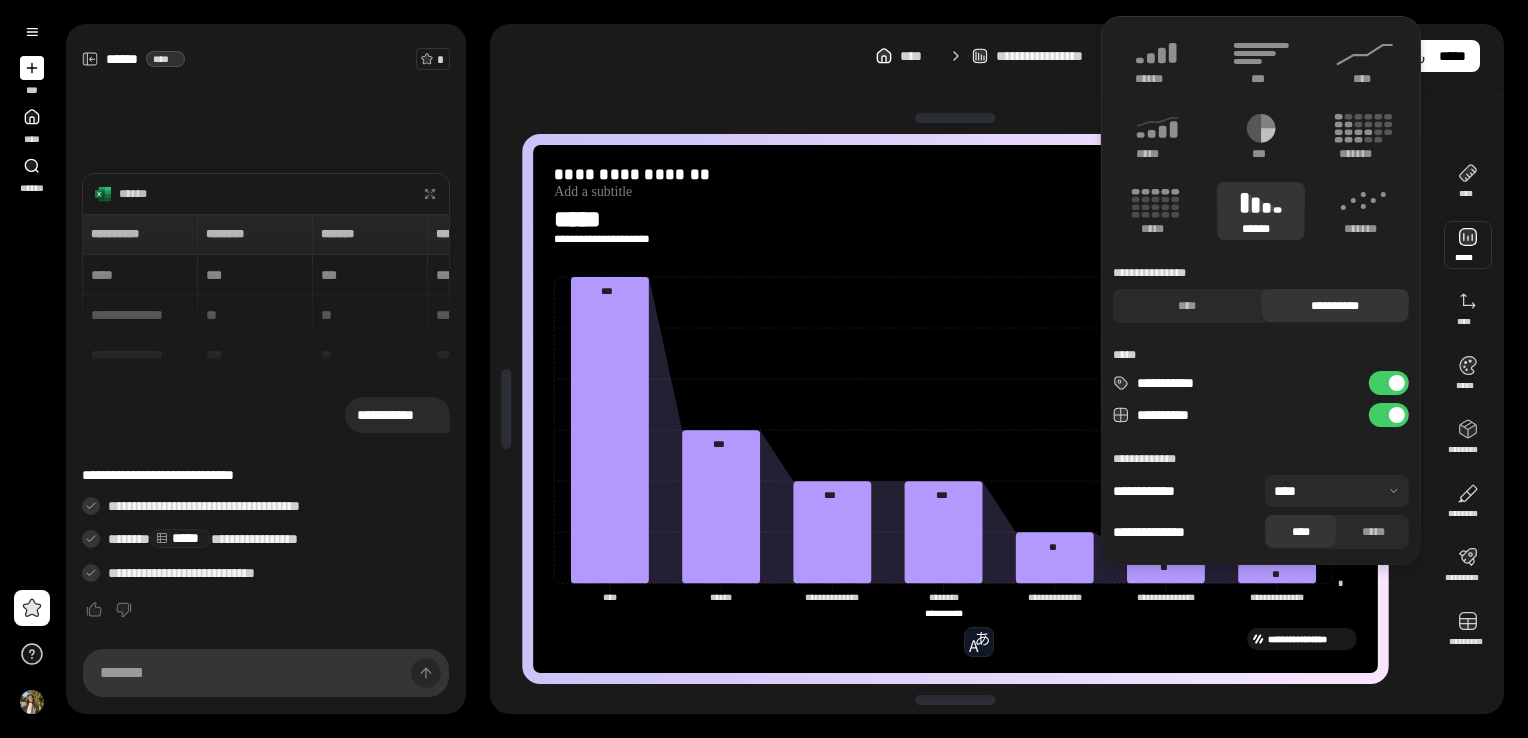 click at bounding box center [1468, 245] 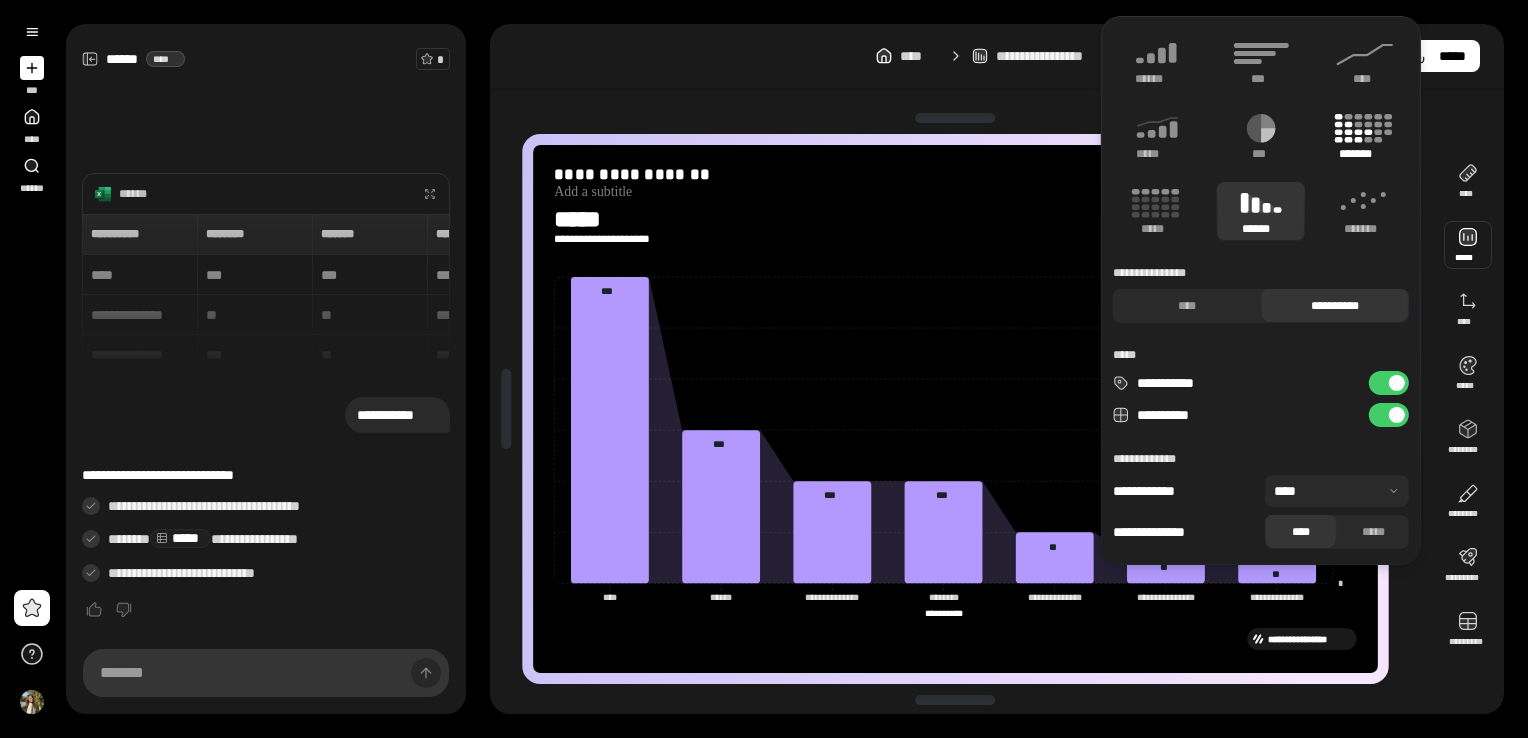 click 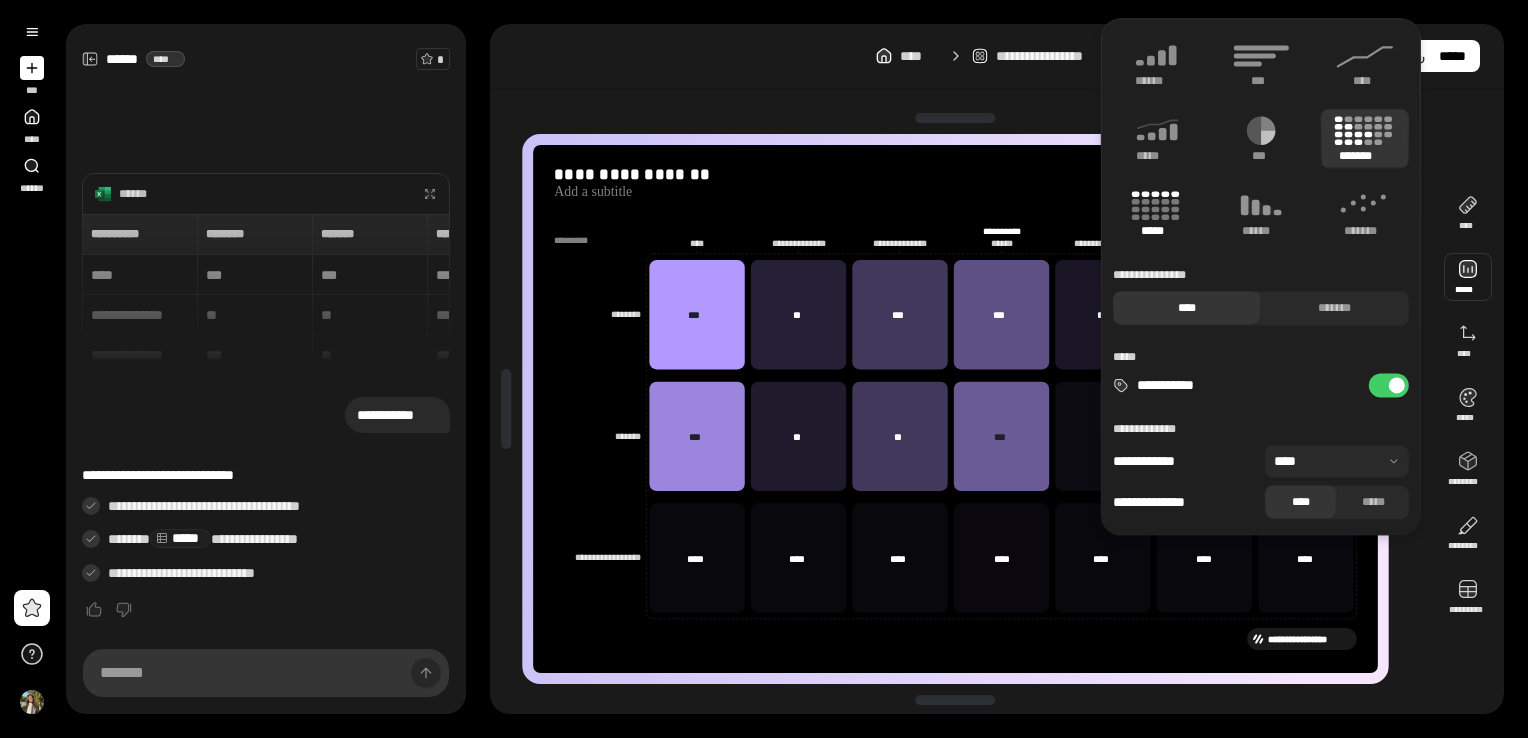 click 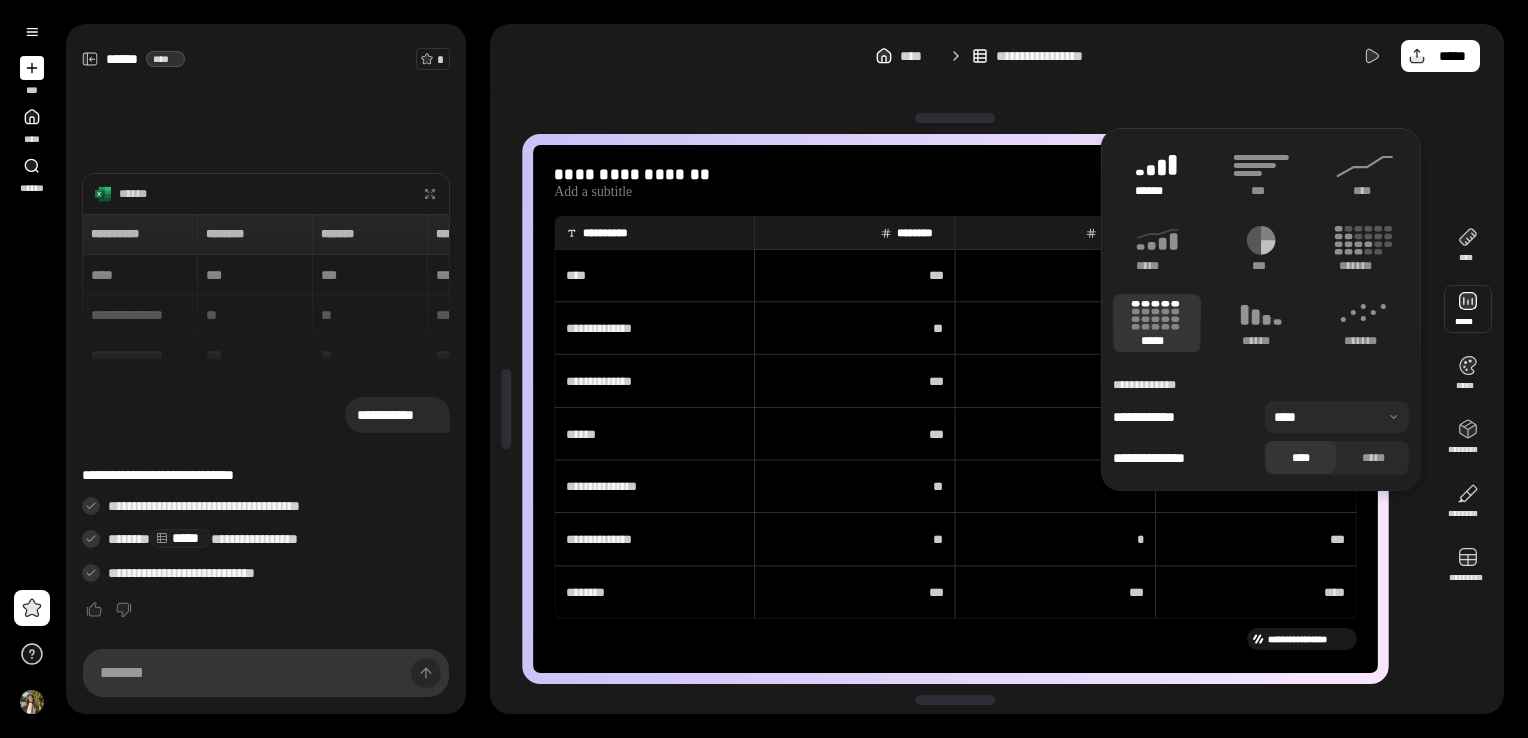 click on "******" at bounding box center (1157, 173) 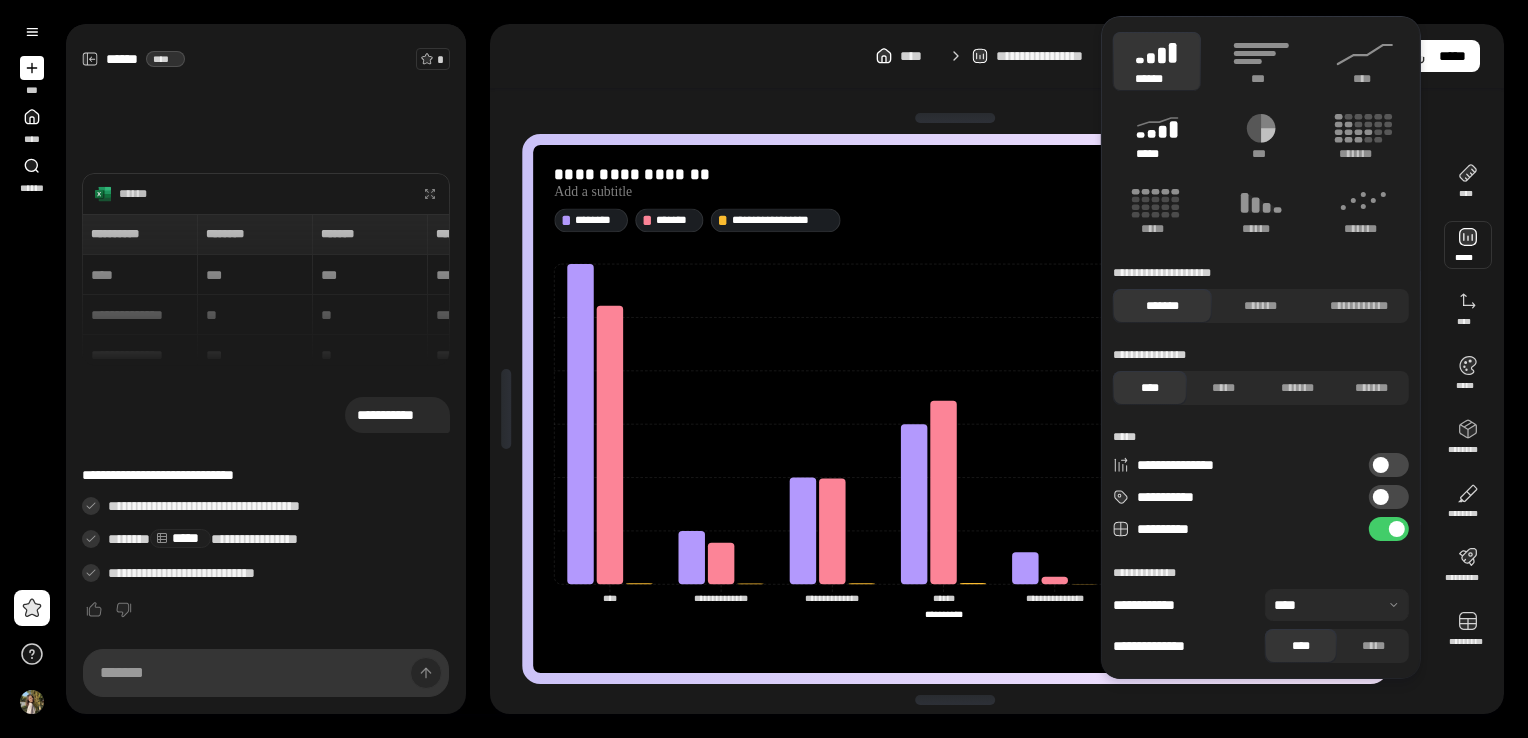click 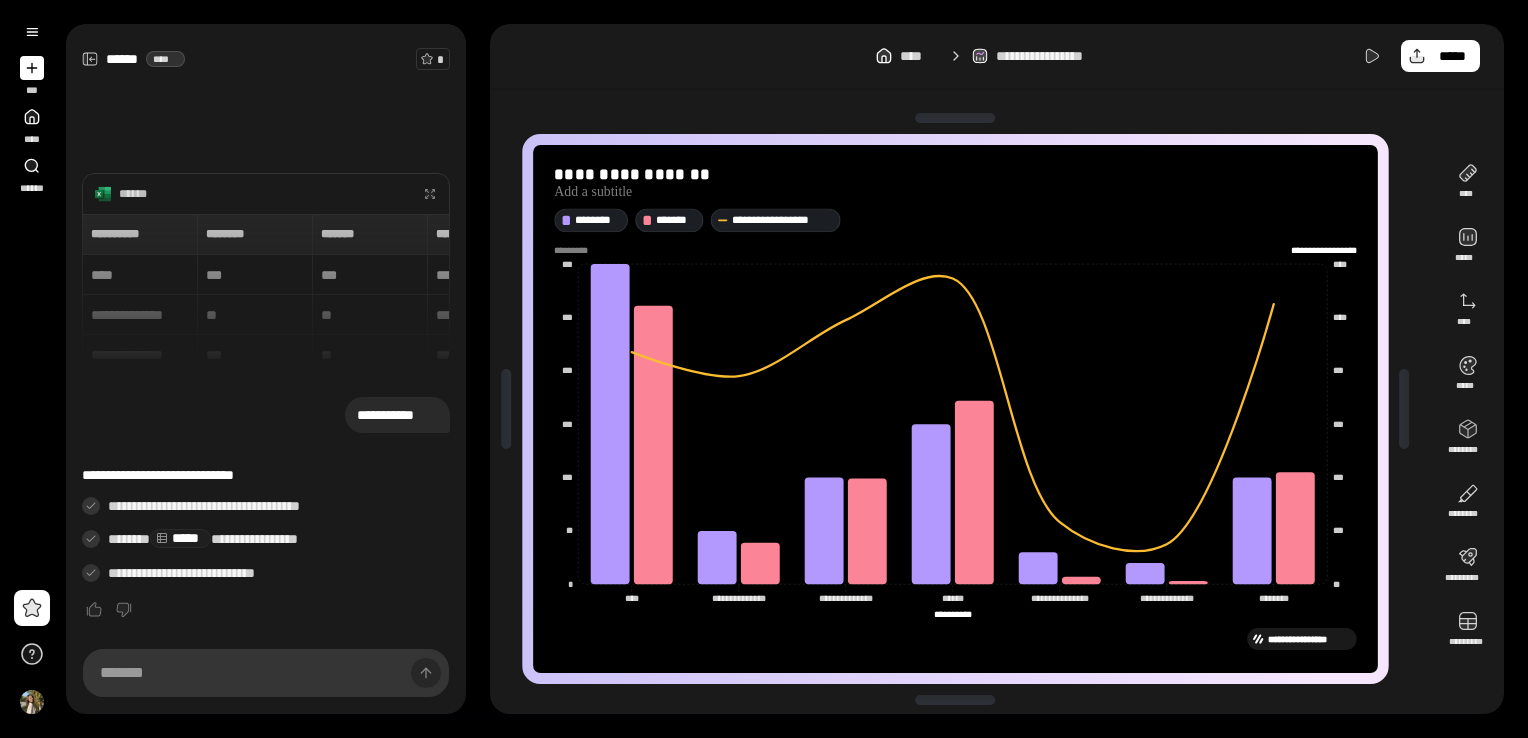 click on "**********" at bounding box center [997, 56] 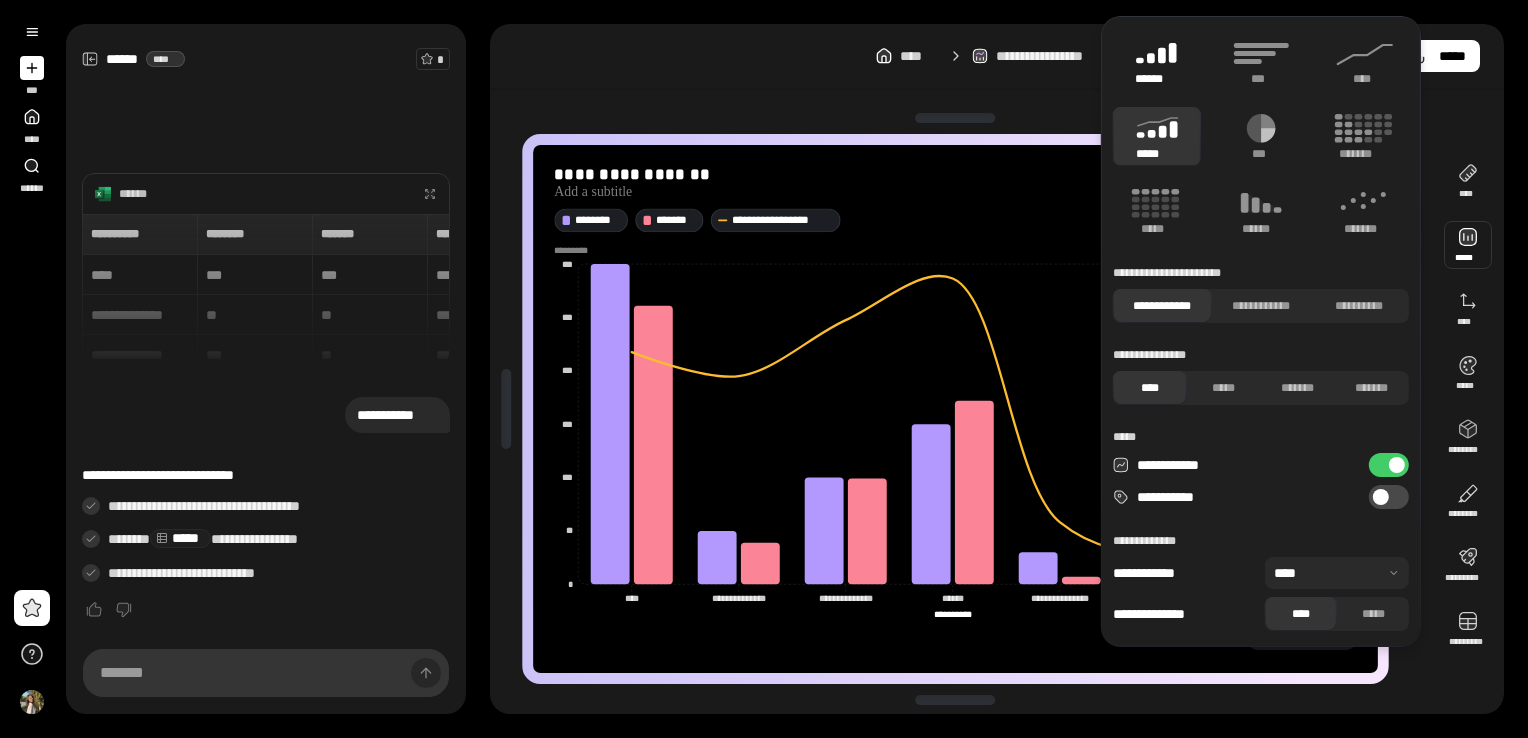 click 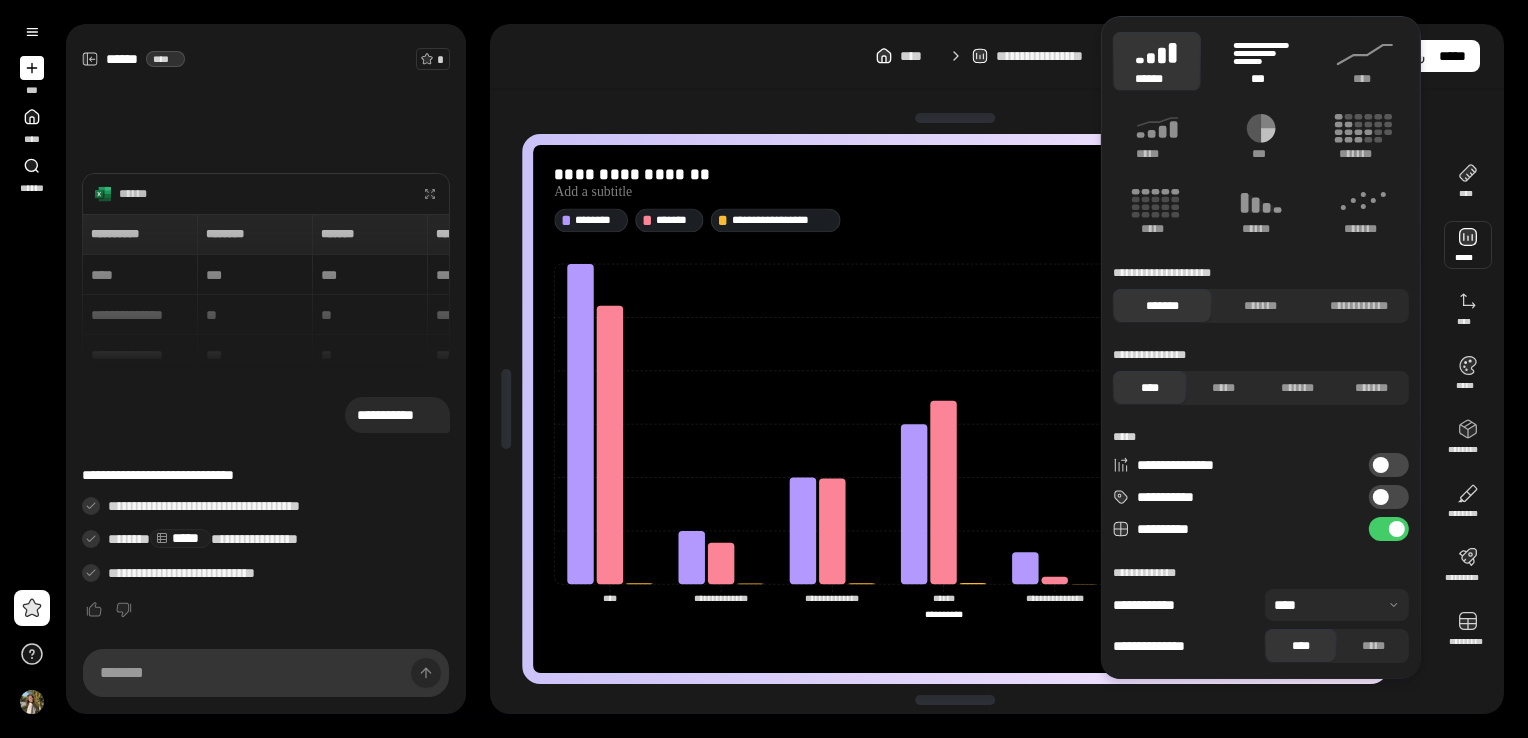 click 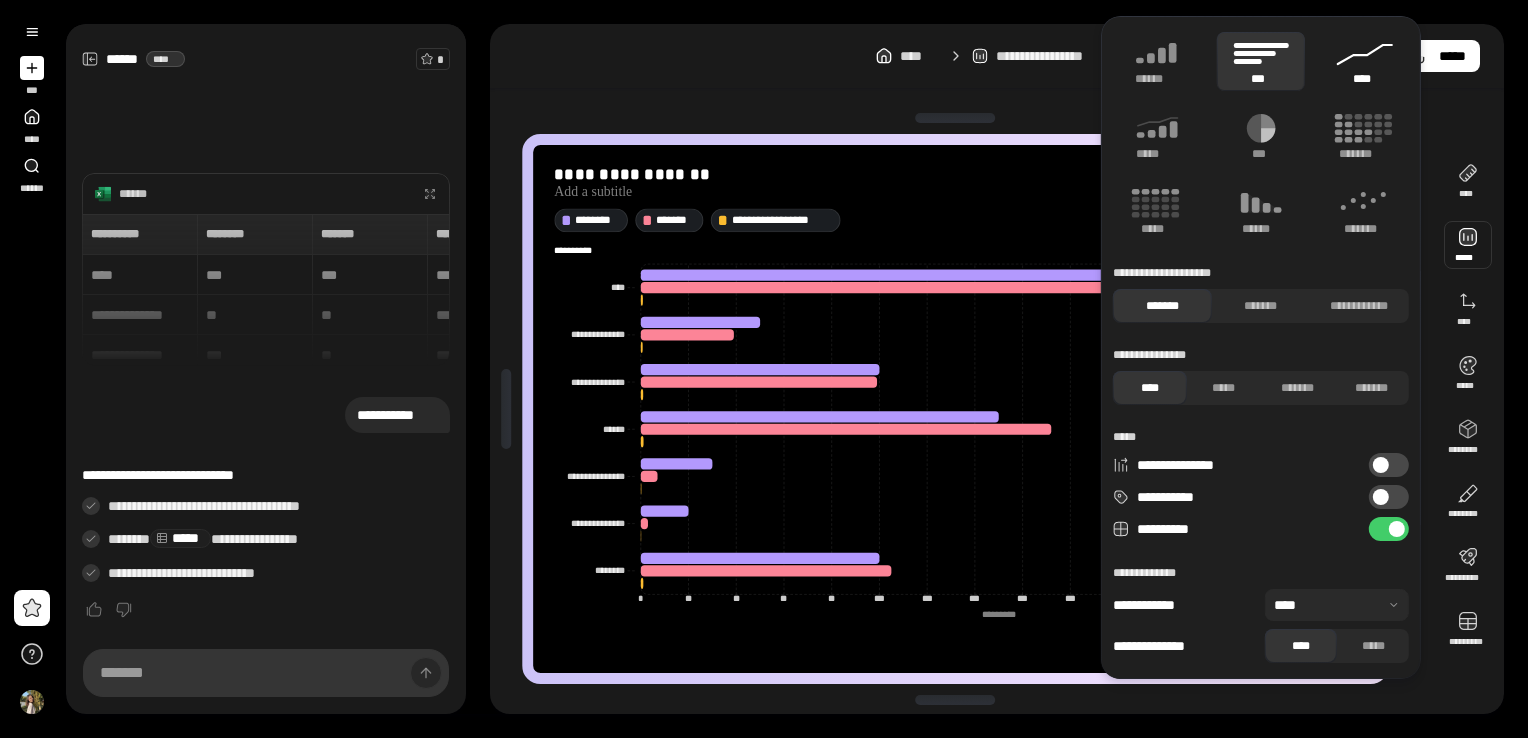 click 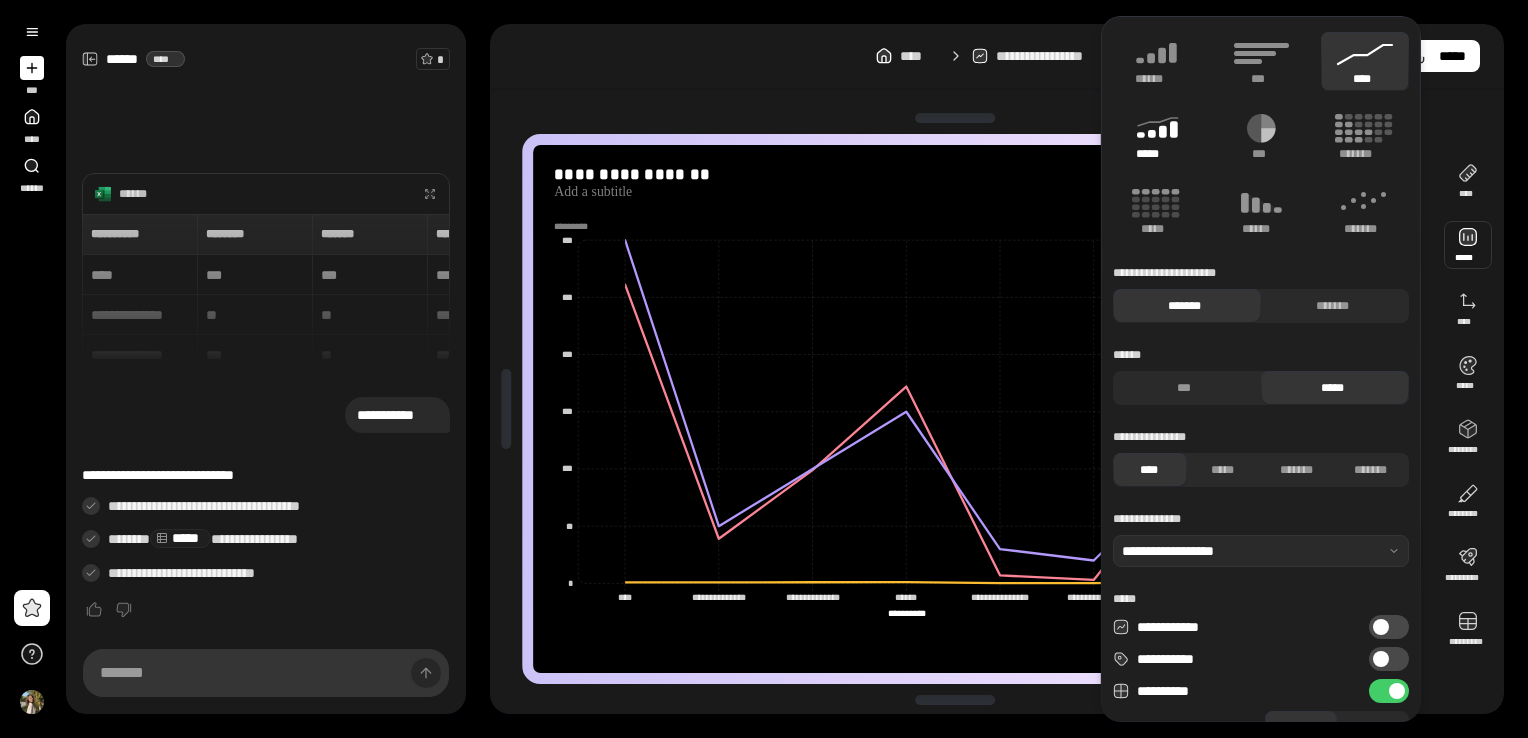click 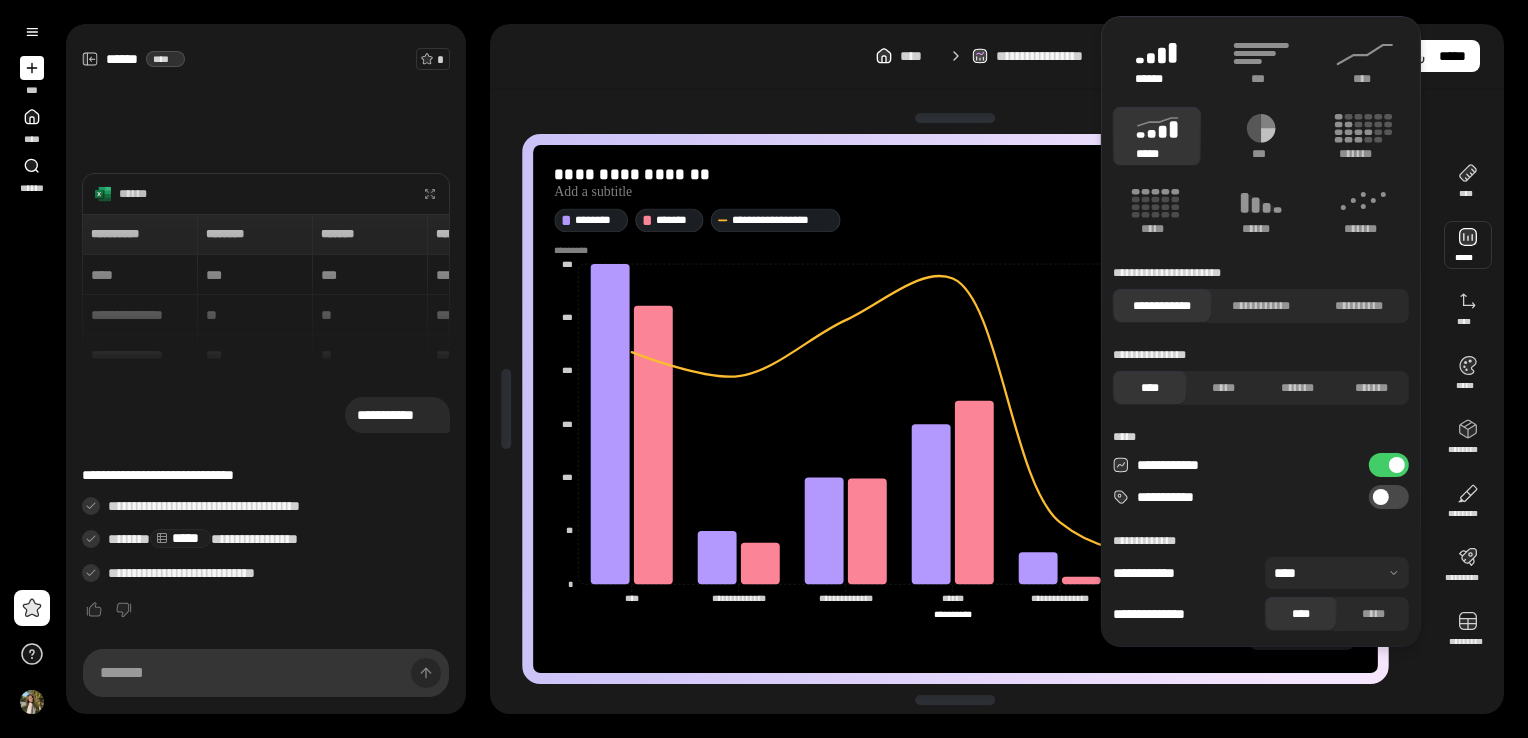 click 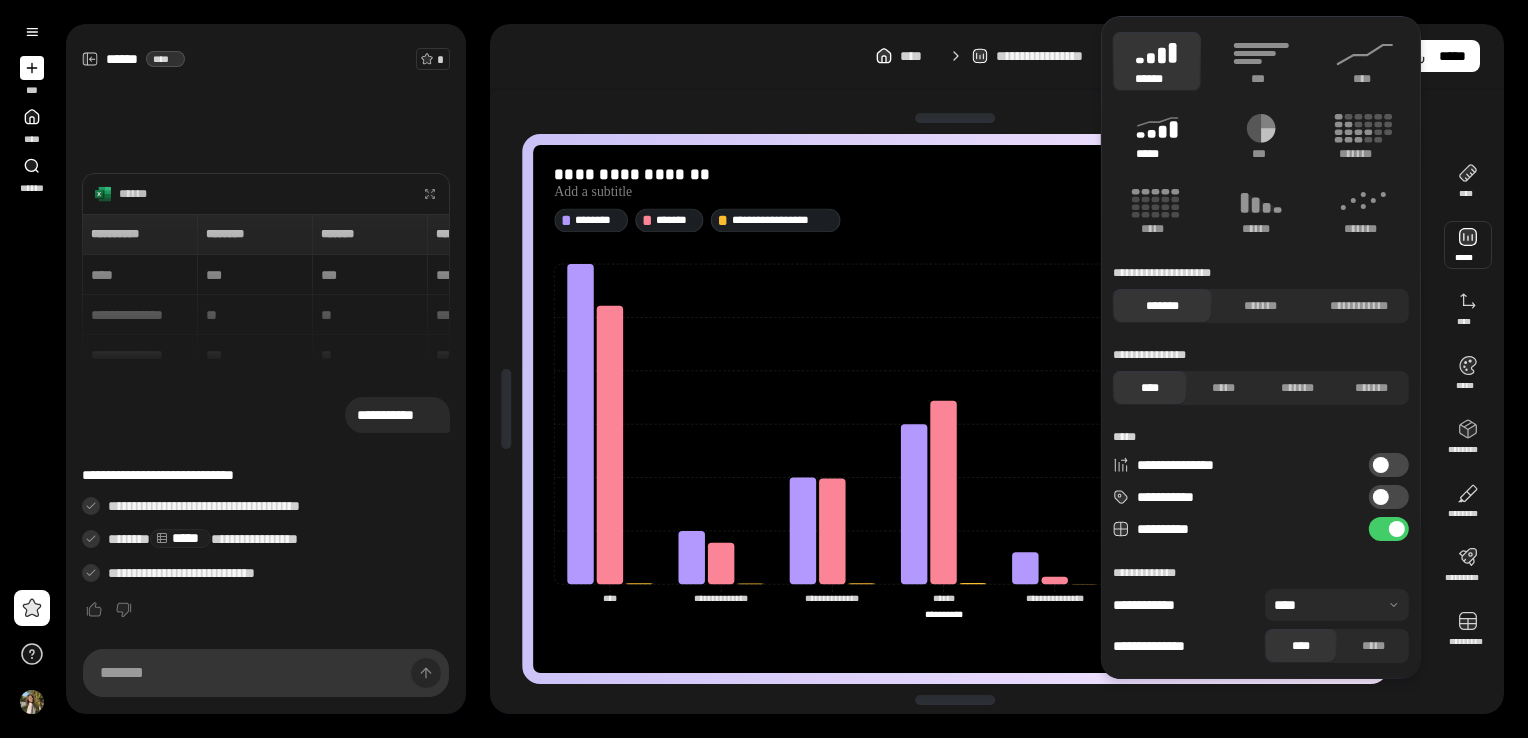 click 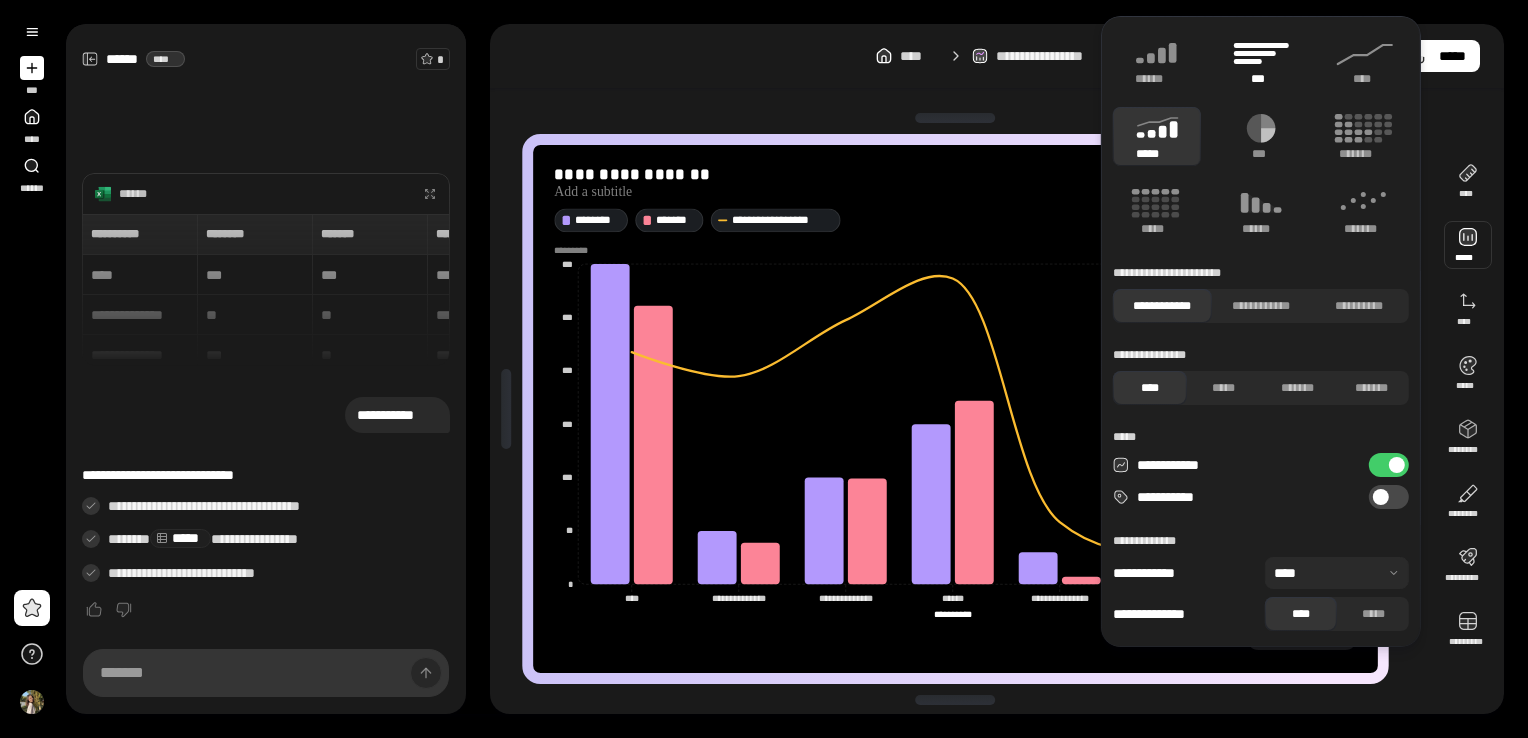click on "***" at bounding box center [1261, 61] 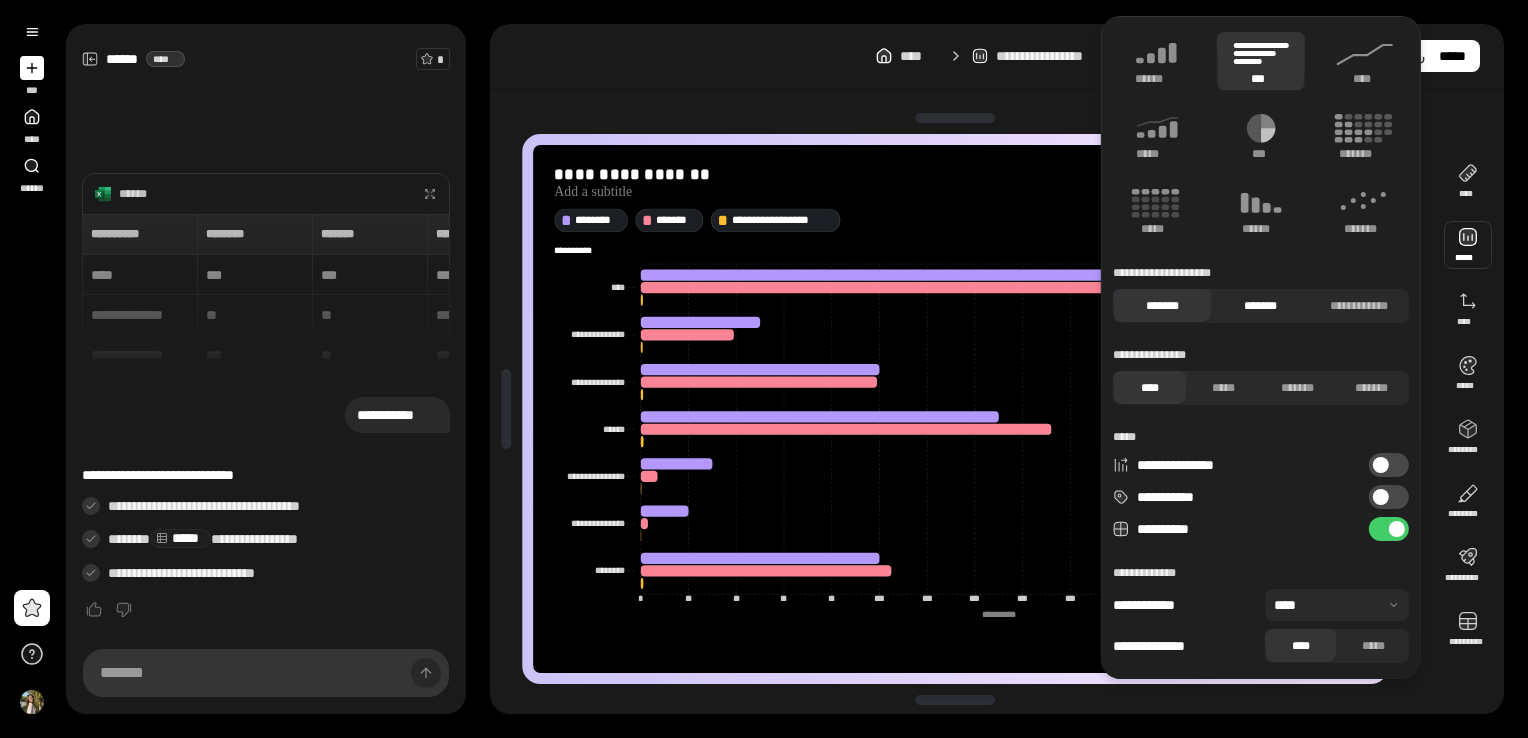 click on "*******" at bounding box center [1260, 306] 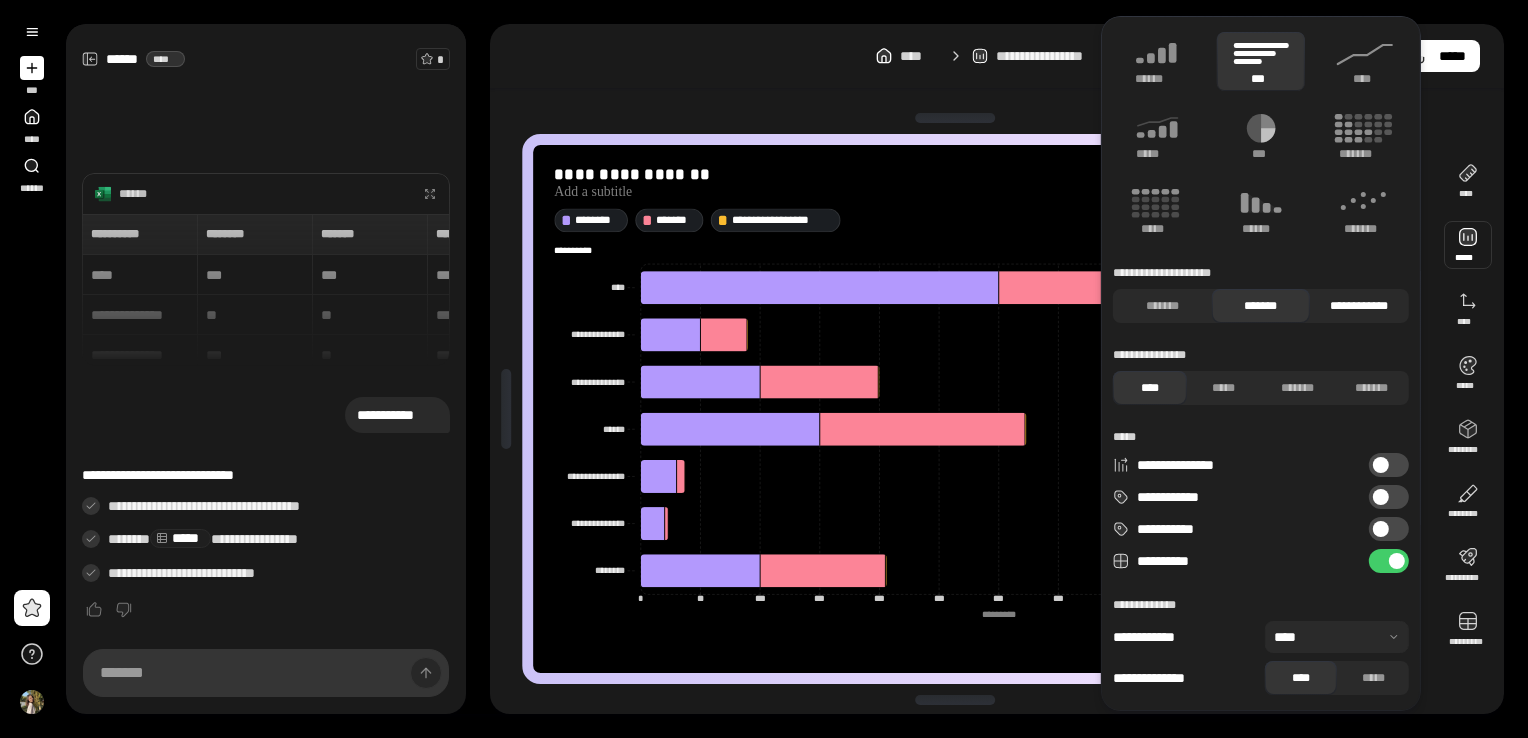 click on "**********" at bounding box center [1359, 306] 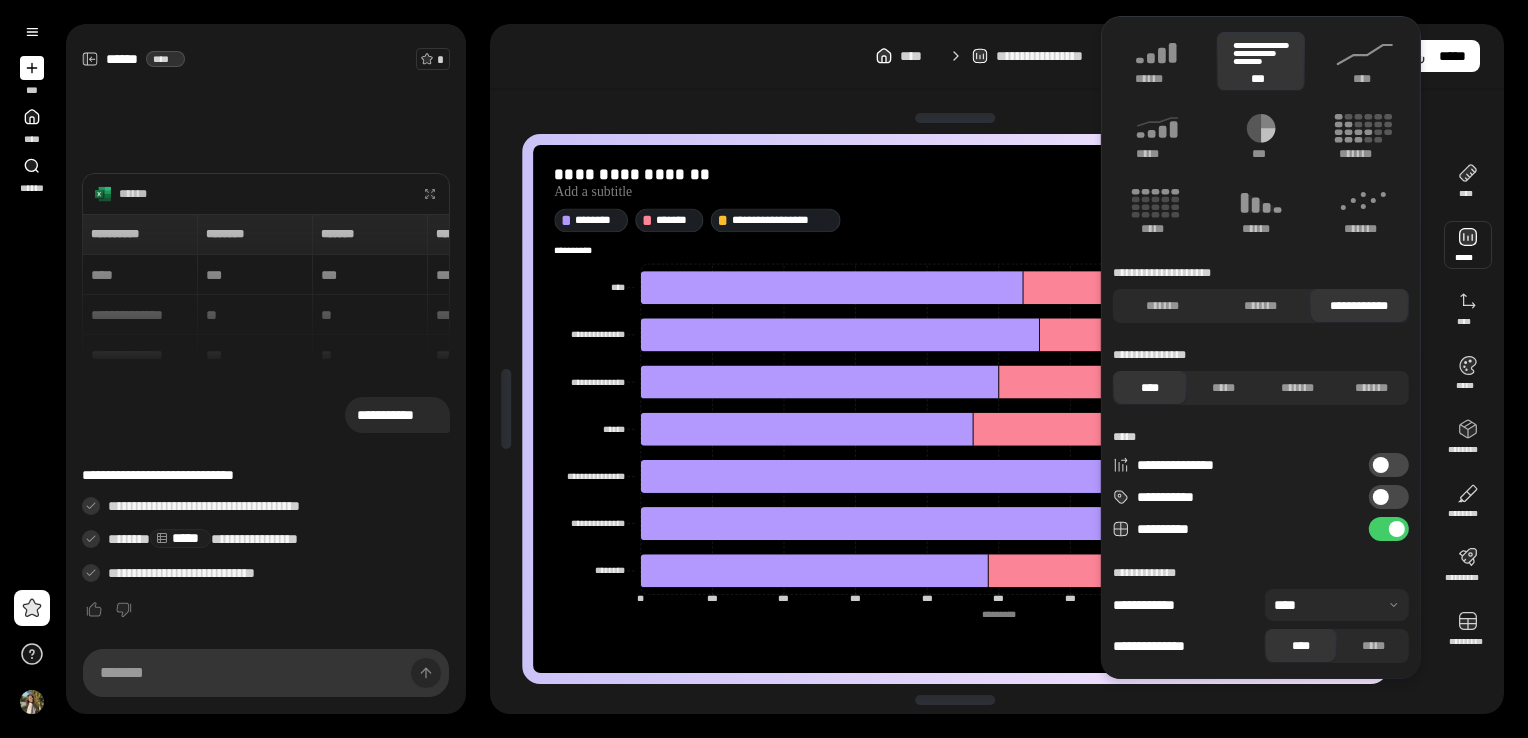 type 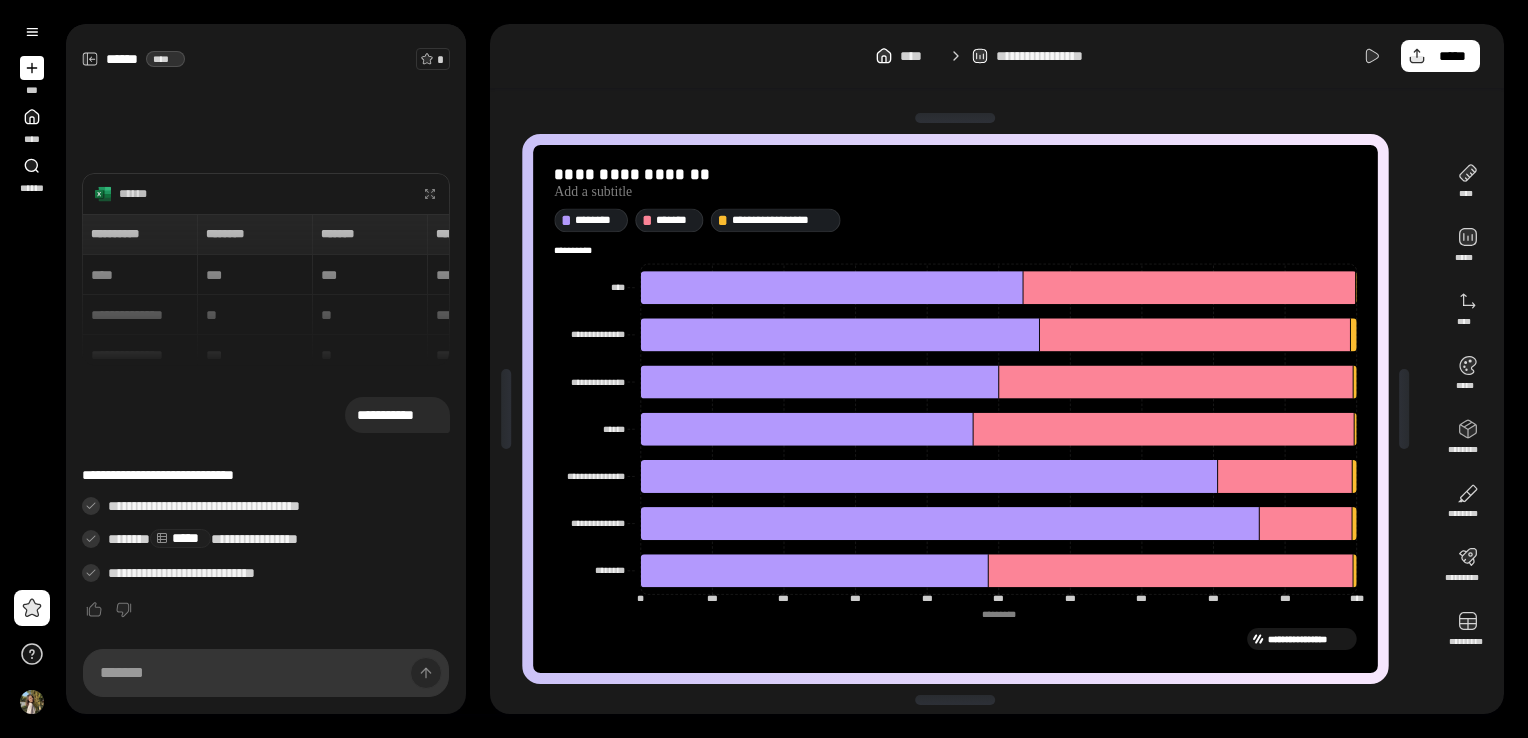 click on "**********" at bounding box center (997, 56) 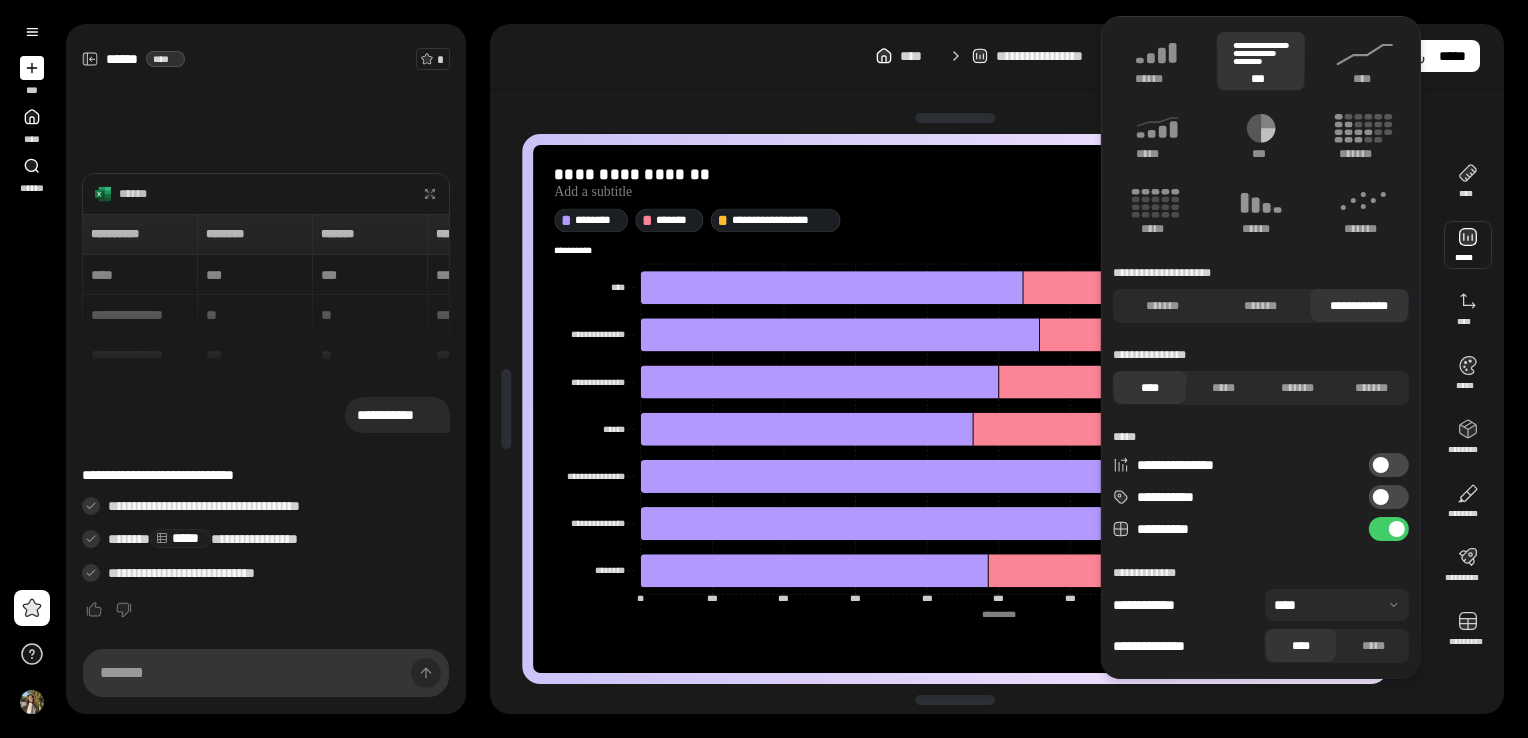 click at bounding box center [1468, 245] 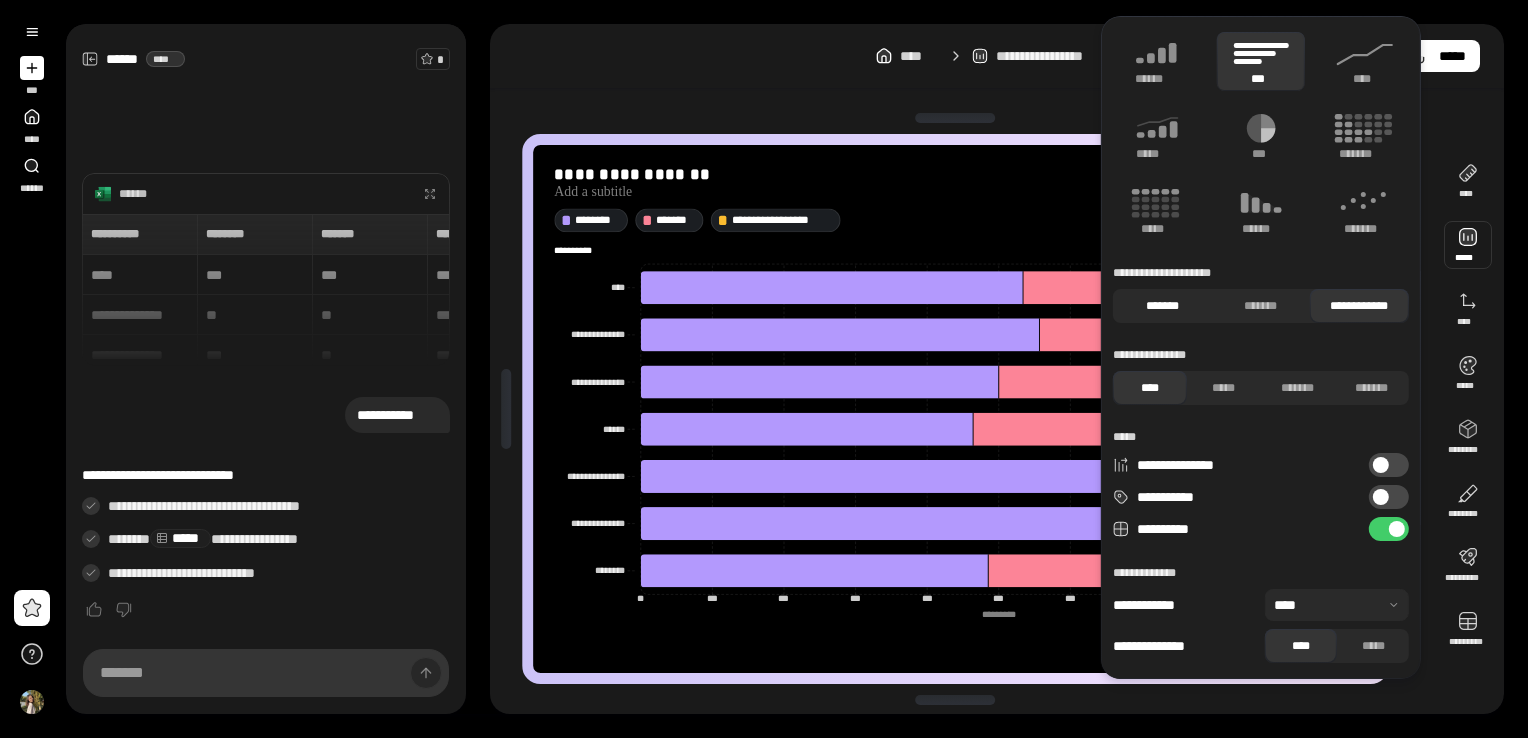 click on "*******" at bounding box center [1162, 306] 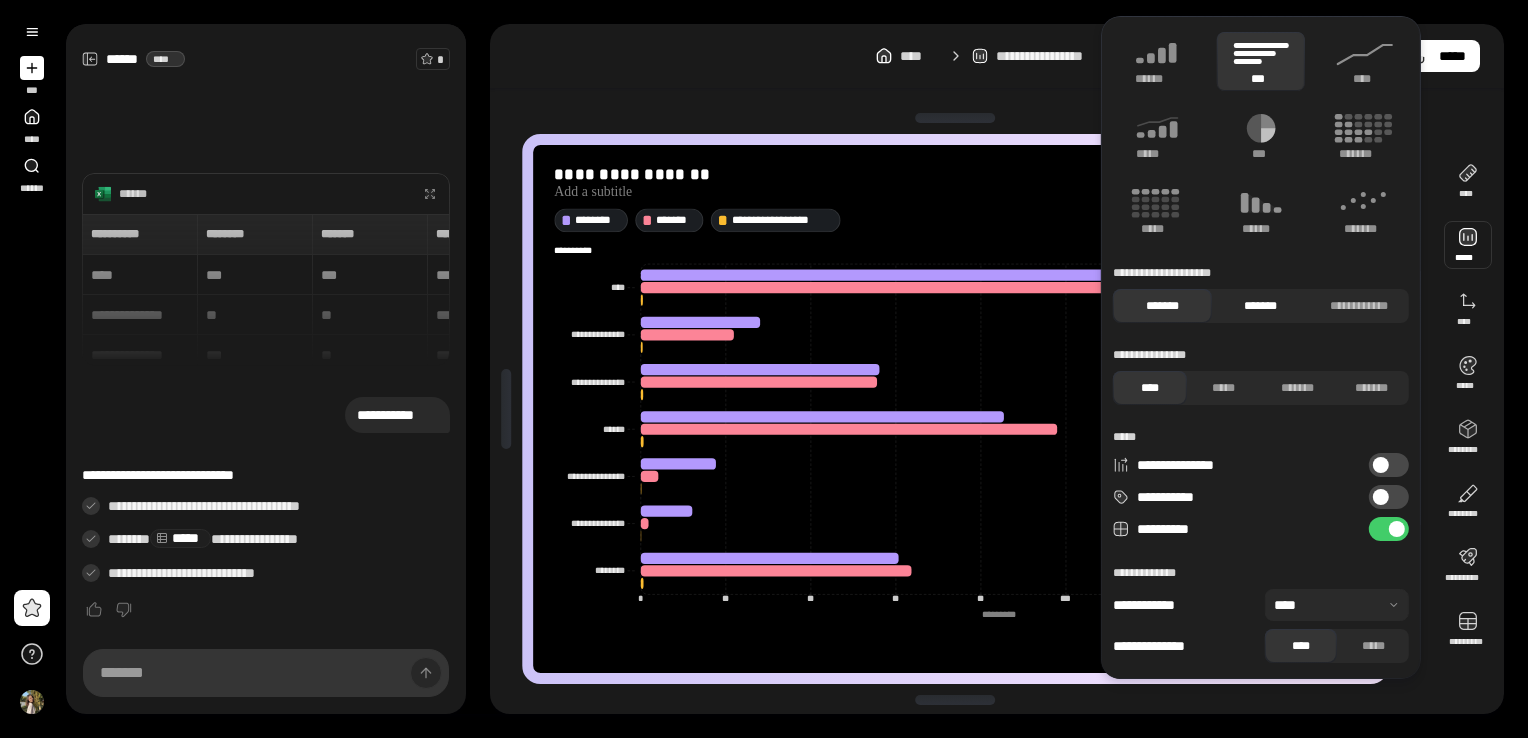 click on "*******" at bounding box center [1260, 306] 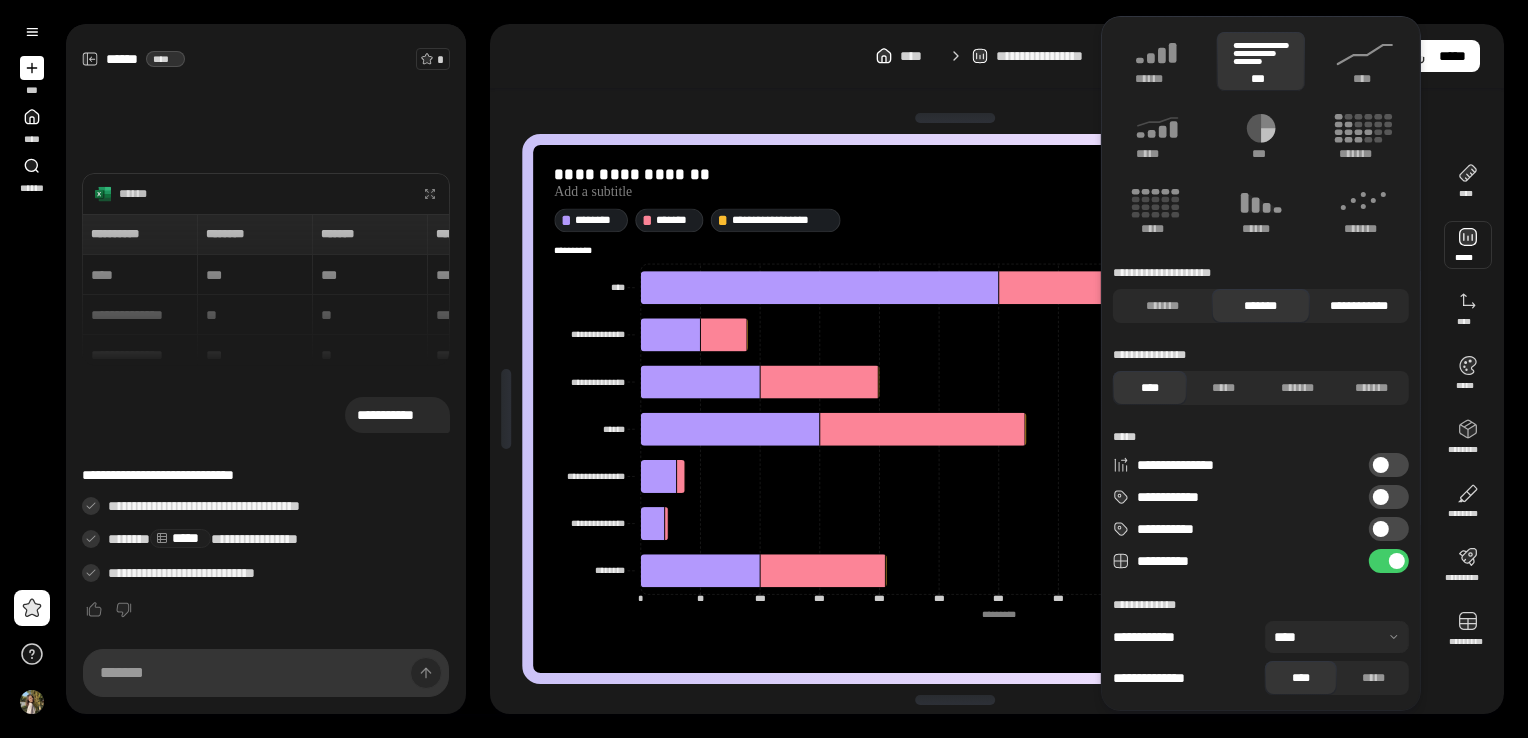 click on "**********" at bounding box center [1359, 306] 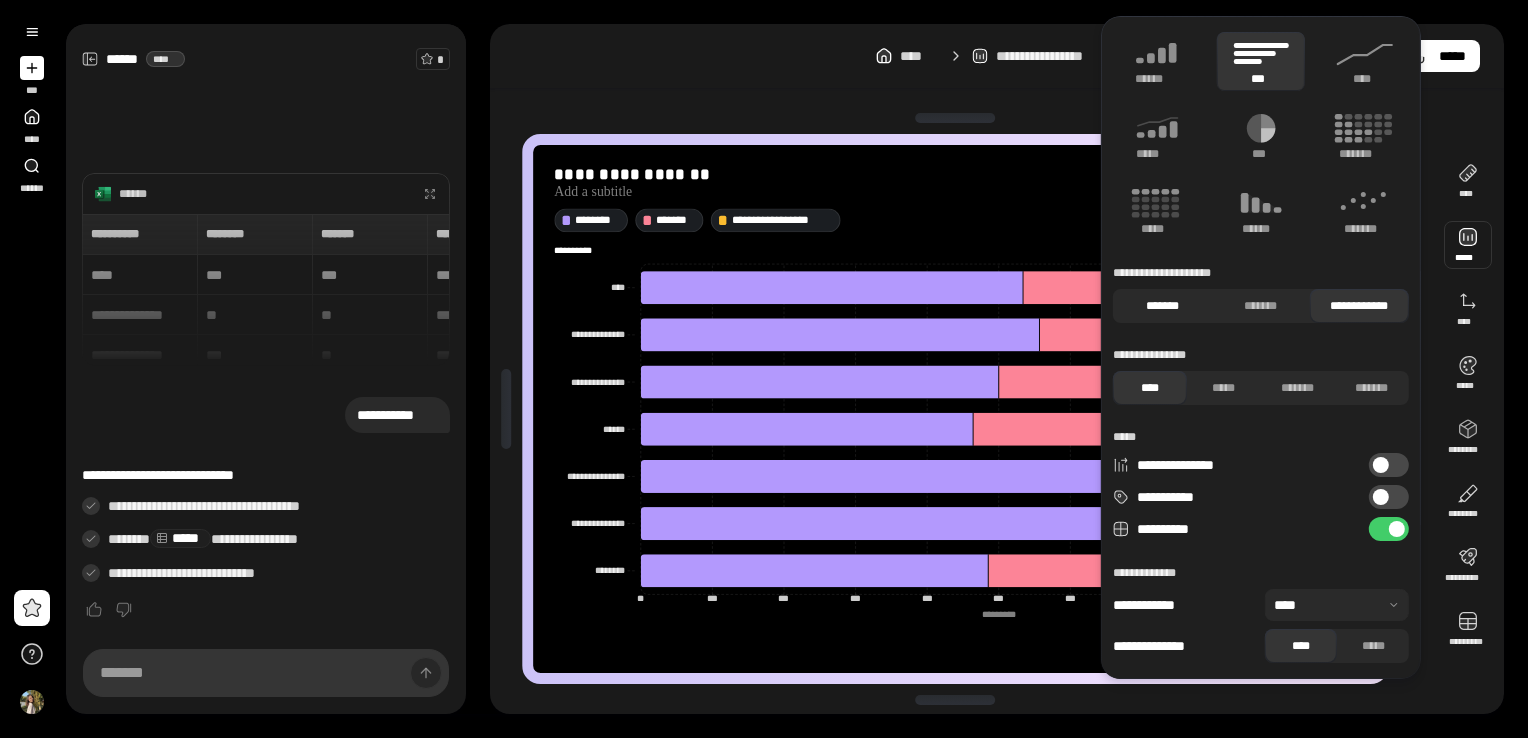 click on "*******" at bounding box center [1162, 306] 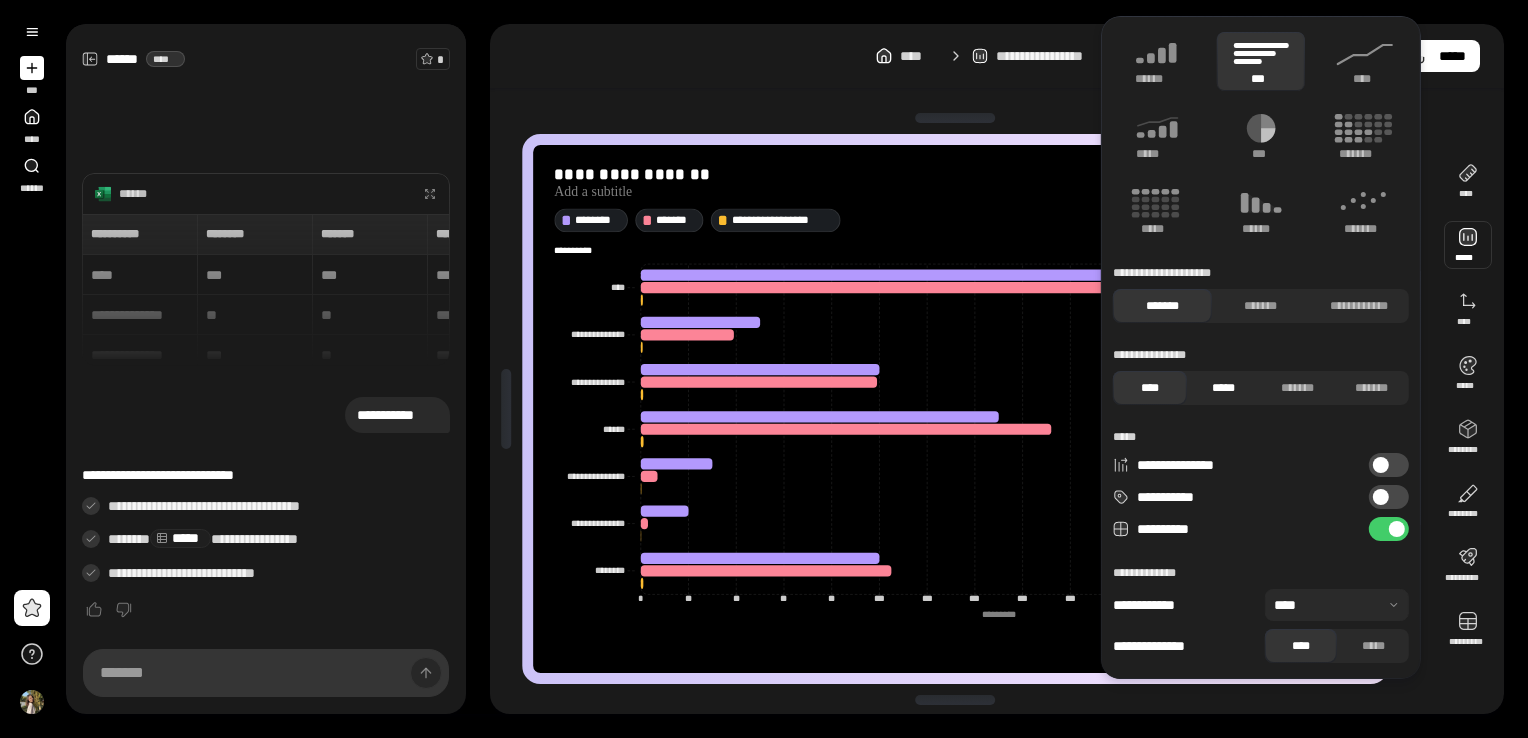 click on "*****" at bounding box center [1224, 388] 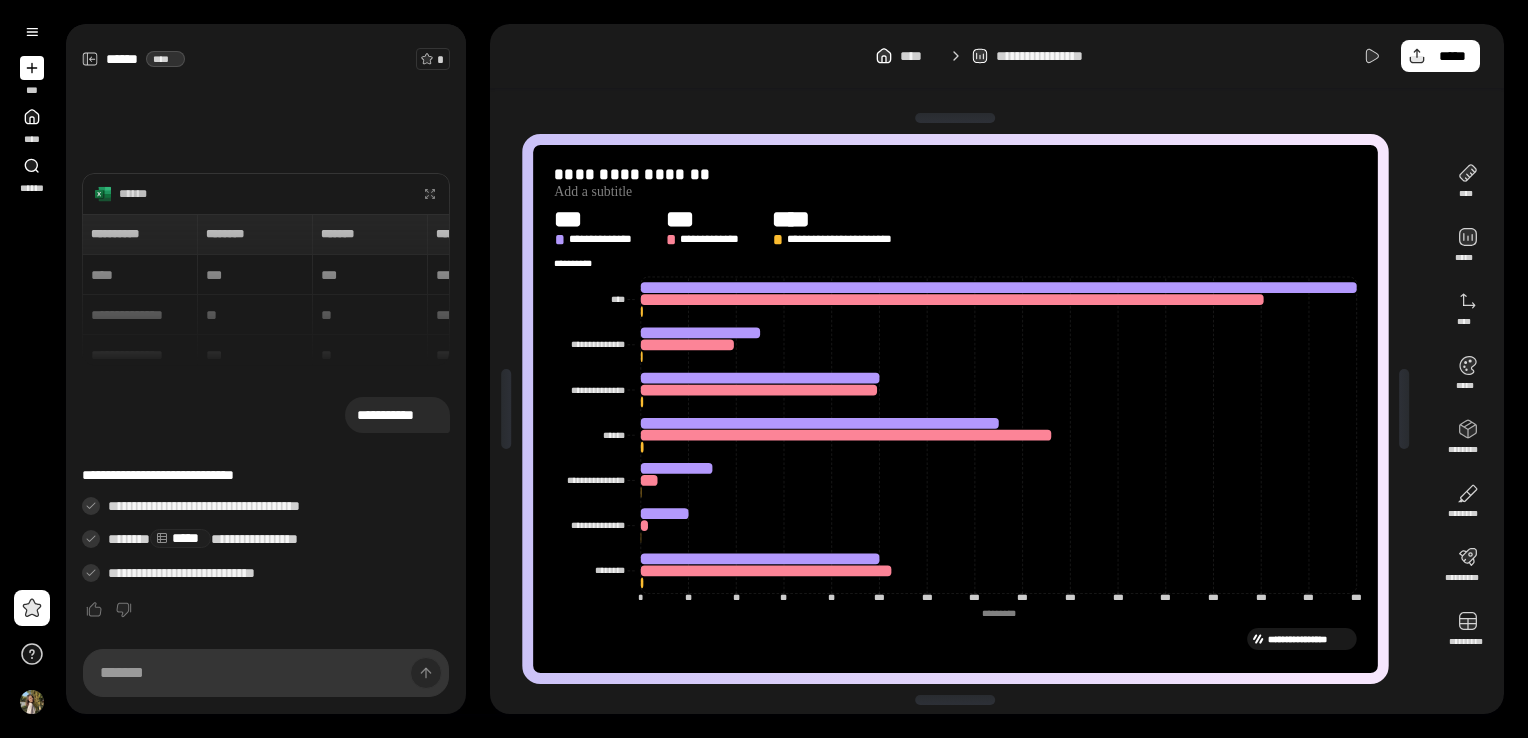 click on "**********" at bounding box center [266, 290] 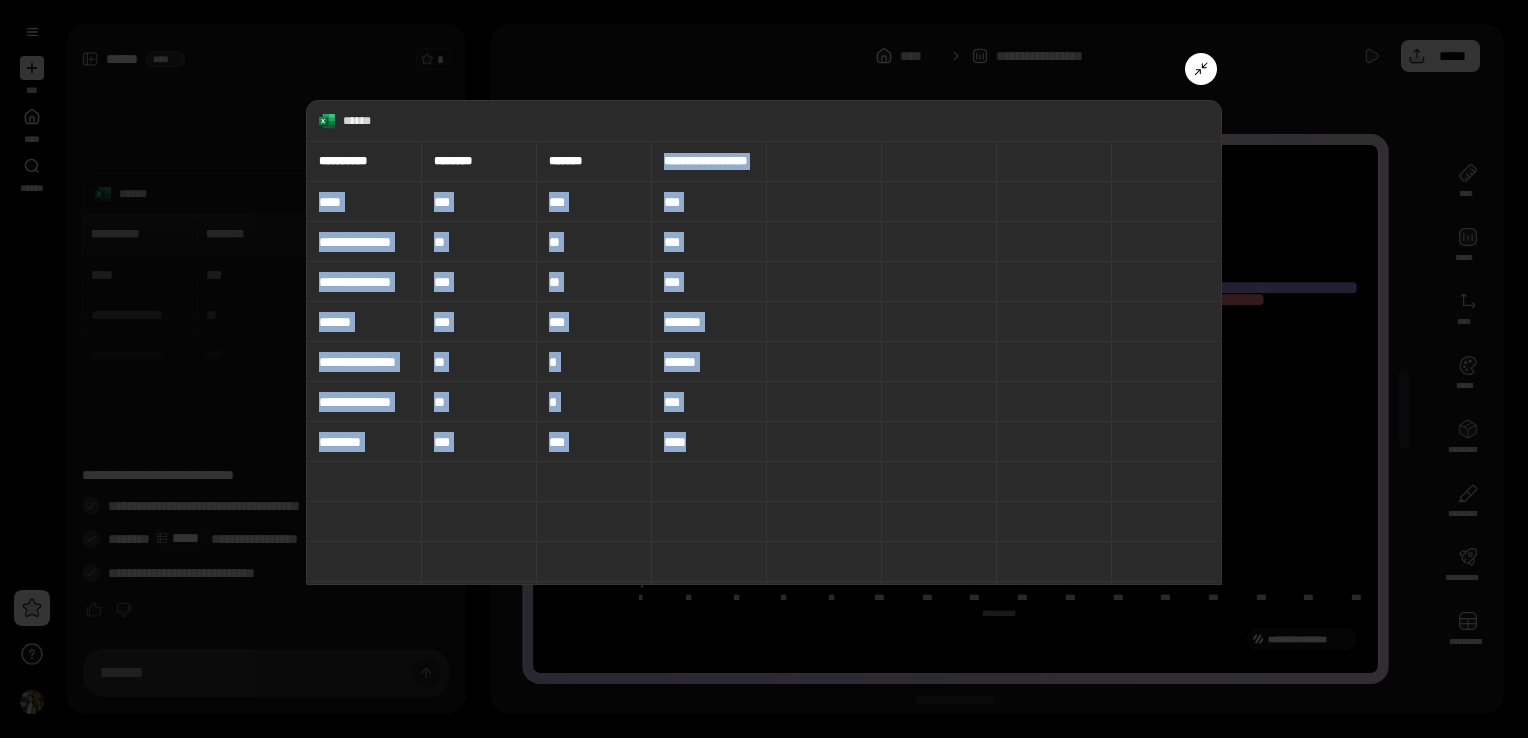 drag, startPoint x: 659, startPoint y: 152, endPoint x: 715, endPoint y: 472, distance: 324.86304 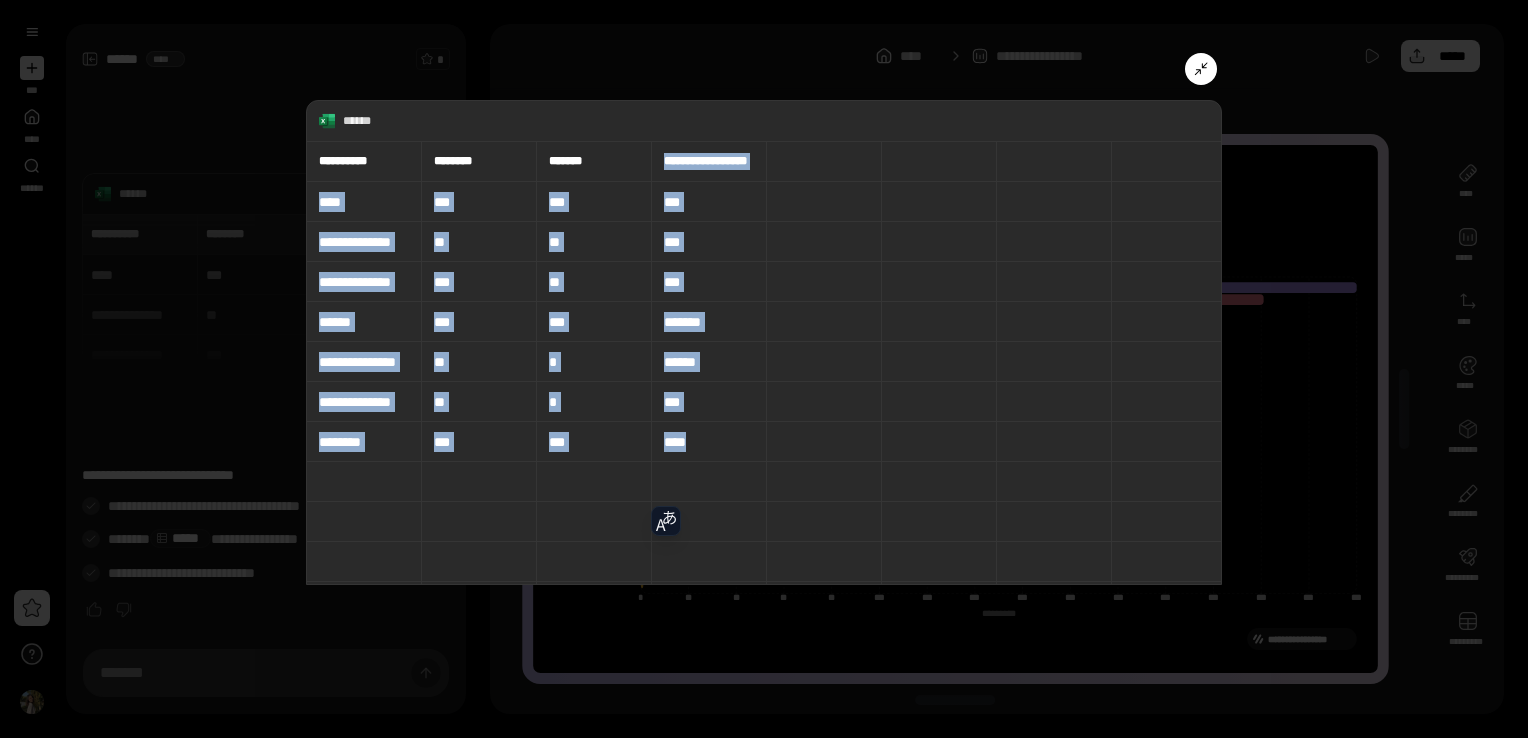drag, startPoint x: 715, startPoint y: 472, endPoint x: 702, endPoint y: 446, distance: 29.068884 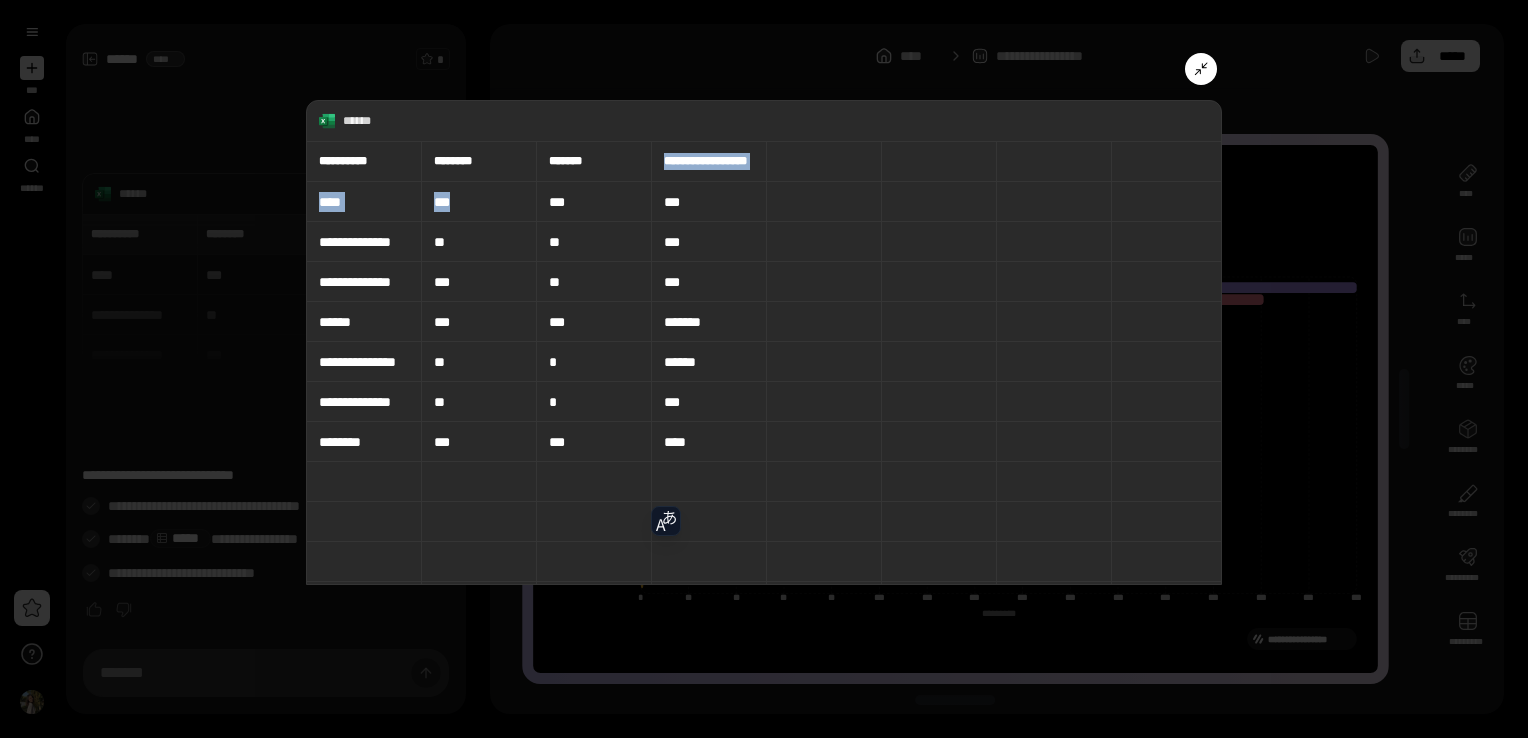 drag, startPoint x: 702, startPoint y: 446, endPoint x: 647, endPoint y: 190, distance: 261.84155 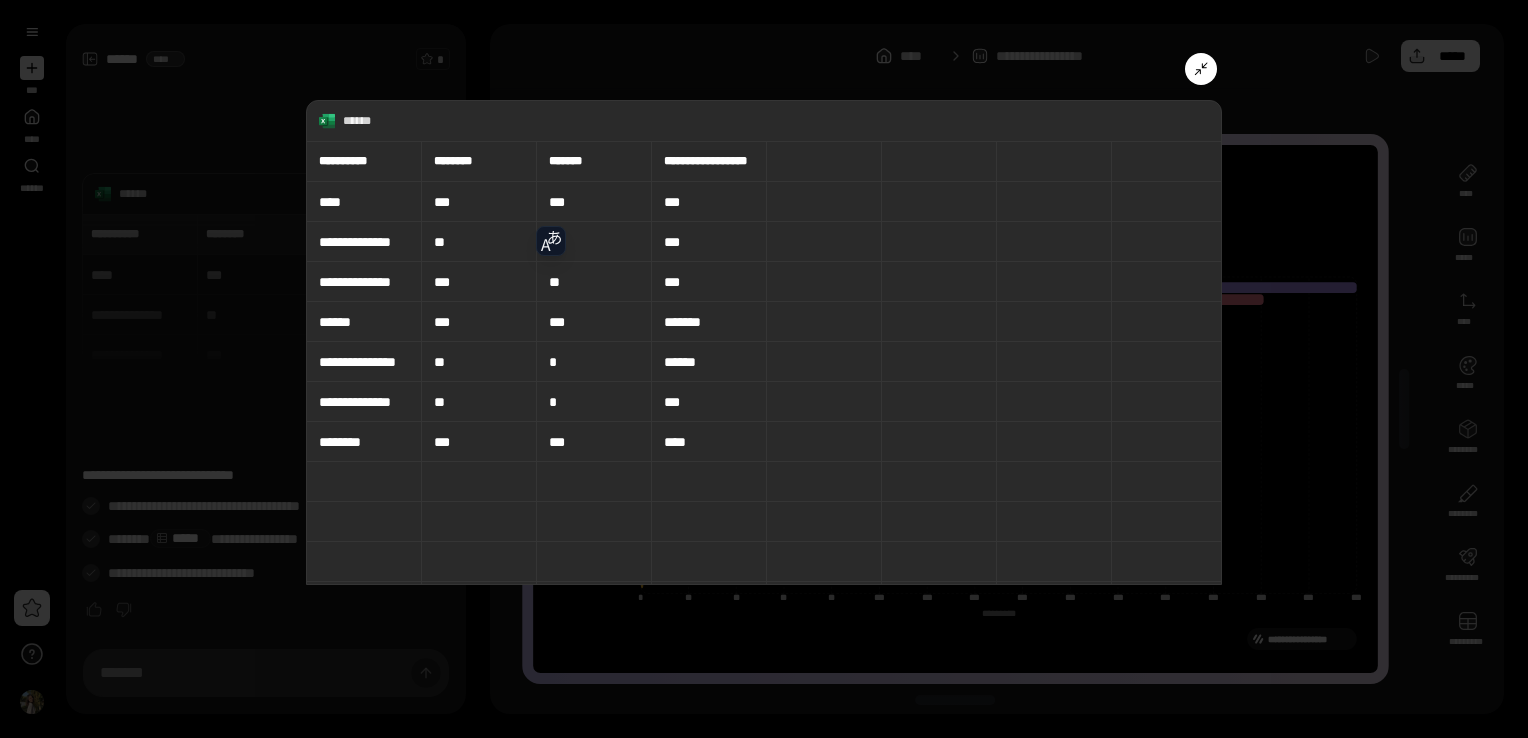click at bounding box center (764, 369) 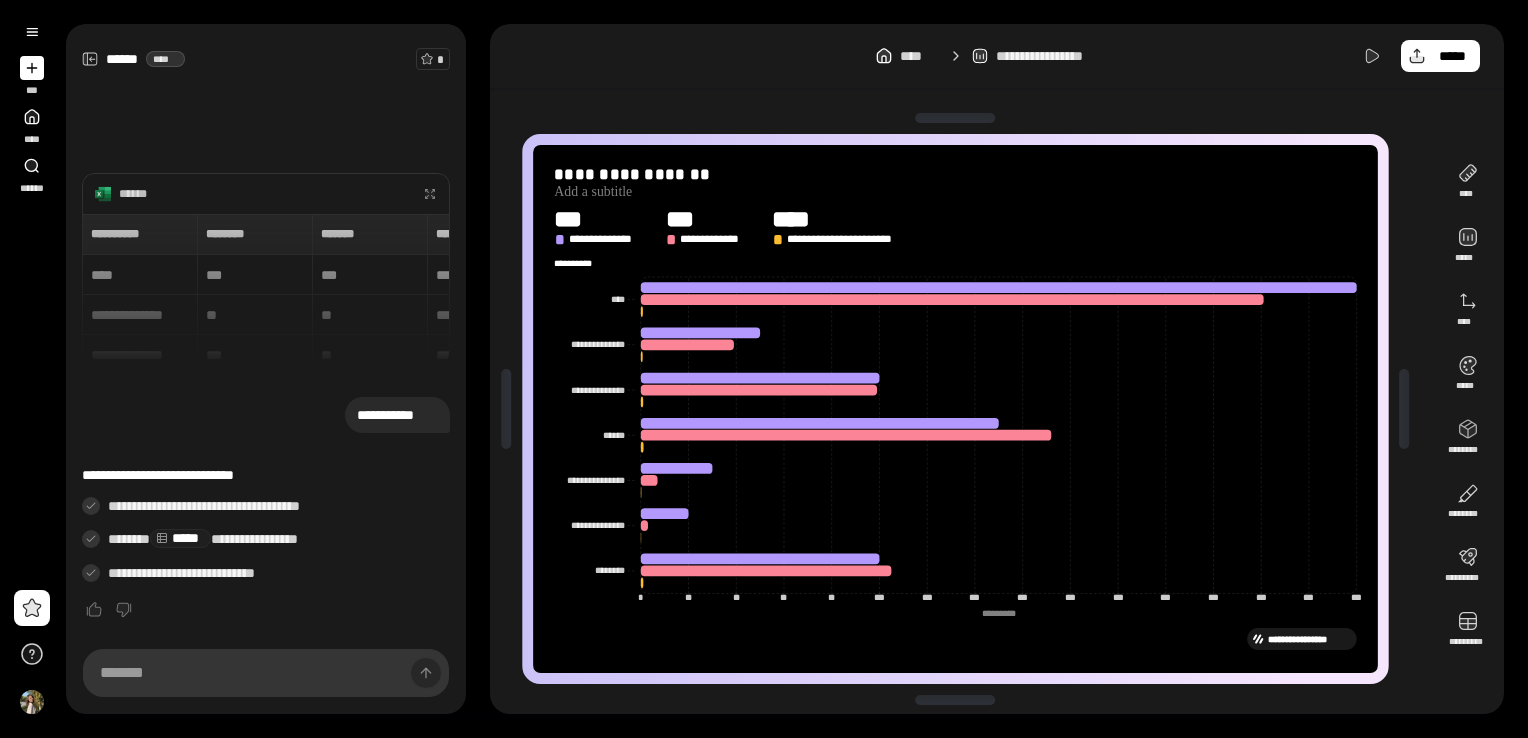 drag, startPoint x: 644, startPoint y: 312, endPoint x: 570, endPoint y: 313, distance: 74.00676 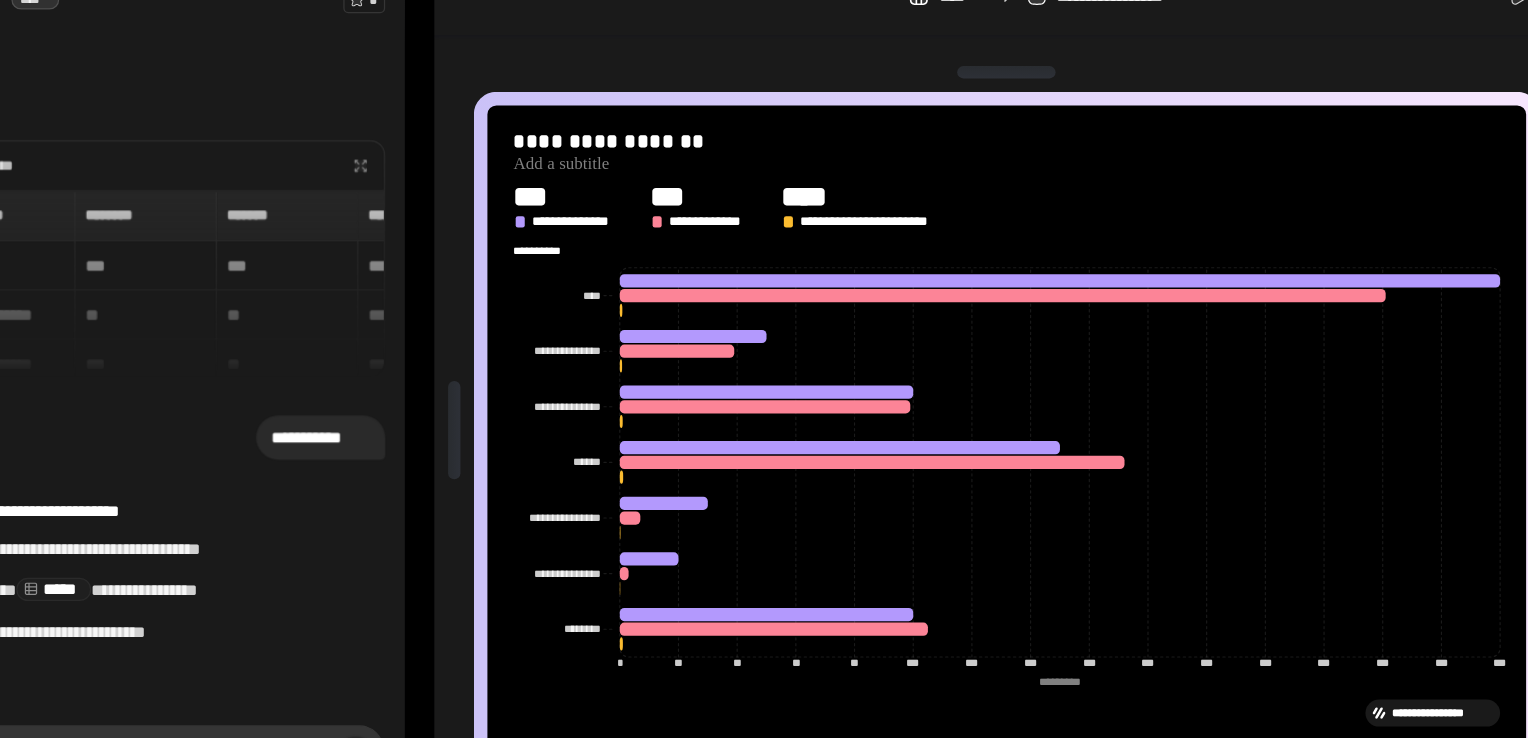 click on "**********" 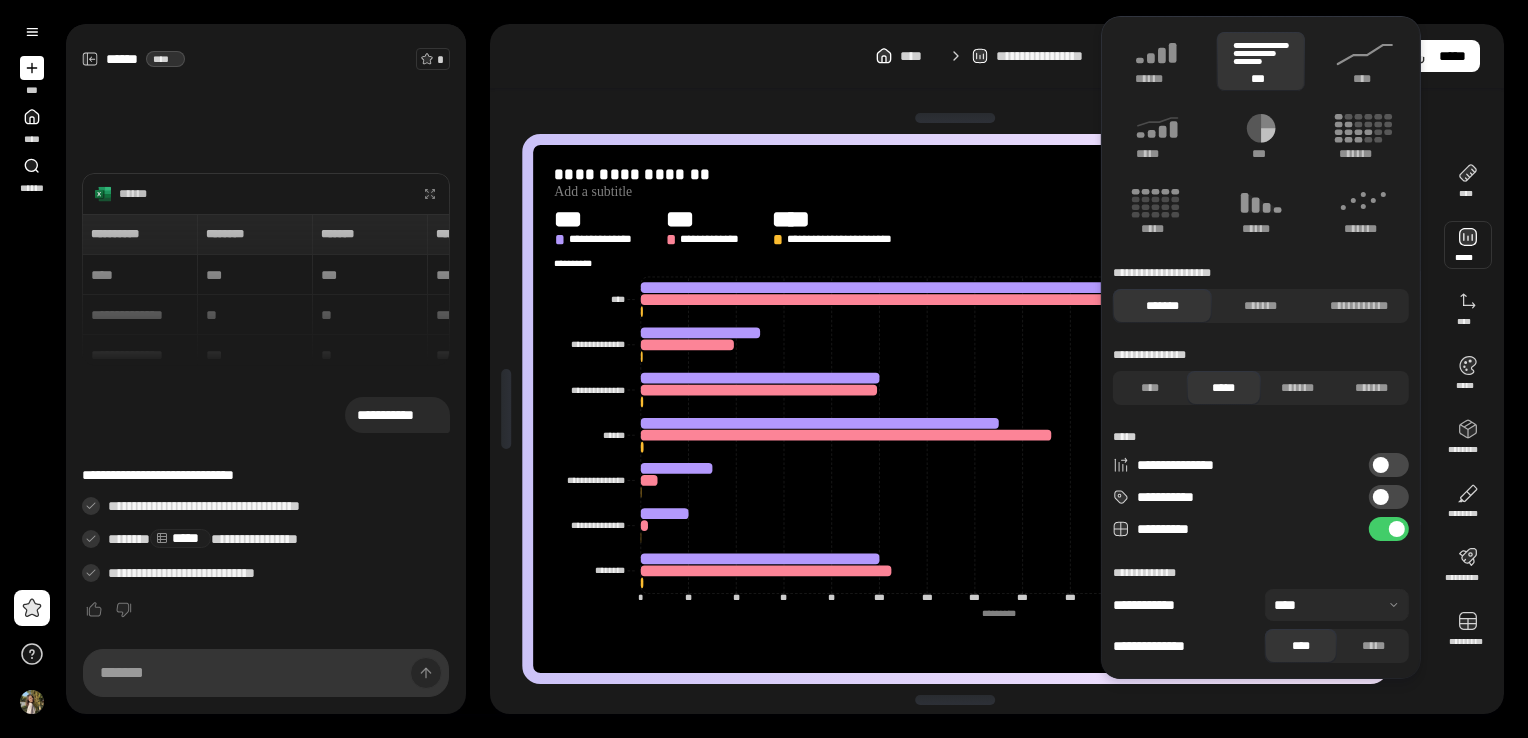 click at bounding box center (1381, 465) 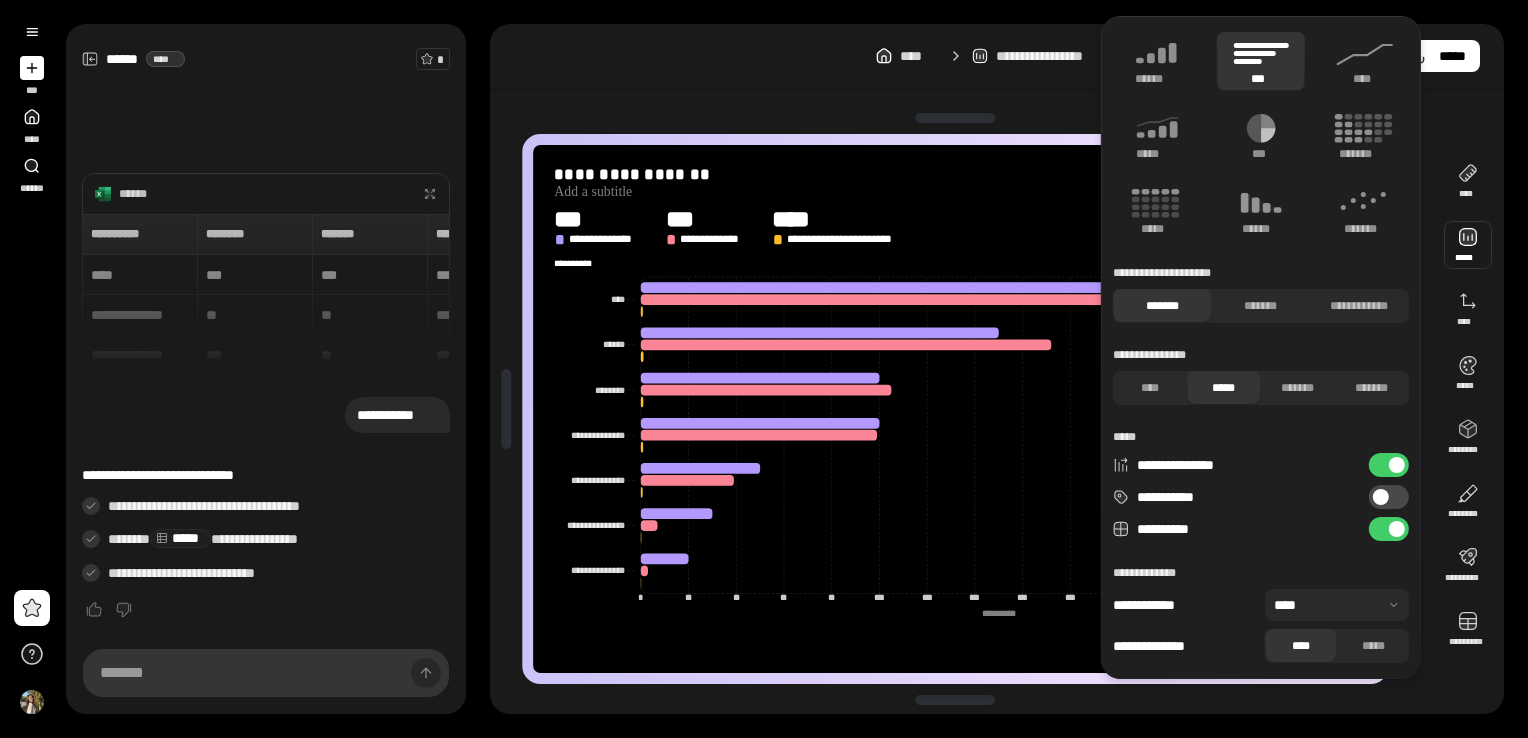 click on "**********" at bounding box center [1389, 465] 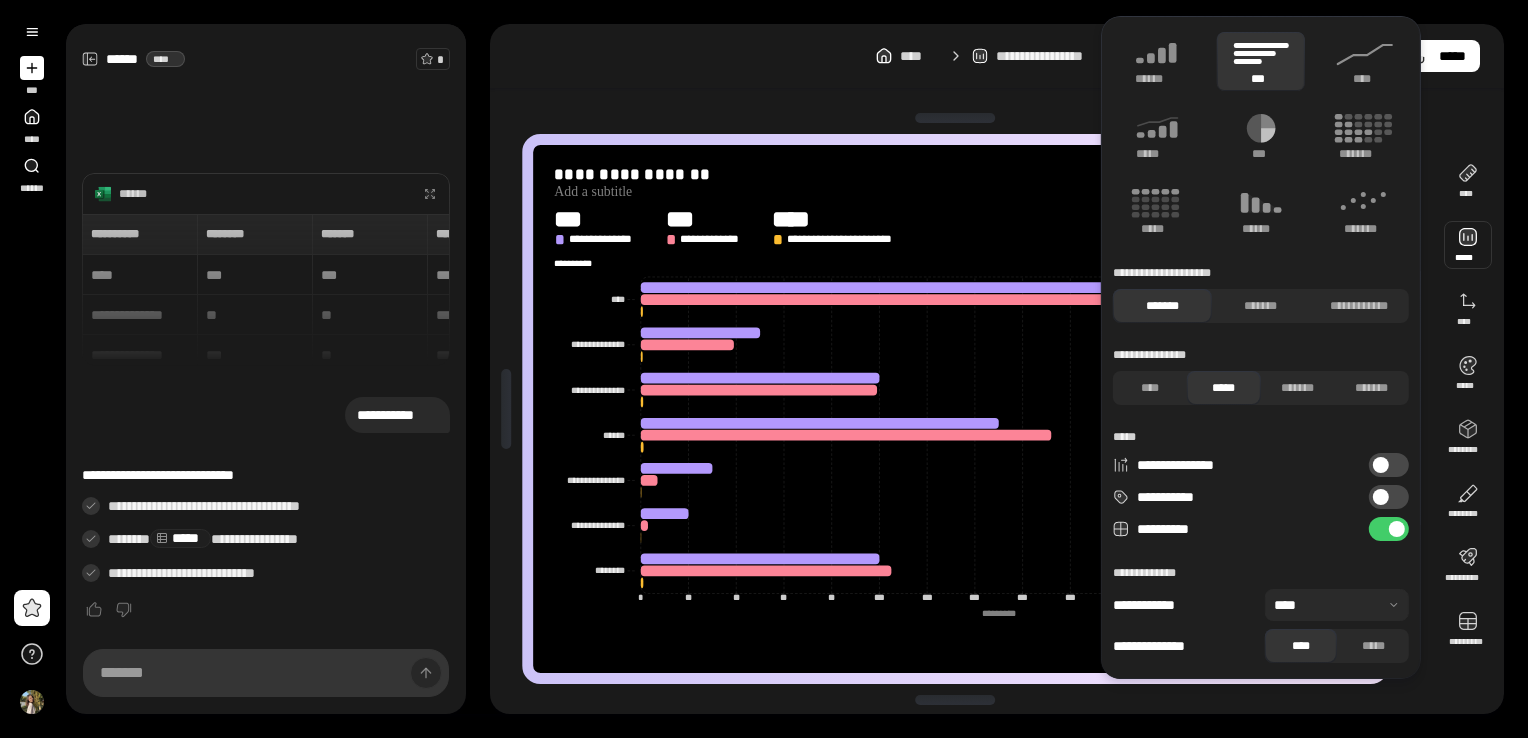 click on "**********" at bounding box center (1389, 497) 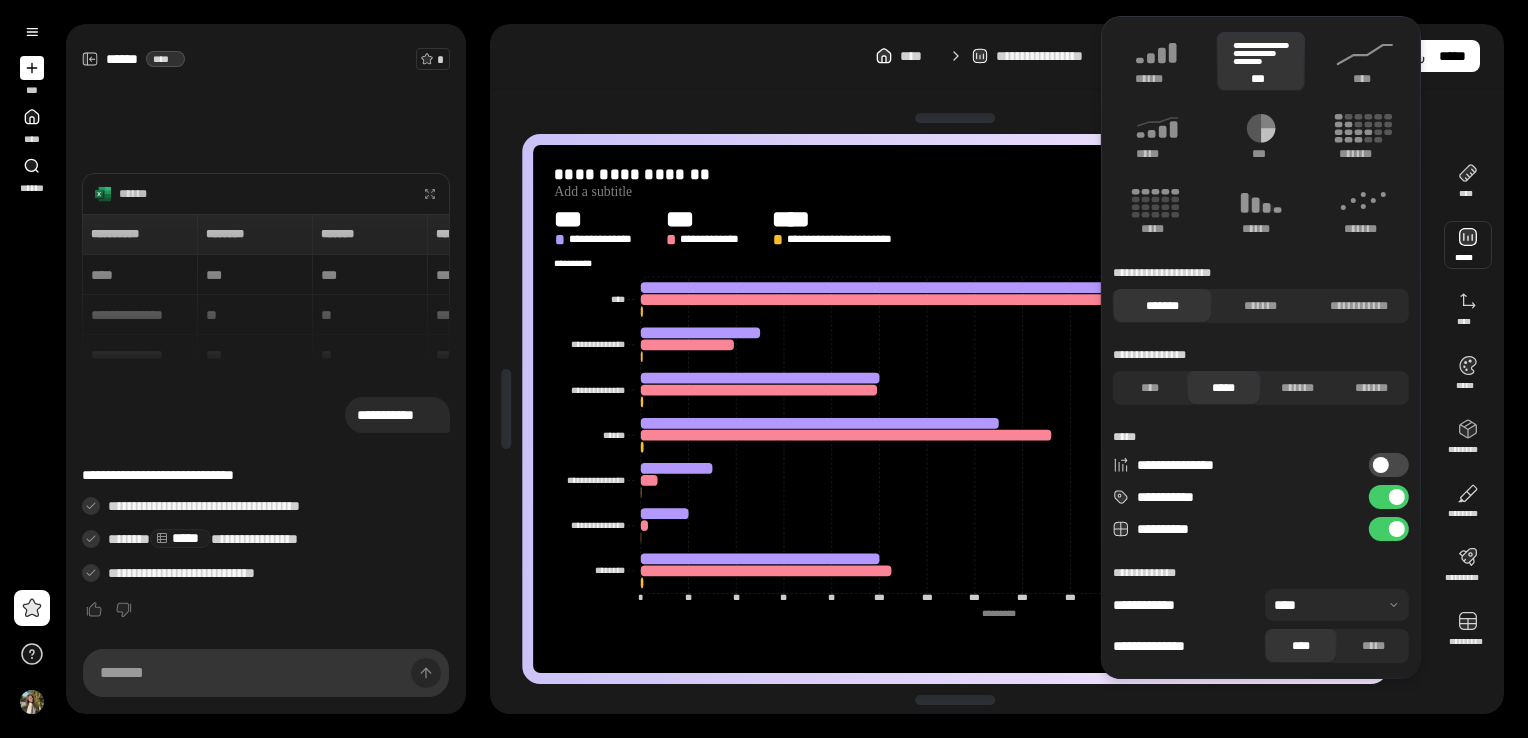 click at bounding box center (1397, 497) 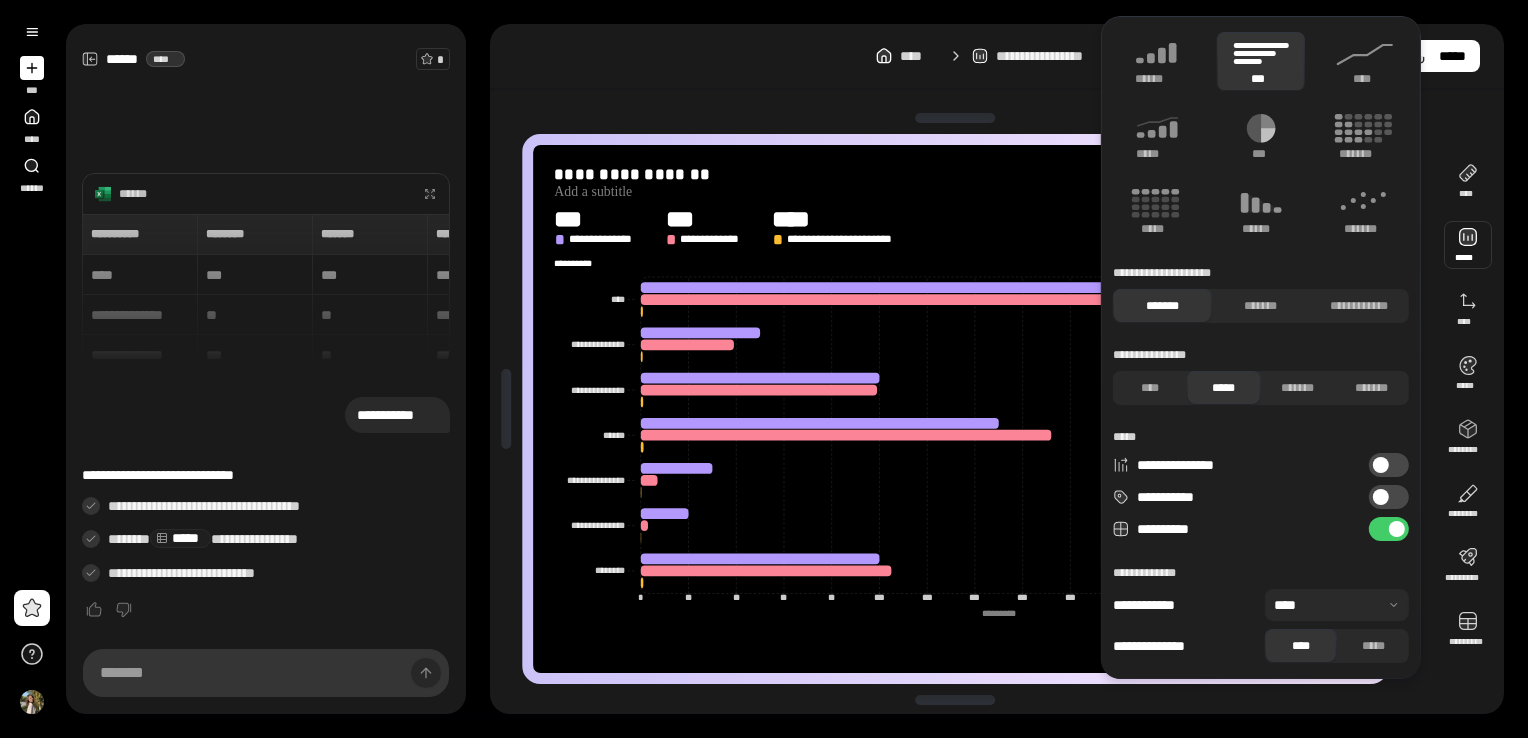 click at bounding box center [1381, 465] 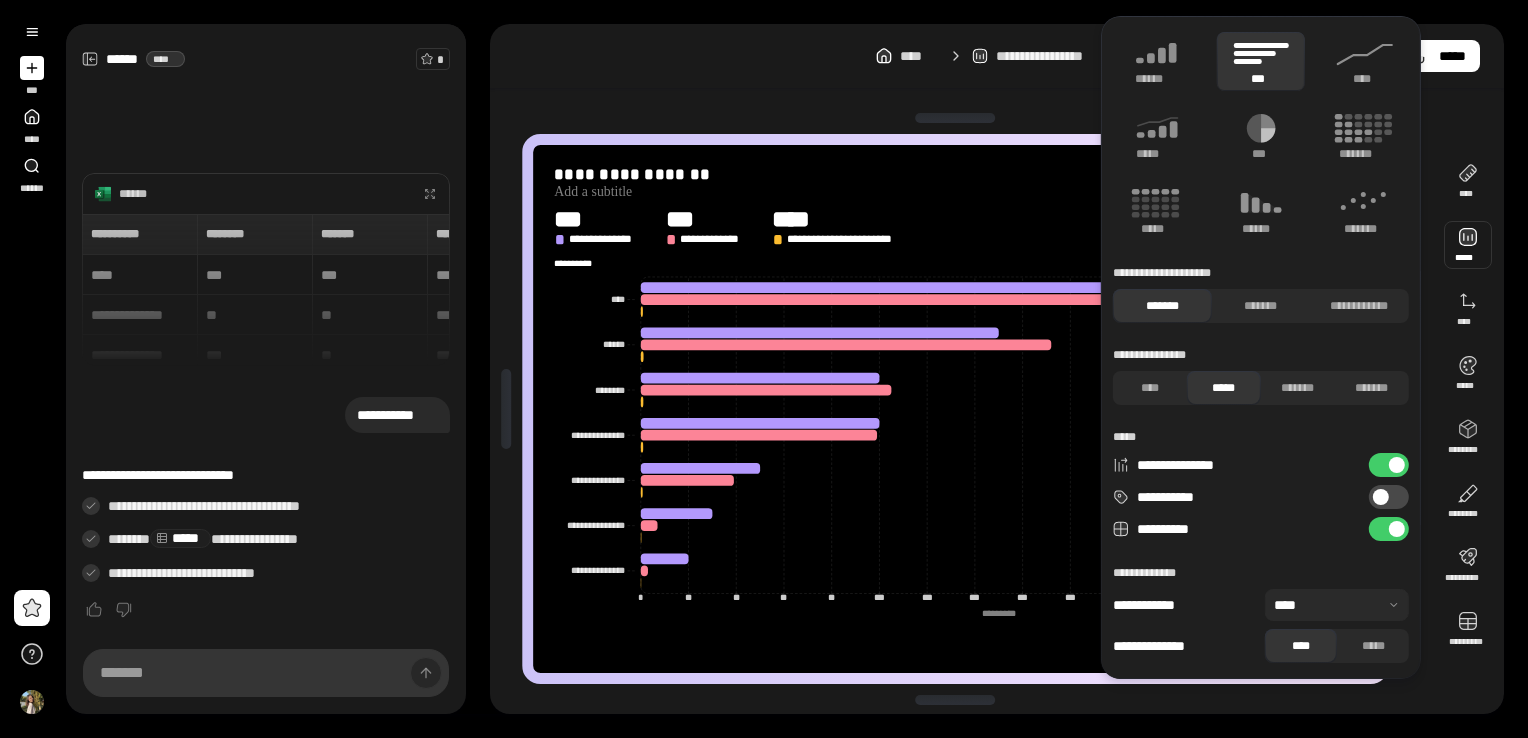 click at bounding box center (1397, 529) 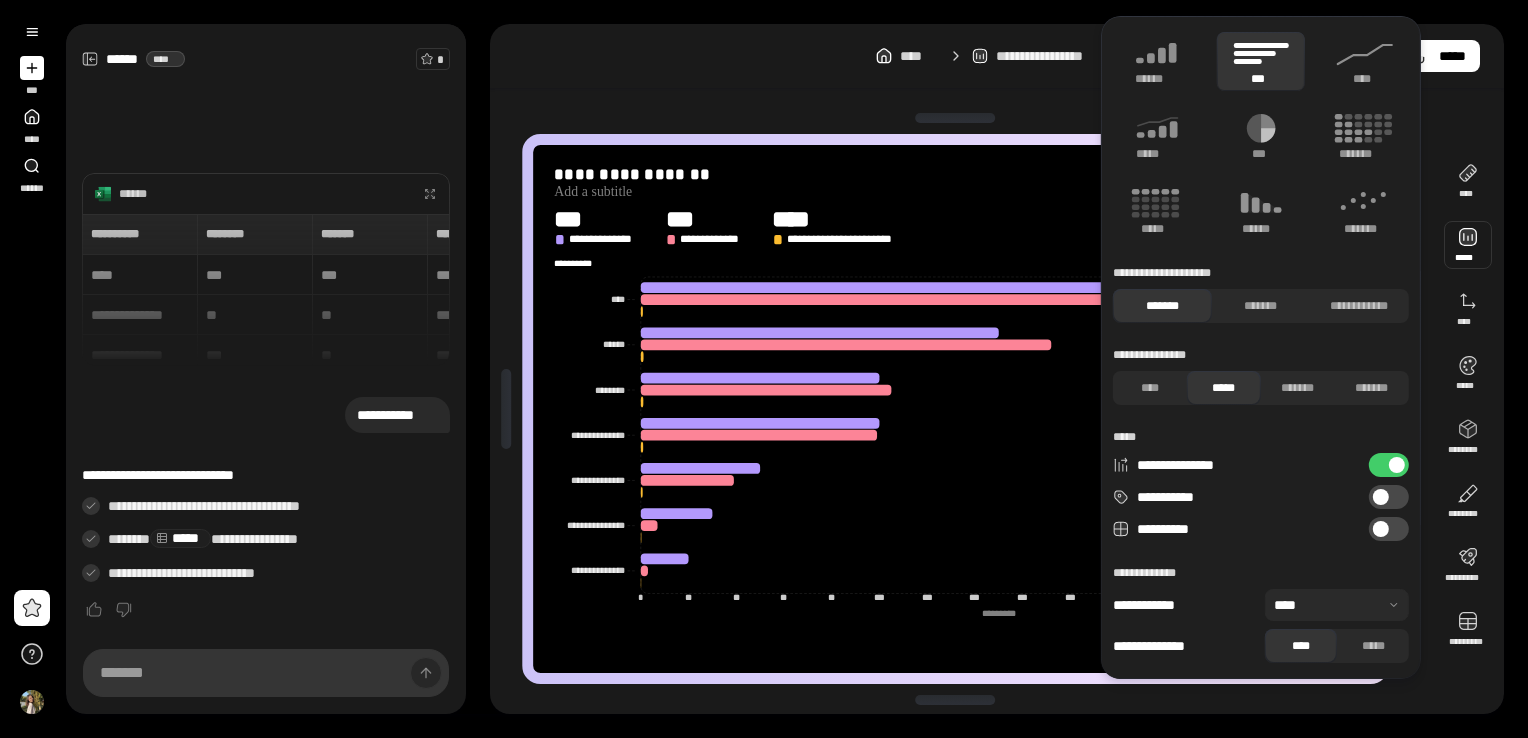 click on "**********" at bounding box center (1389, 529) 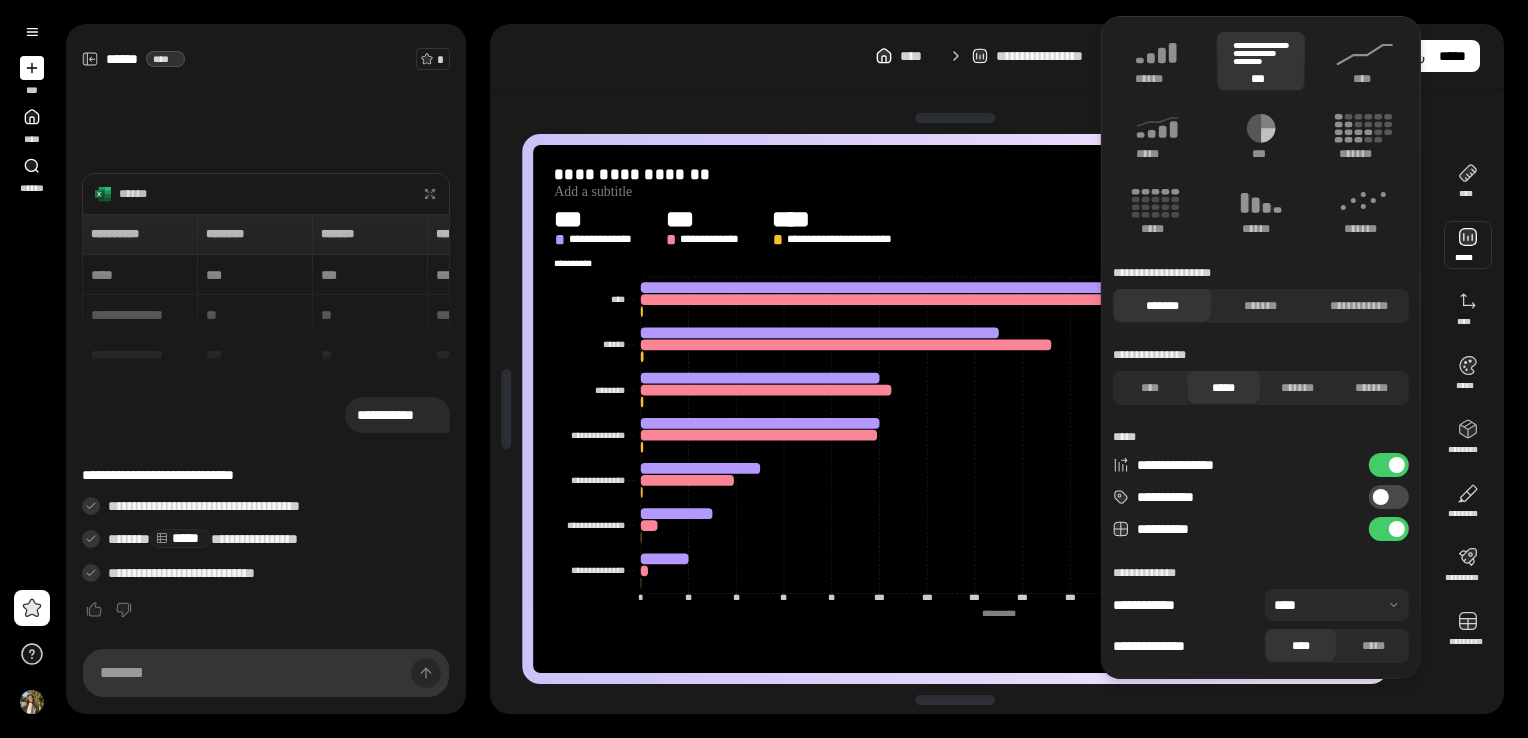click at bounding box center [1337, 605] 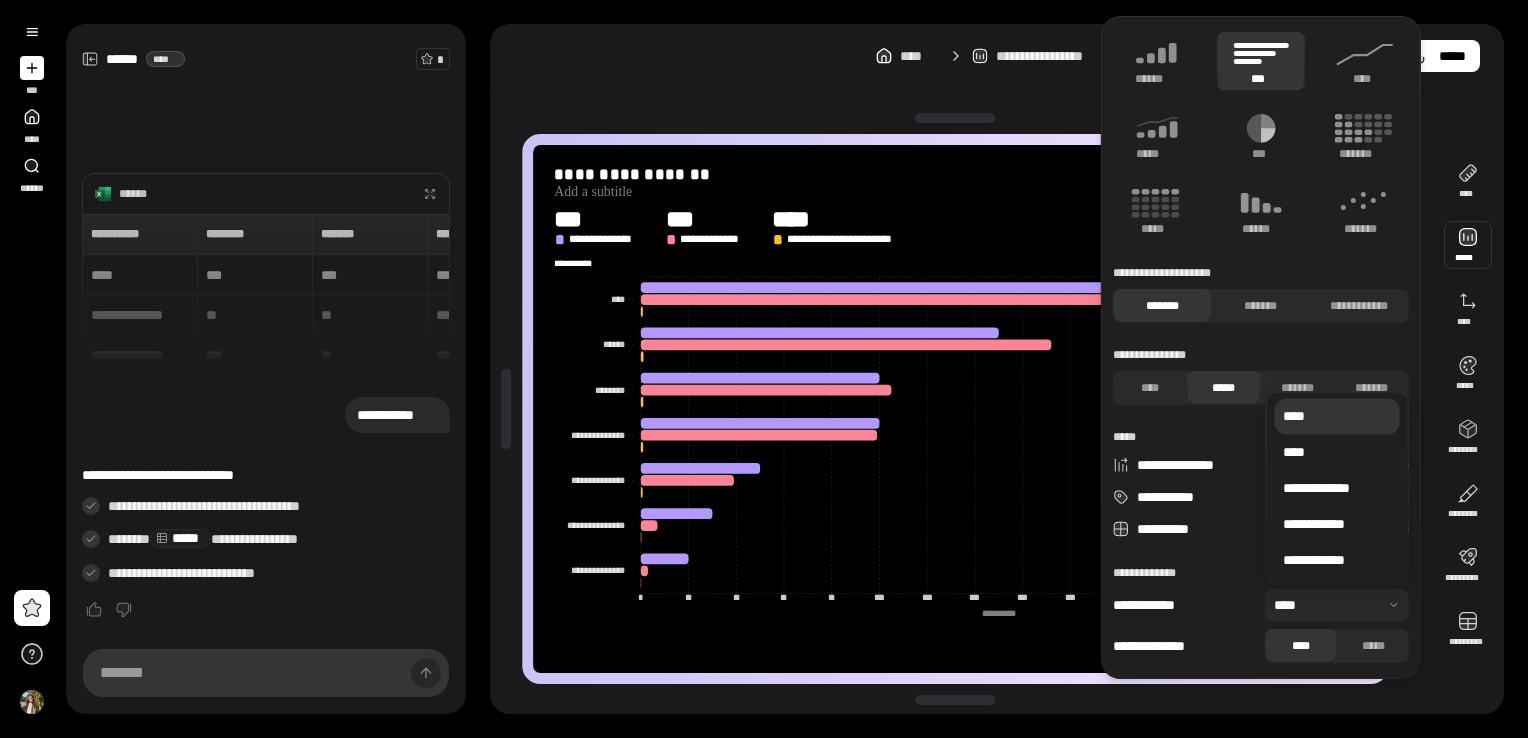 click at bounding box center (1337, 605) 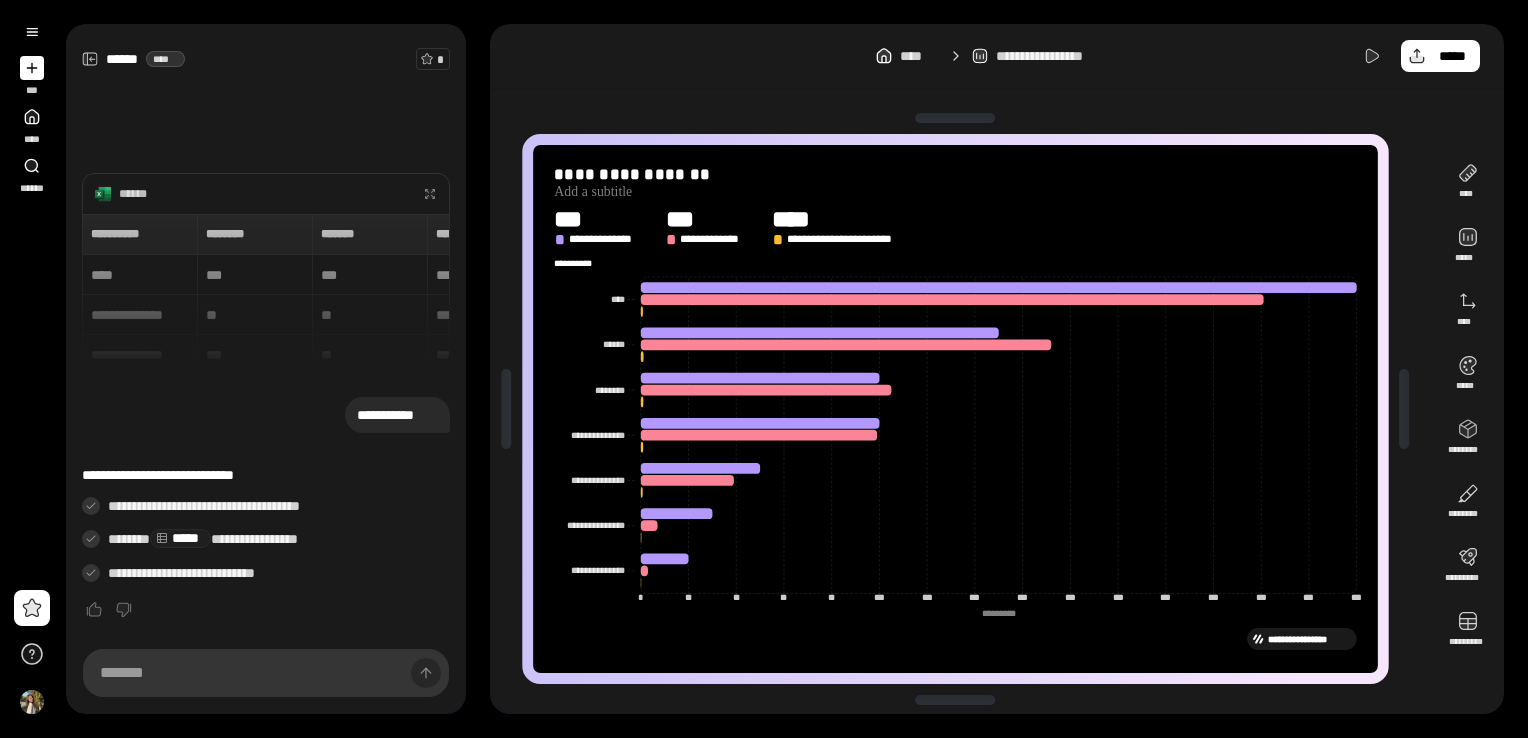 click on "**********" at bounding box center [266, 290] 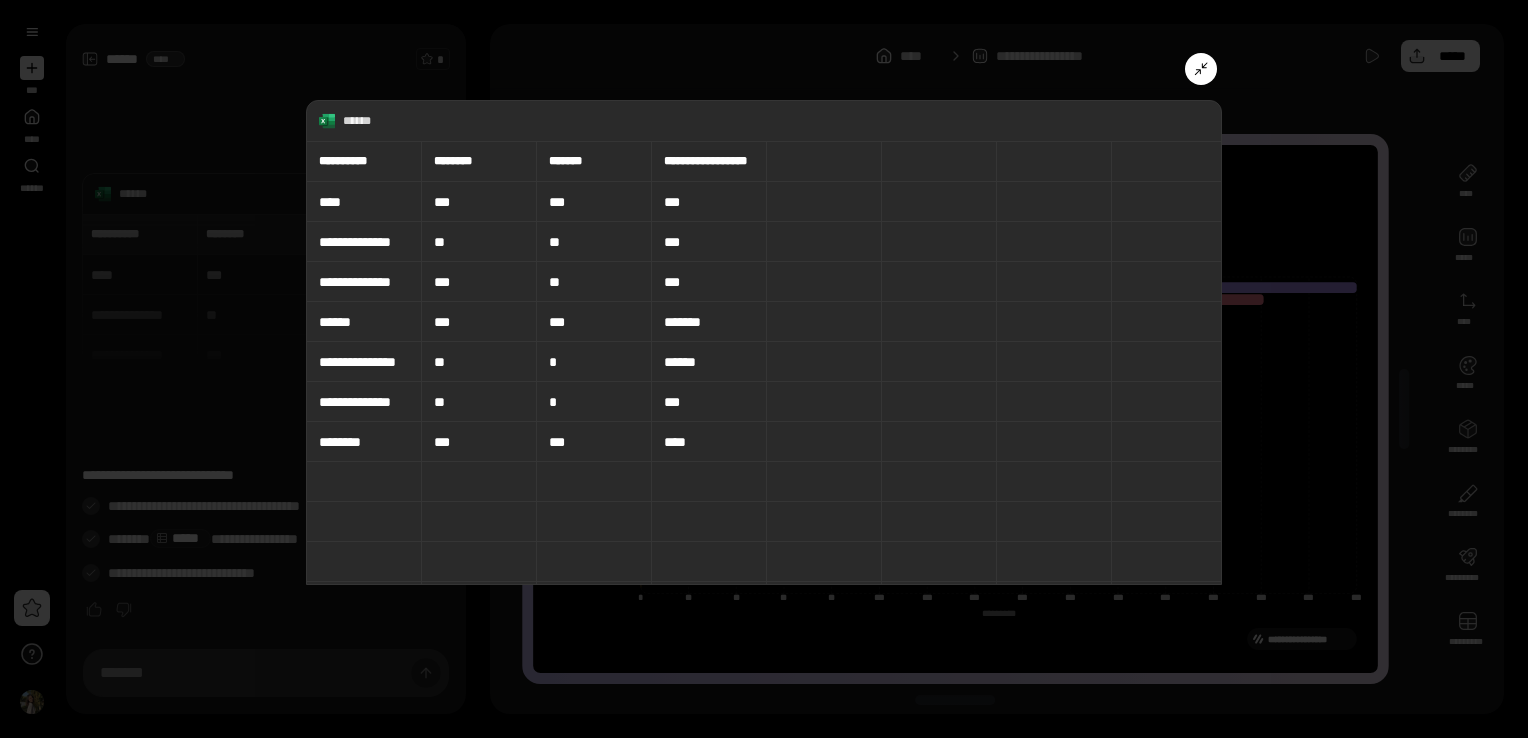 click on "****" at bounding box center [709, 442] 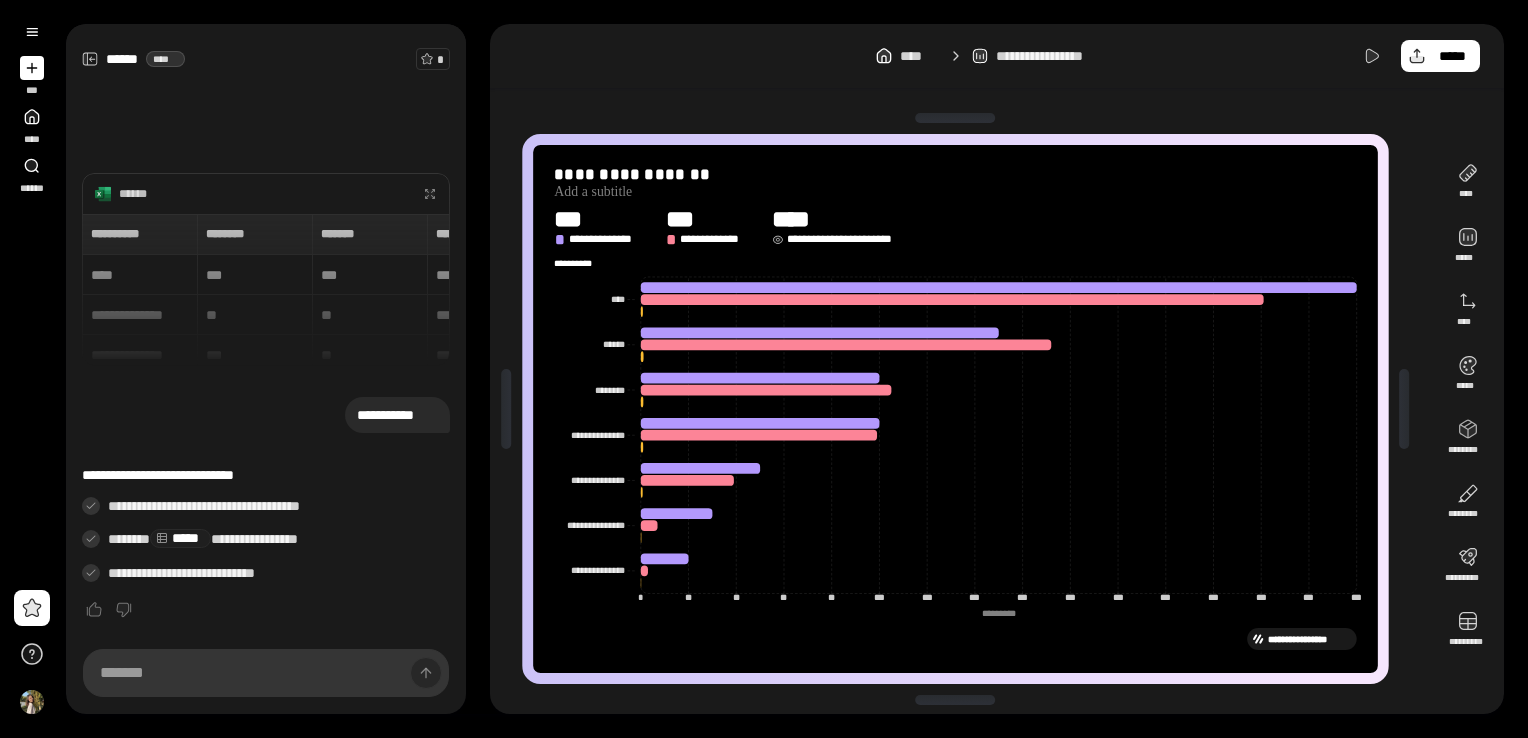 click on "****" at bounding box center (799, 219) 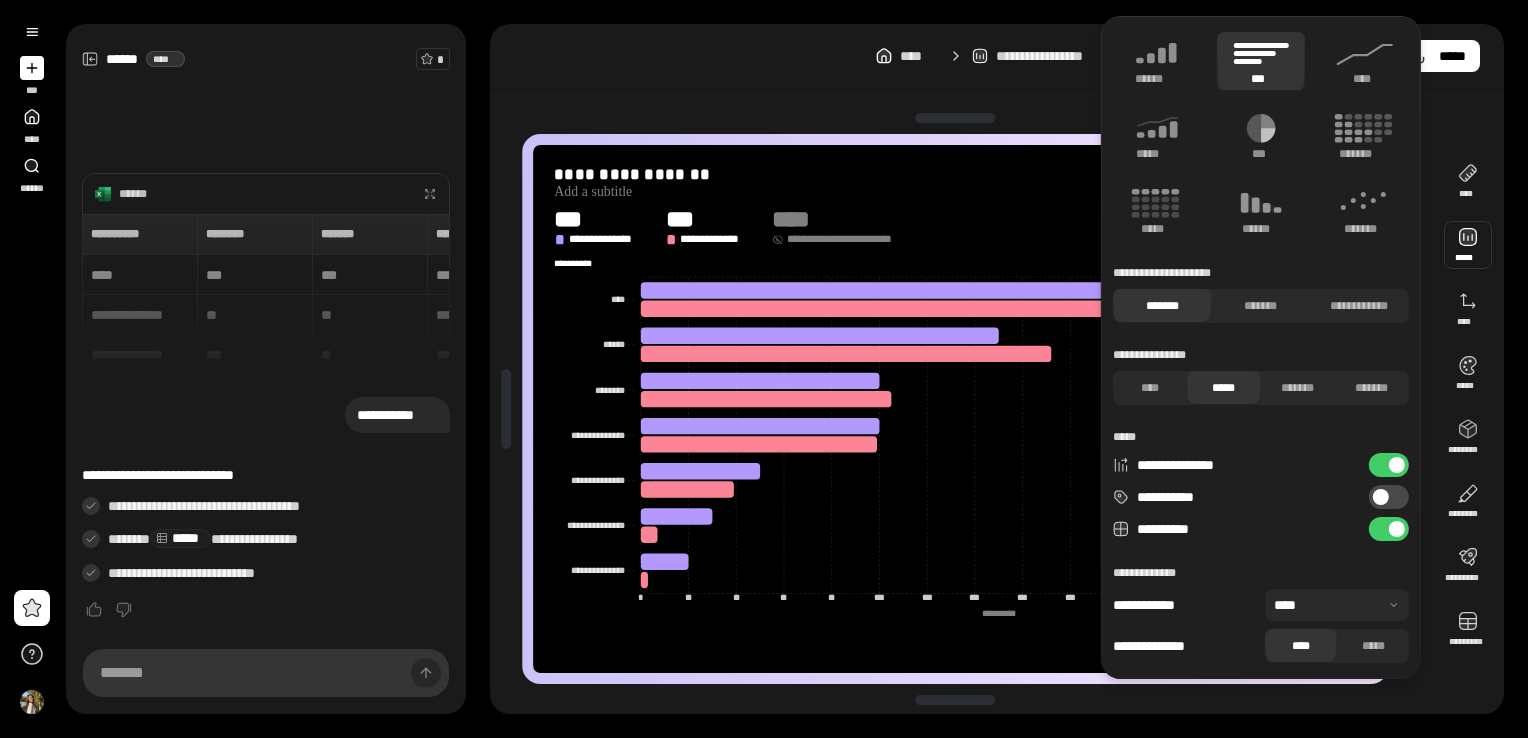 click at bounding box center (1381, 497) 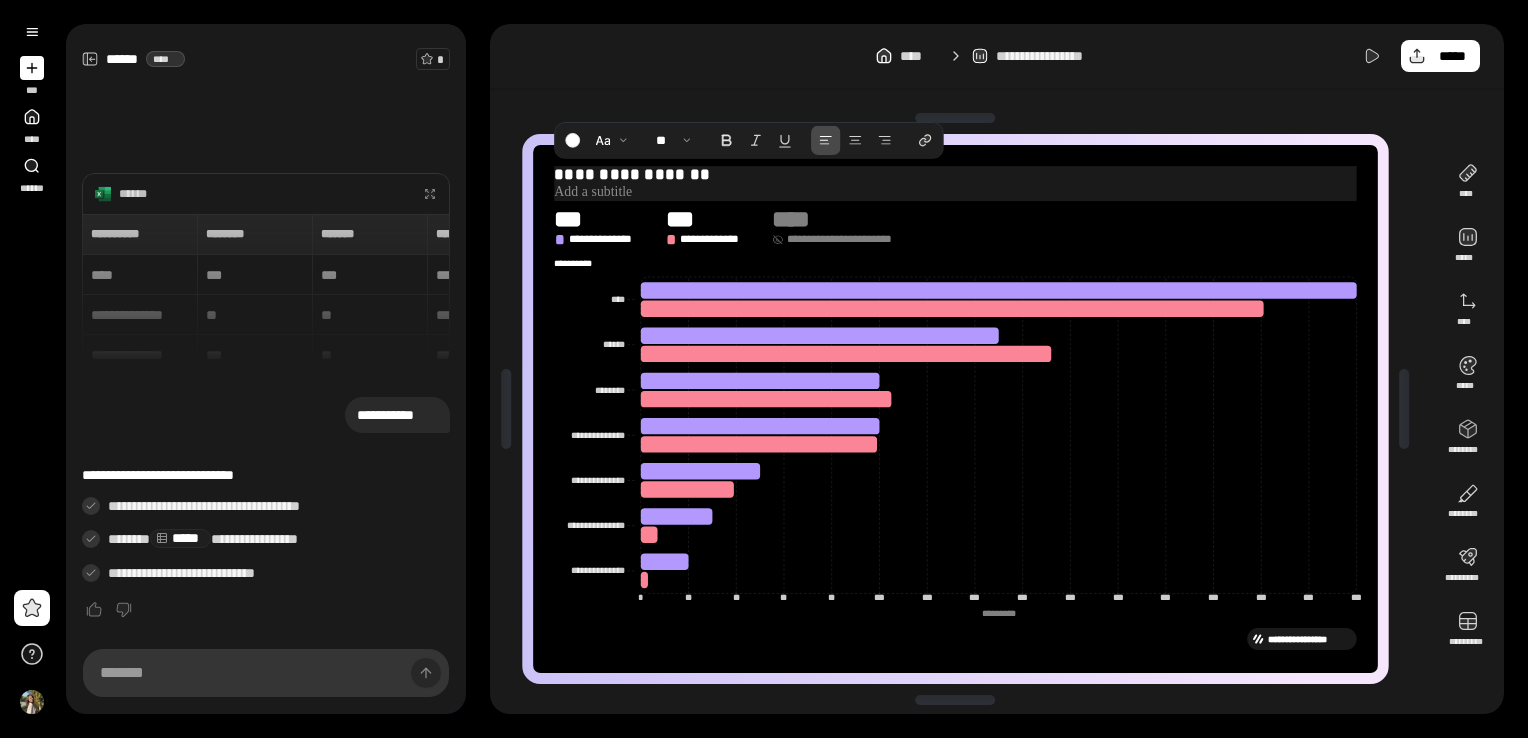 click on "**********" at bounding box center [955, 175] 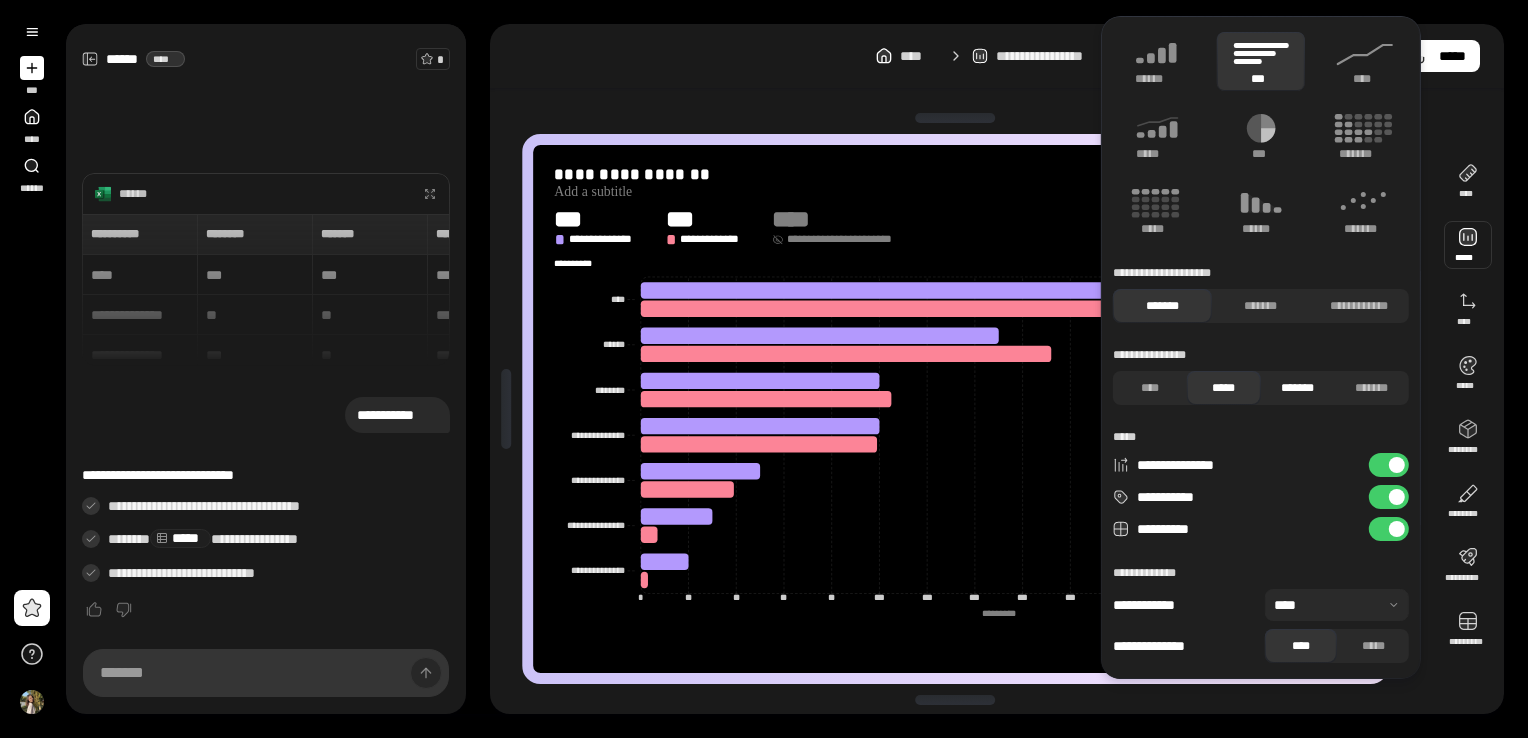 click on "*******" at bounding box center [1298, 388] 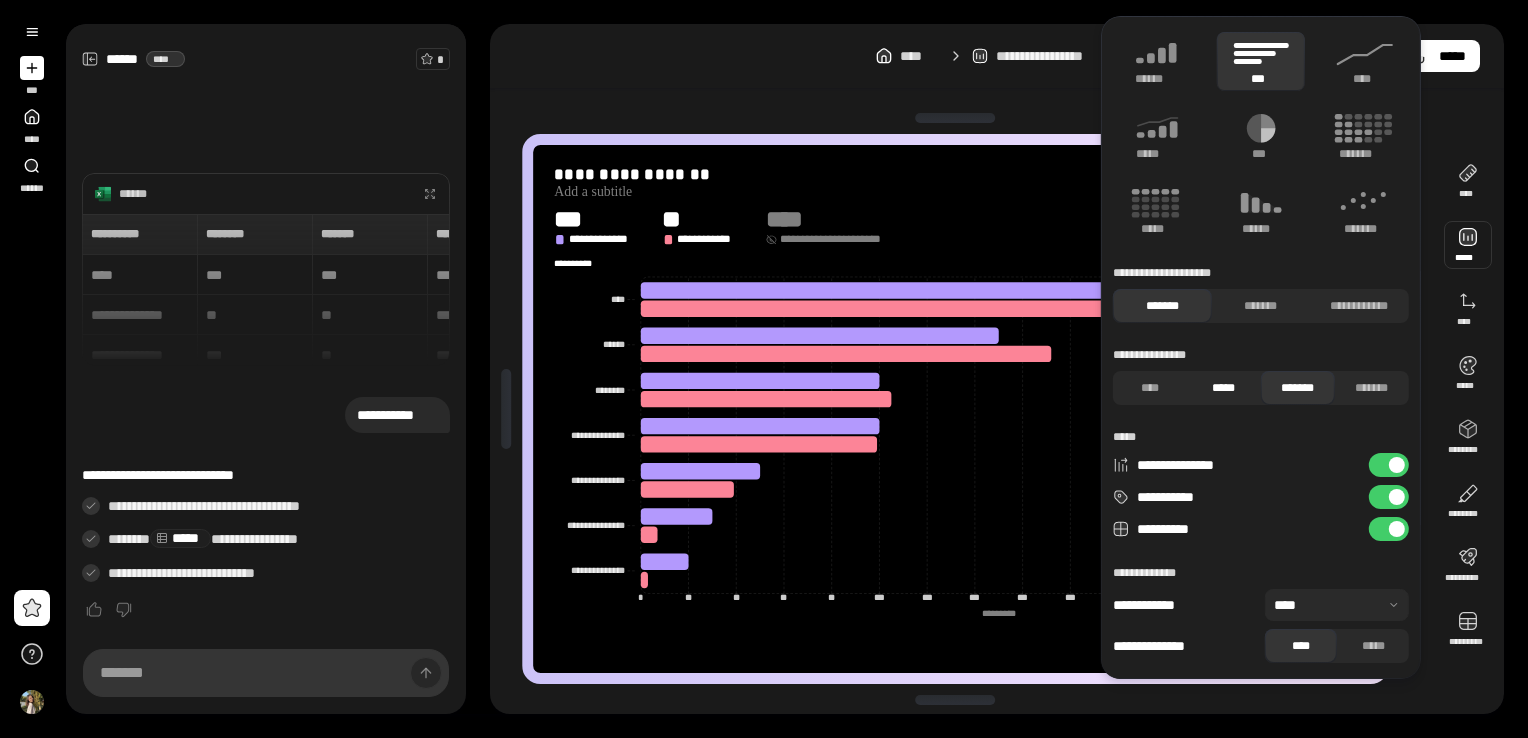 click on "*****" at bounding box center [1224, 388] 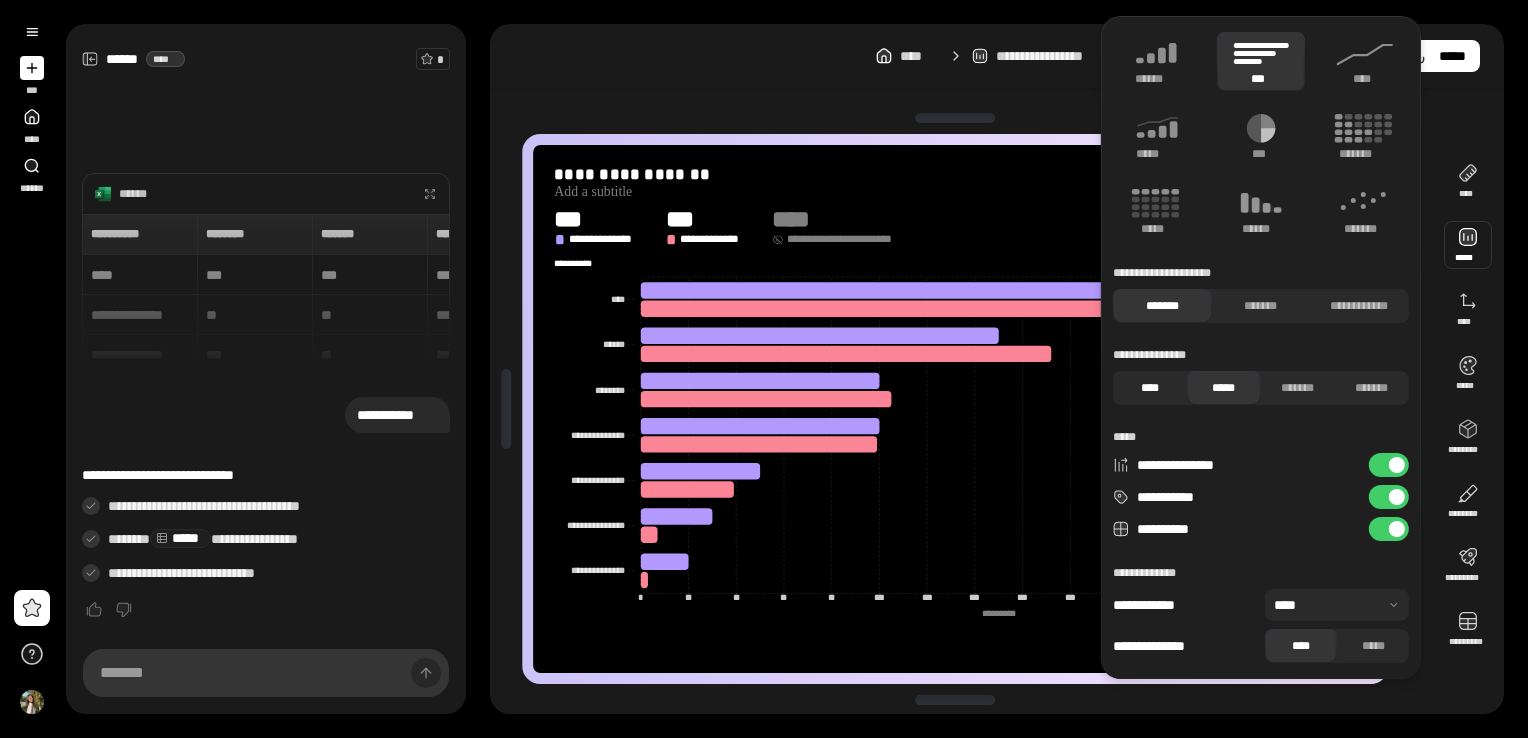 click on "****" at bounding box center (1150, 388) 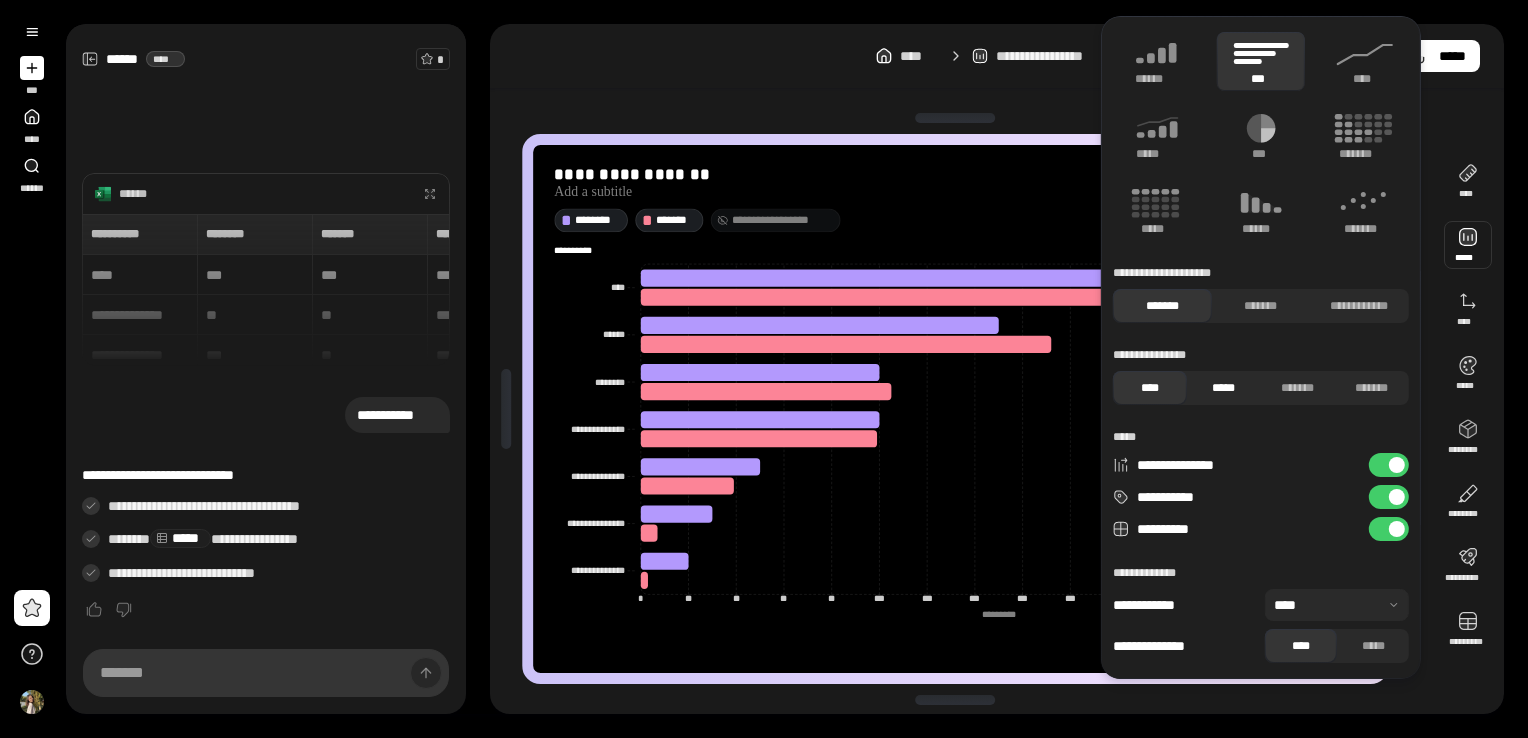 click on "*****" at bounding box center [1224, 388] 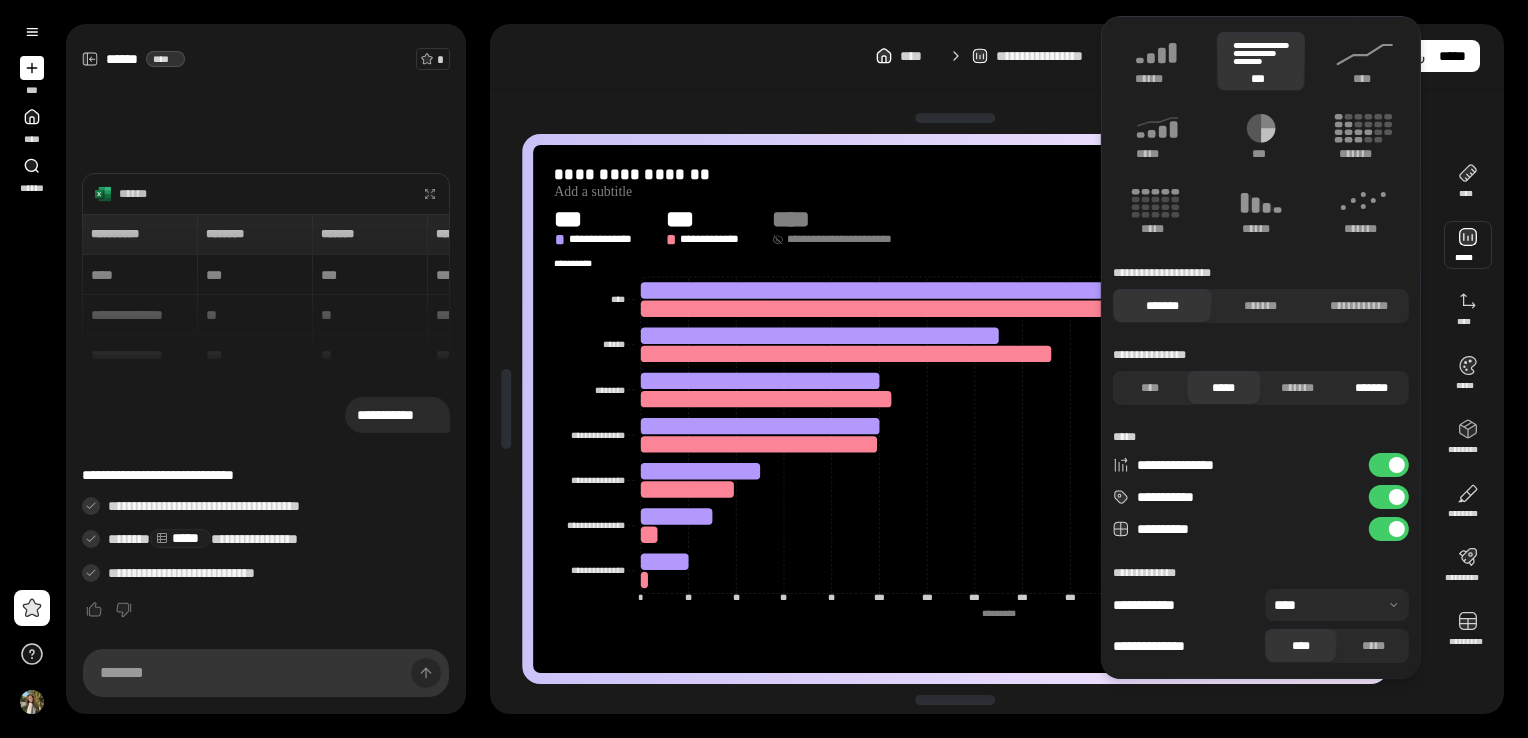 click on "*******" at bounding box center (1372, 388) 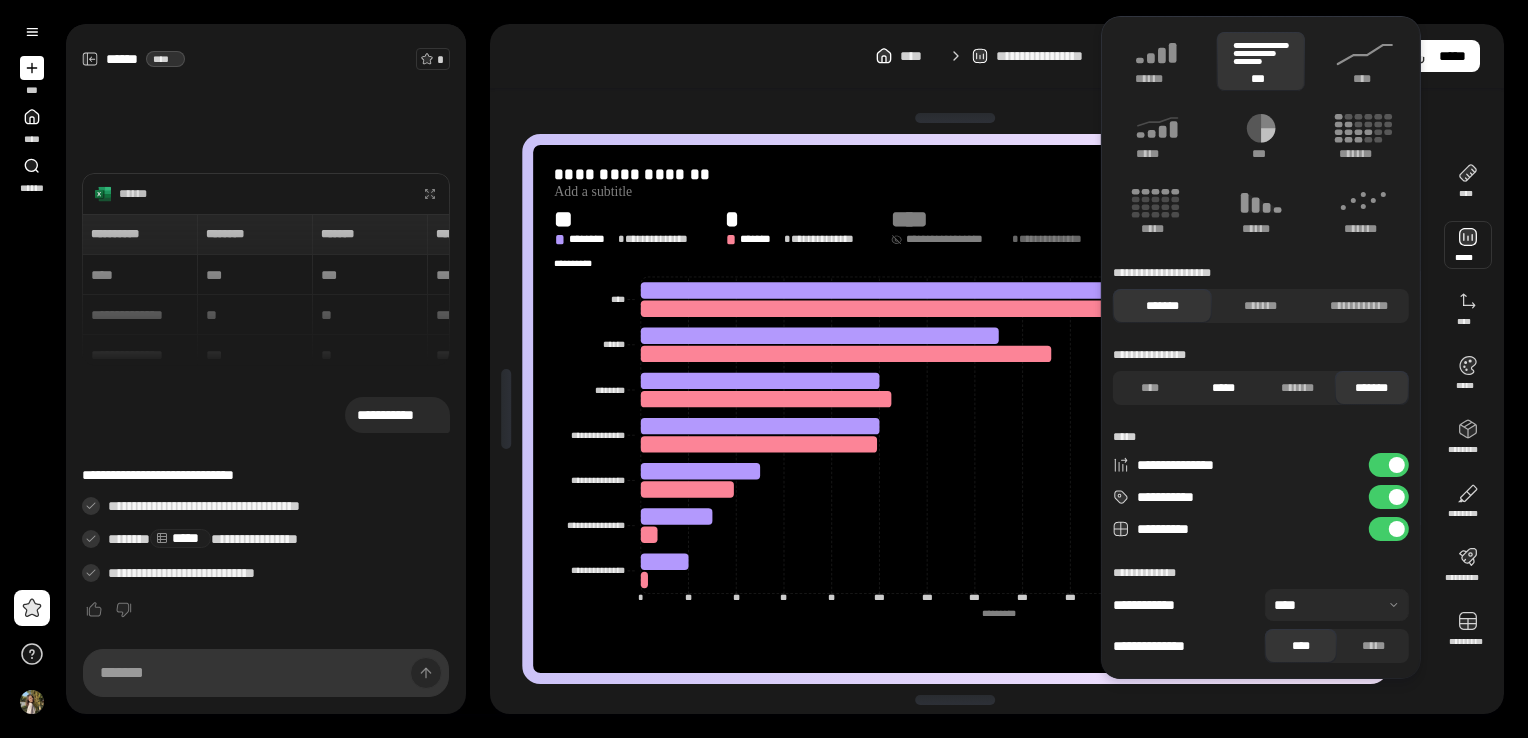 click on "*****" at bounding box center [1224, 388] 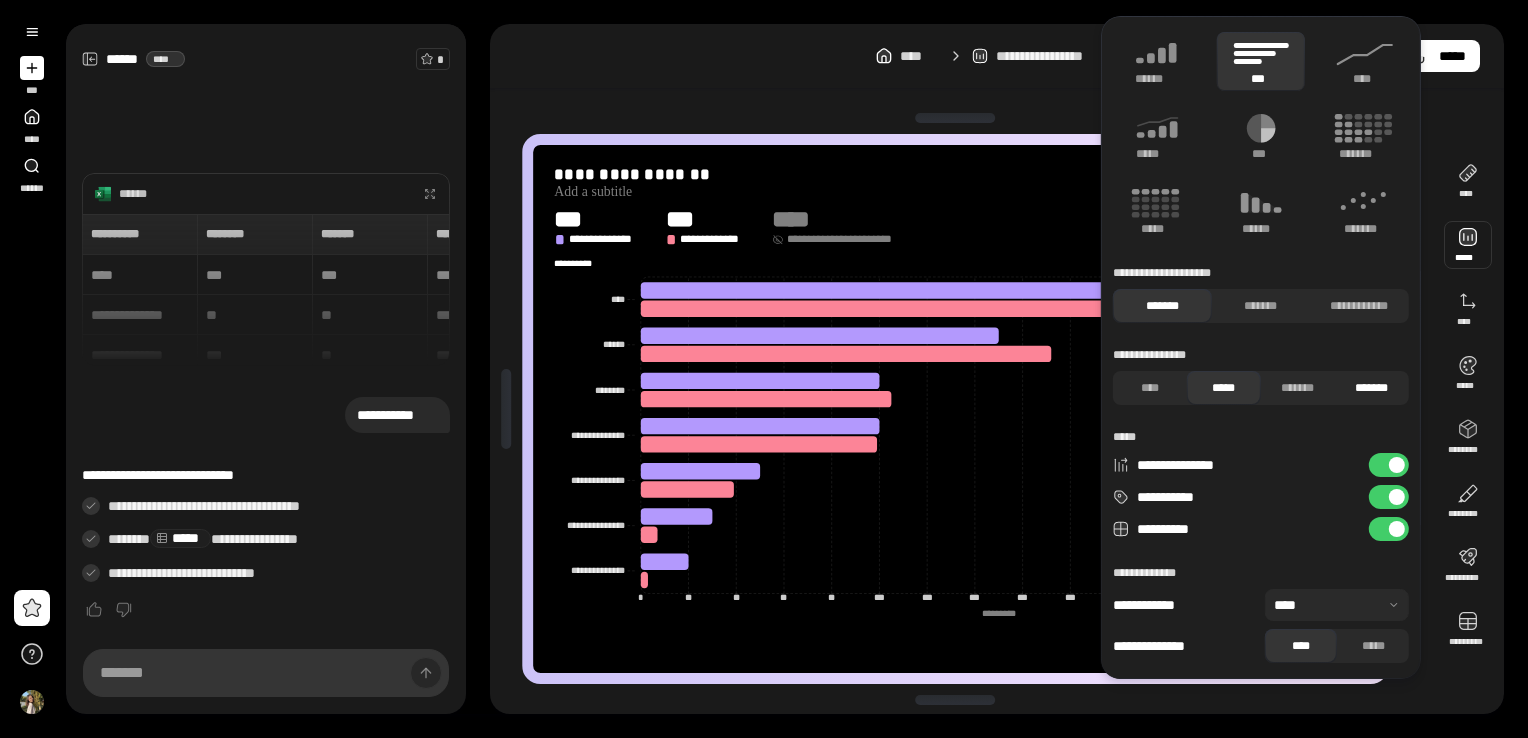 click on "*******" at bounding box center [1372, 388] 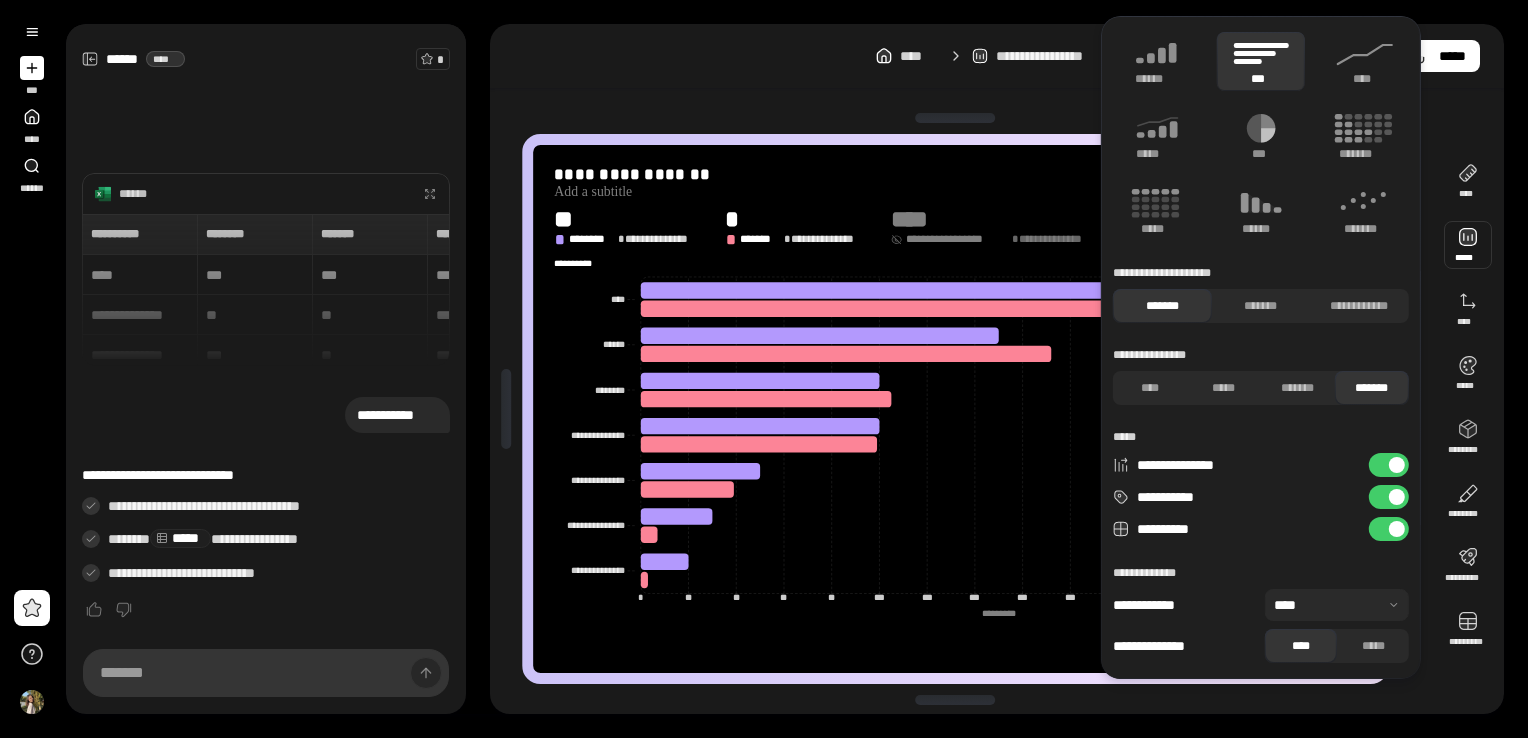 click at bounding box center [1337, 605] 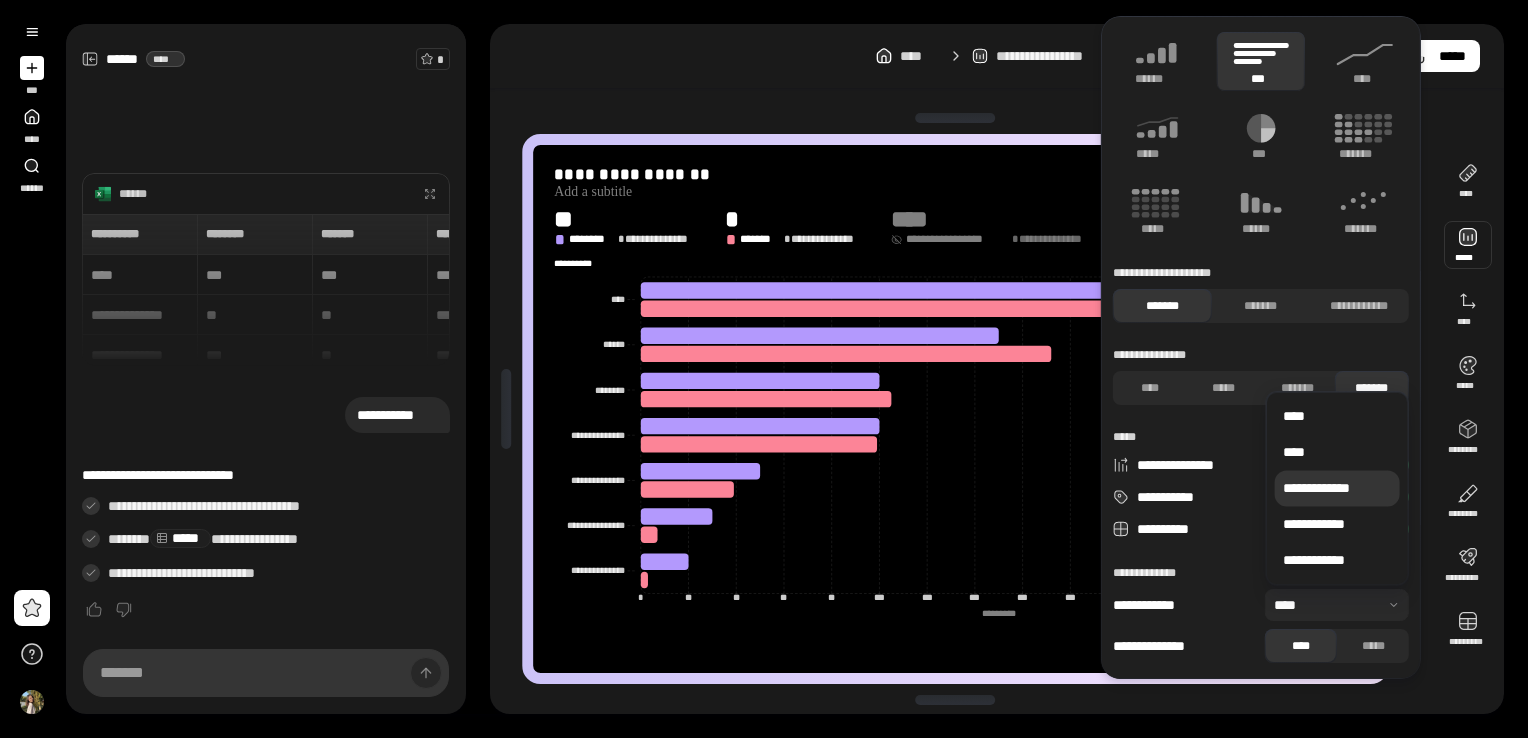 click on "**********" at bounding box center (1337, 488) 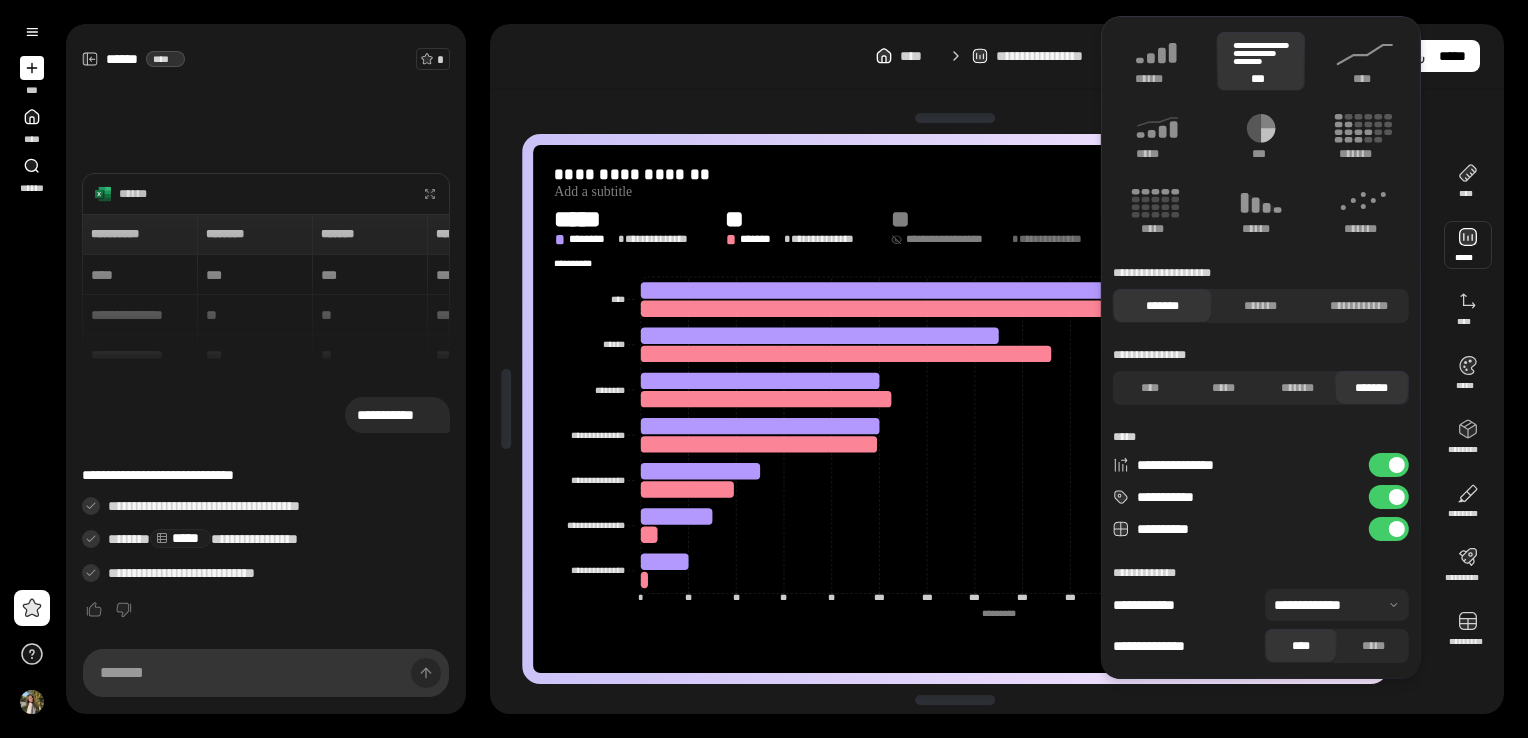 click at bounding box center (1337, 605) 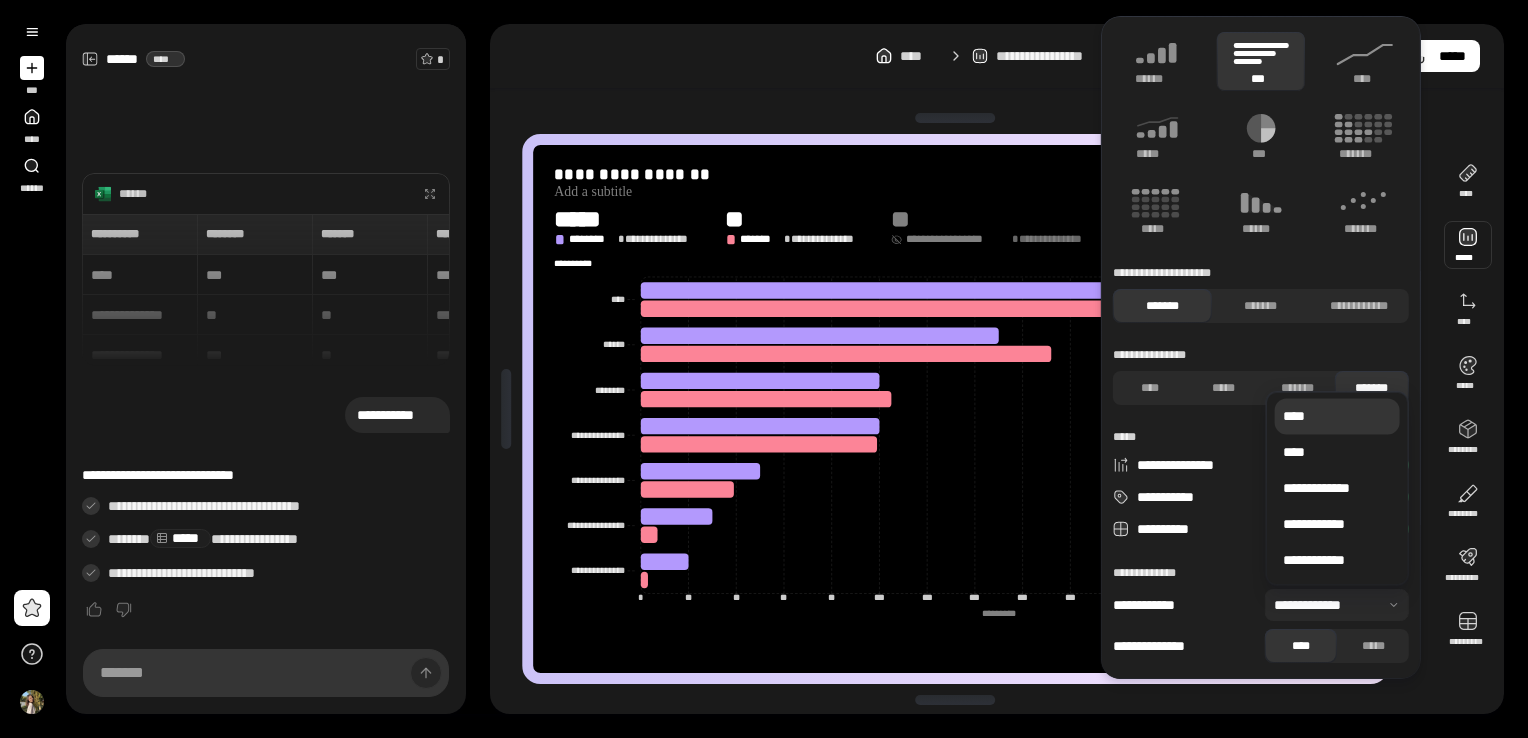 click on "****" at bounding box center (1337, 416) 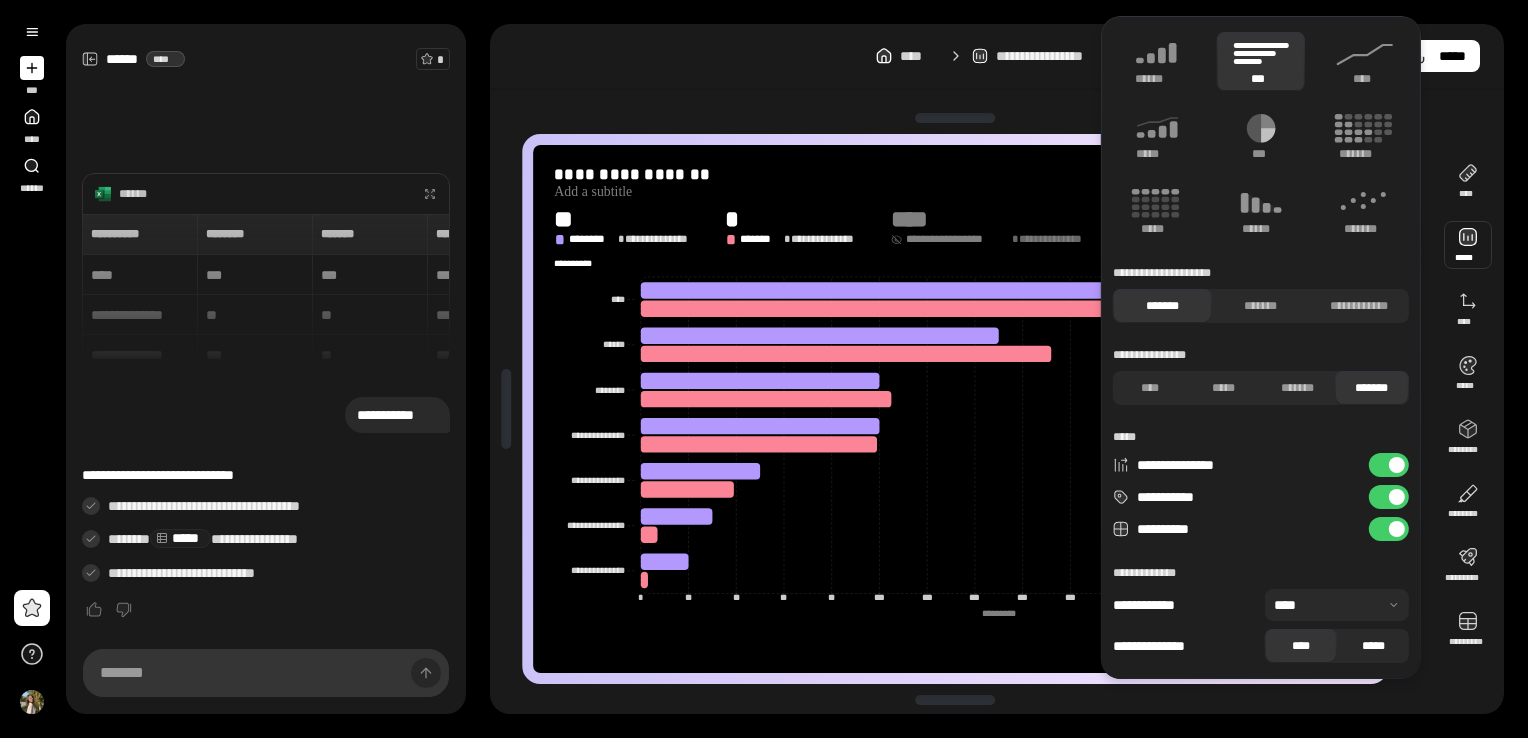 click on "*****" at bounding box center (1373, 646) 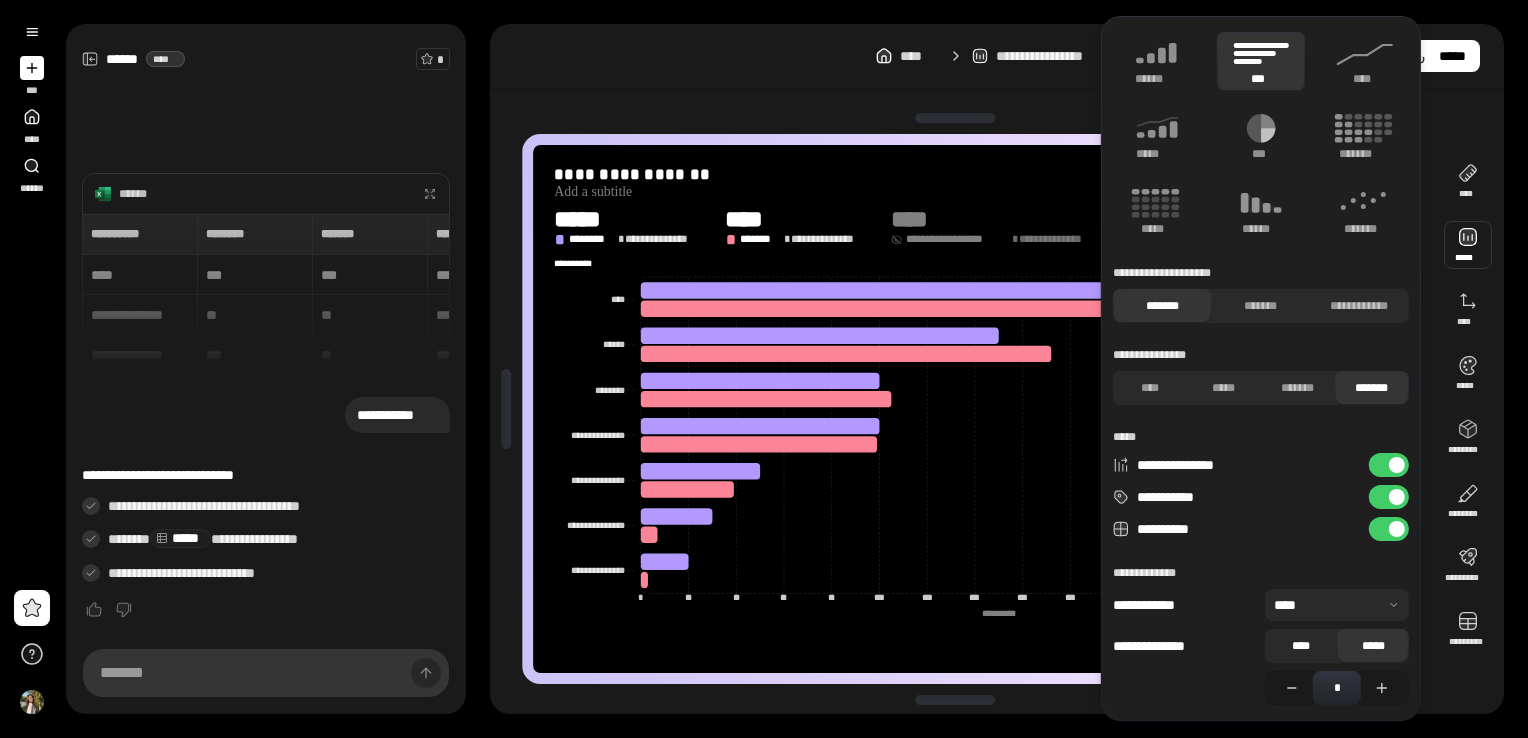 click on "****" at bounding box center (1301, 646) 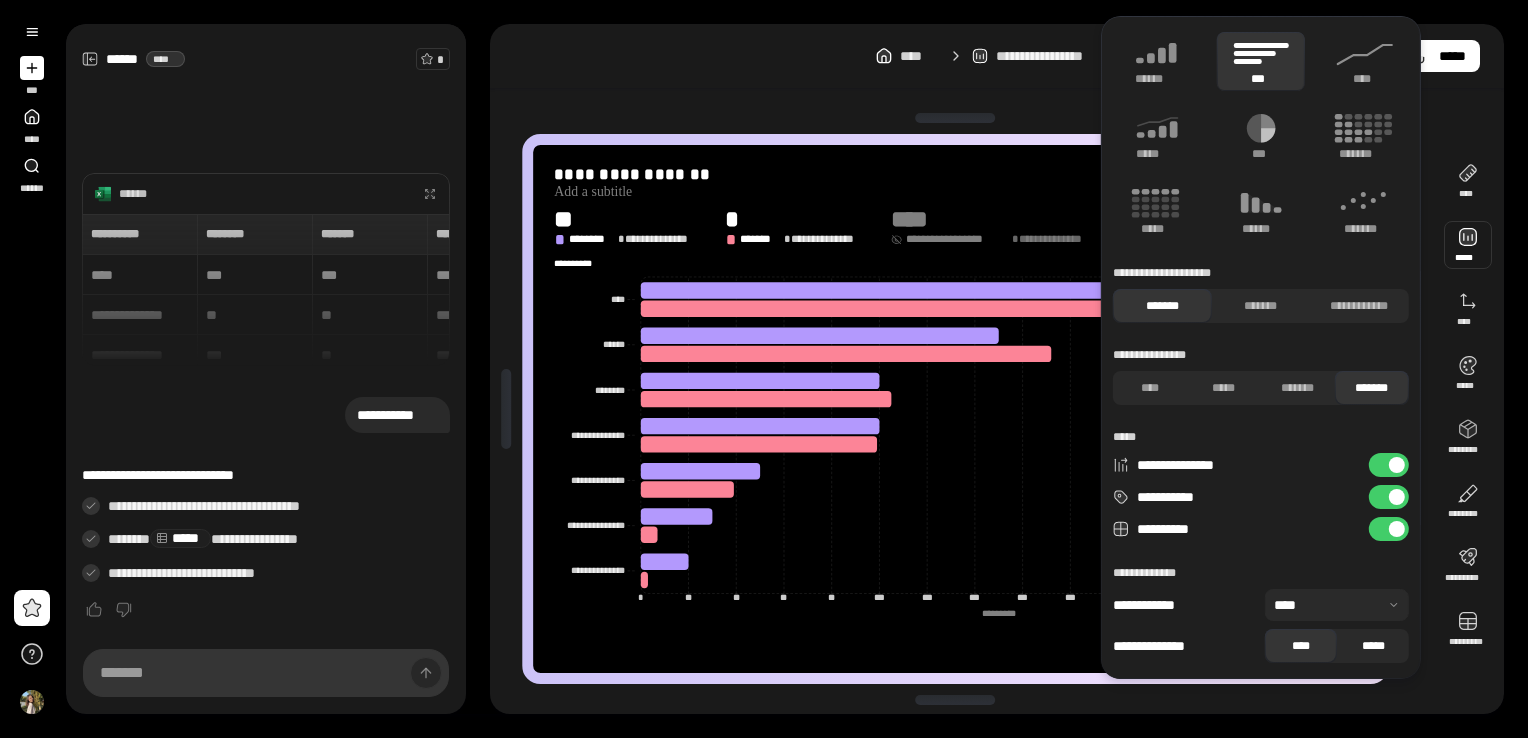click on "*****" at bounding box center (1373, 646) 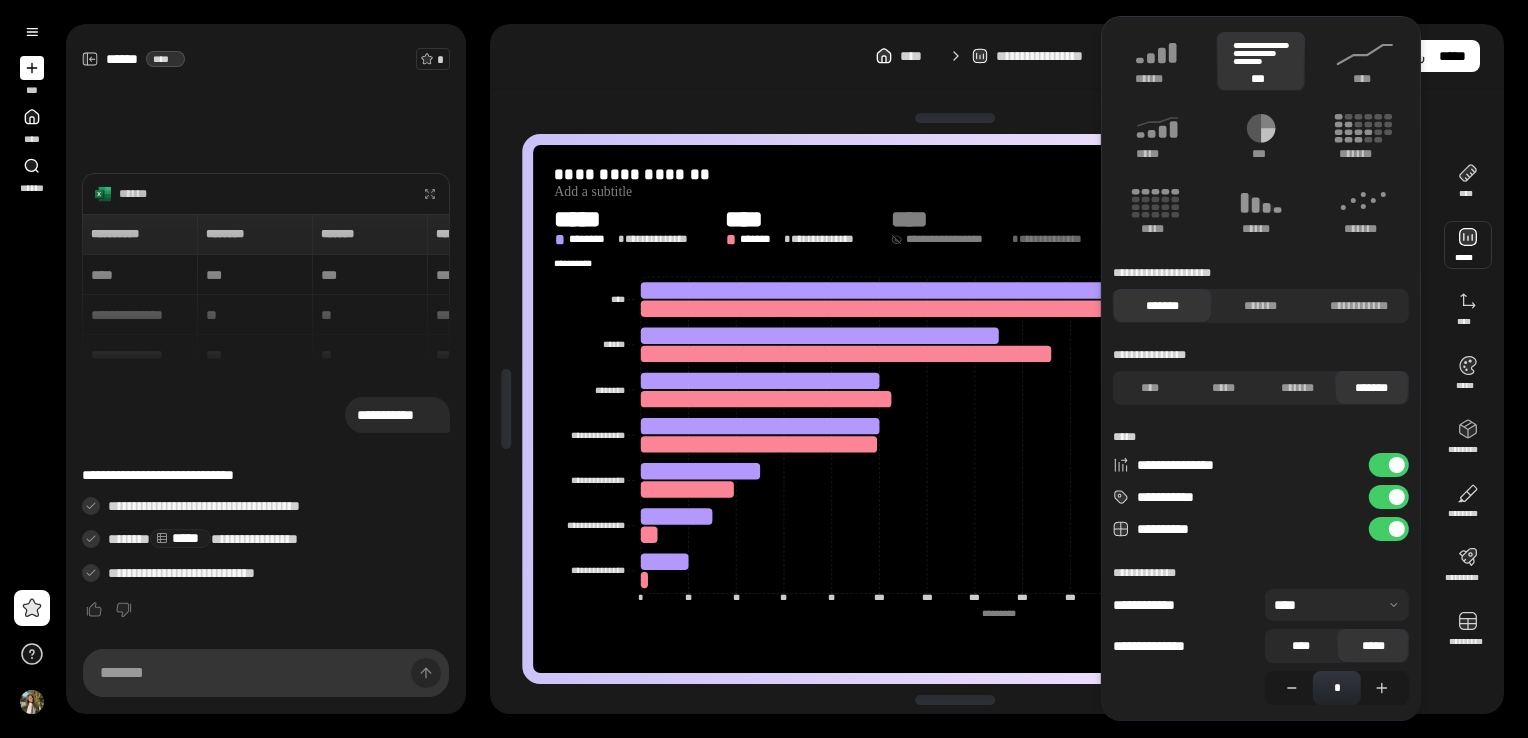 click on "****" at bounding box center [1301, 646] 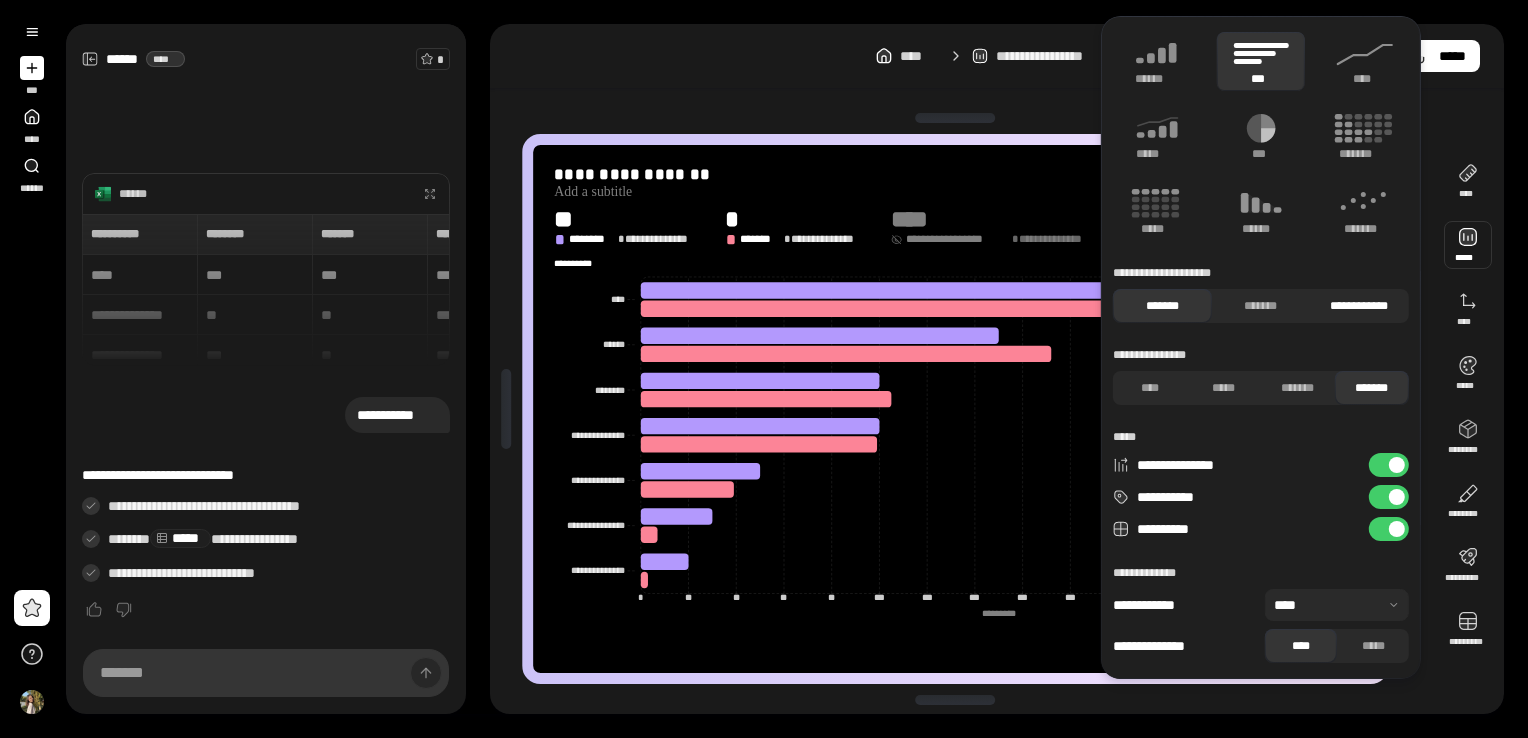 click on "**********" at bounding box center [1359, 306] 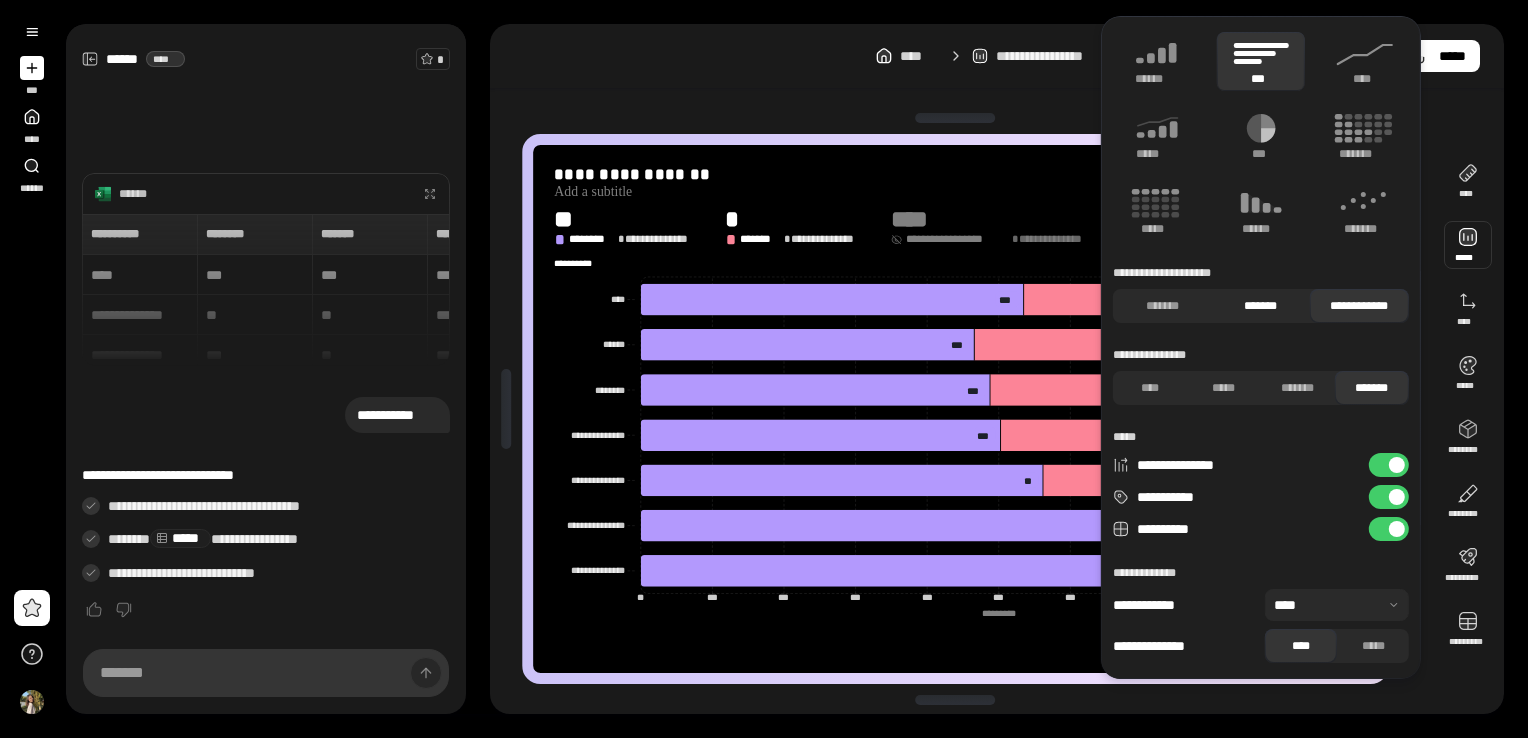 click on "*******" at bounding box center (1260, 306) 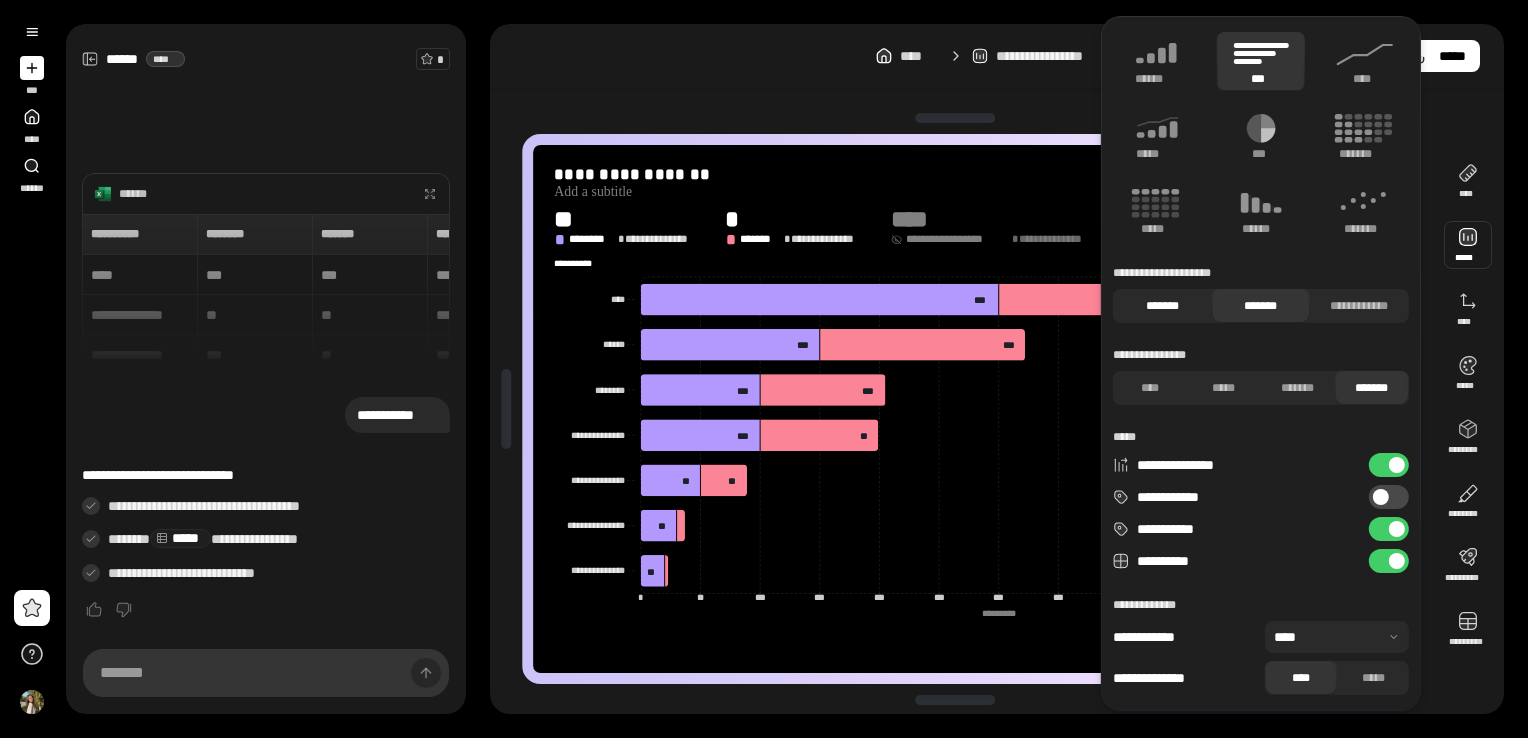 click on "*******" at bounding box center [1162, 306] 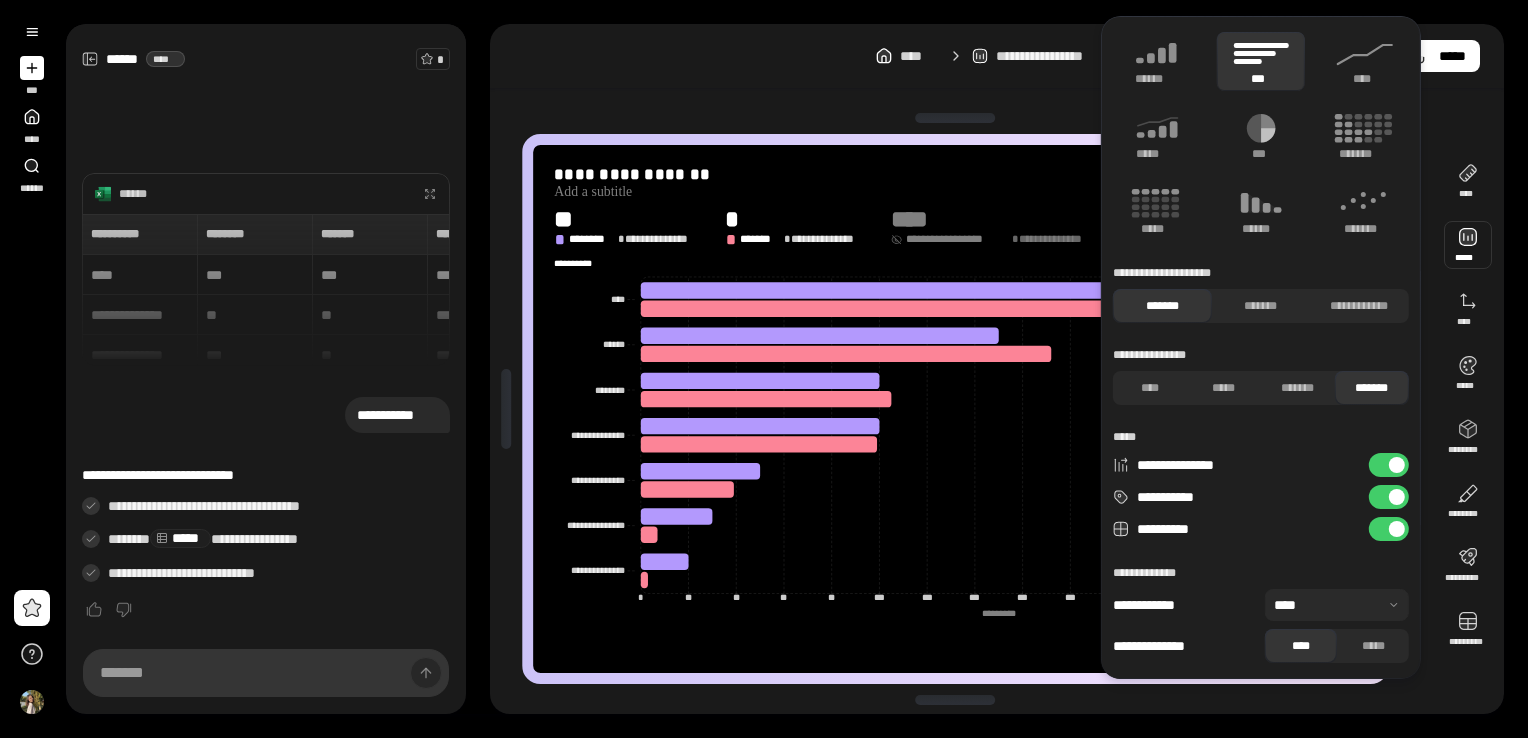 click at bounding box center [1397, 497] 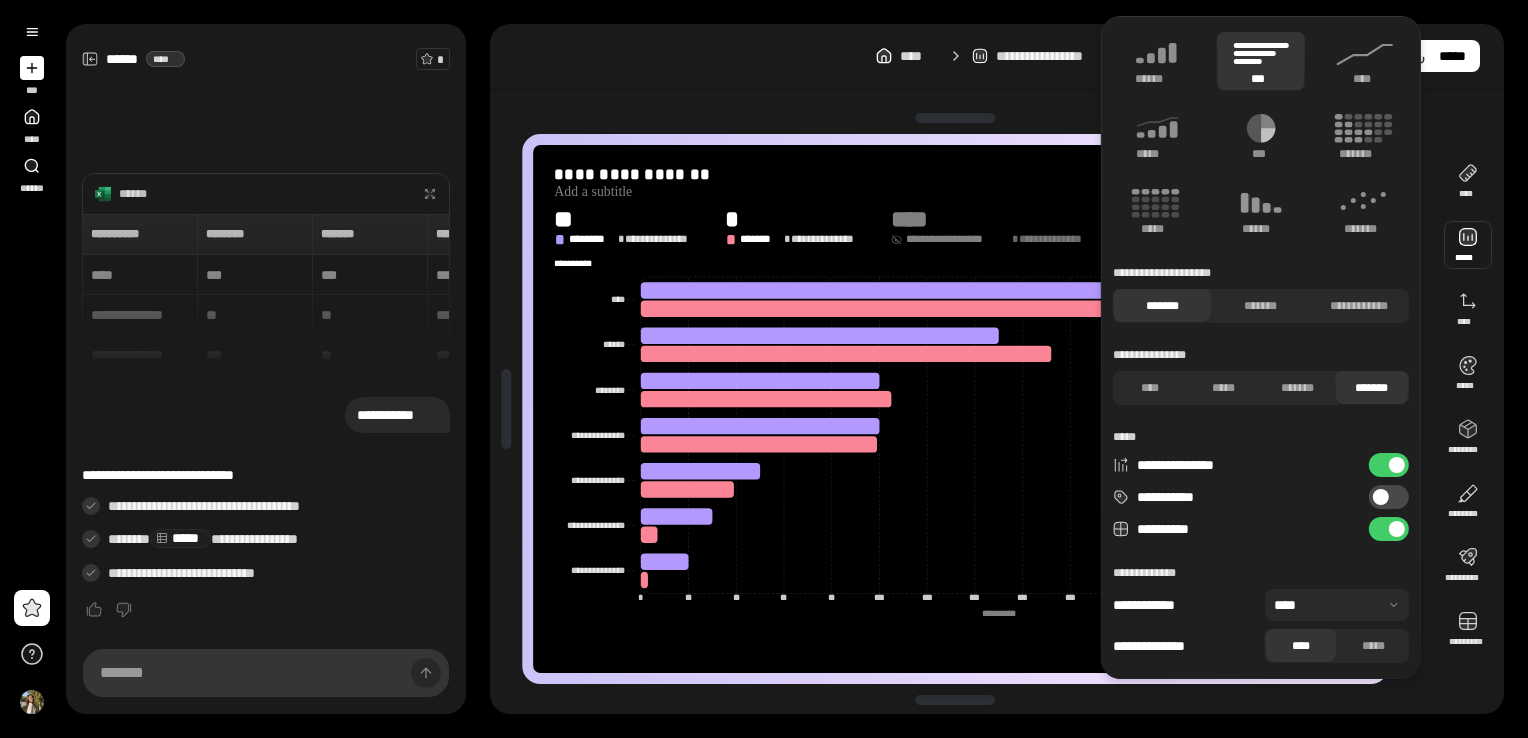 click on "**********" at bounding box center (1389, 497) 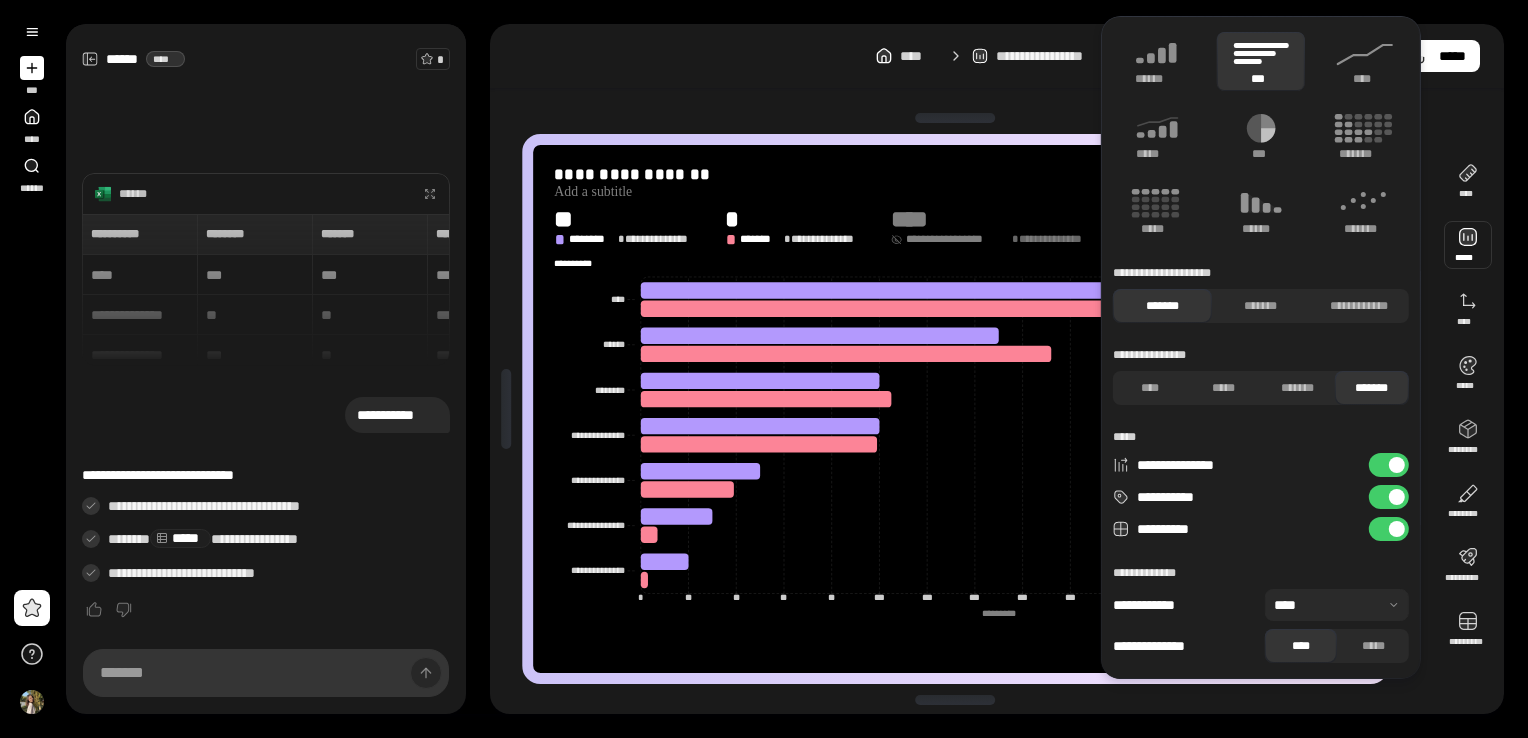click at bounding box center (1397, 497) 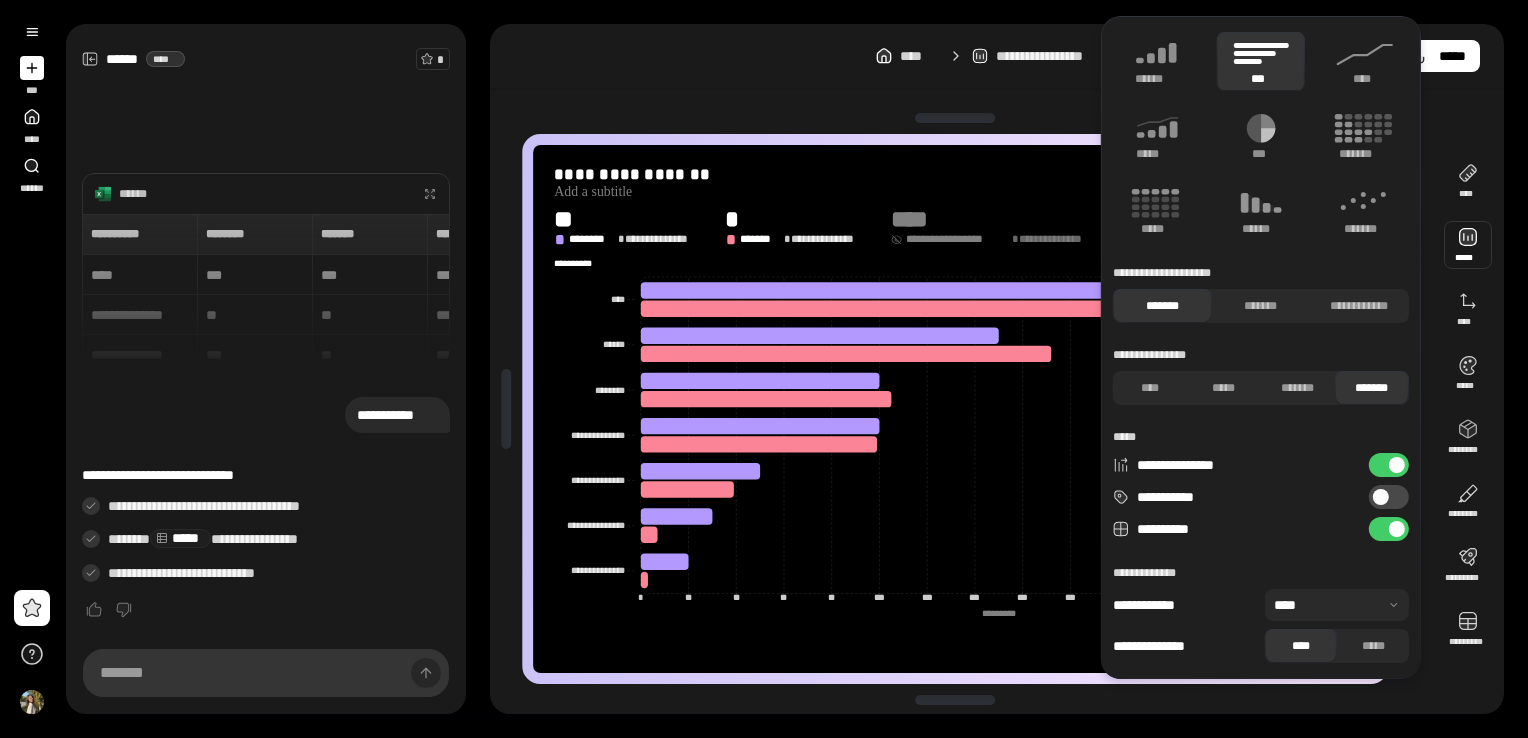 click on "**********" at bounding box center [1389, 497] 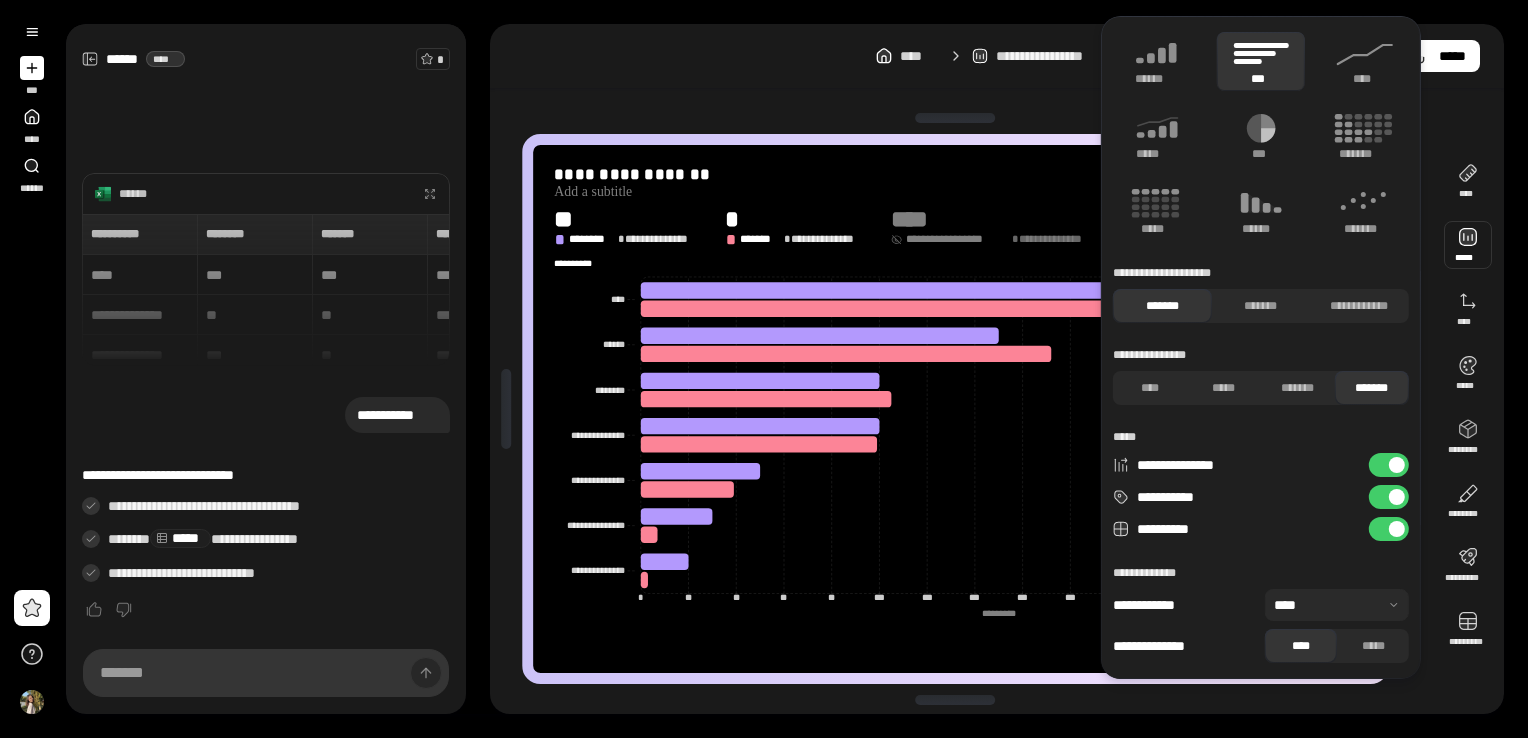 click at bounding box center [1397, 497] 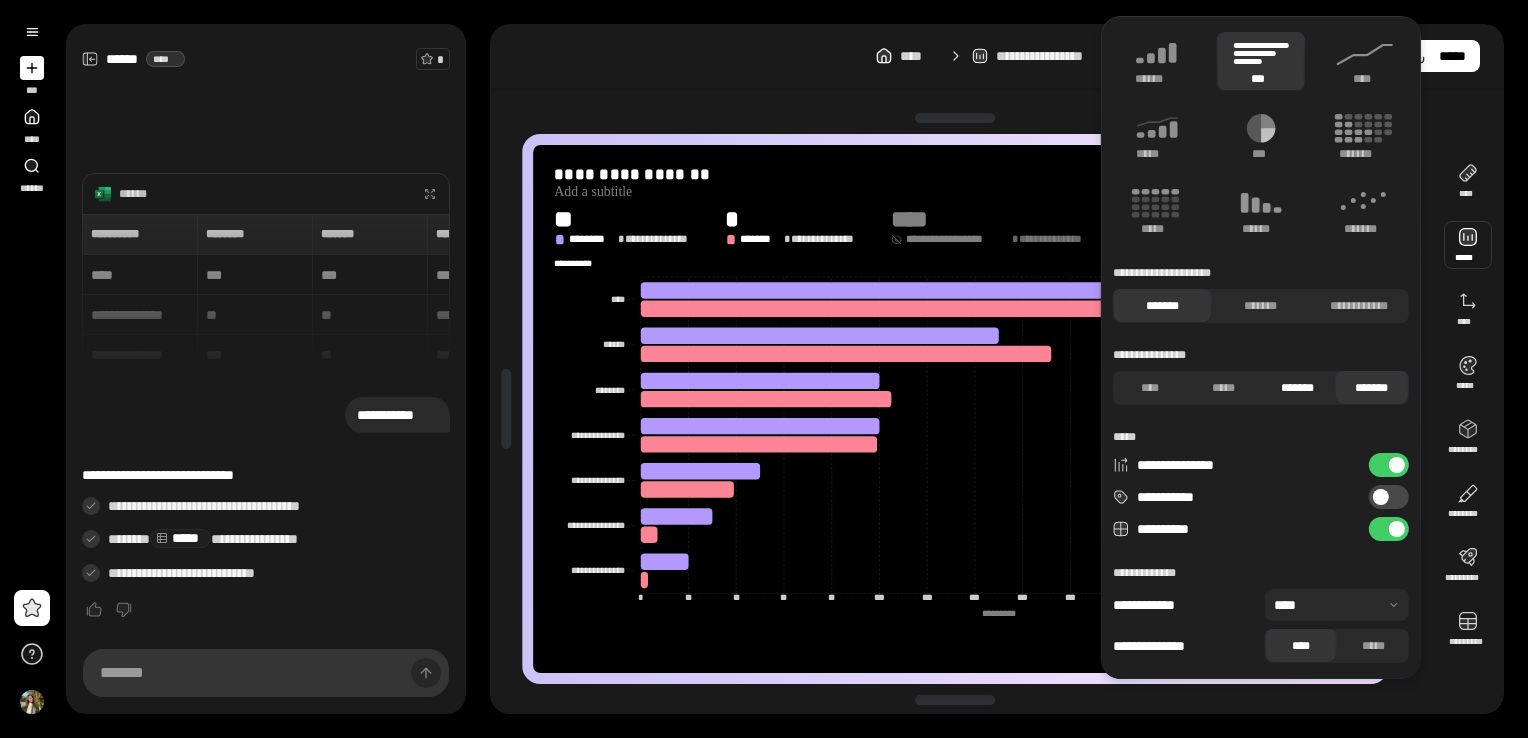 click on "*******" at bounding box center (1298, 388) 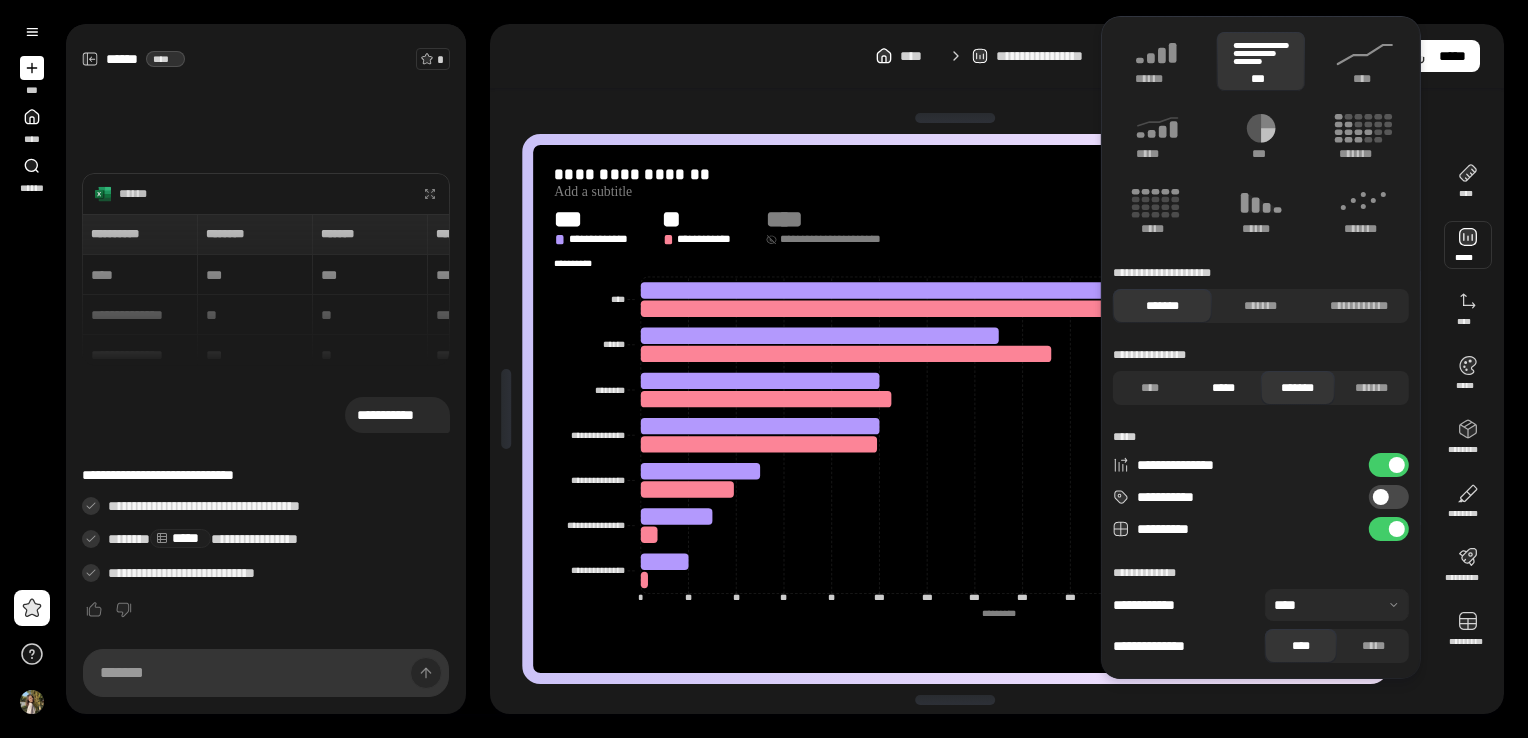 click on "*****" at bounding box center [1224, 388] 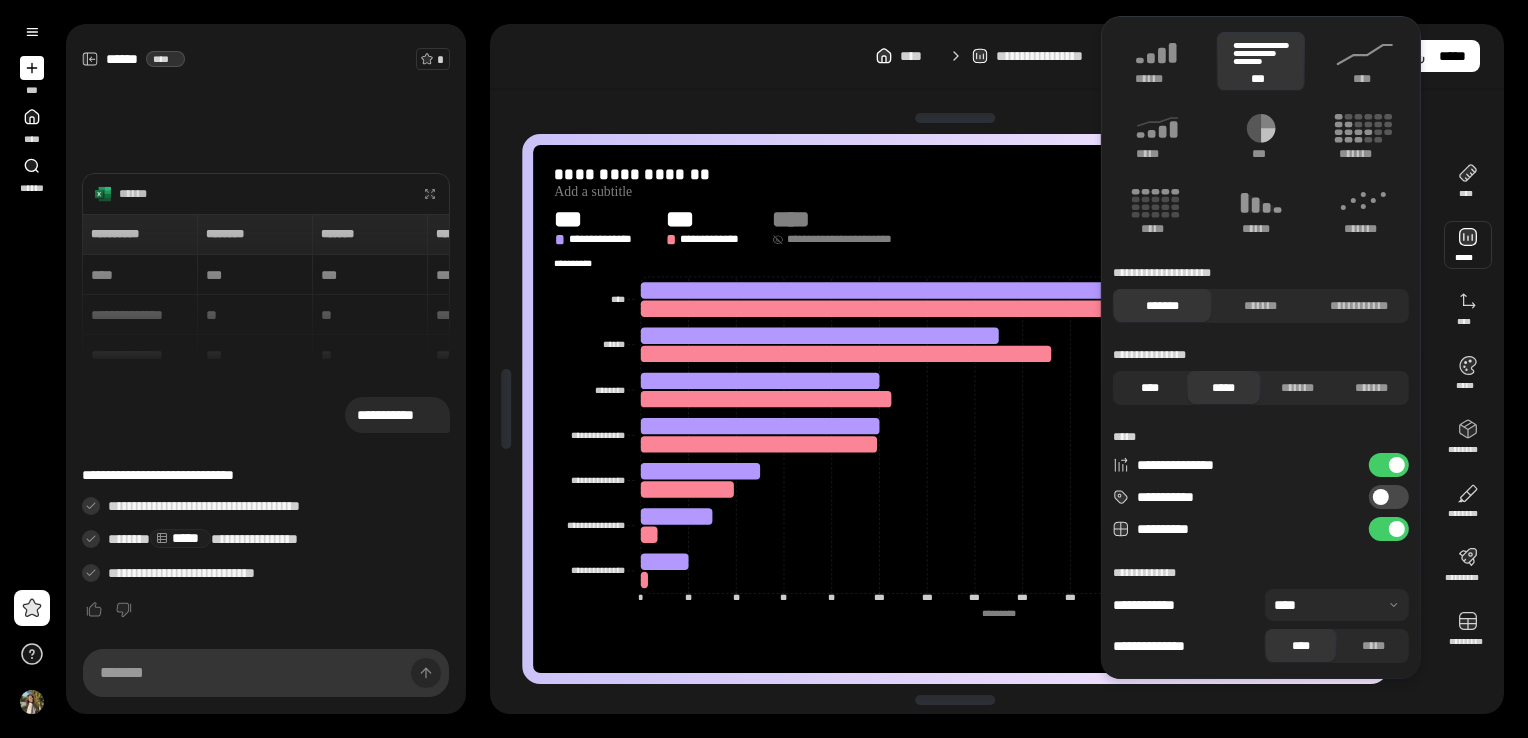 click on "****" at bounding box center (1150, 388) 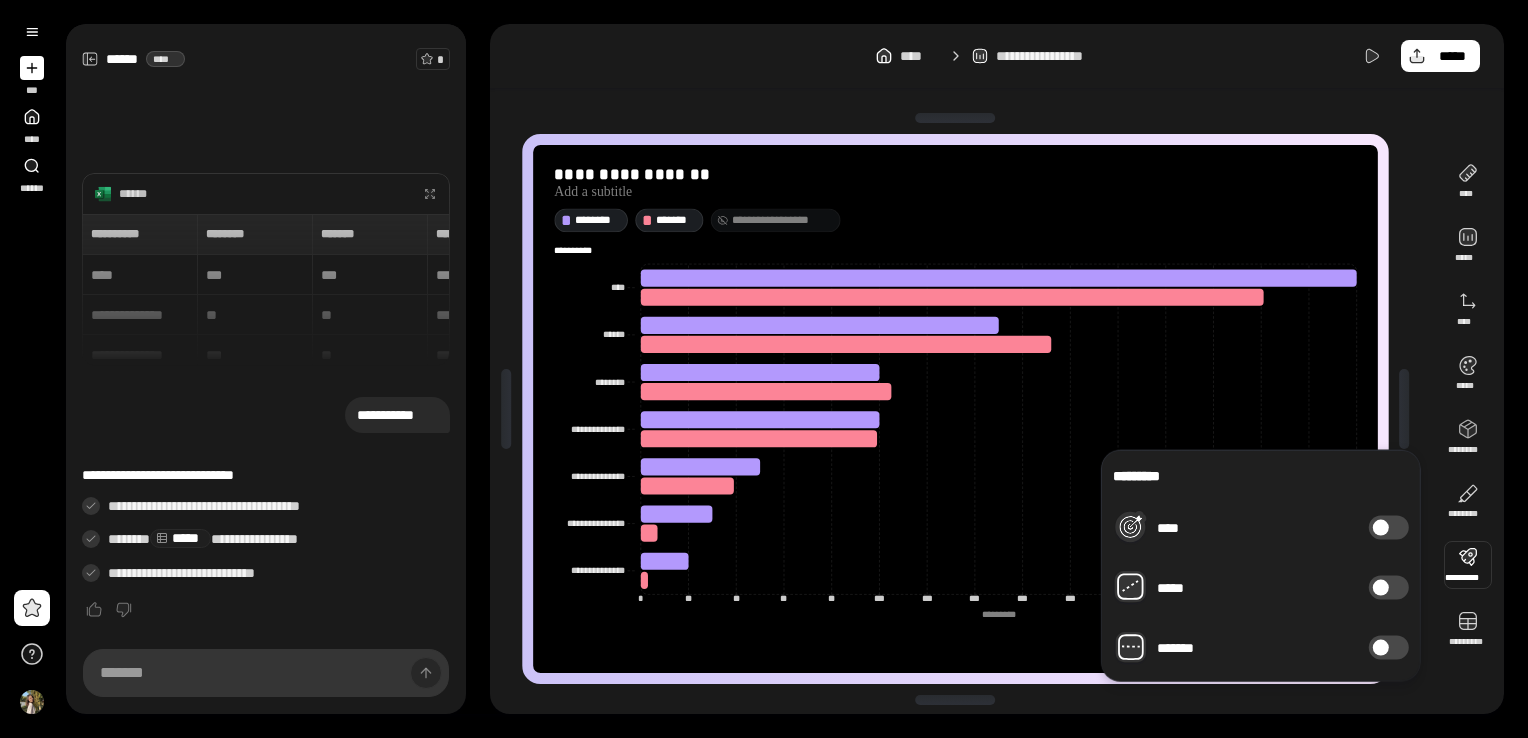 click at bounding box center [1381, 588] 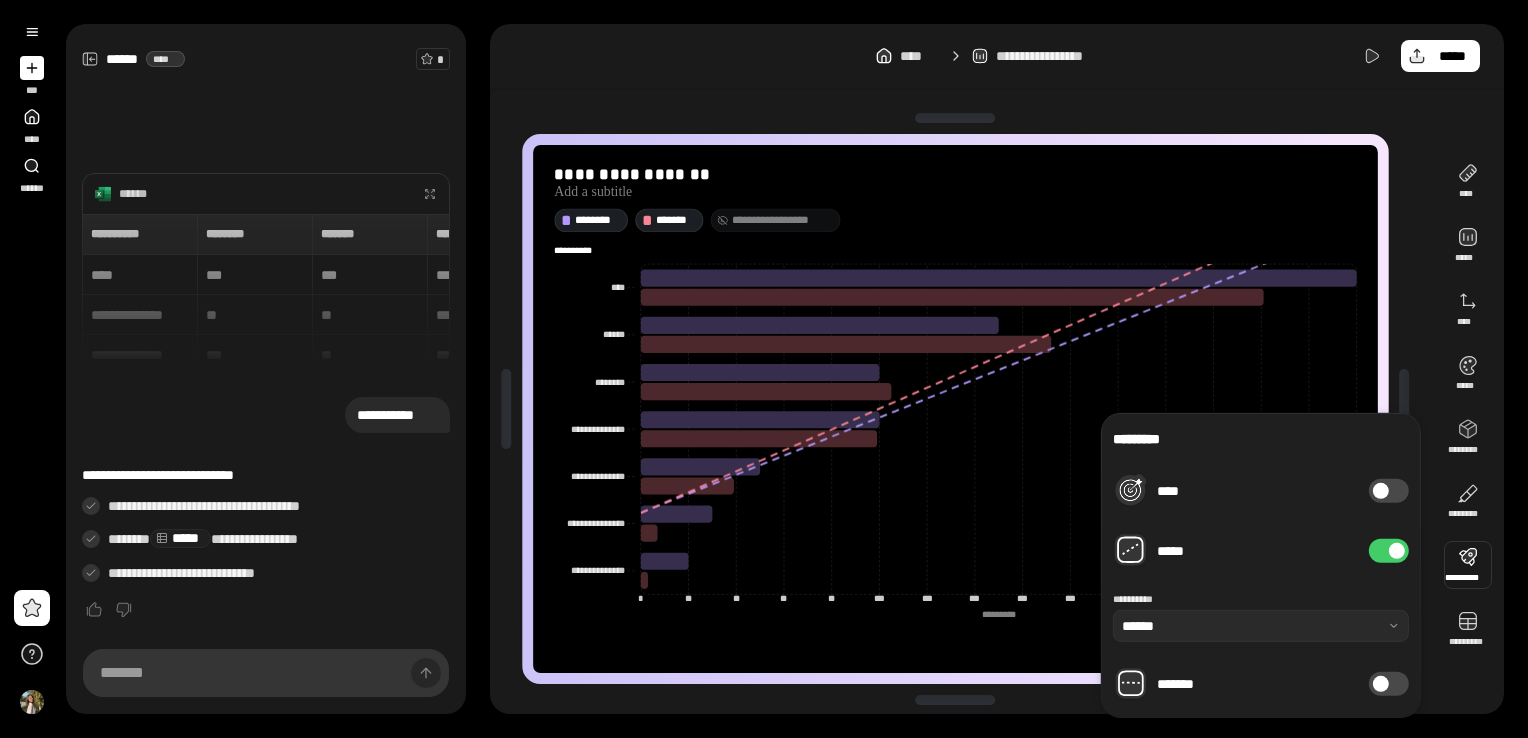 click on "*****" at bounding box center [1389, 551] 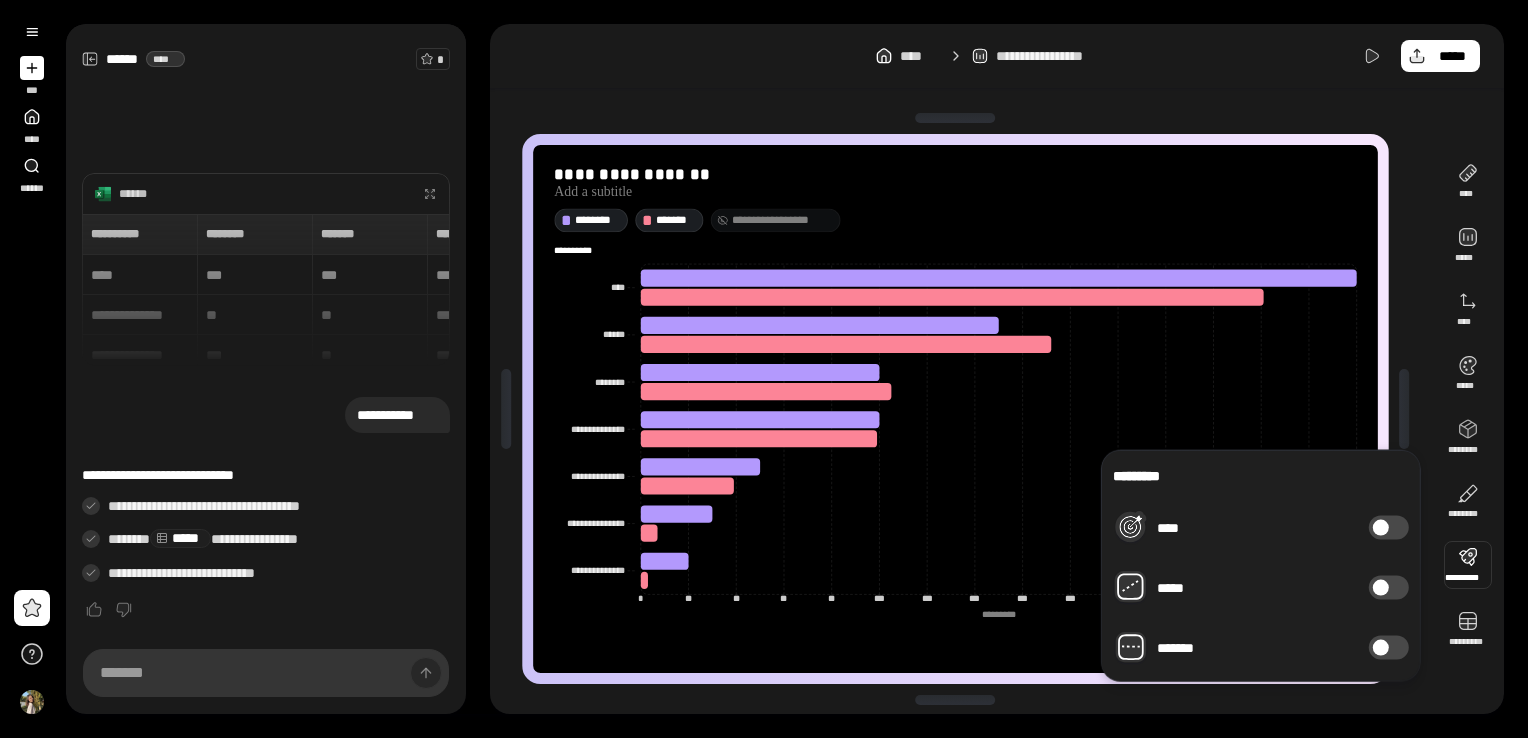 click on "****" at bounding box center [1389, 528] 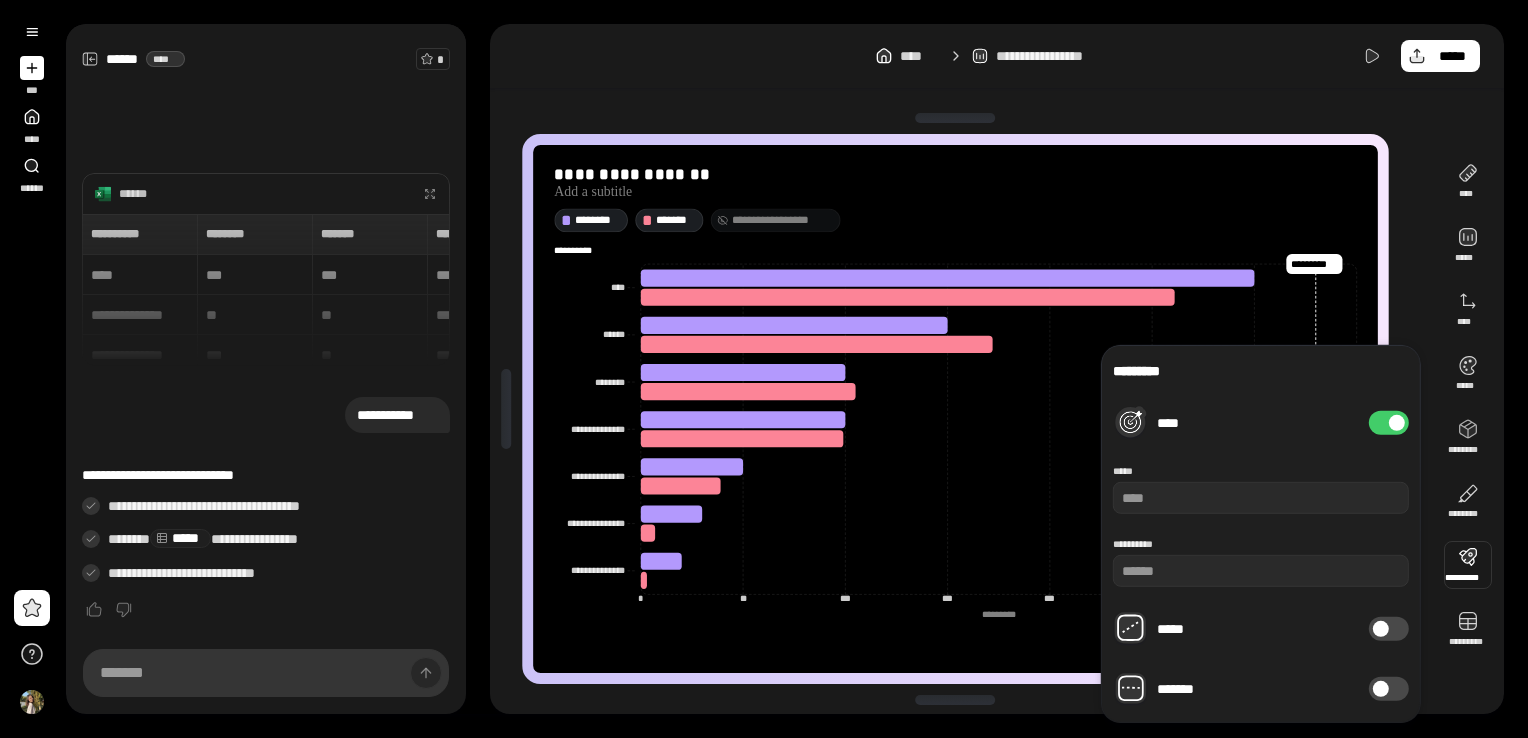 click at bounding box center (1397, 423) 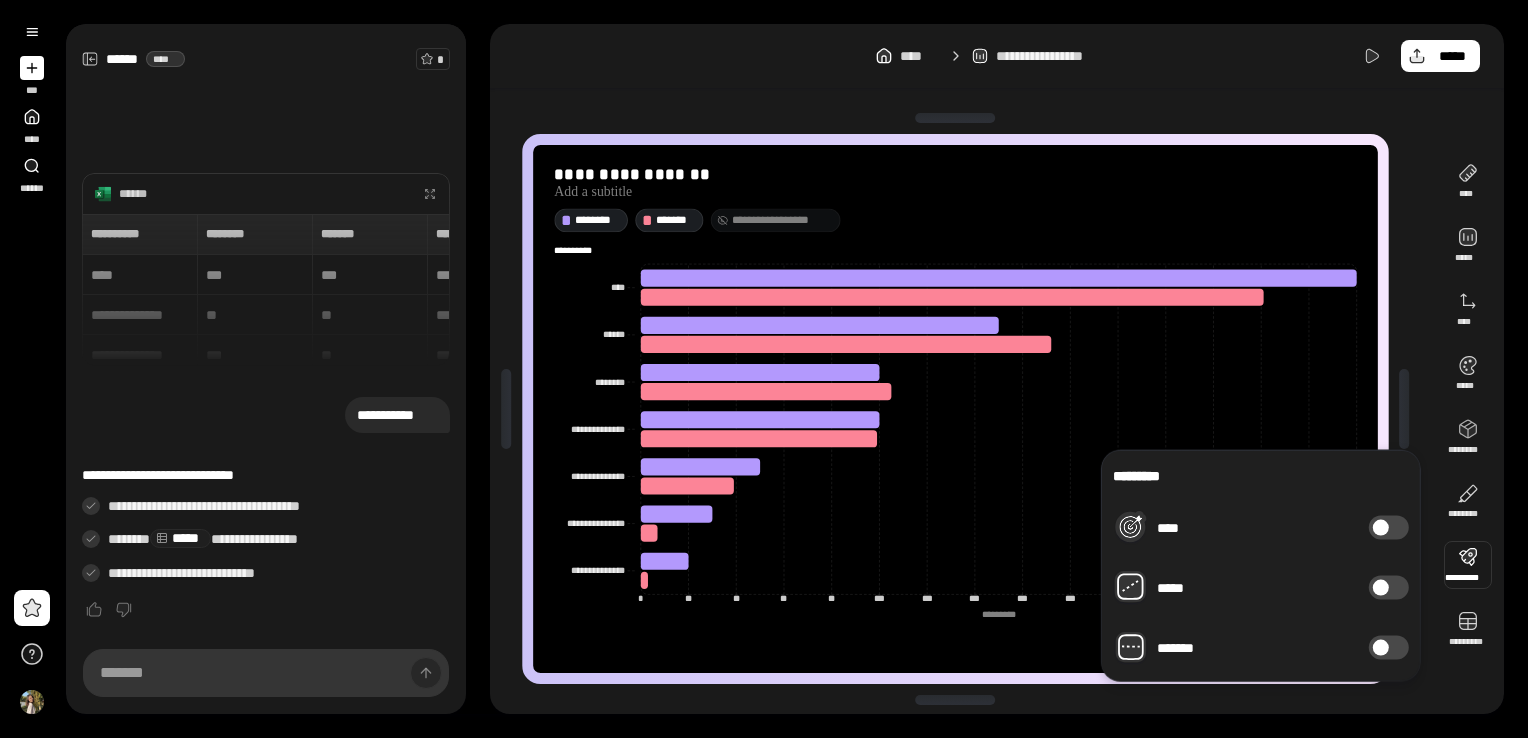 click on "*******" at bounding box center (1389, 648) 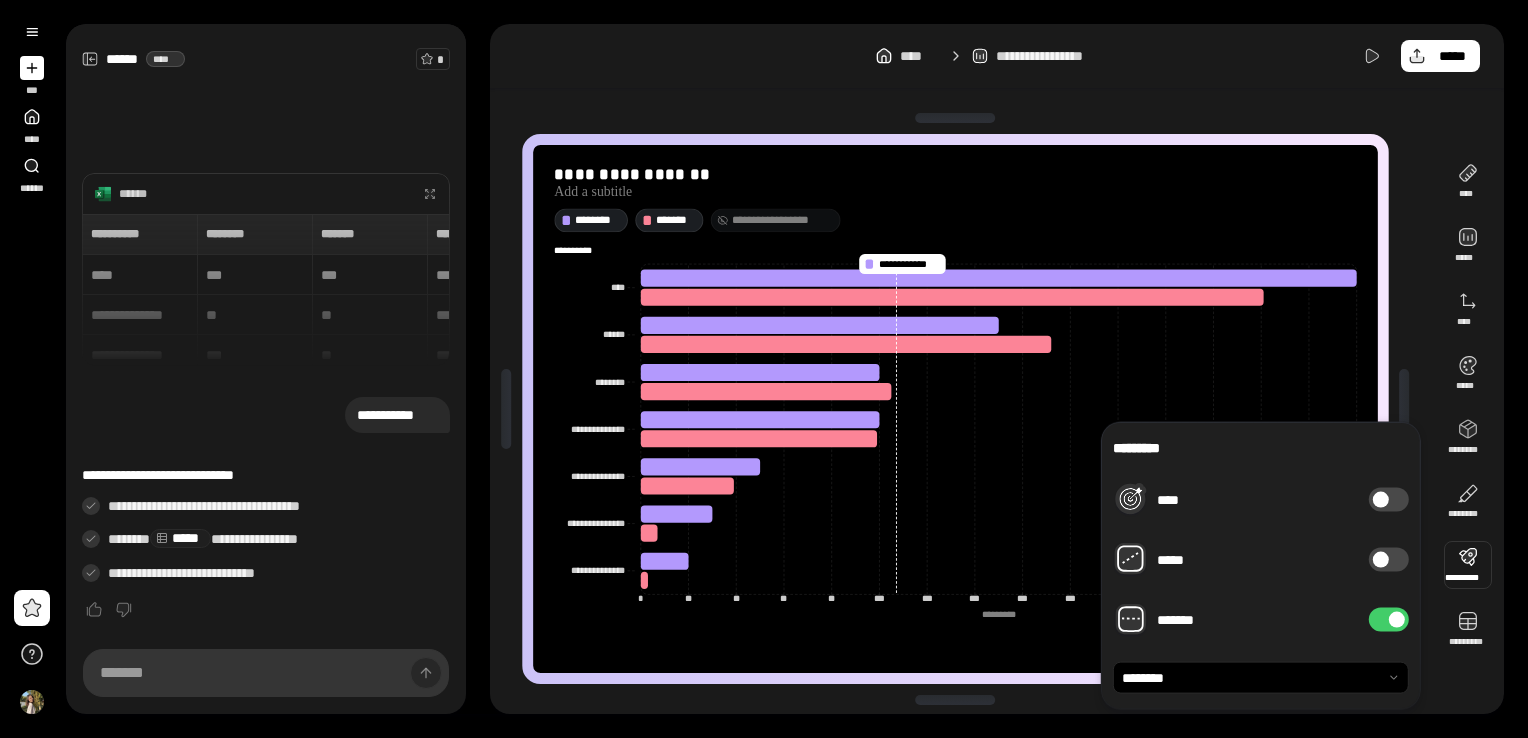 click on "*******" at bounding box center (1389, 620) 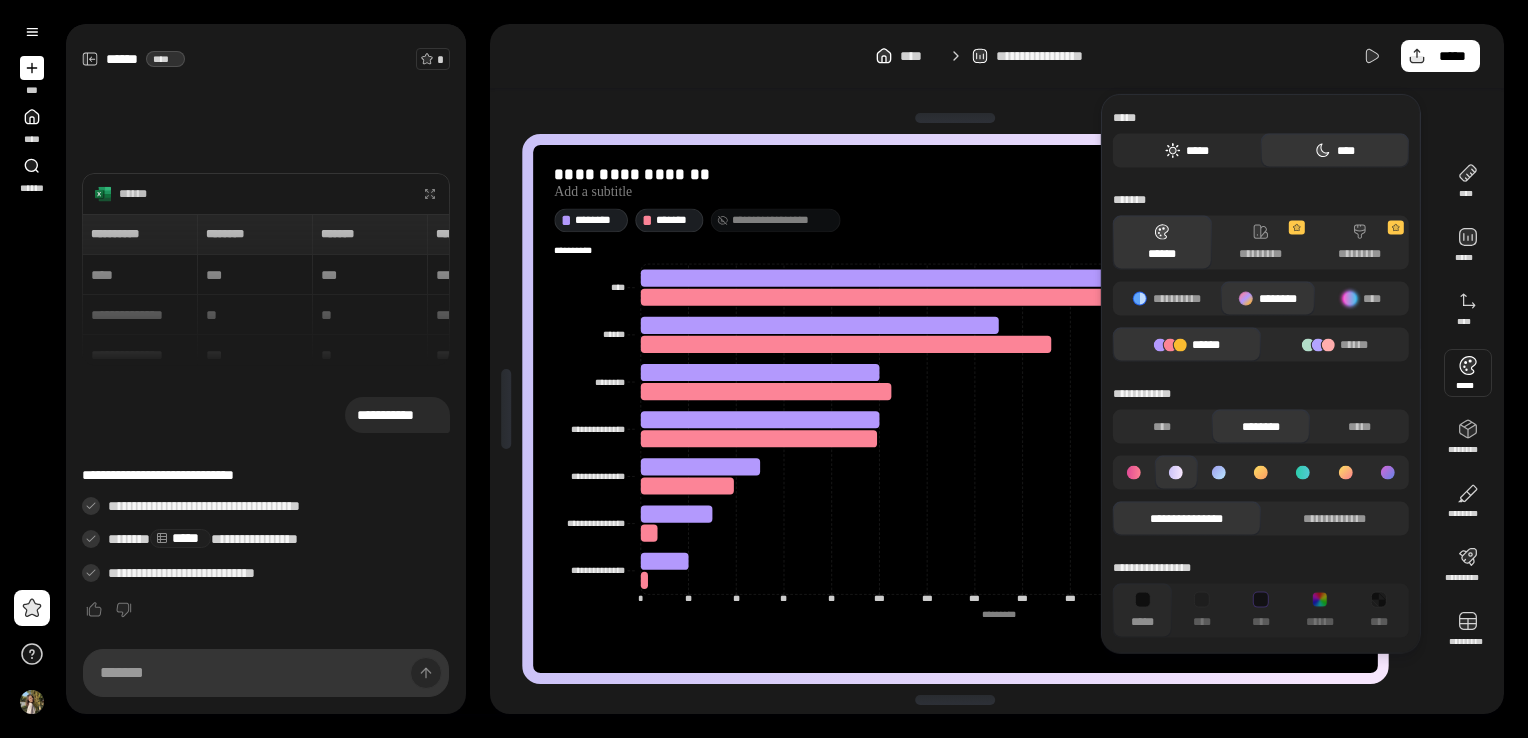 click on "*****" at bounding box center [1187, 151] 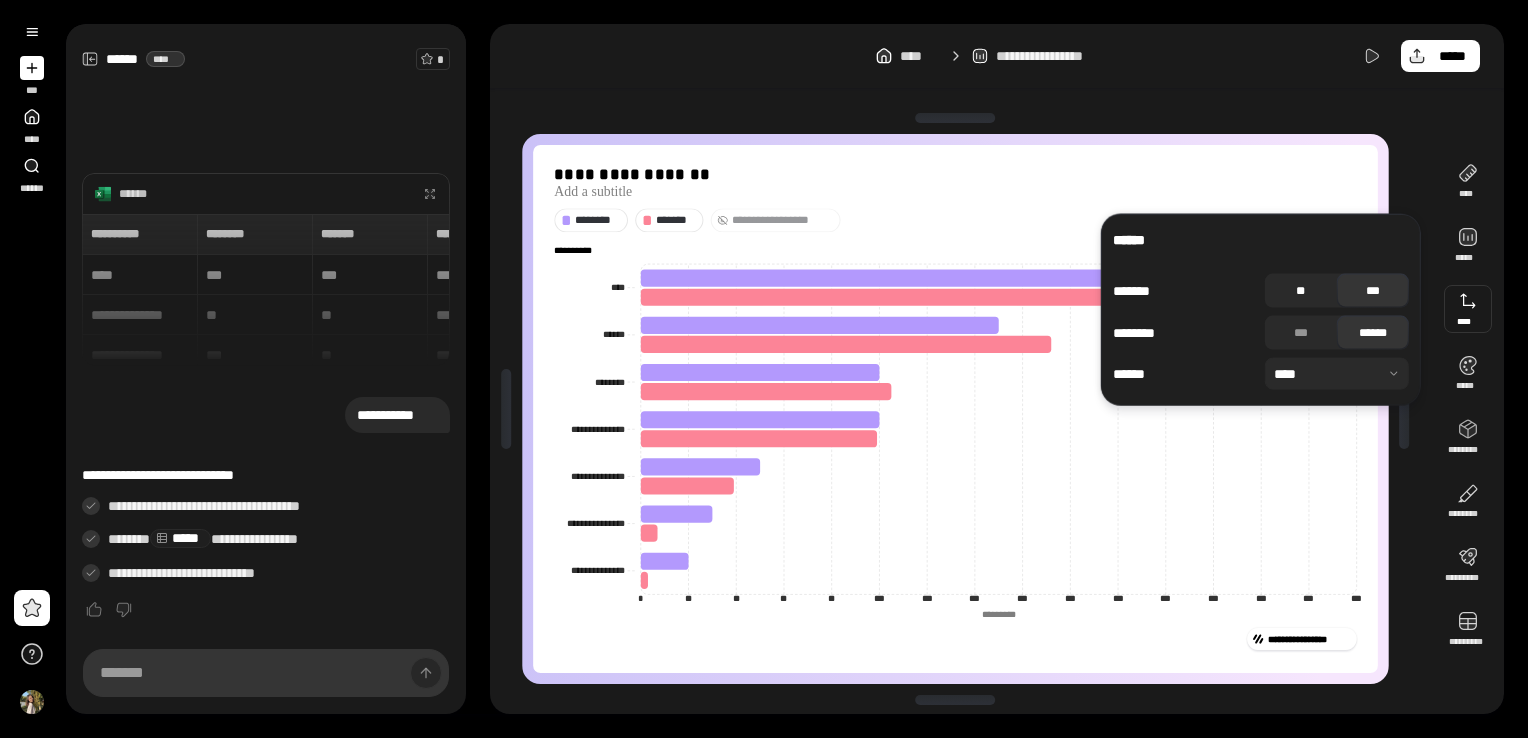 click on "**" at bounding box center (1301, 291) 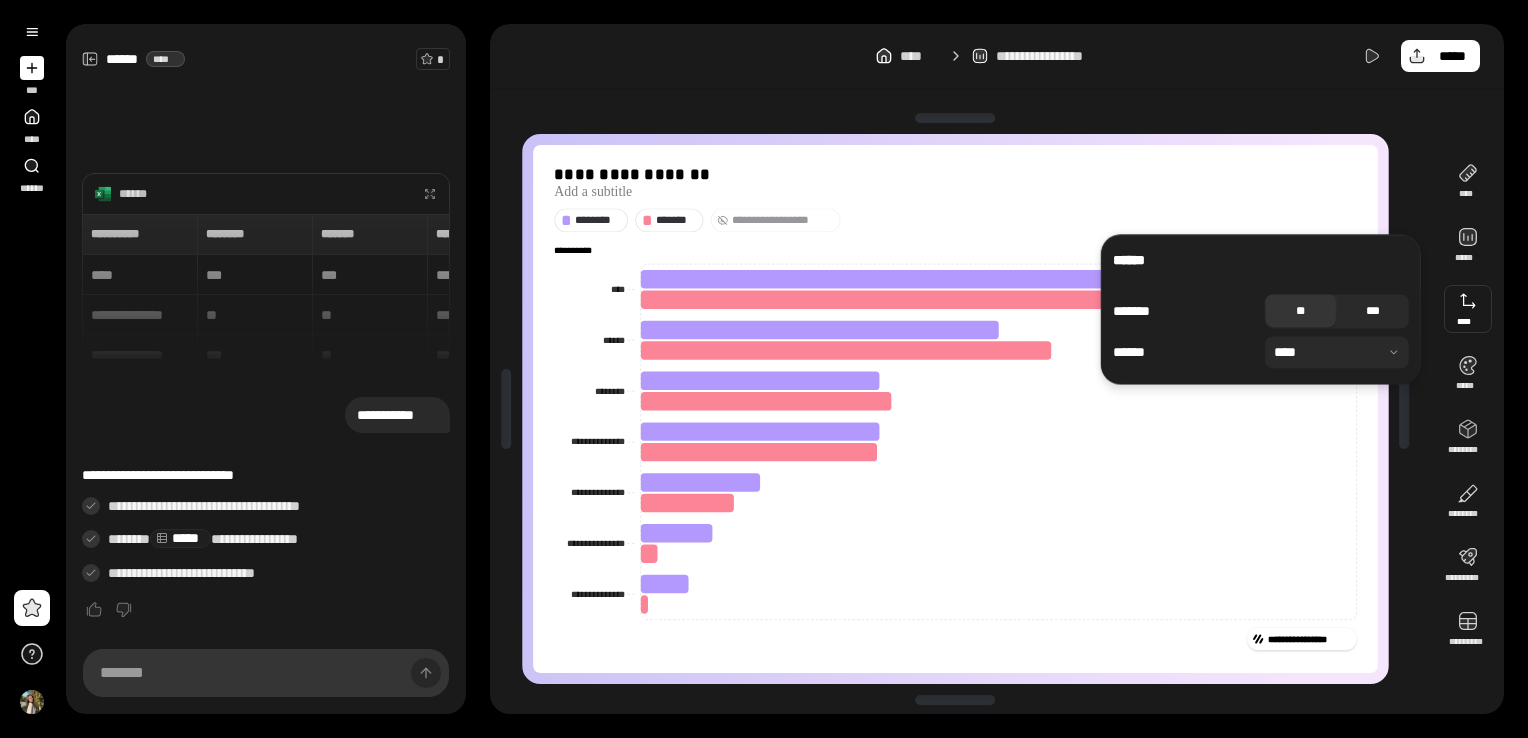 click on "***" at bounding box center (1373, 311) 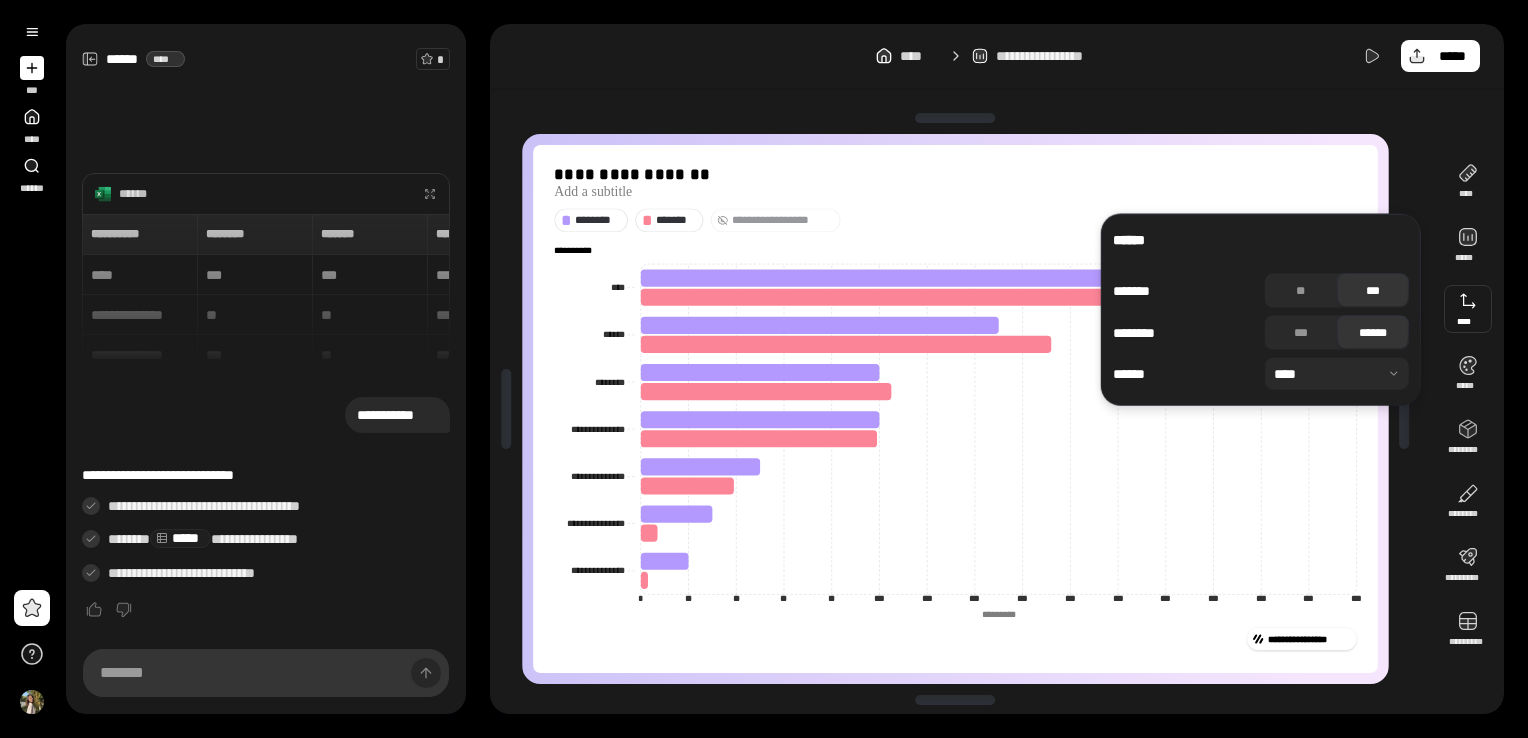 click at bounding box center [1337, 374] 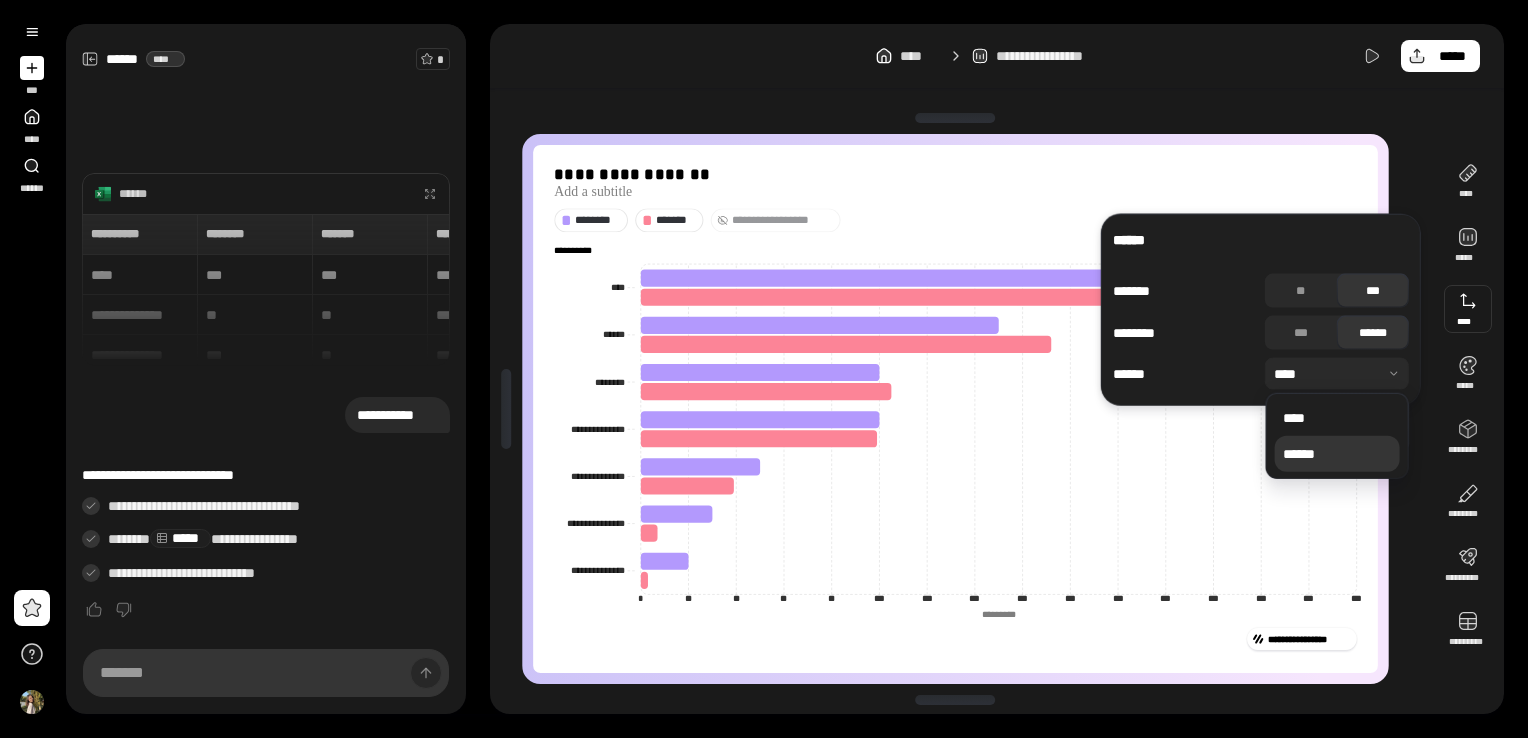 click on "******" at bounding box center [1337, 454] 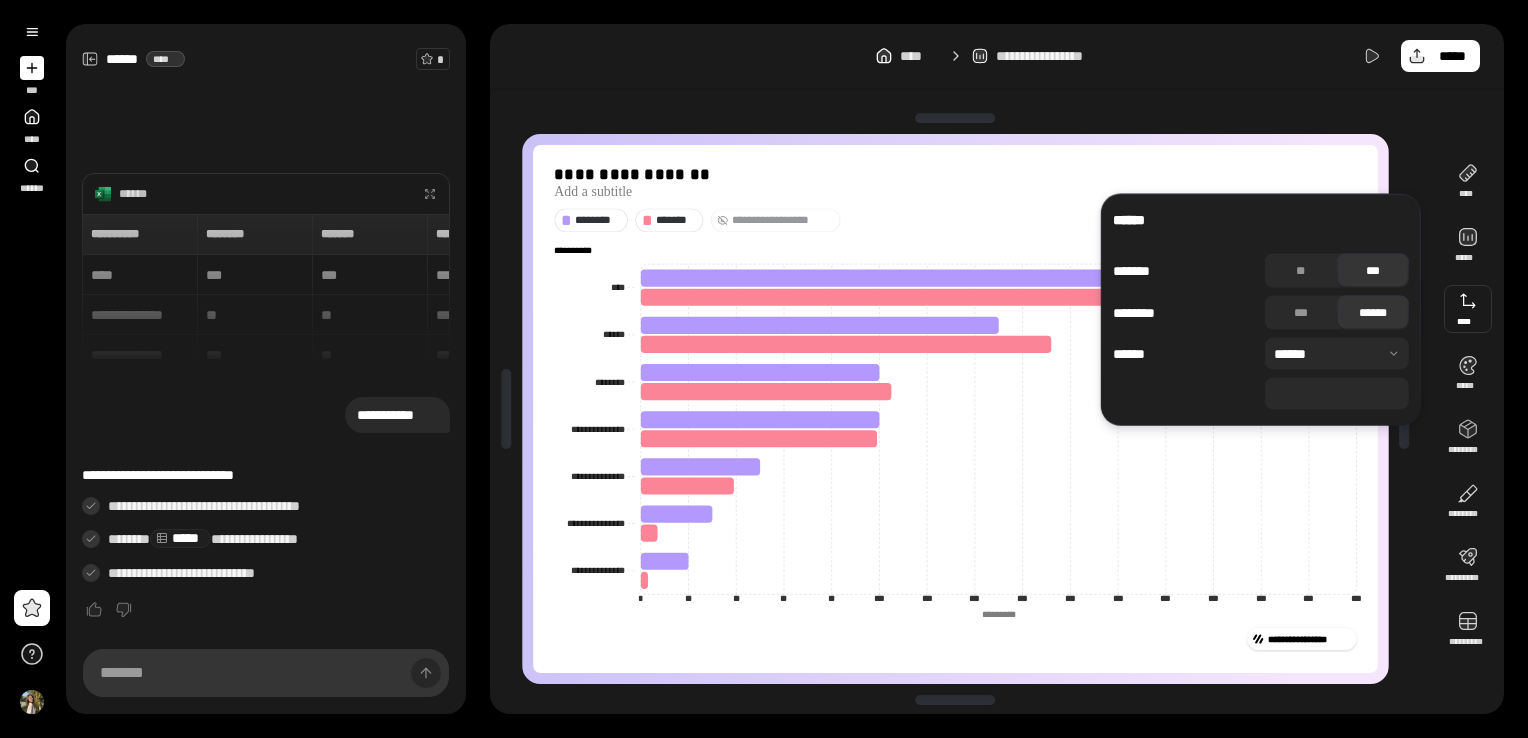 click at bounding box center (1337, 354) 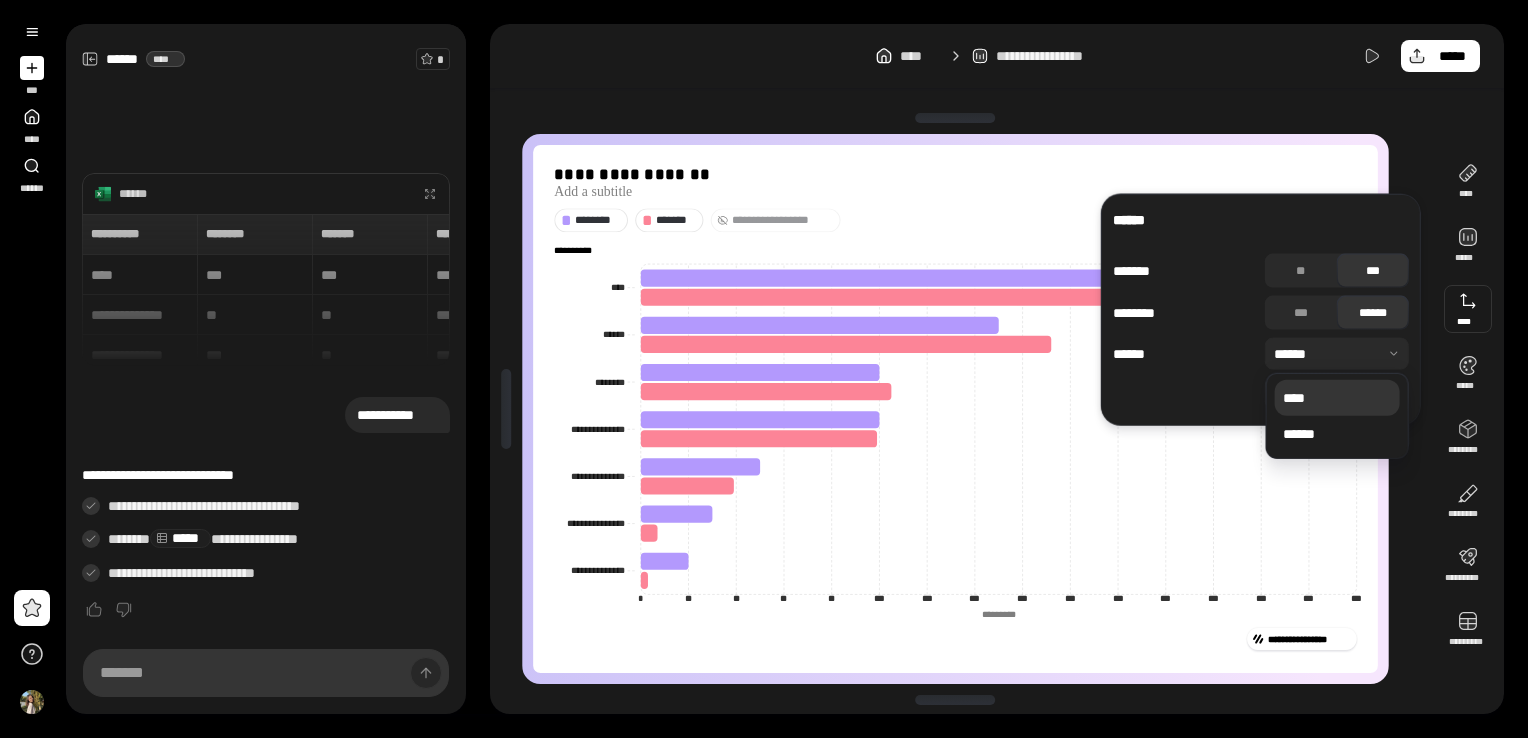 click on "****" at bounding box center [1337, 398] 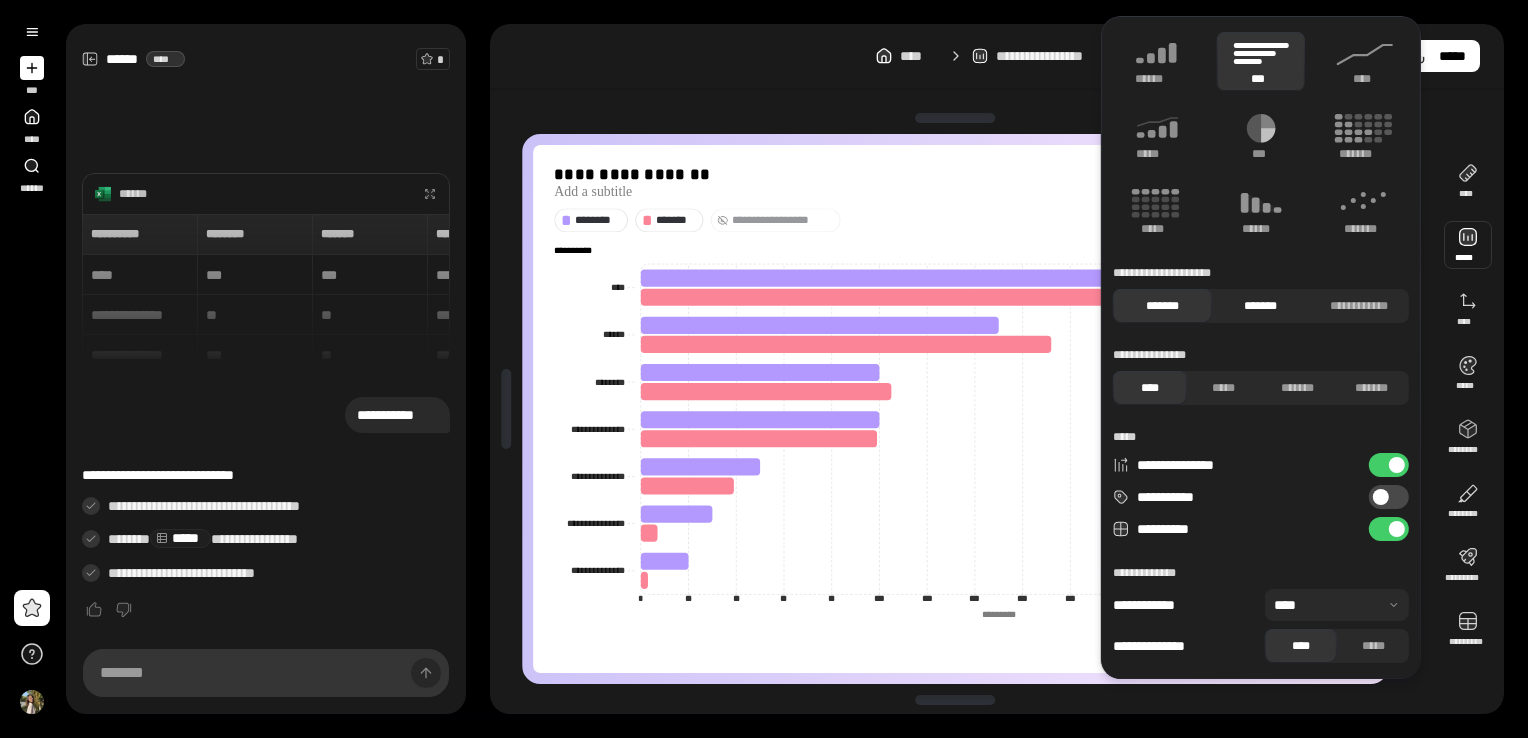 click on "*******" at bounding box center [1260, 306] 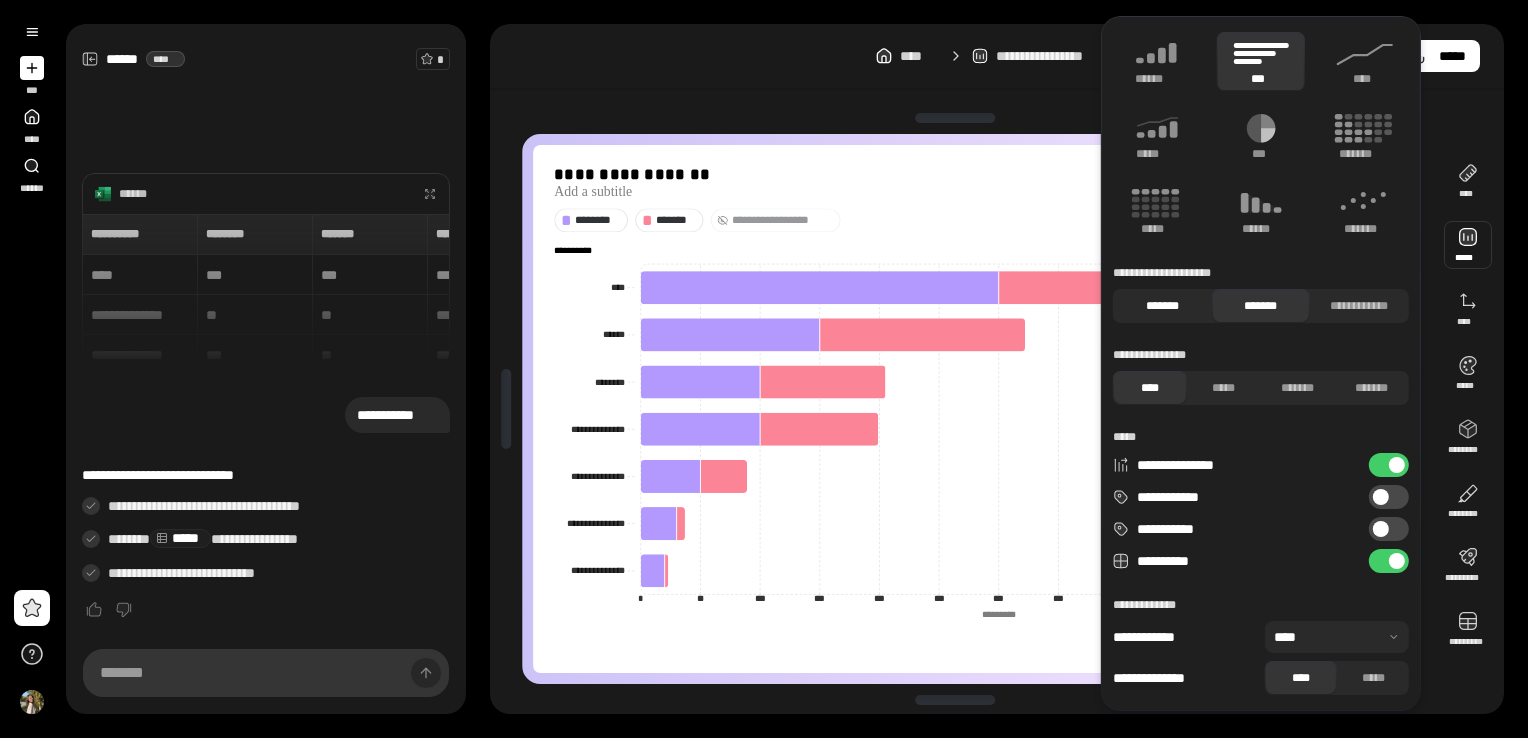 click on "*******" at bounding box center (1162, 306) 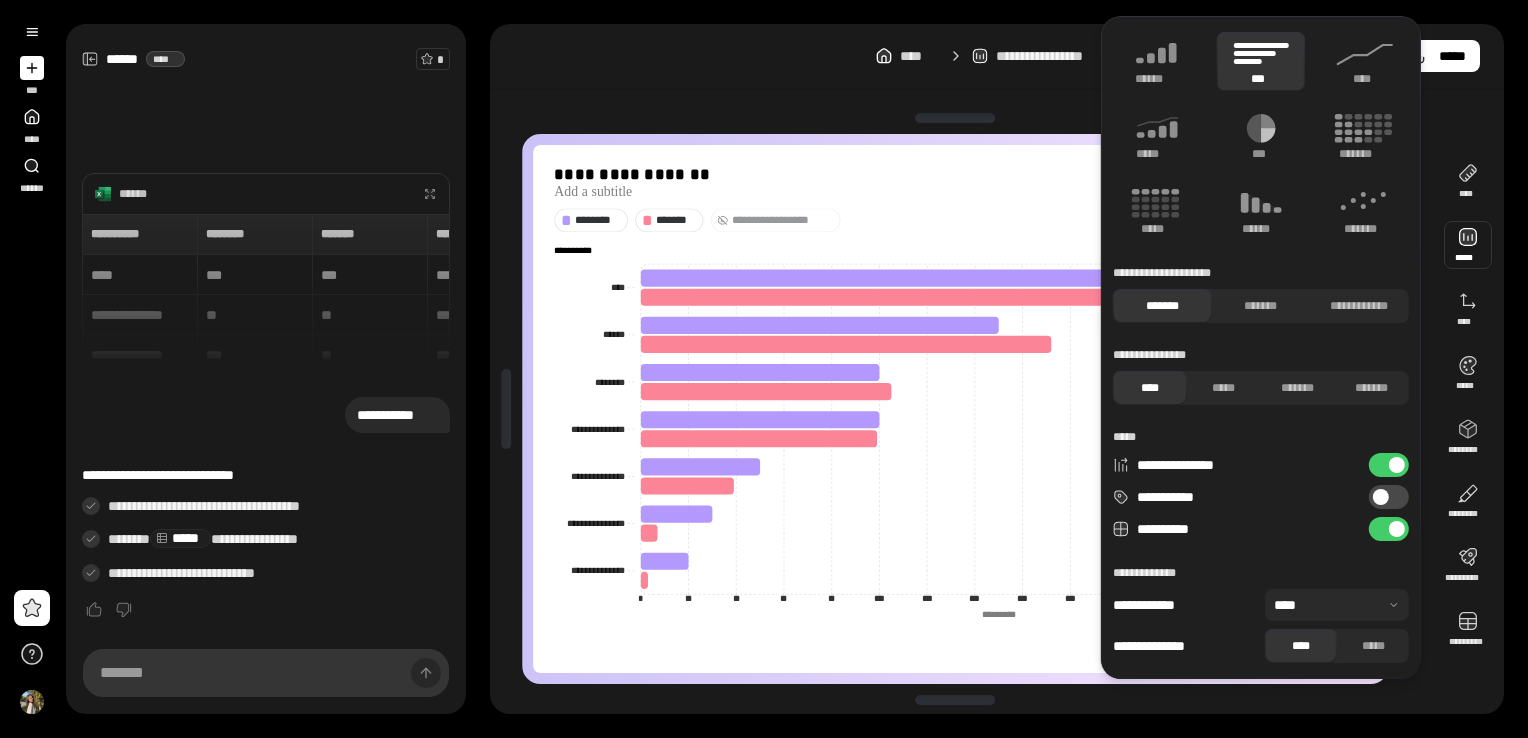 click on "**********" at bounding box center [1389, 497] 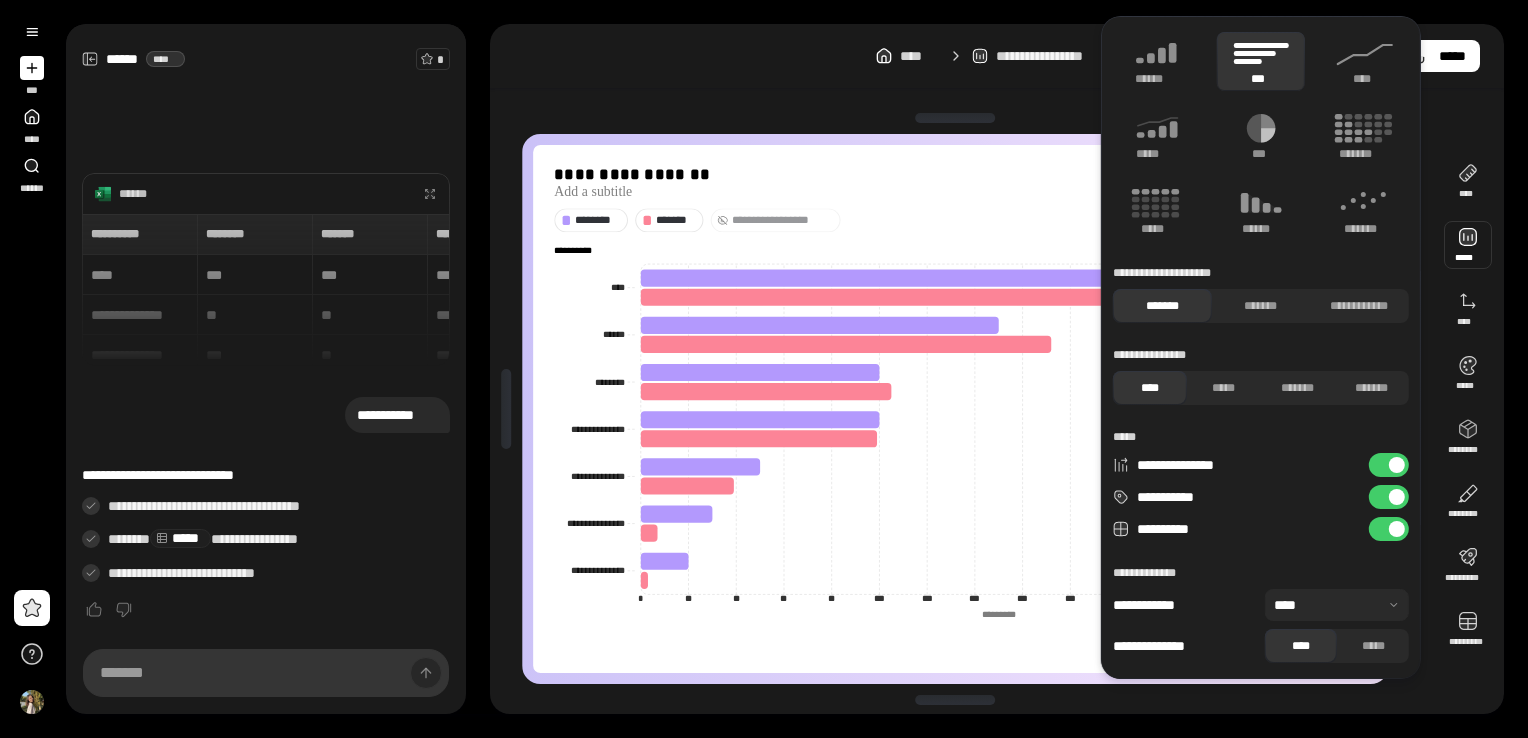 click at bounding box center (1397, 497) 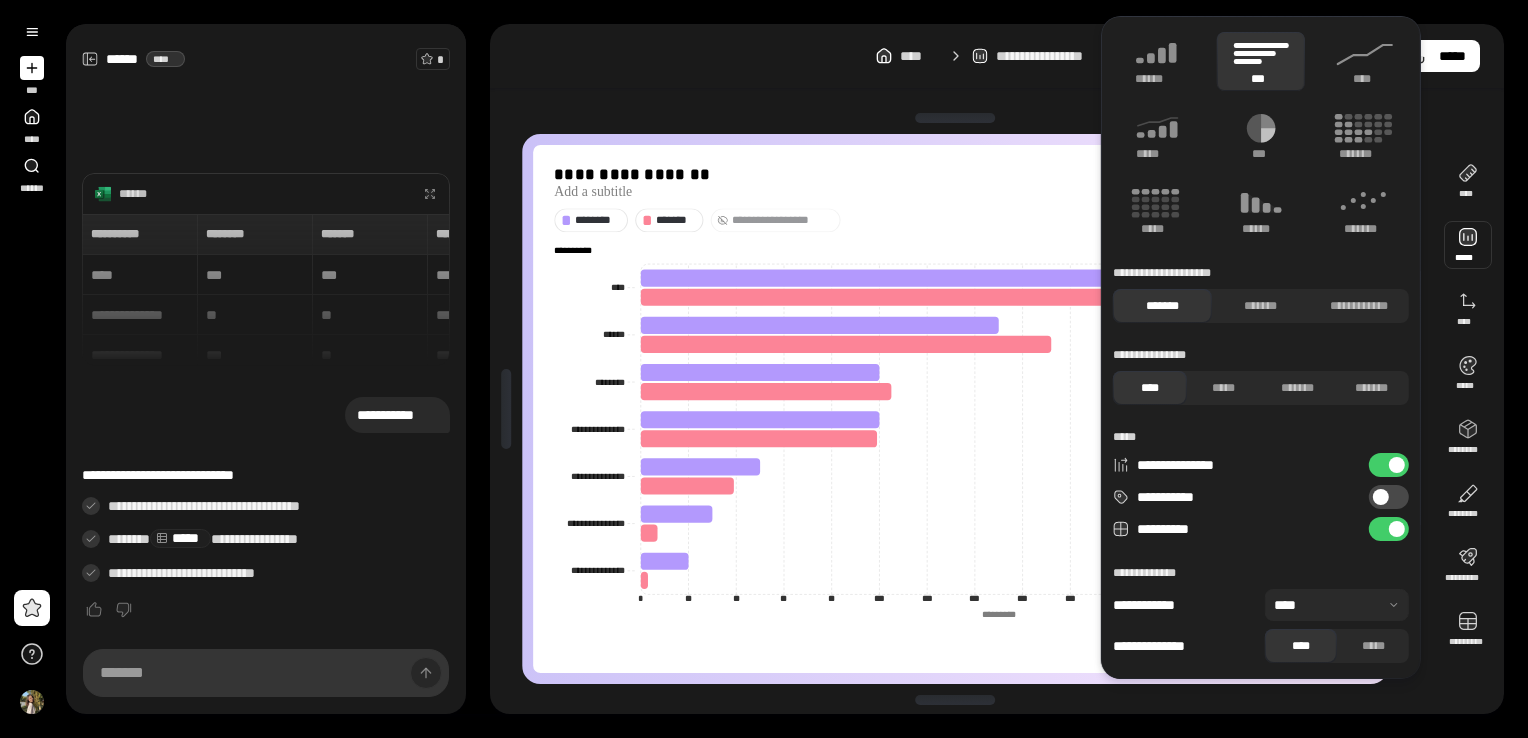 click on "**********" at bounding box center [1389, 497] 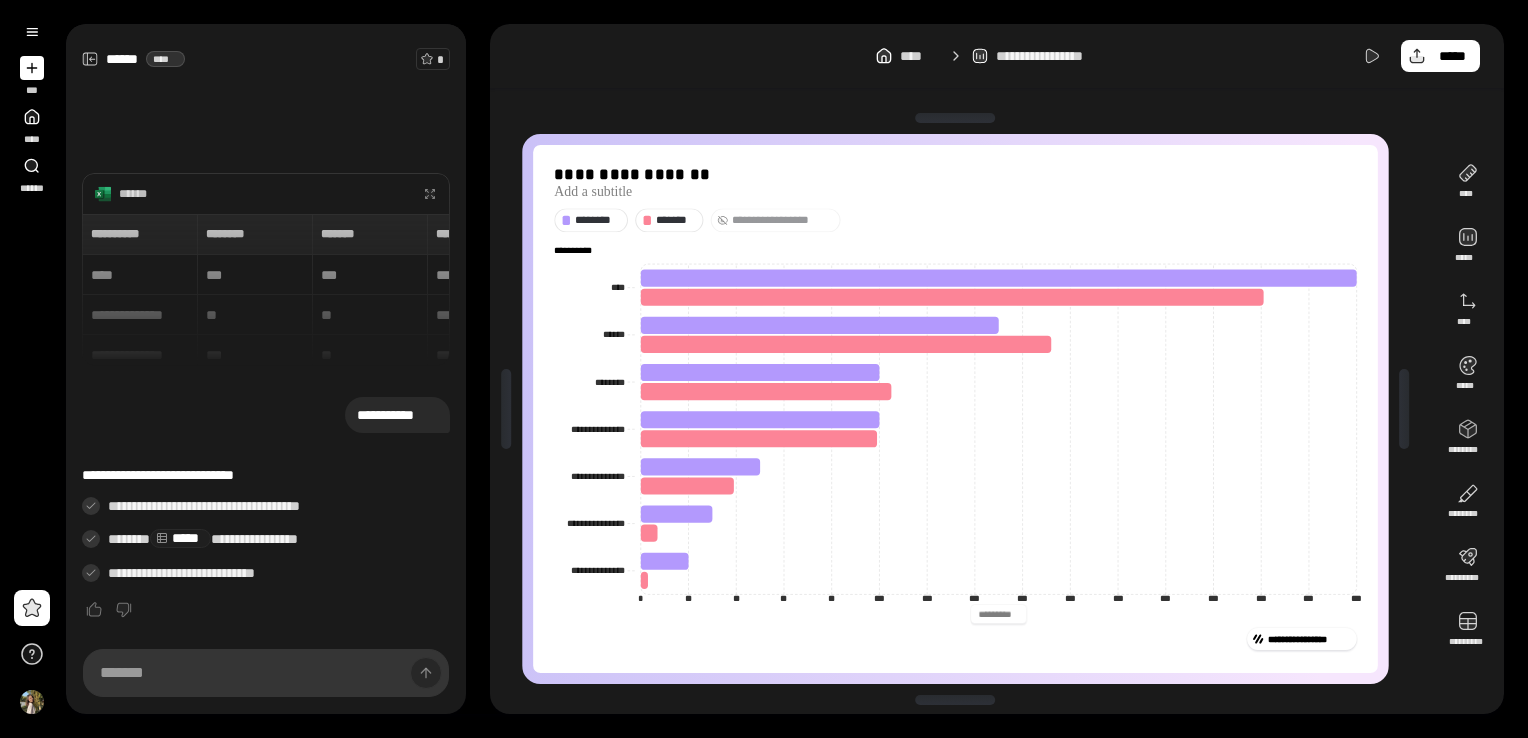 click at bounding box center (998, 614) 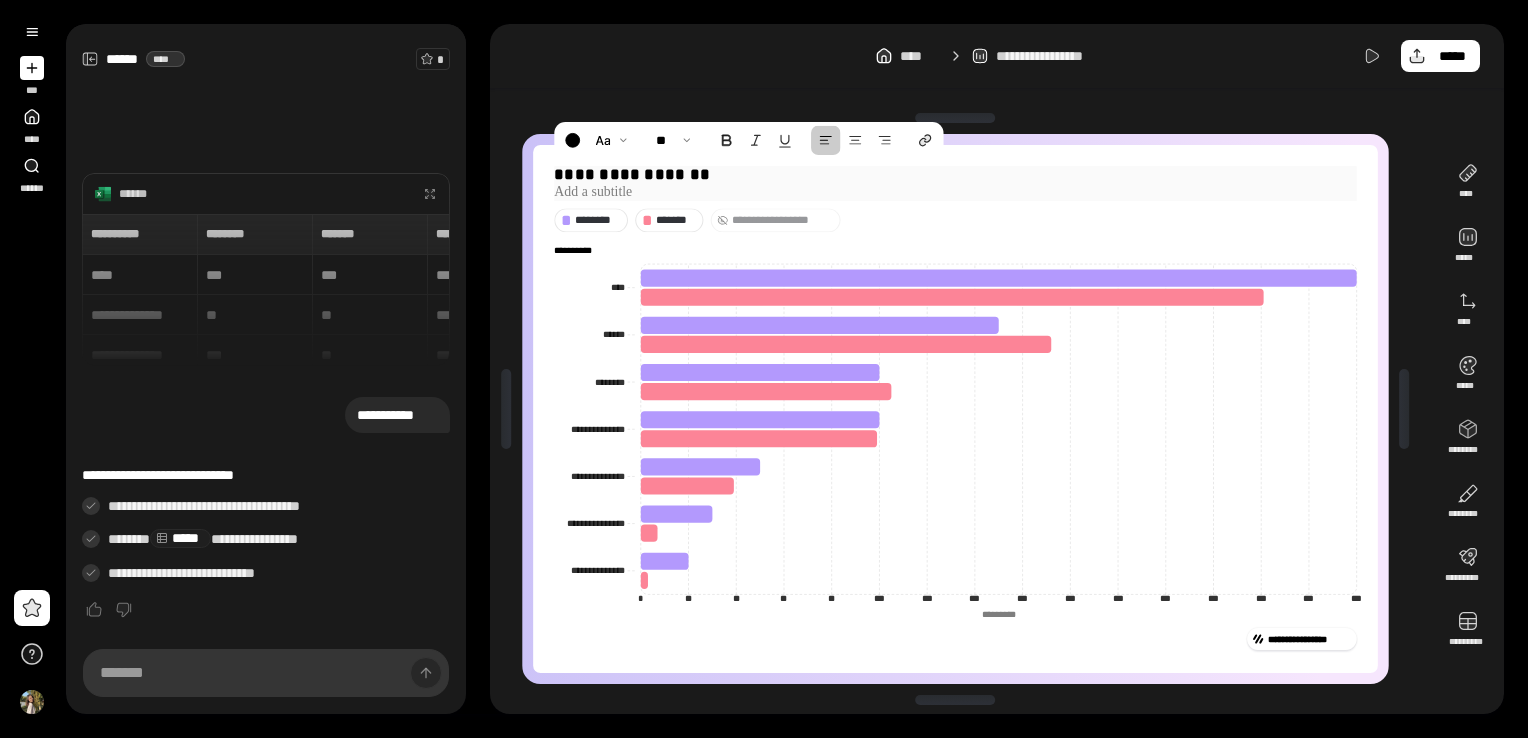 click on "**********" at bounding box center (955, 175) 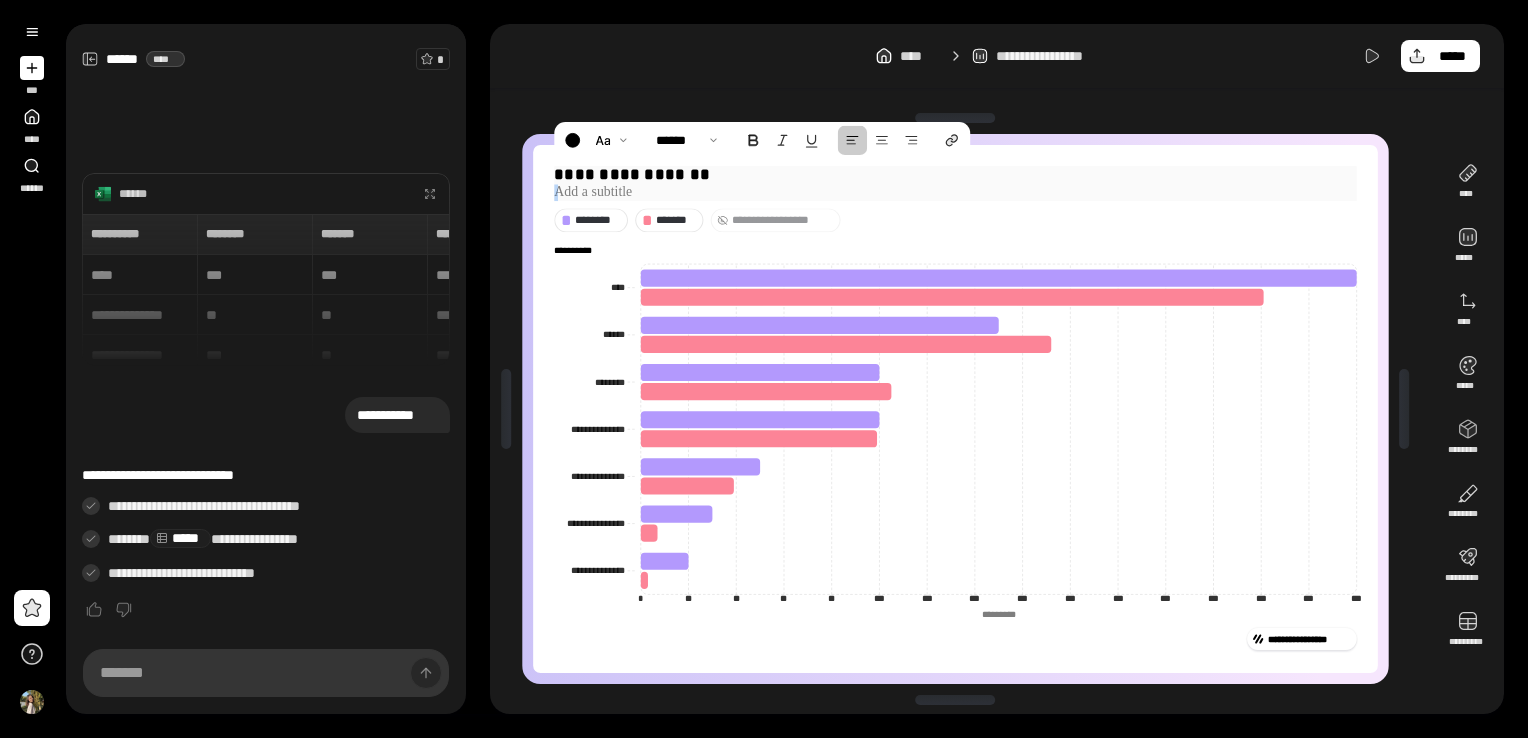 drag, startPoint x: 704, startPoint y: 177, endPoint x: 512, endPoint y: 190, distance: 192.4396 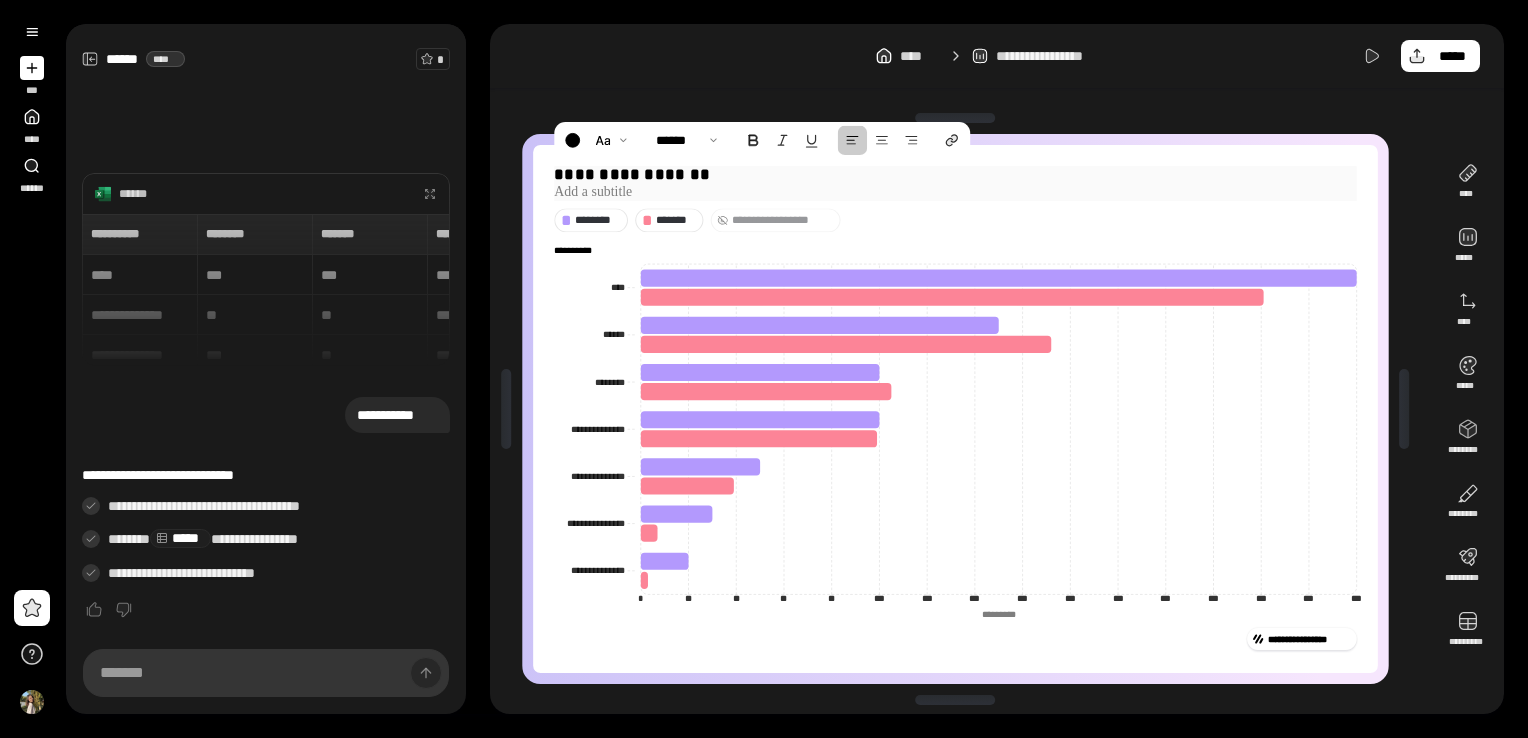 click on "**********" at bounding box center [955, 175] 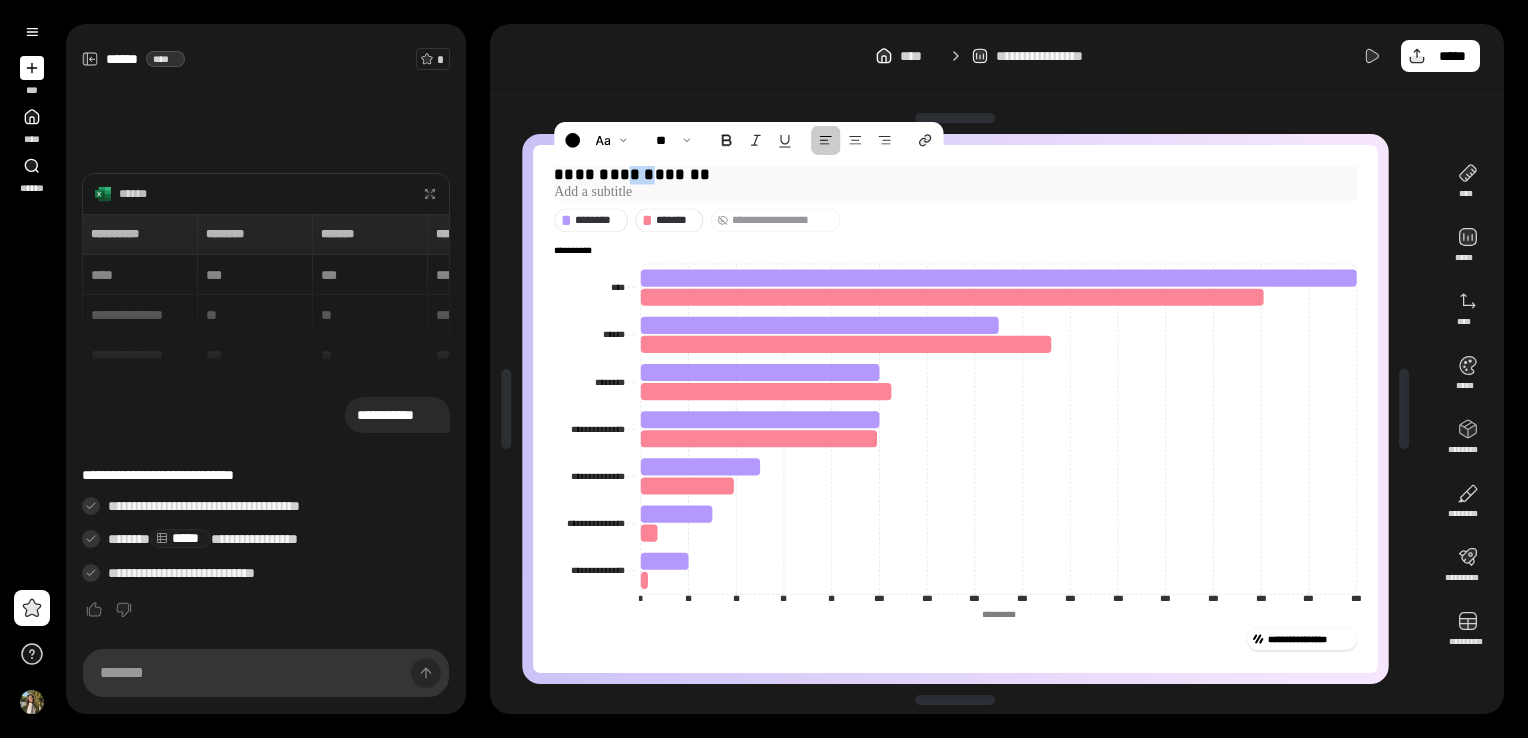 click on "**********" at bounding box center (955, 175) 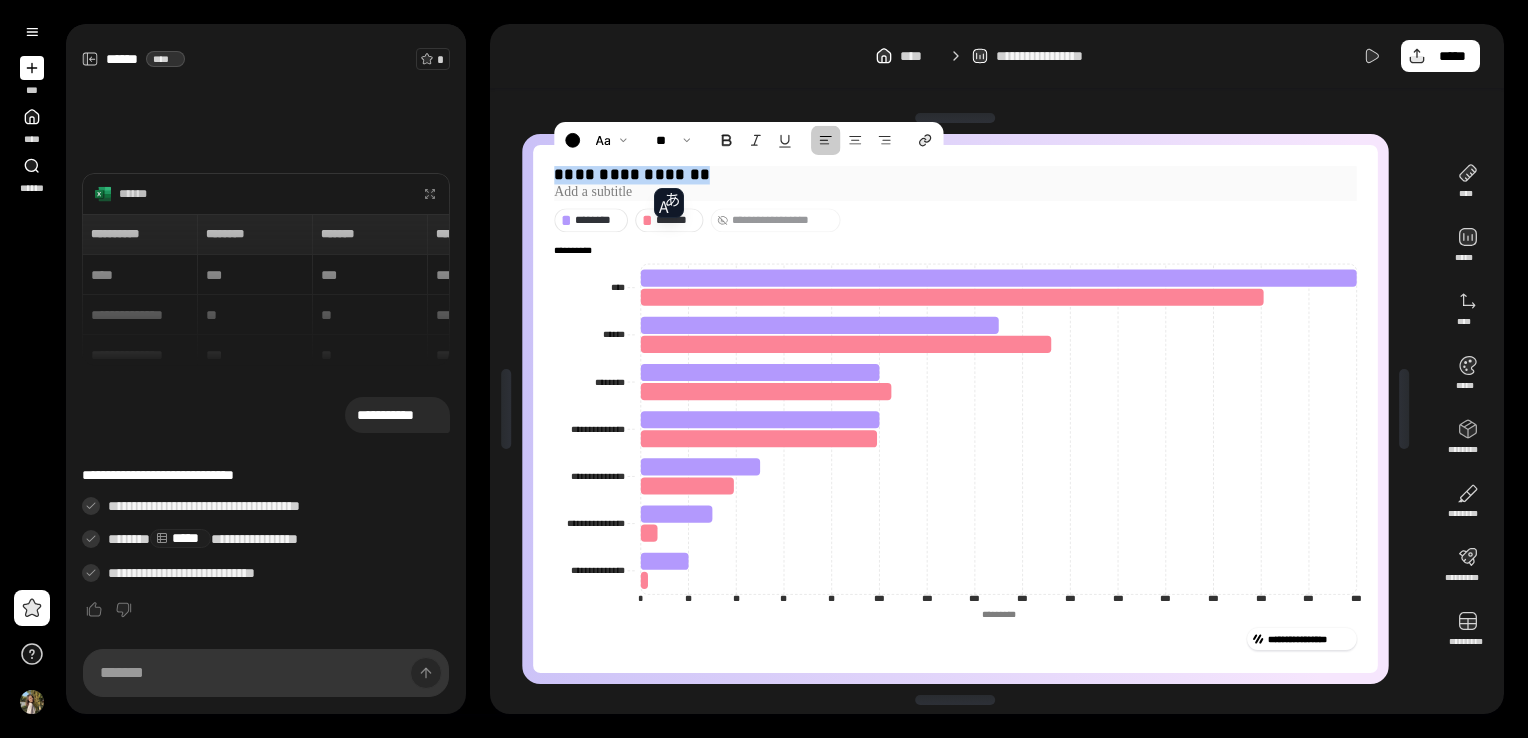 click on "**********" at bounding box center [955, 175] 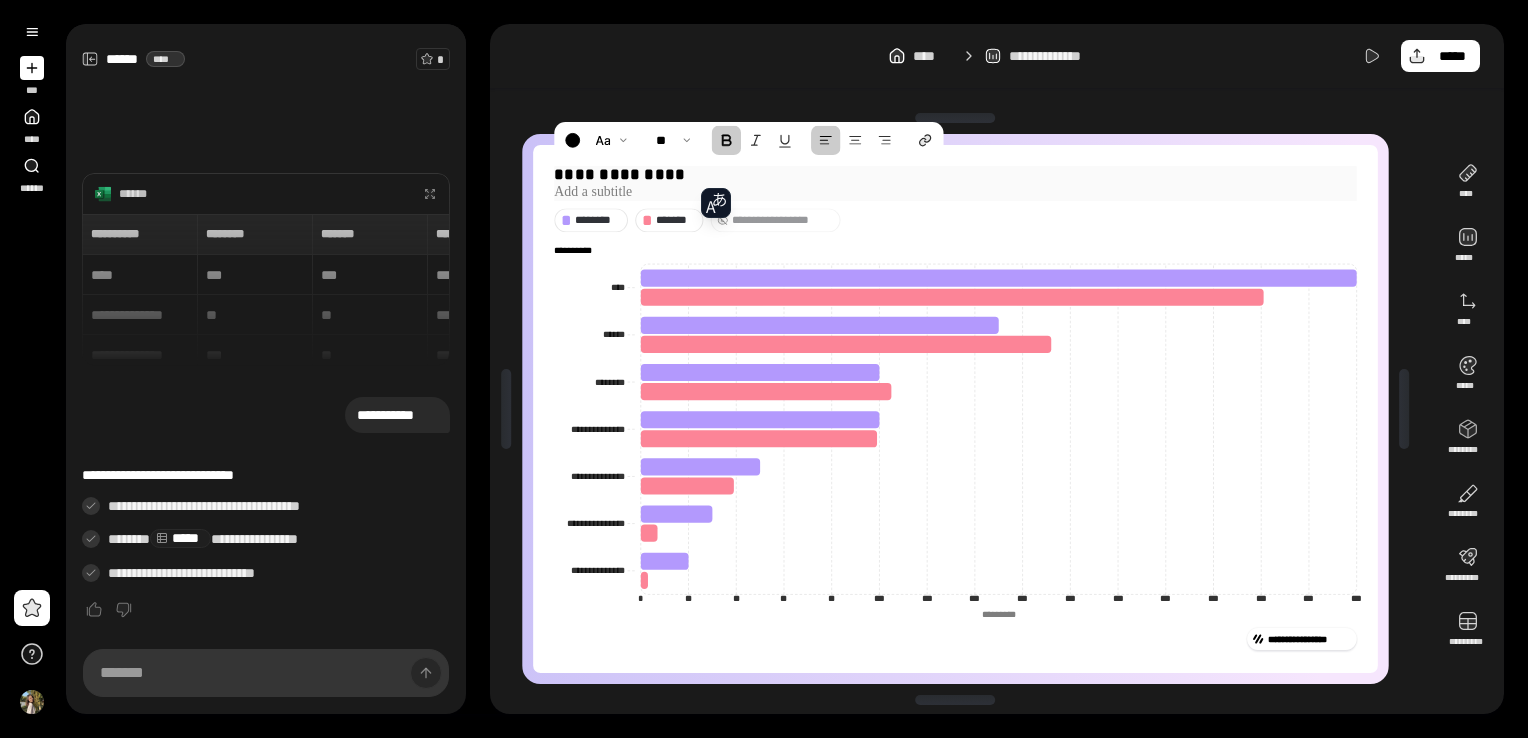 click on "**********" at bounding box center (619, 174) 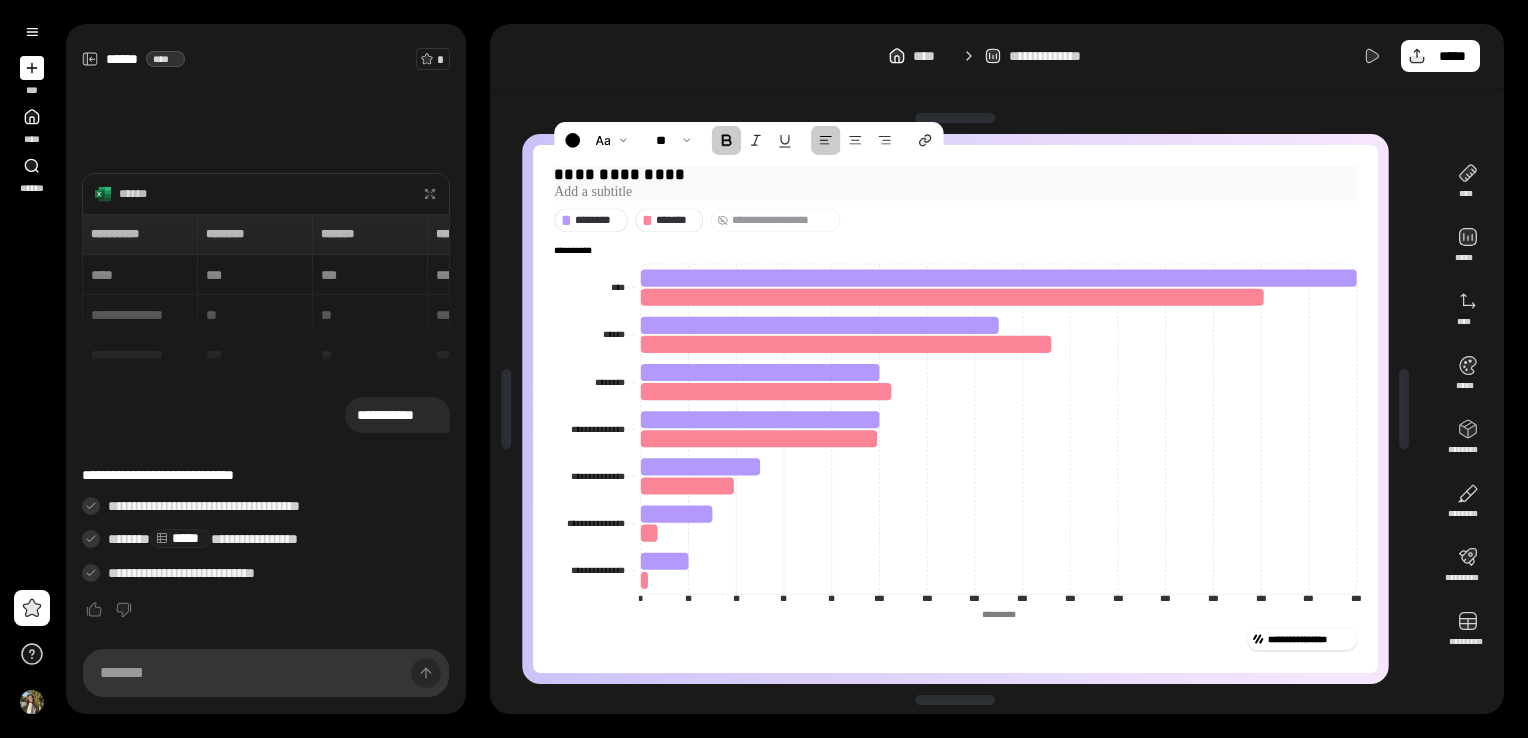 type 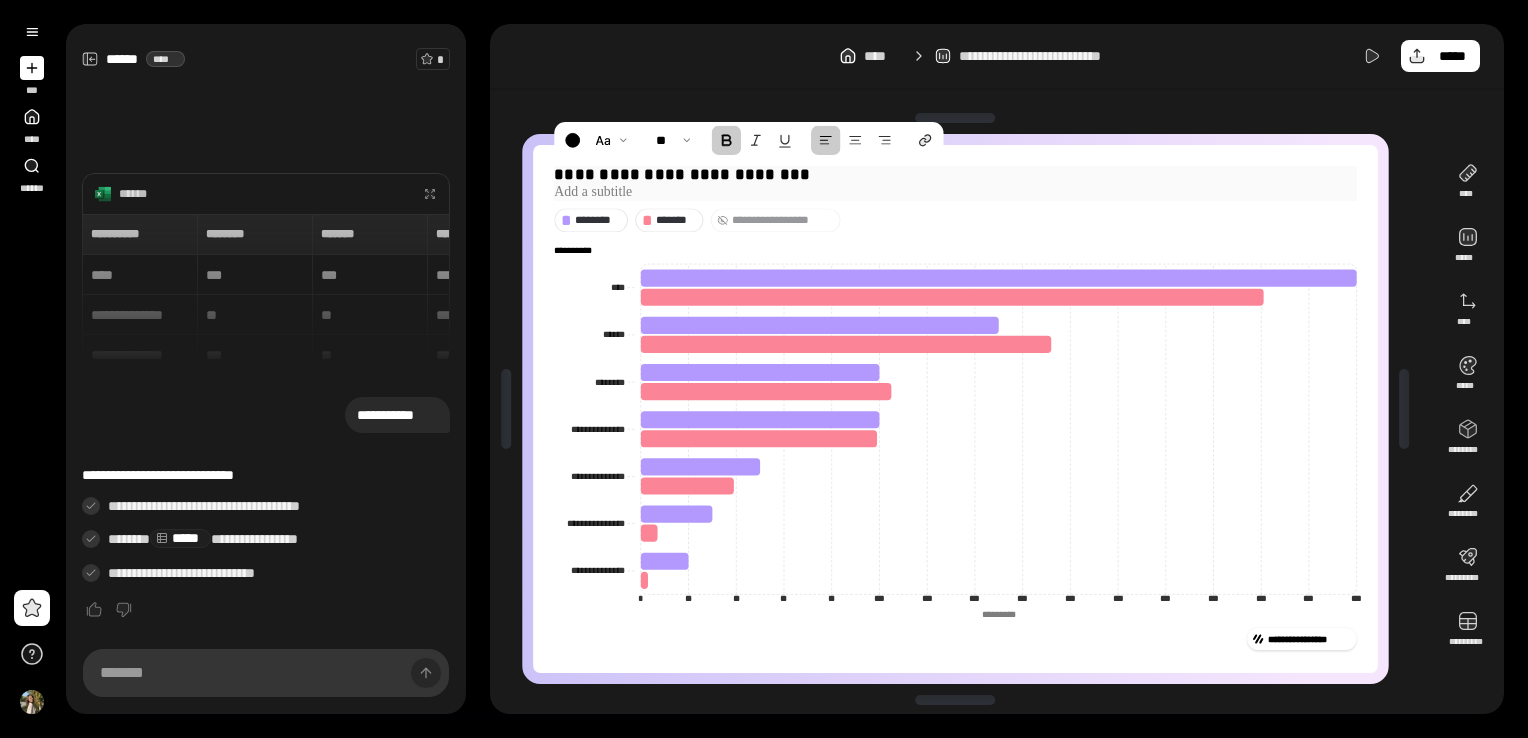 click on "**********" at bounding box center [955, 175] 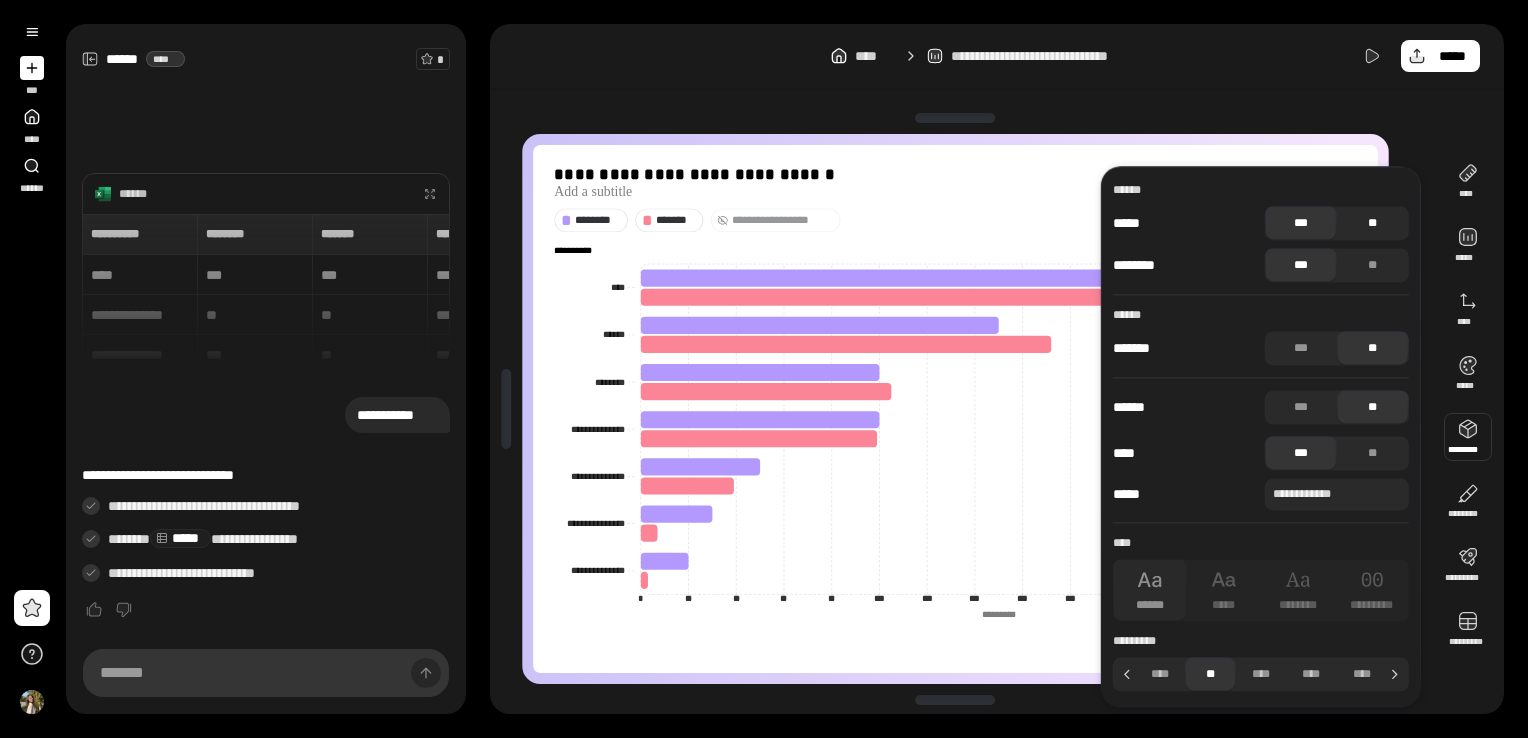 click on "**" at bounding box center [1373, 223] 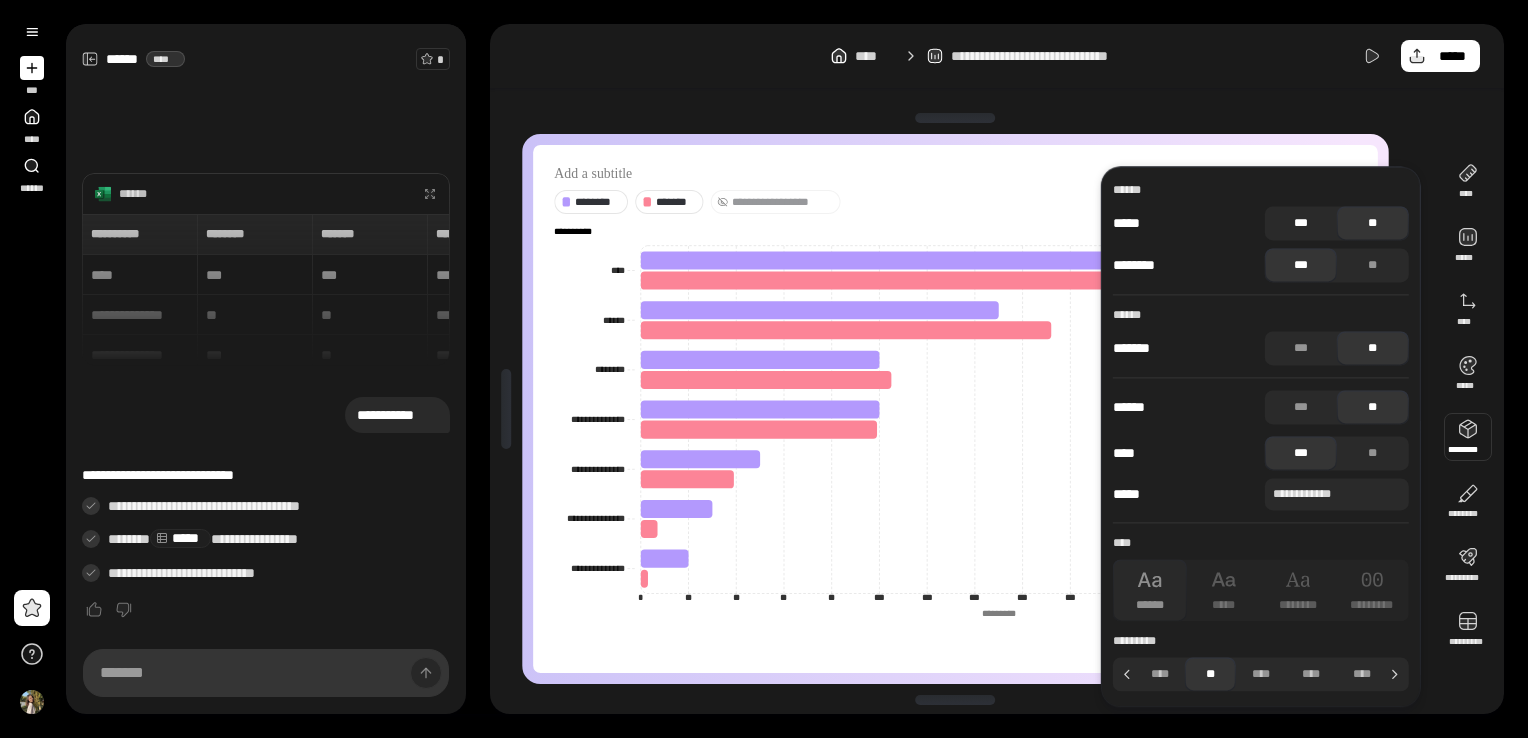 click on "***" at bounding box center (1301, 223) 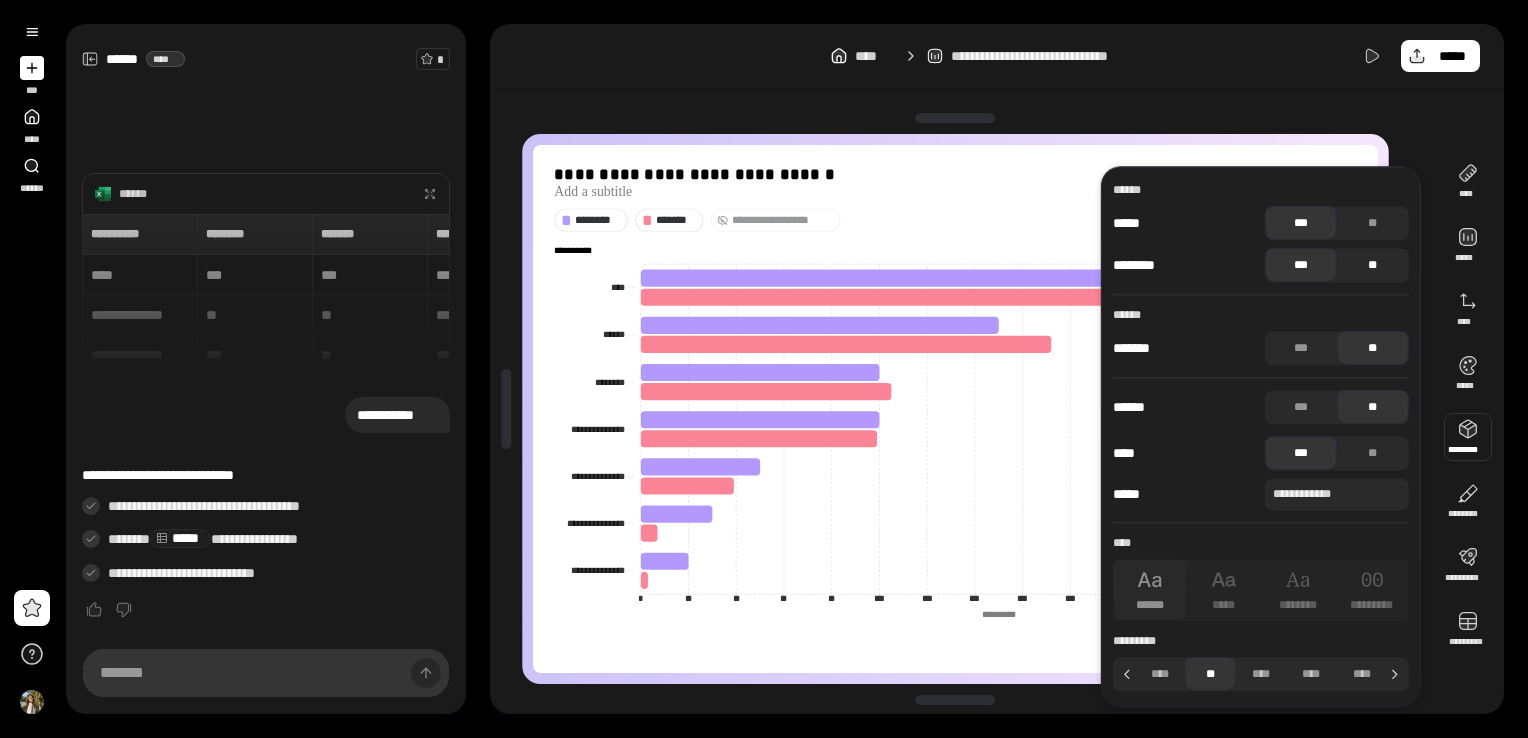 click on "**" at bounding box center [1373, 265] 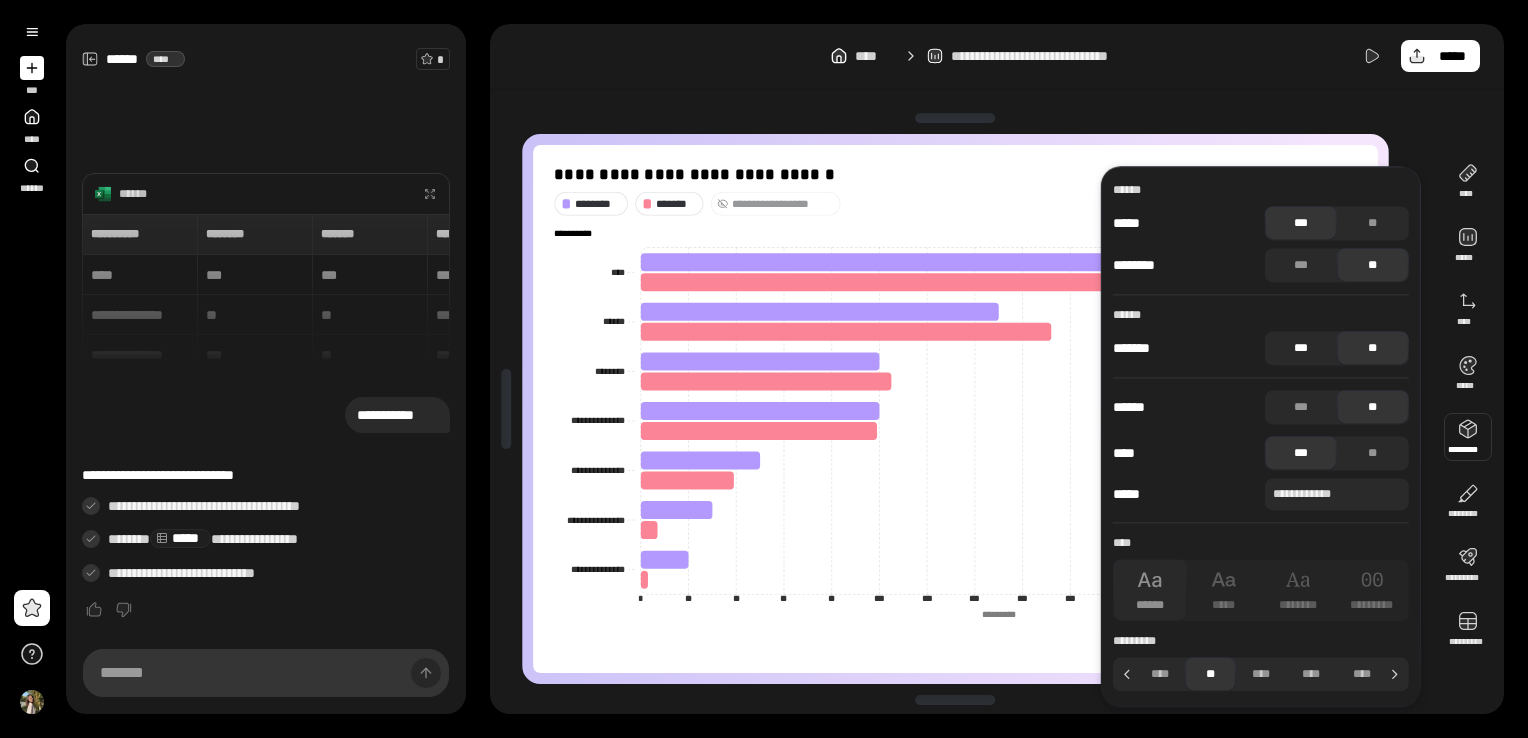 click on "***" at bounding box center [1301, 348] 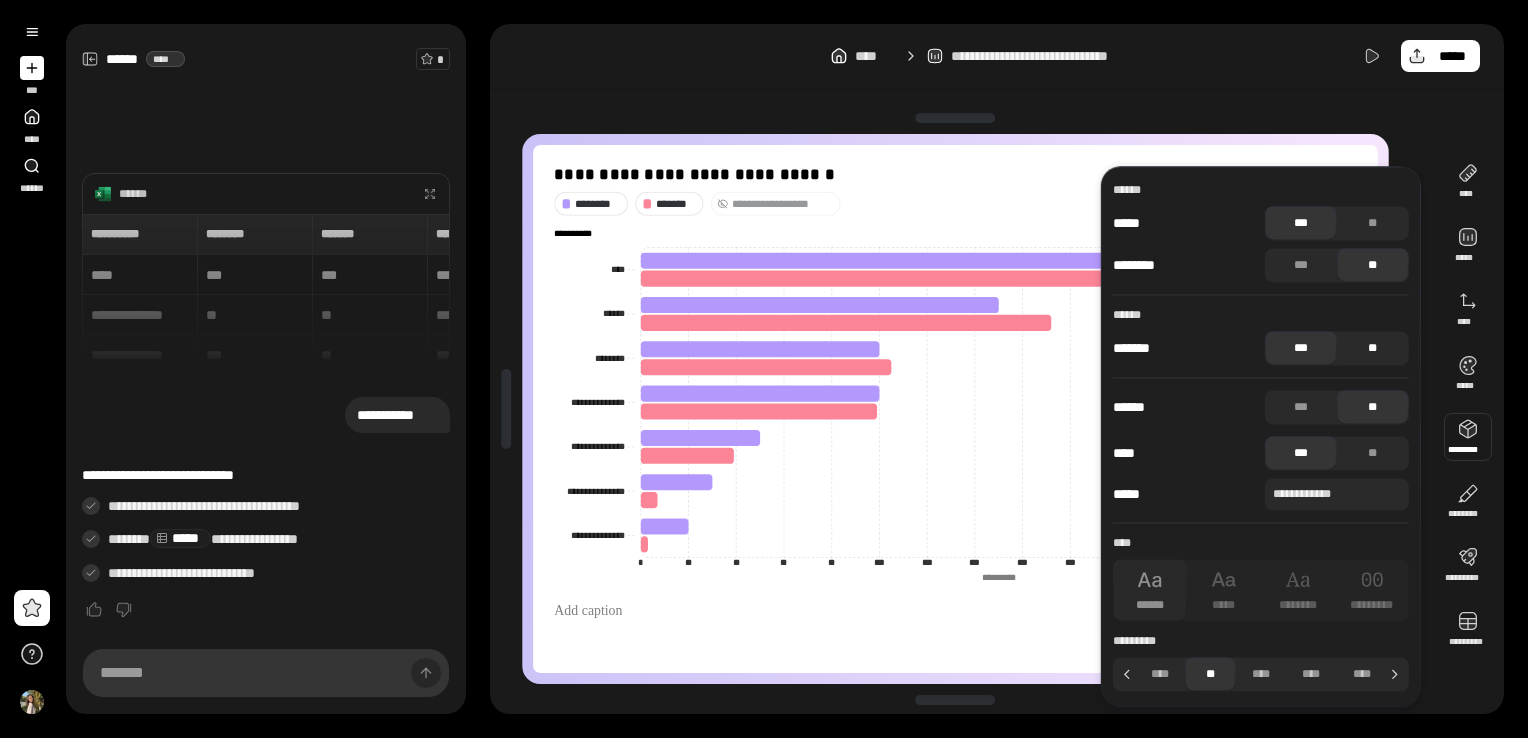 click on "**" at bounding box center [1373, 348] 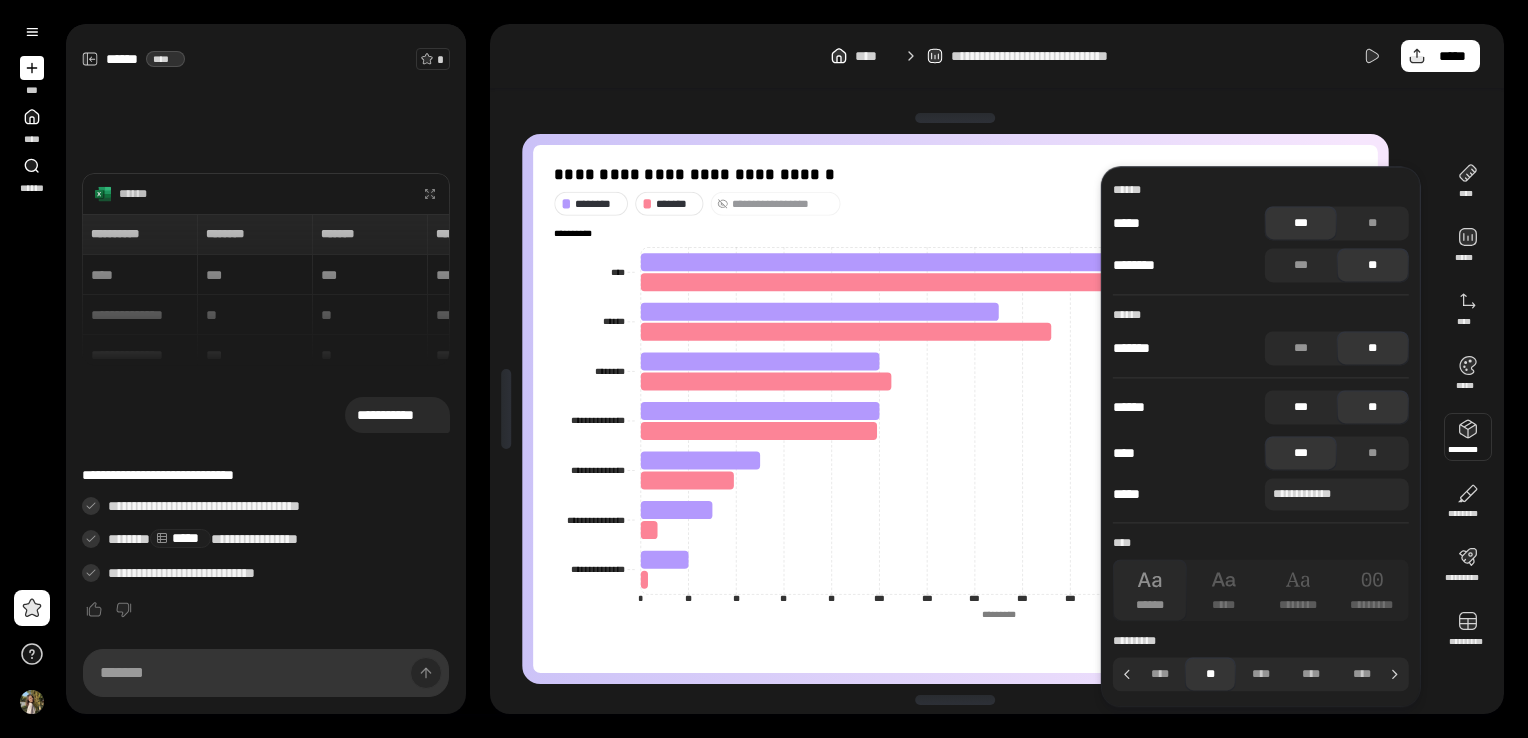 click on "***" at bounding box center [1301, 407] 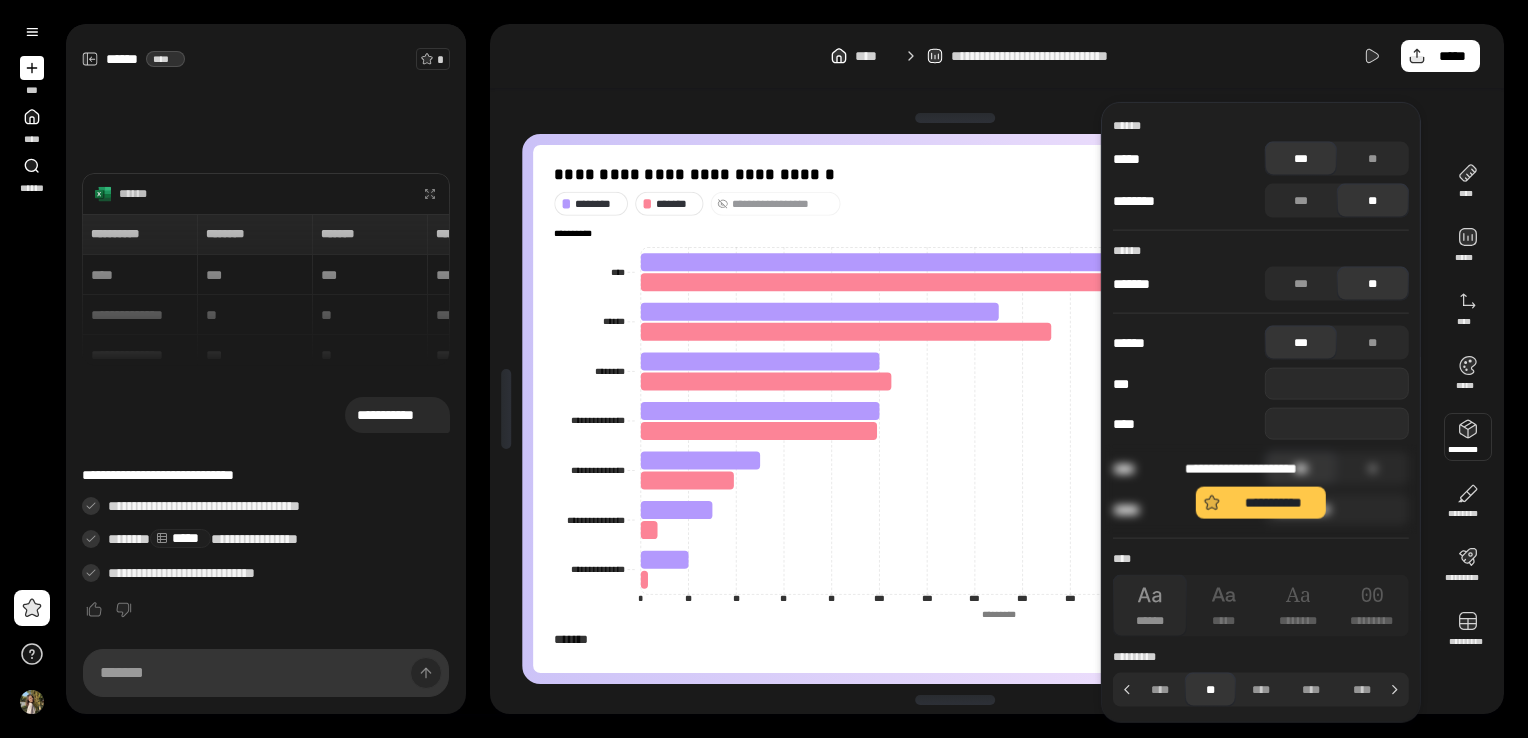 click on "**********" at bounding box center (1261, 489) 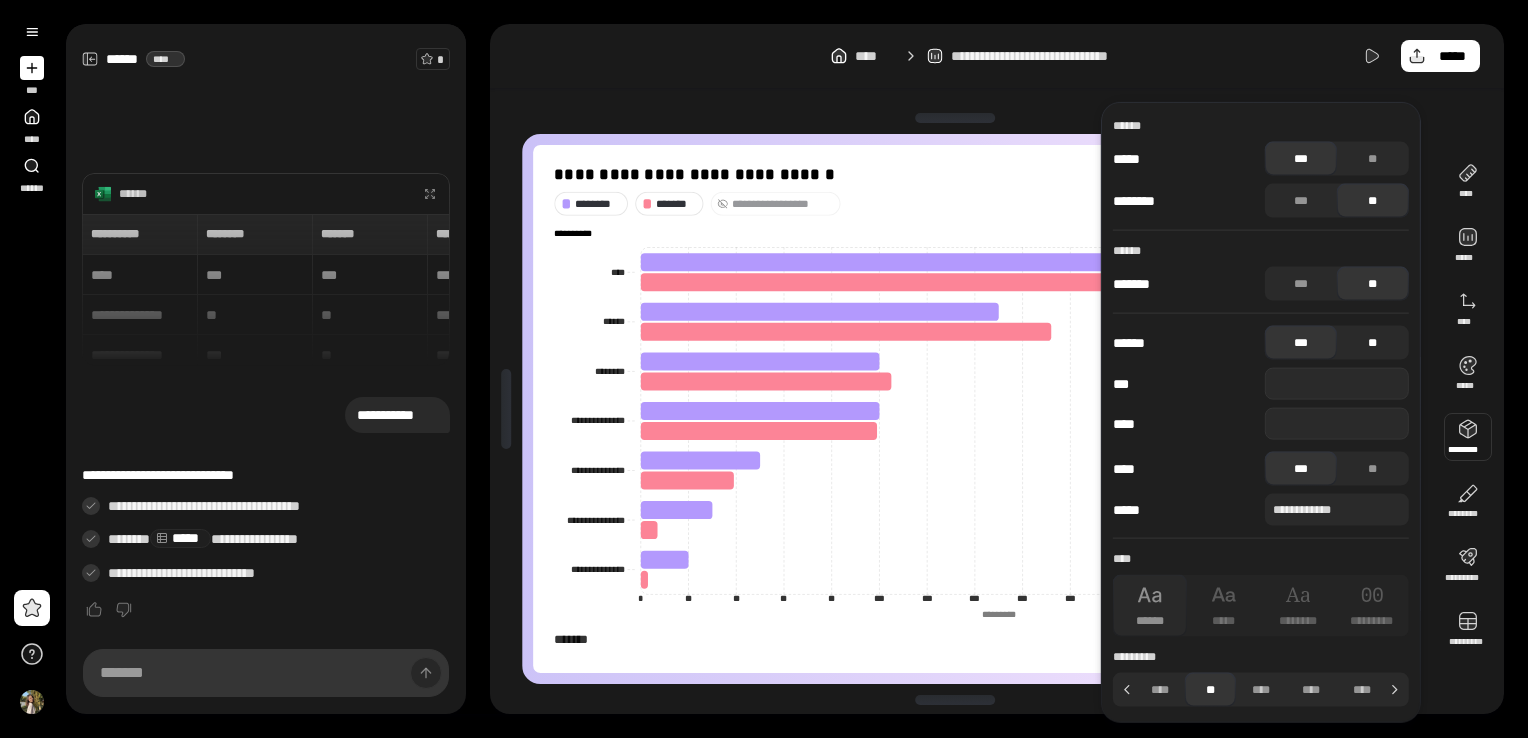 click on "**" at bounding box center [1373, 343] 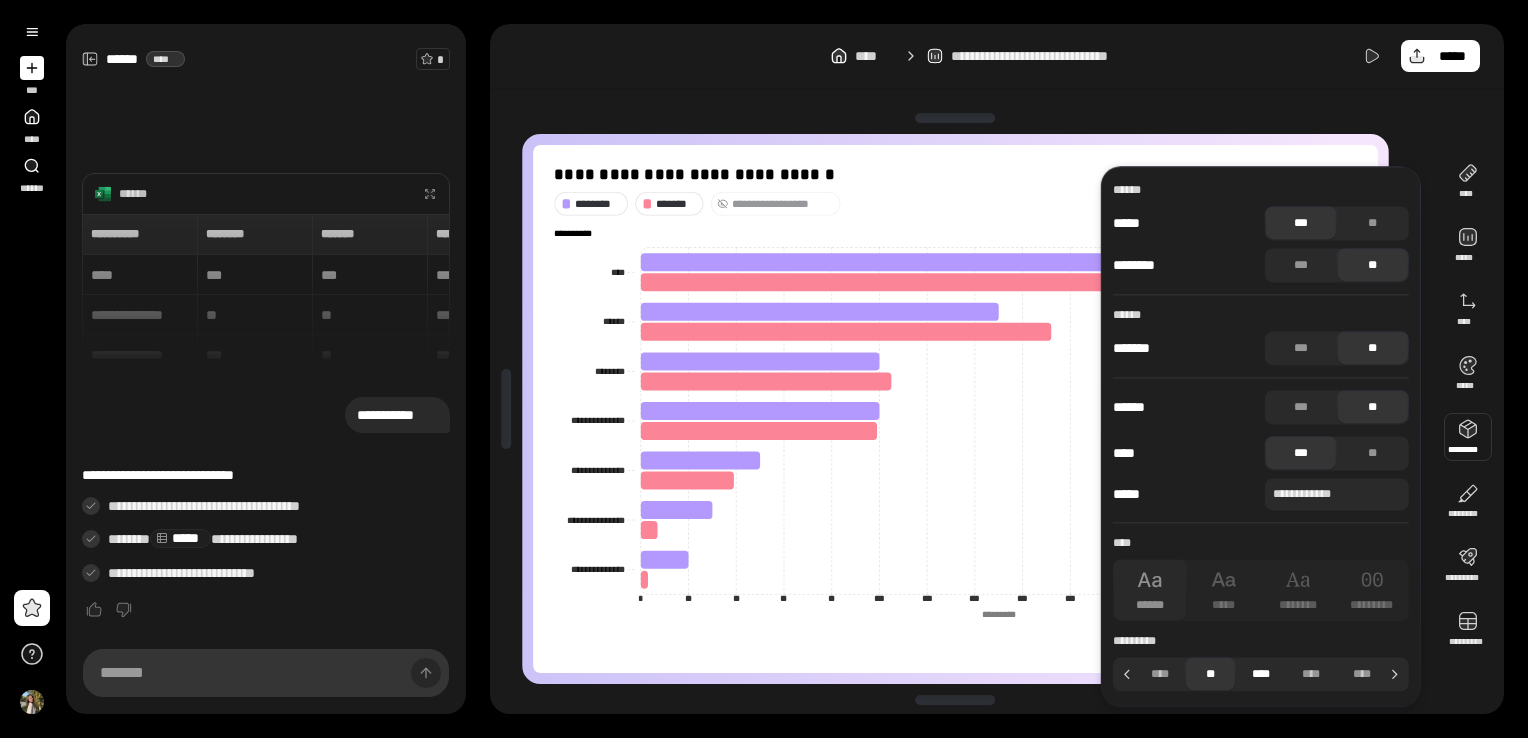 click on "****" at bounding box center (1261, 674) 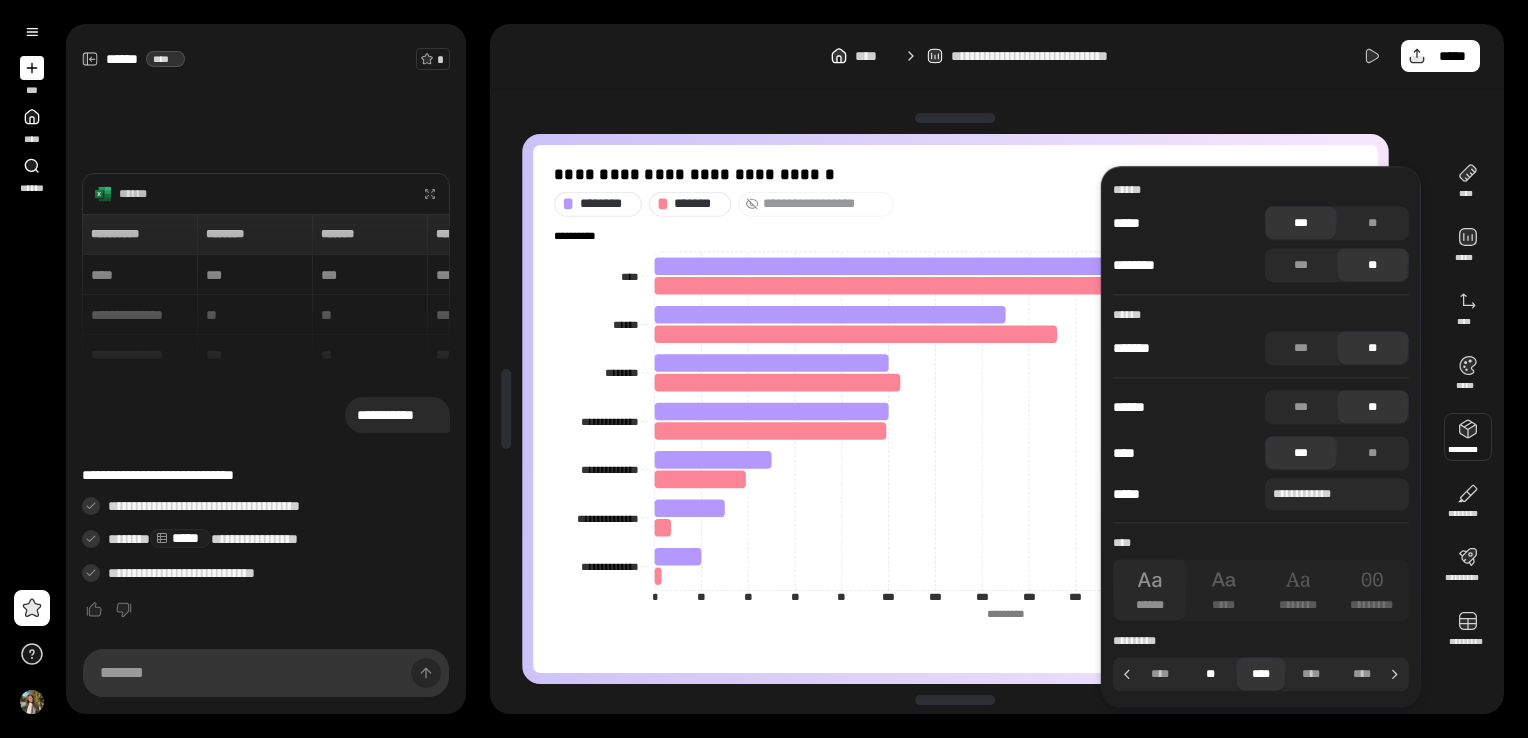 click on "**" at bounding box center [1210, 674] 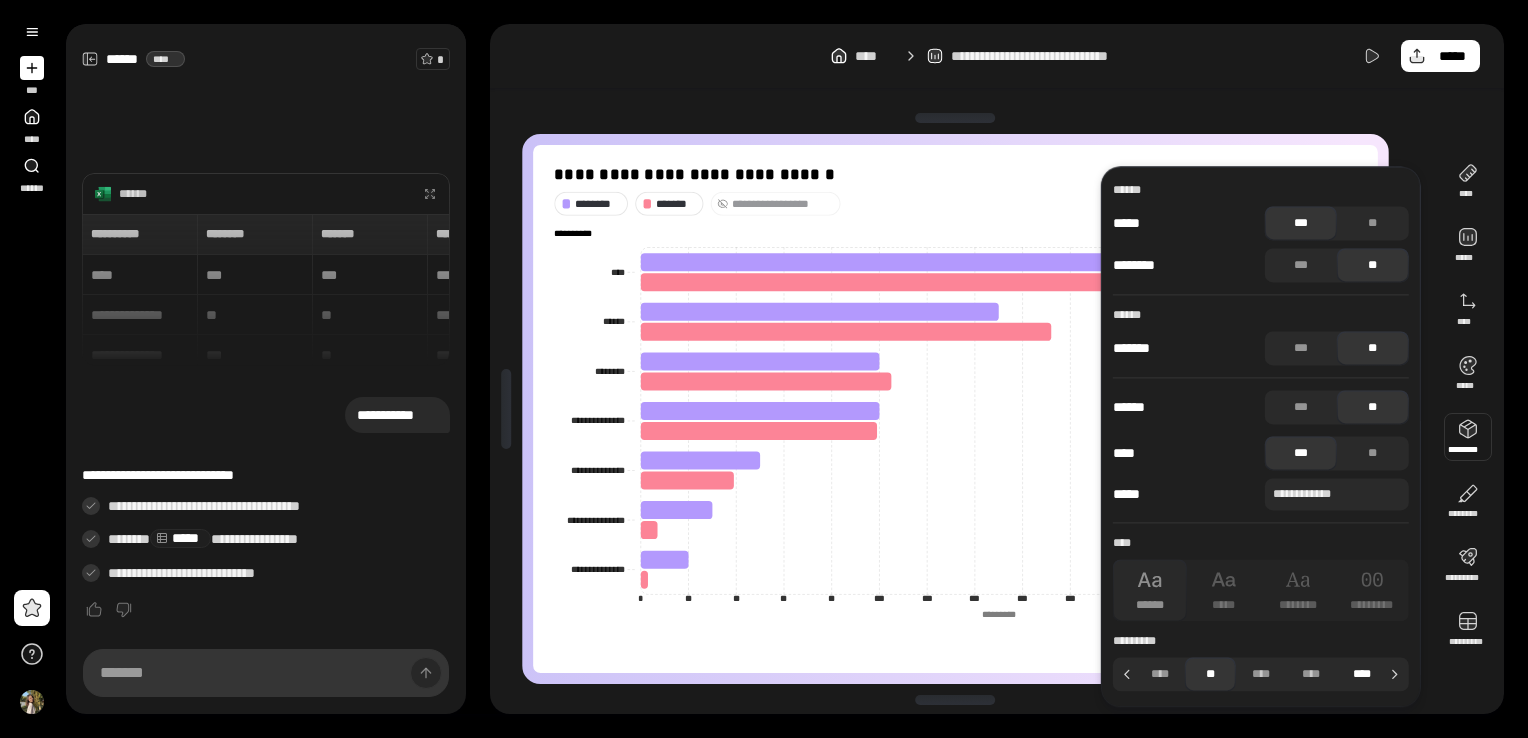 click on "****" at bounding box center [1361, 674] 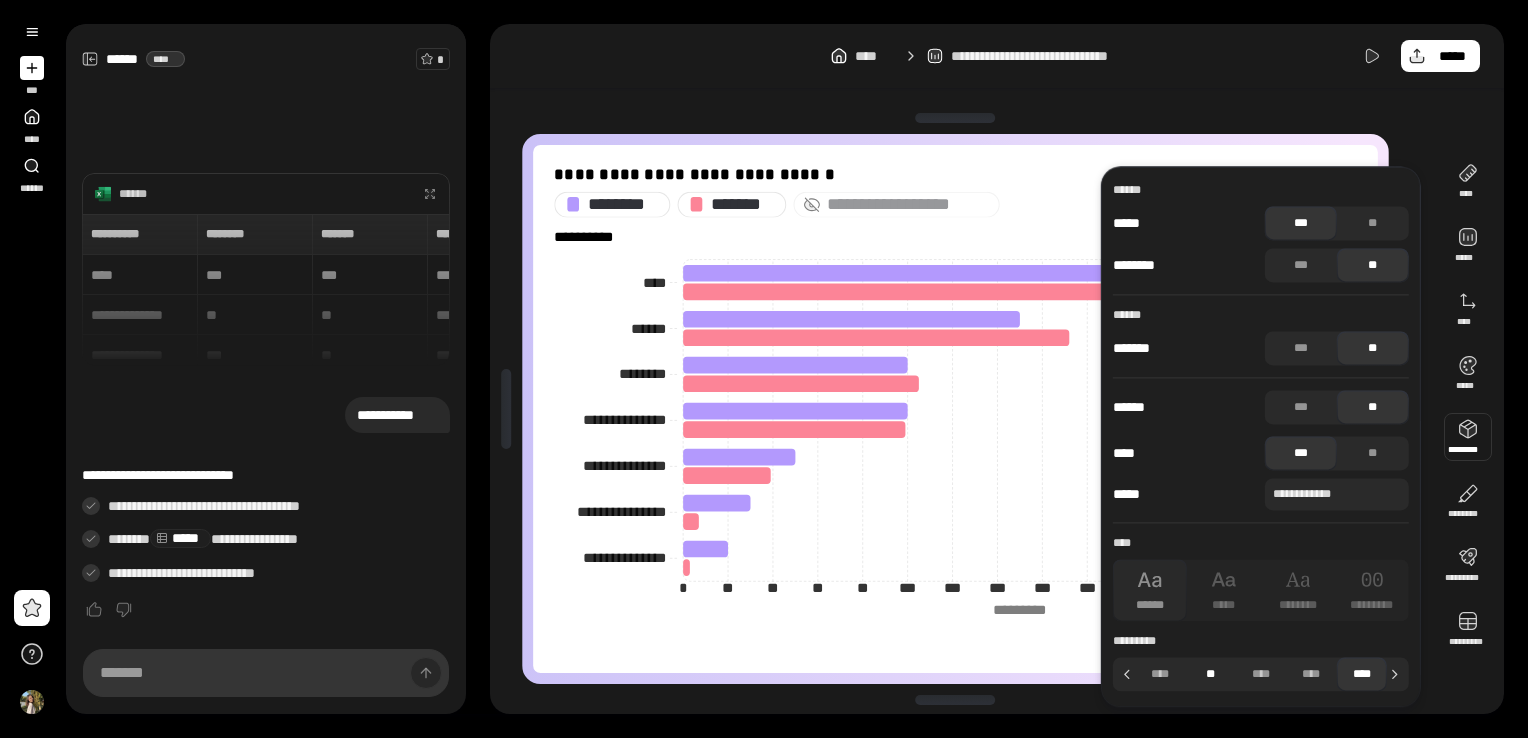 click on "**" at bounding box center [1210, 674] 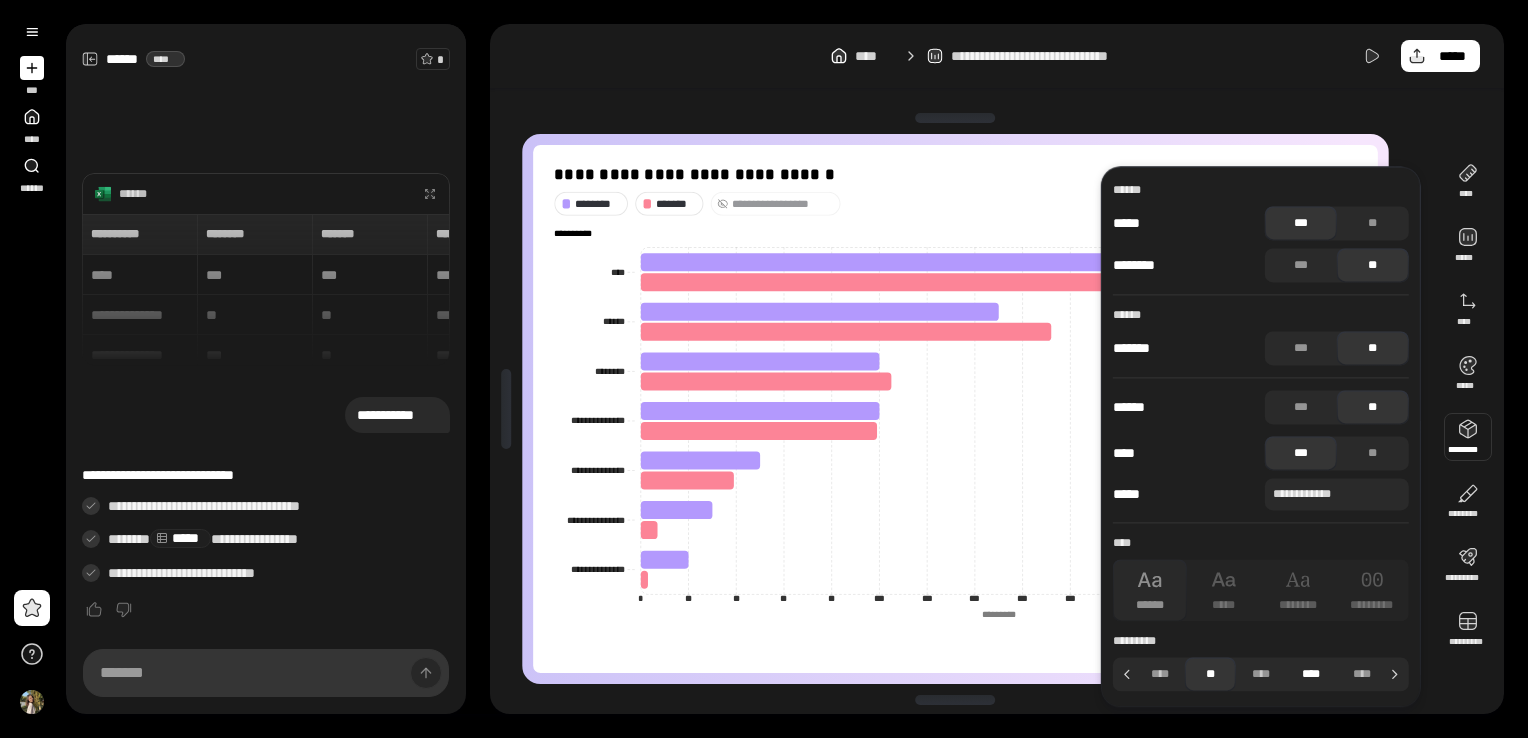 click on "****" at bounding box center (1311, 674) 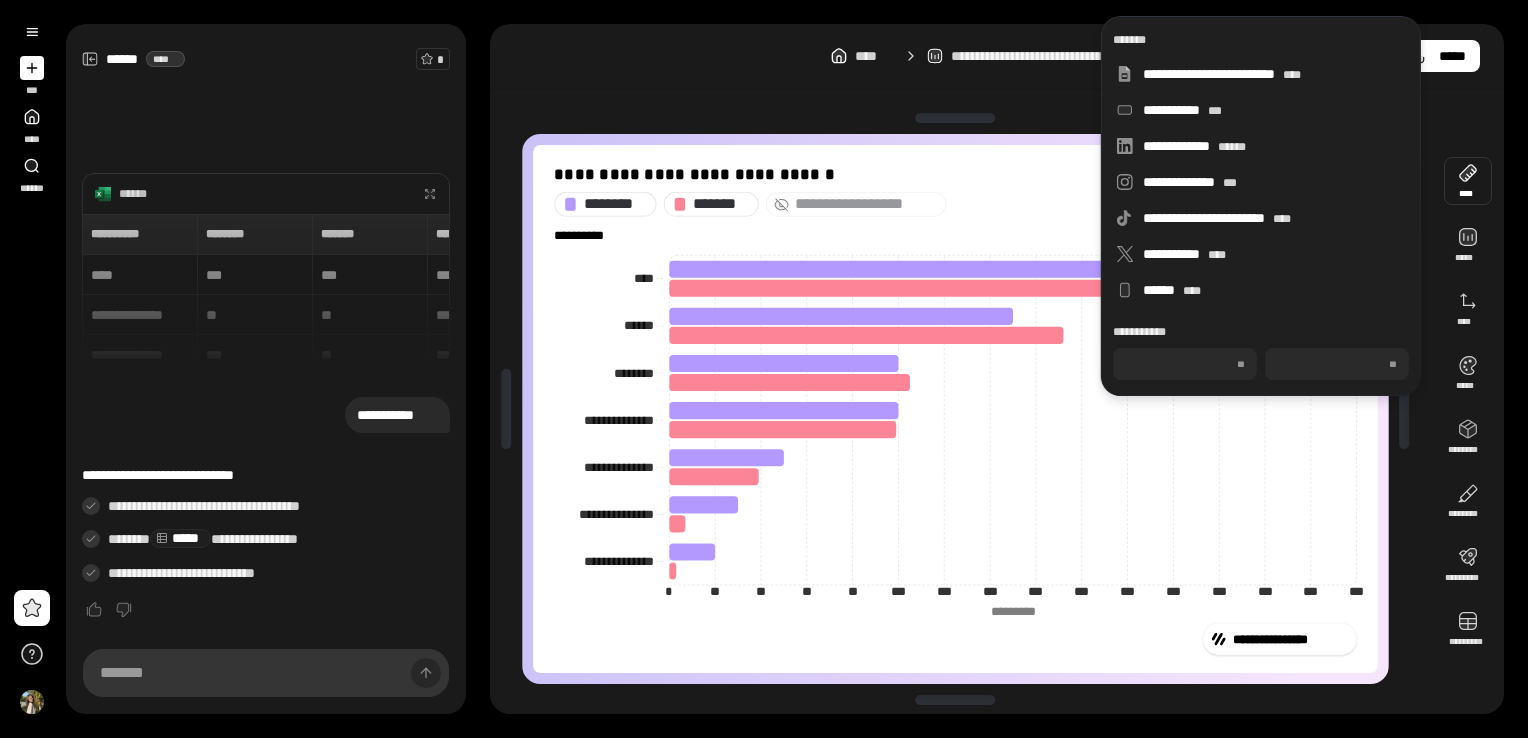 click at bounding box center [1468, 181] 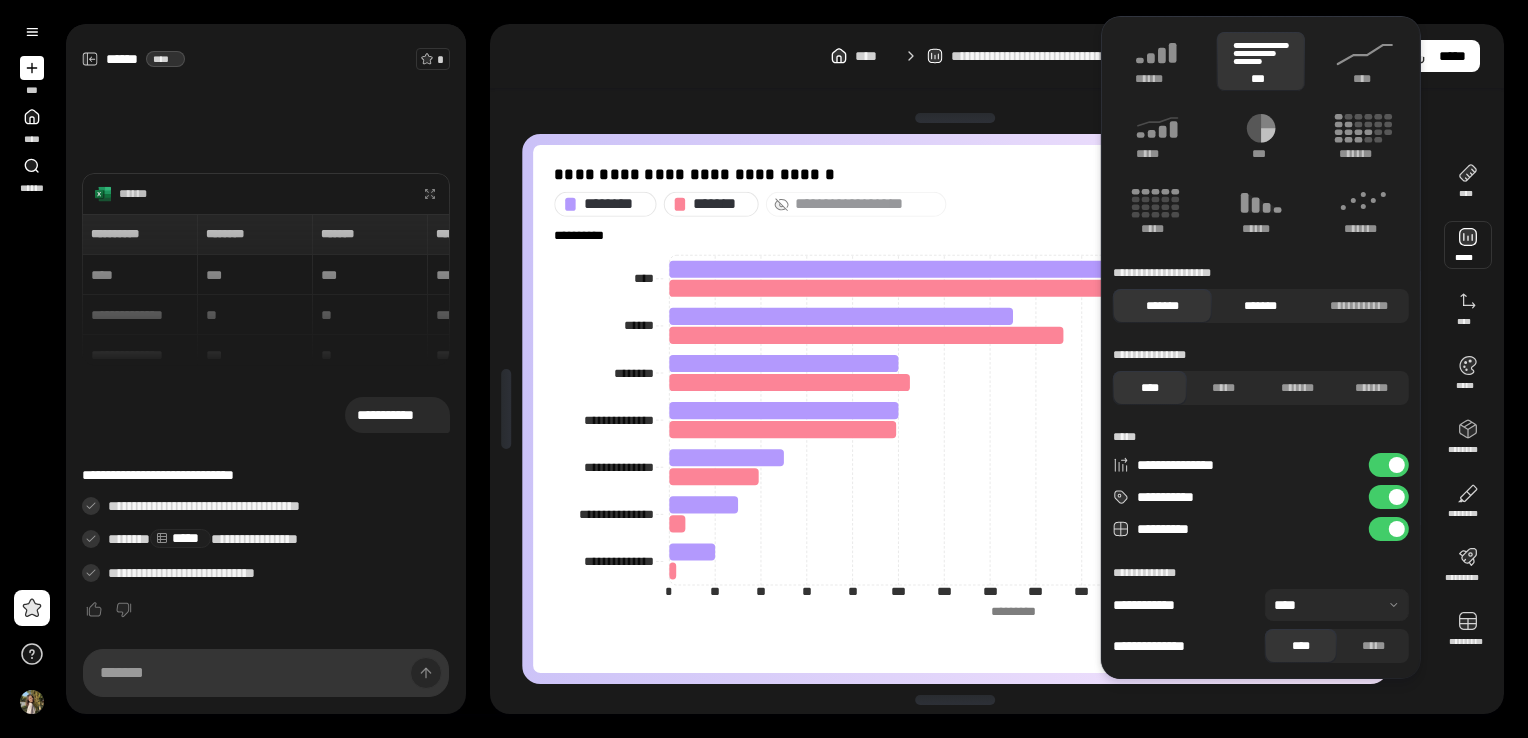 click on "*******" at bounding box center [1260, 306] 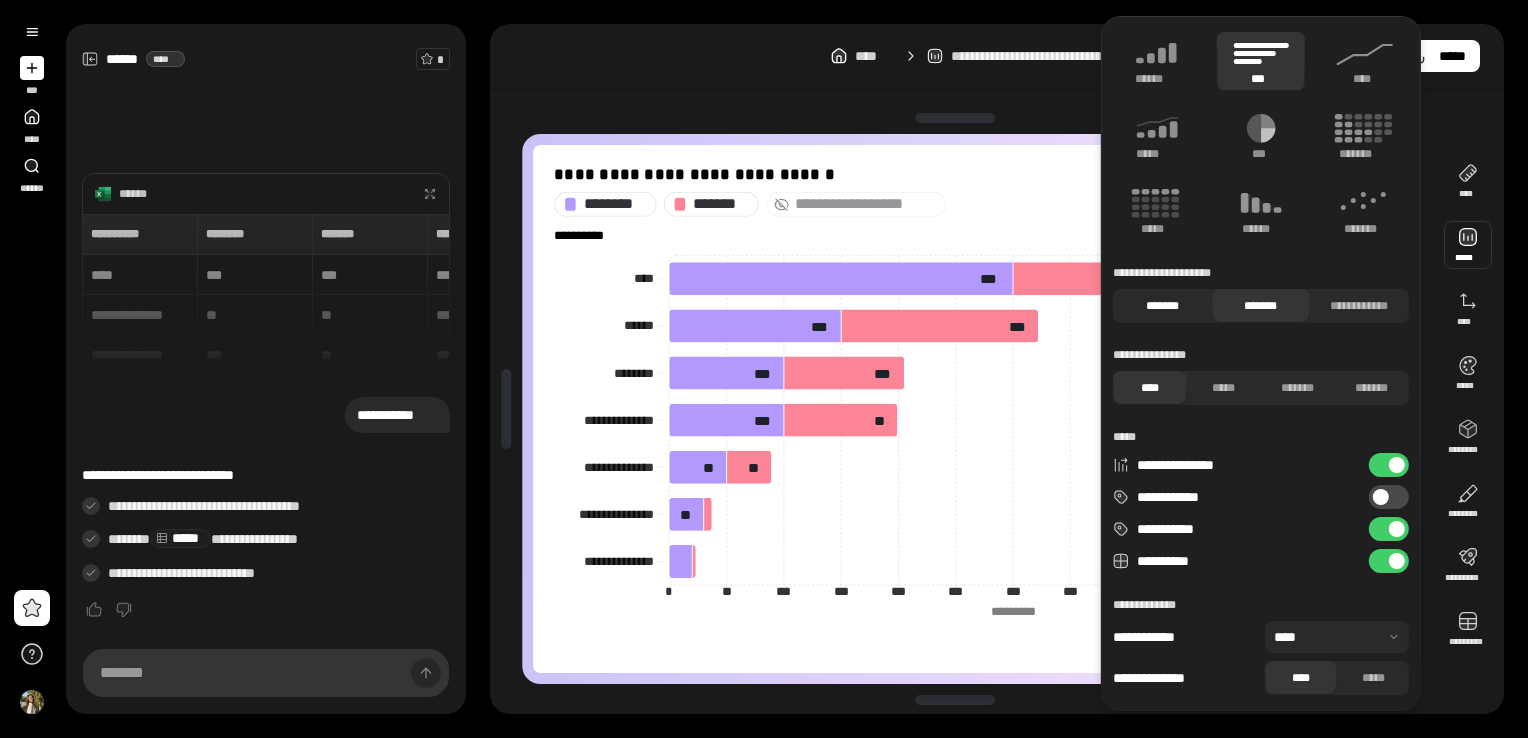 click on "*******" at bounding box center [1162, 306] 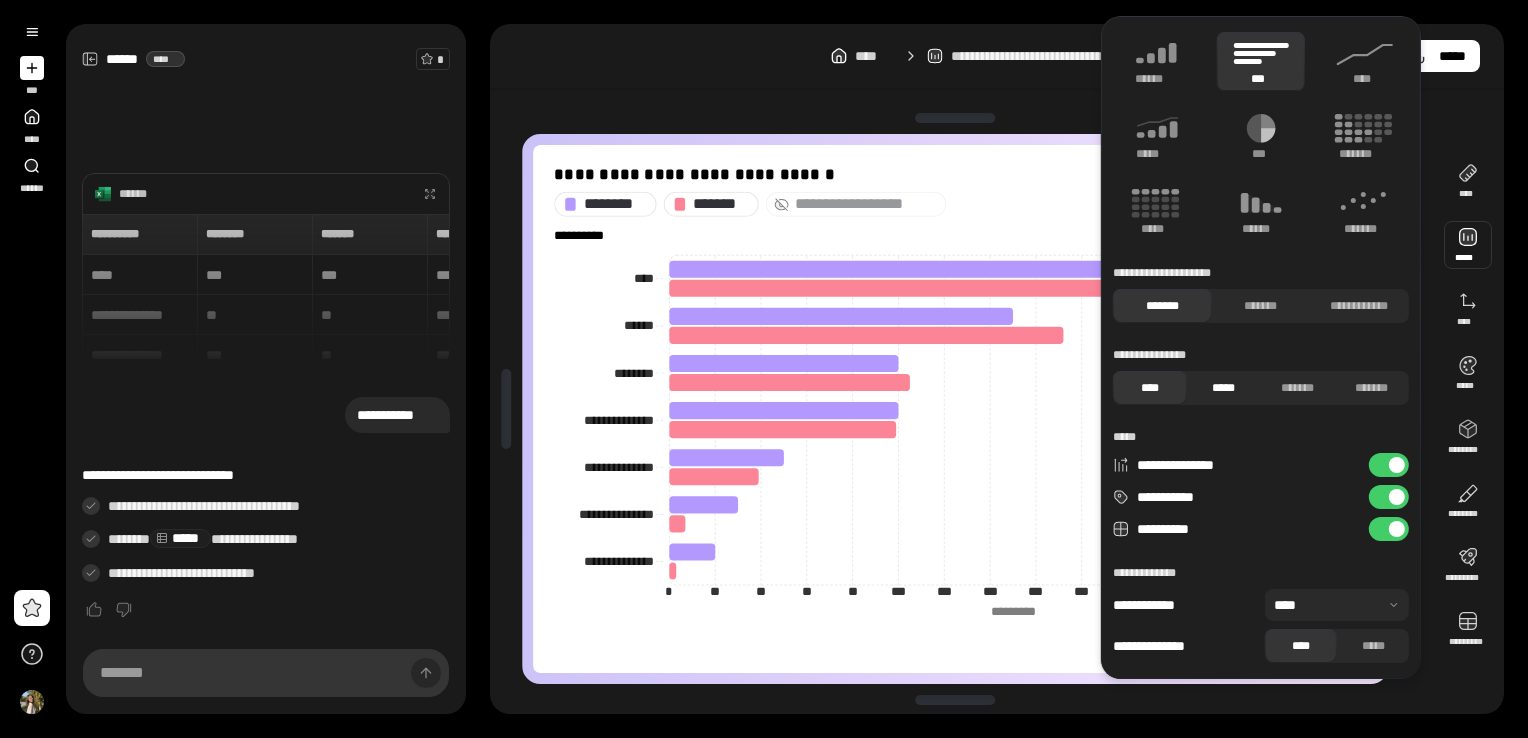 click on "*****" at bounding box center [1224, 388] 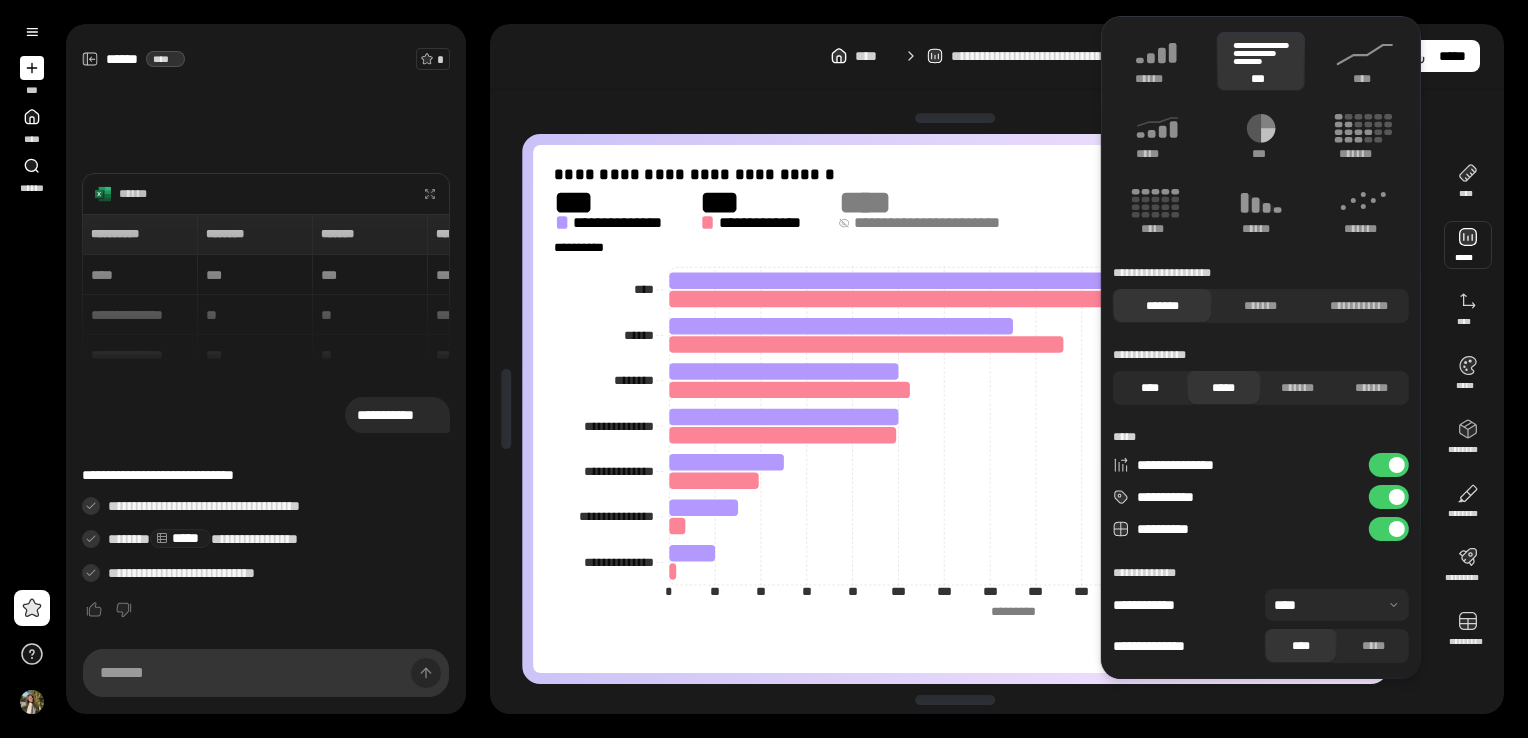 click on "****" at bounding box center [1150, 388] 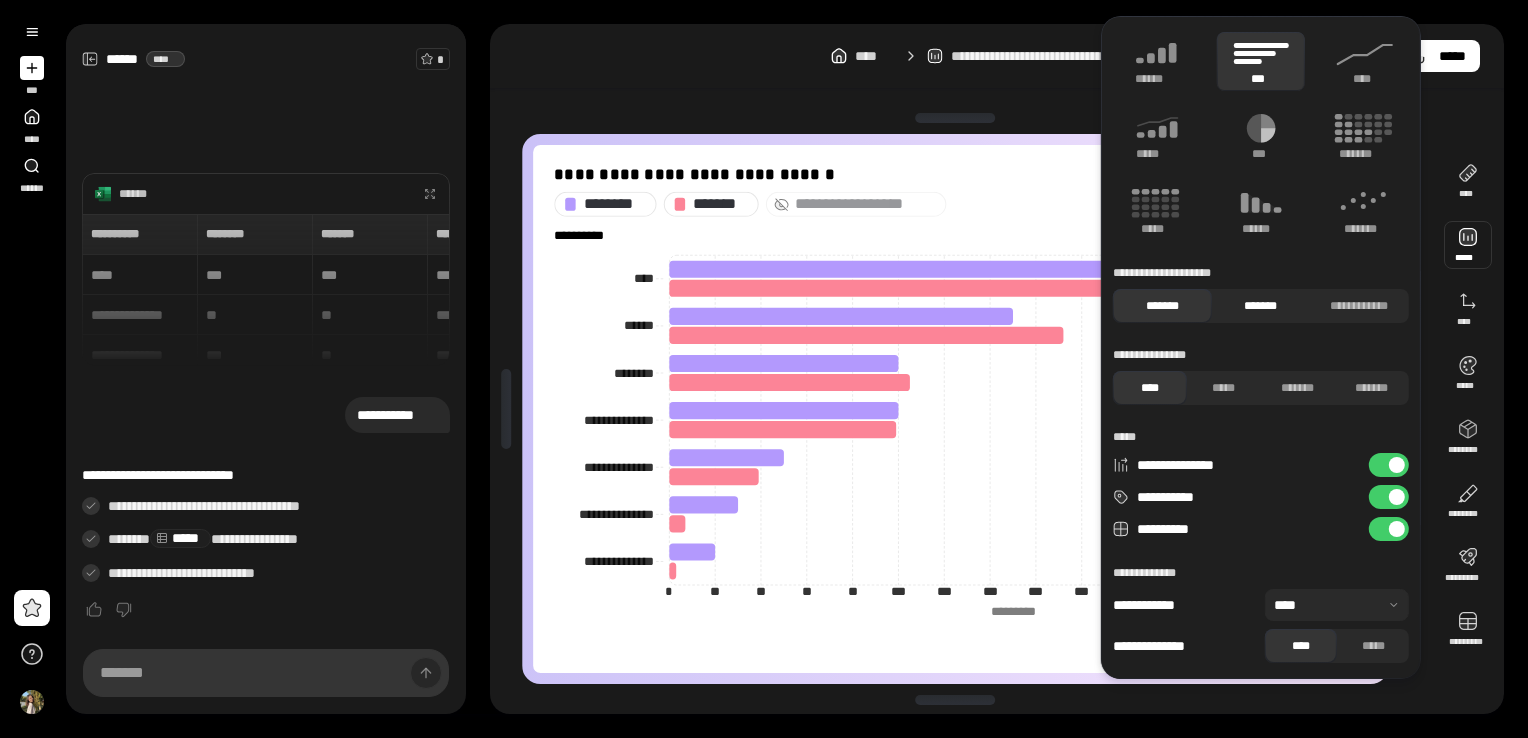 click on "*******" at bounding box center (1260, 306) 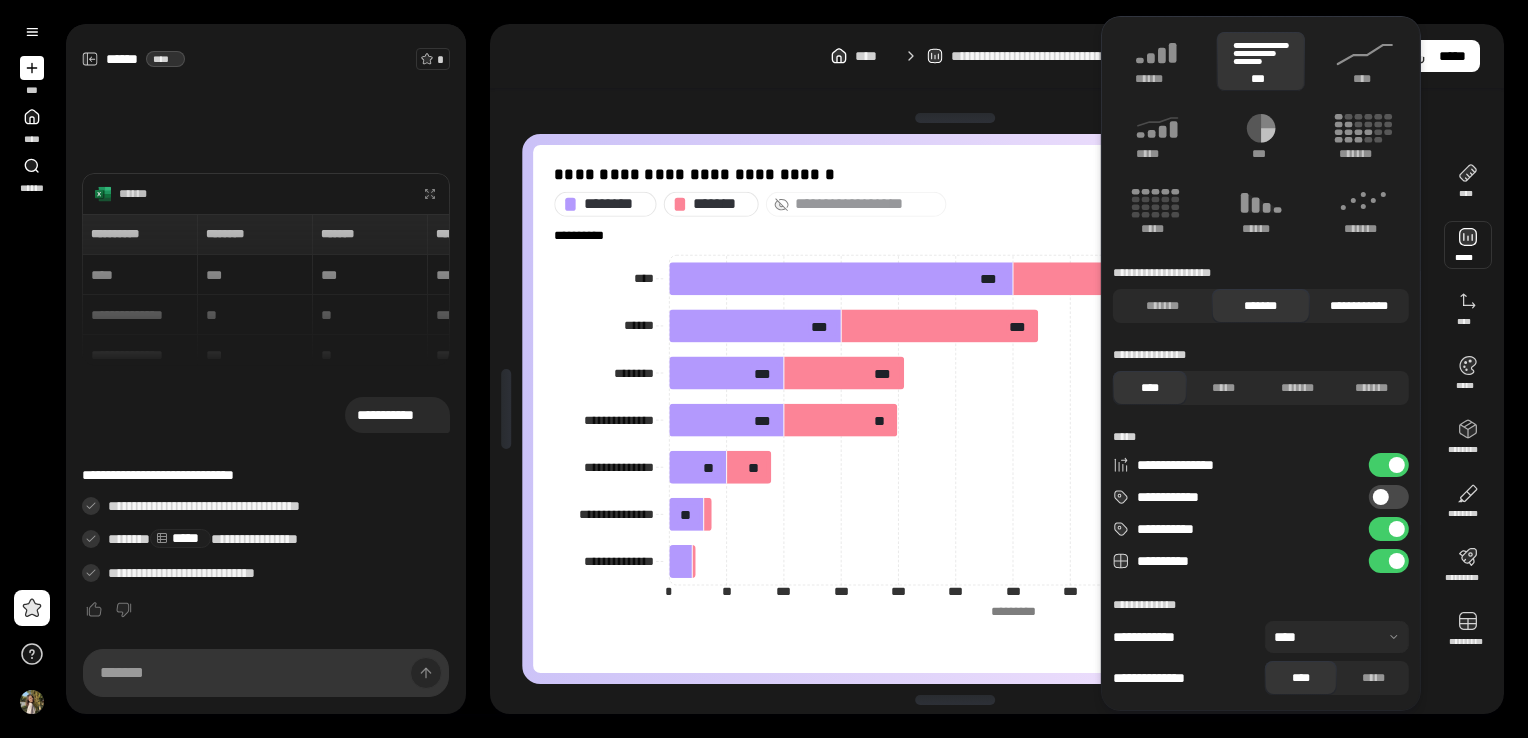 click on "**********" at bounding box center (1359, 306) 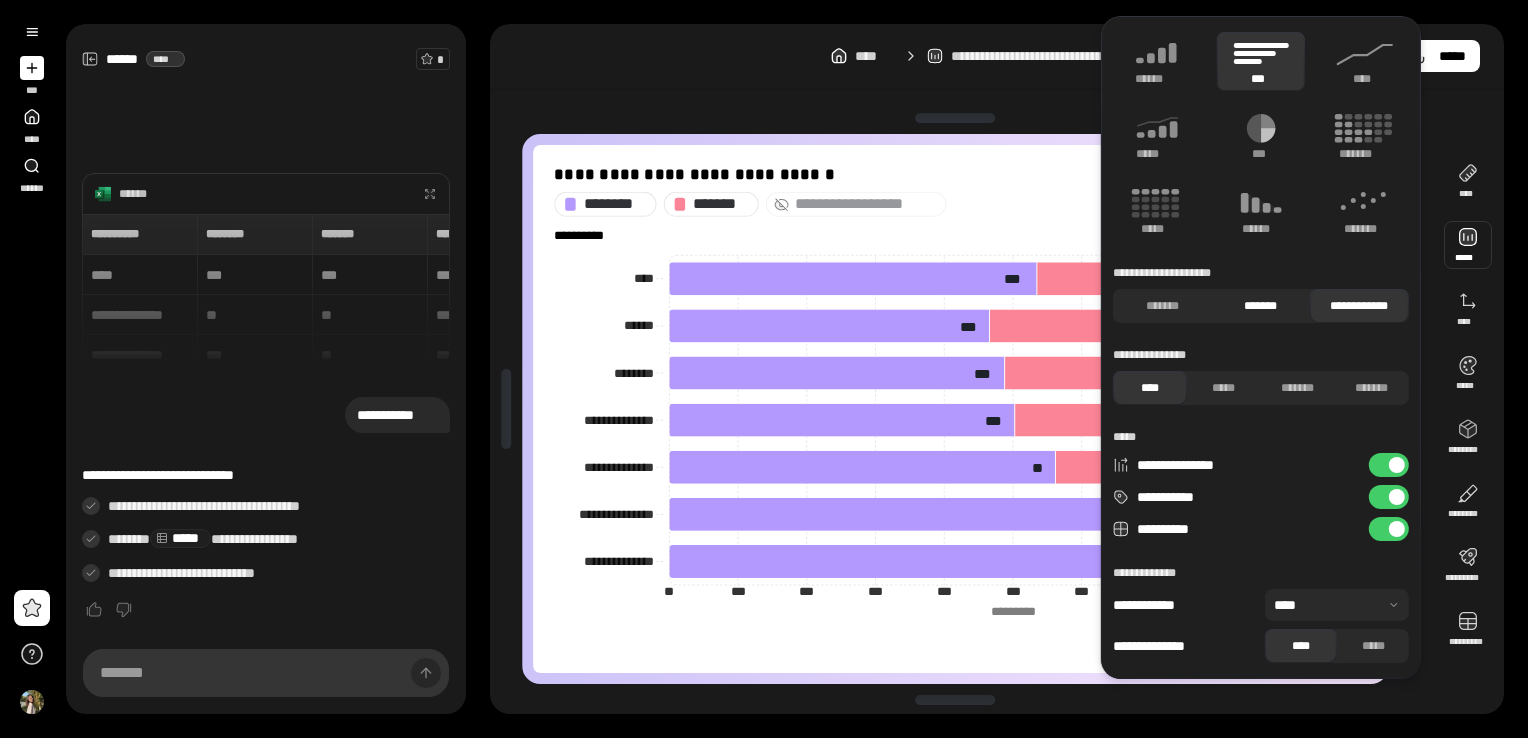 click on "*******" at bounding box center (1260, 306) 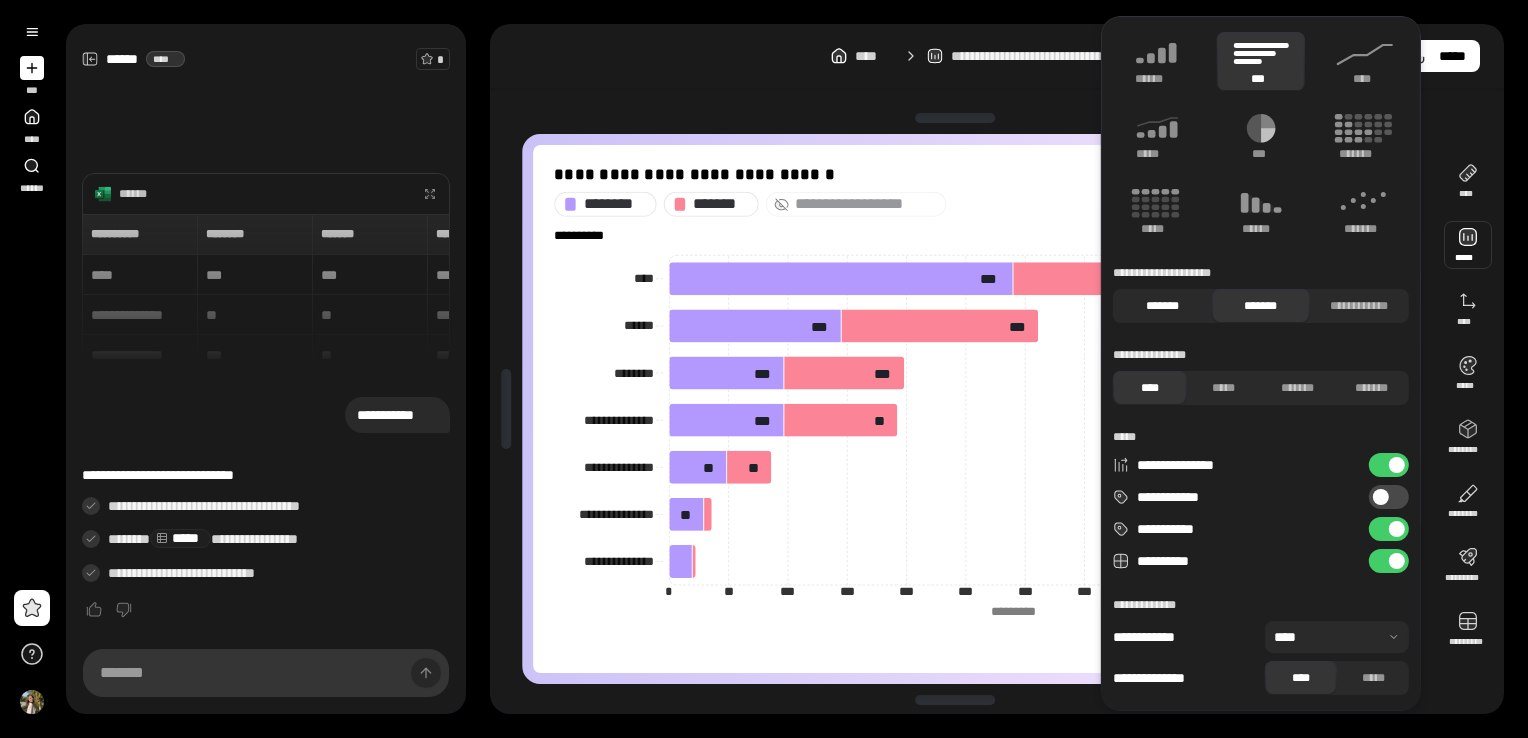 click on "*******" at bounding box center [1162, 306] 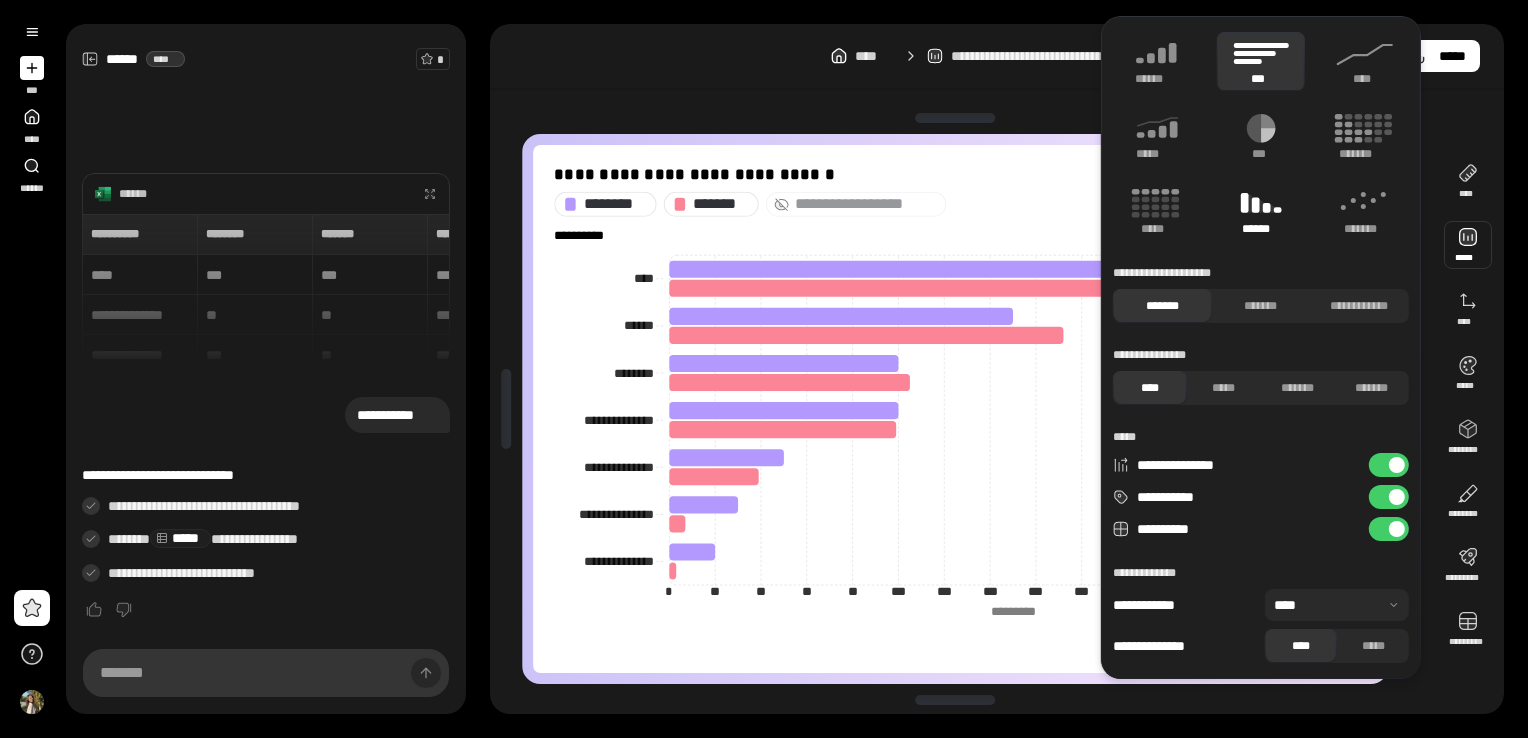 click on "******" at bounding box center (1261, 211) 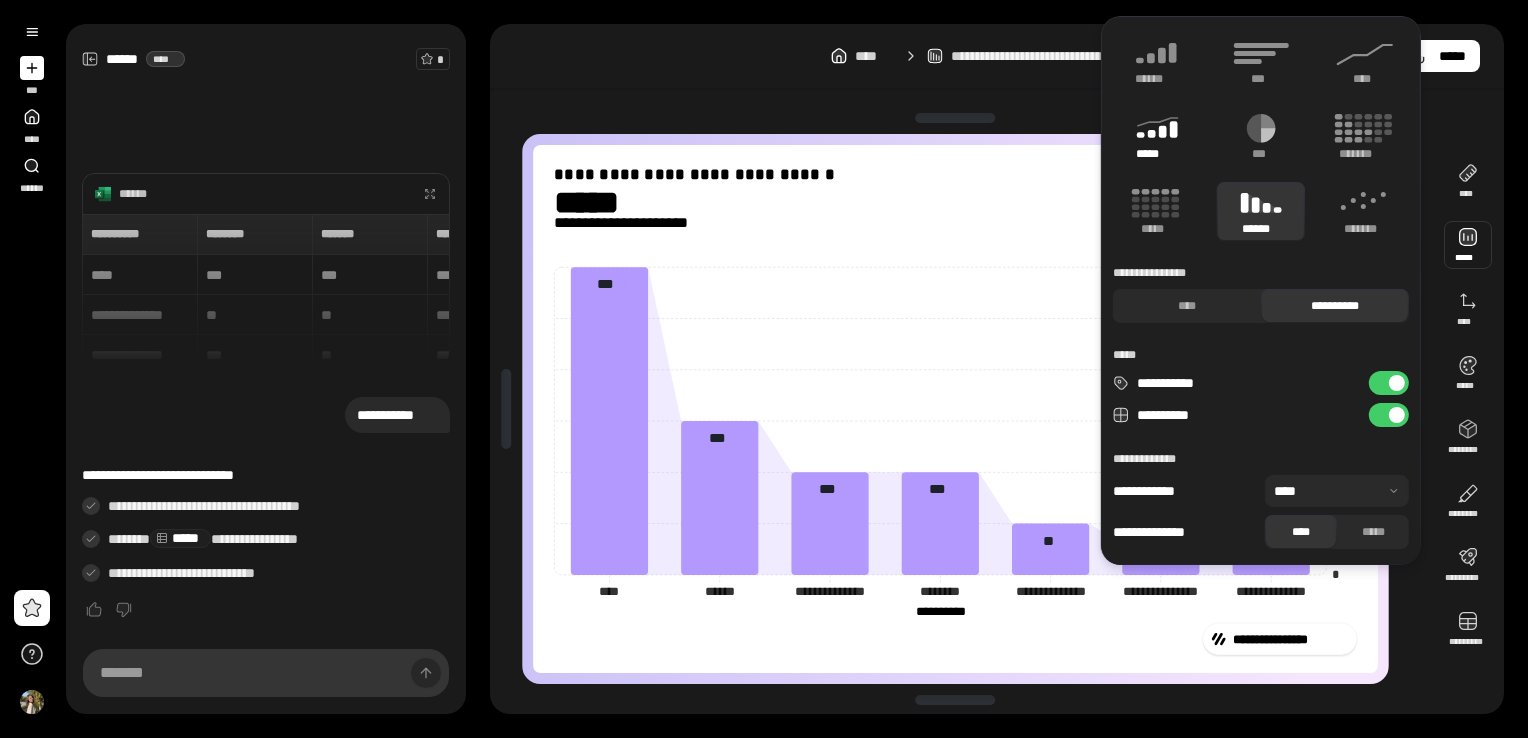 click 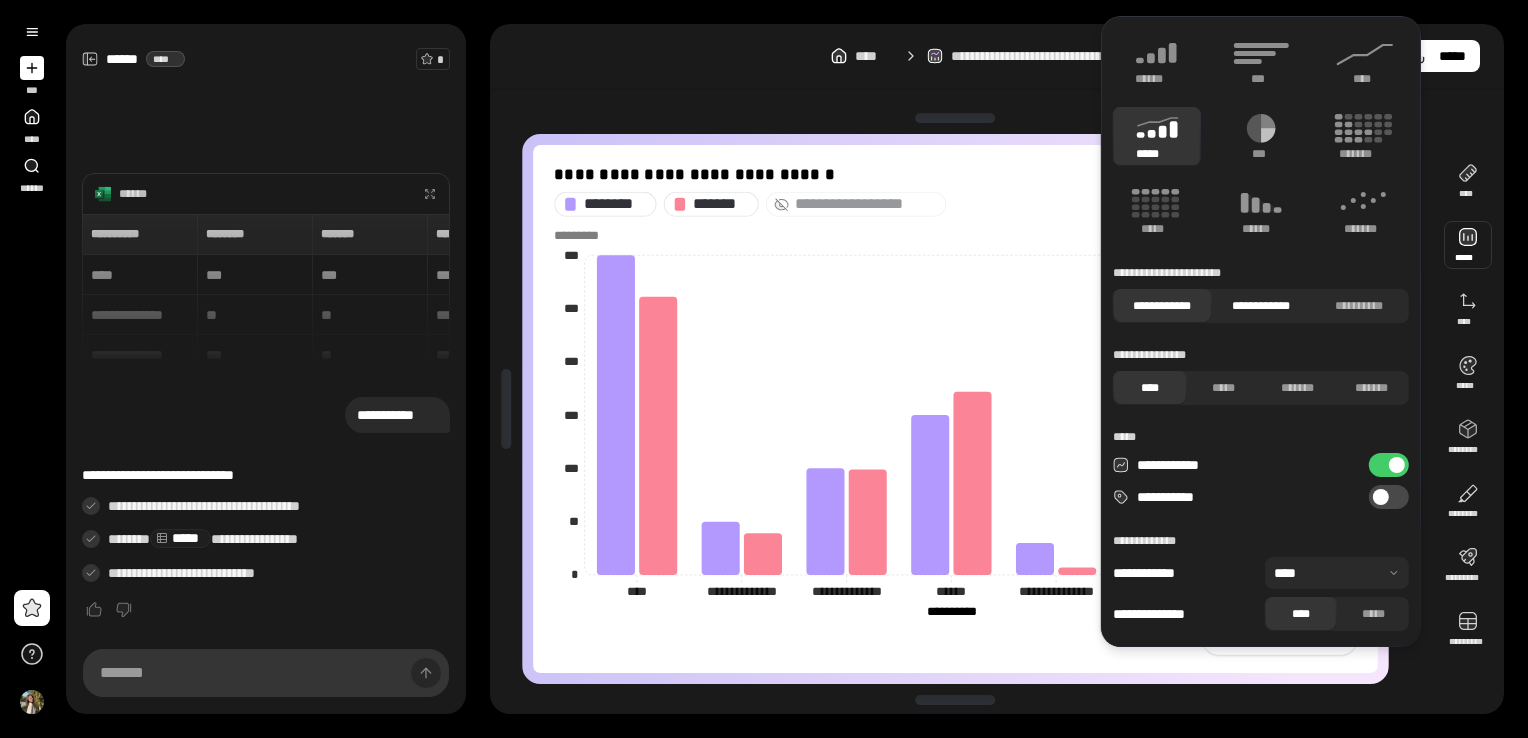 click on "**********" at bounding box center (1260, 306) 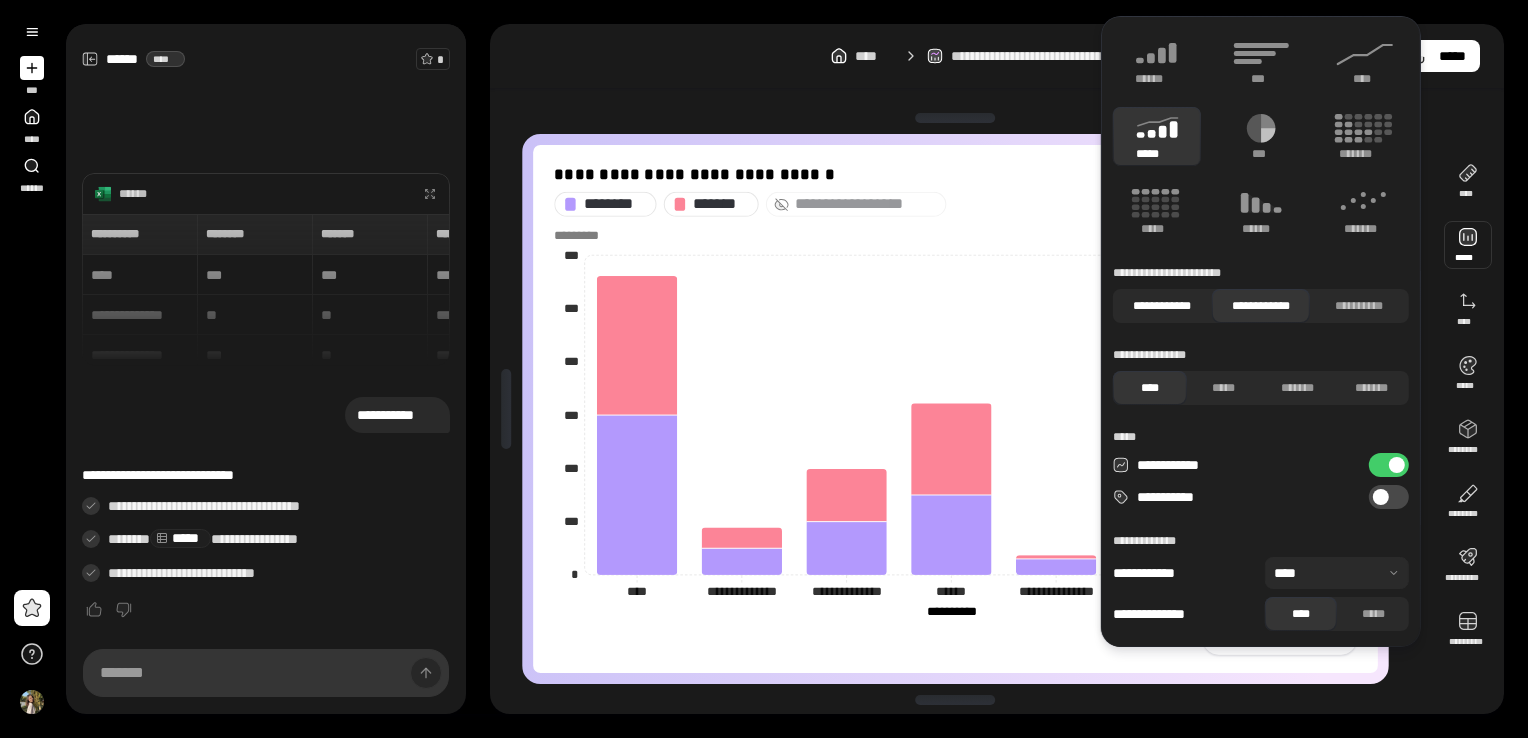 click on "**********" at bounding box center [1162, 306] 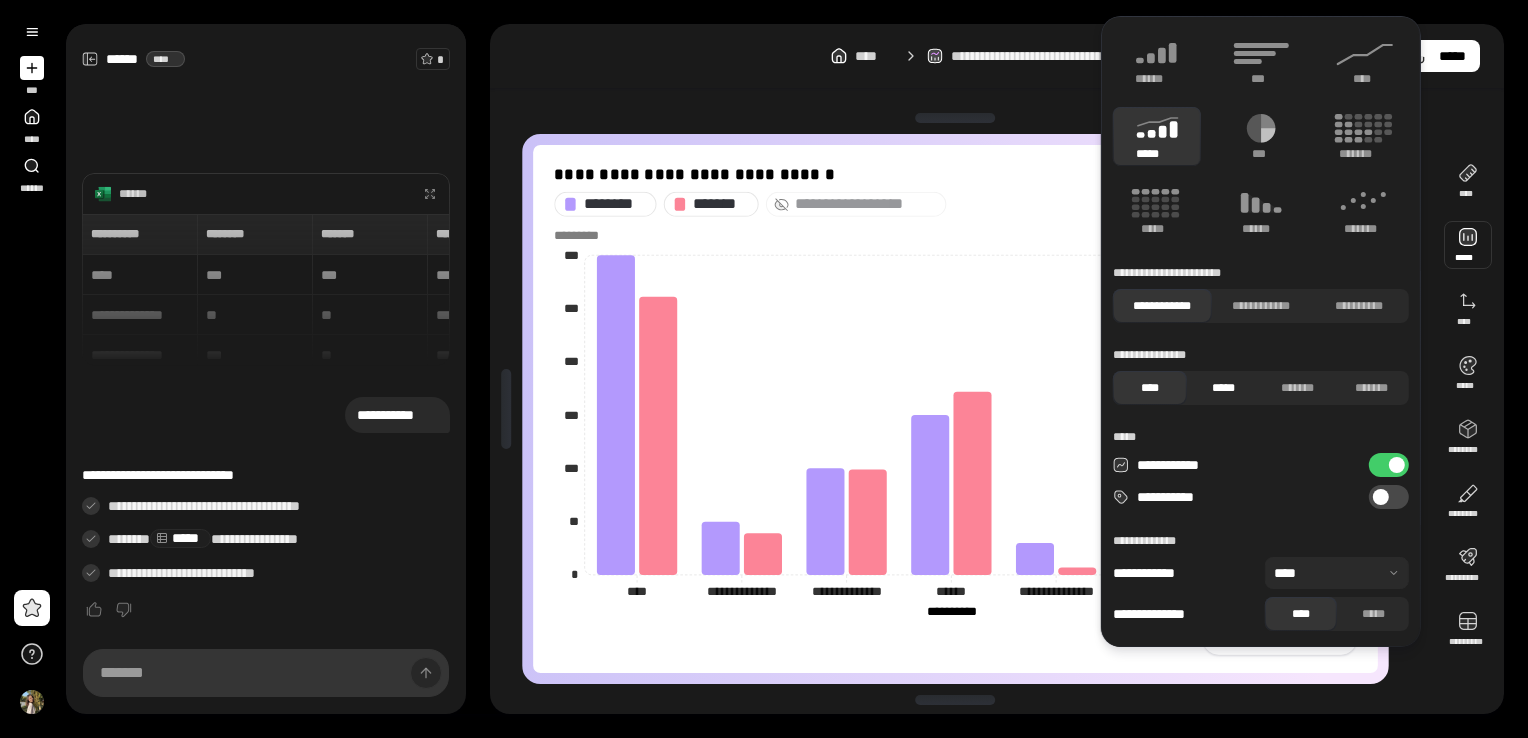 click on "*****" at bounding box center (1224, 388) 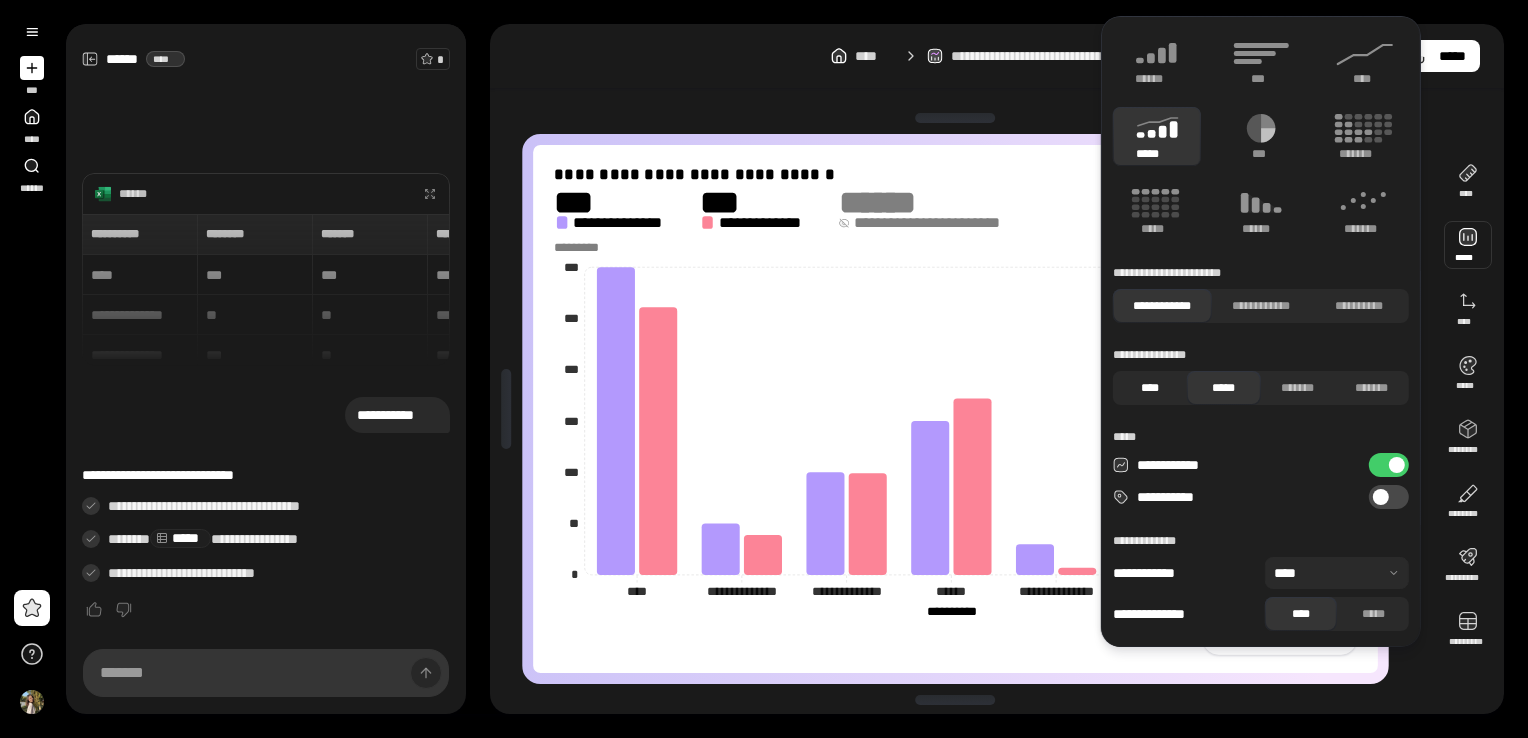 click on "****" at bounding box center (1150, 388) 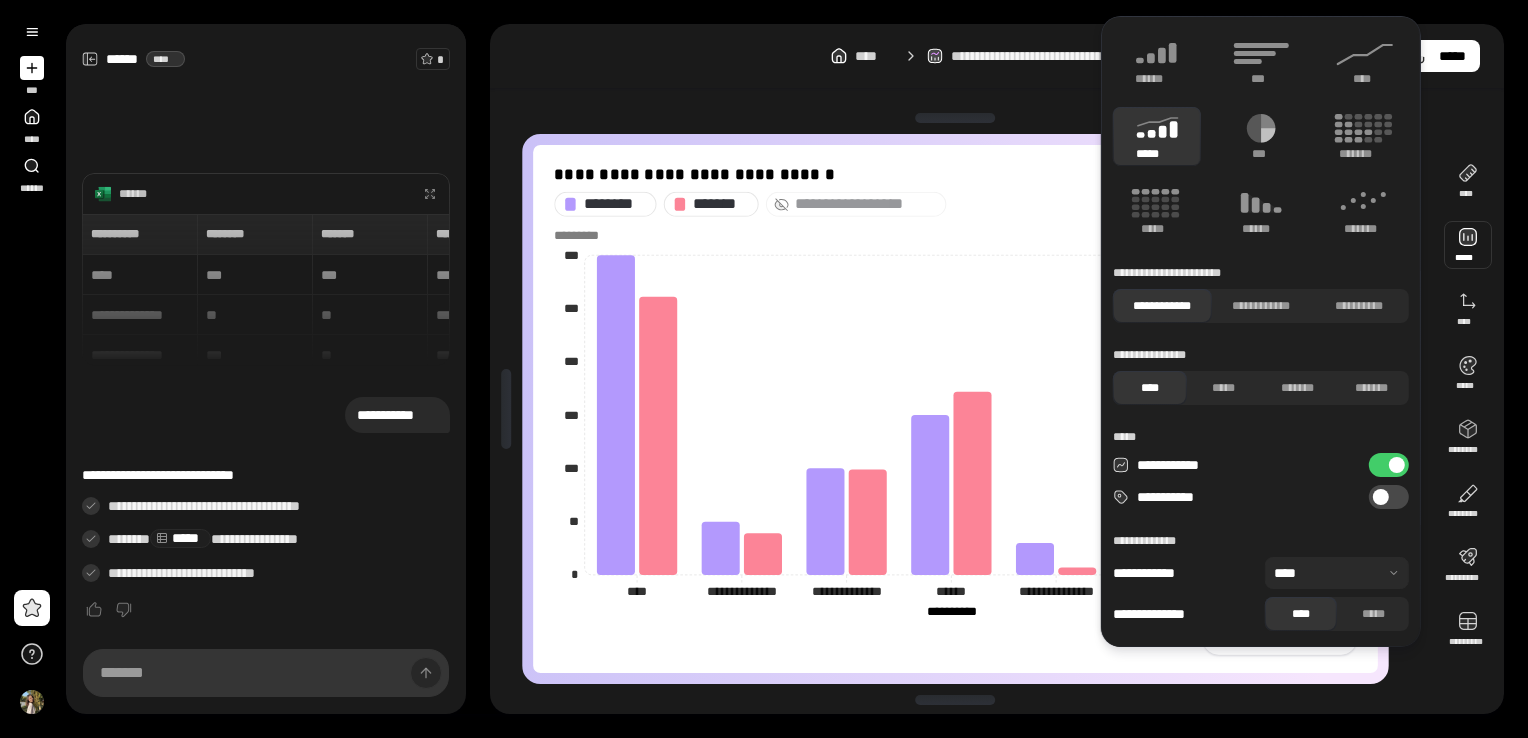 click on "**********" at bounding box center [1389, 497] 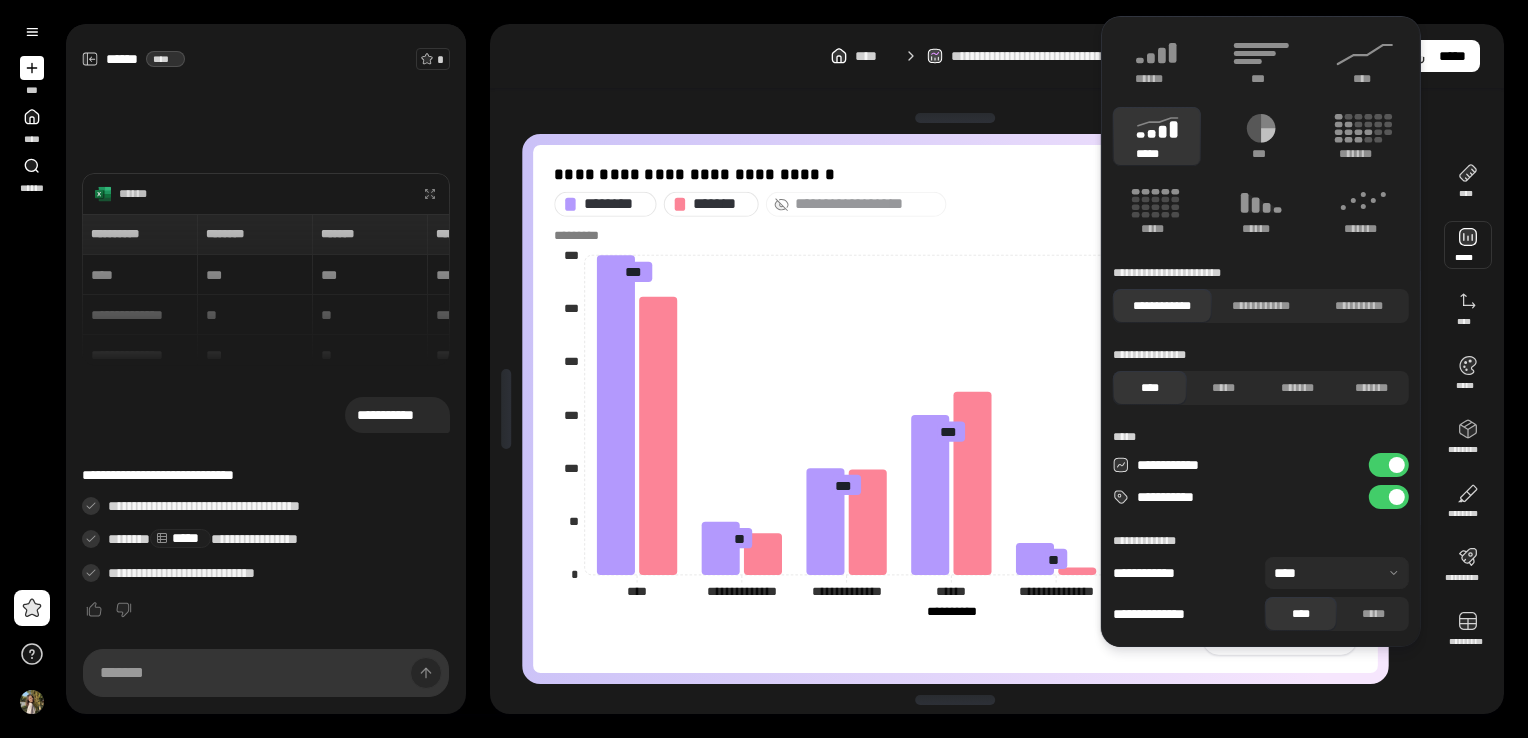 click at bounding box center [1397, 497] 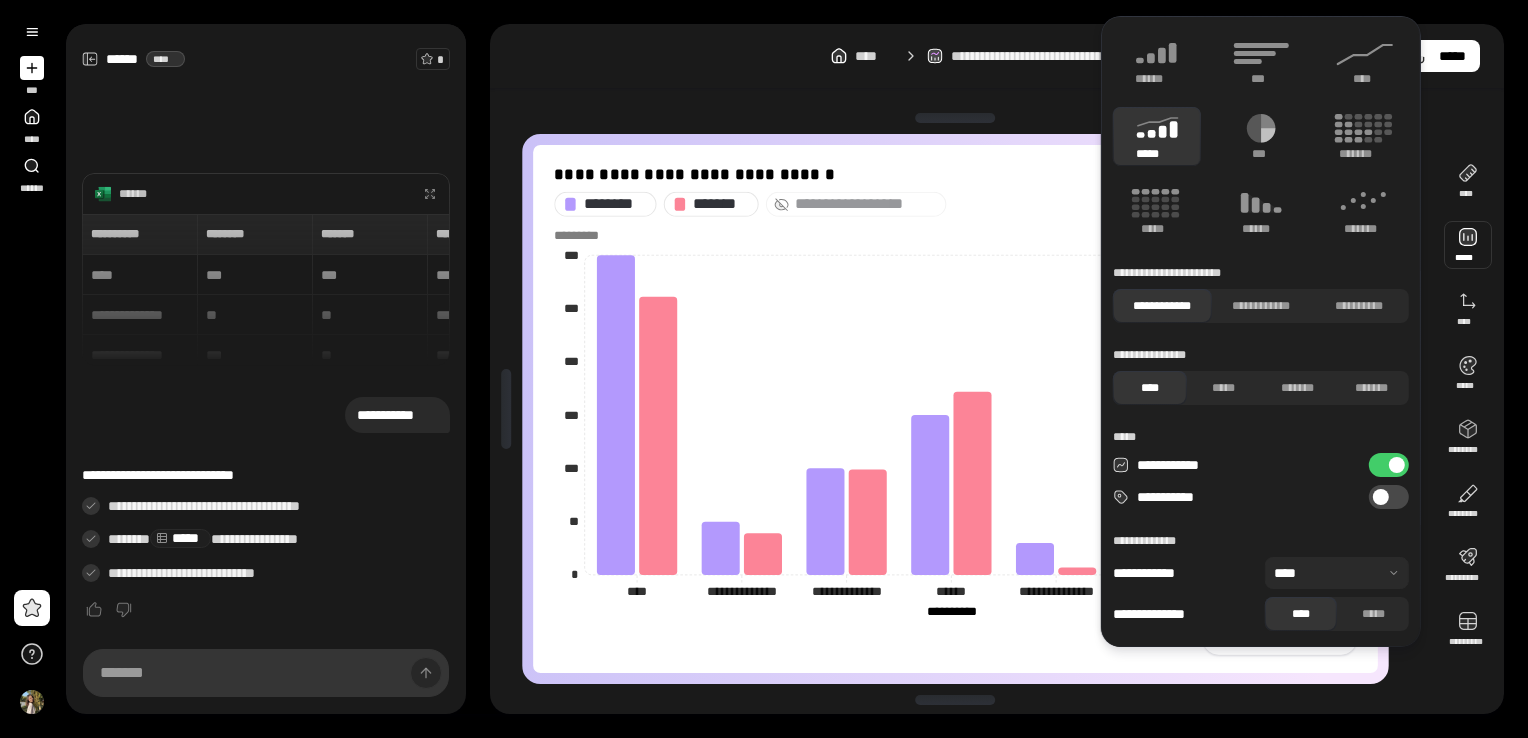 click on "**********" at bounding box center [1389, 497] 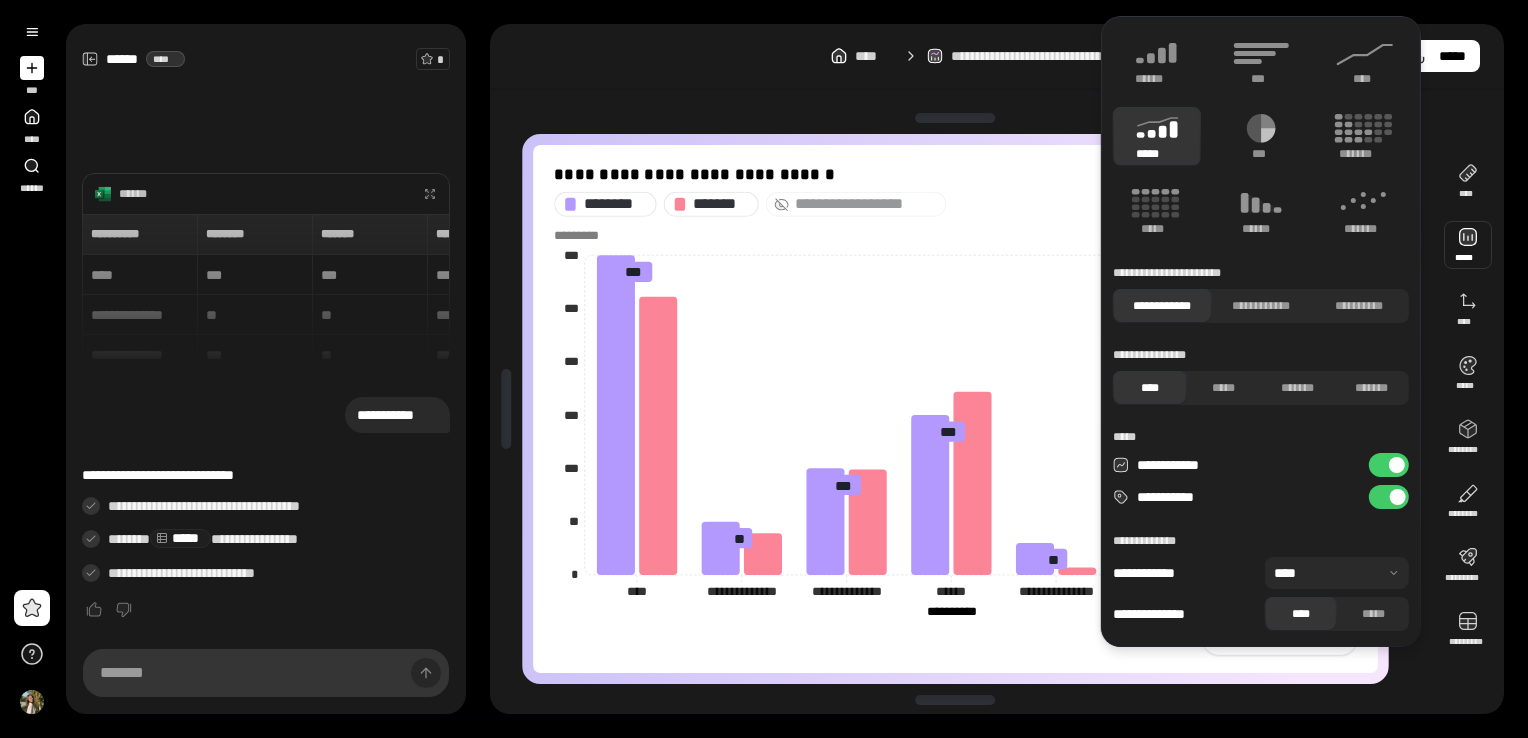 click at bounding box center (1398, 497) 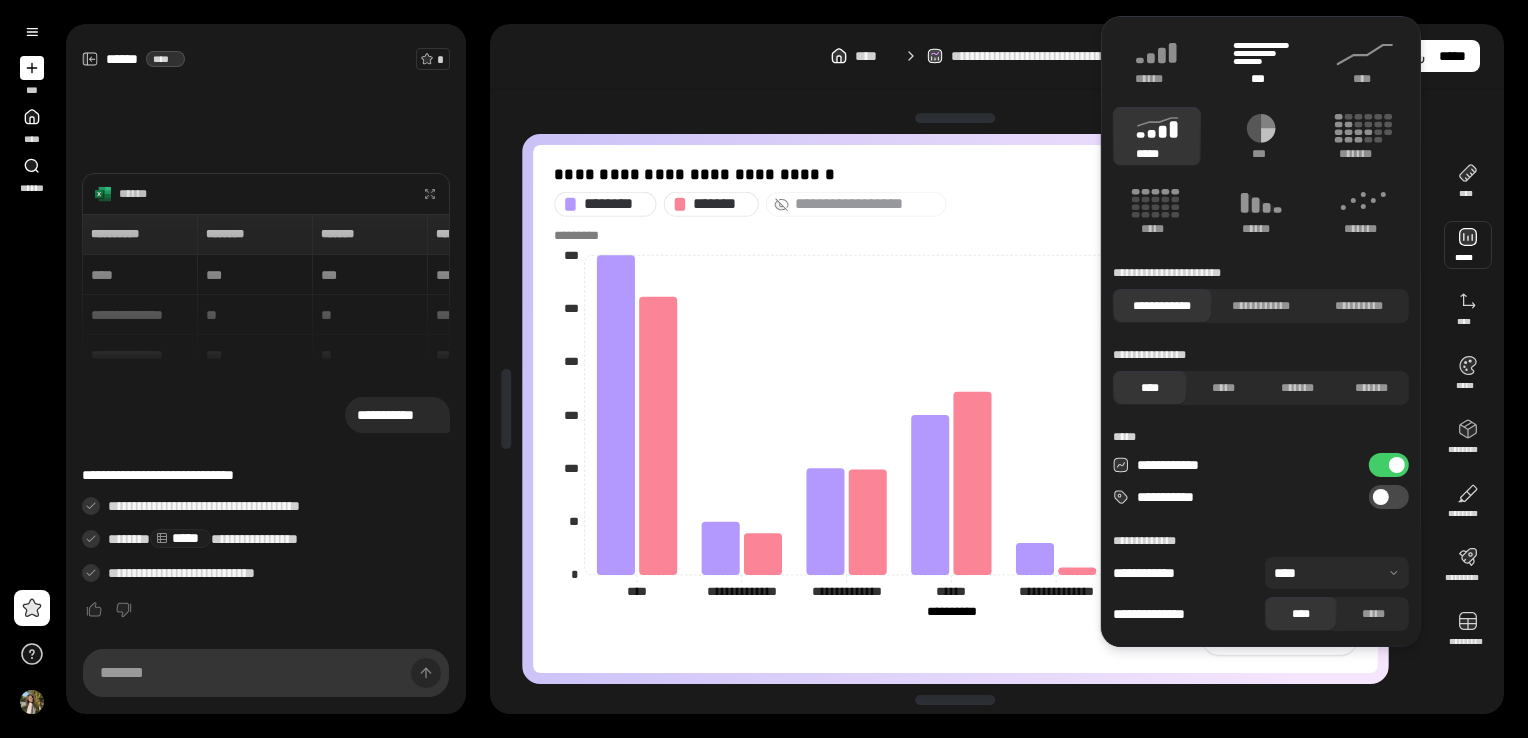 click 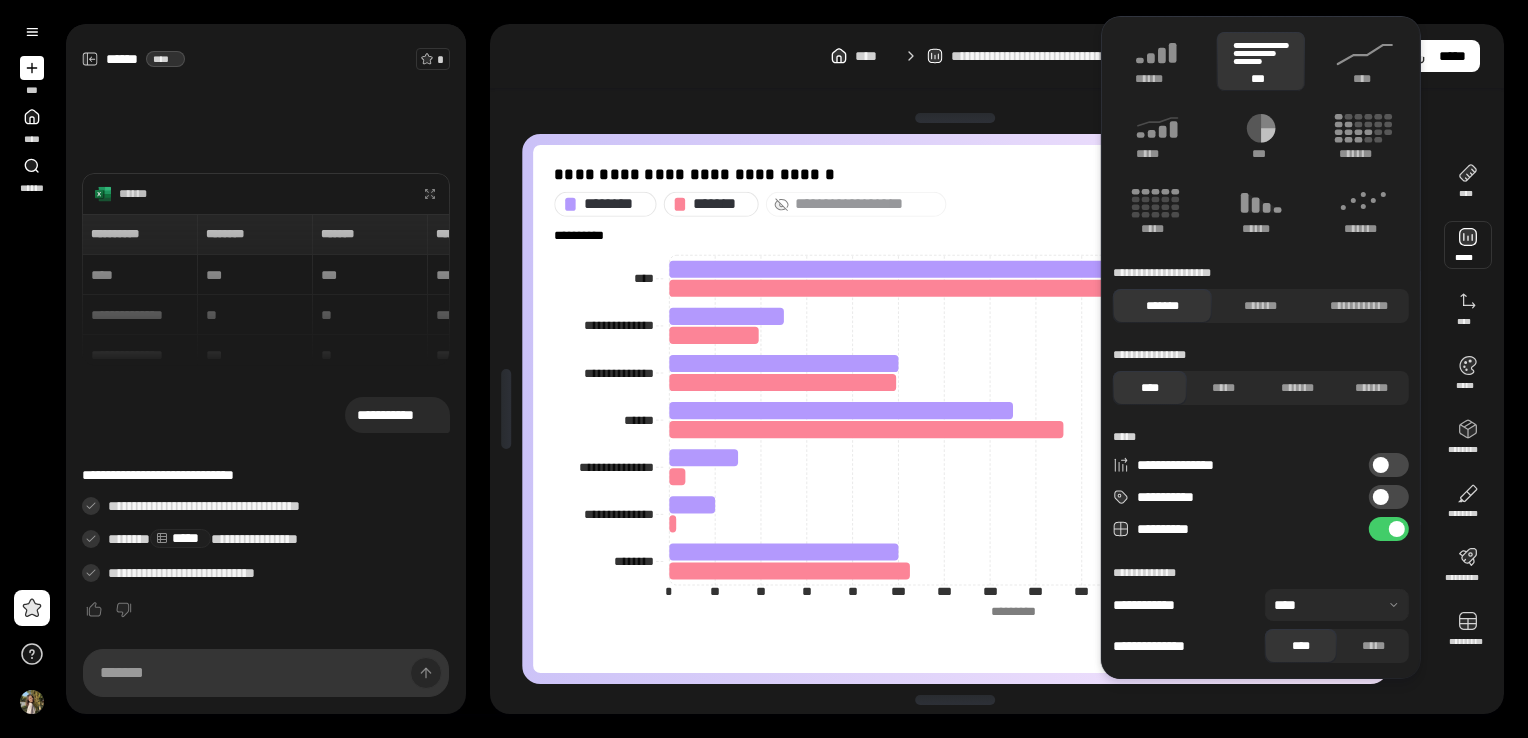 click on "**********" at bounding box center (1389, 497) 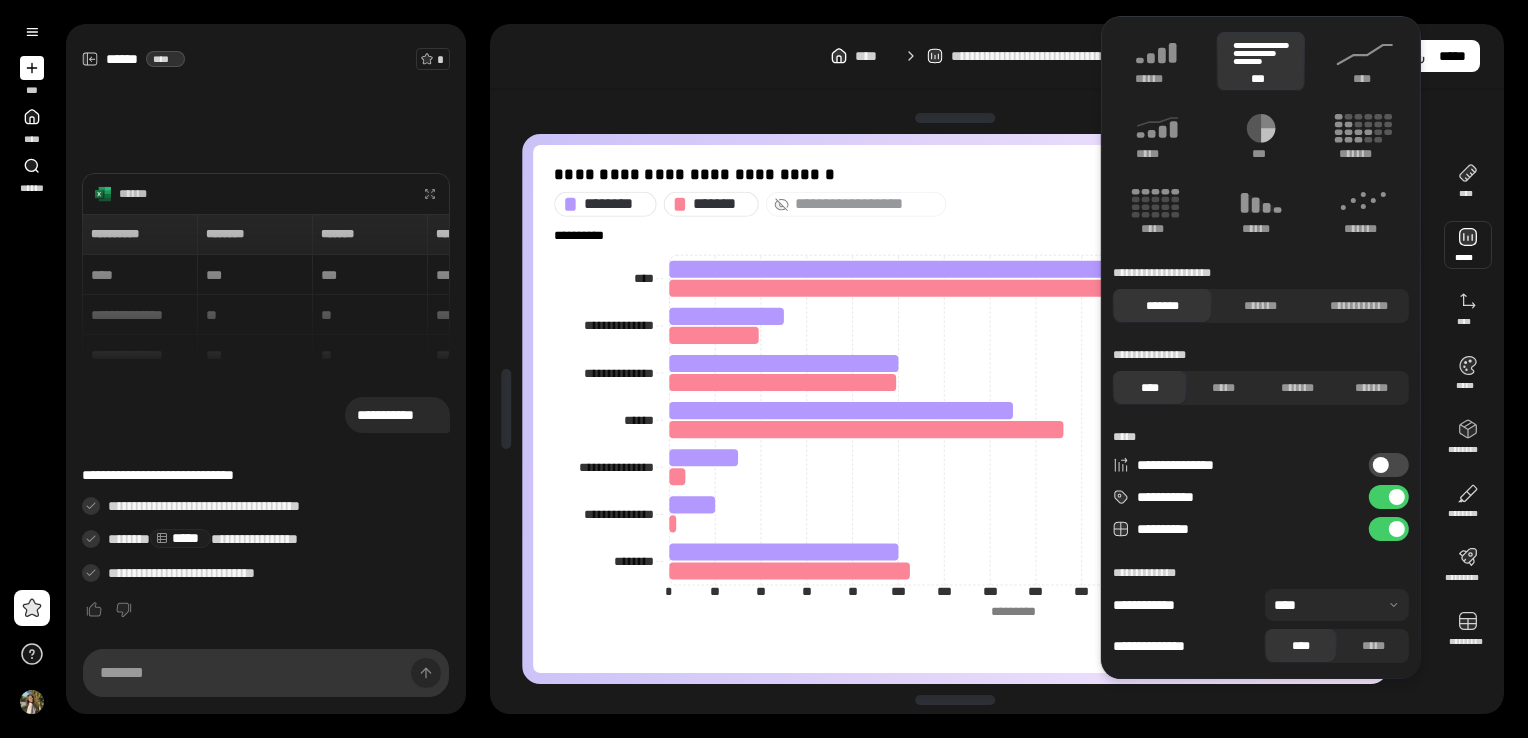 click on "**********" at bounding box center [1389, 465] 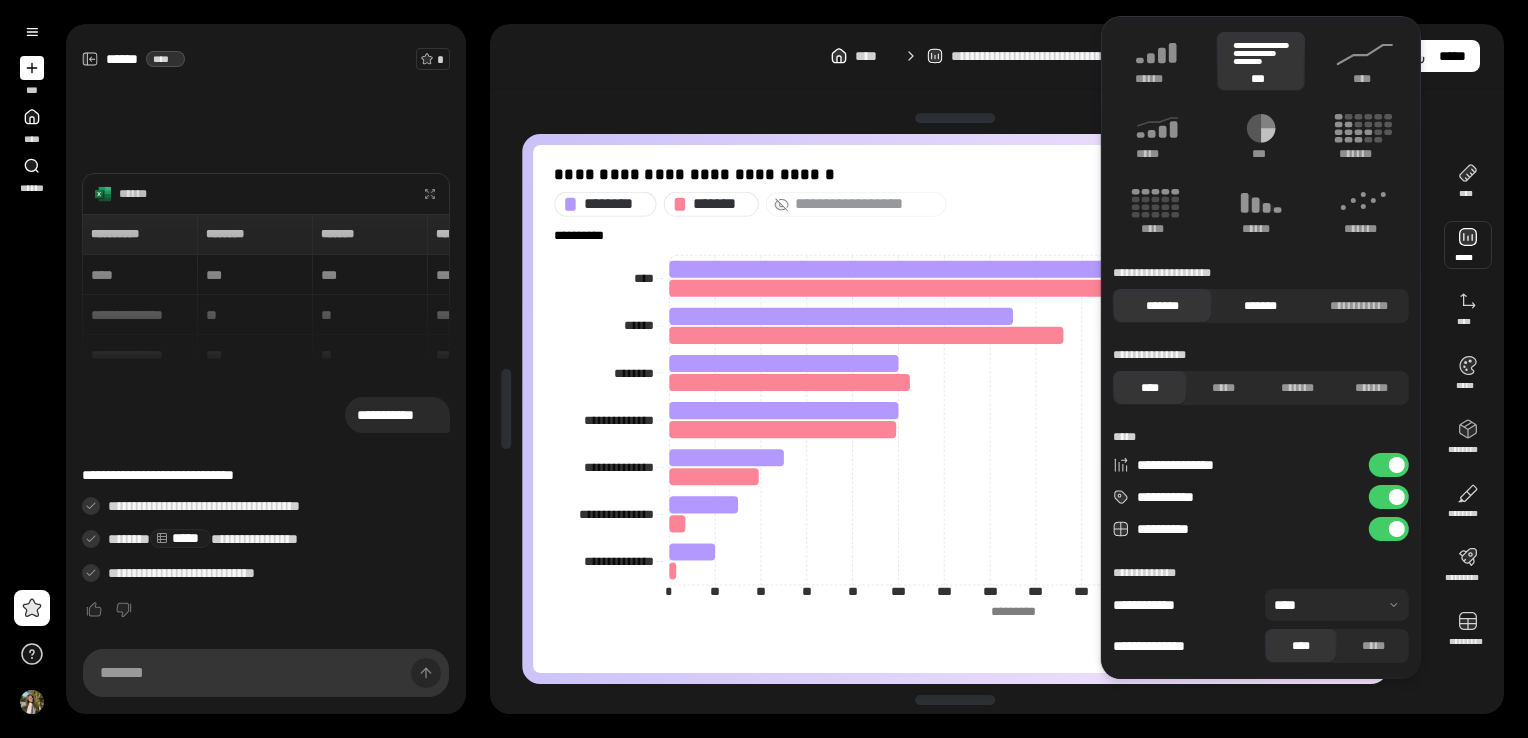 click on "*******" at bounding box center [1260, 306] 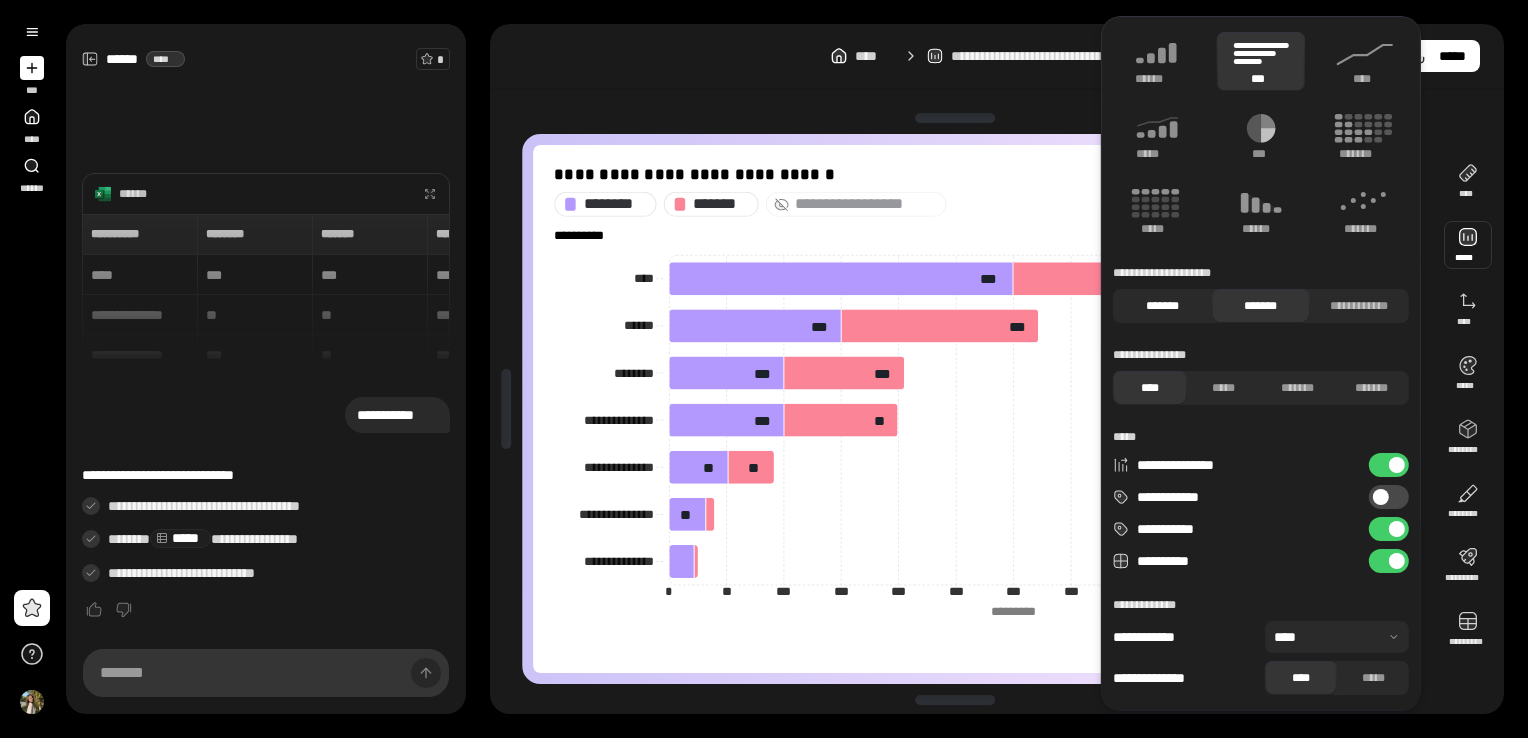 click on "*******" at bounding box center [1162, 306] 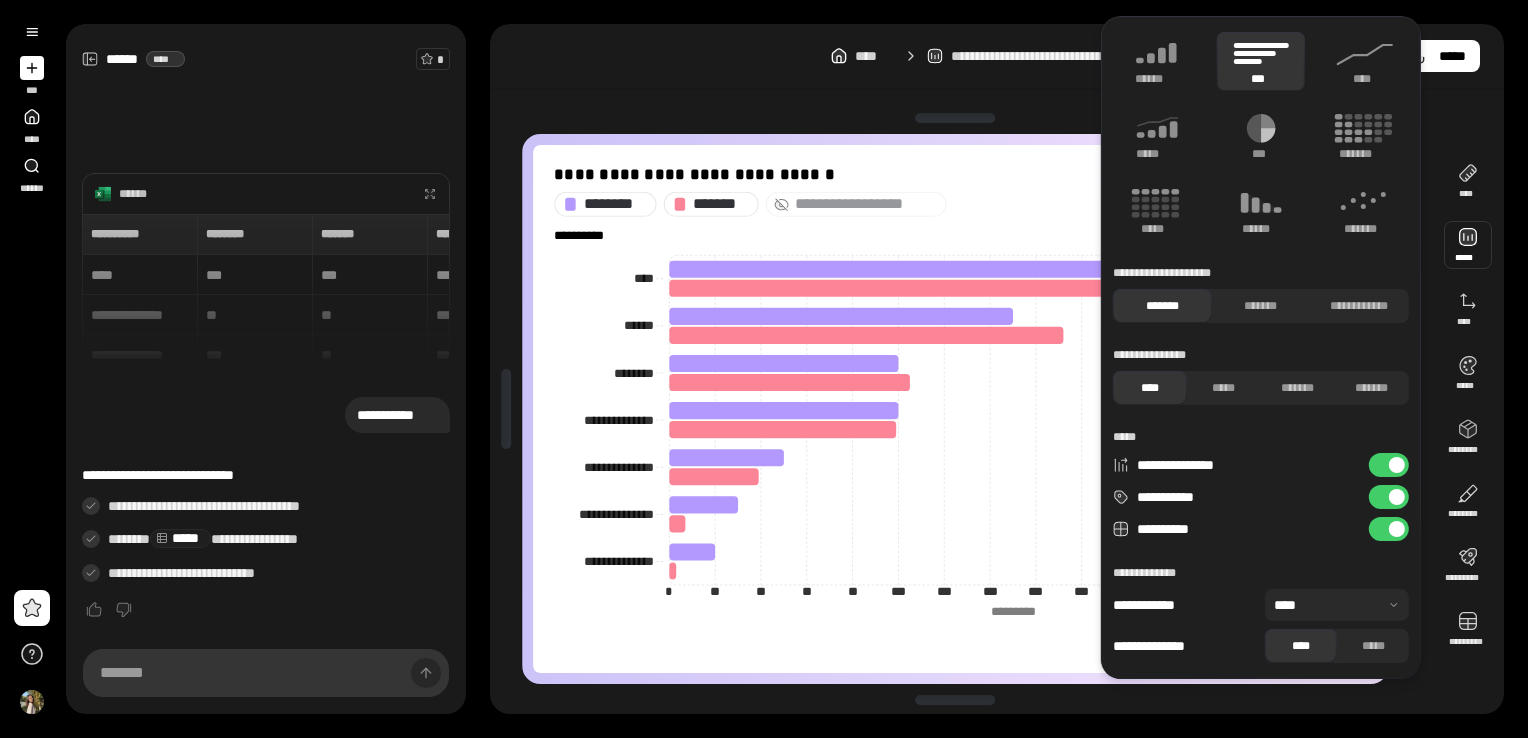 click at bounding box center (955, 118) 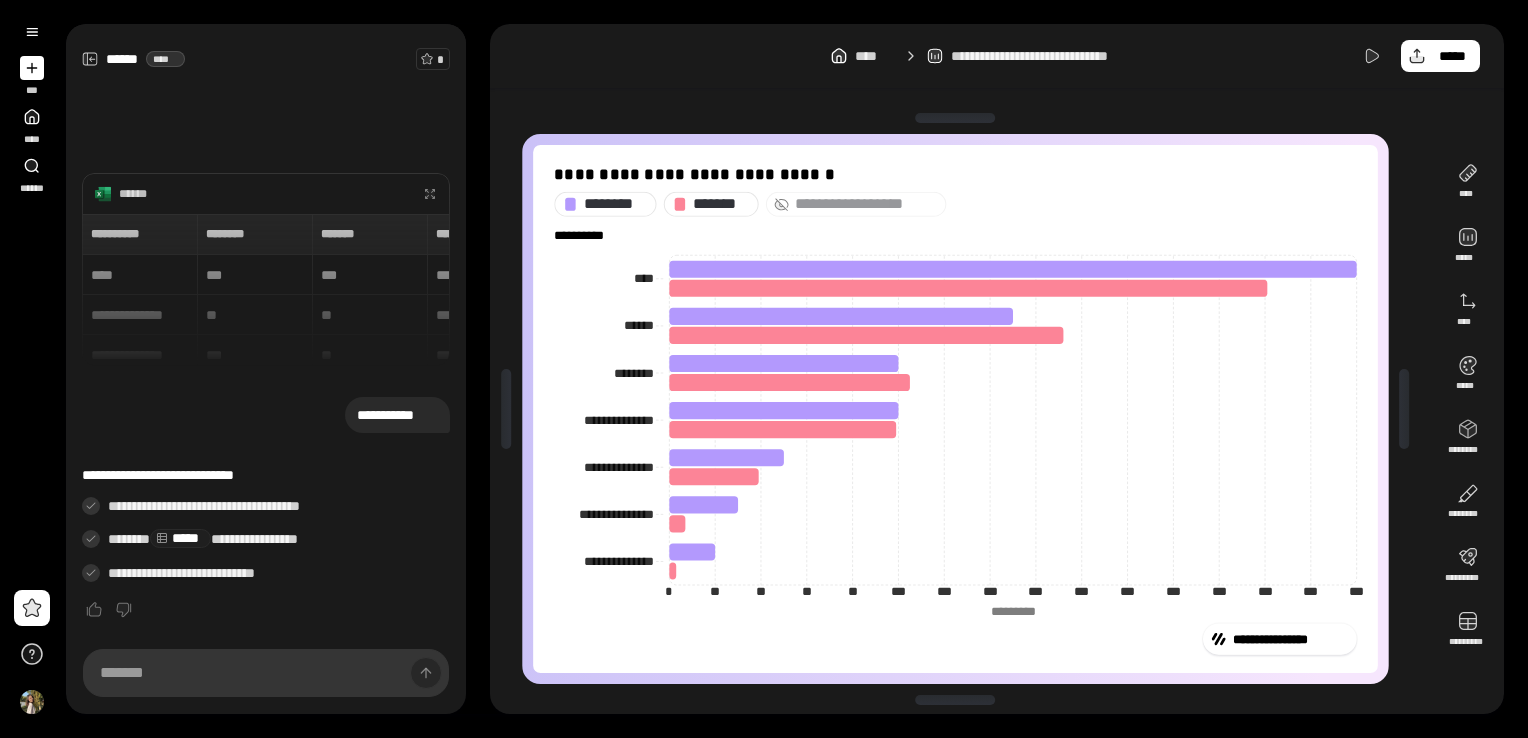 click on "**********" at bounding box center (997, 369) 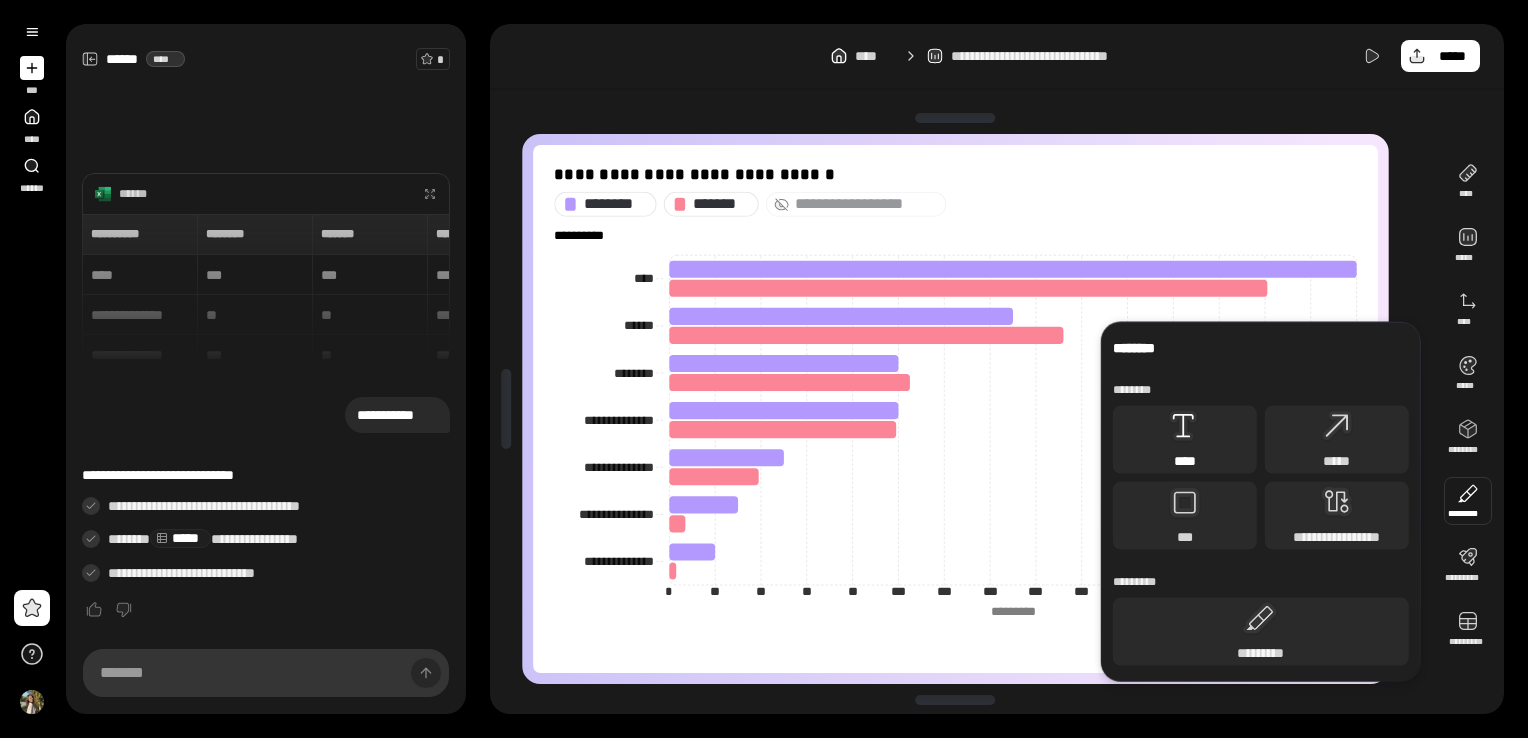 click on "****" at bounding box center (1185, 440) 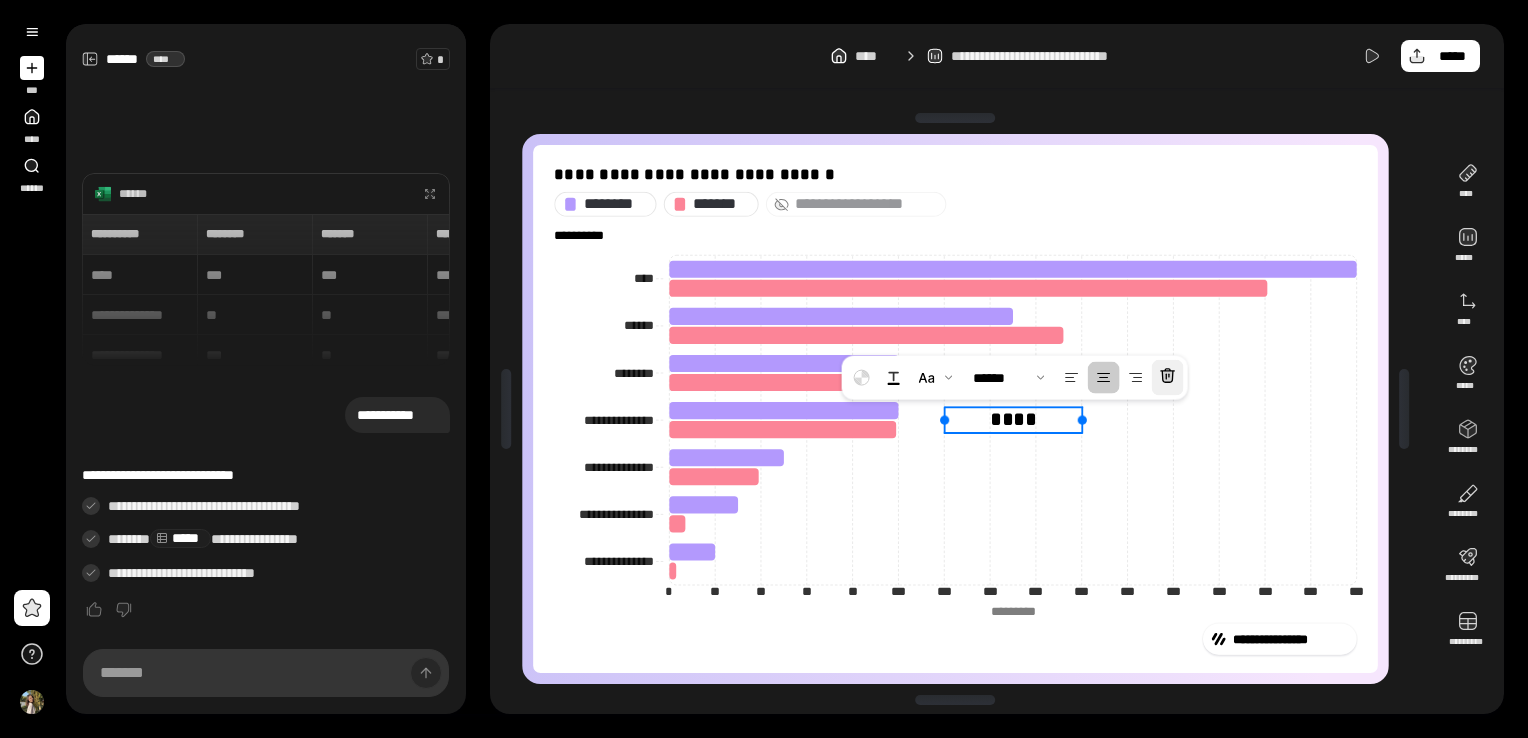 click 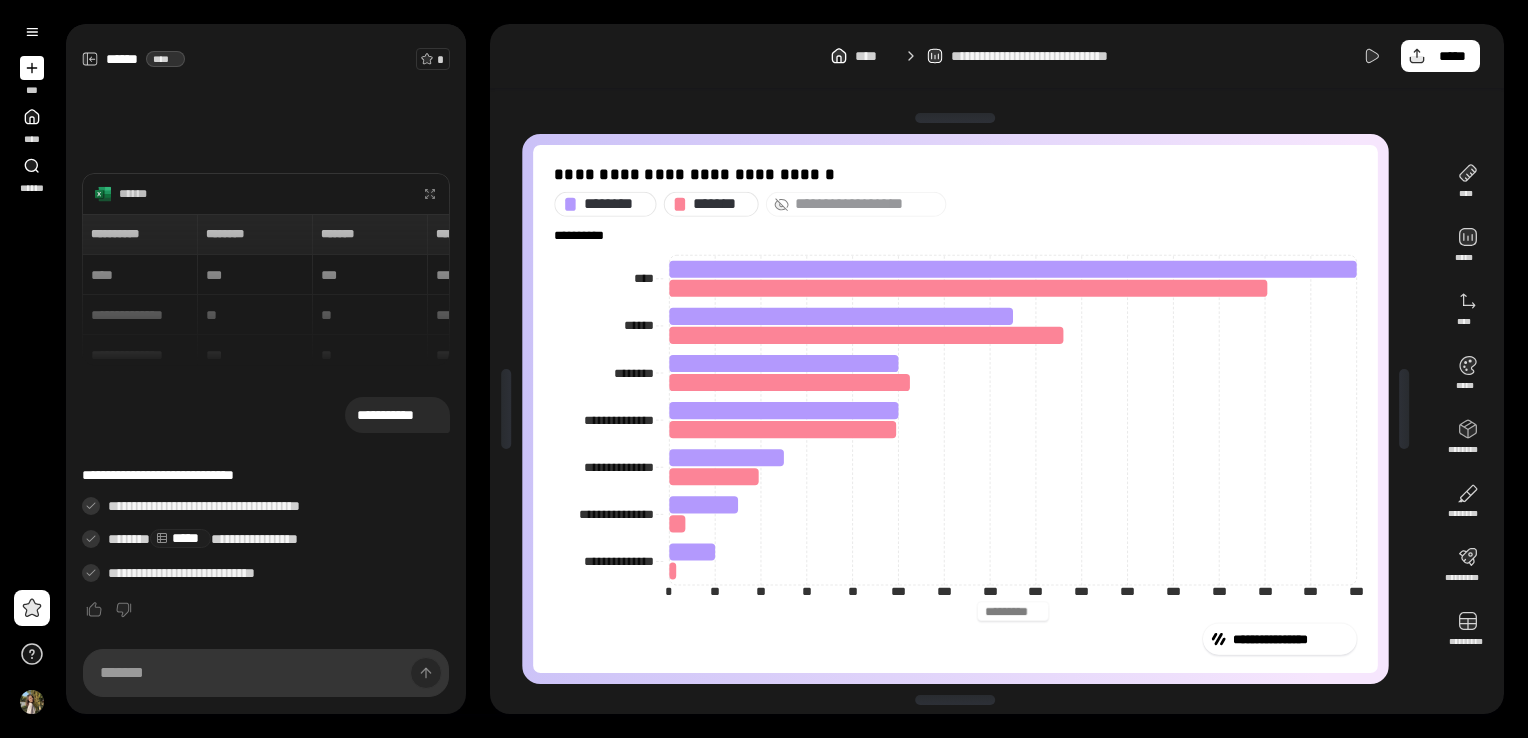 click at bounding box center (1012, 612) 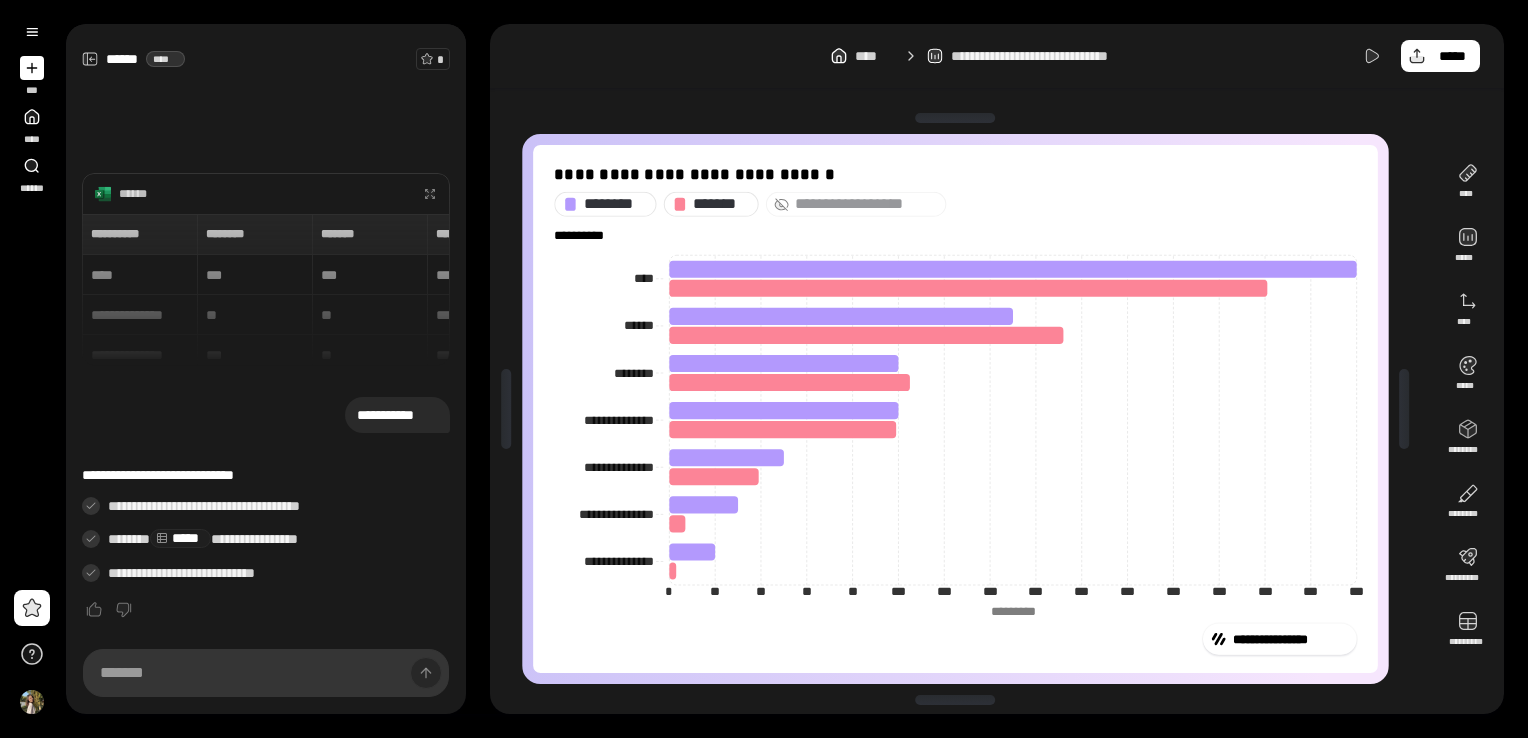 drag, startPoint x: 1004, startPoint y: 615, endPoint x: 907, endPoint y: 618, distance: 97.04638 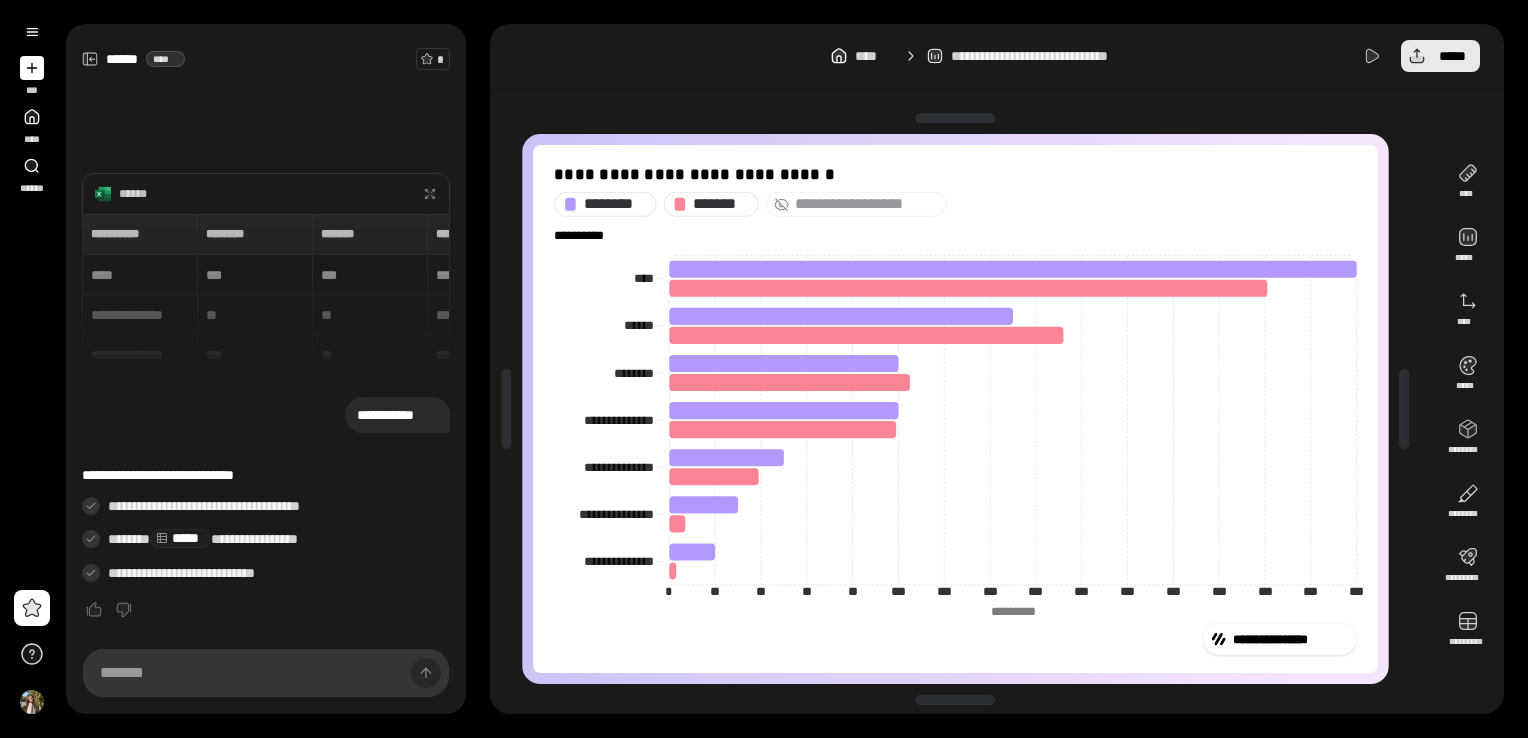 click on "*****" at bounding box center (1452, 56) 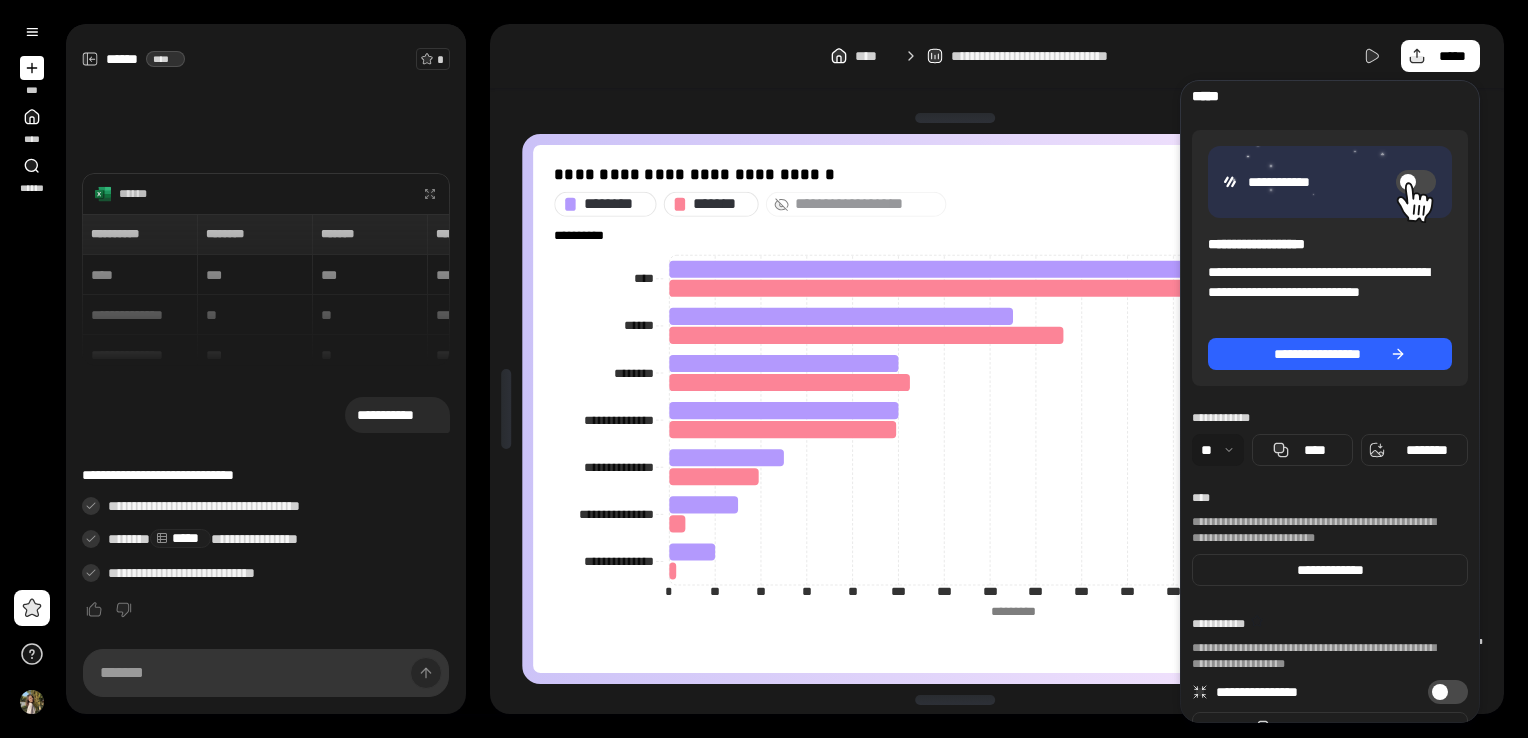 scroll, scrollTop: 8, scrollLeft: 0, axis: vertical 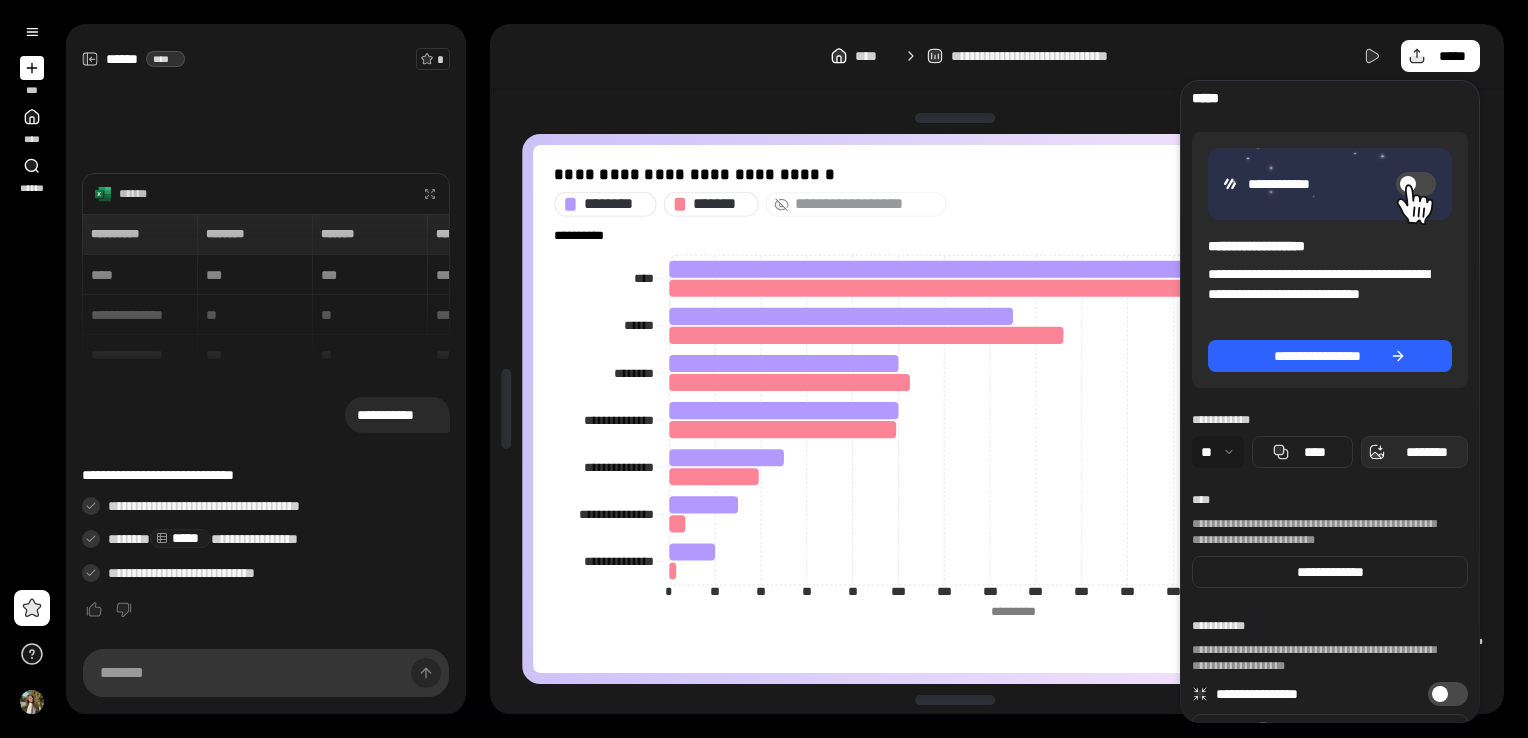 click on "********" at bounding box center (1426, 452) 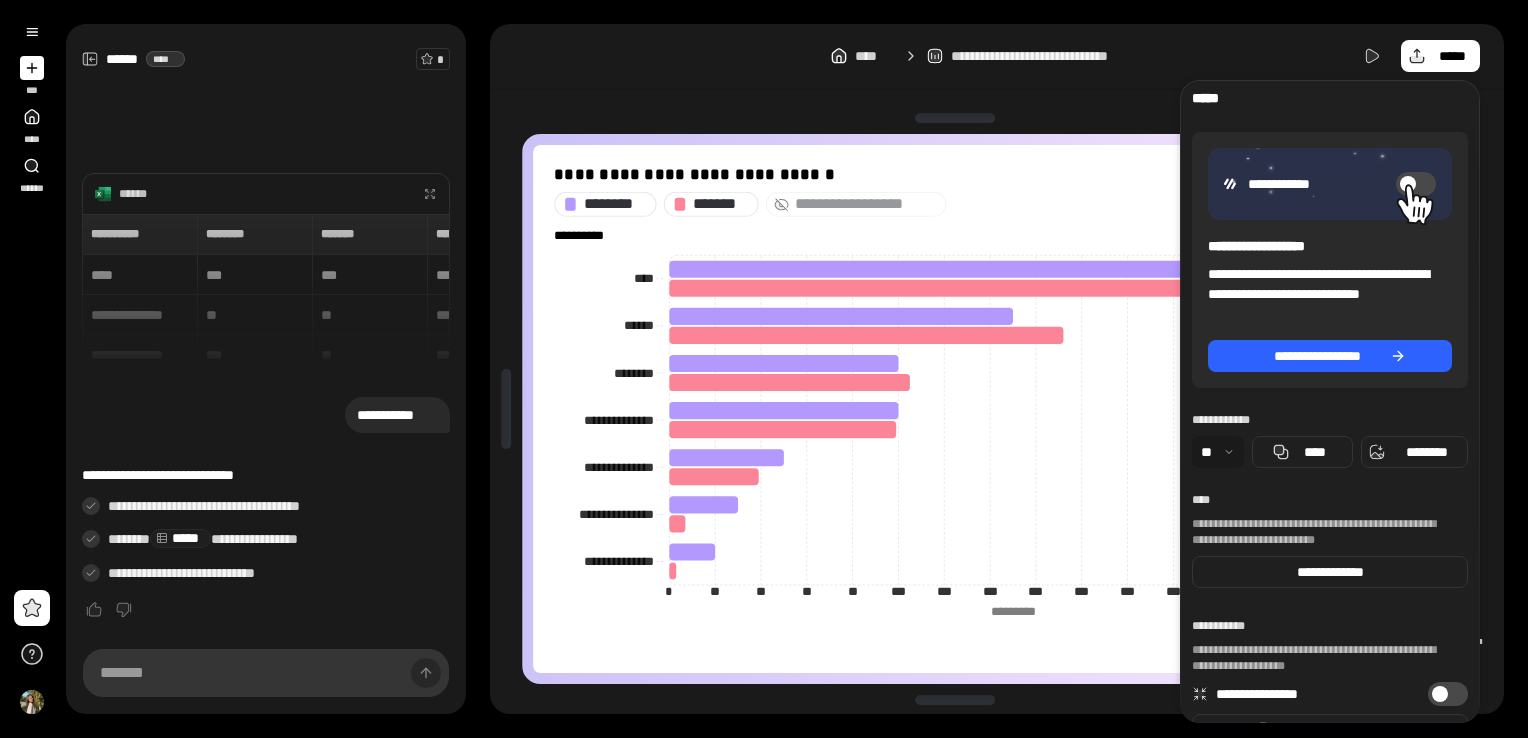 click on "**********" at bounding box center (997, 369) 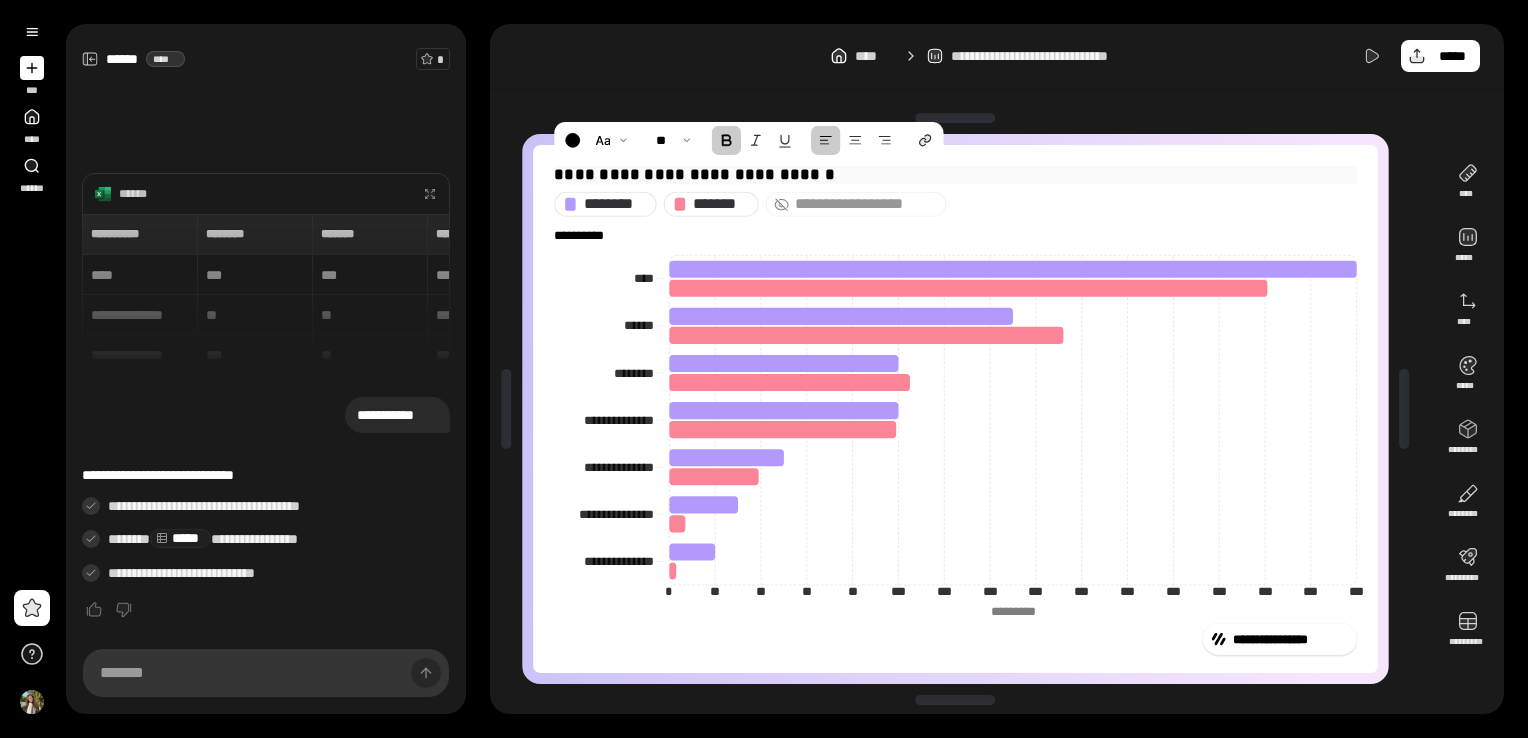 click on "**********" at bounding box center [696, 174] 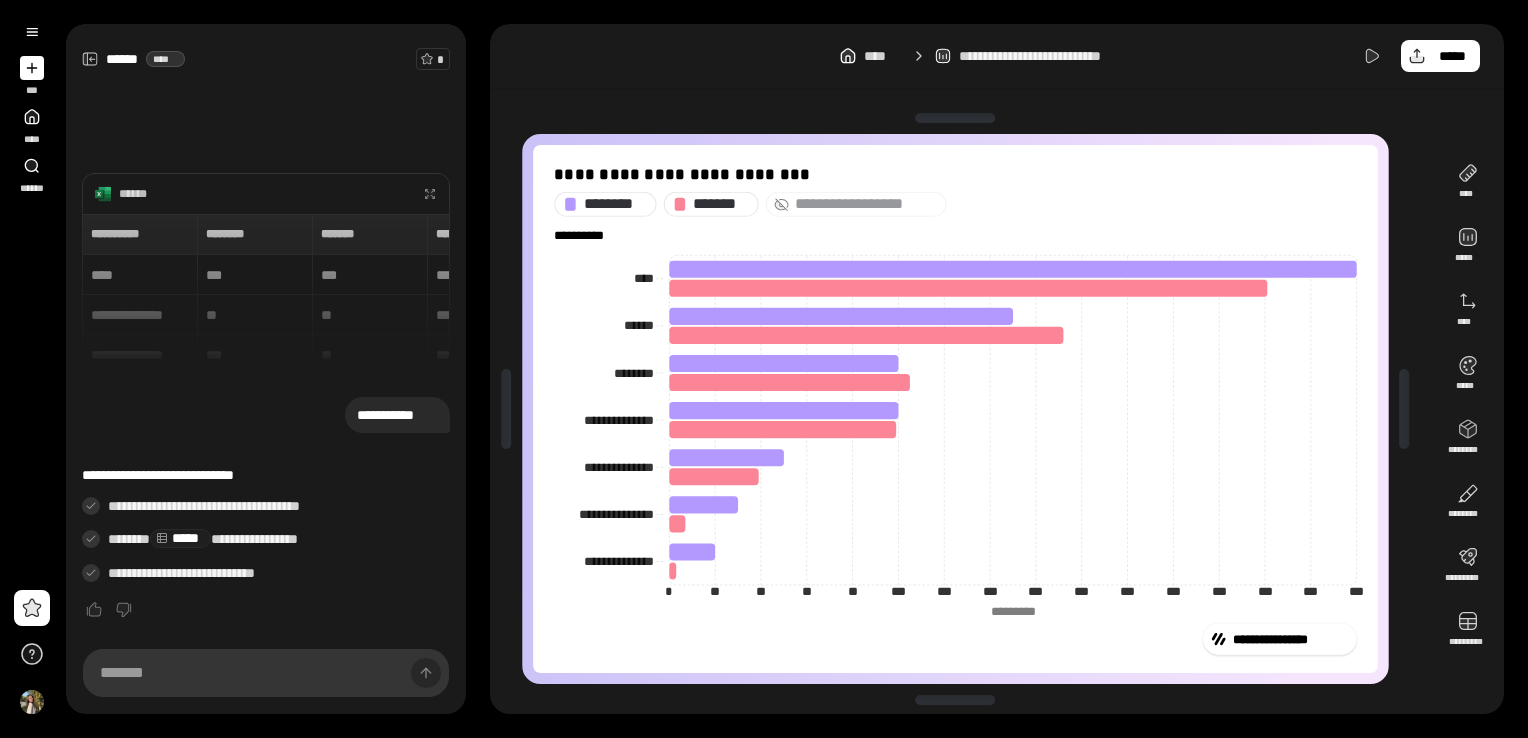click on "**********" at bounding box center [997, 56] 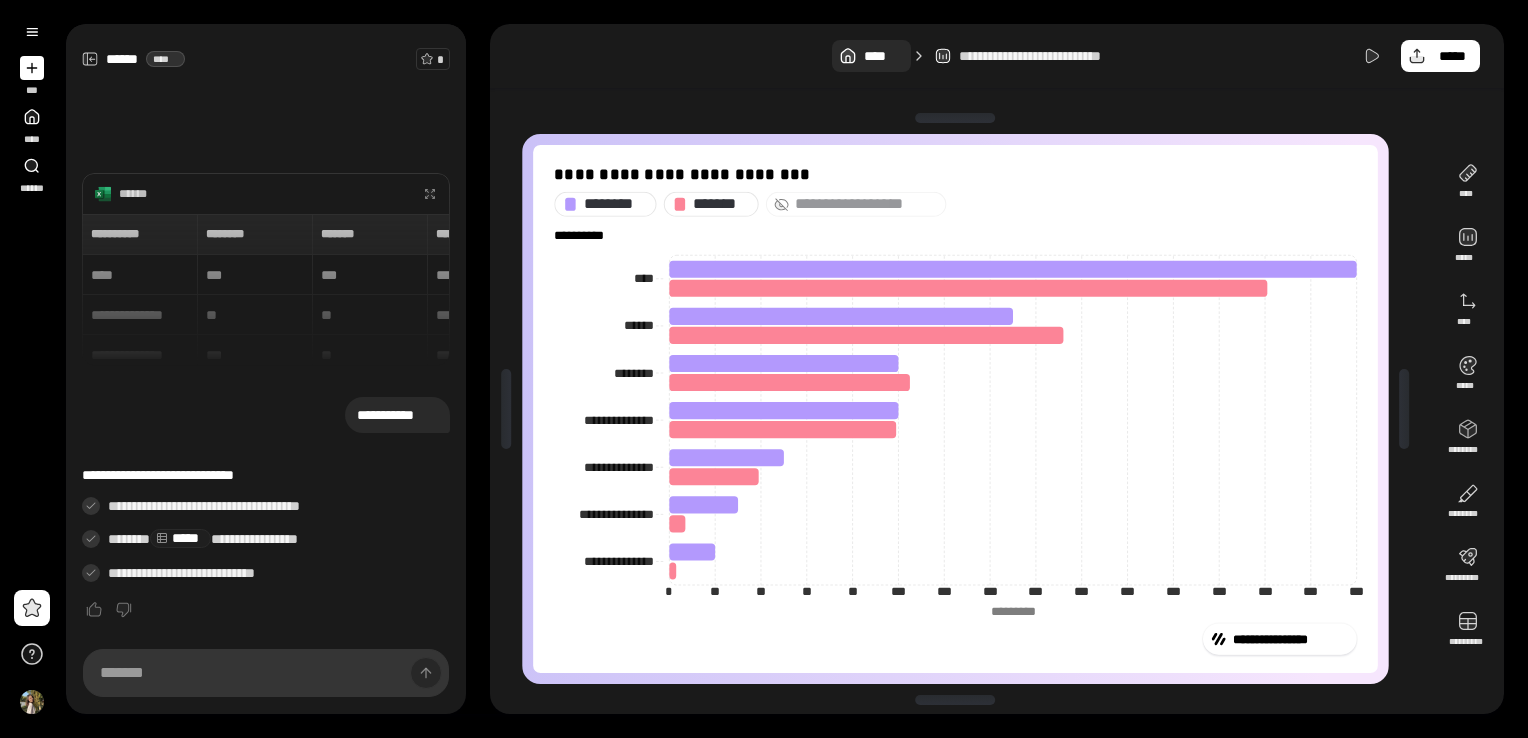 click 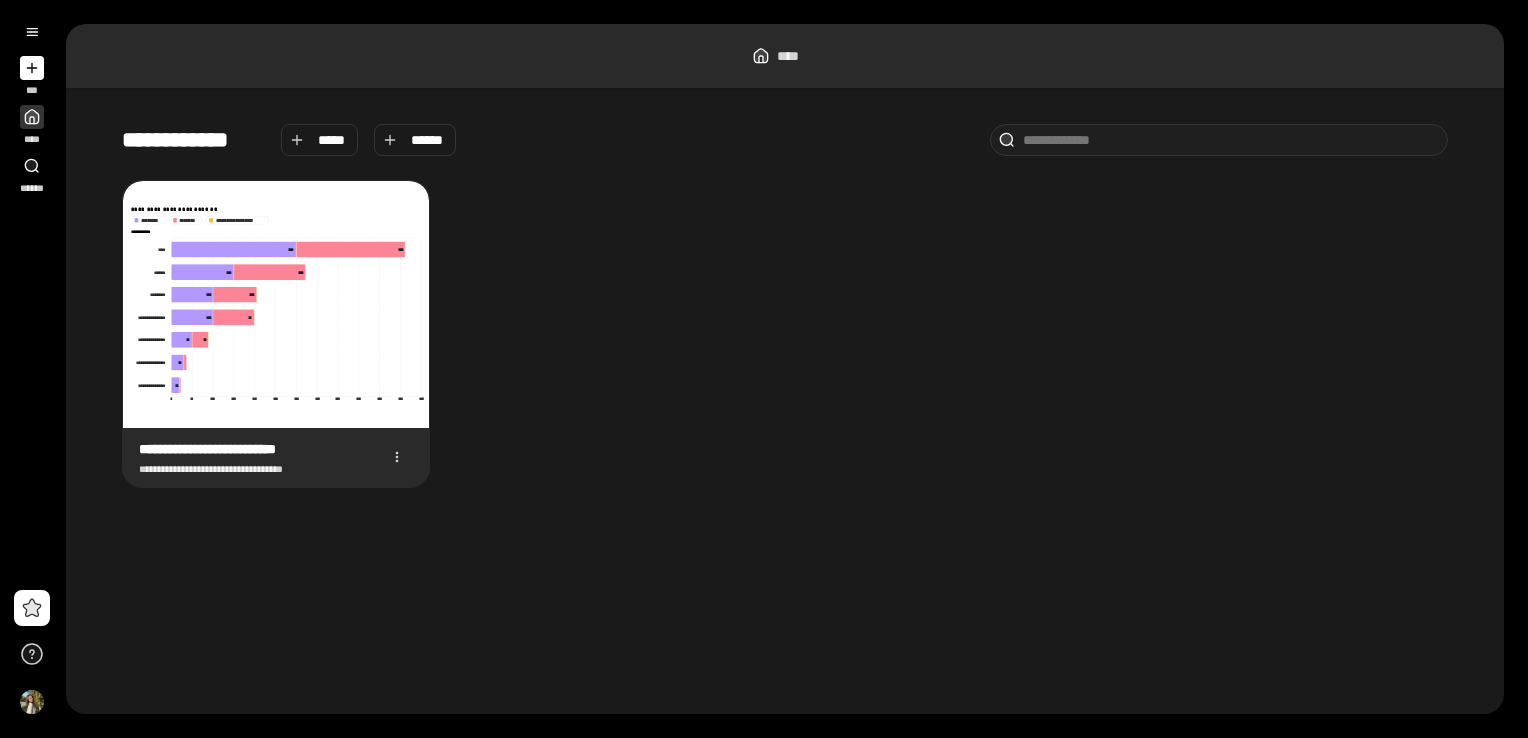 click 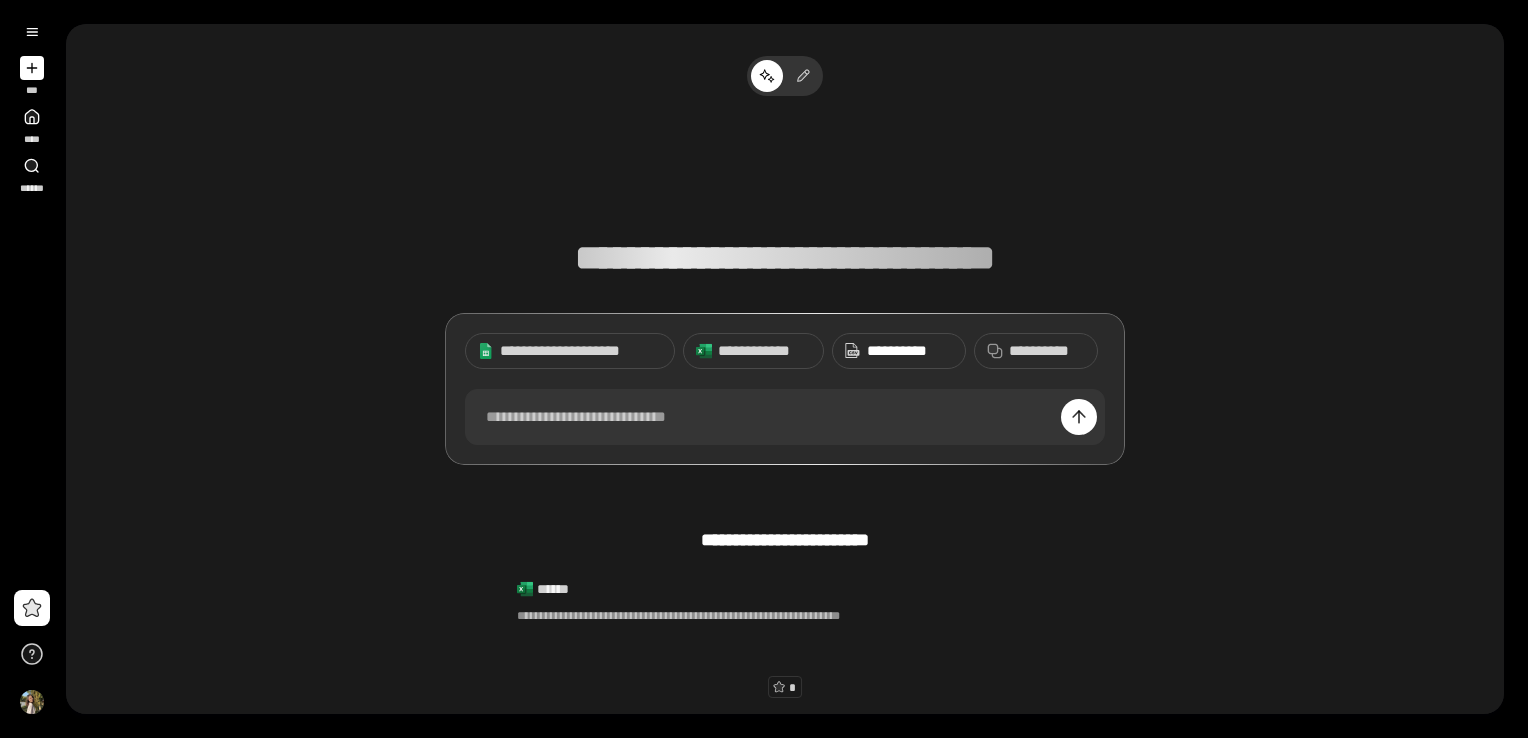 click on "**********" at bounding box center [910, 351] 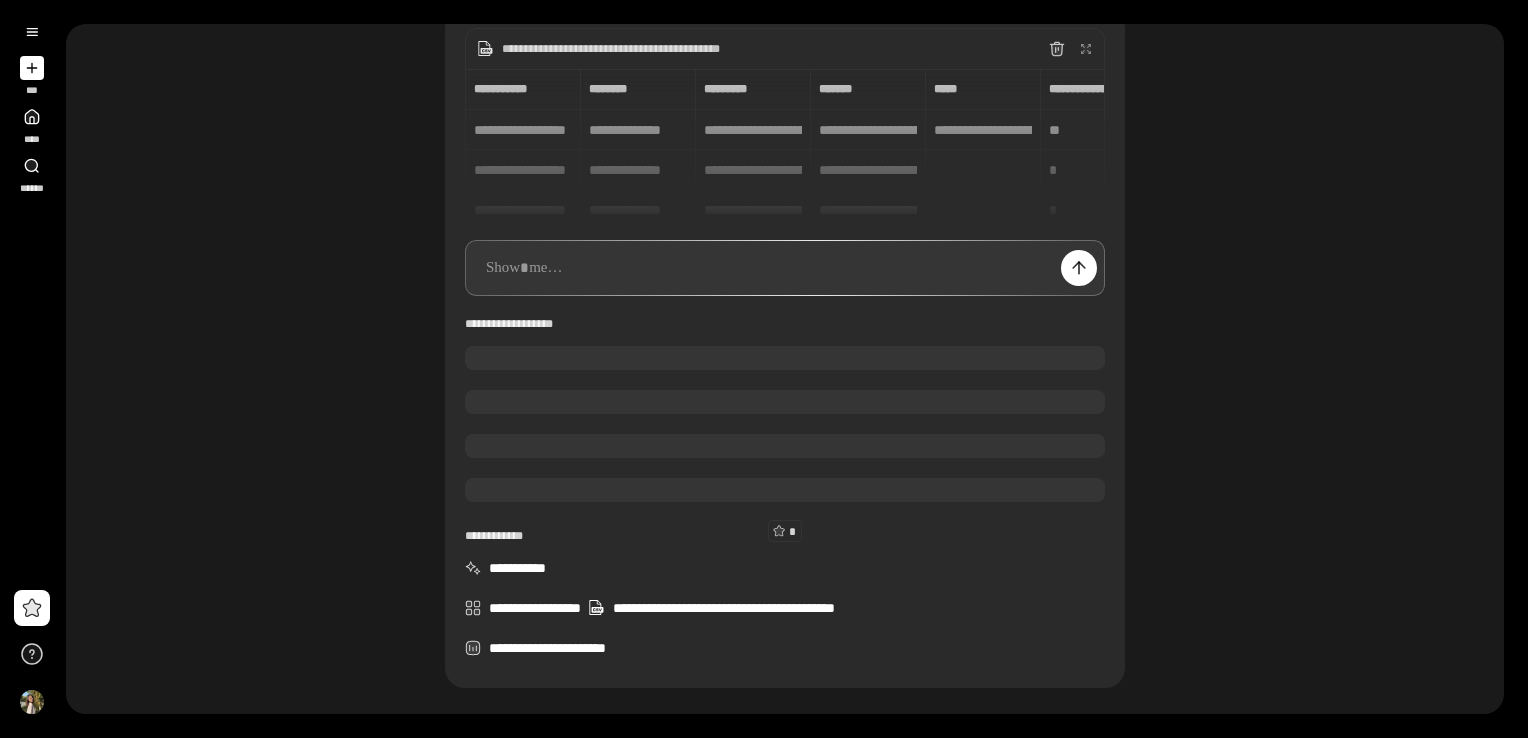 scroll, scrollTop: 168, scrollLeft: 0, axis: vertical 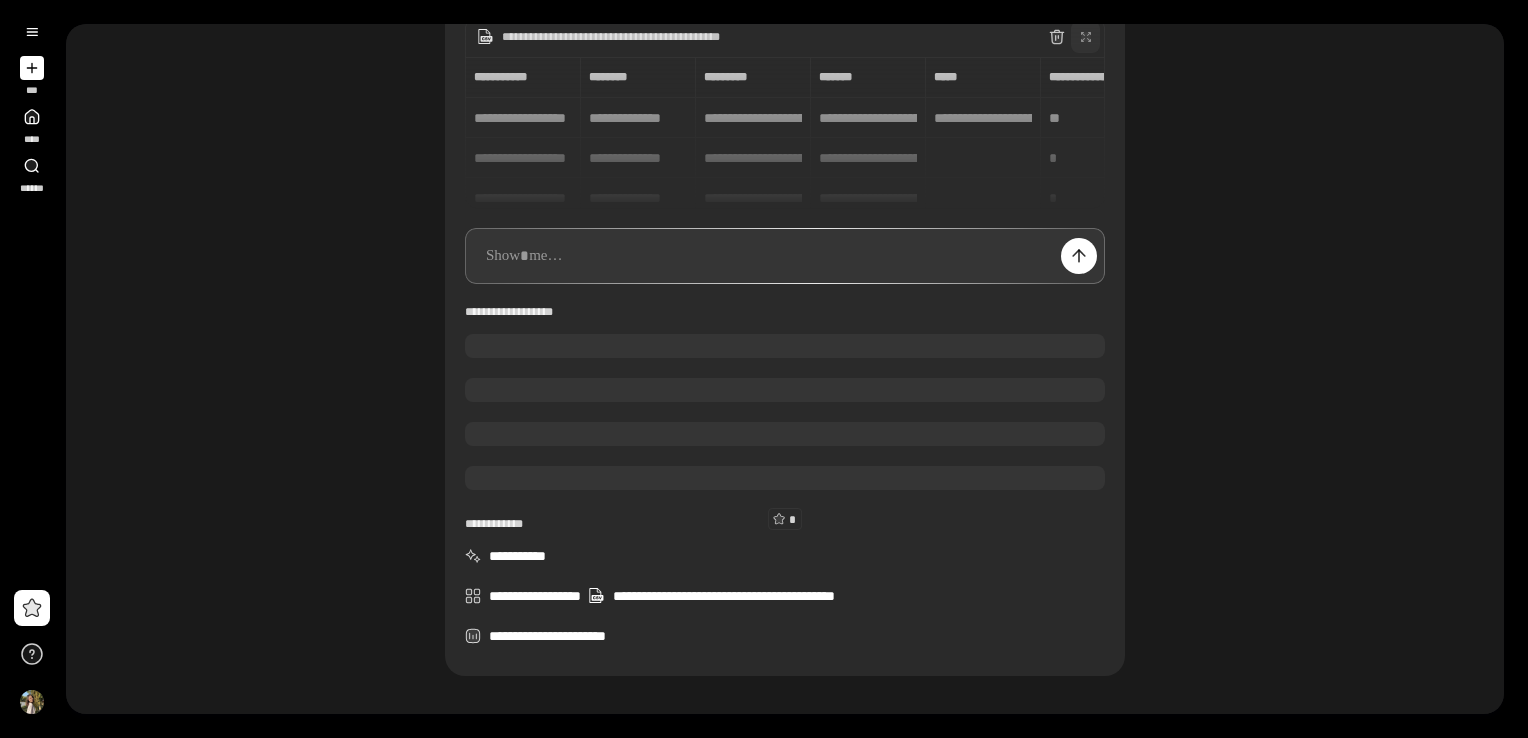click at bounding box center [1086, 37] 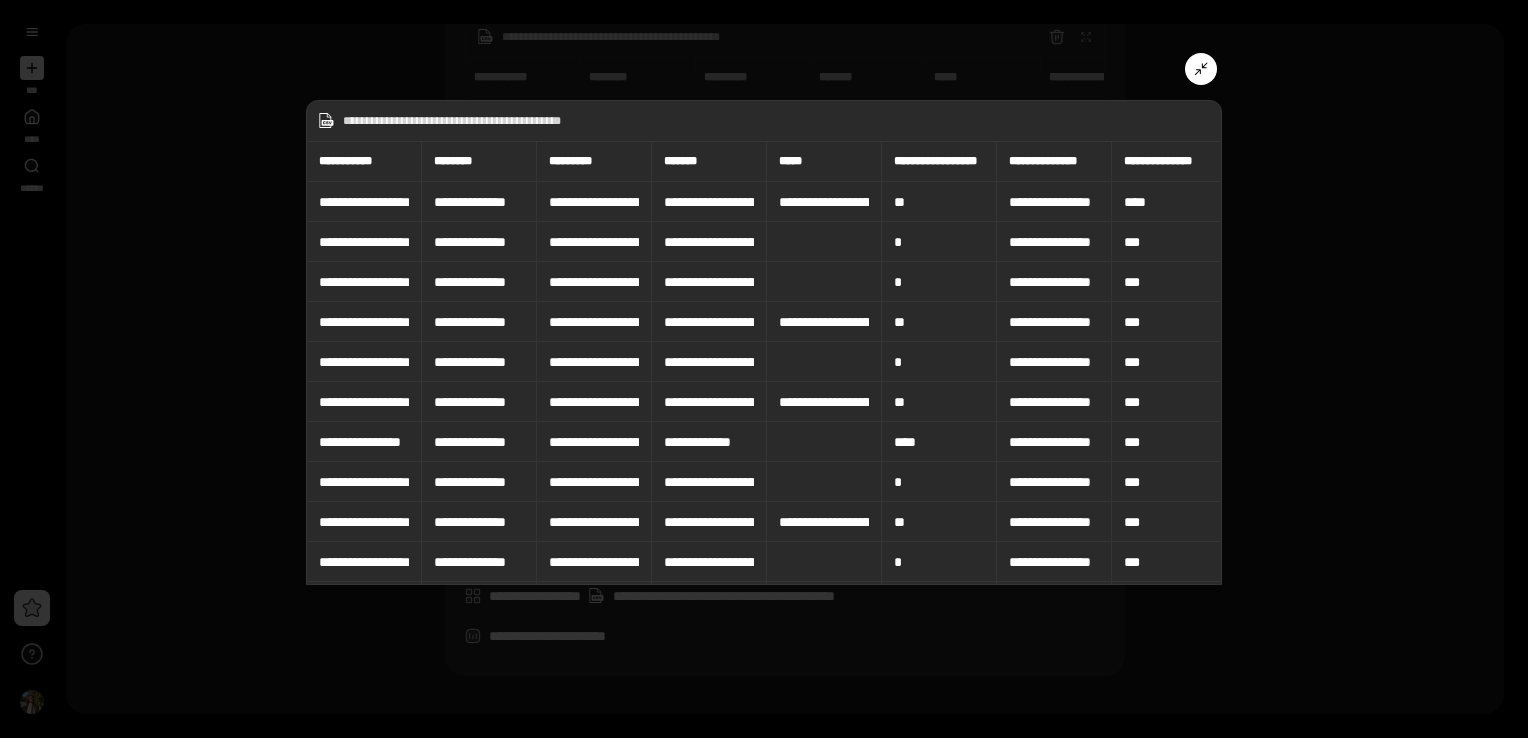 type on "**********" 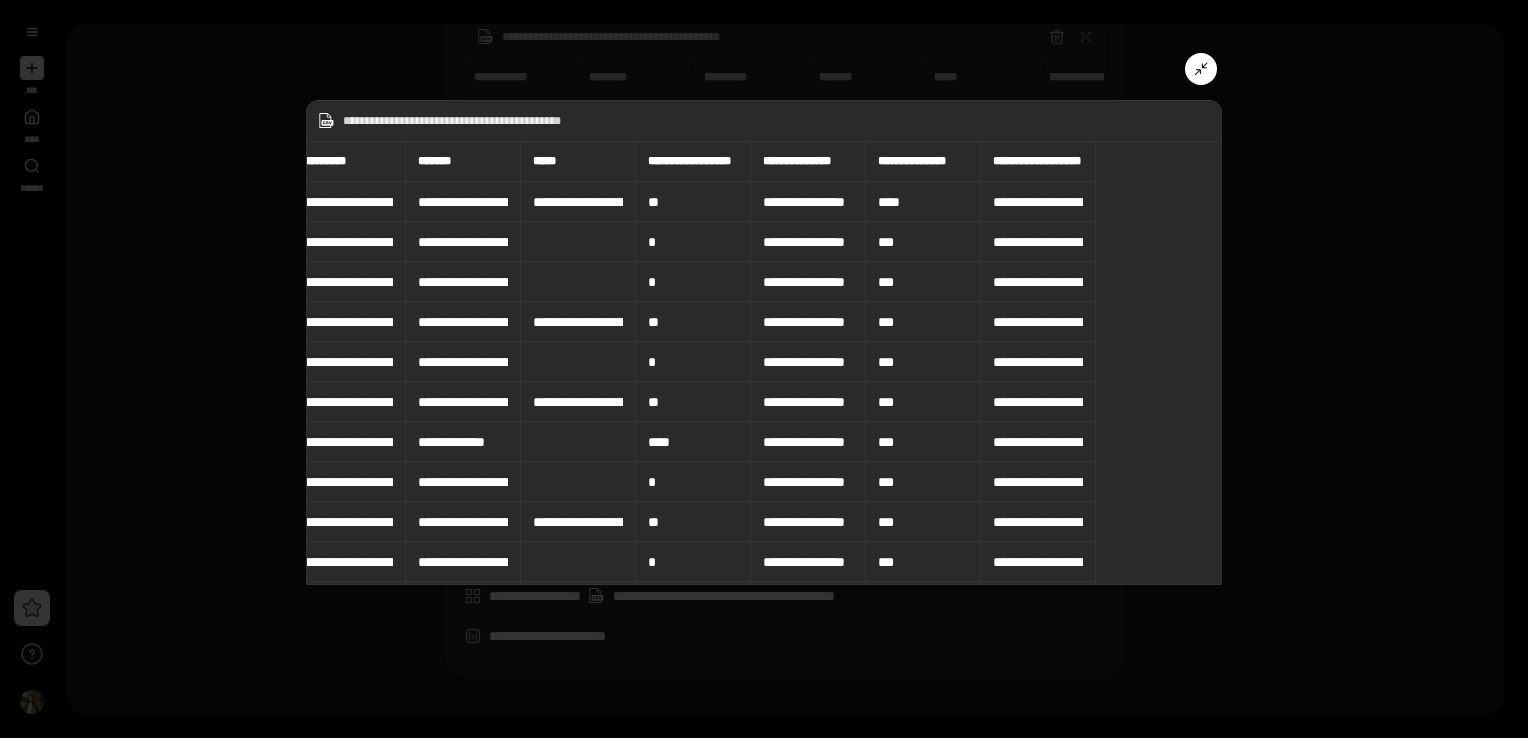 type on "**********" 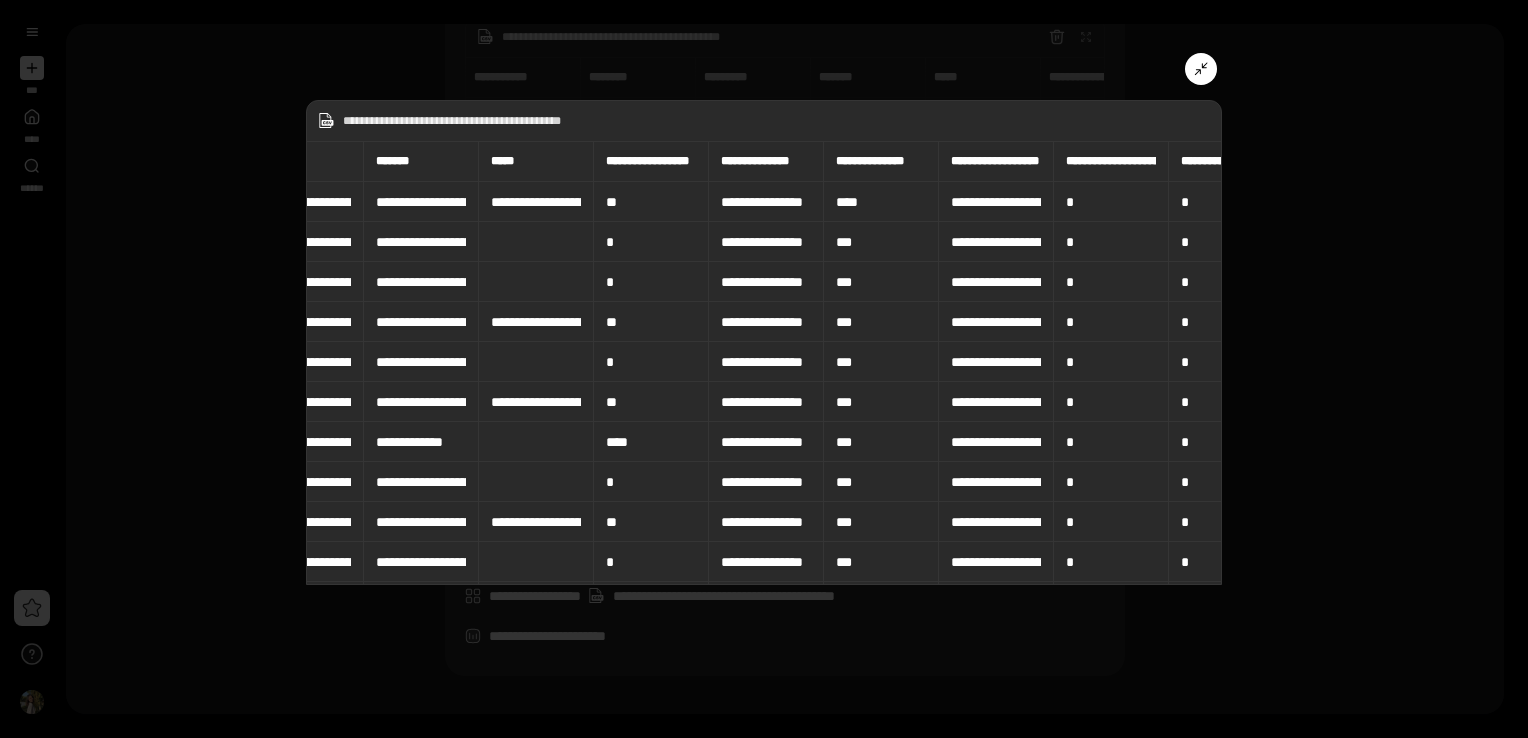type on "**********" 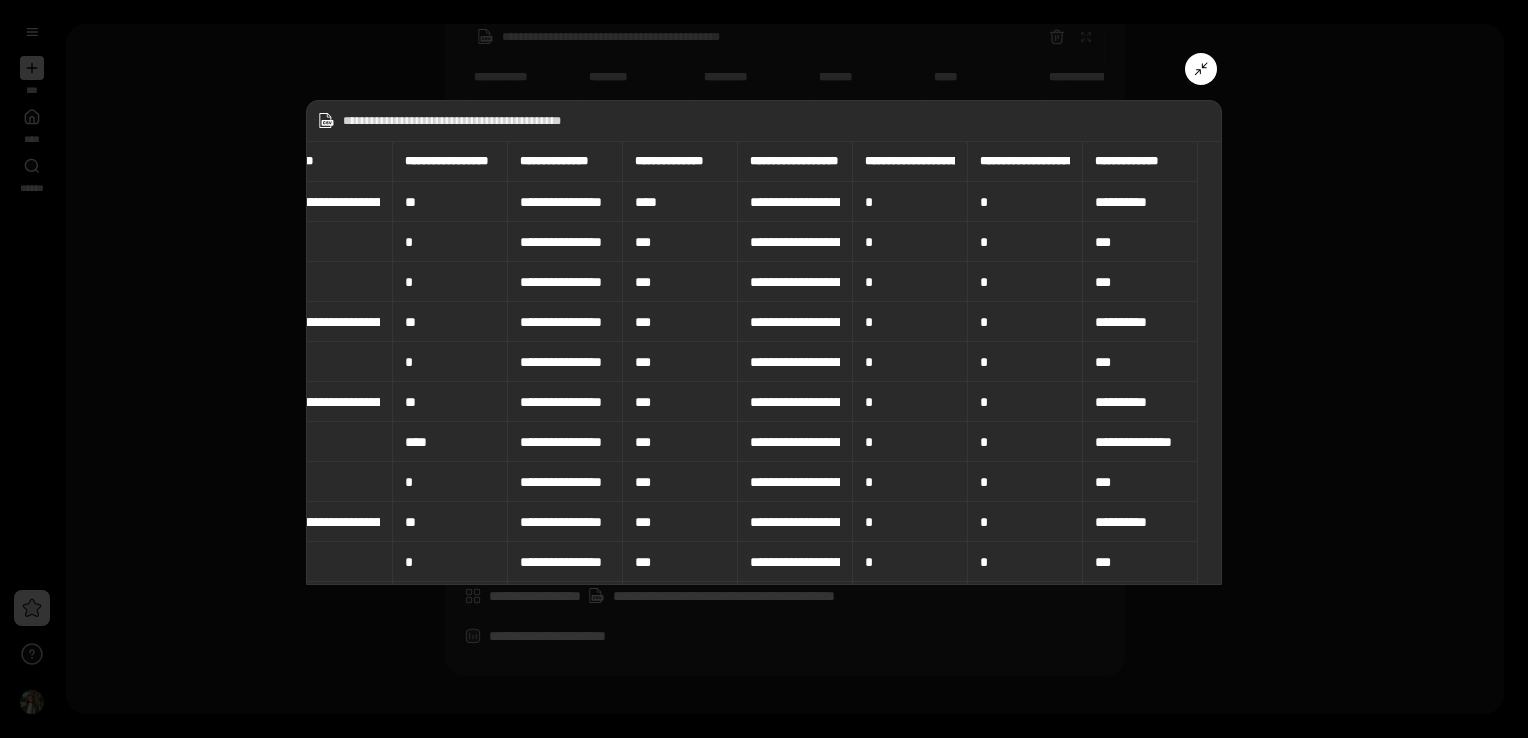 type on "**********" 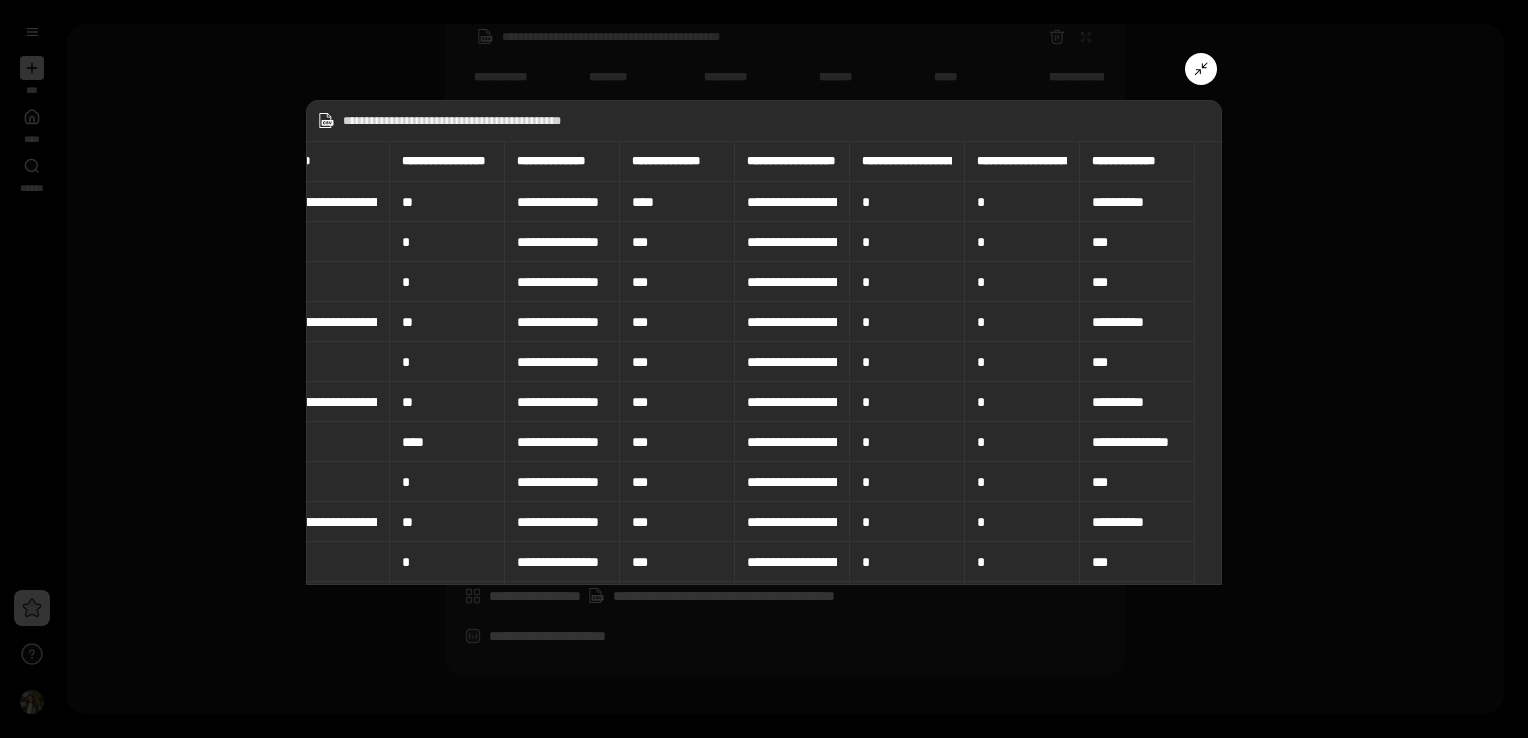type on "**********" 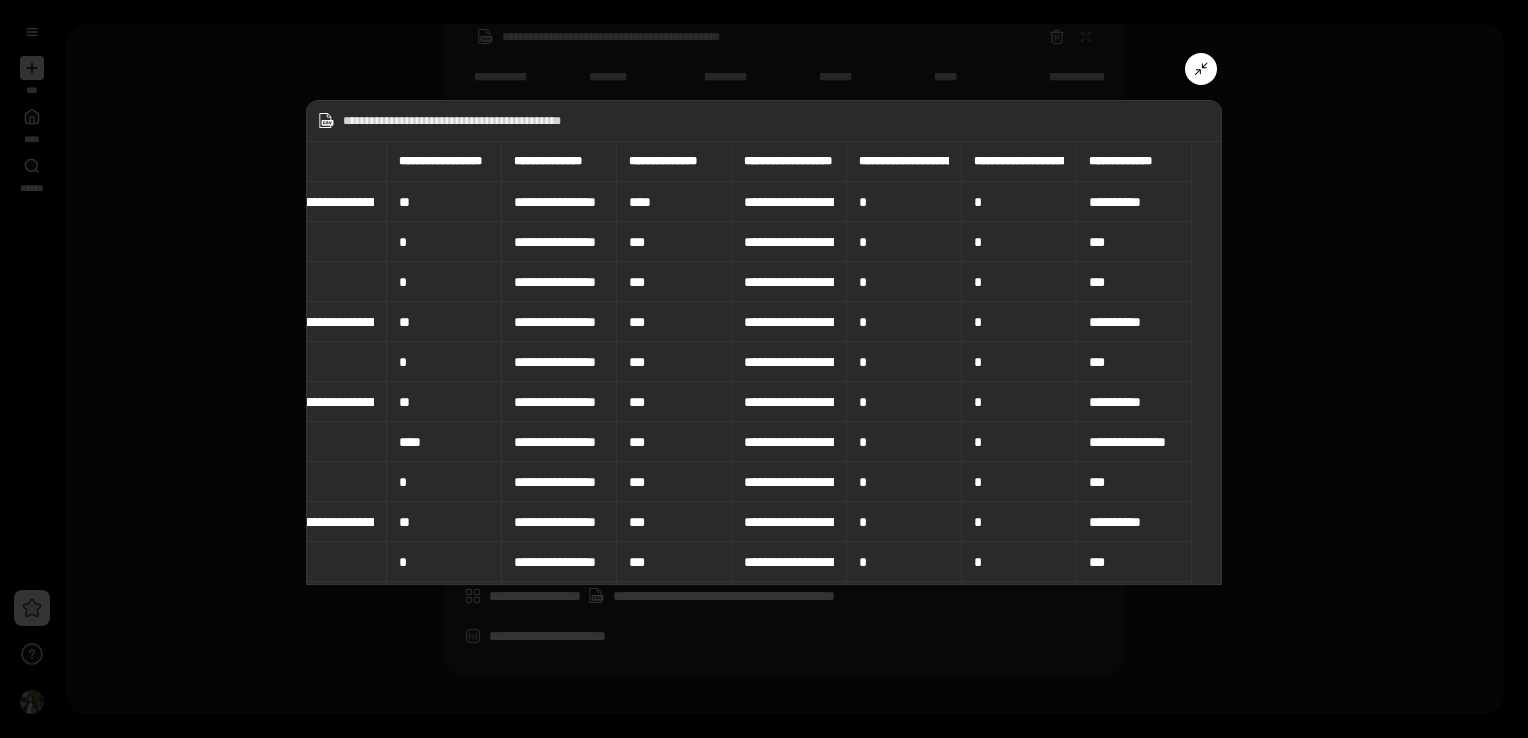 type on "**********" 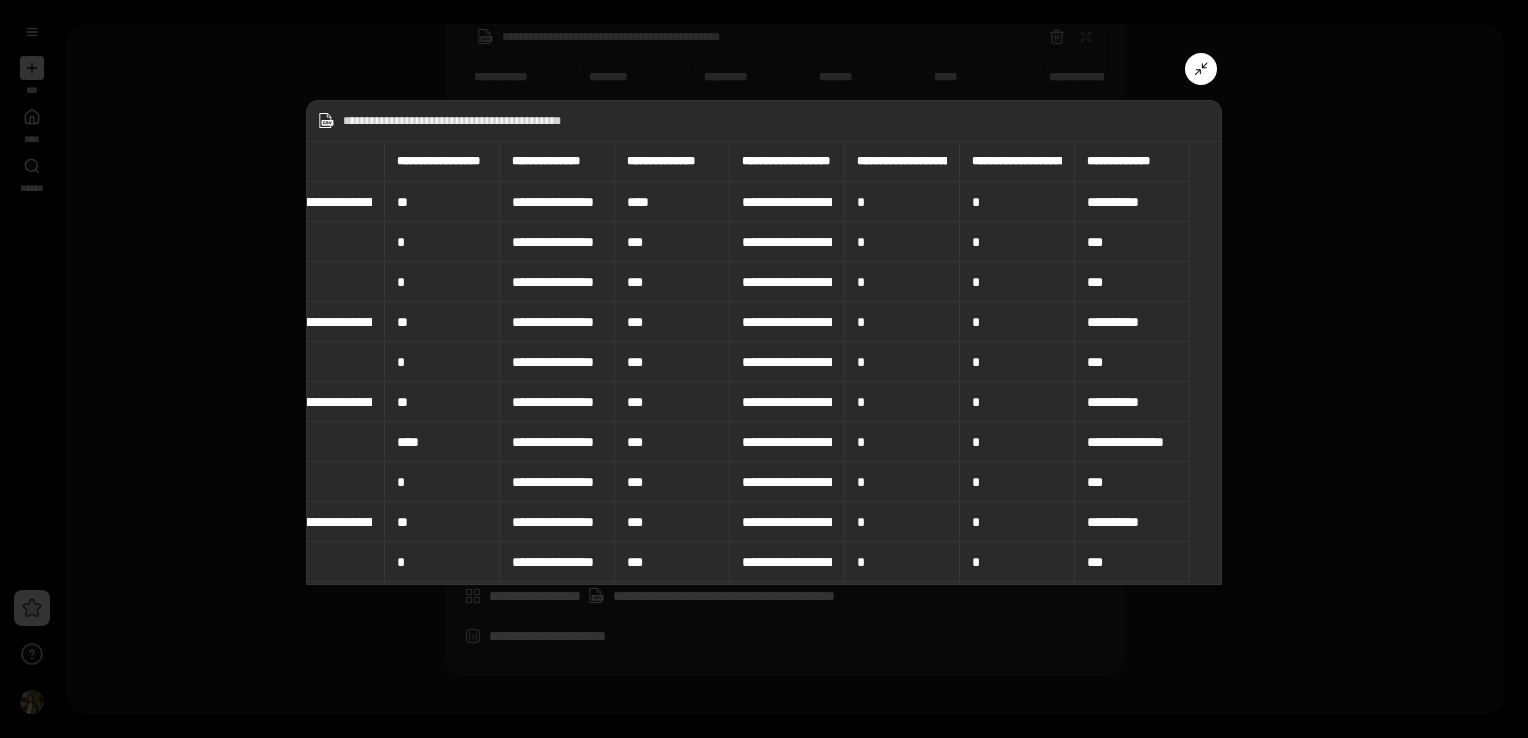 type on "**********" 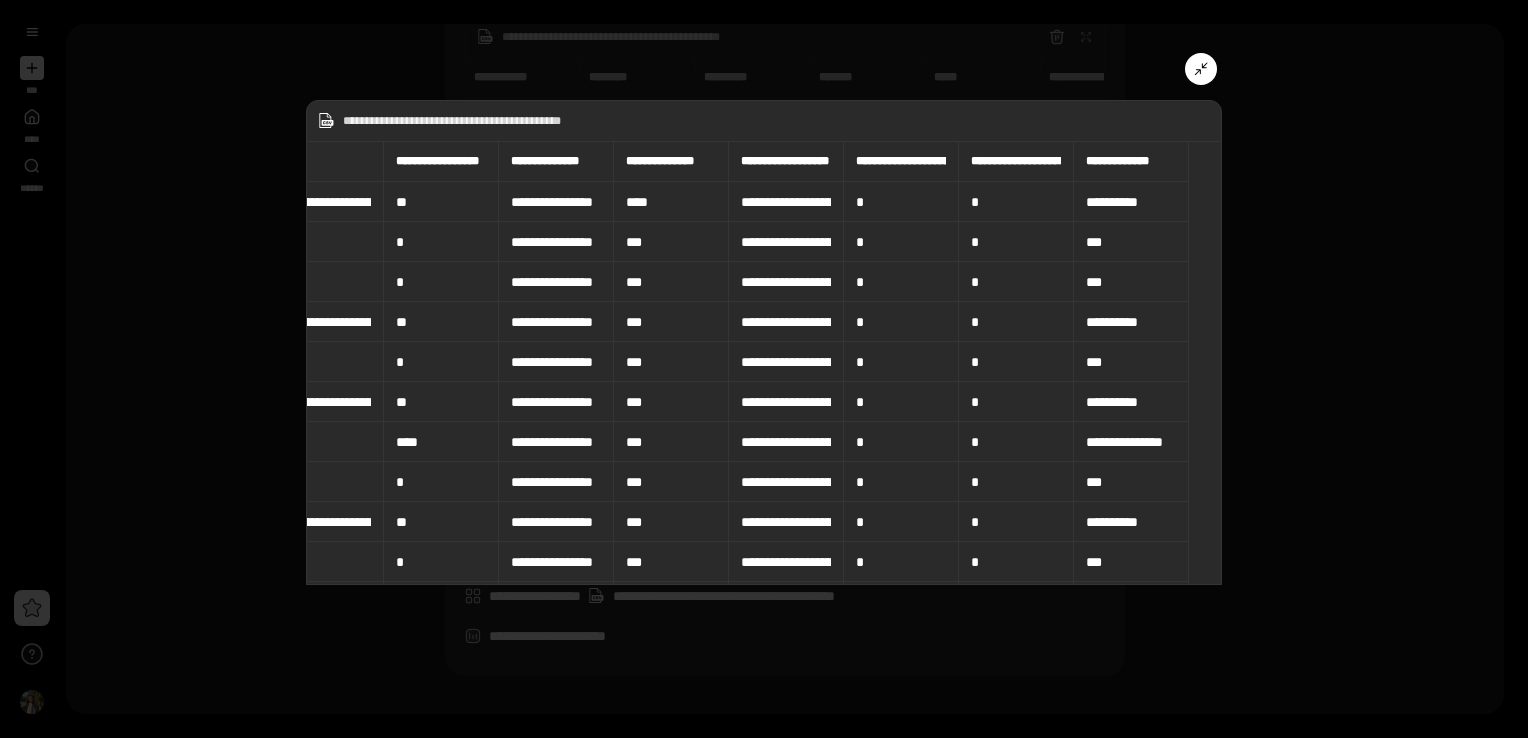 type on "**********" 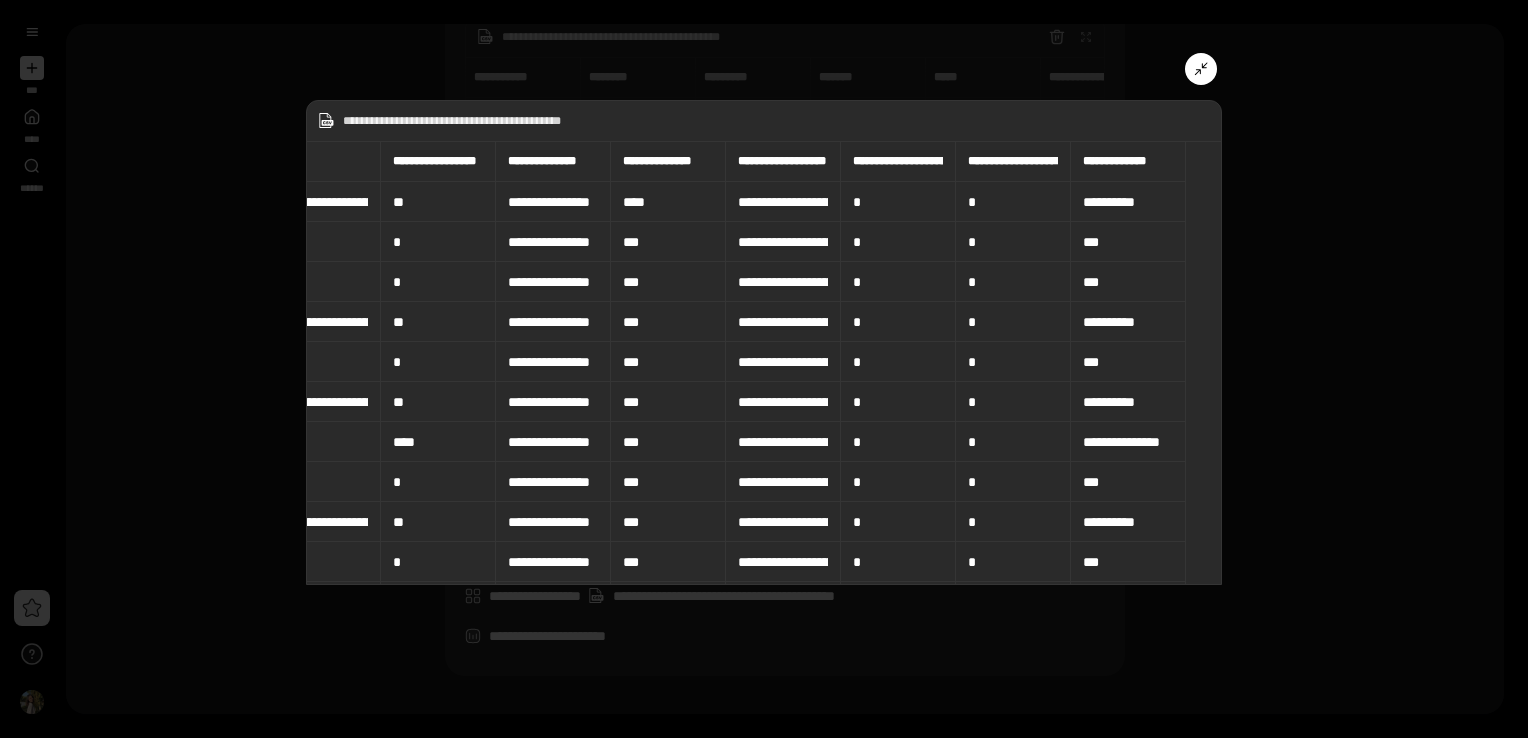 type on "**********" 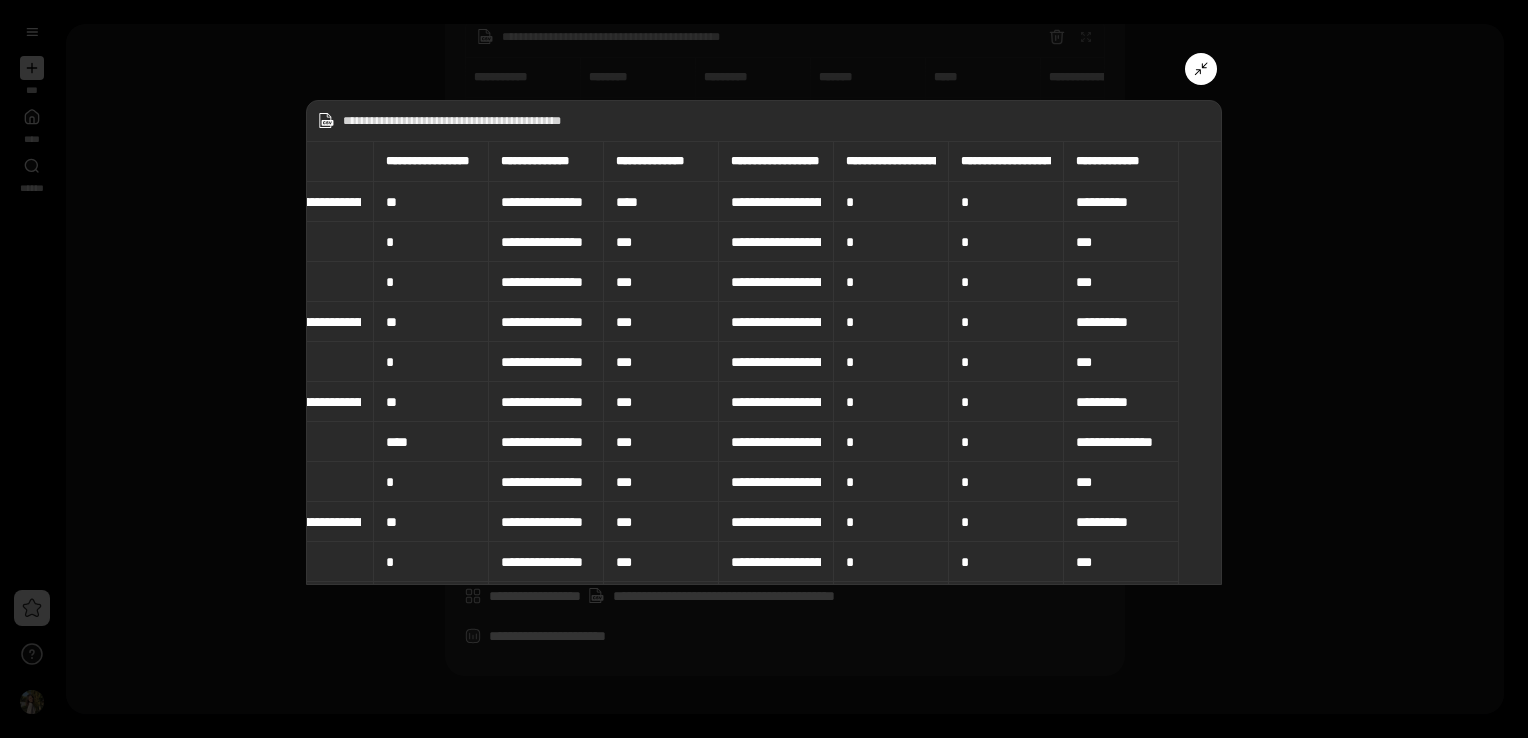 type on "**********" 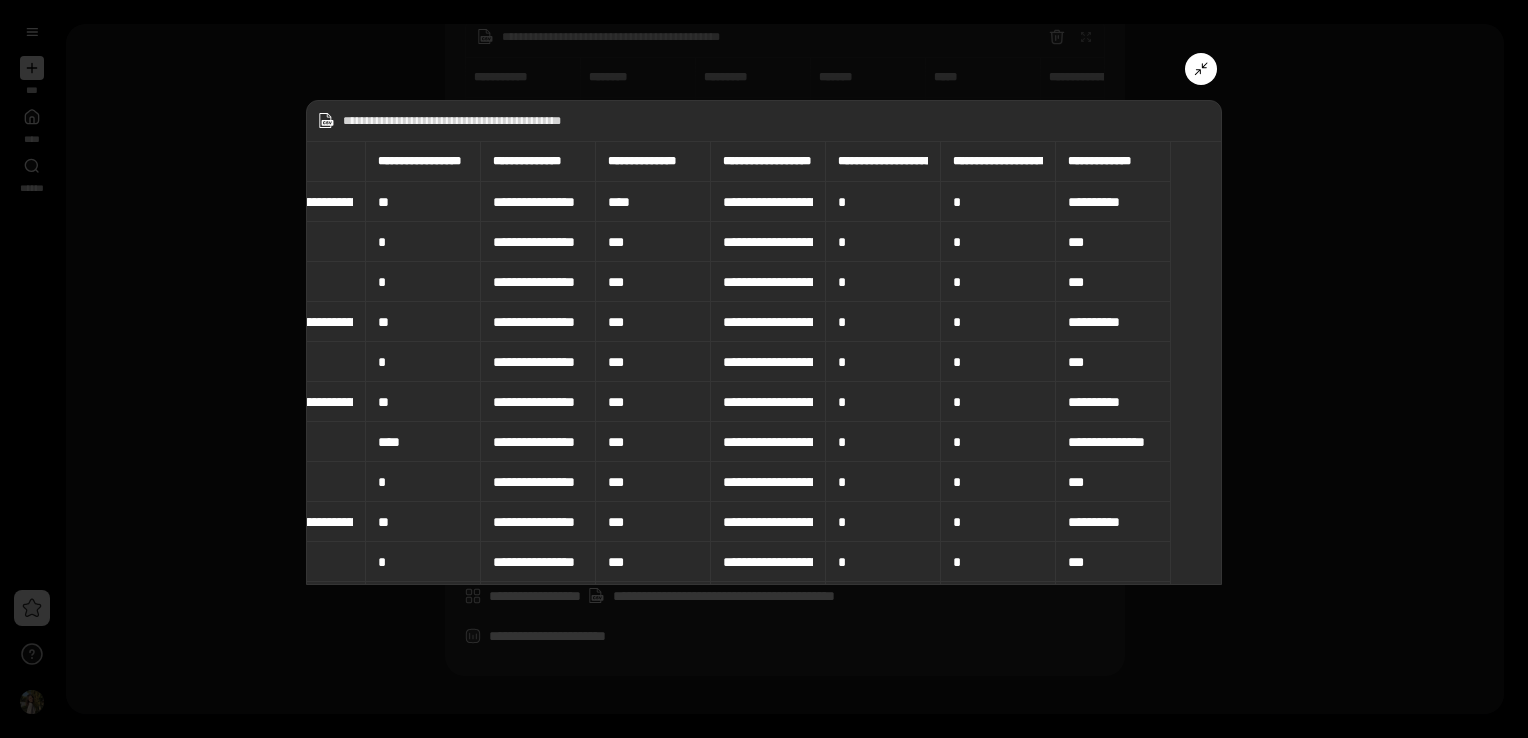 type on "**********" 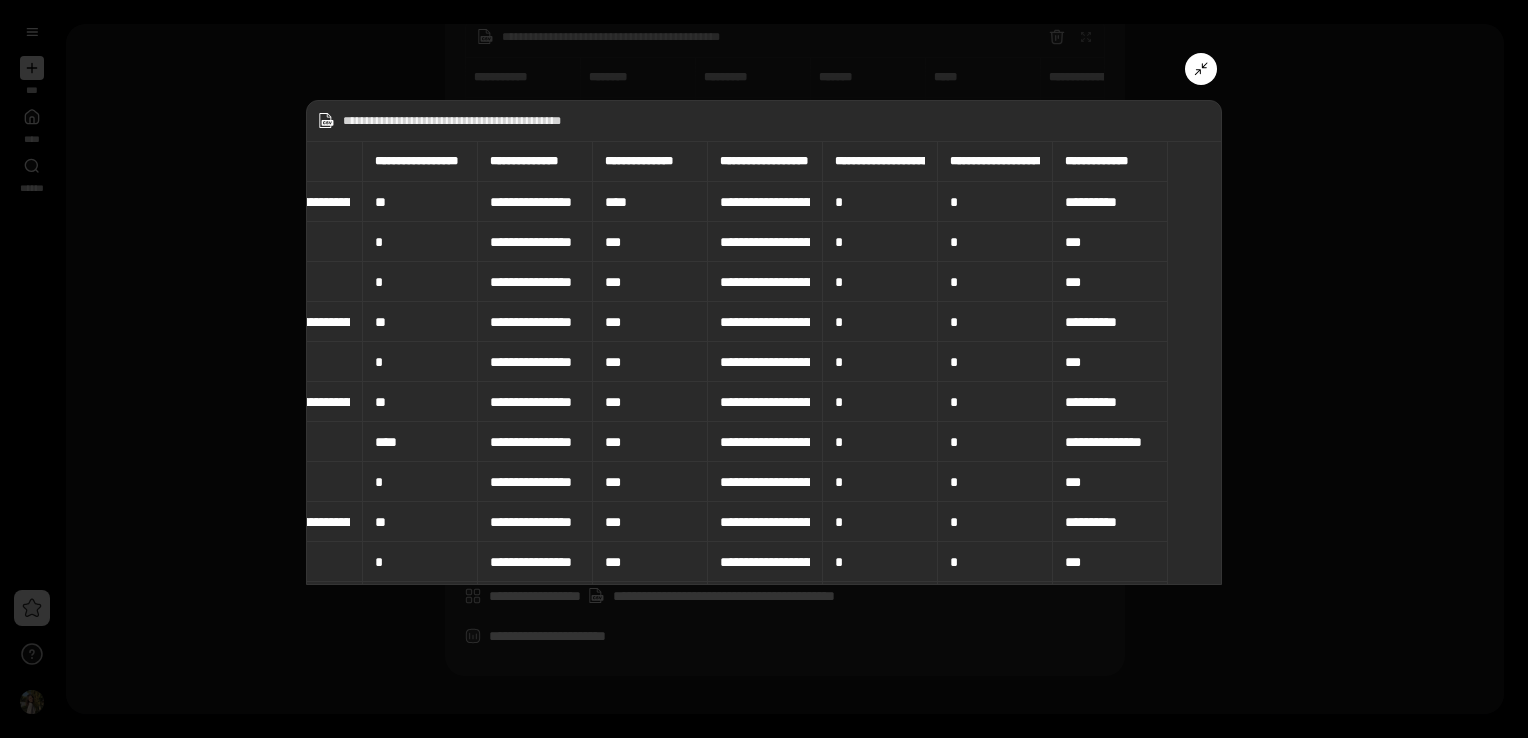 type on "**********" 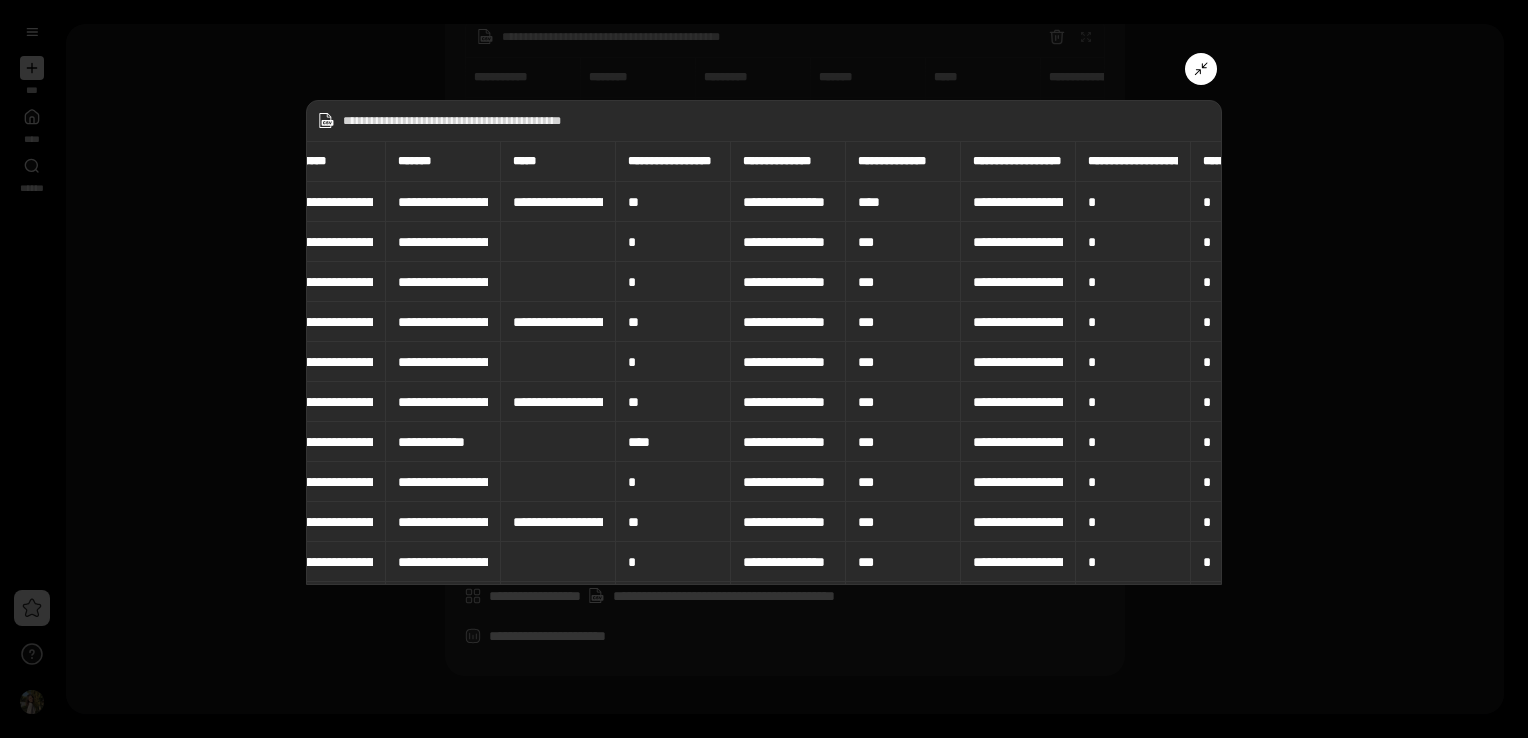 scroll, scrollTop: 0, scrollLeft: 300, axis: horizontal 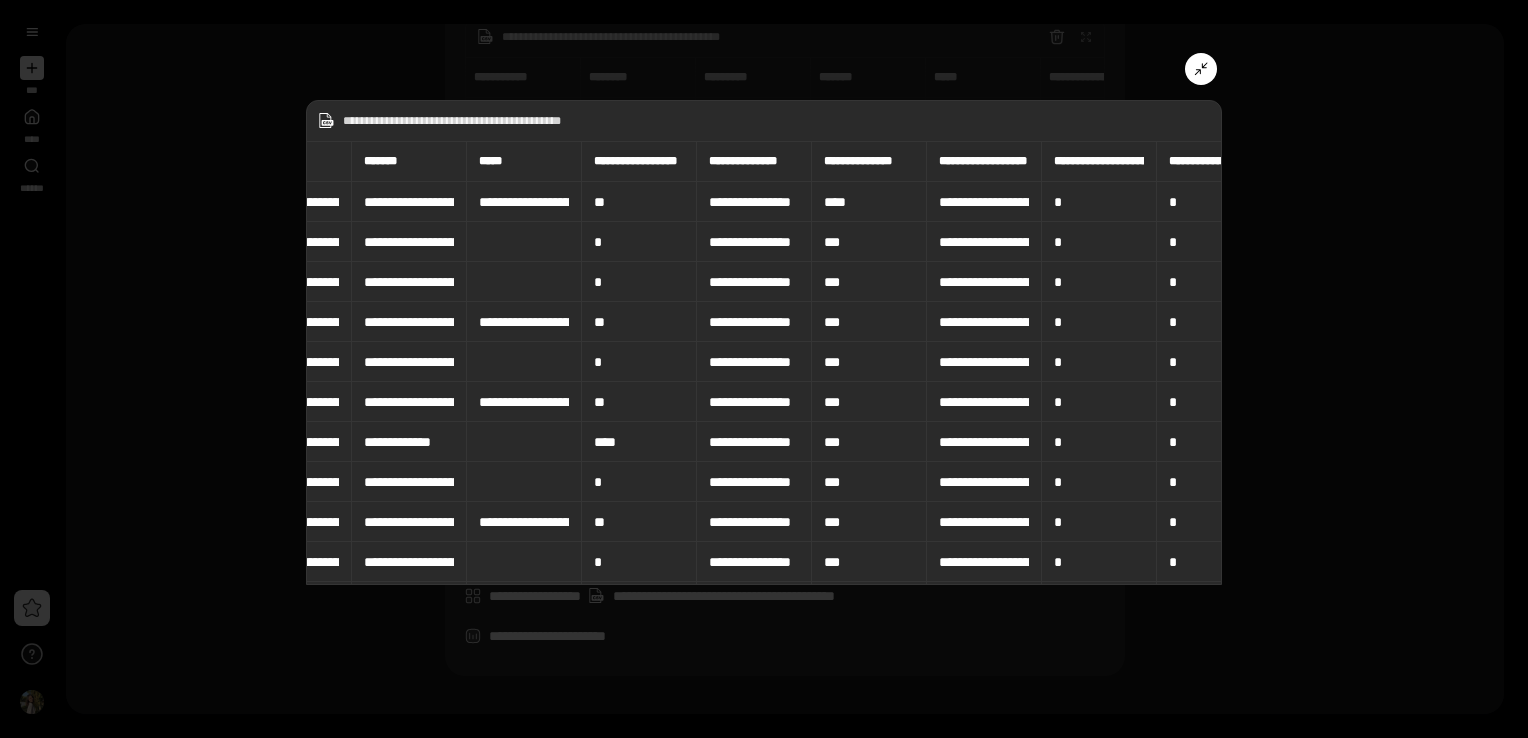 click on "**********" at bounding box center (864, 161) 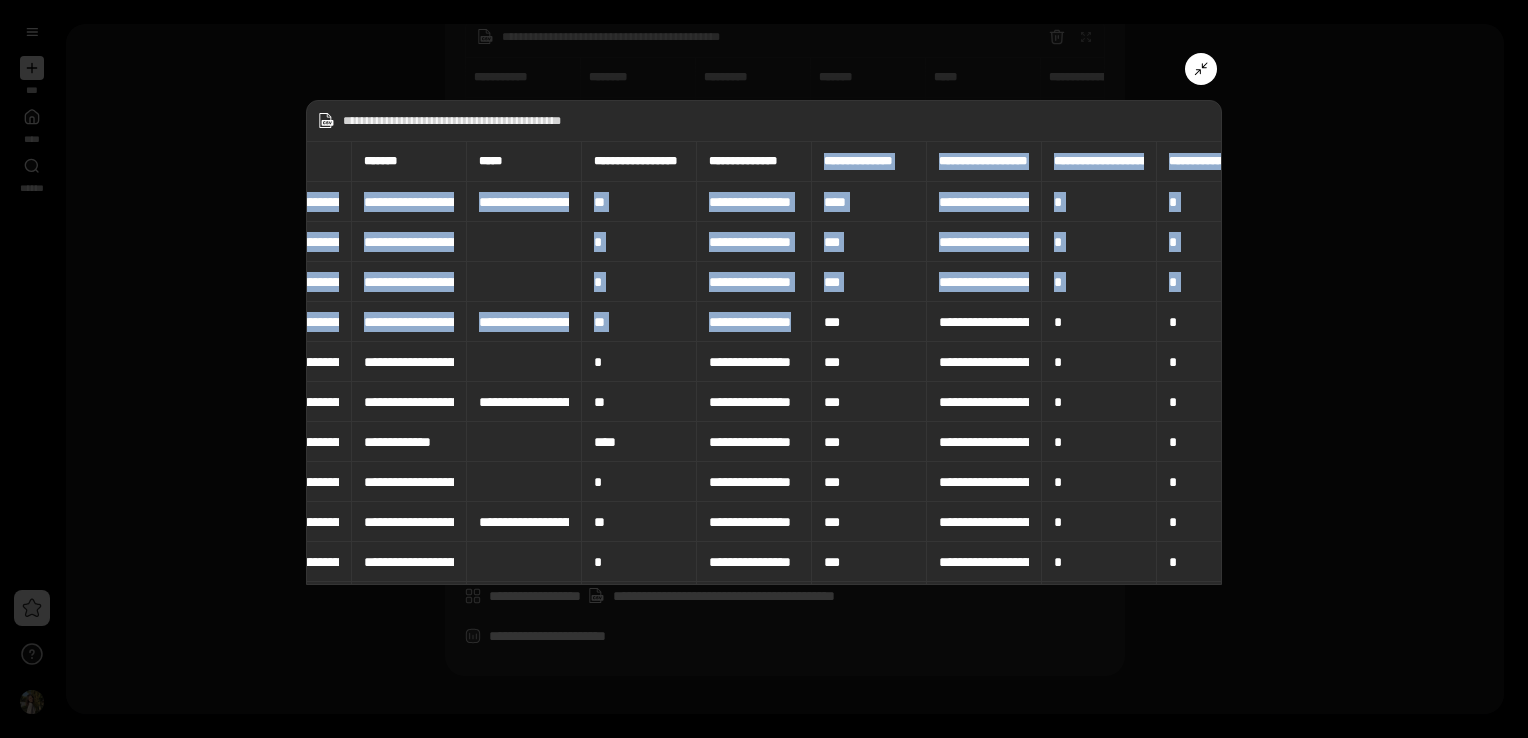 drag, startPoint x: 826, startPoint y: 159, endPoint x: 904, endPoint y: 313, distance: 172.62677 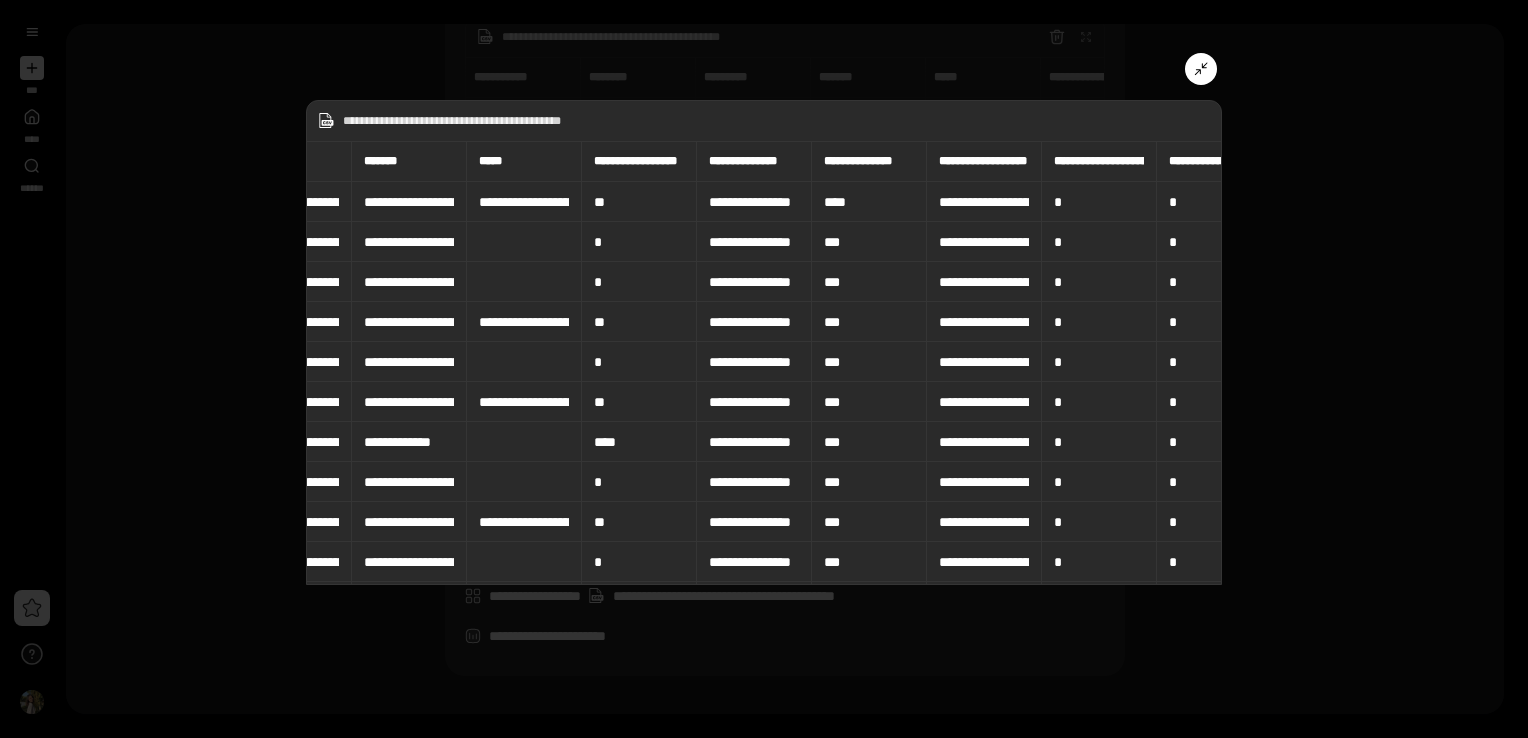 click on "**********" at bounding box center [764, 342] 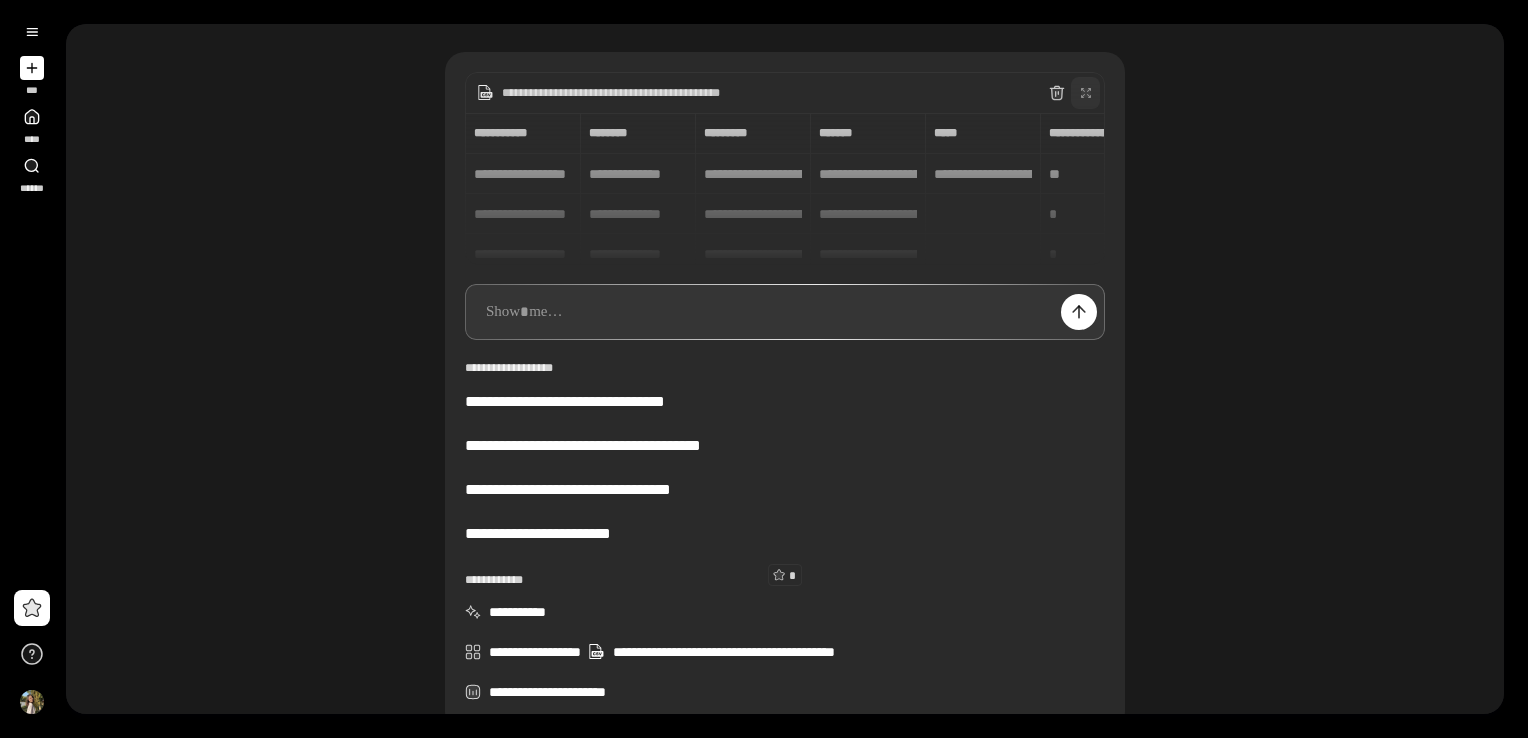scroll, scrollTop: 102, scrollLeft: 0, axis: vertical 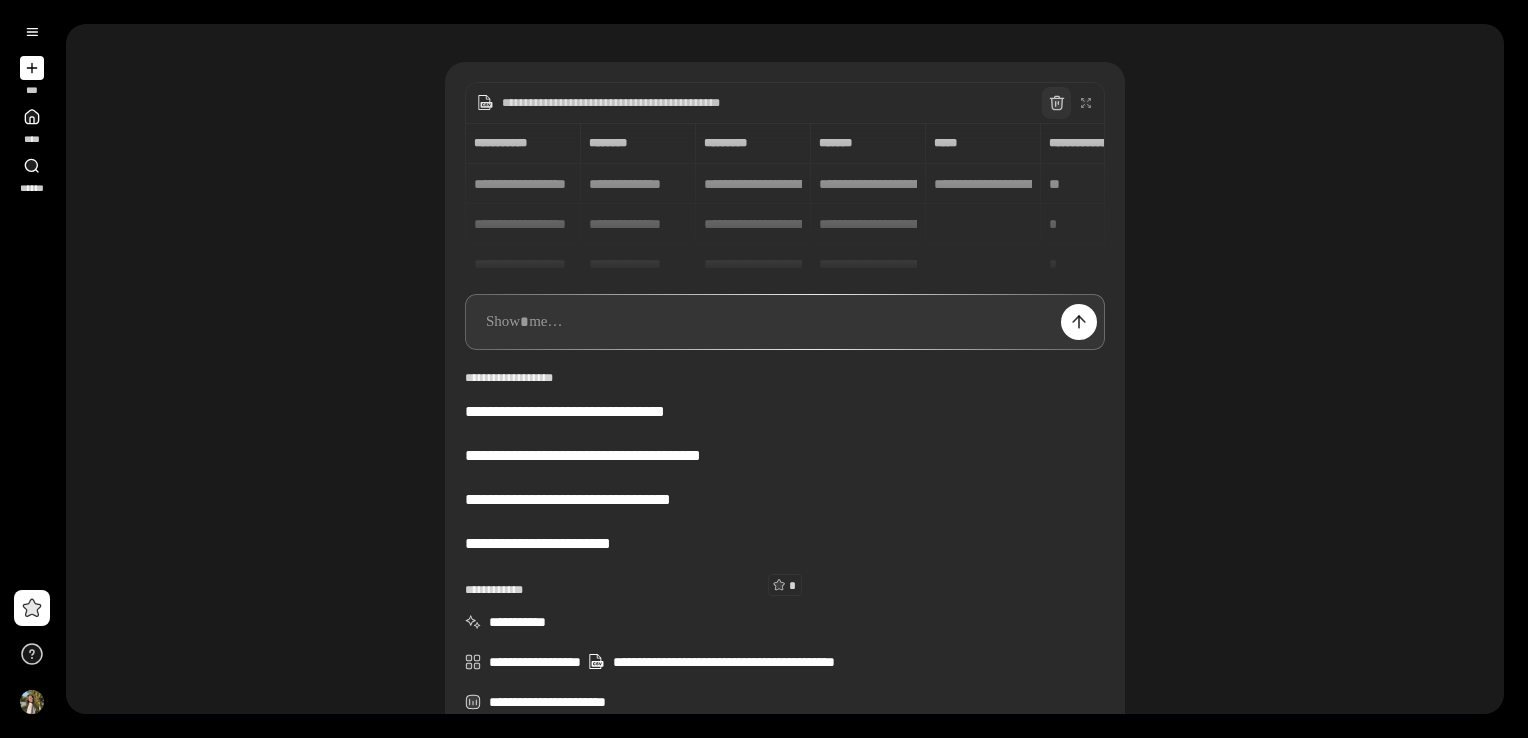 click 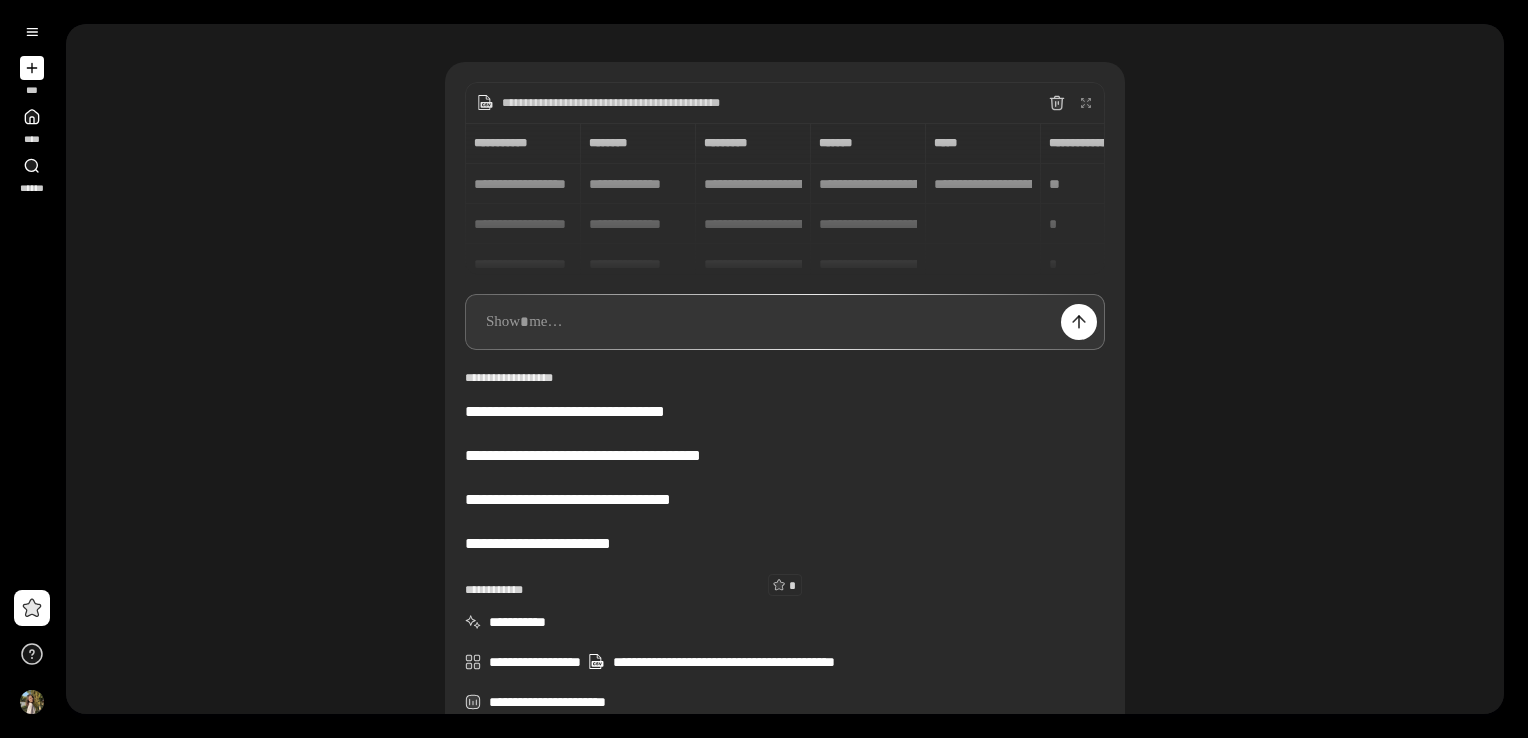 scroll, scrollTop: 0, scrollLeft: 0, axis: both 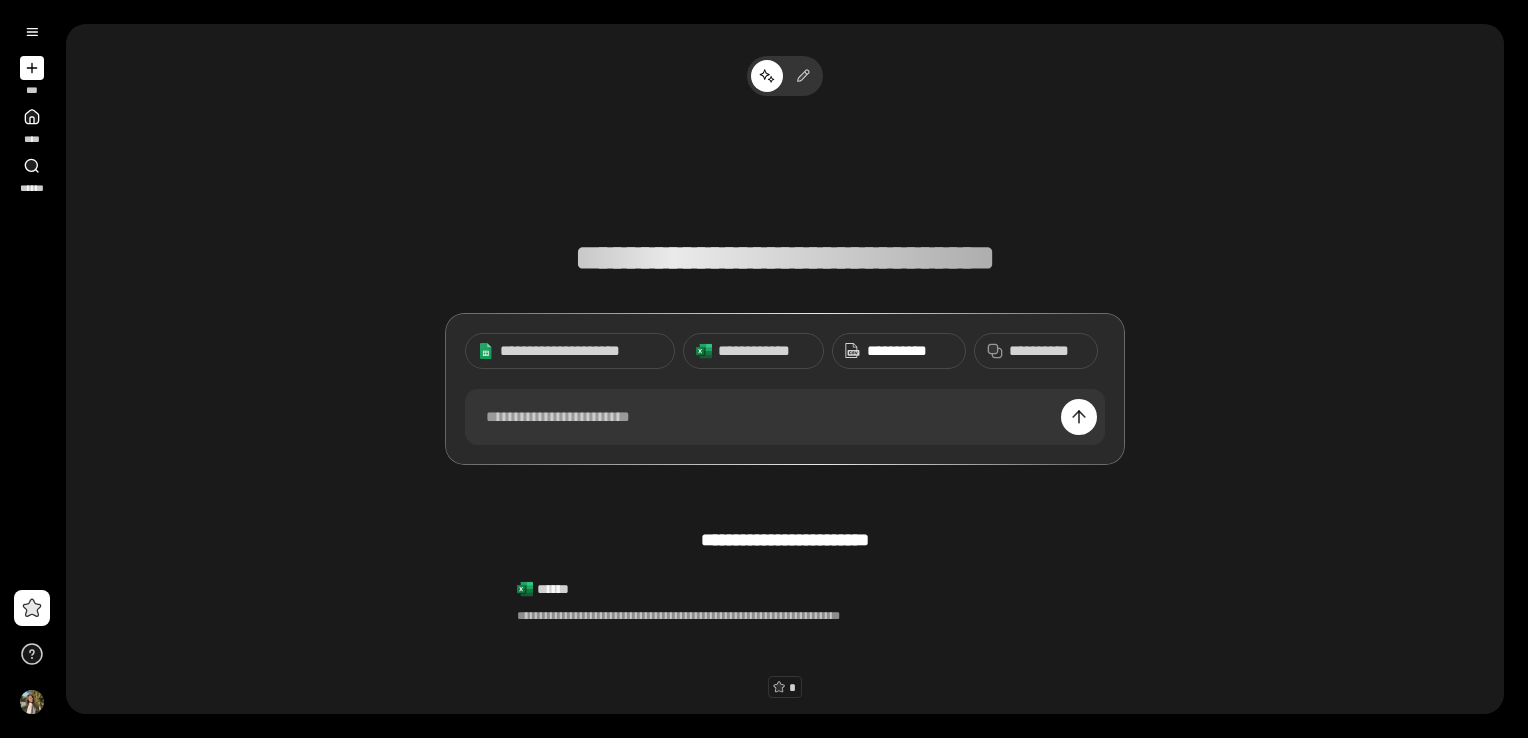 click on "**********" at bounding box center (910, 351) 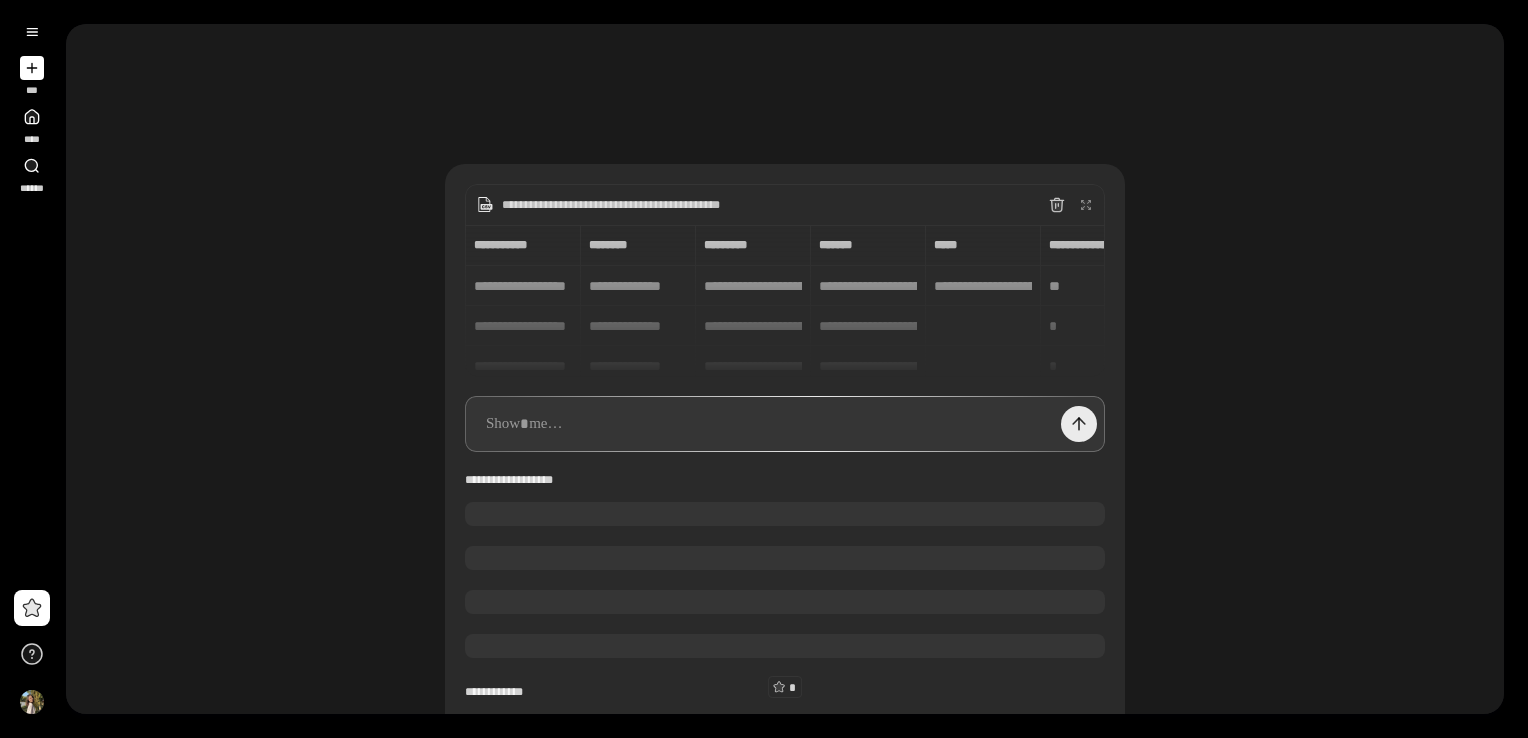 click at bounding box center (1079, 424) 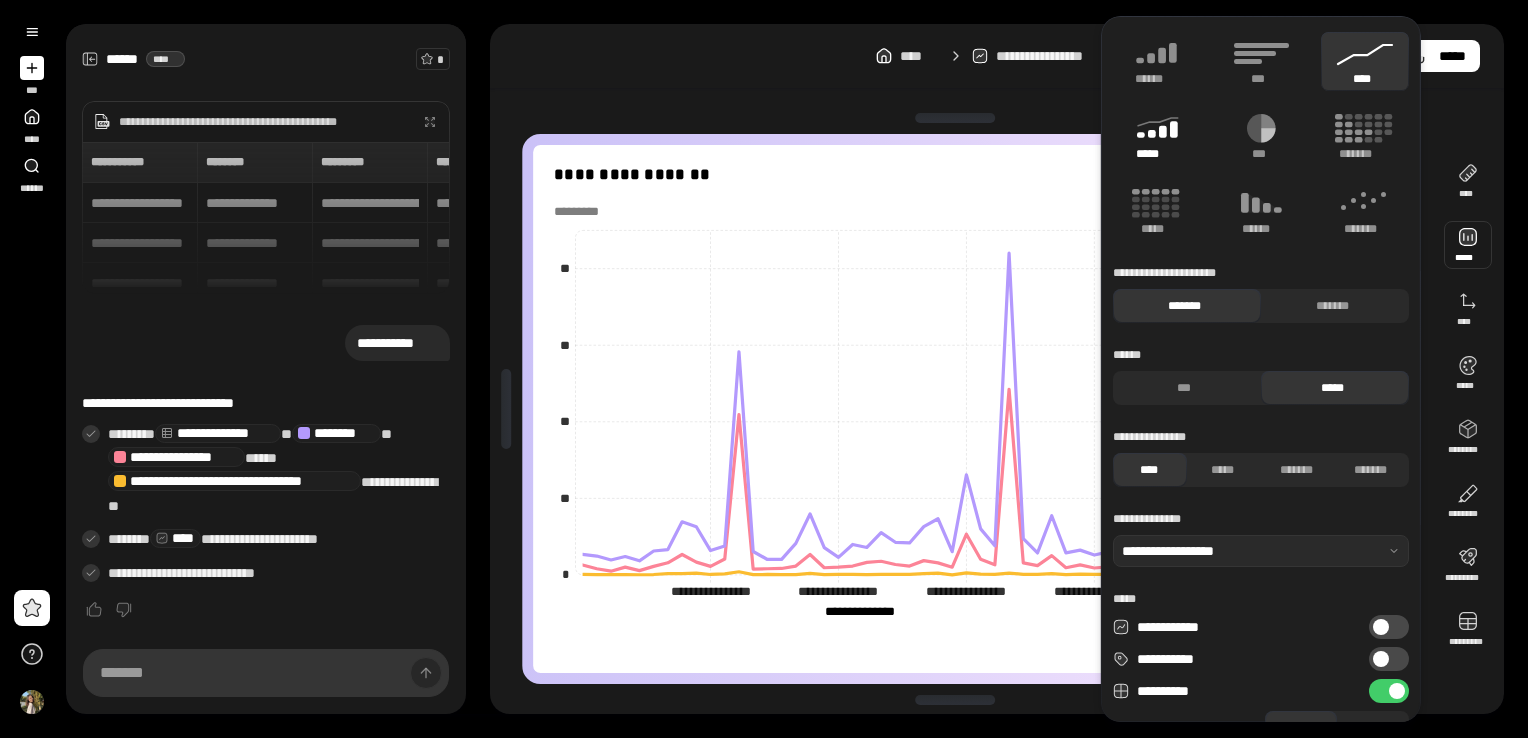 click 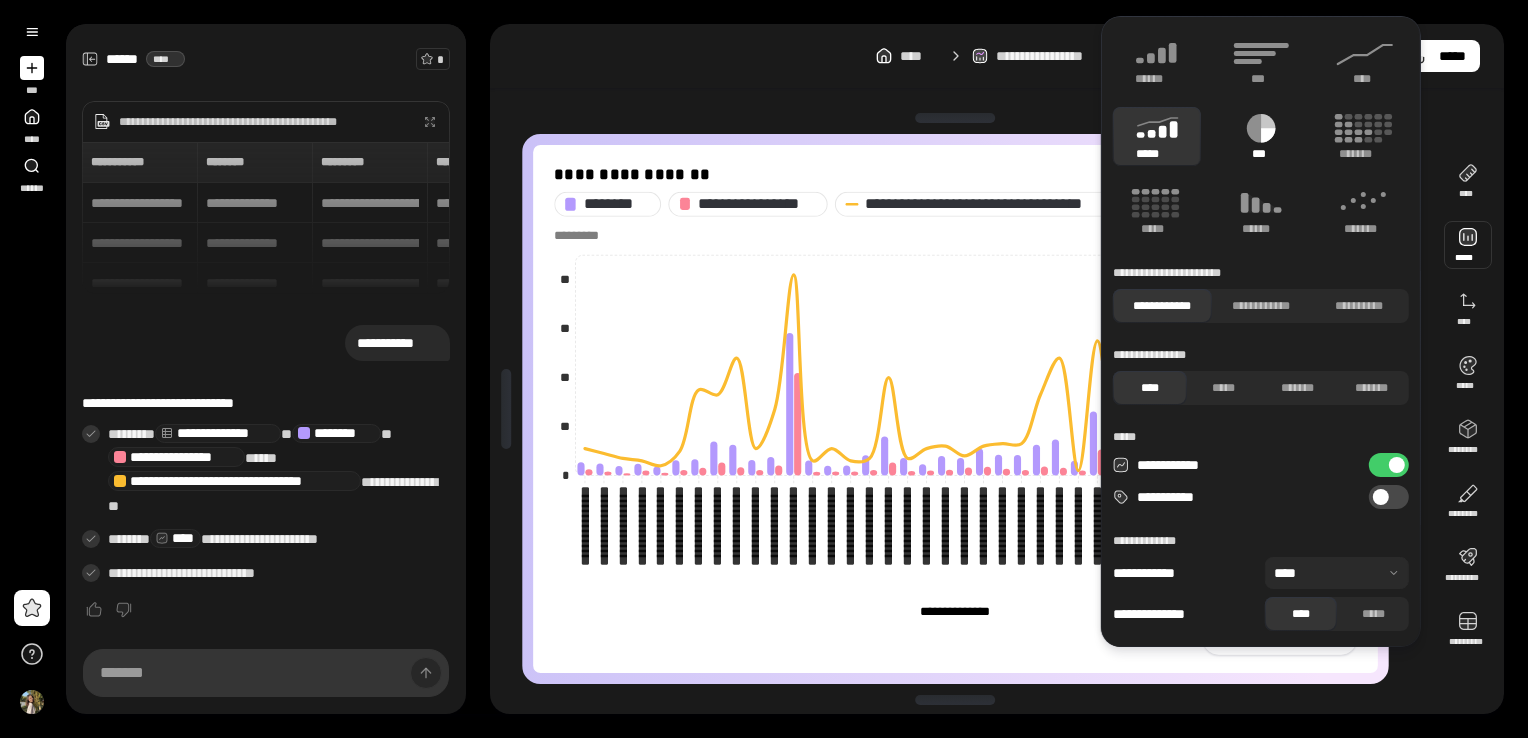 click 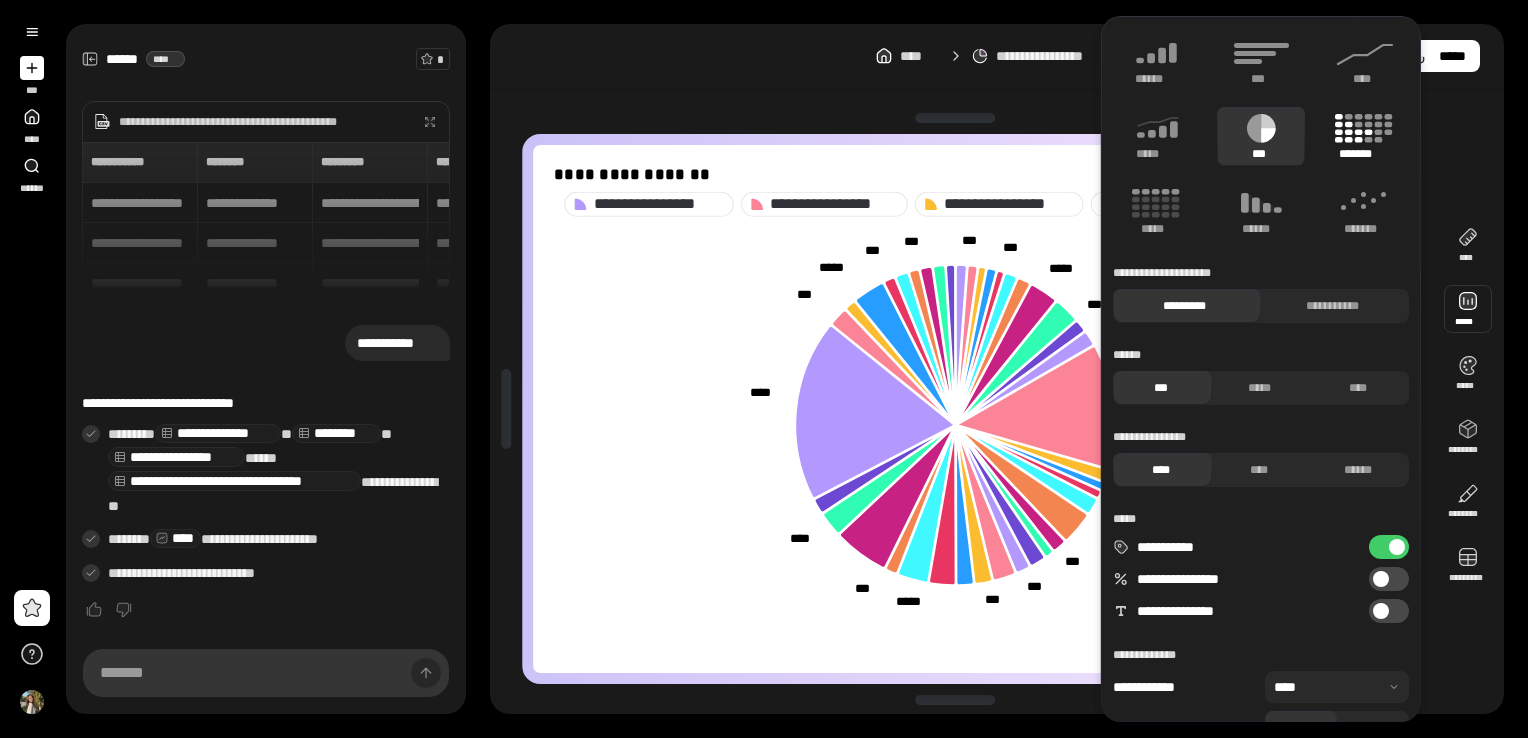 click 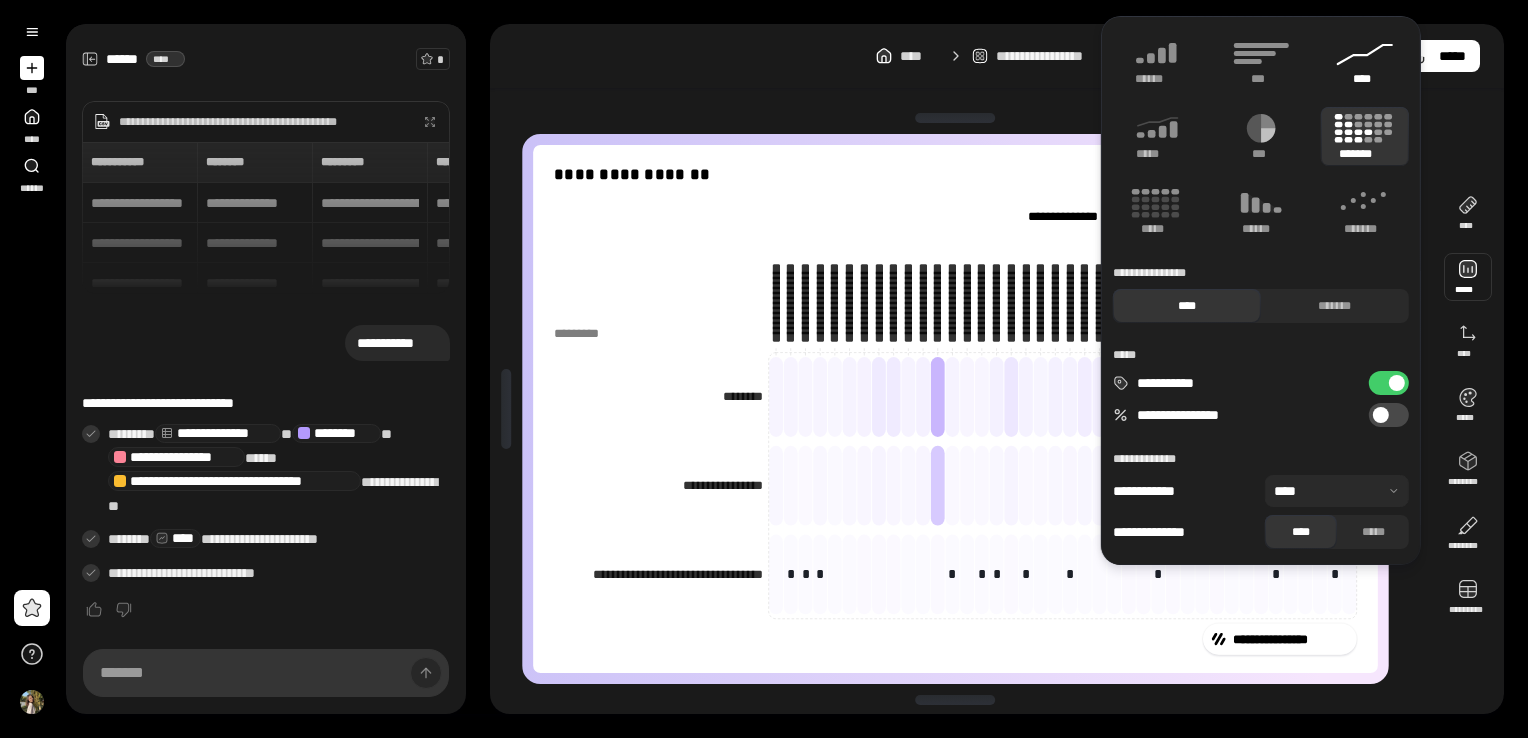 click 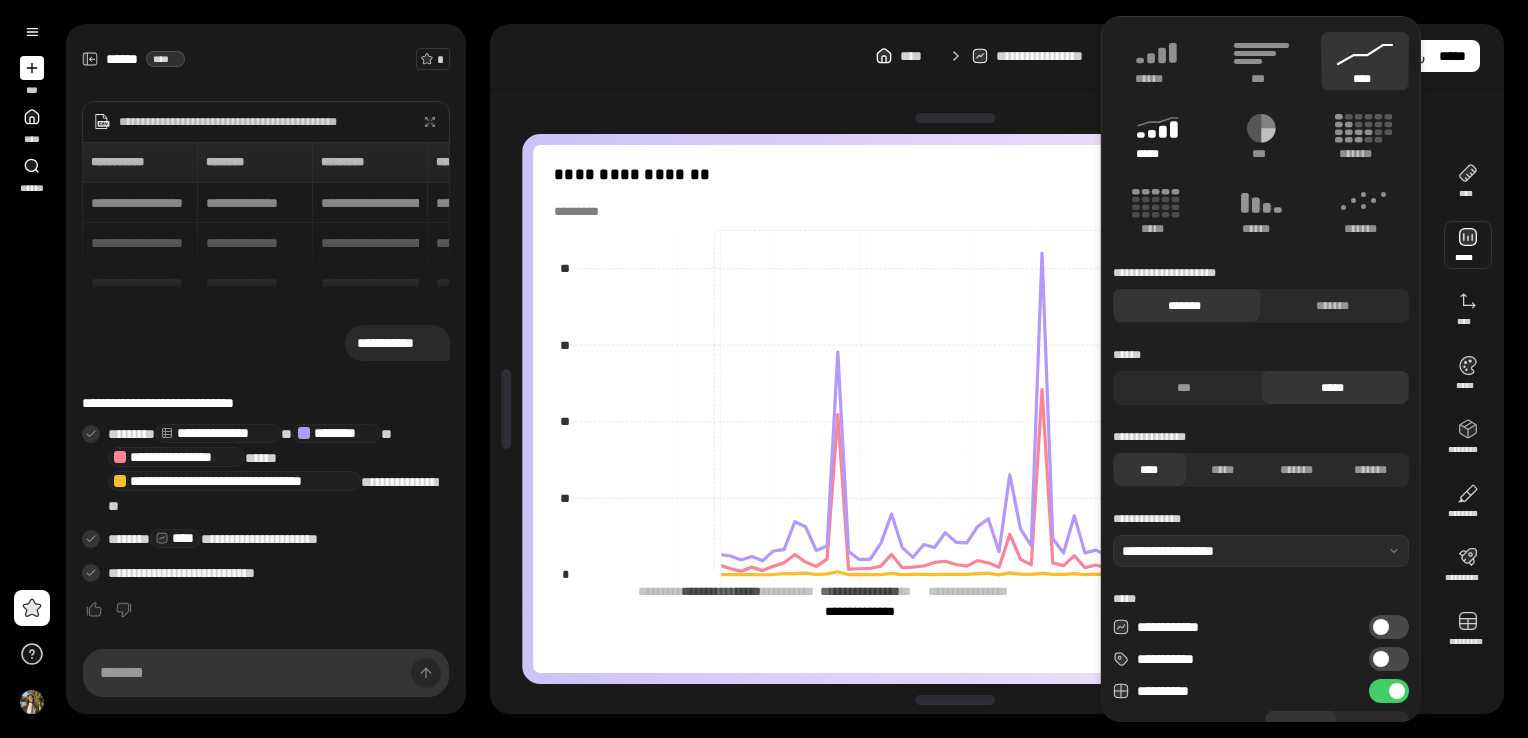 click 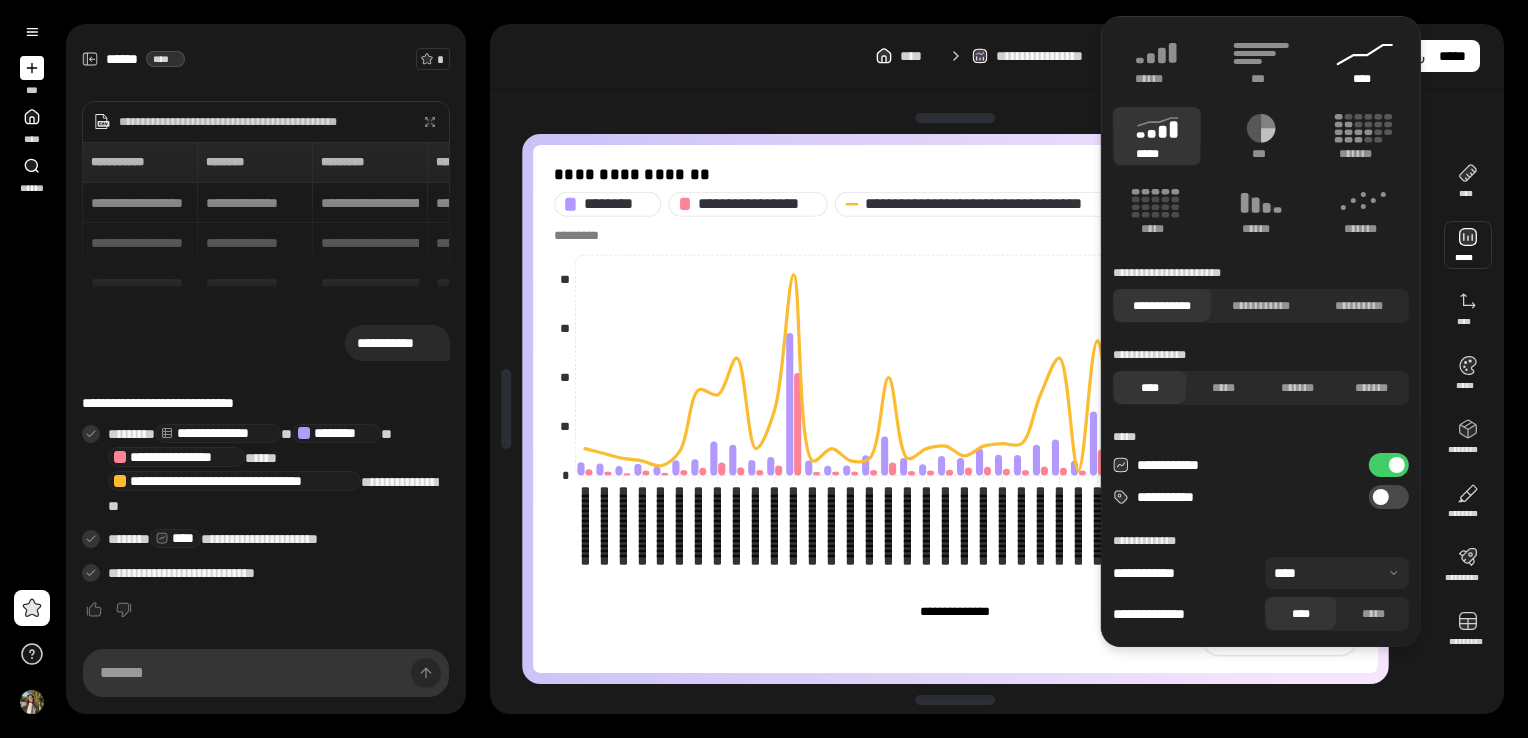 click on "****" at bounding box center [1365, 79] 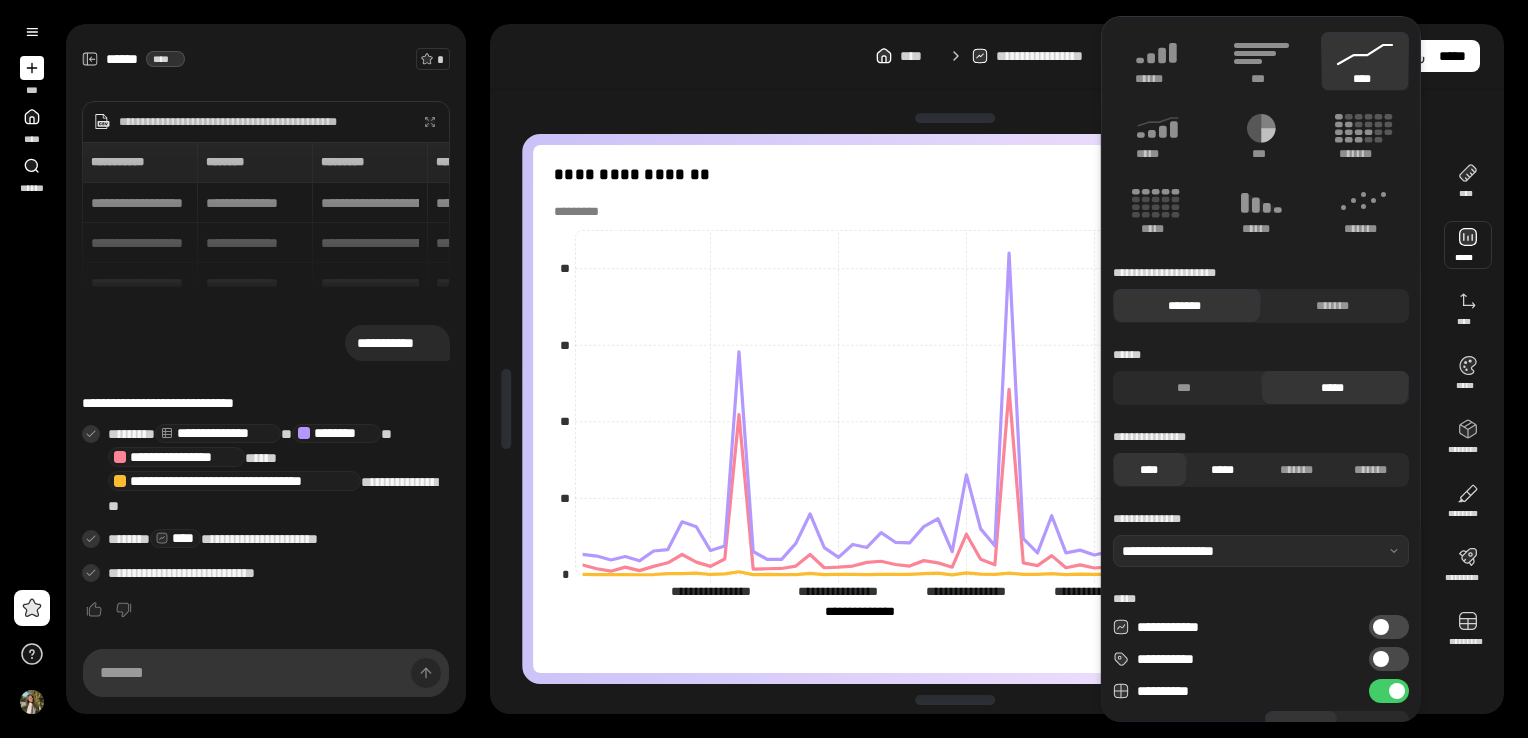 click on "*****" at bounding box center [1222, 470] 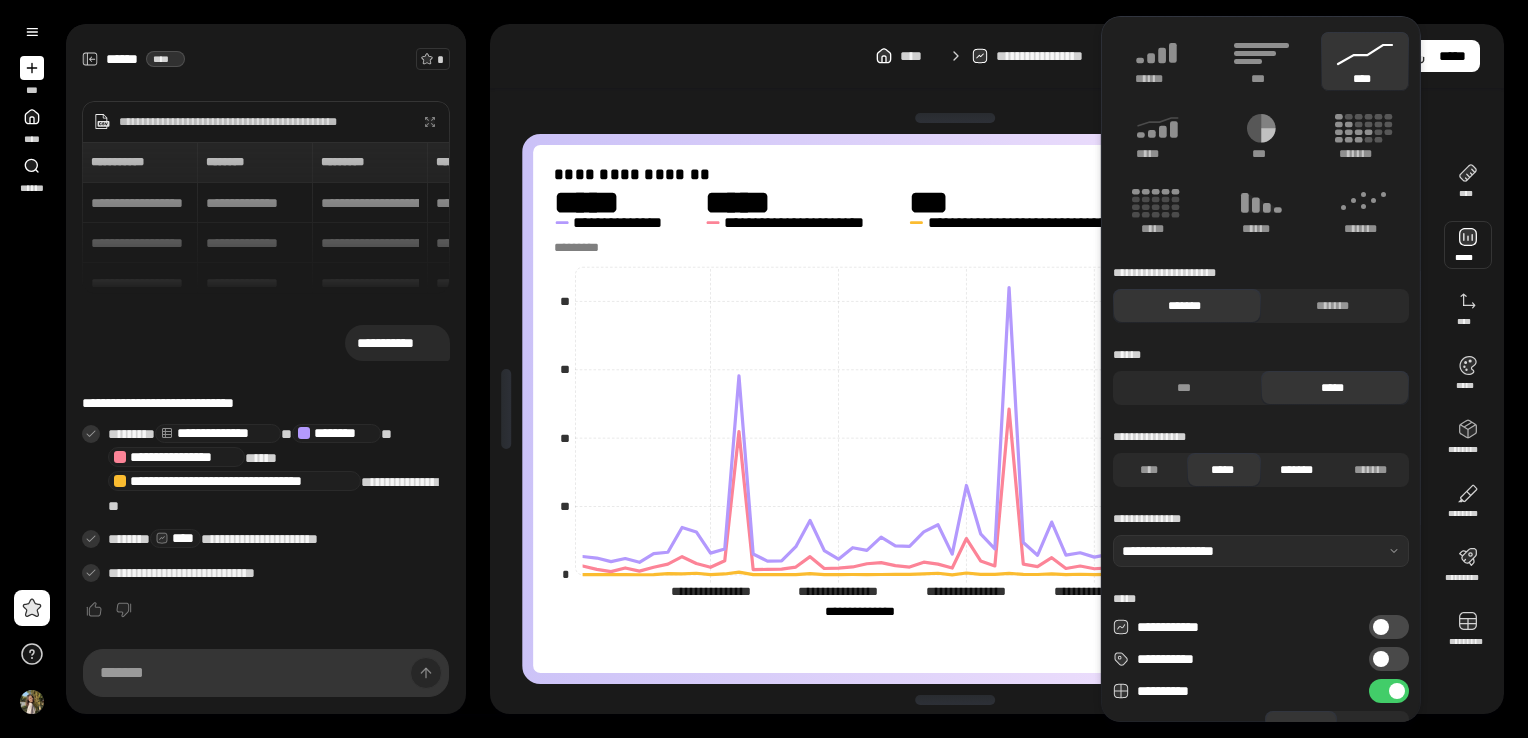 click on "*******" at bounding box center (1296, 470) 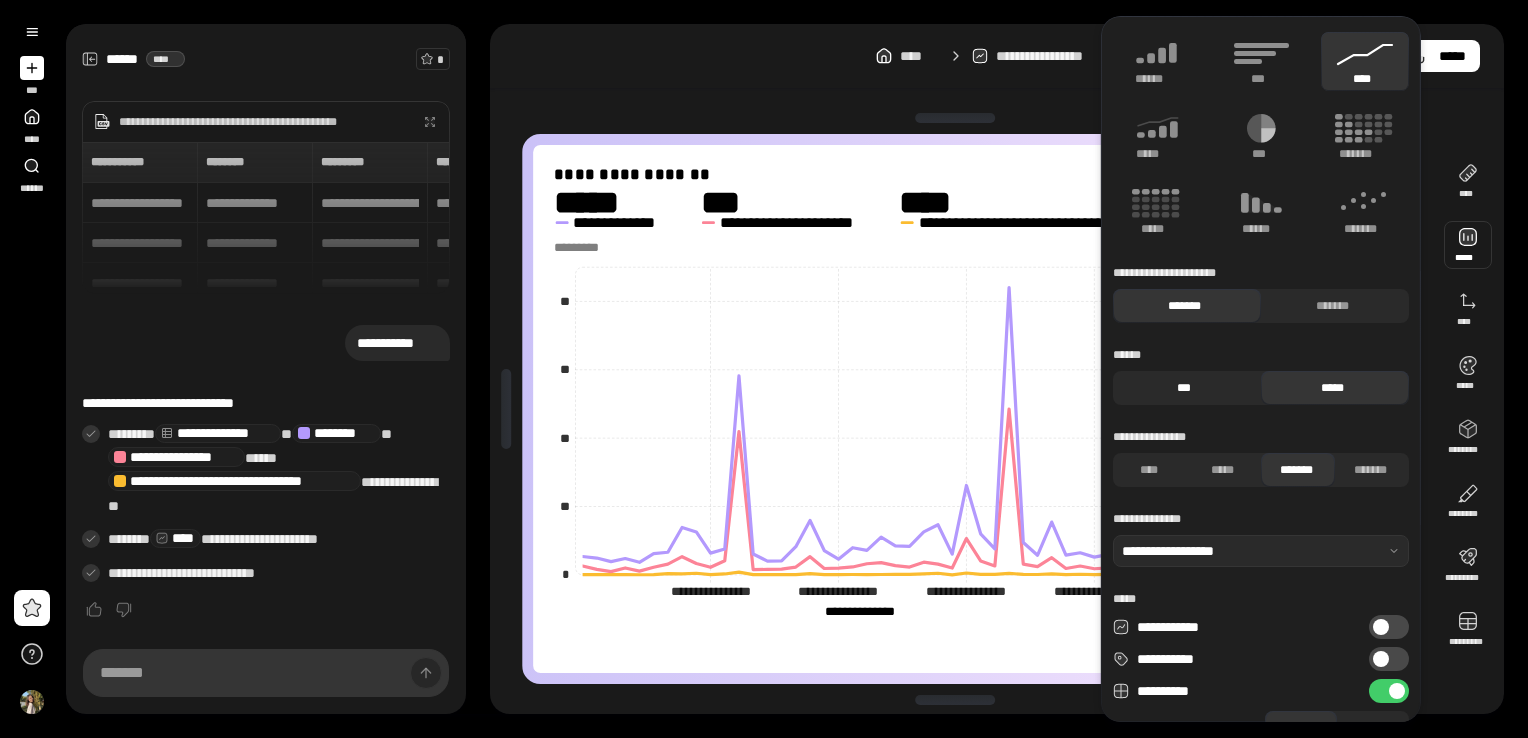 click on "***" at bounding box center (1184, 388) 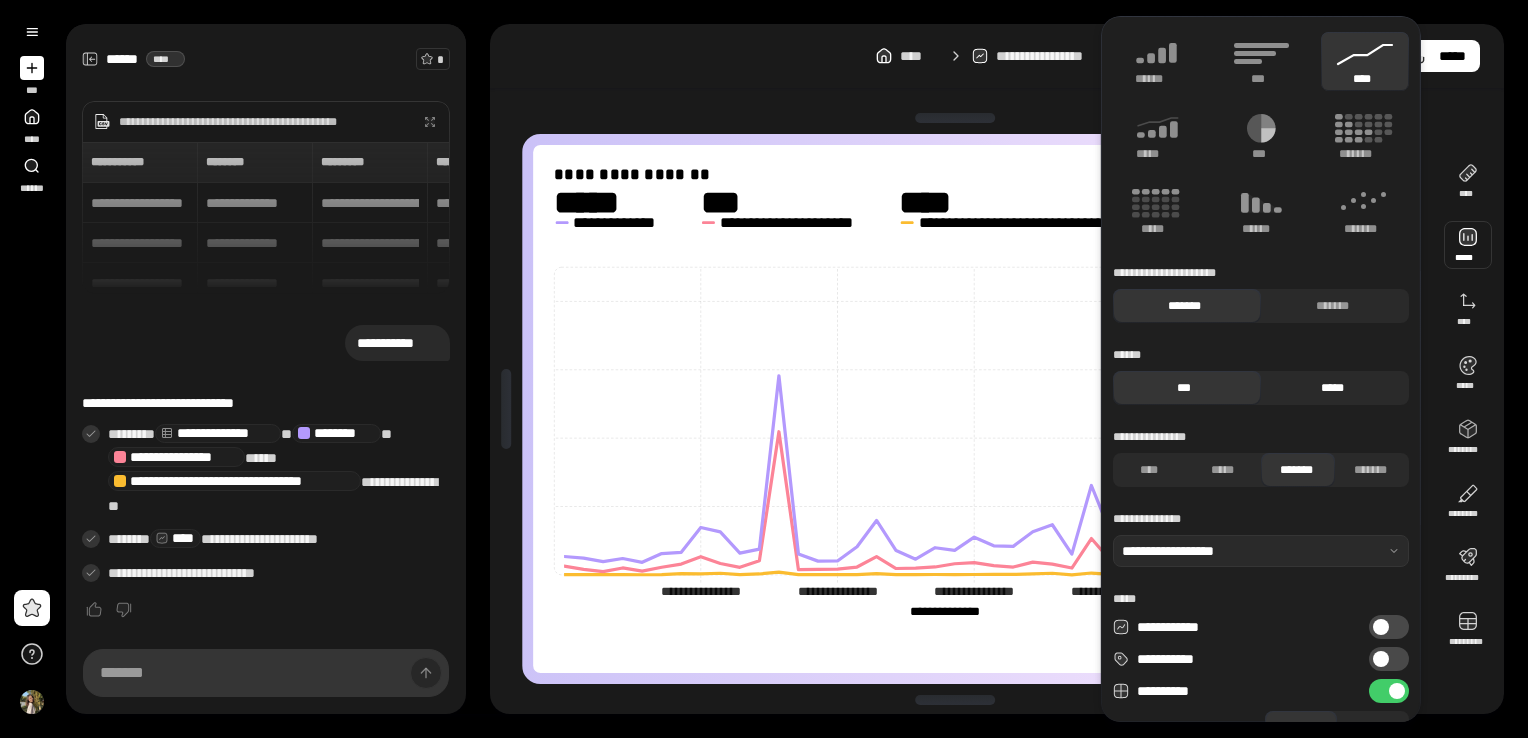 click on "*****" at bounding box center (1332, 388) 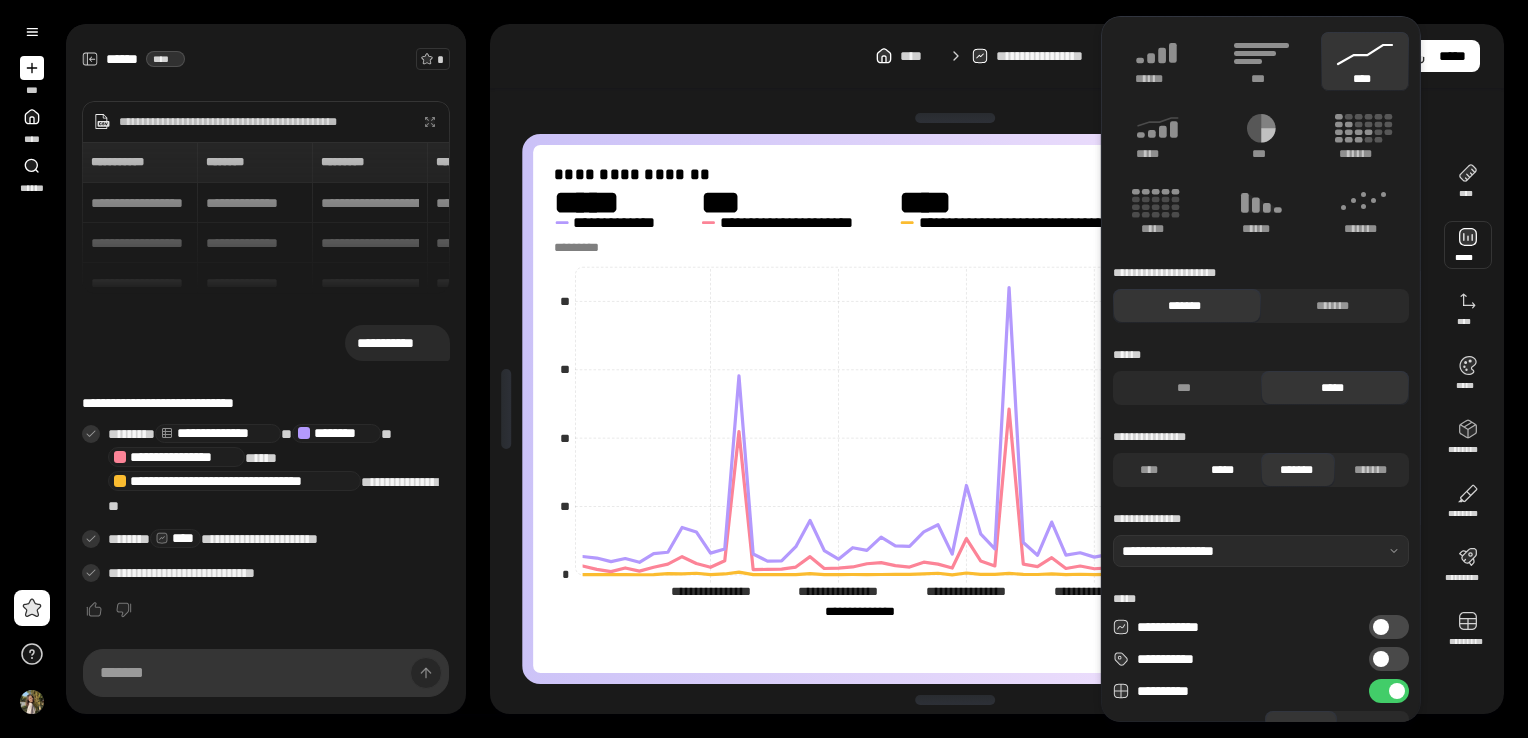 click on "*****" at bounding box center [1222, 470] 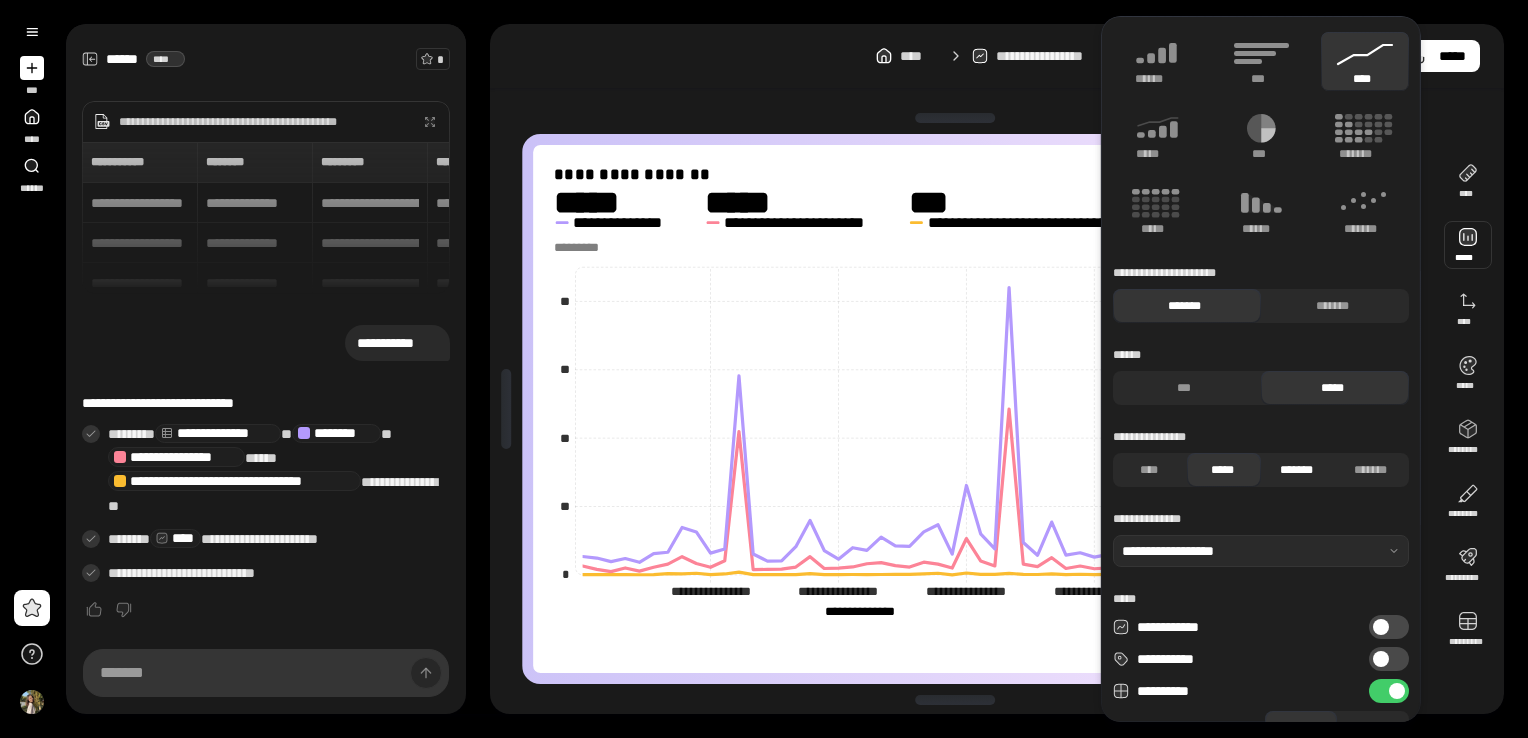click on "*******" at bounding box center [1296, 470] 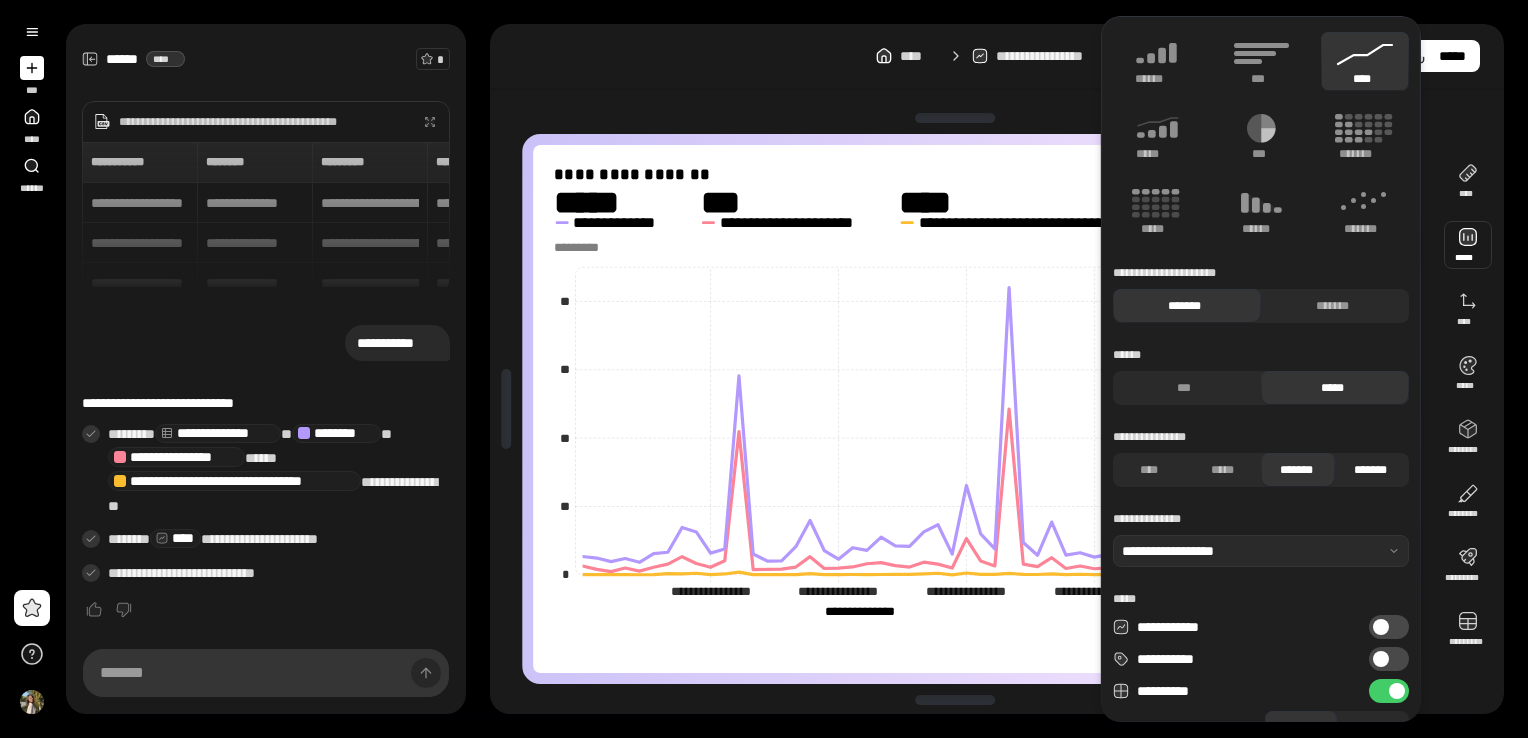 click on "*******" at bounding box center [1370, 470] 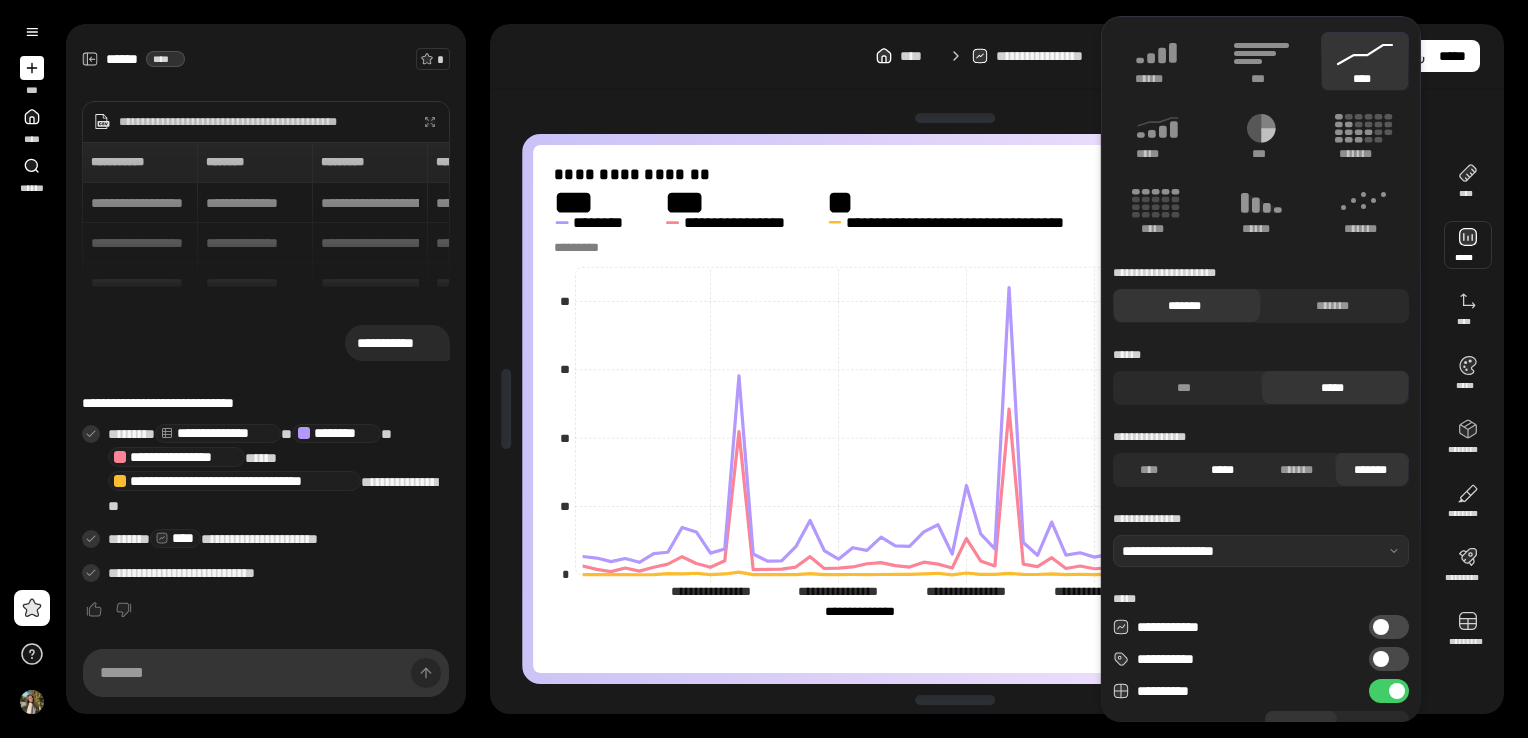 click on "*****" at bounding box center (1222, 470) 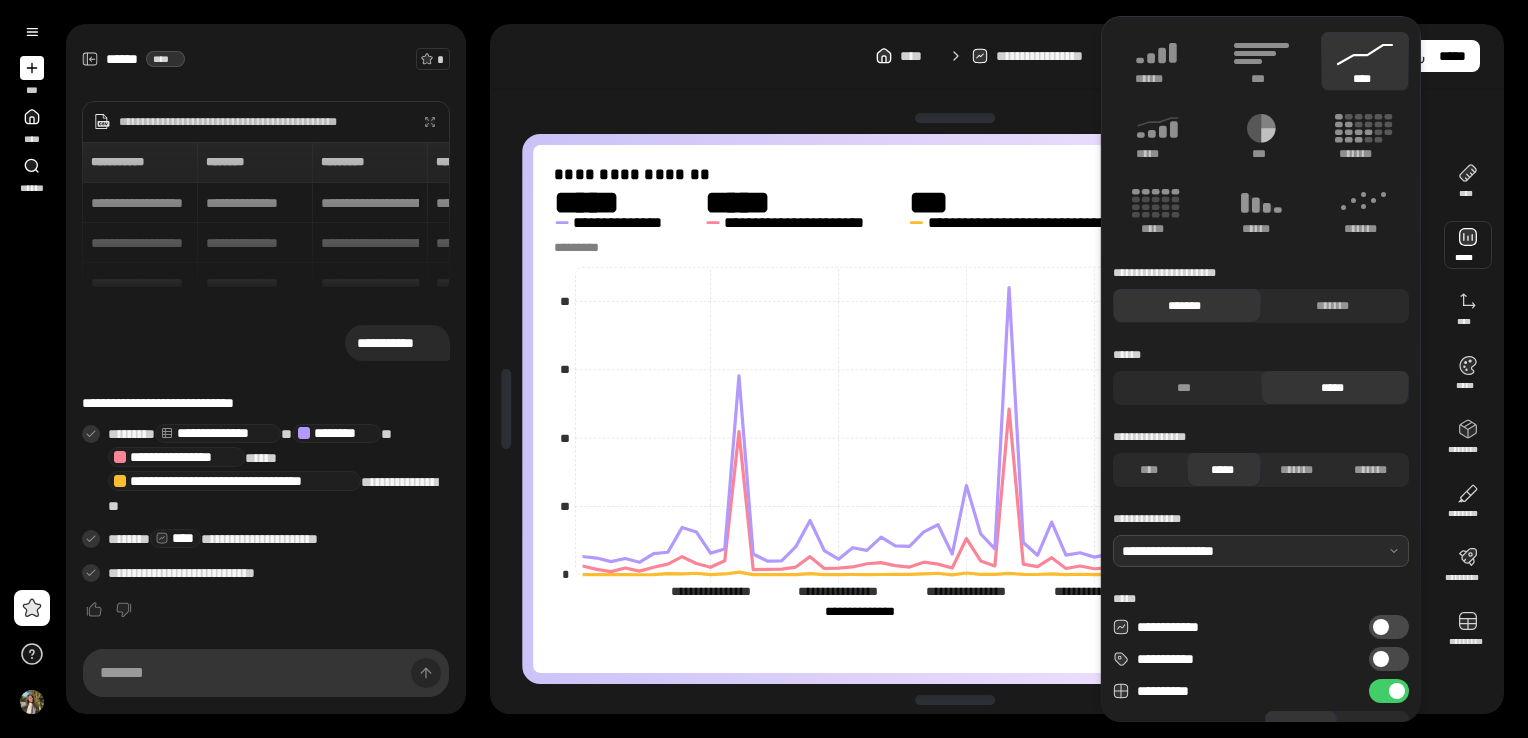 click at bounding box center [1261, 551] 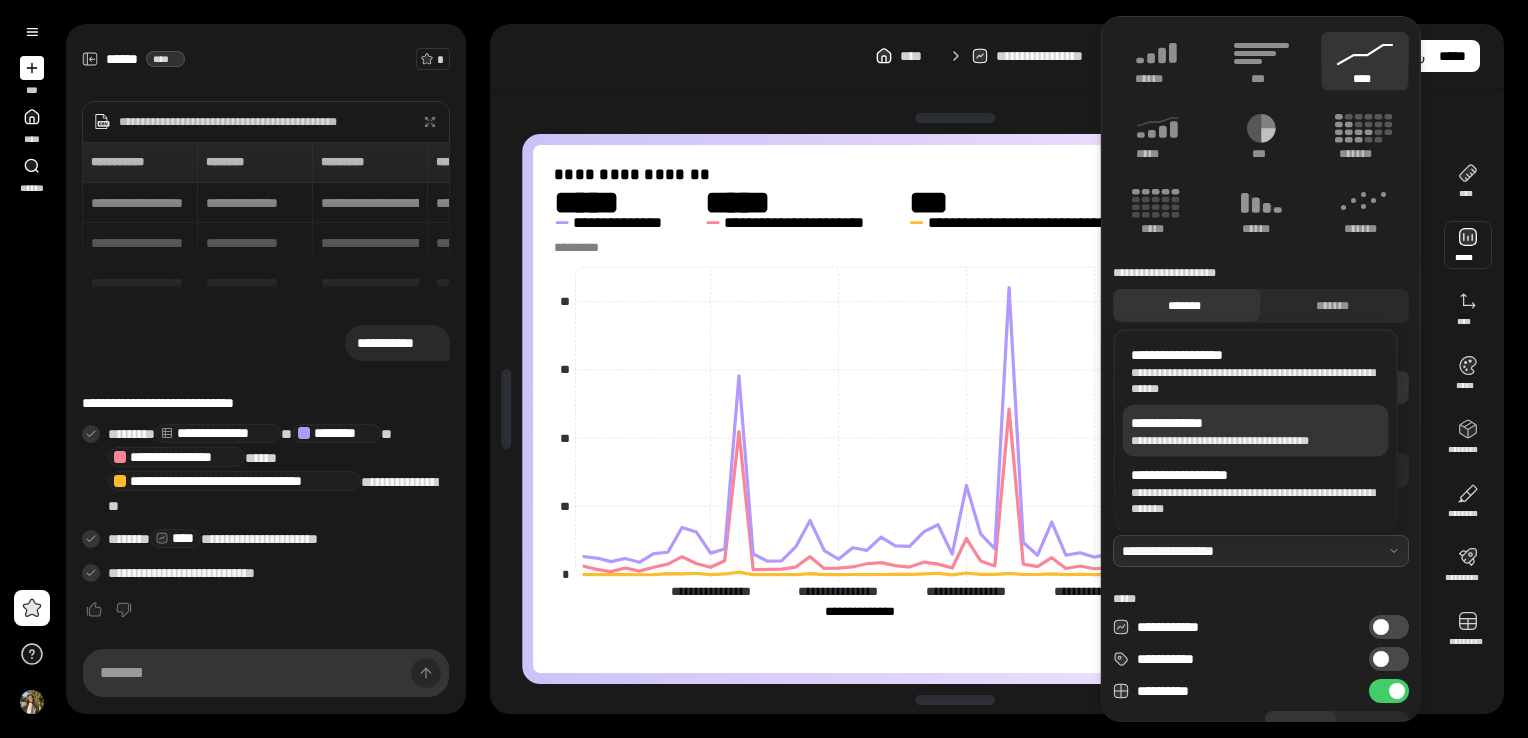 click on "**********" at bounding box center [1256, 423] 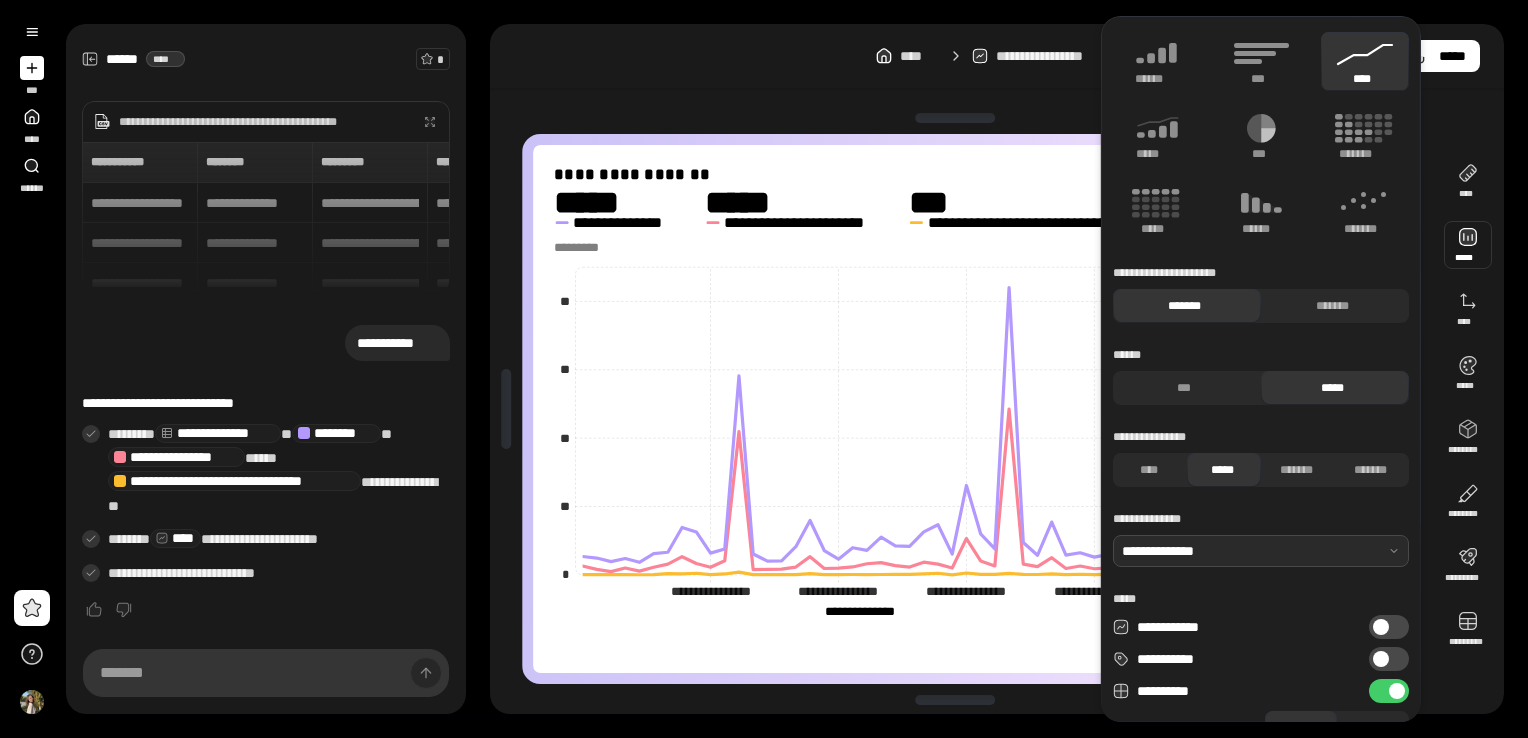 click at bounding box center [1261, 551] 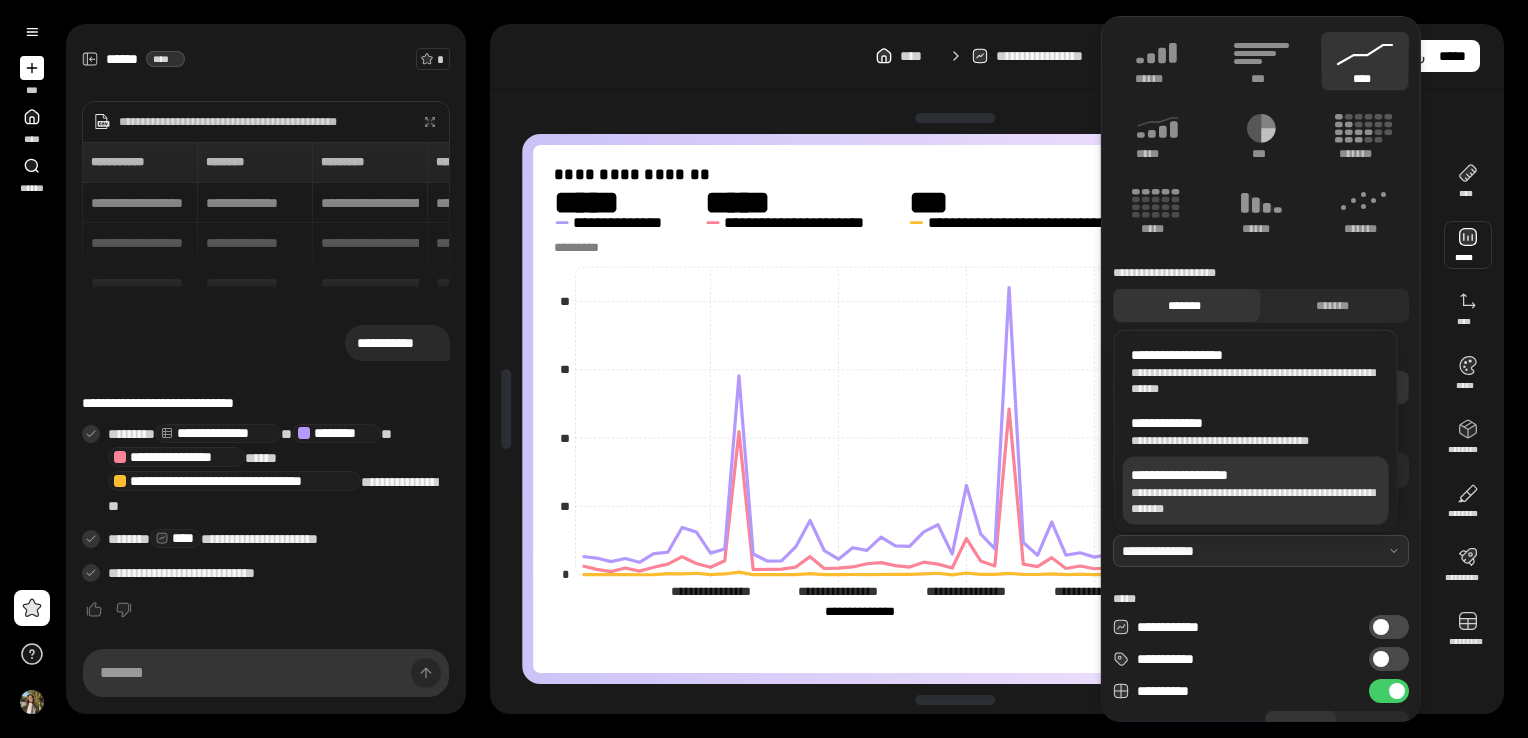 click on "**********" at bounding box center [1256, 501] 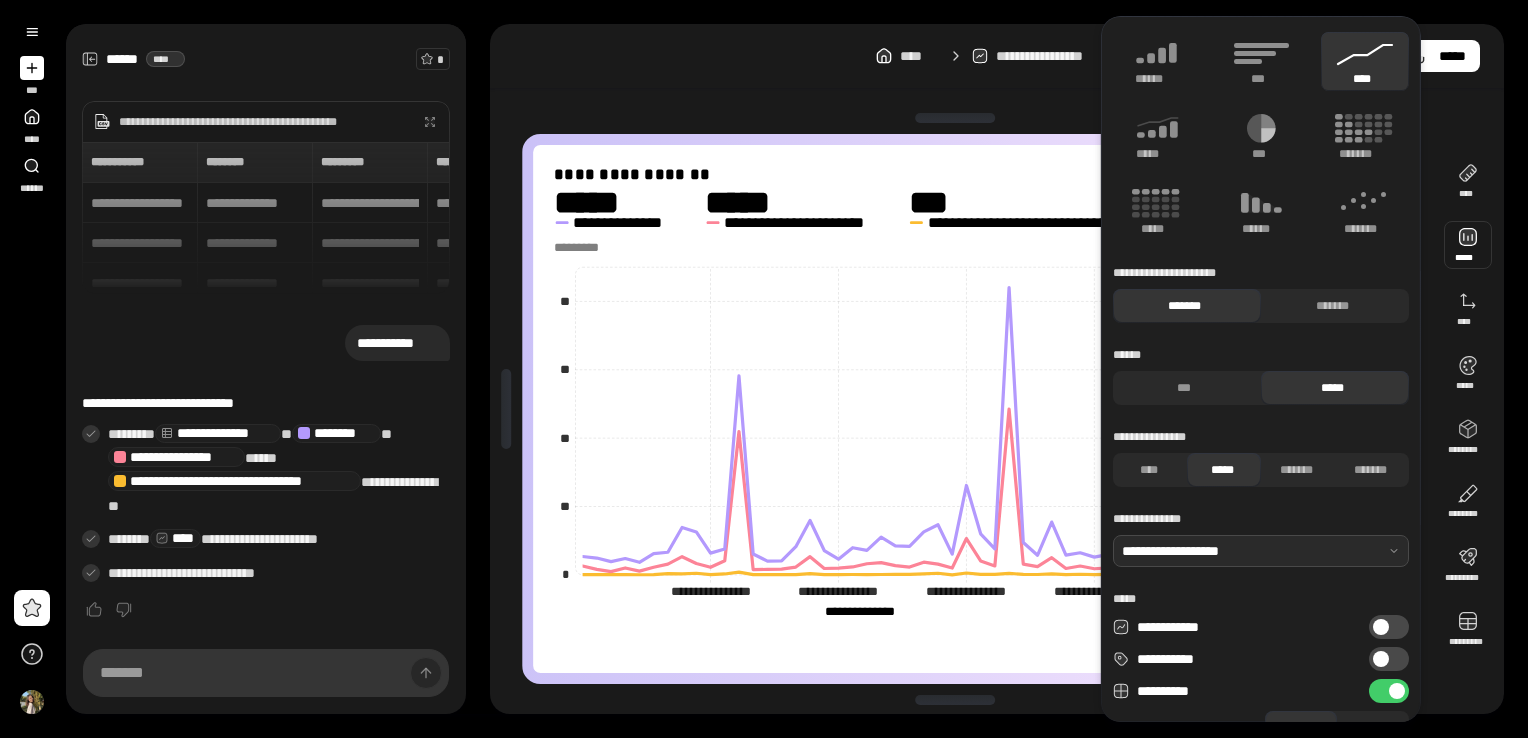 click at bounding box center [1261, 551] 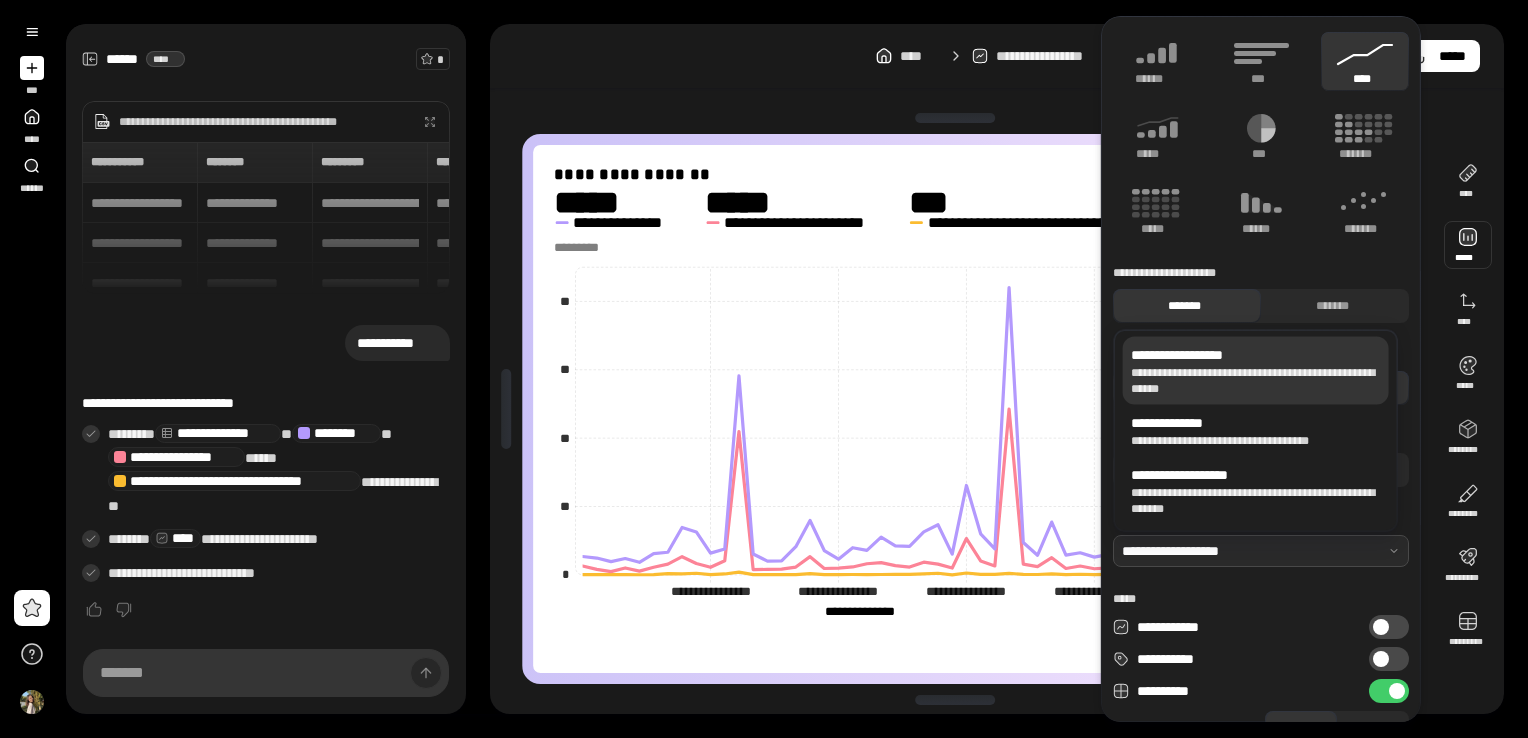 click on "**********" at bounding box center [1256, 381] 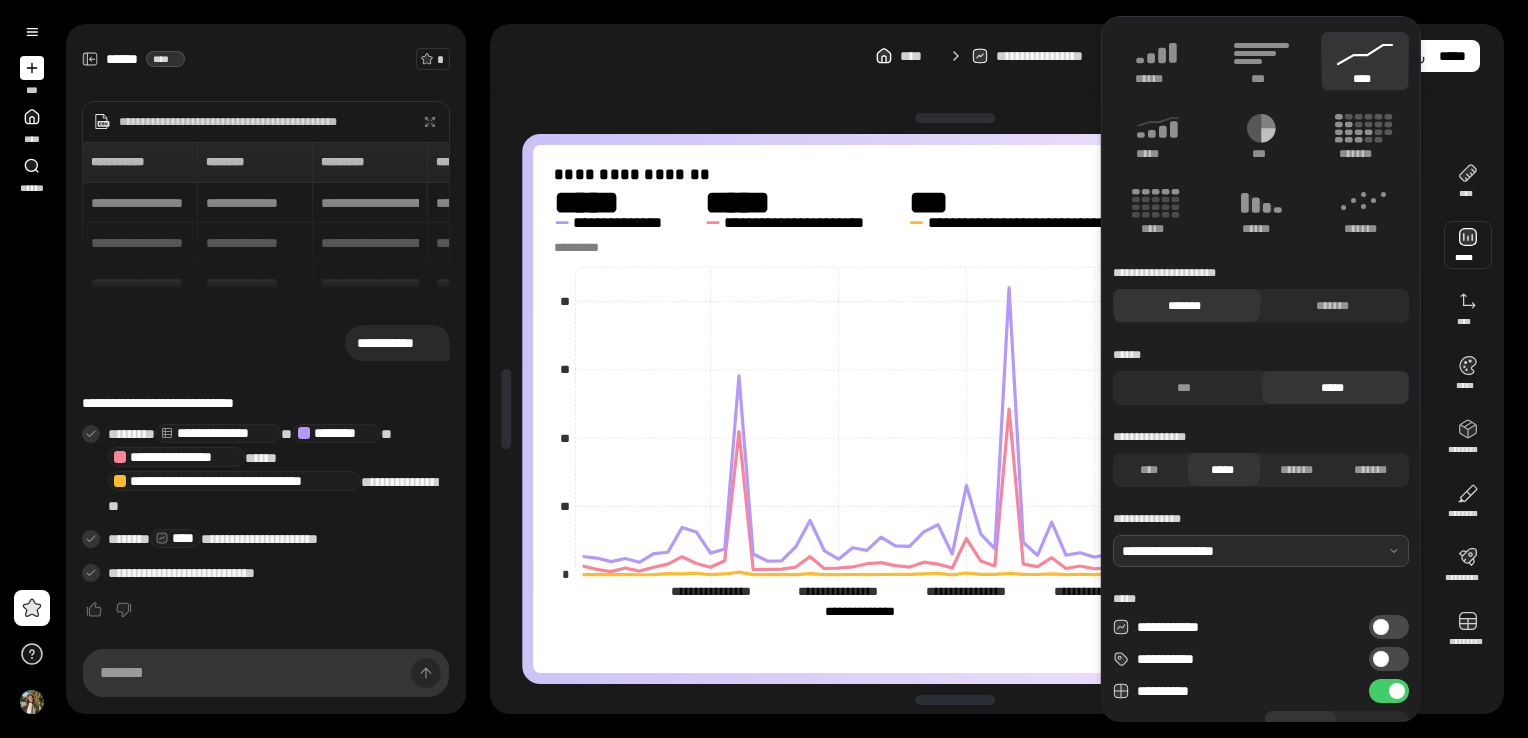 drag, startPoint x: 1242, startPoint y: 368, endPoint x: 891, endPoint y: 650, distance: 450.24994 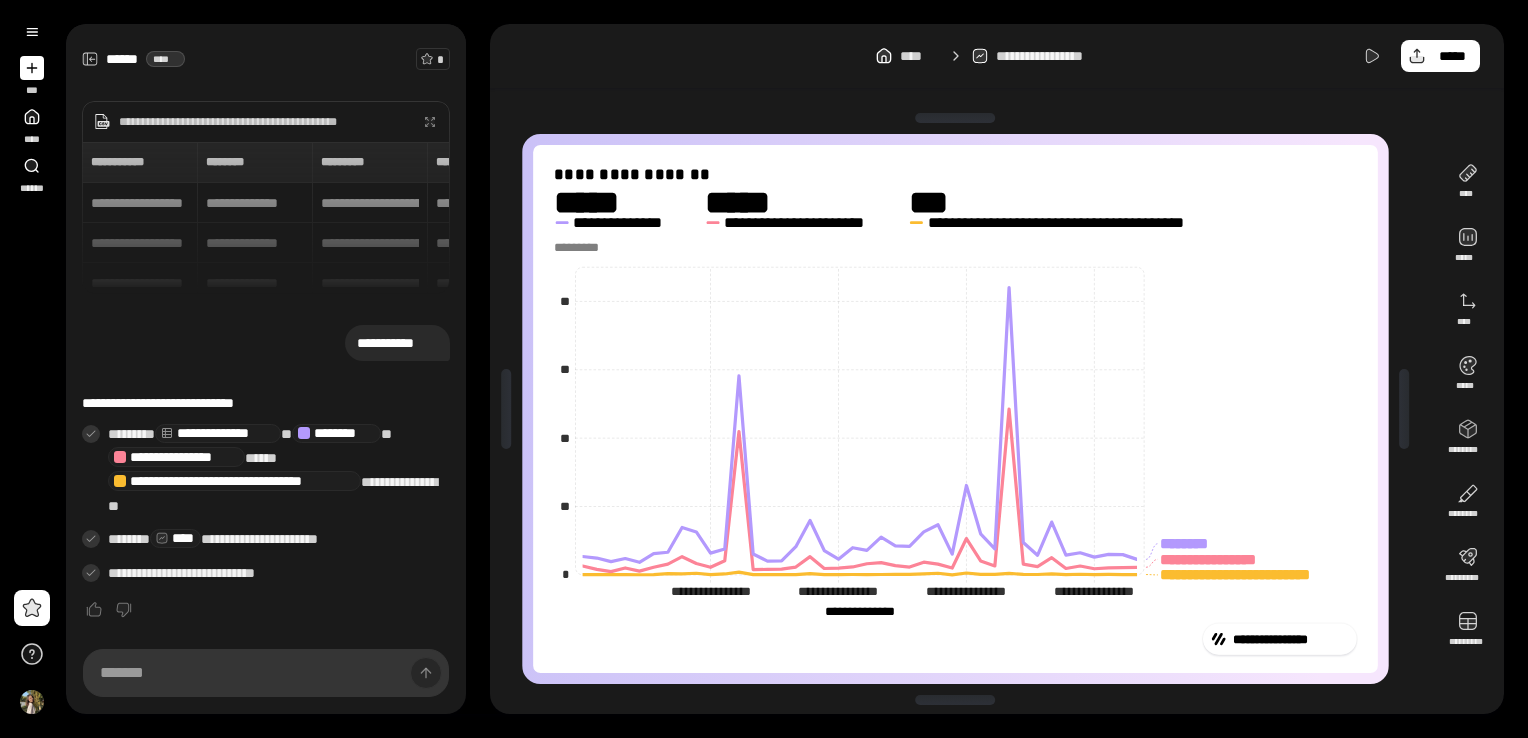 click on "**********" at bounding box center (955, 639) 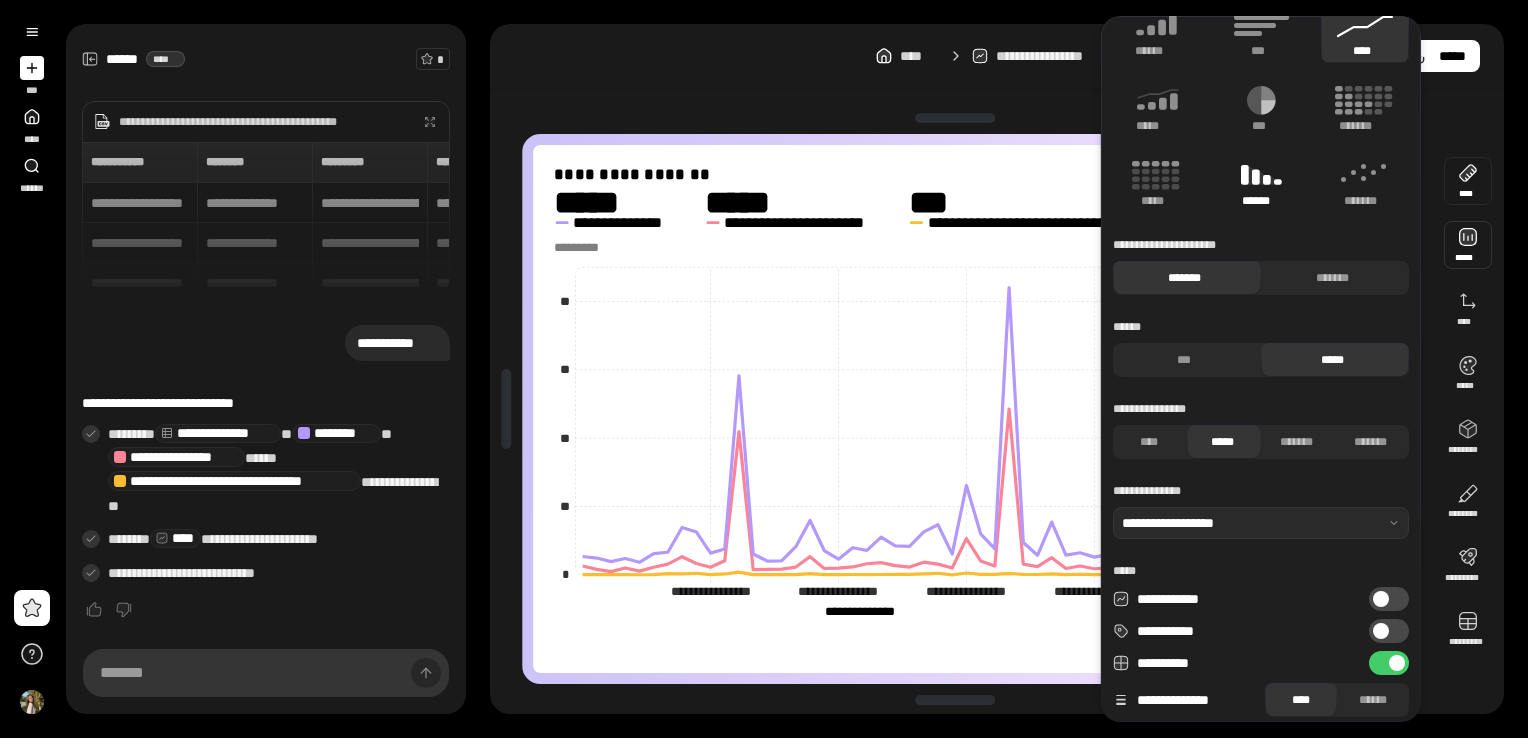 scroll, scrollTop: 0, scrollLeft: 0, axis: both 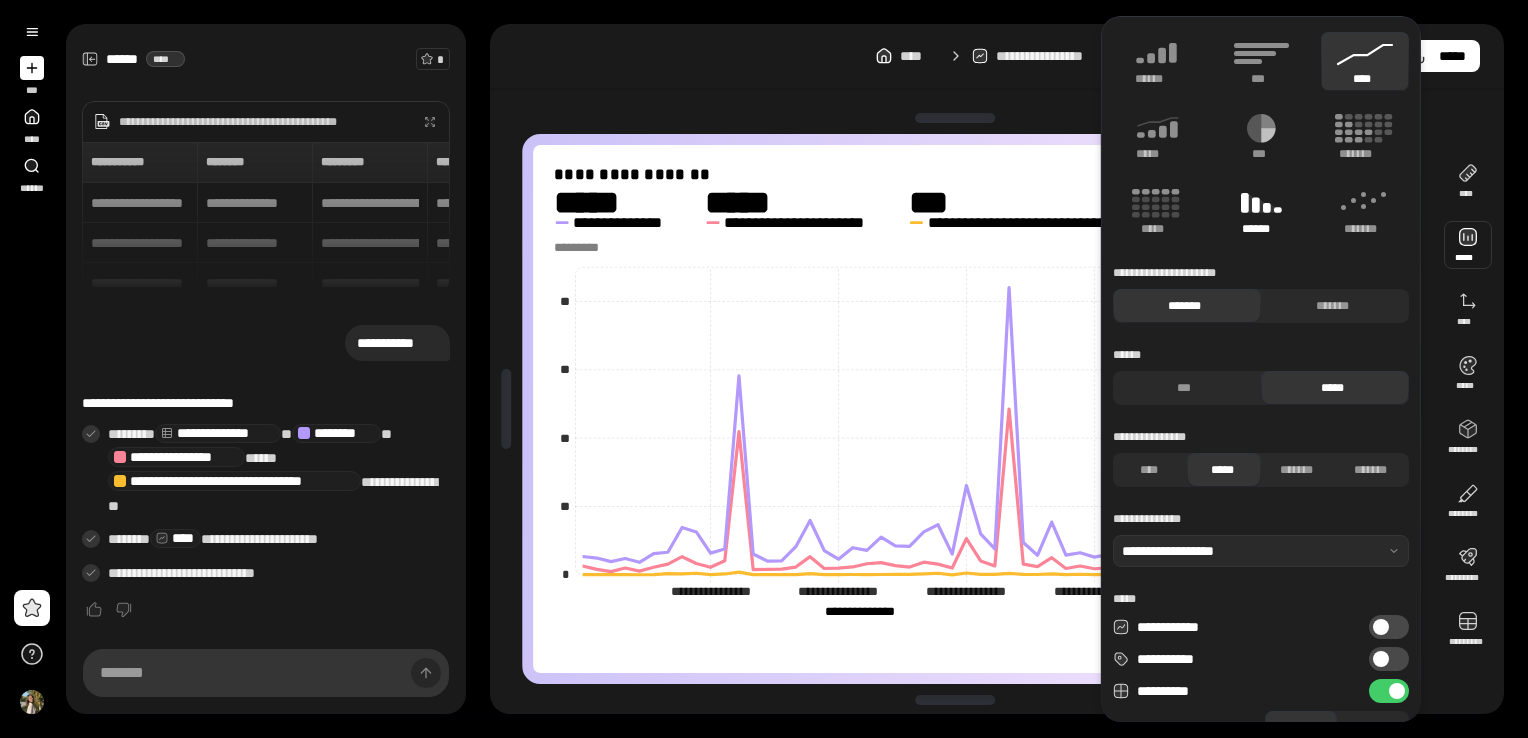 click 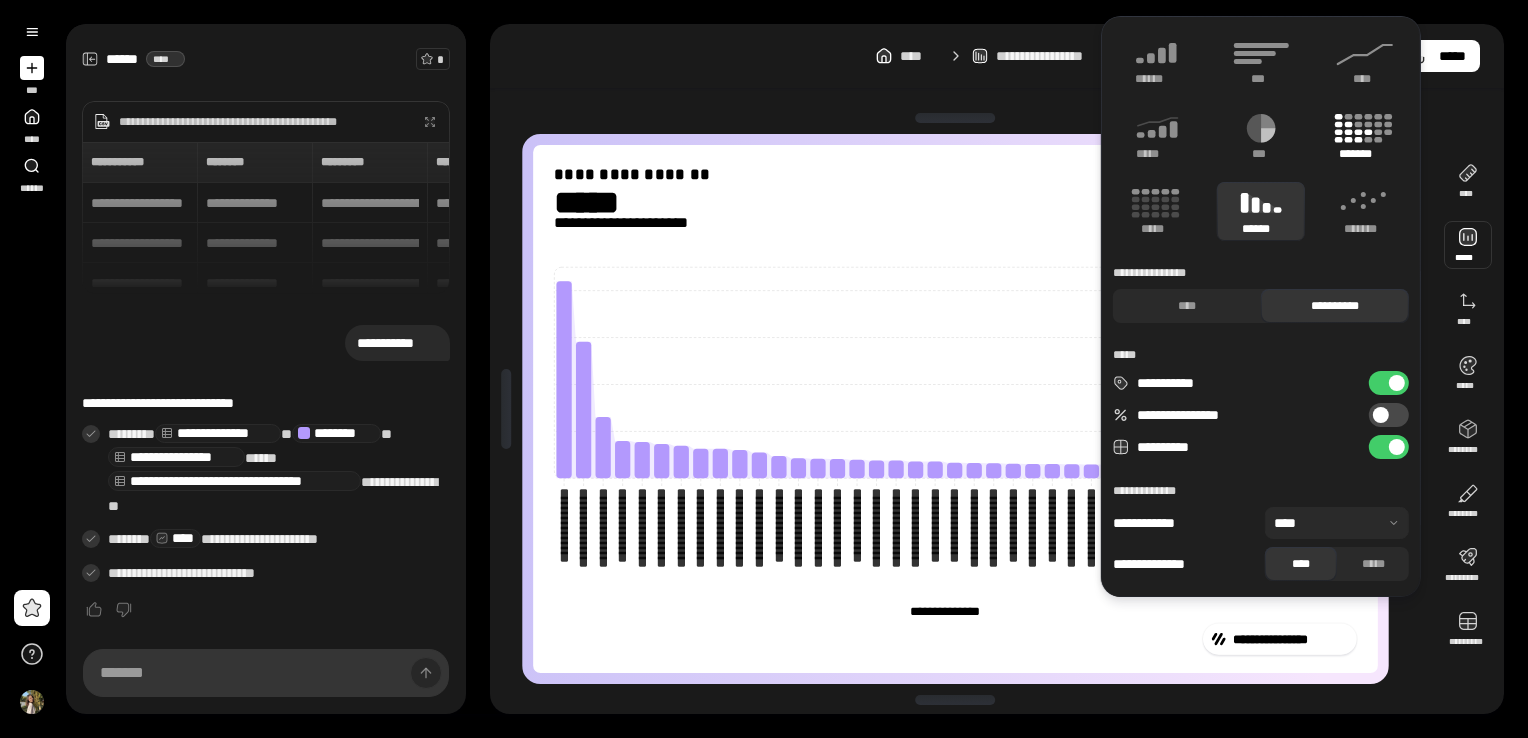 click 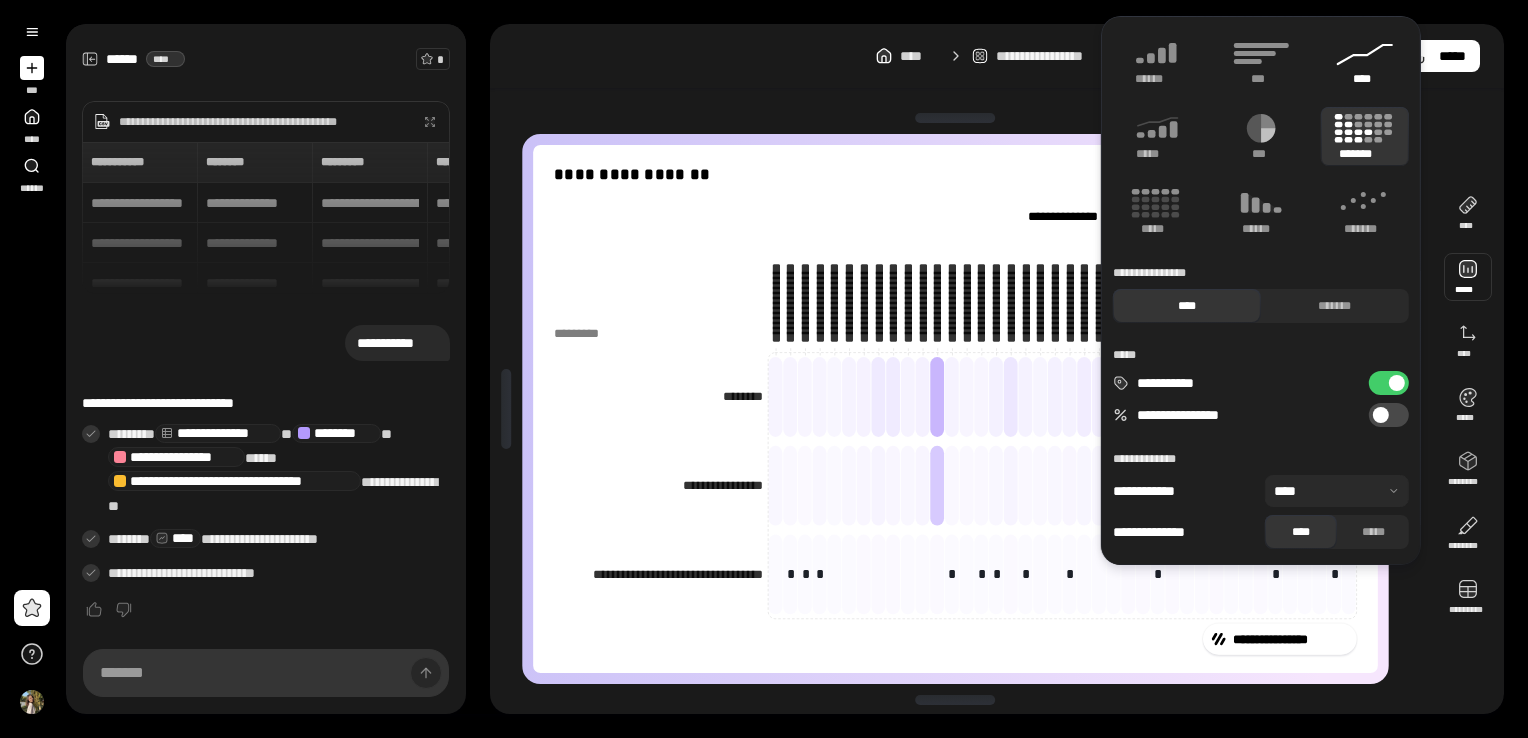 click on "****" at bounding box center (1365, 79) 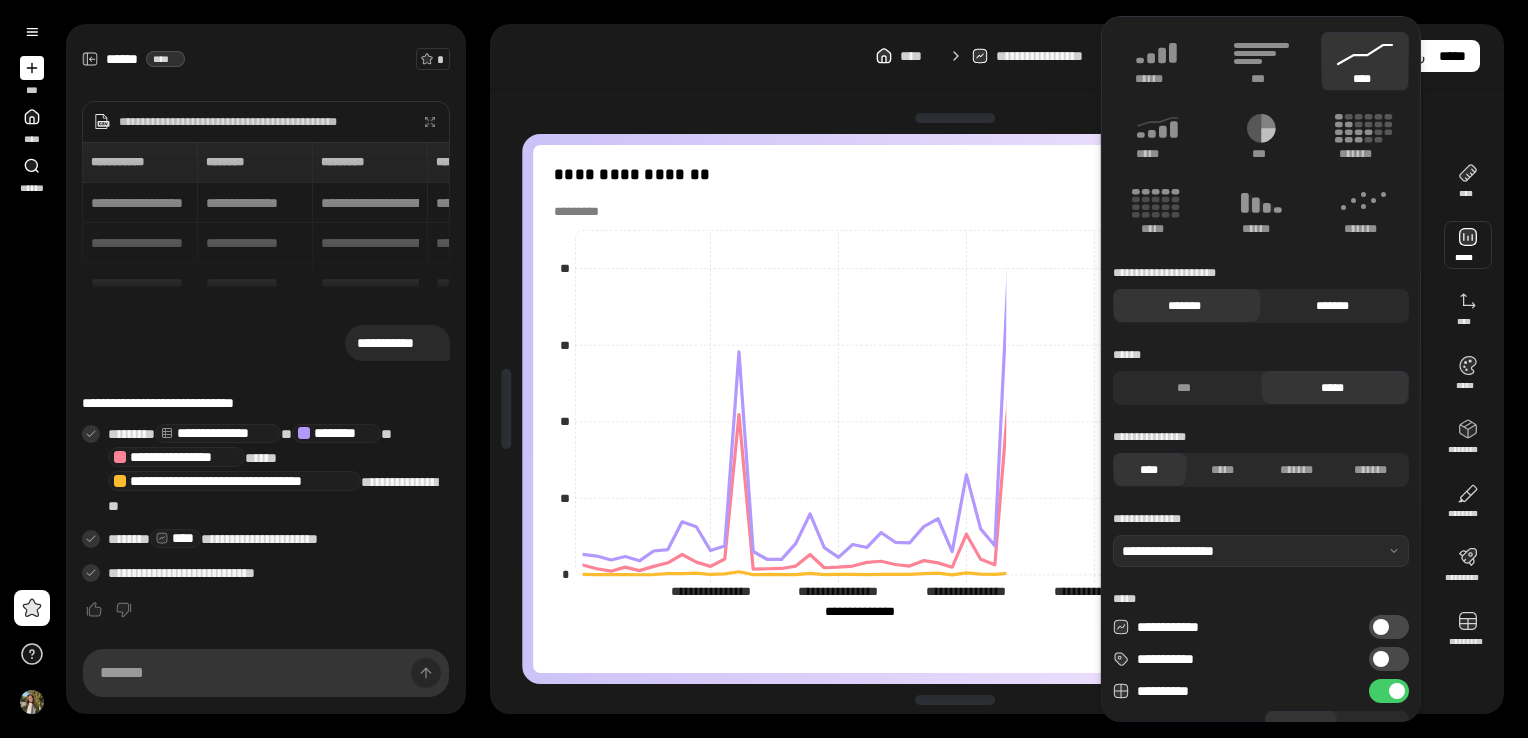 click on "*******" at bounding box center (1332, 306) 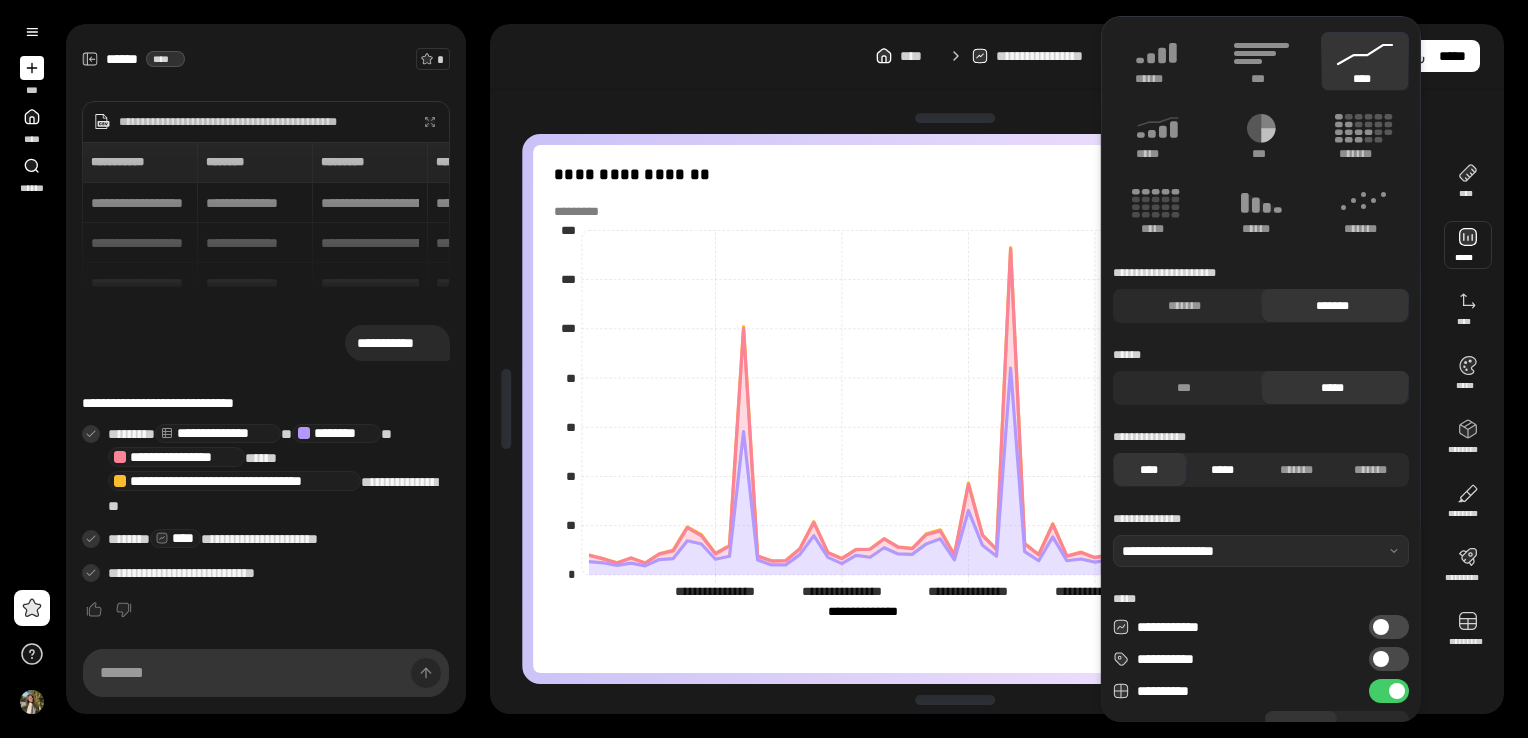 click on "*****" at bounding box center [1222, 470] 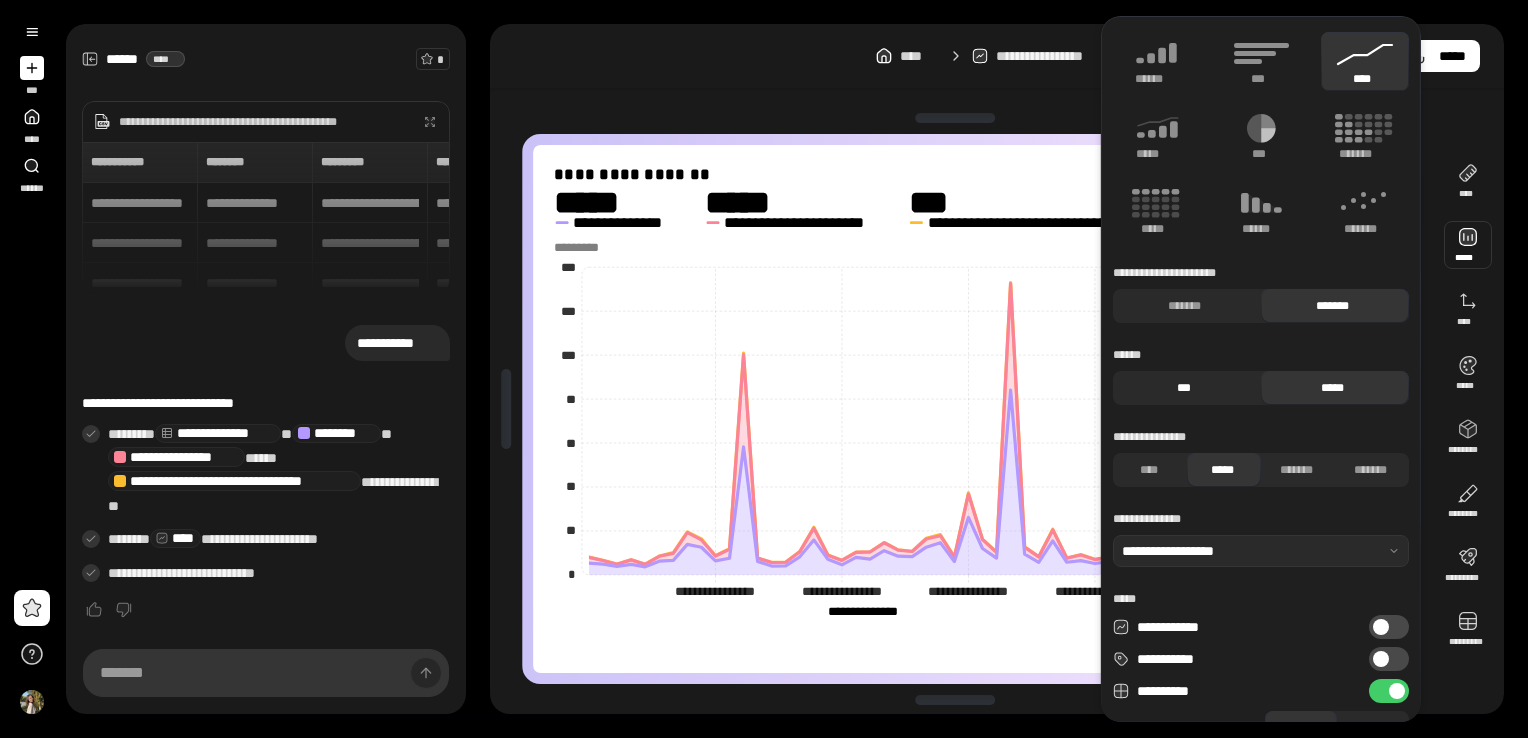 click on "***" at bounding box center (1184, 388) 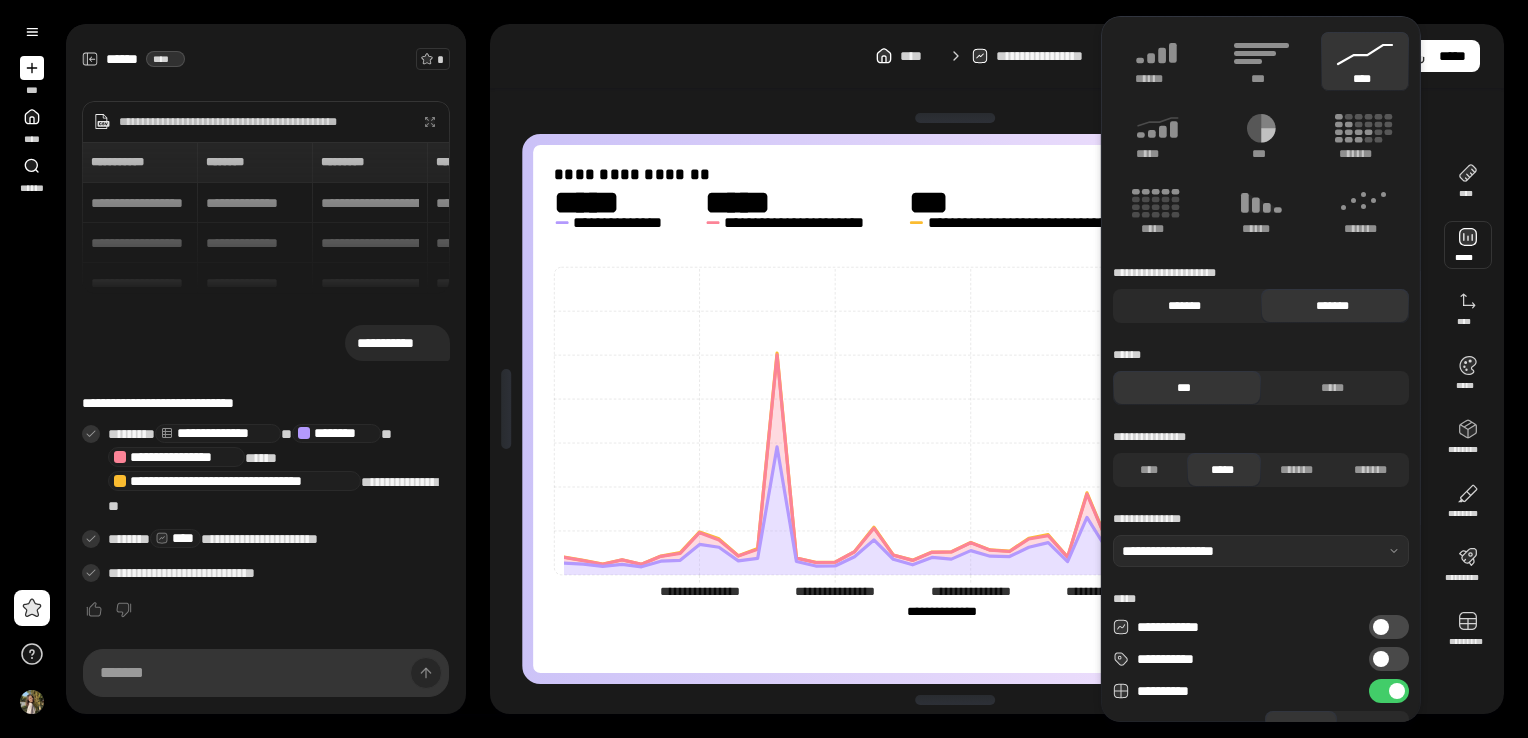 click on "*******" at bounding box center [1184, 306] 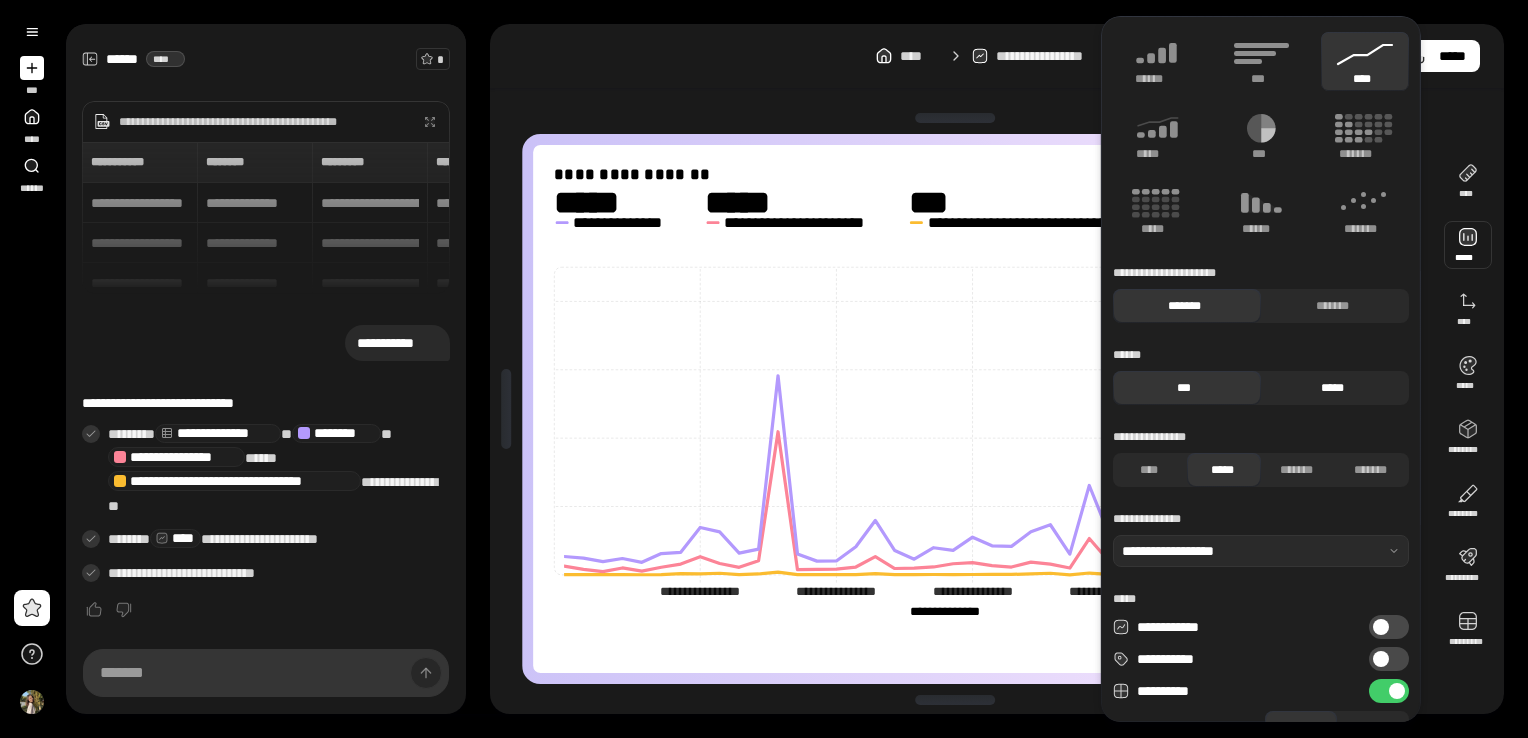 click on "*****" at bounding box center (1332, 388) 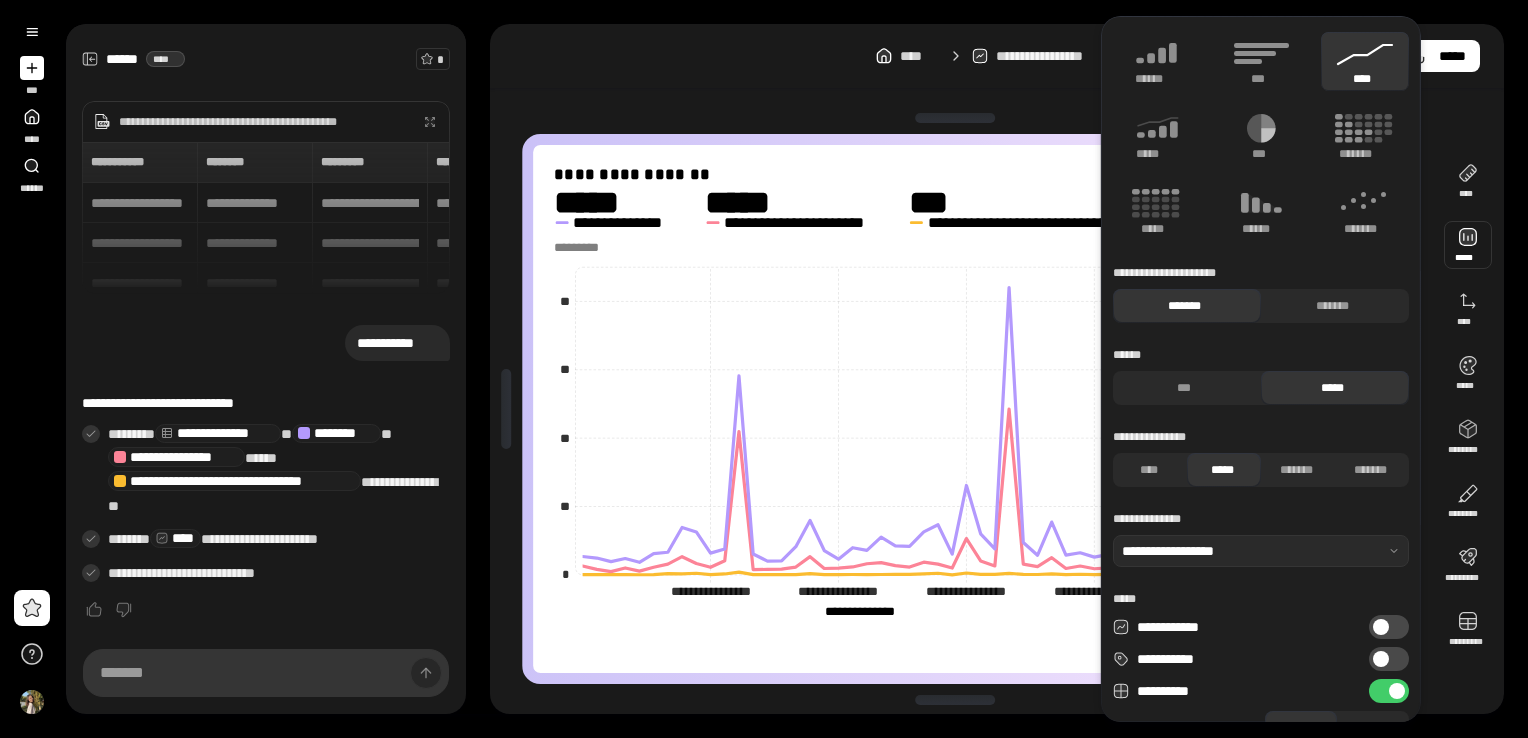 click on "**********" at bounding box center [1389, 627] 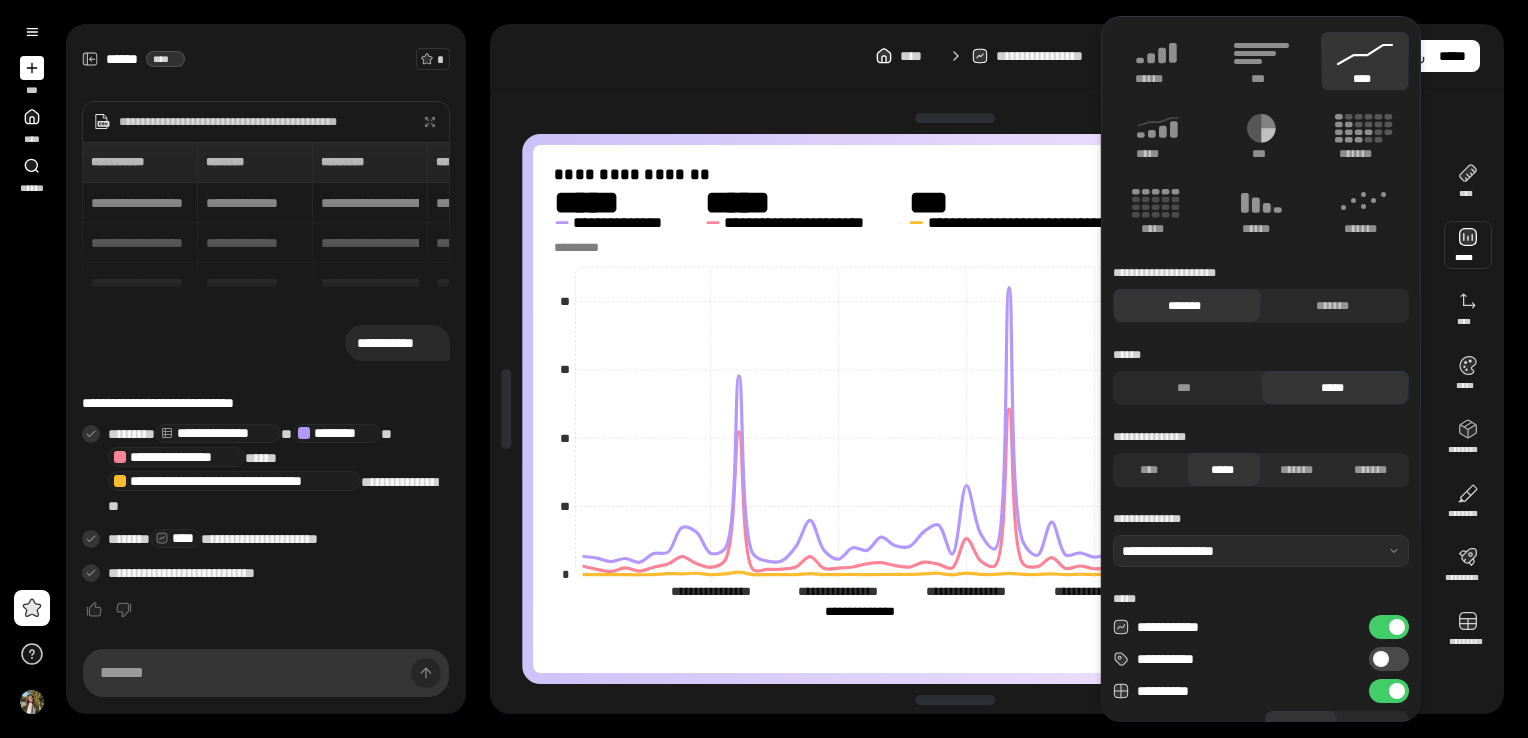 click at bounding box center (1397, 627) 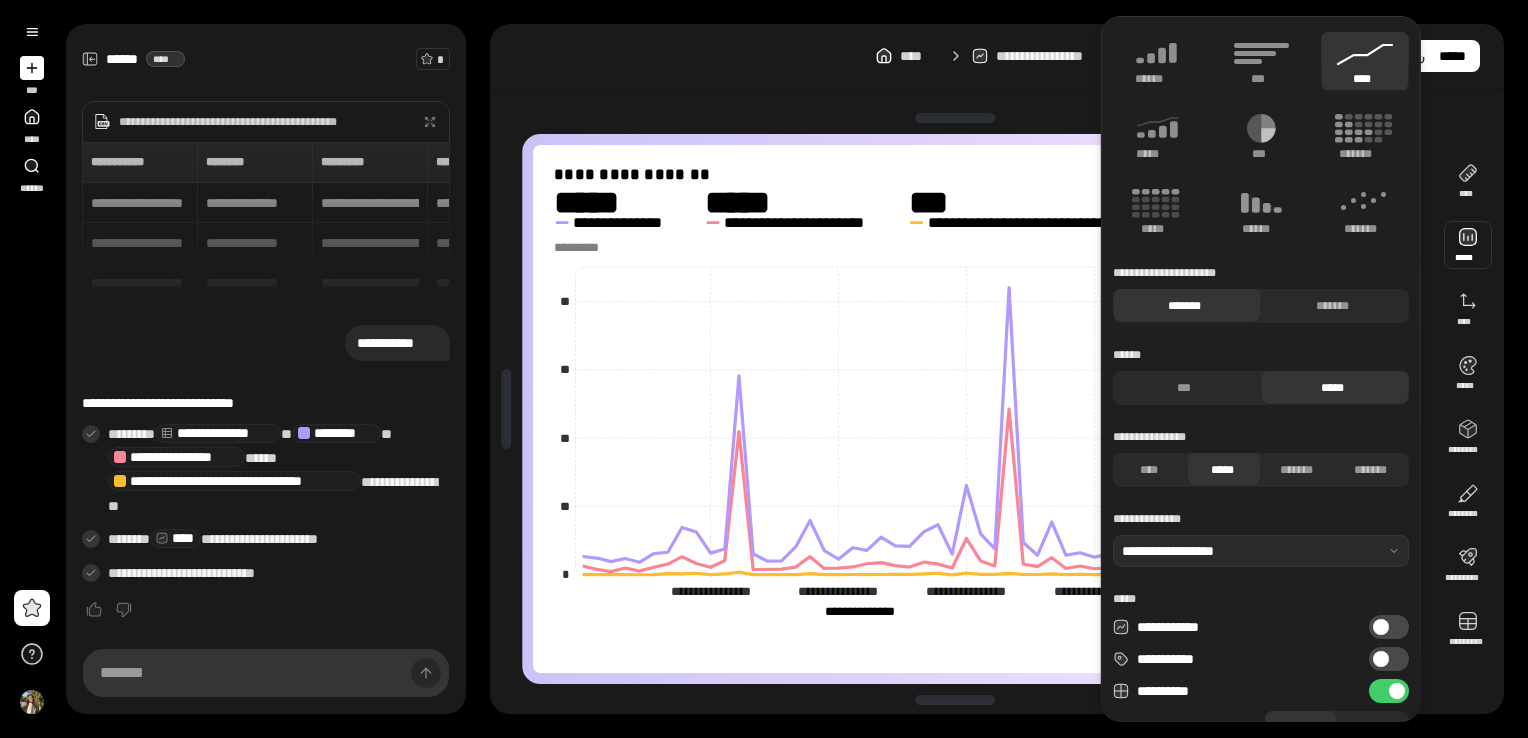 click on "**********" at bounding box center (1389, 627) 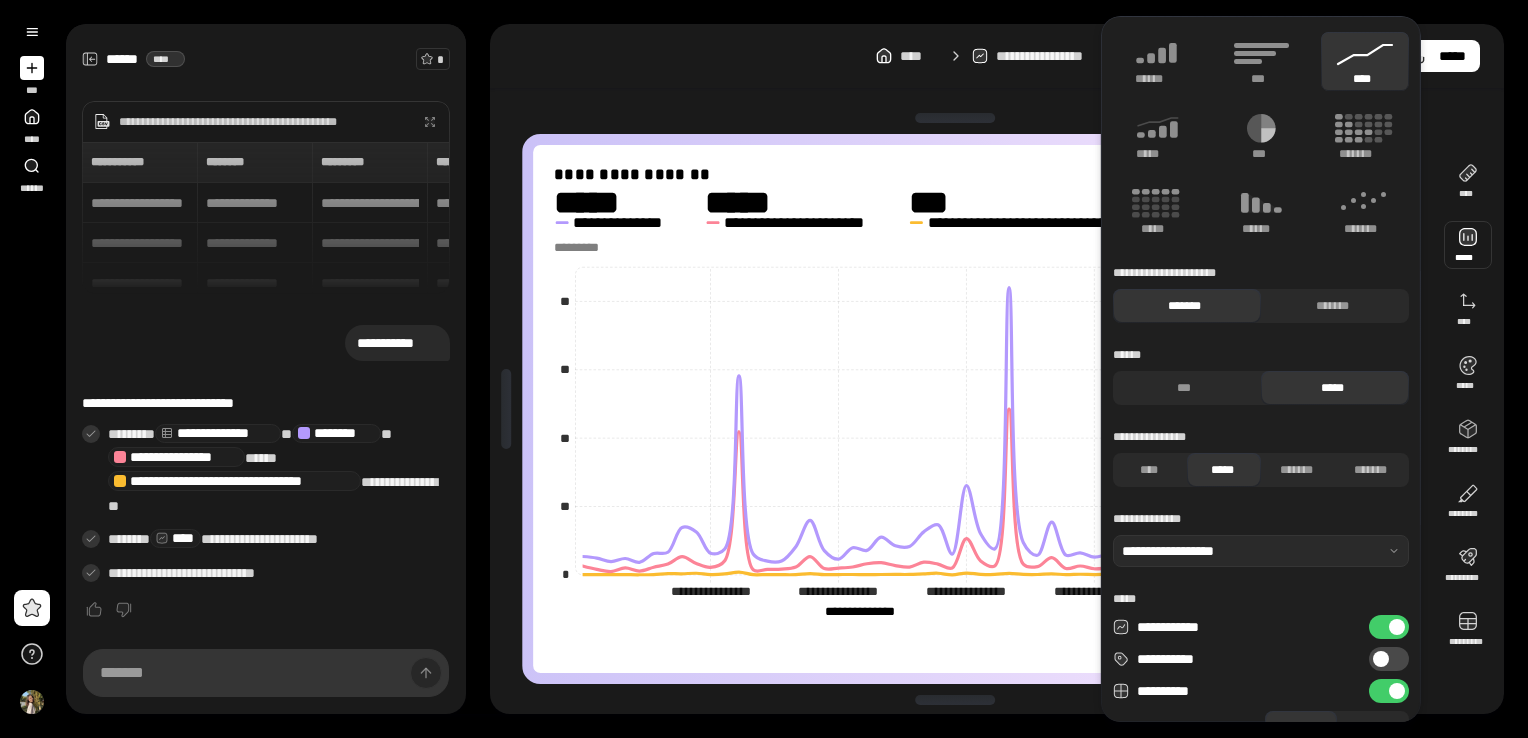 click on "**********" at bounding box center [1389, 659] 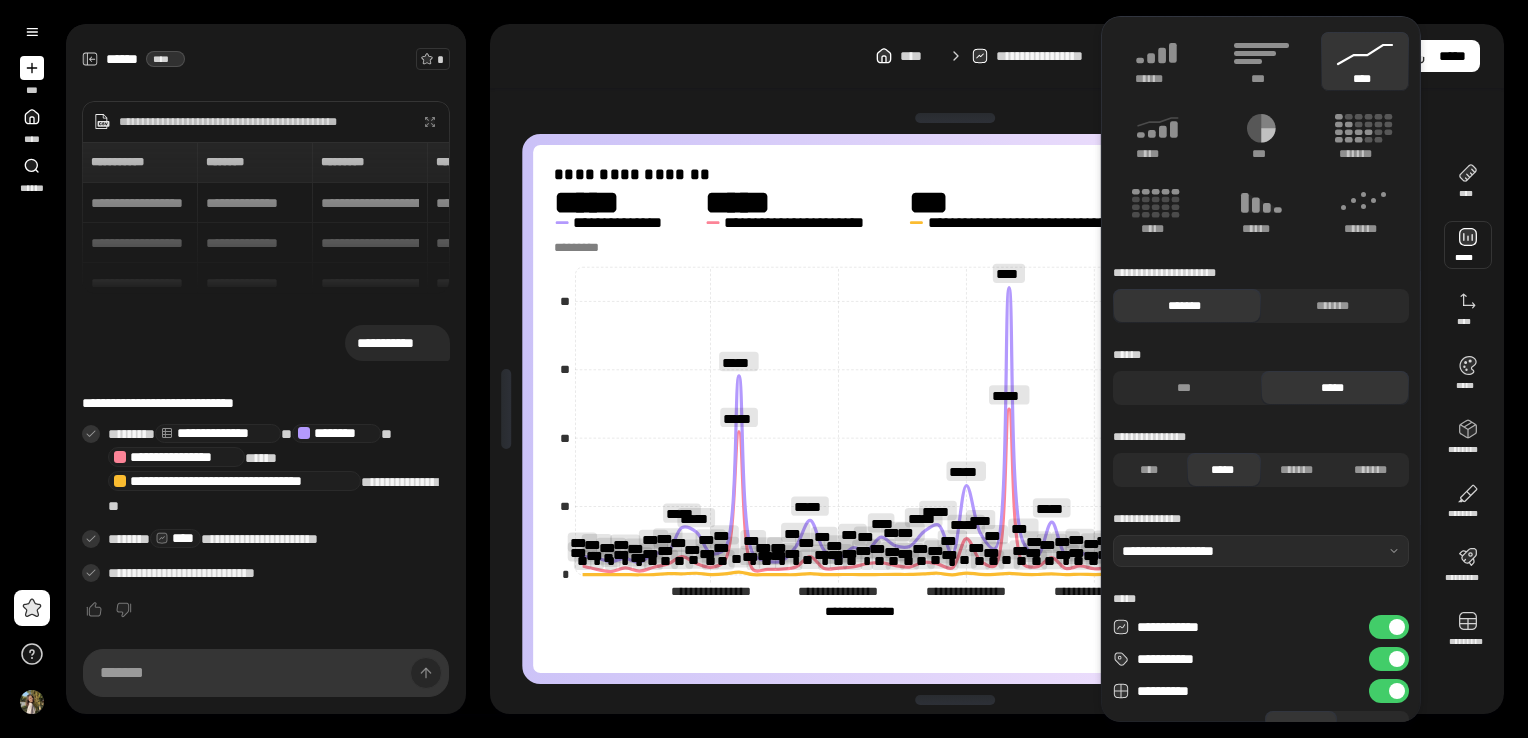 click at bounding box center (1397, 659) 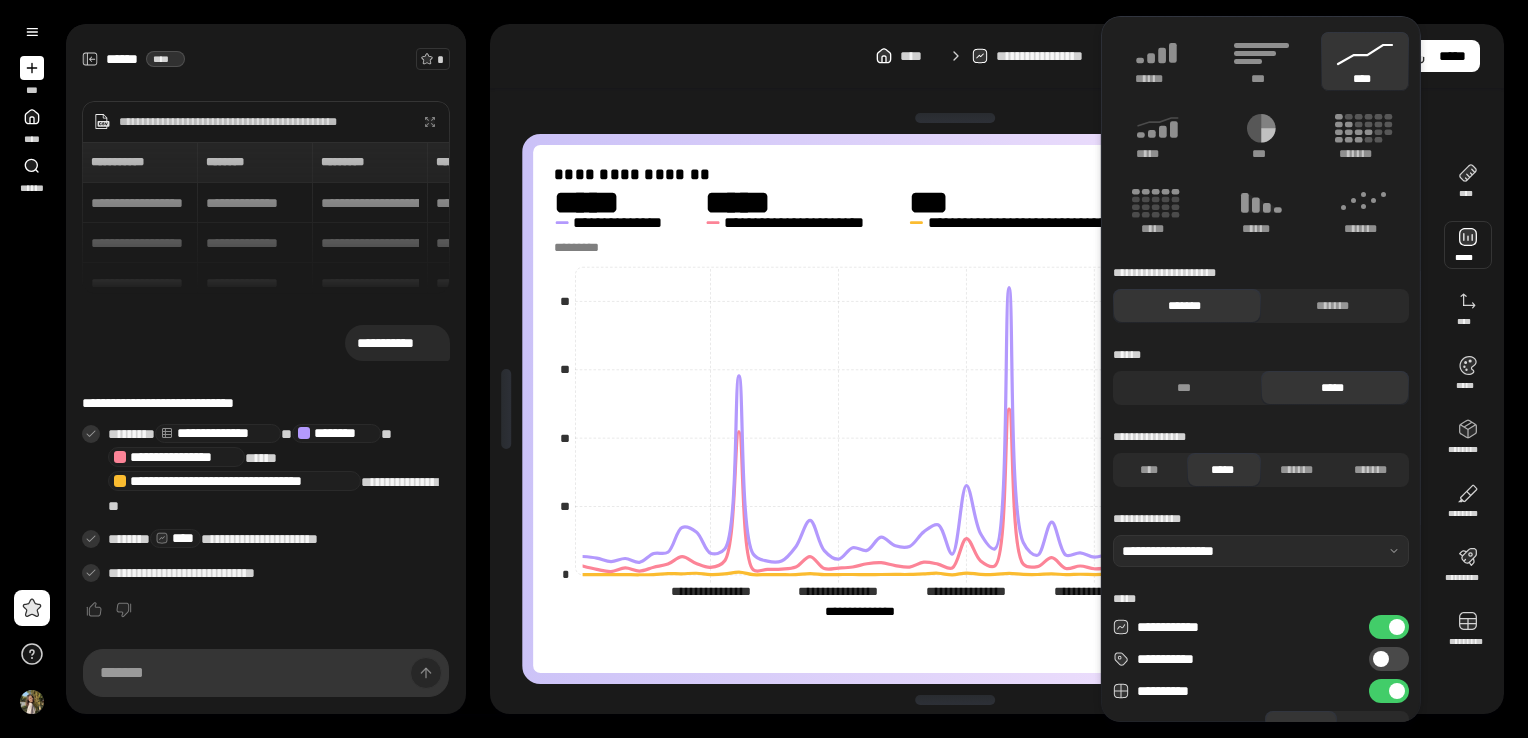 click on "**********" at bounding box center (1389, 691) 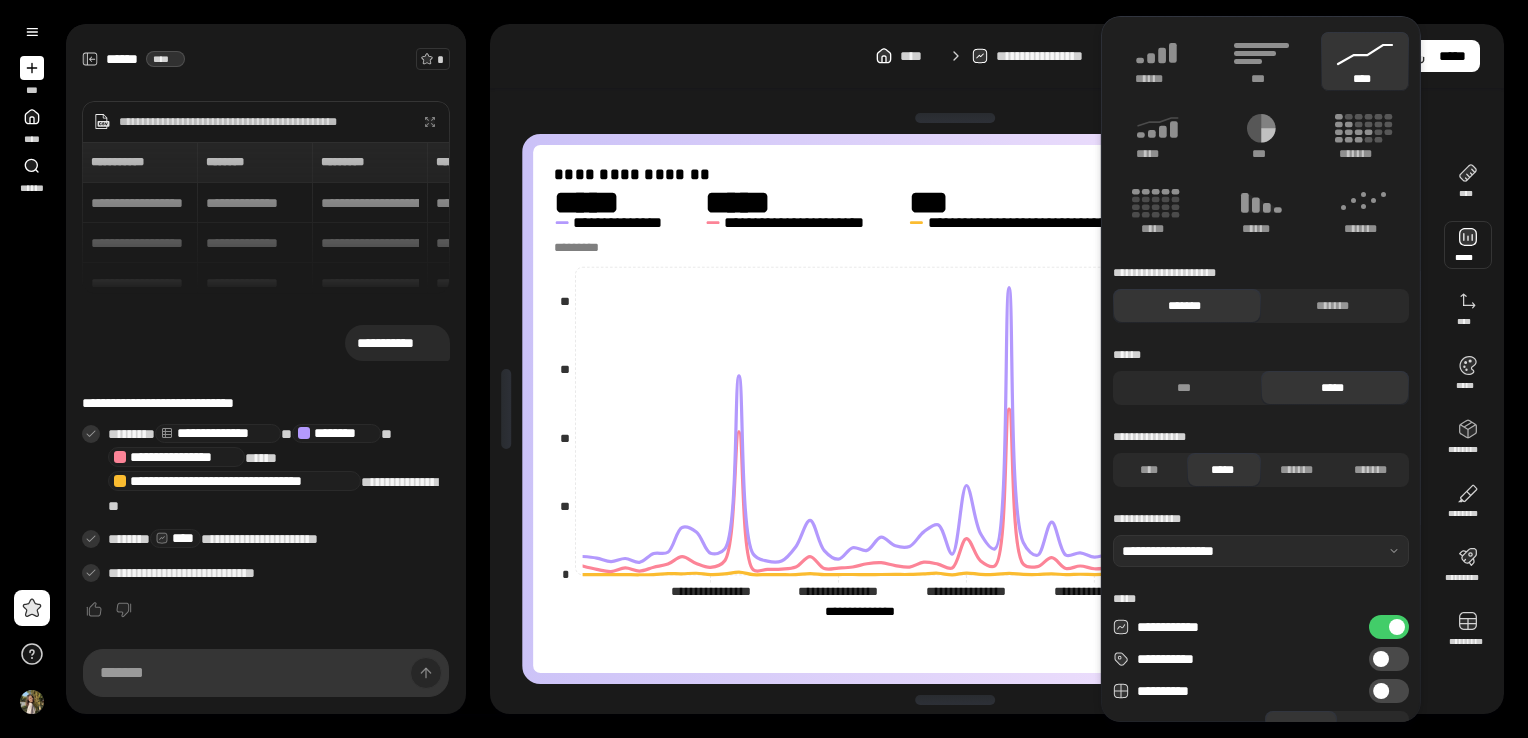 click on "**********" at bounding box center (1389, 691) 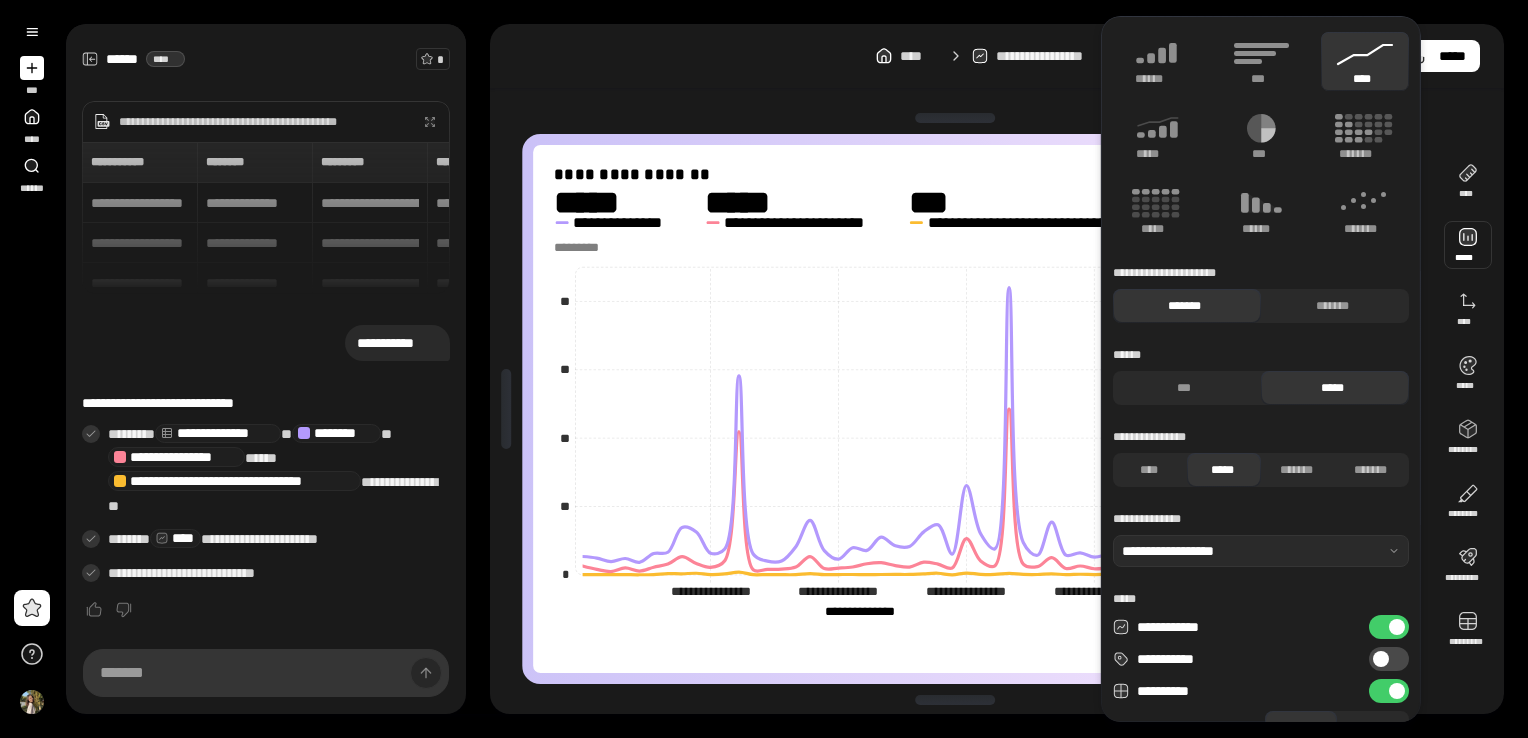 click on "**********" at bounding box center (1389, 691) 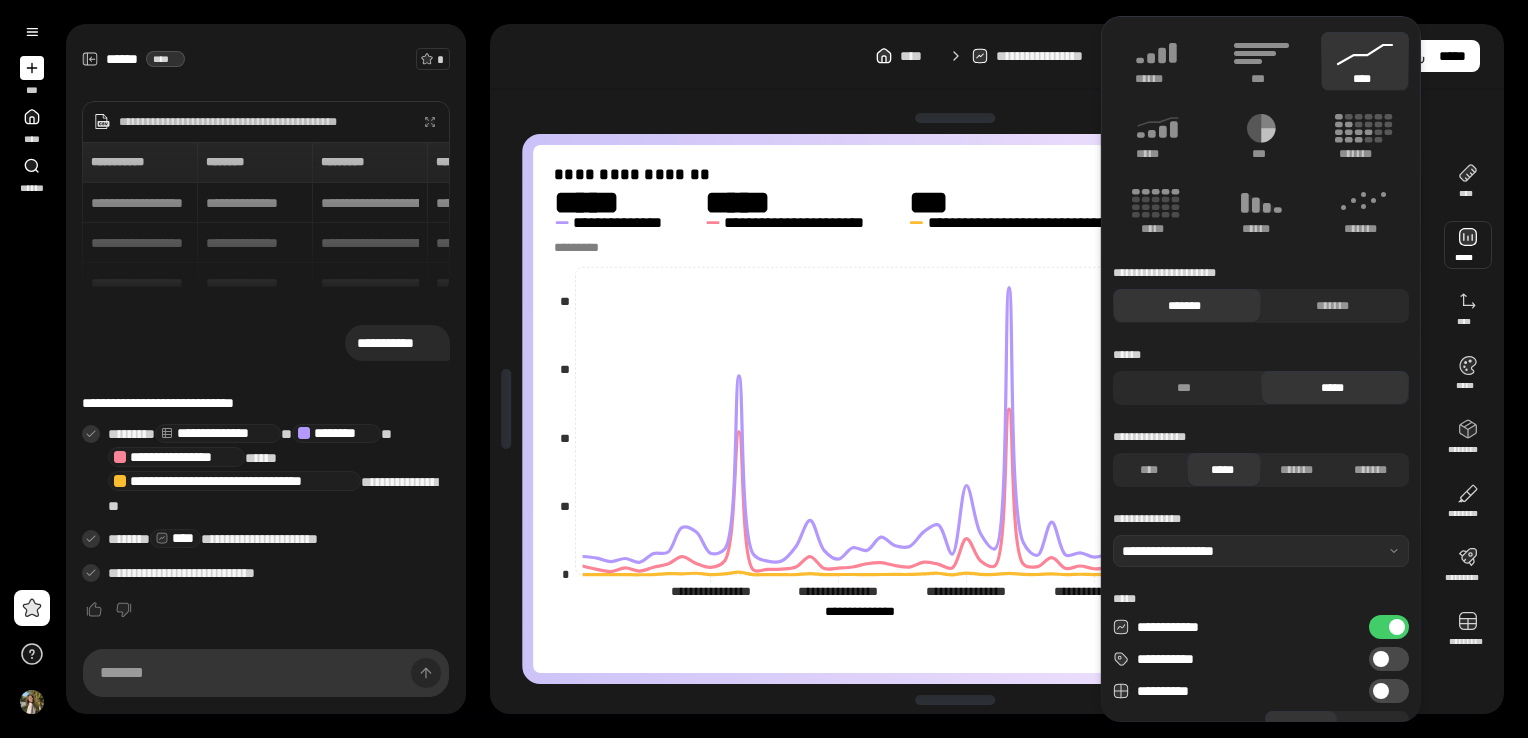 click on "**********" at bounding box center [1389, 659] 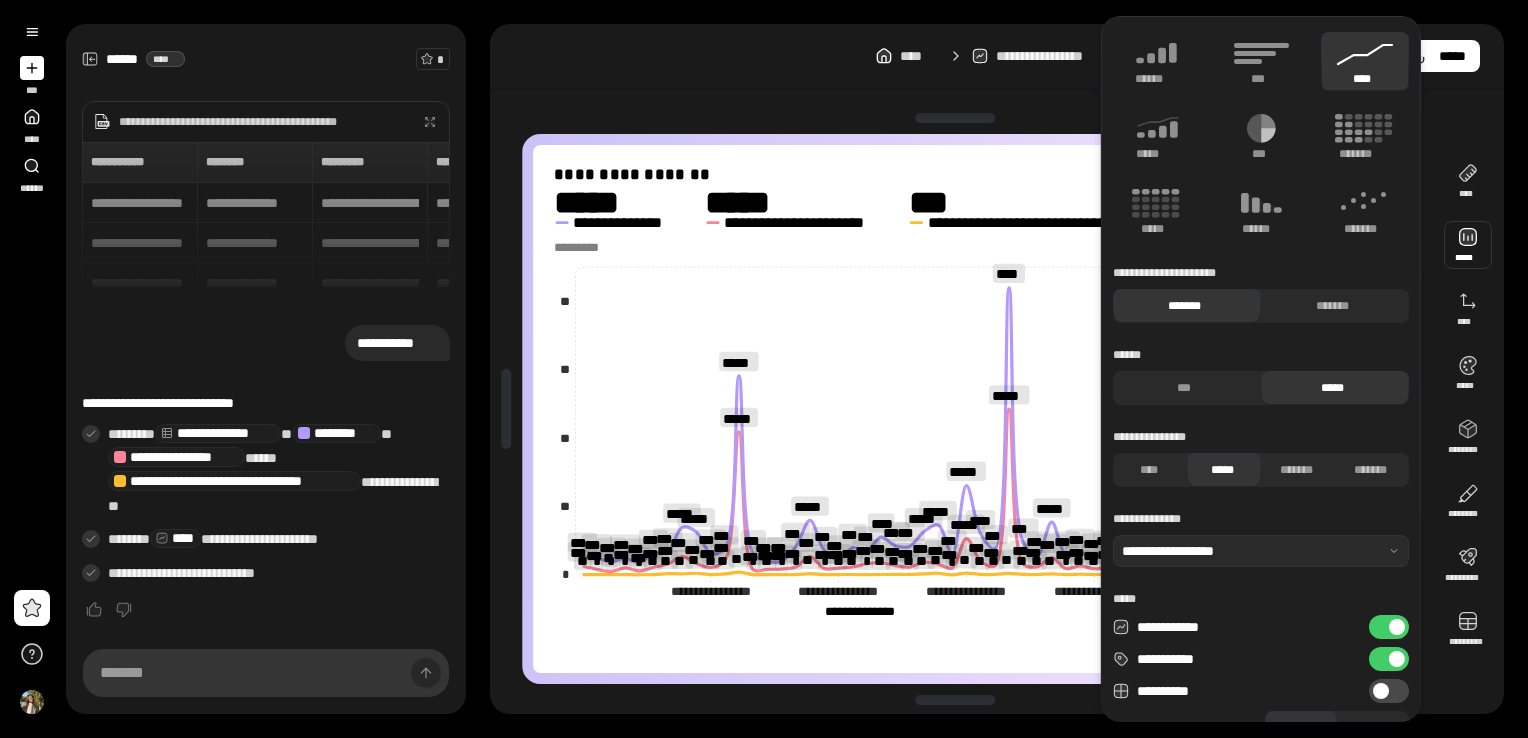click at bounding box center [1397, 659] 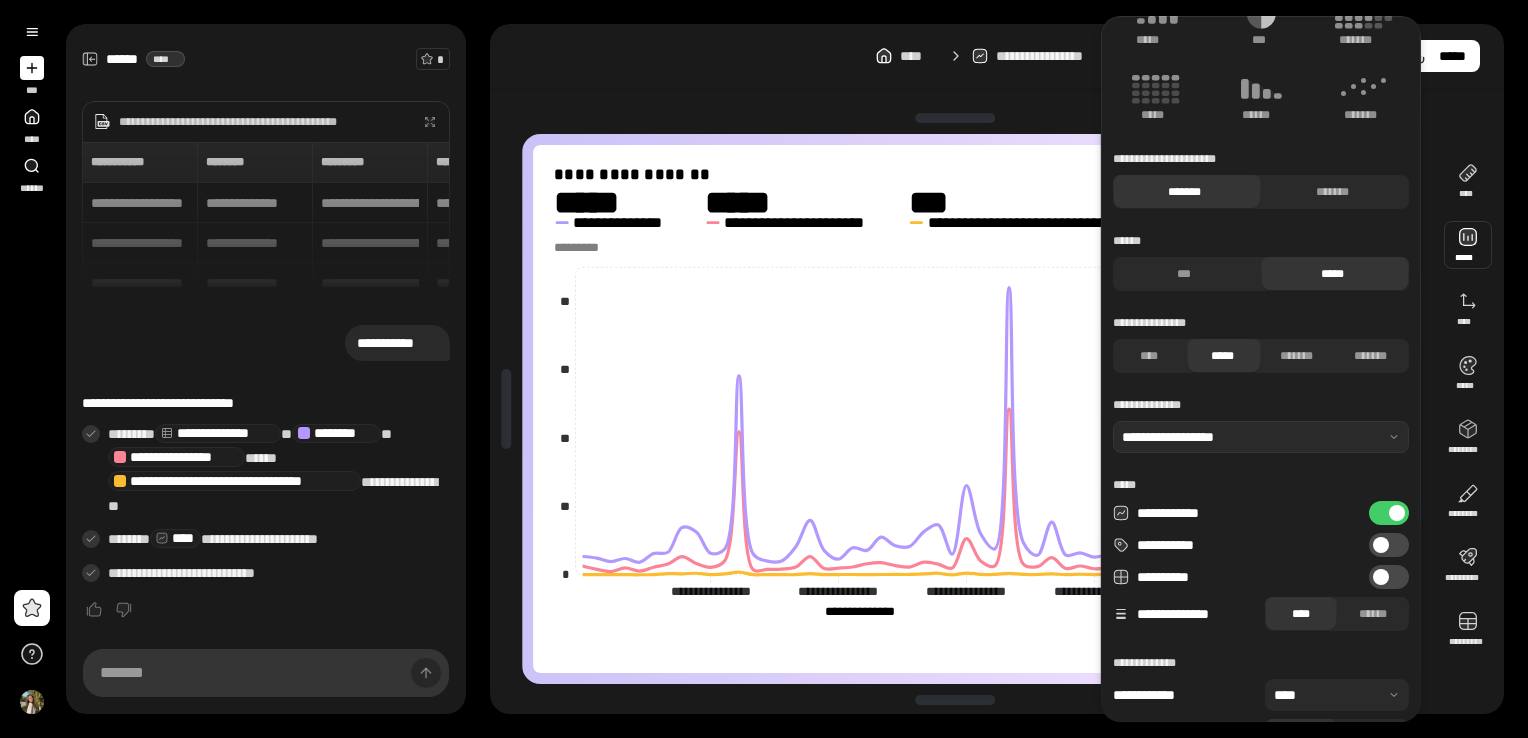 scroll, scrollTop: 160, scrollLeft: 0, axis: vertical 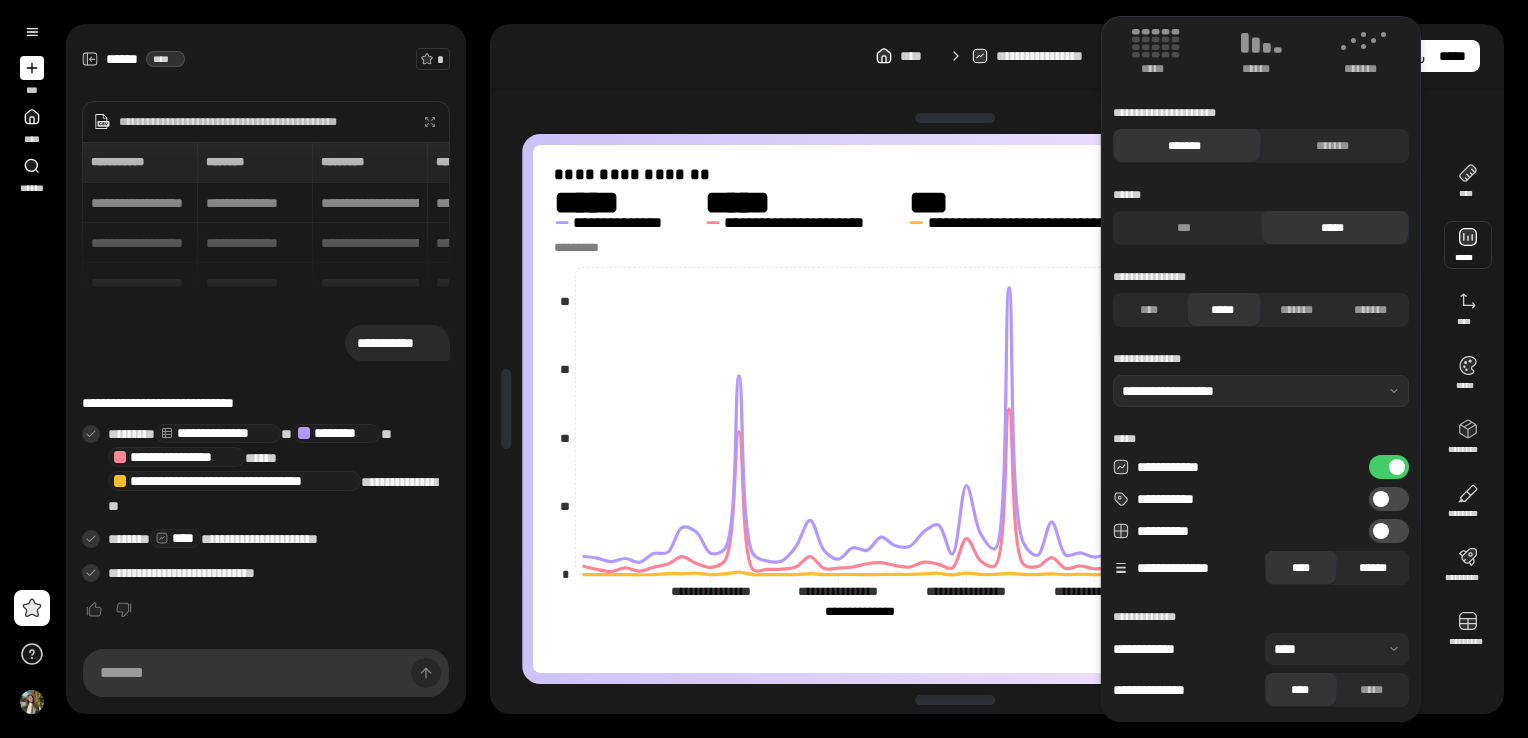 click on "******" at bounding box center [1373, 568] 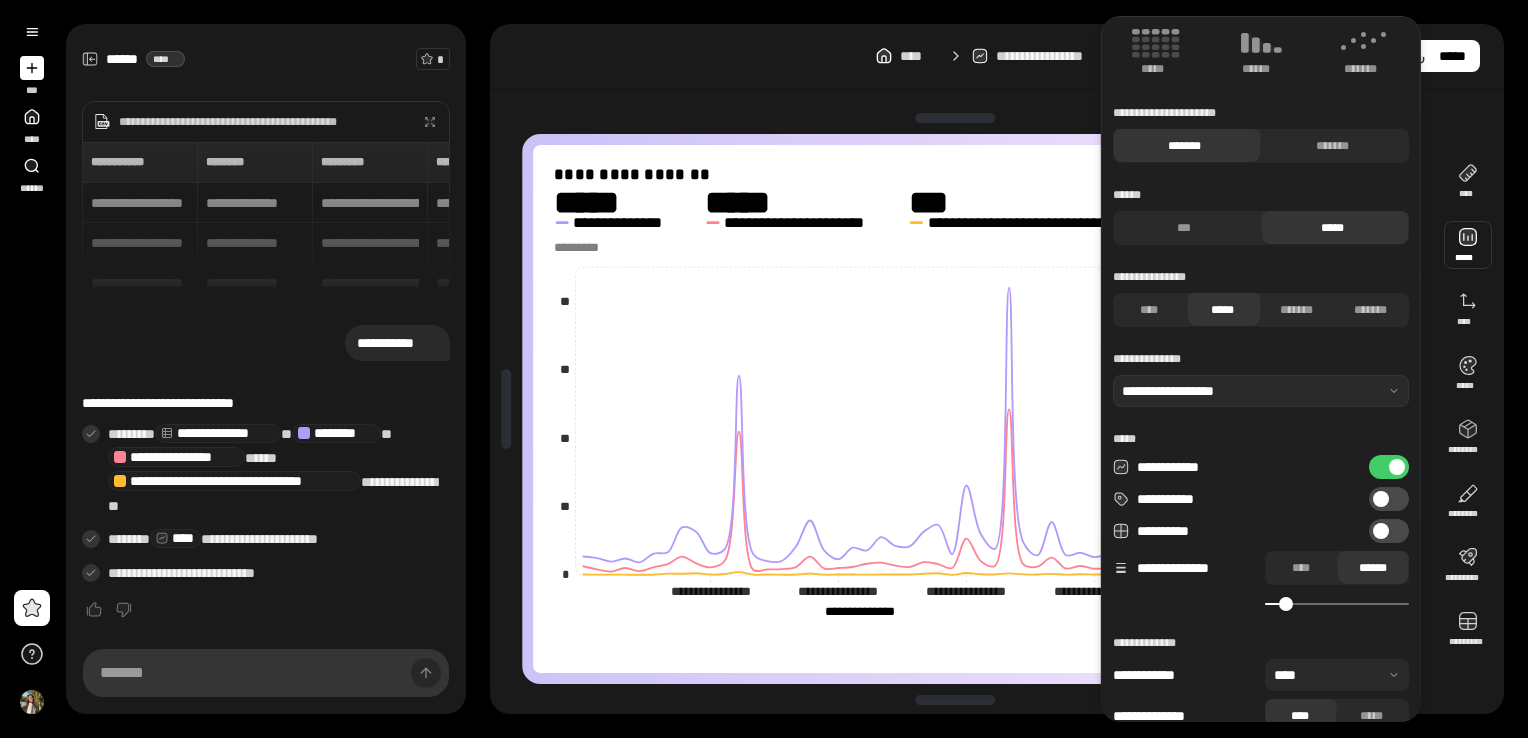 click on "******" at bounding box center [1373, 568] 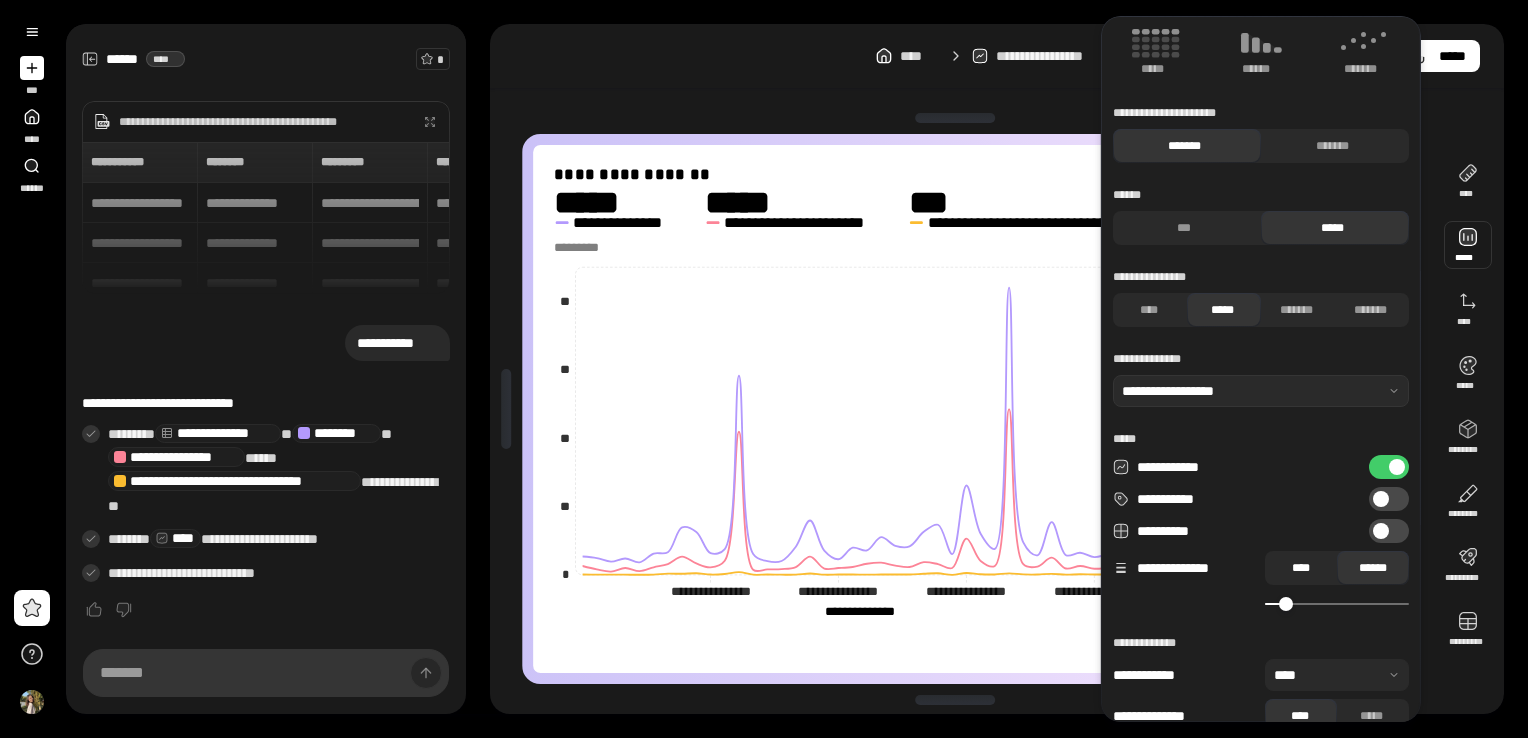 click on "****" at bounding box center [1301, 568] 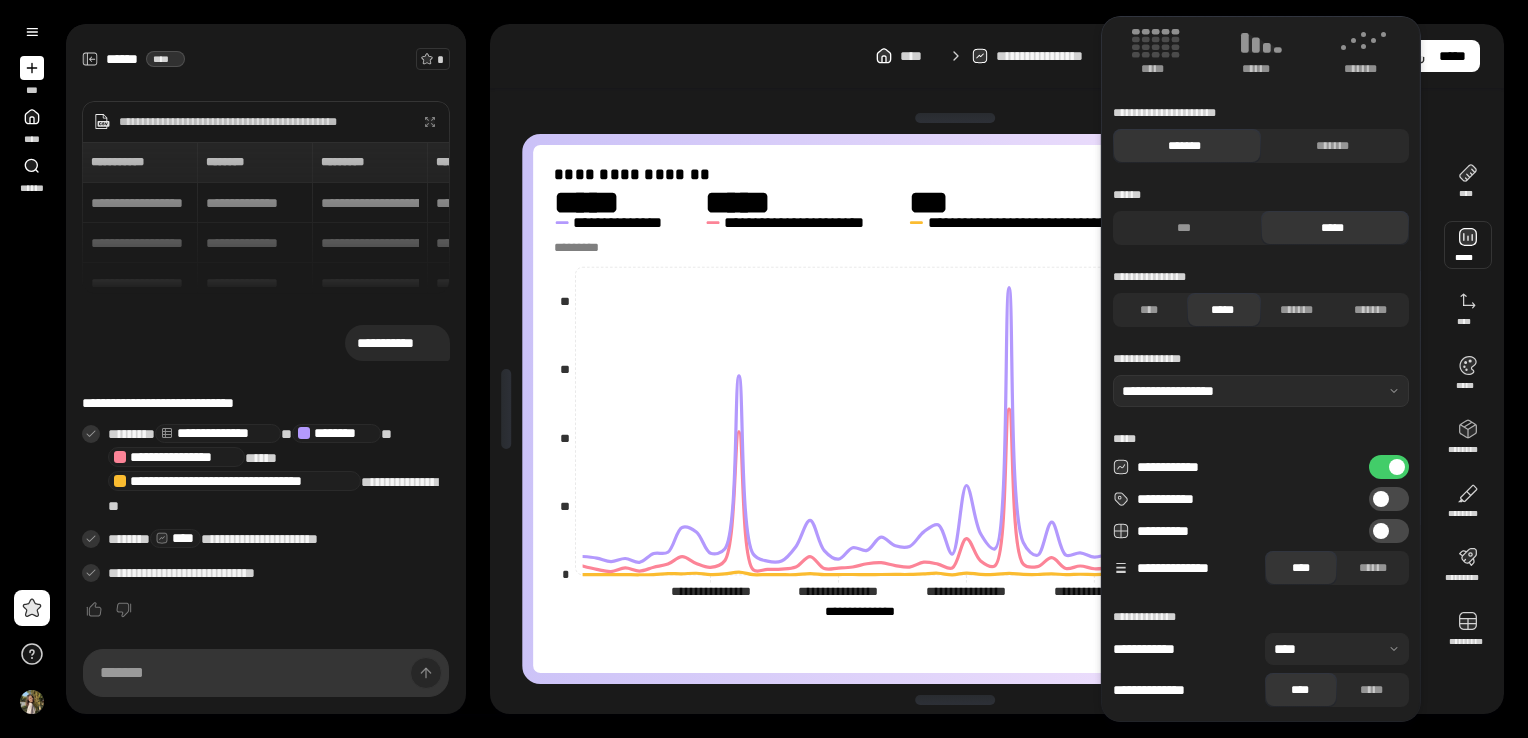 click at bounding box center (1337, 649) 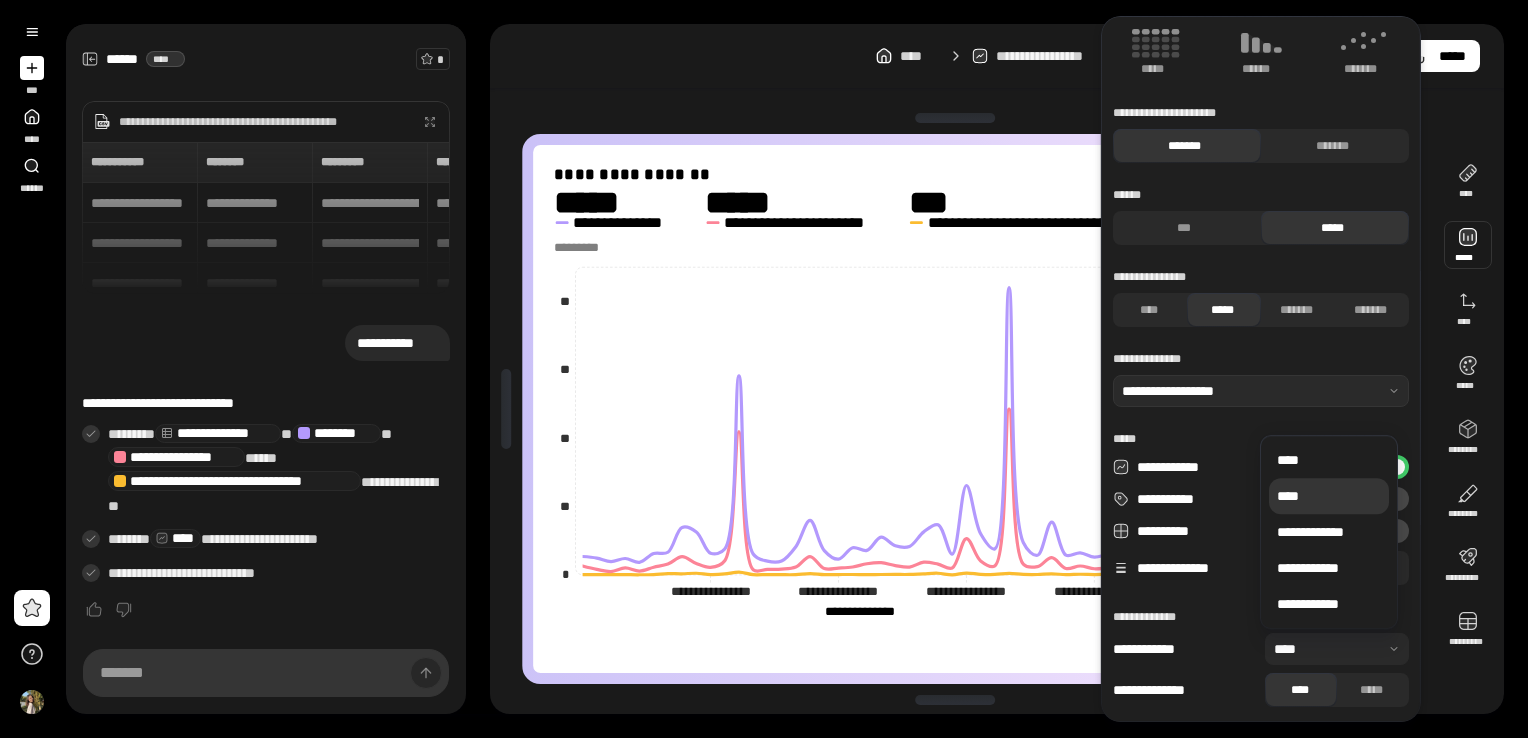 click on "****" at bounding box center (1329, 497) 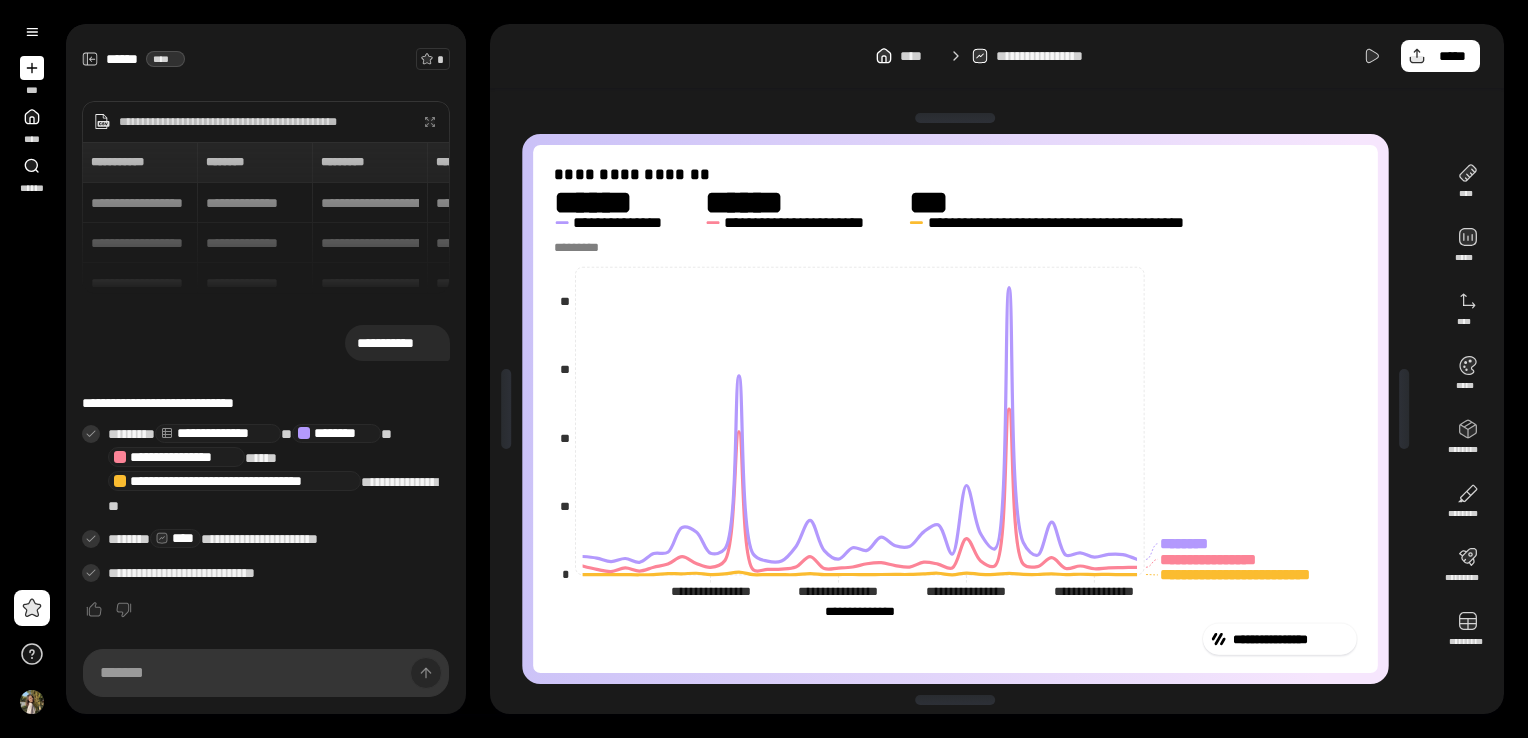 click on "**********" at bounding box center (955, 409) 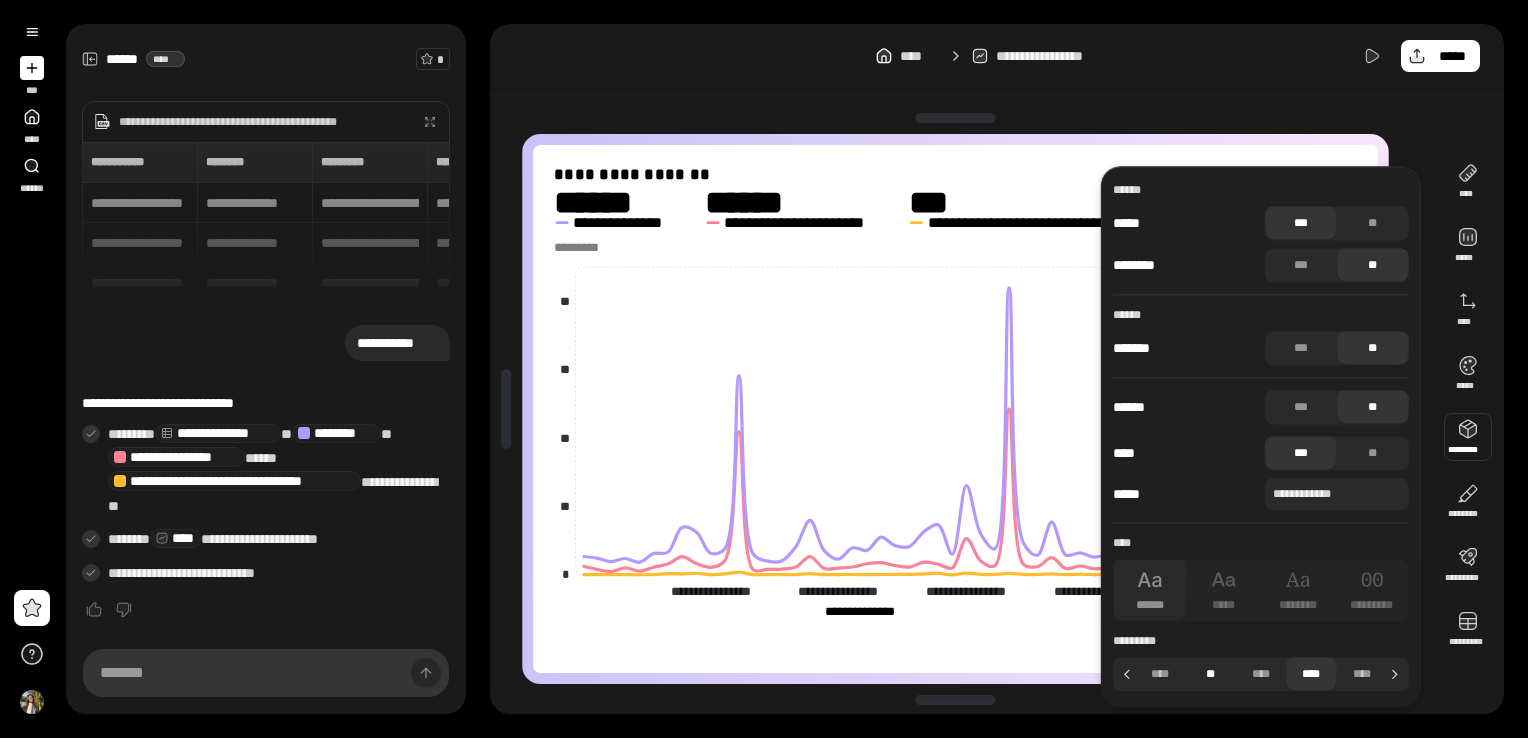 click on "**" at bounding box center [1210, 674] 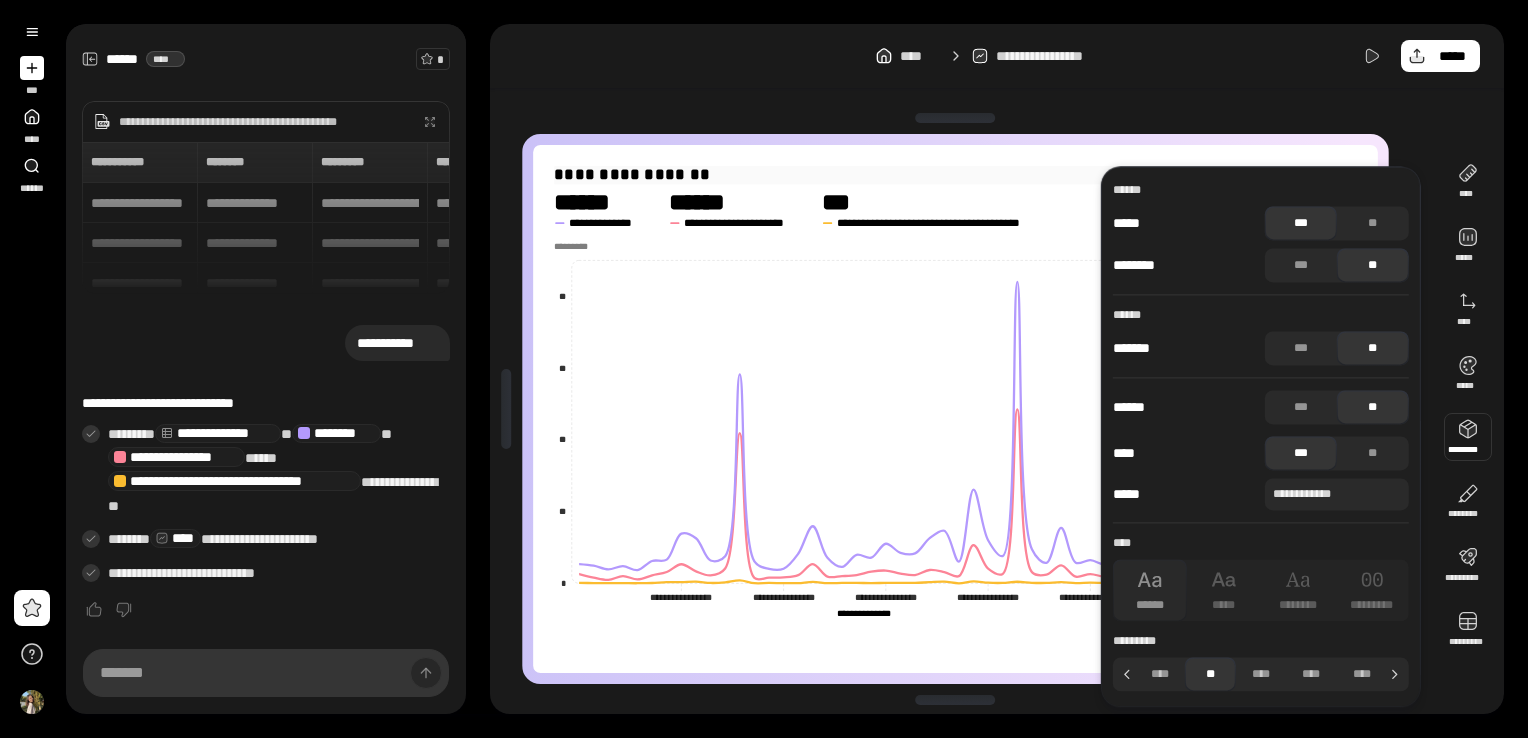click on "**********" at bounding box center (955, 175) 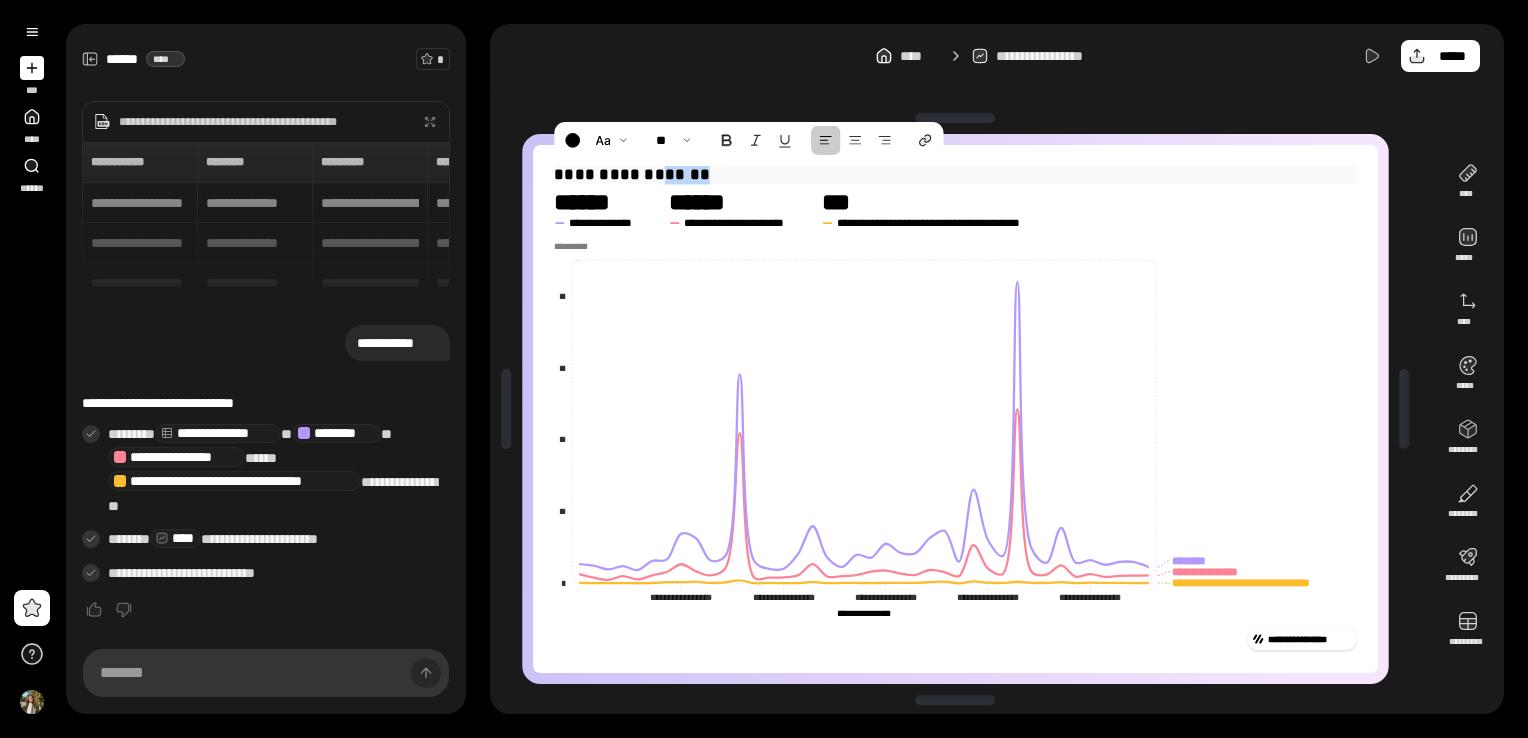 click on "**********" at bounding box center [955, 175] 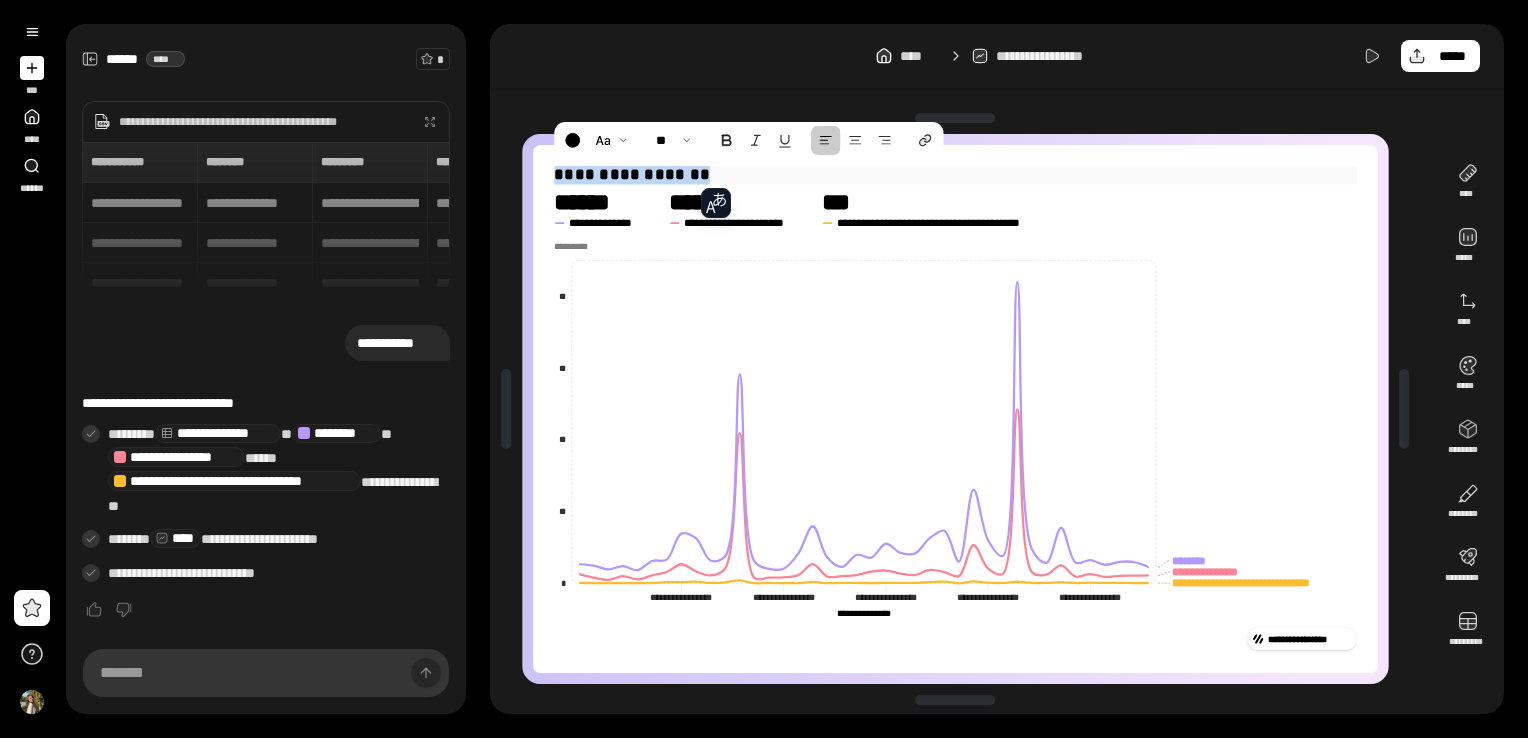 click on "**********" at bounding box center (955, 175) 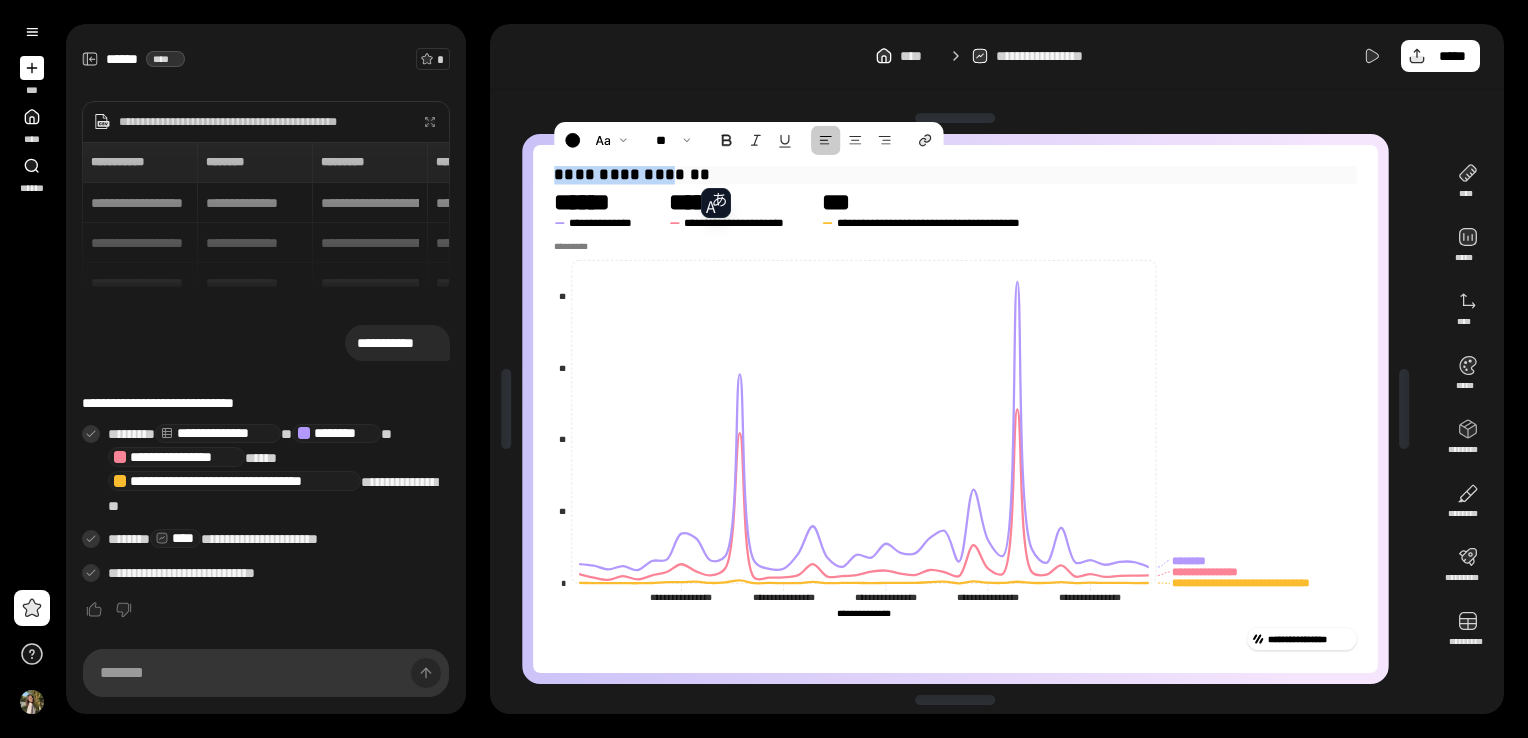click on "**********" at bounding box center [955, 175] 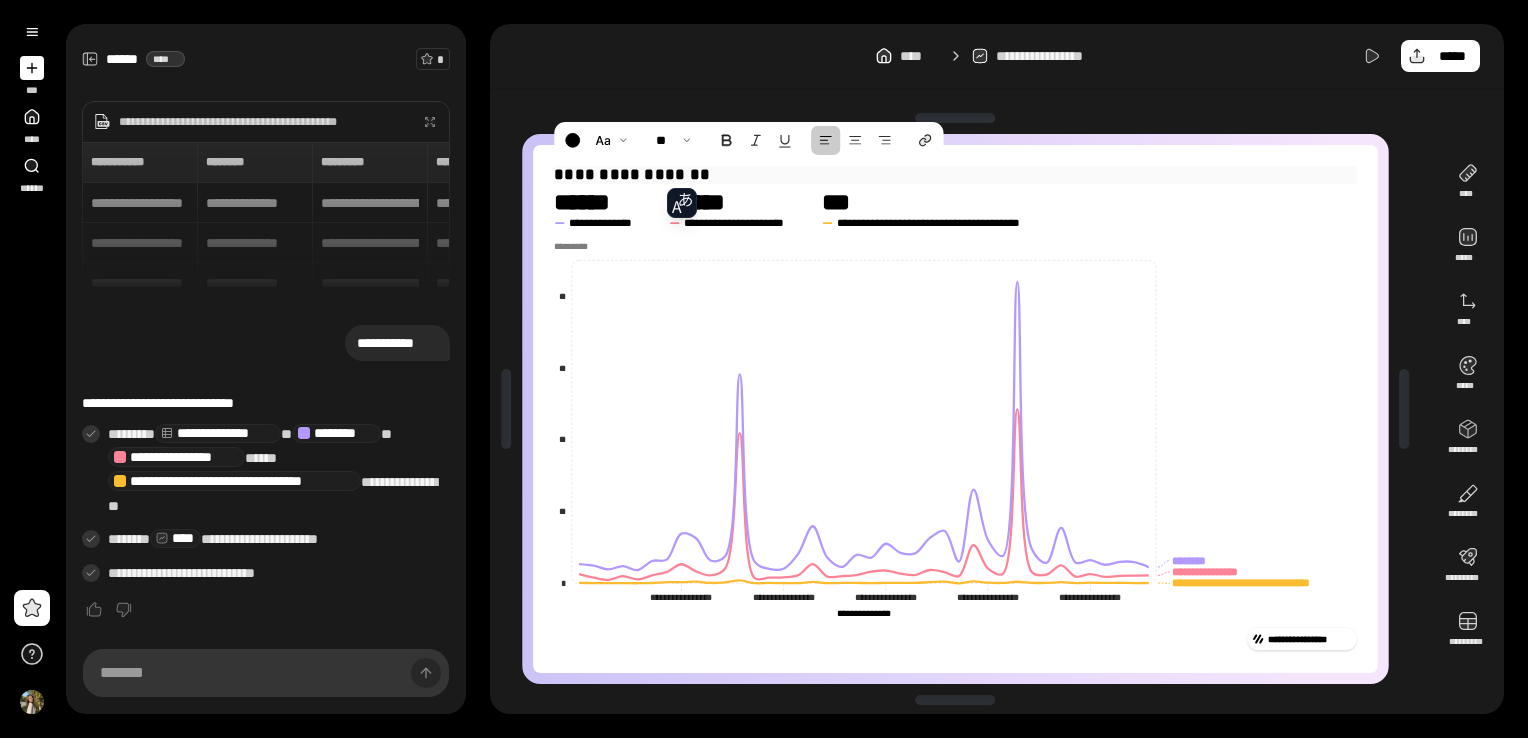 click on "**********" at bounding box center [955, 175] 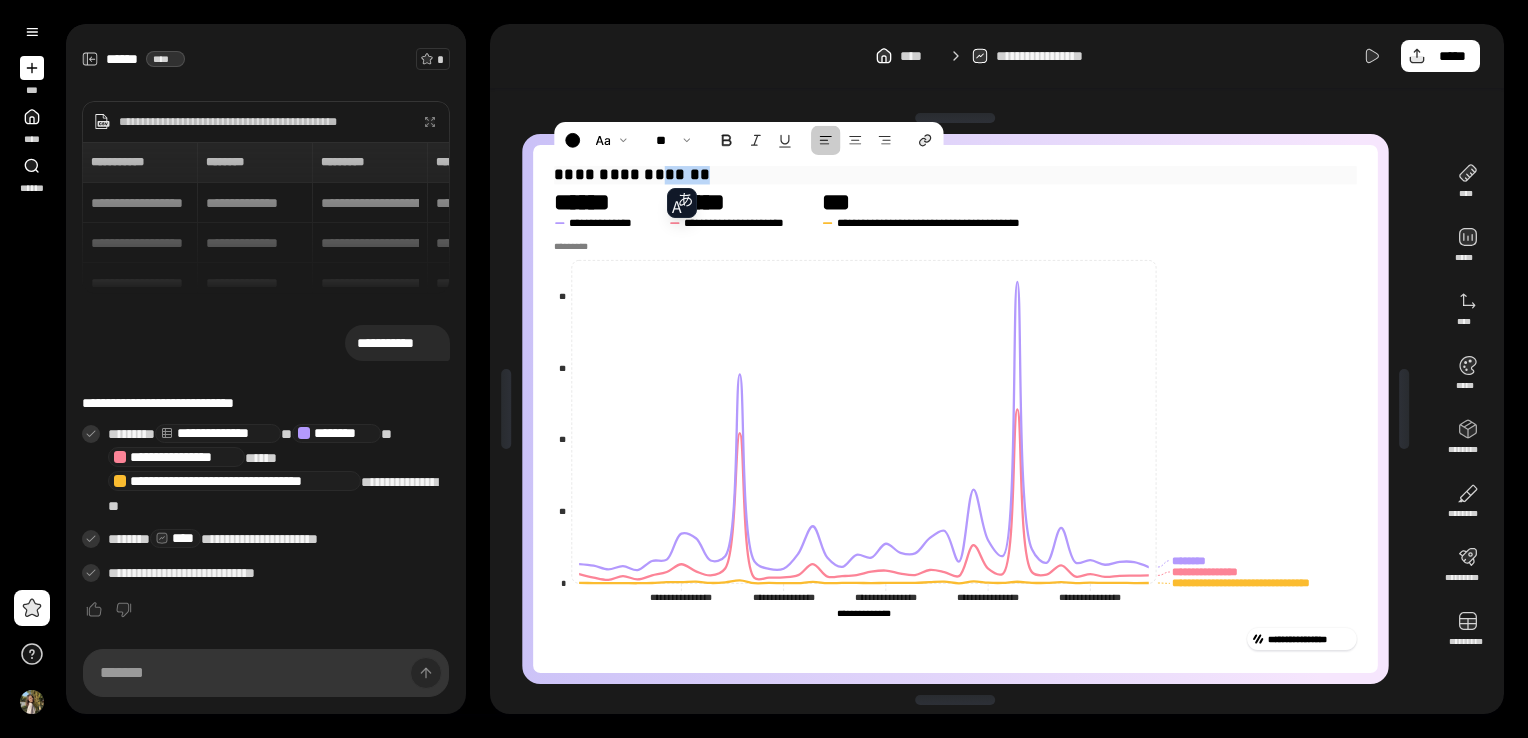 click on "**********" at bounding box center [955, 175] 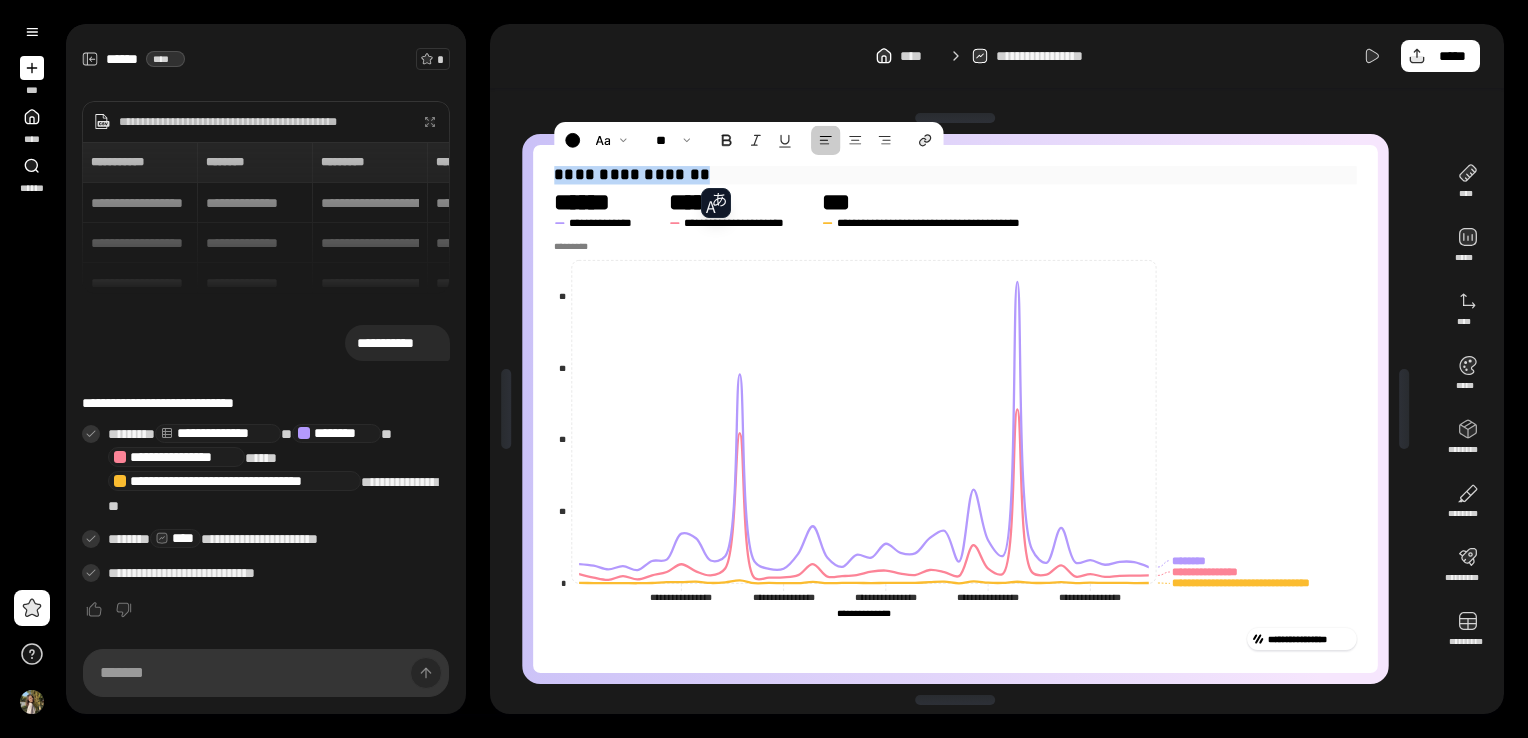 click on "**********" at bounding box center [955, 175] 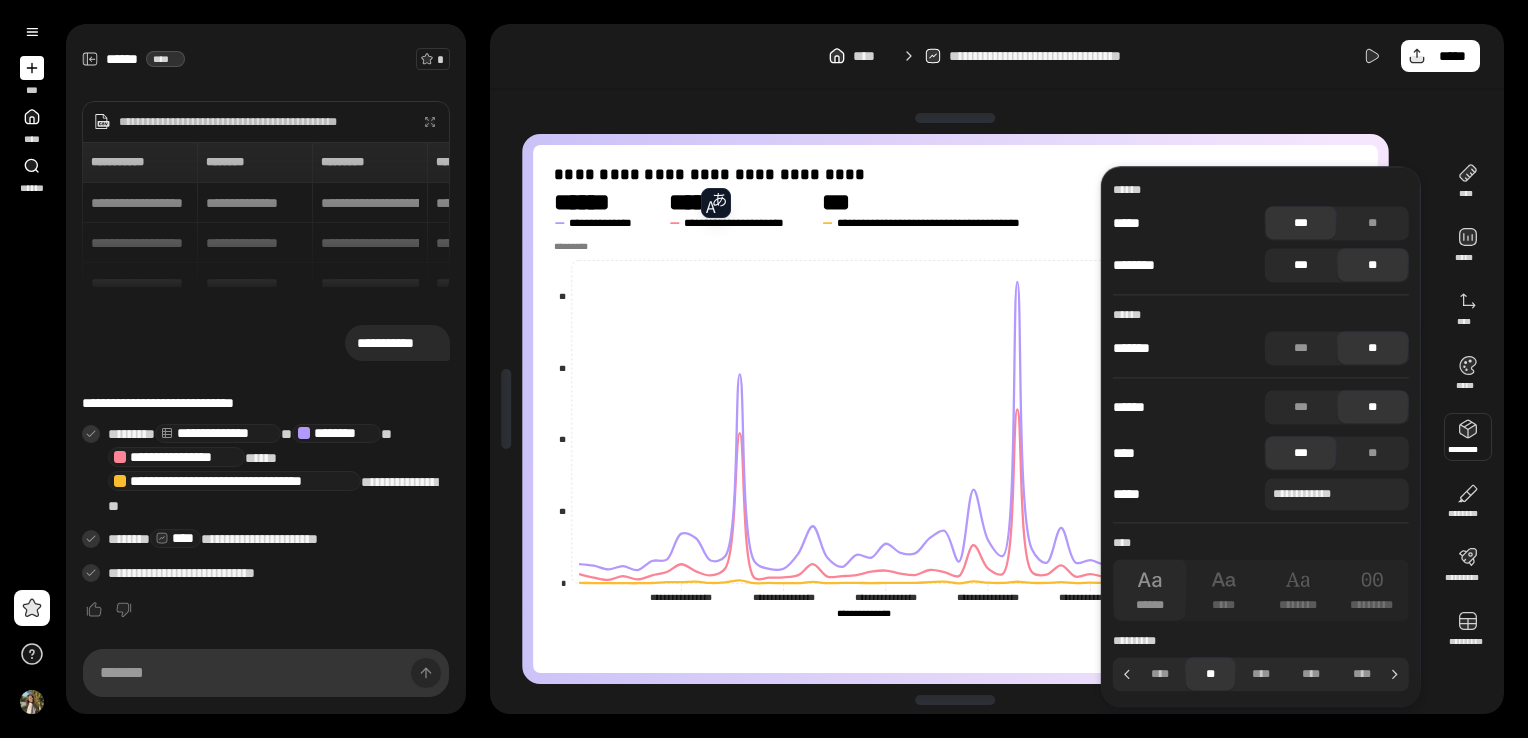 click on "***" at bounding box center (1301, 265) 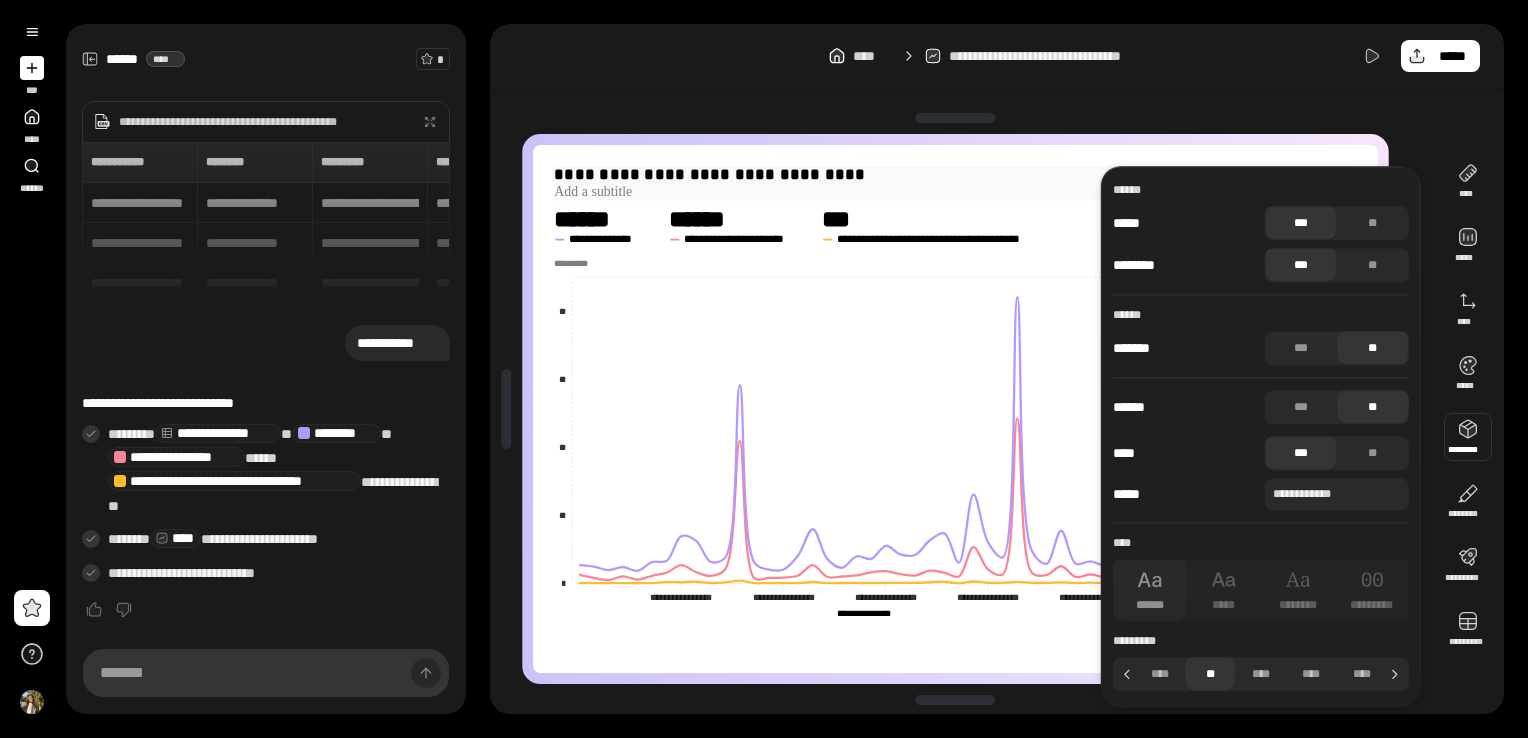 click at bounding box center [955, 192] 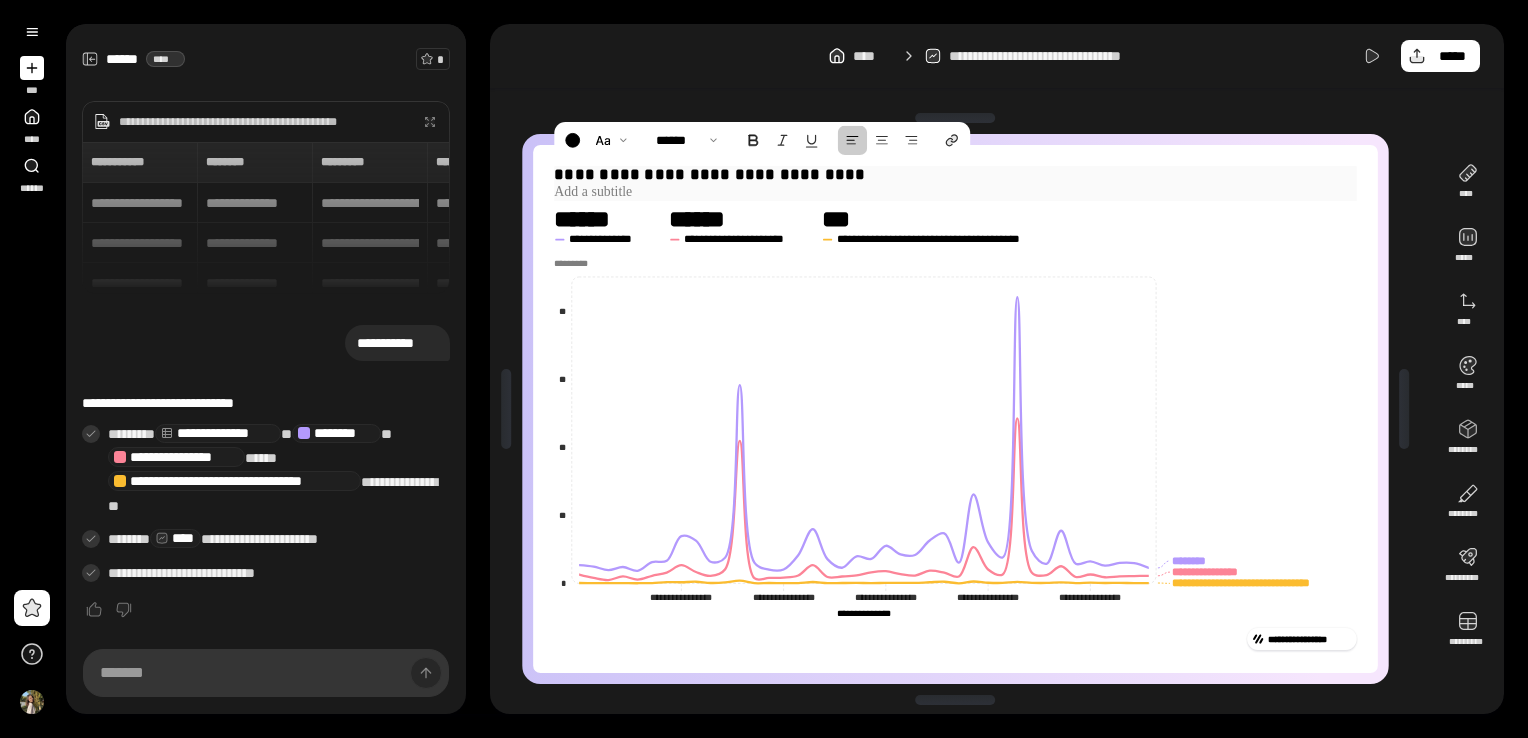 click at bounding box center (955, 192) 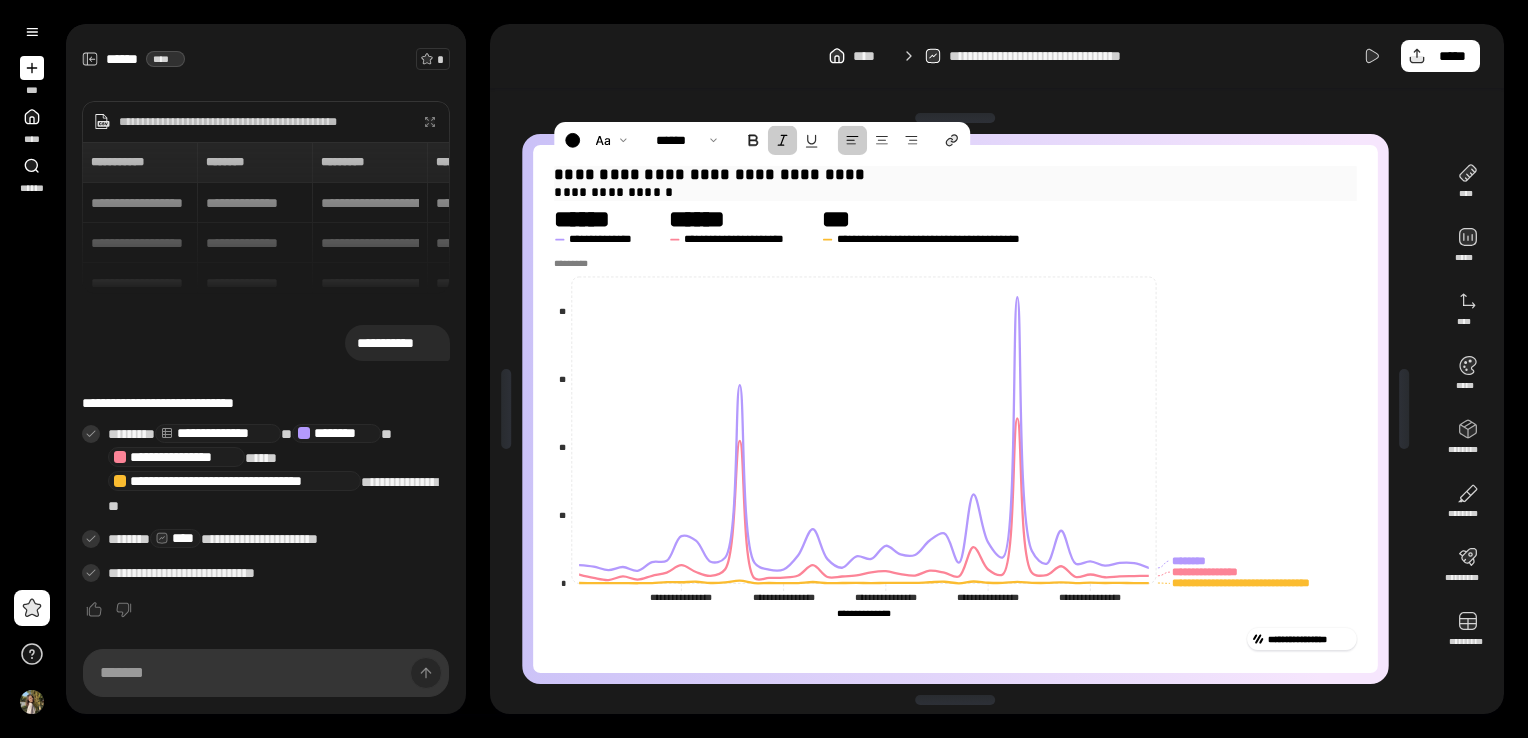 click at bounding box center (781, 140) 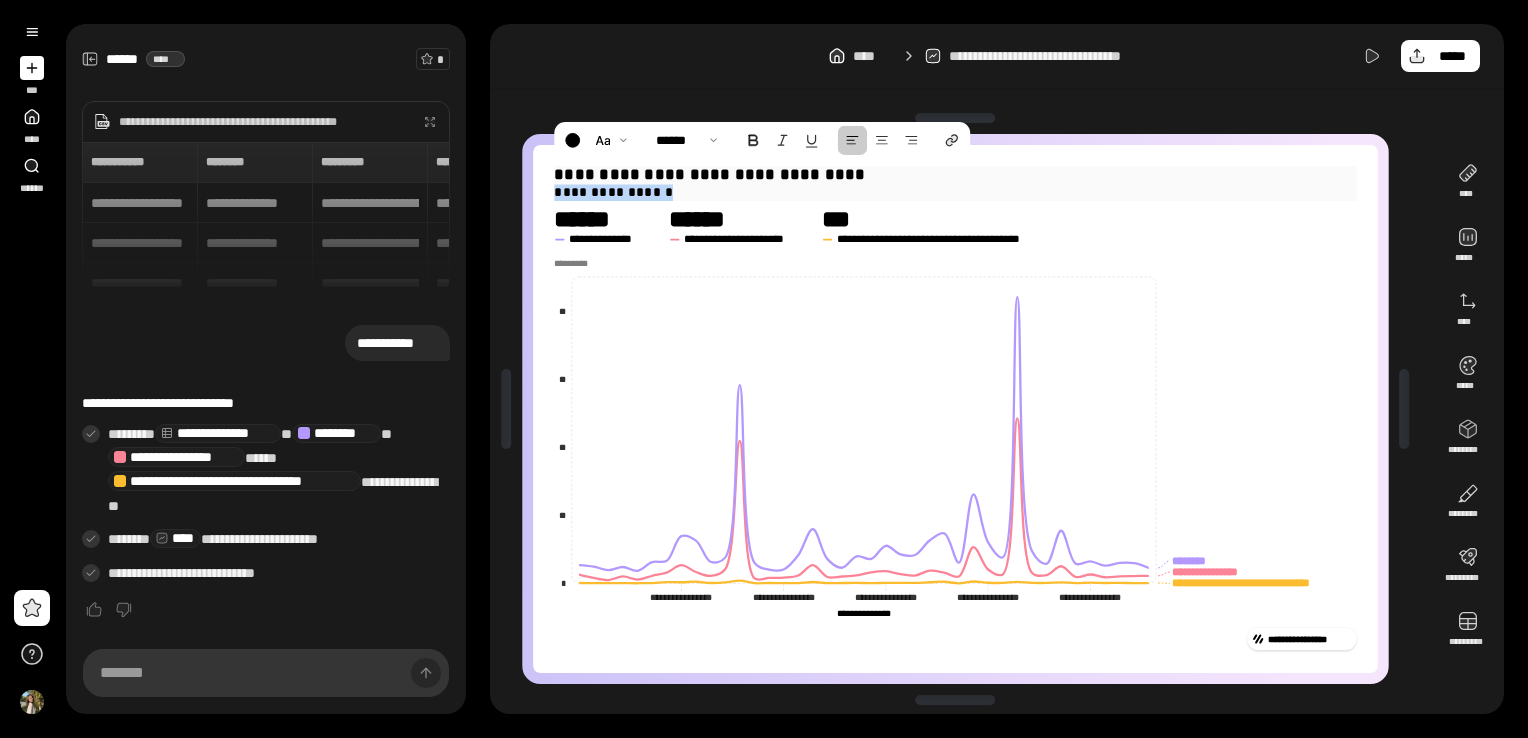 drag, startPoint x: 667, startPoint y: 192, endPoint x: 550, endPoint y: 207, distance: 117.95762 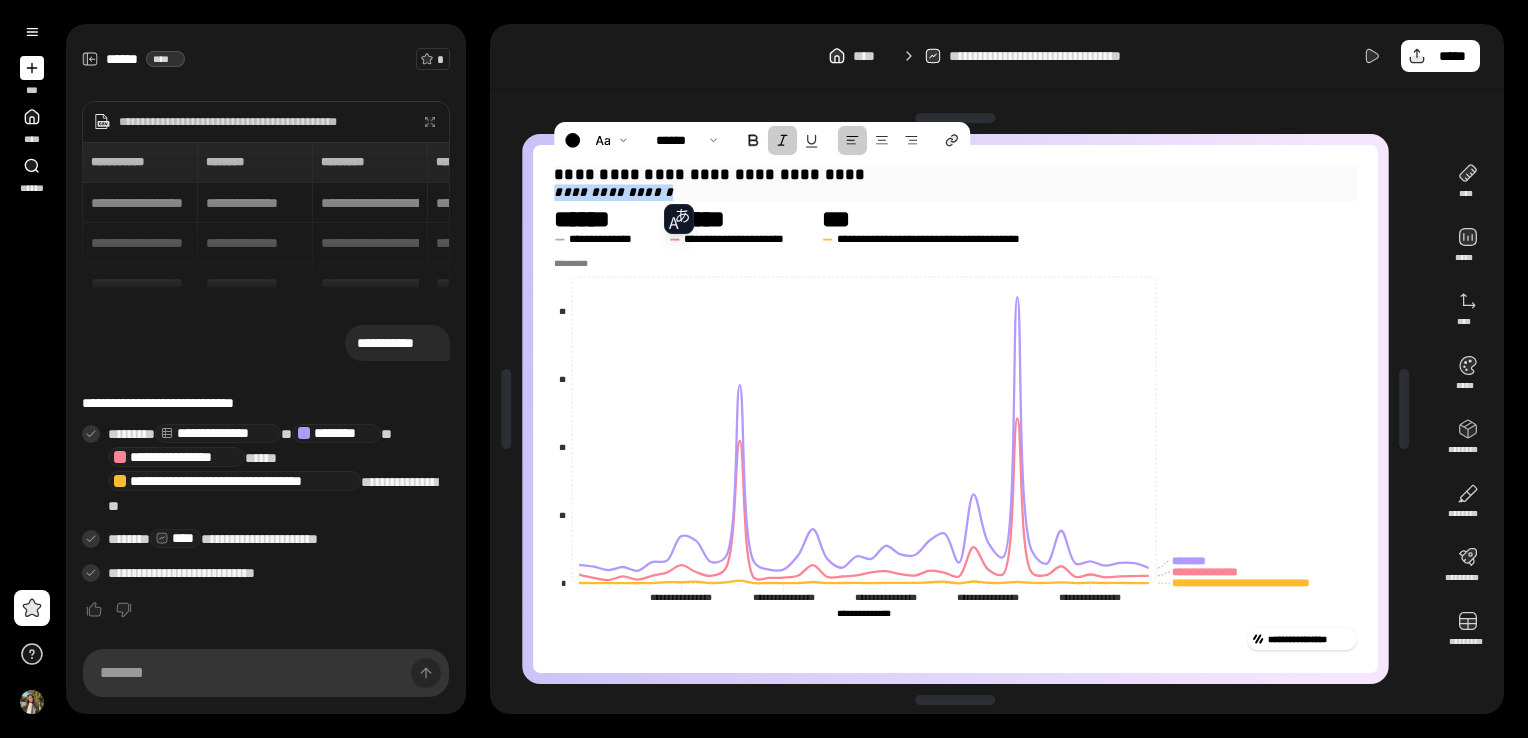 click at bounding box center (781, 140) 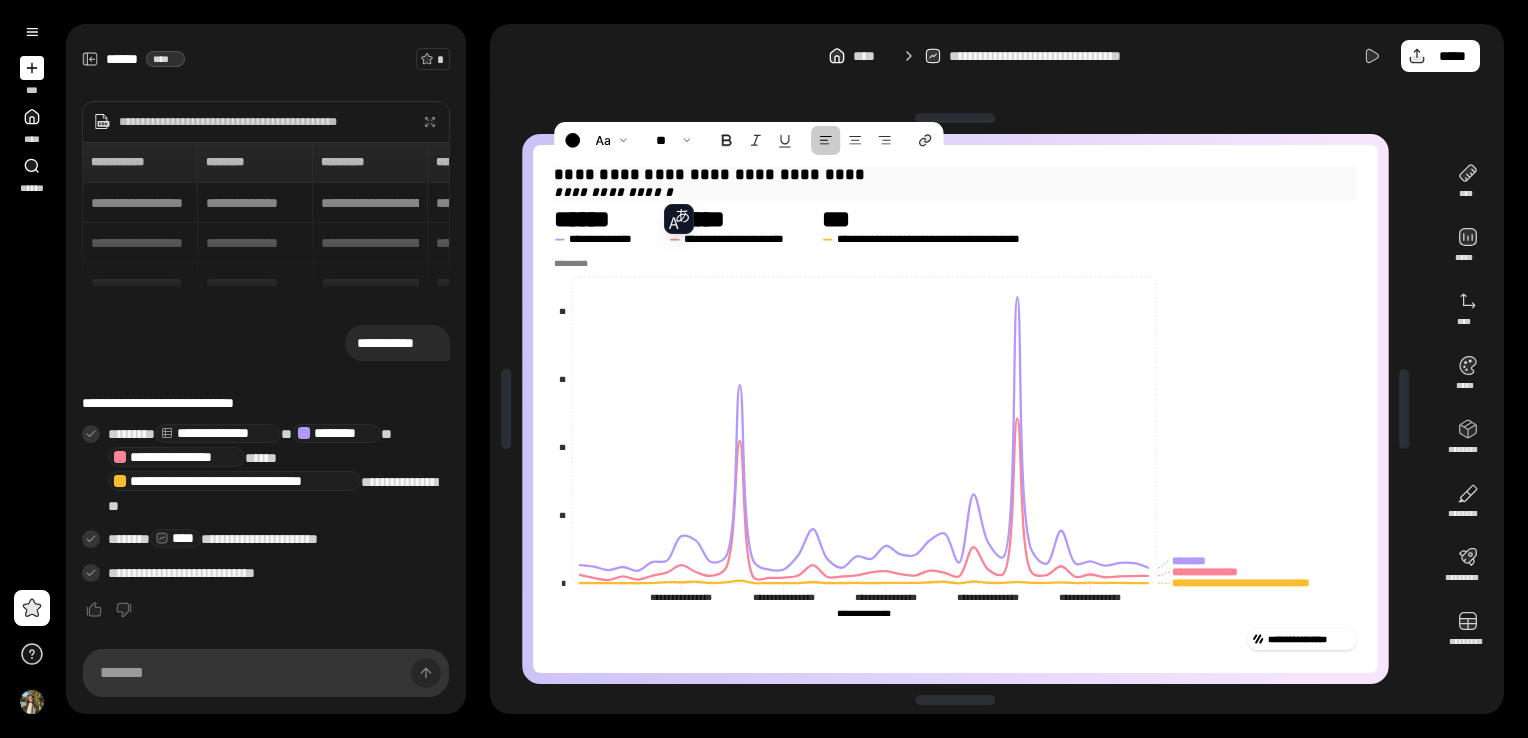 click on "**********" at bounding box center [955, 175] 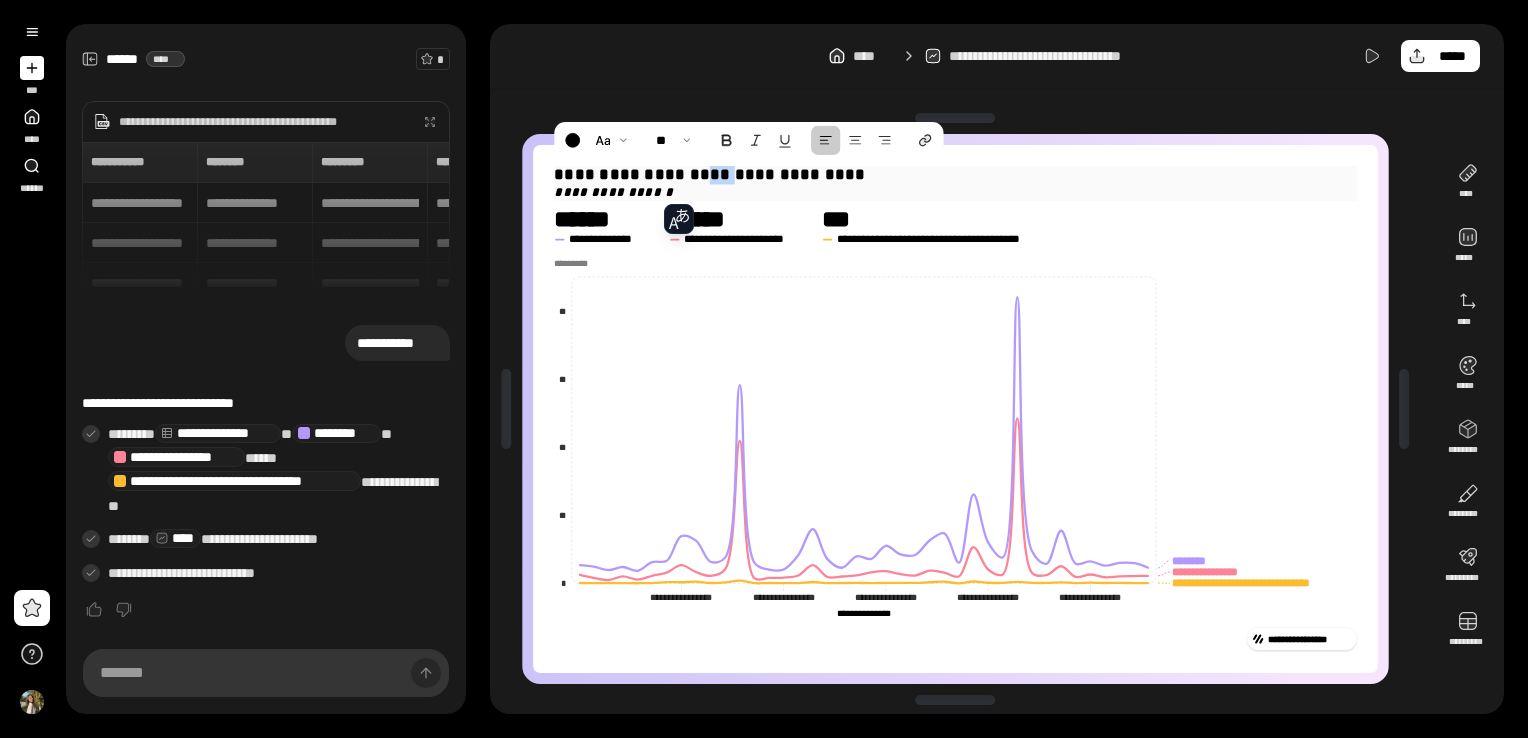 click on "**********" at bounding box center (955, 175) 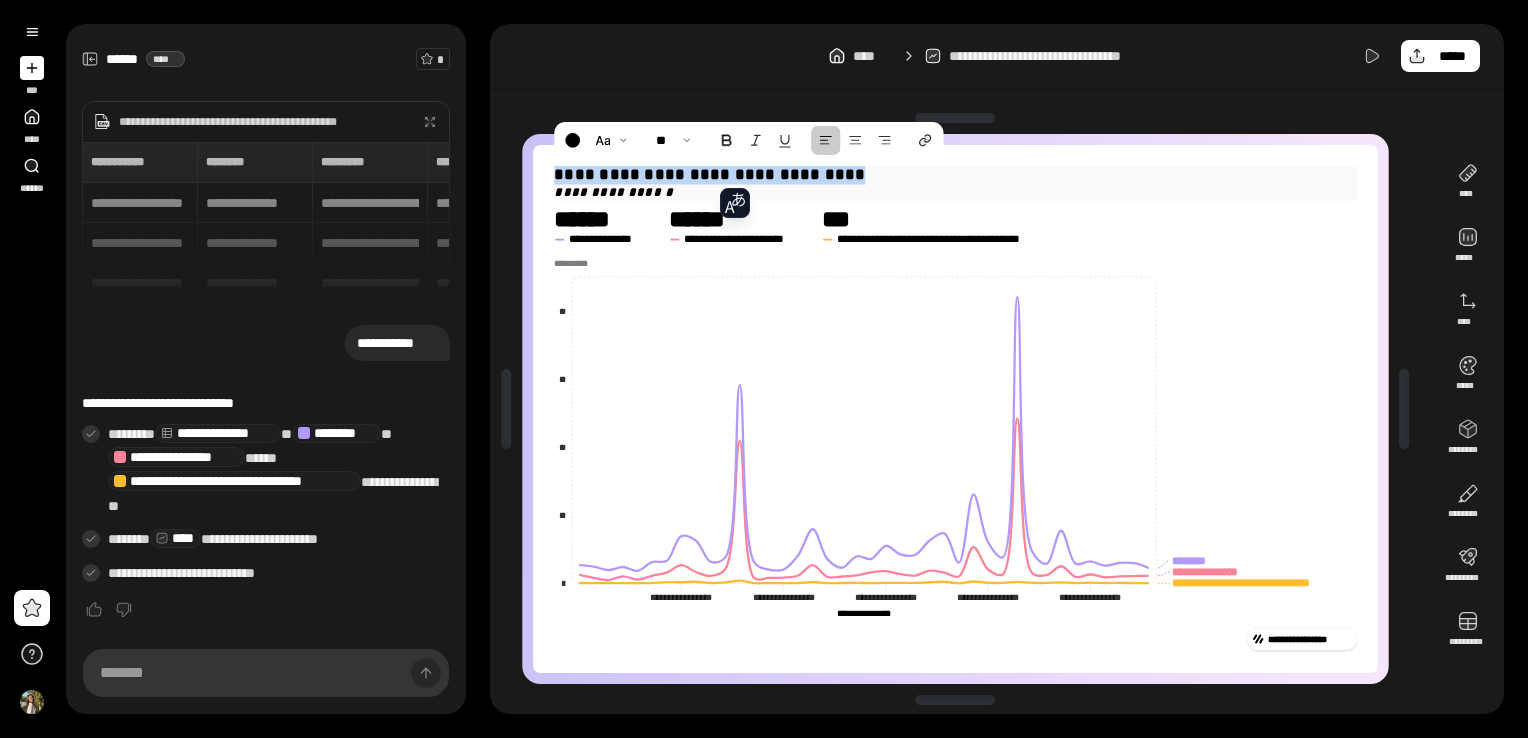 click on "**********" at bounding box center [955, 175] 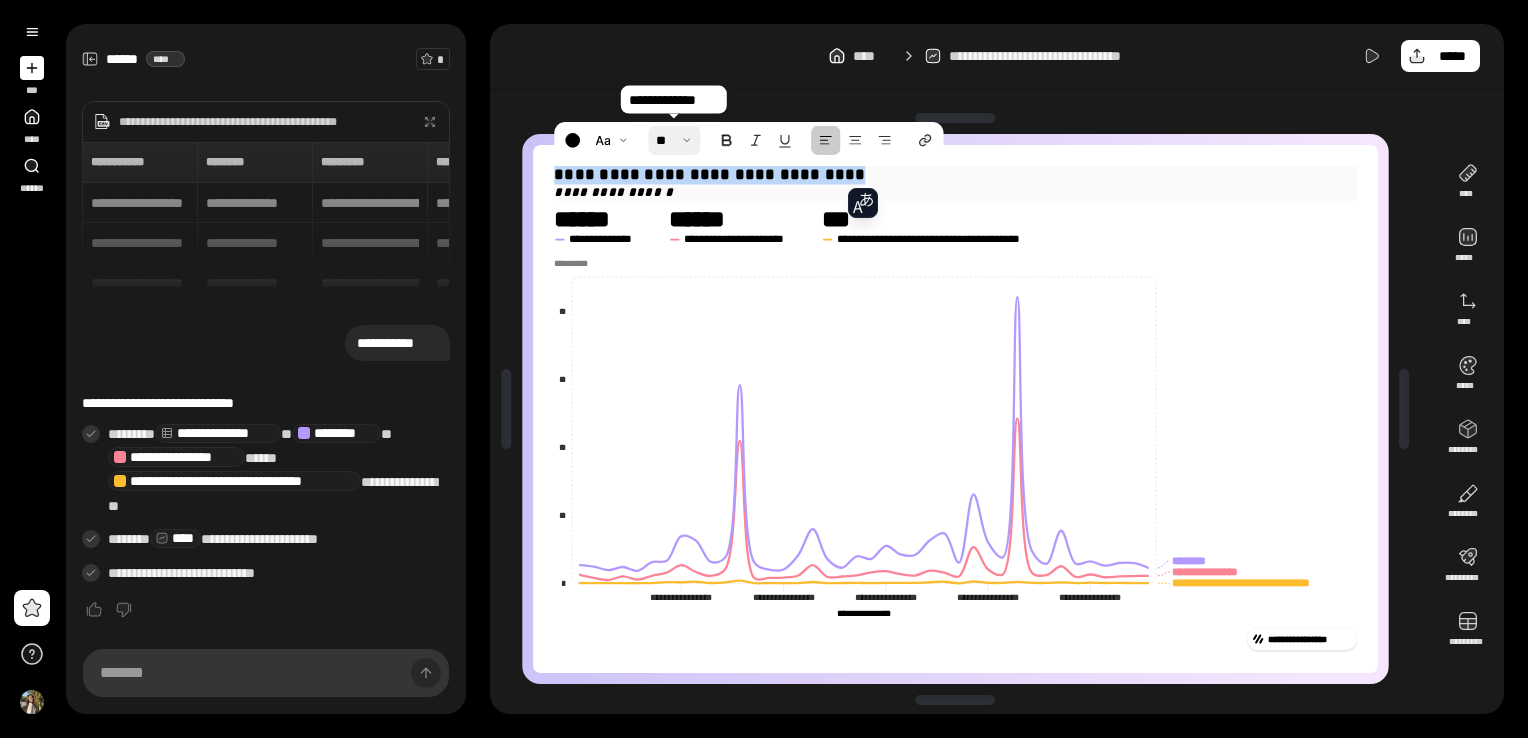 click at bounding box center (674, 141) 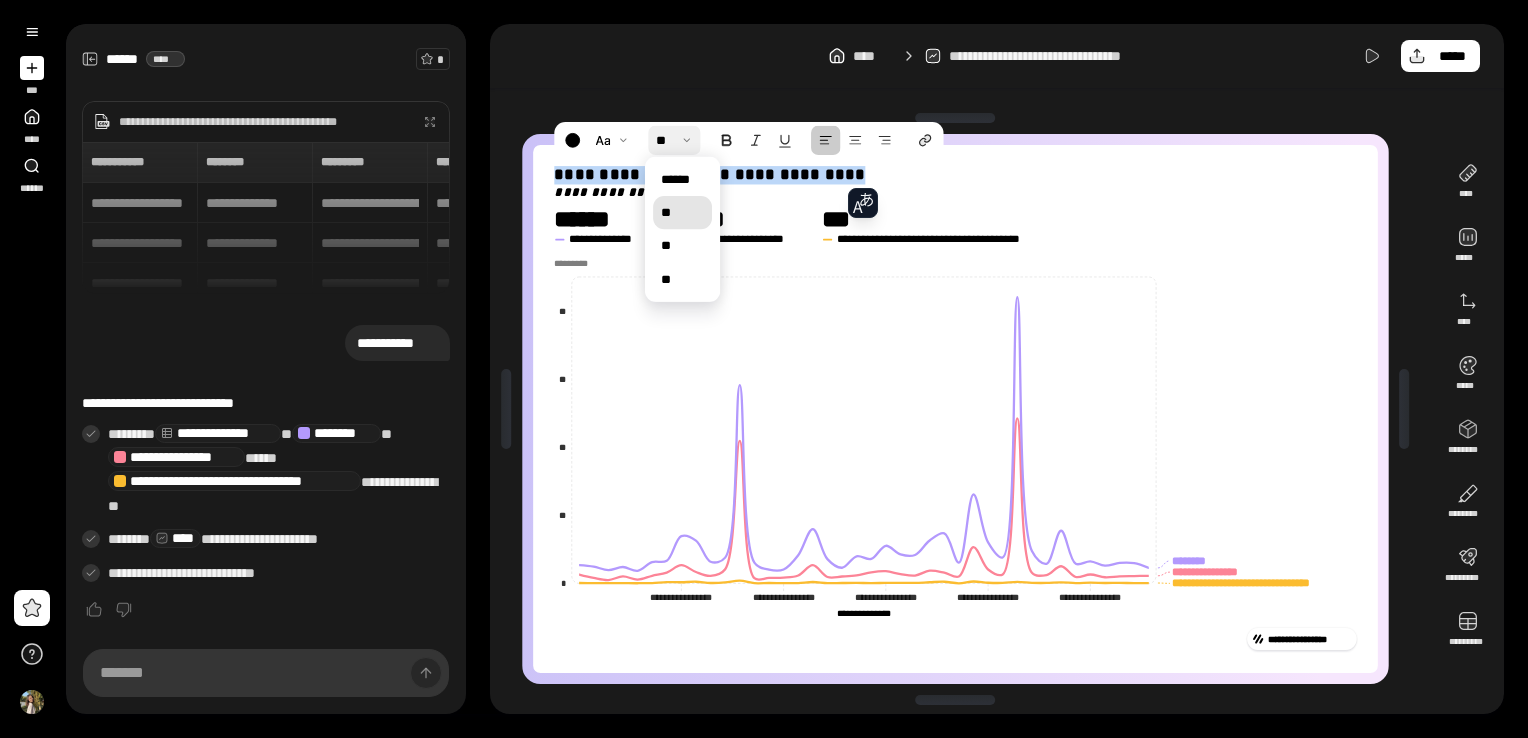 click on "**" at bounding box center [682, 212] 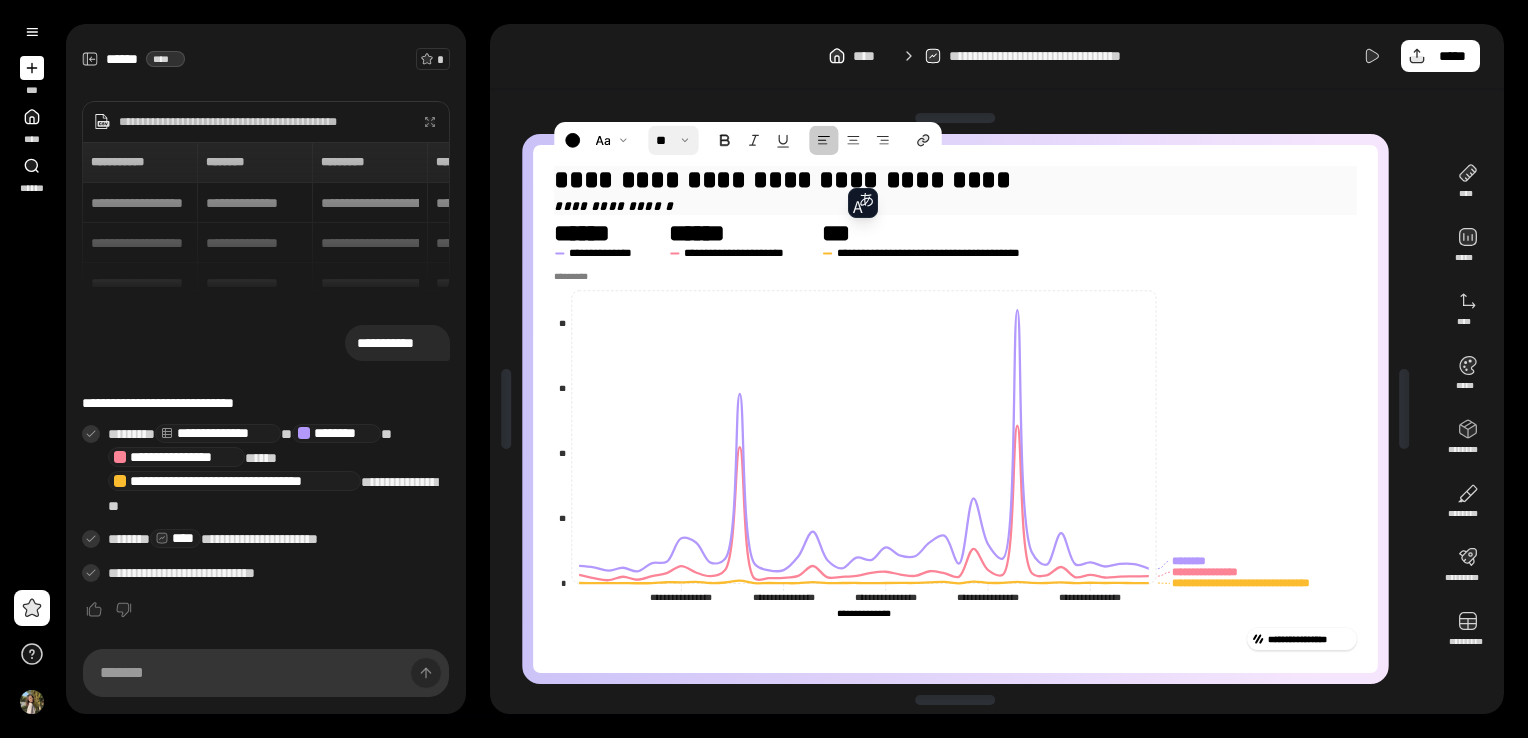 click at bounding box center (673, 141) 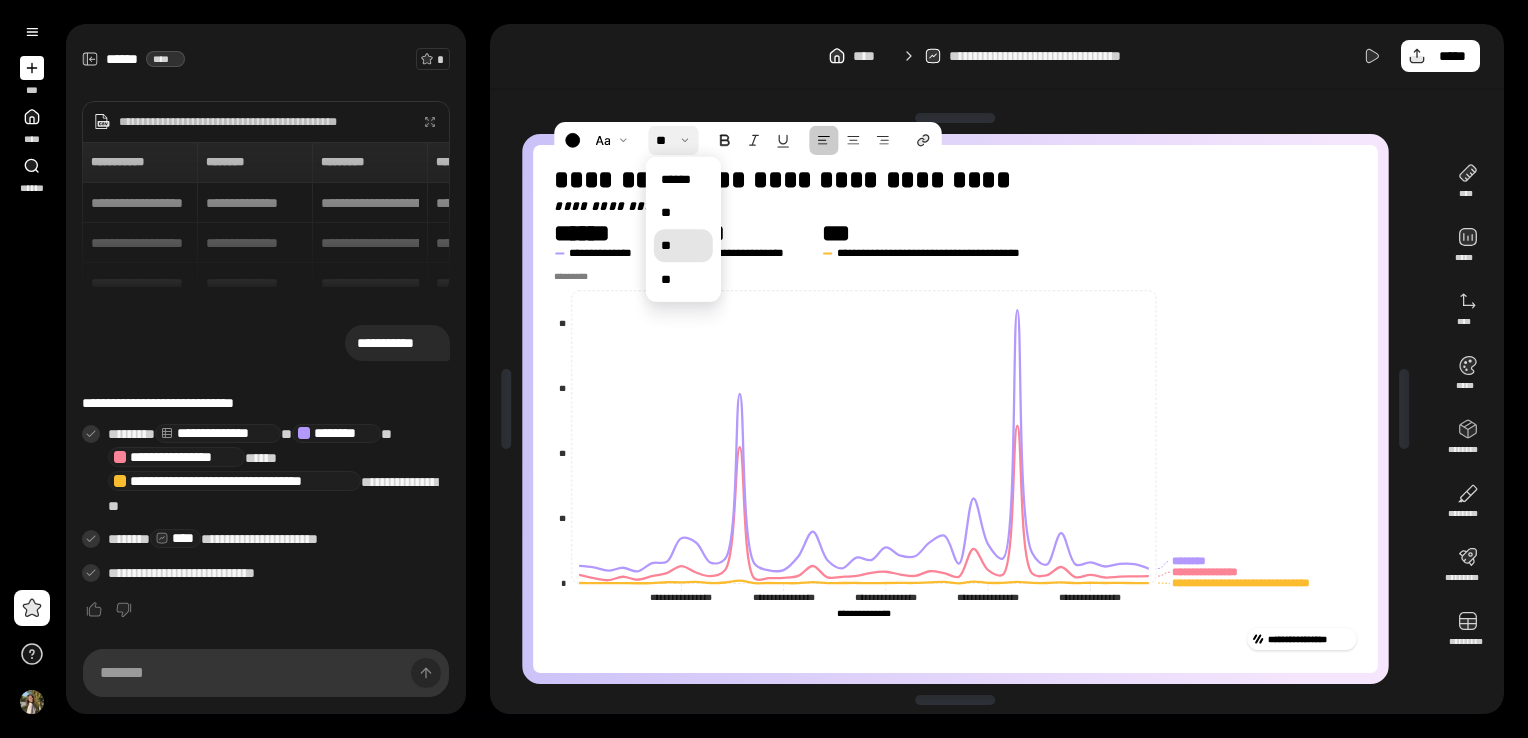 click on "**" at bounding box center (682, 245) 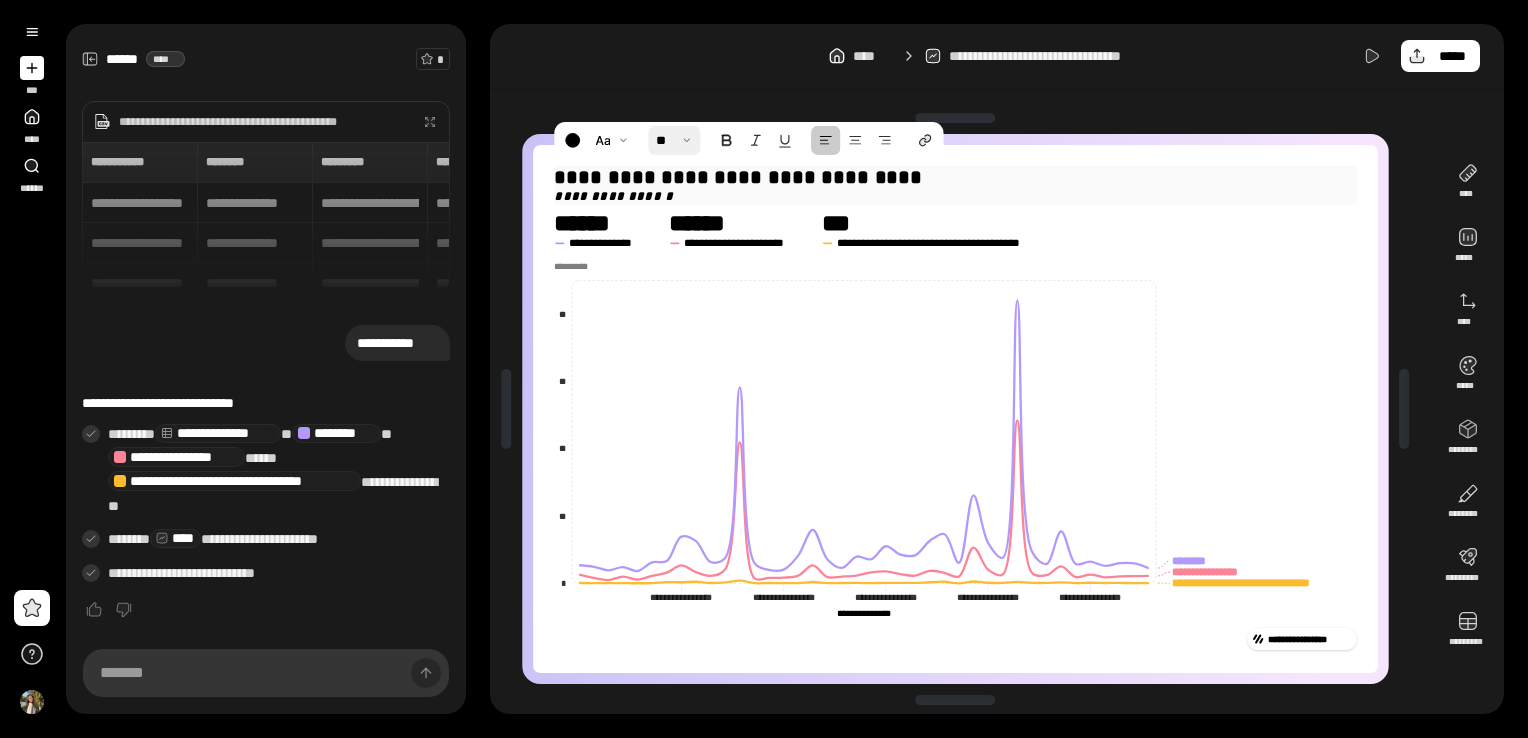 click on "**********" at bounding box center [955, 177] 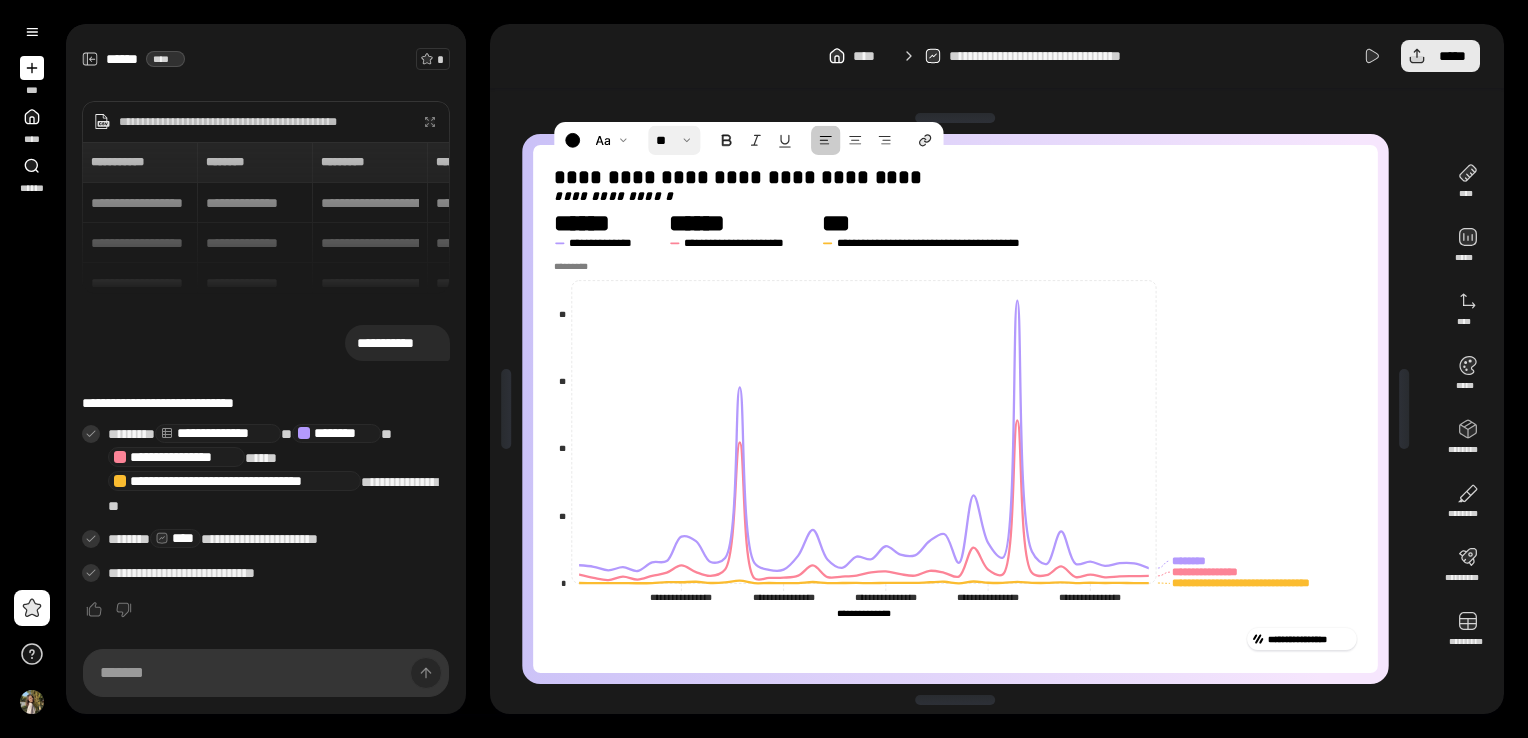 click on "*****" at bounding box center (1452, 56) 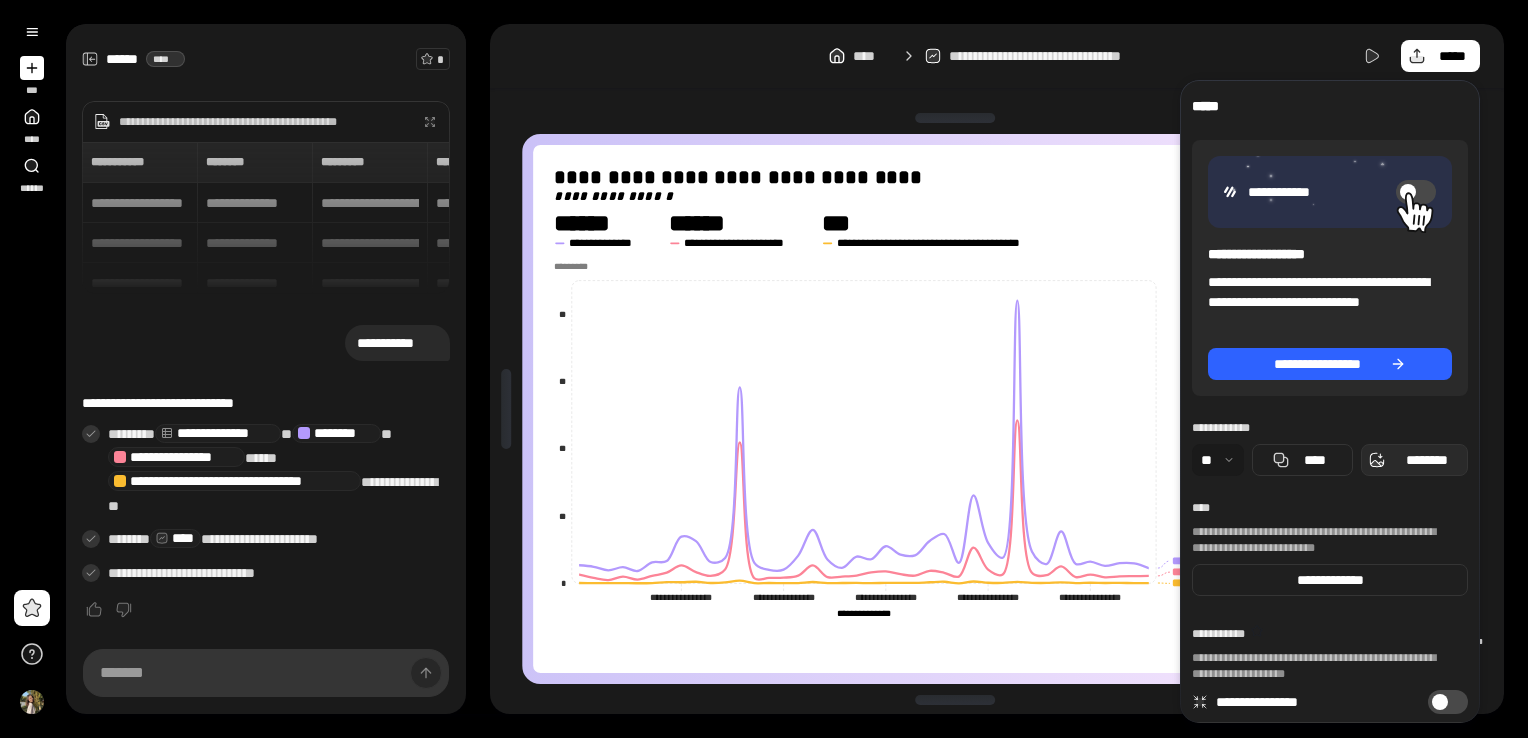 click on "********" at bounding box center (1426, 460) 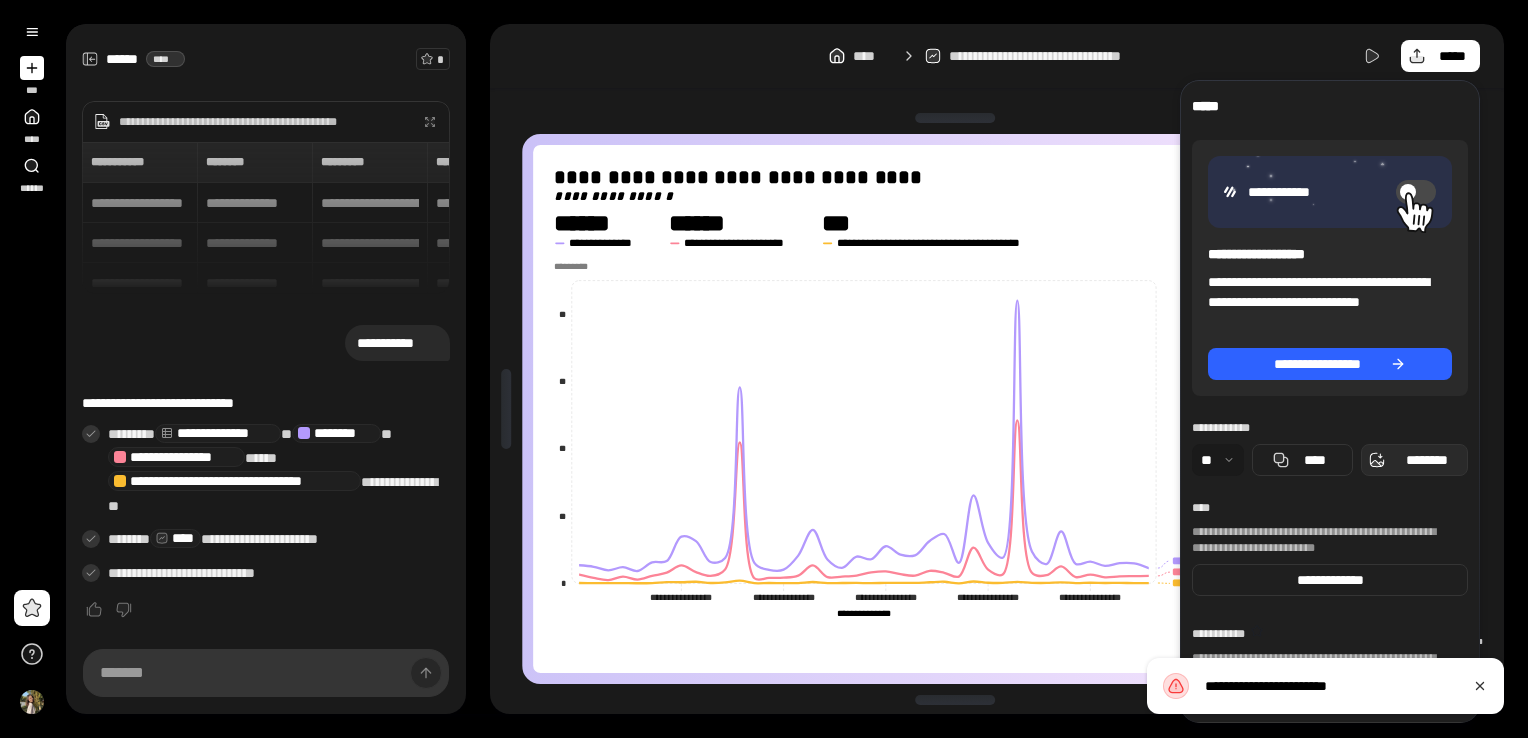 click on "********" at bounding box center (1426, 460) 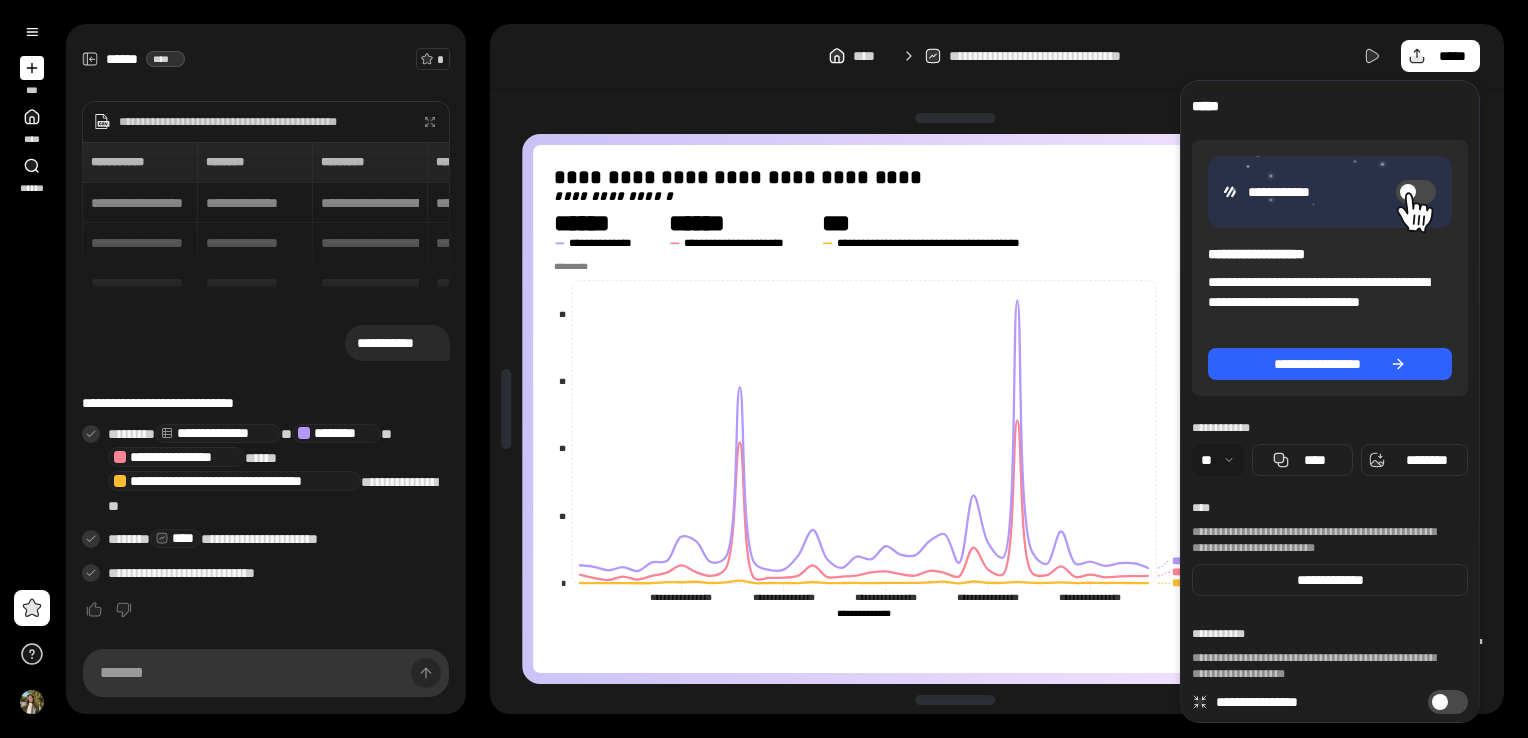 click on "*****" at bounding box center (1325, 106) 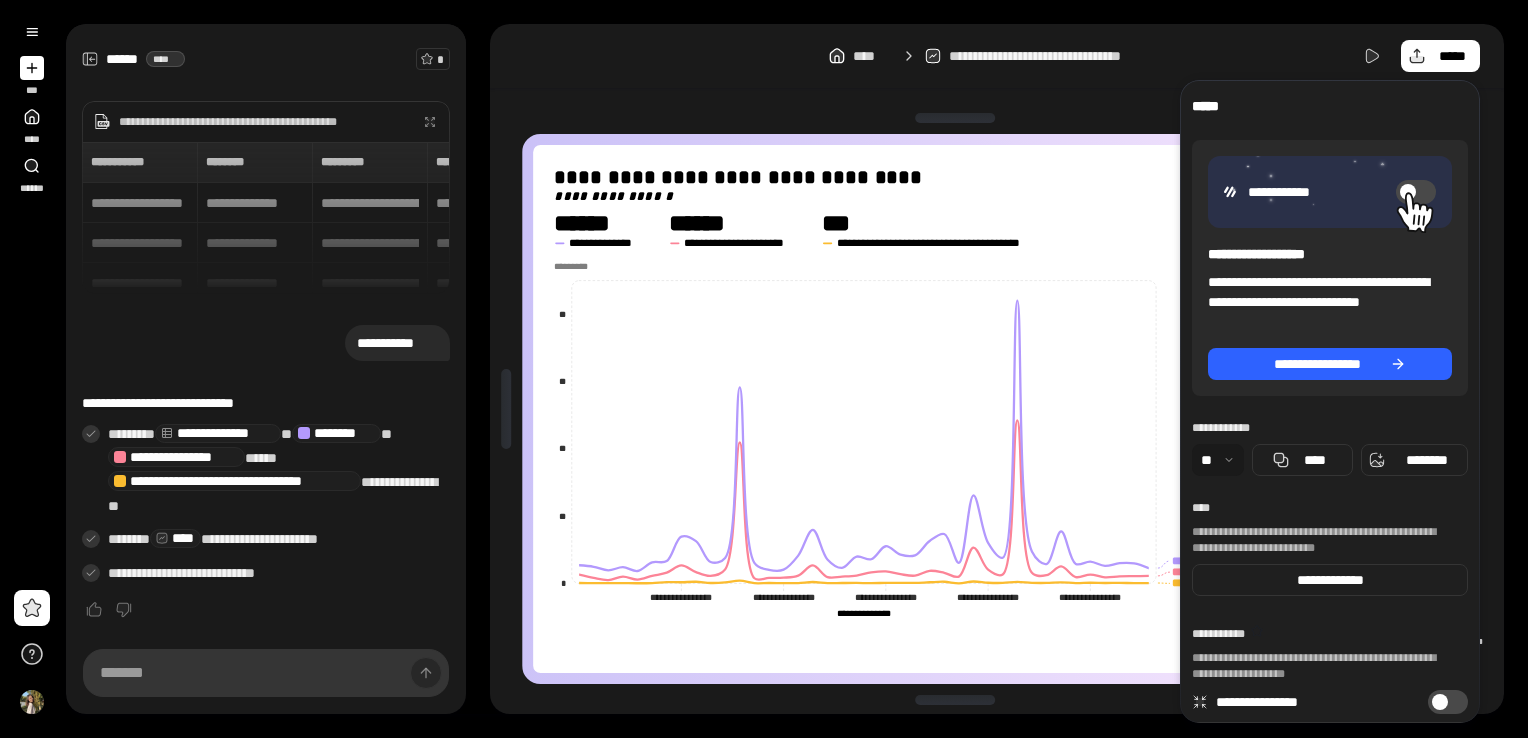 click at bounding box center (955, 118) 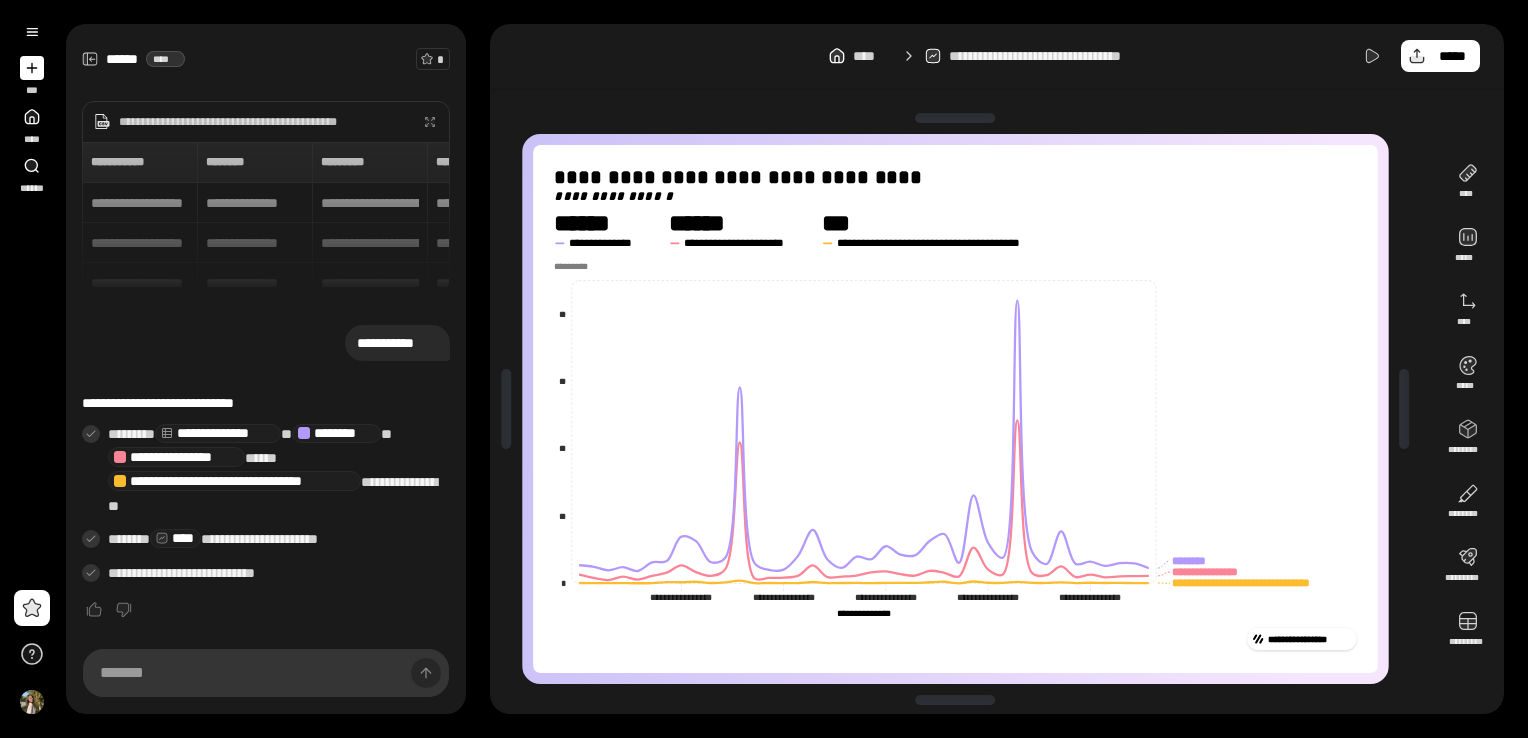 click on "**********" at bounding box center (997, 369) 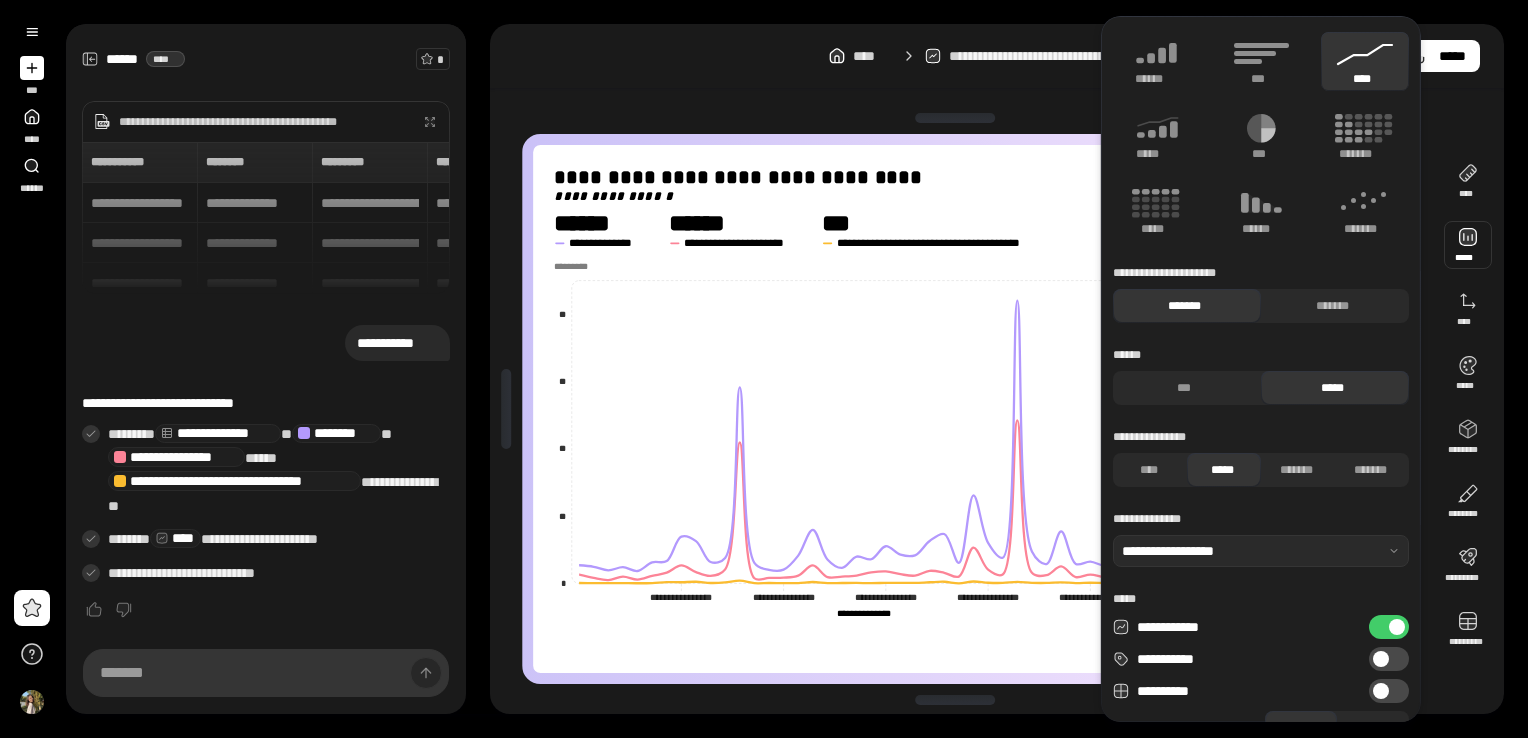 click on "**********" at bounding box center [1389, 659] 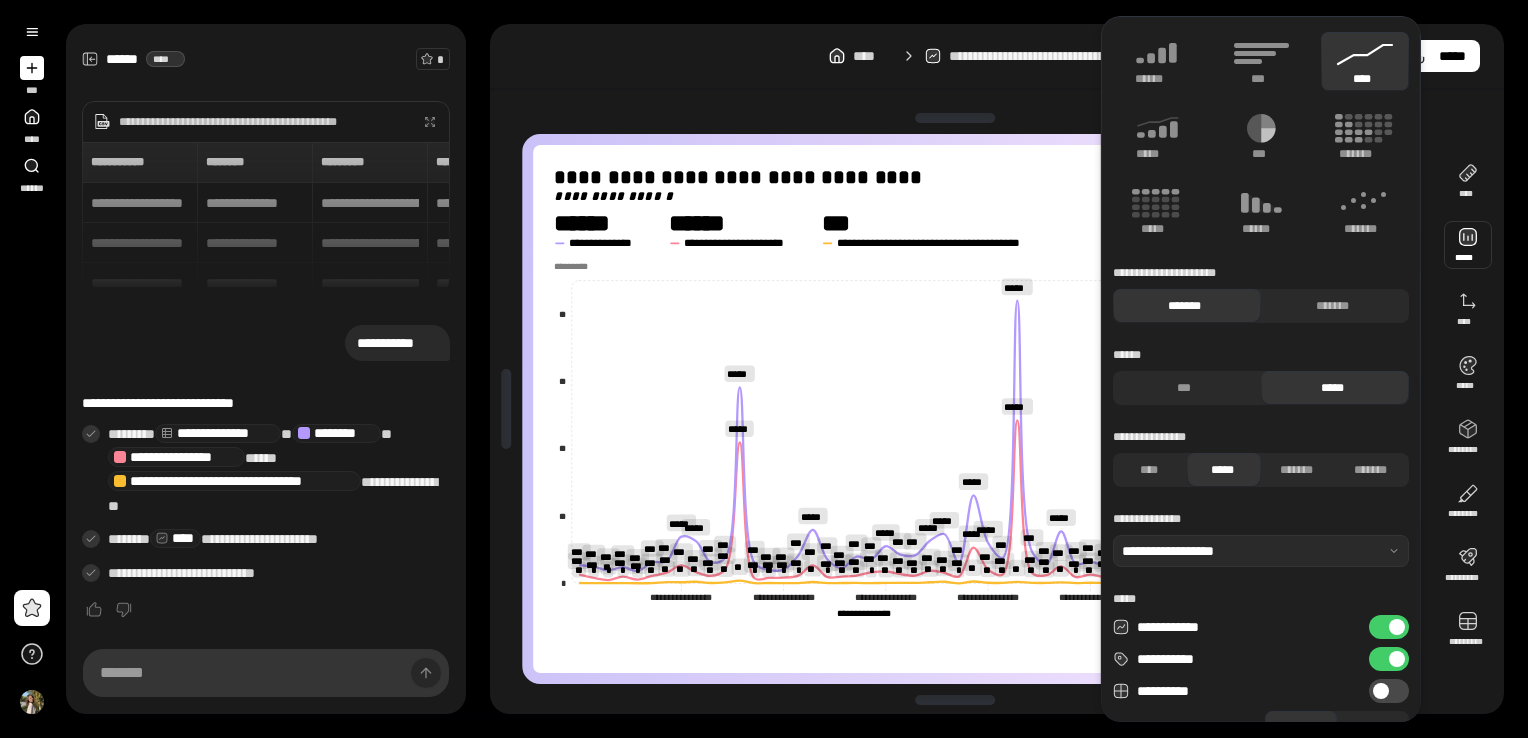 click at bounding box center (1397, 659) 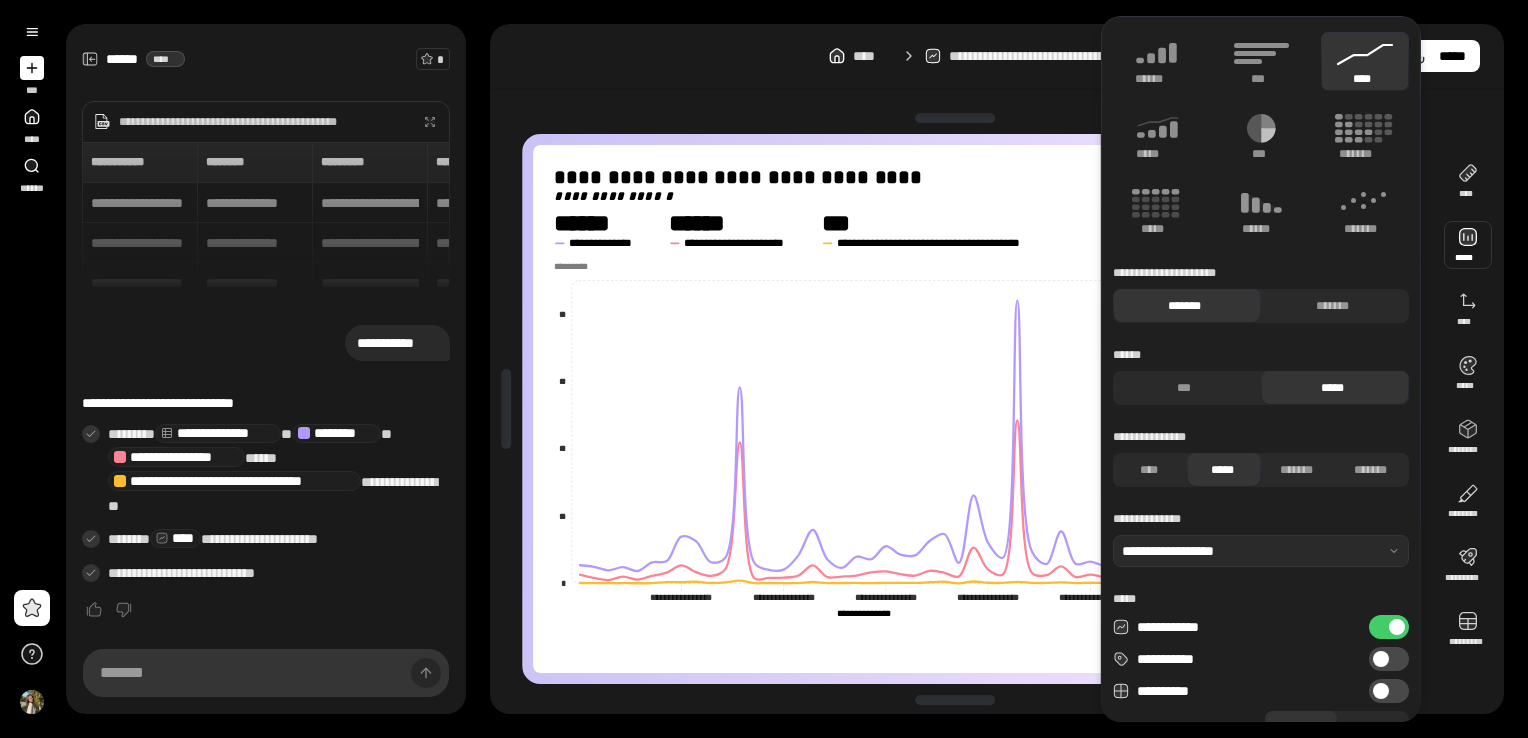 click on "**********" at bounding box center (1389, 659) 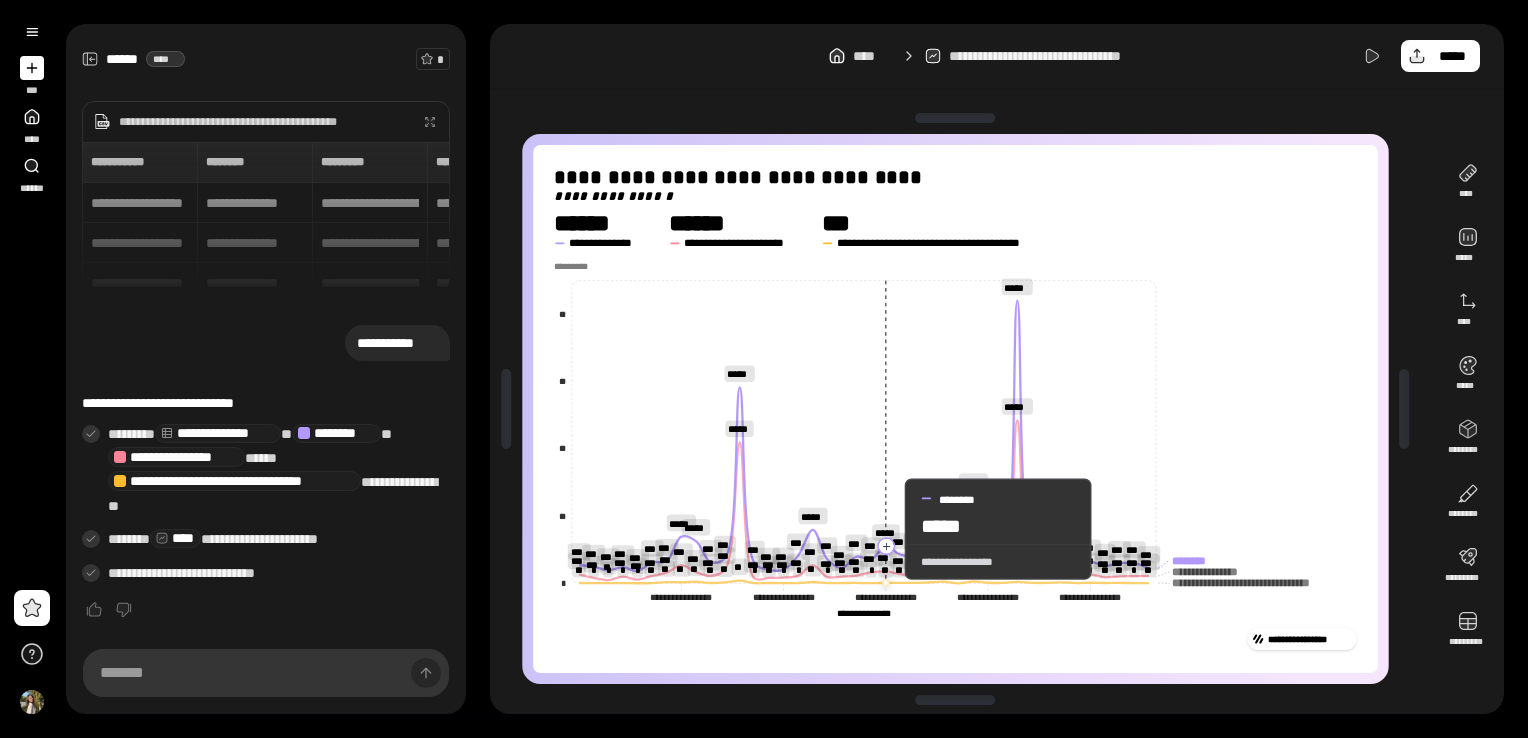 click 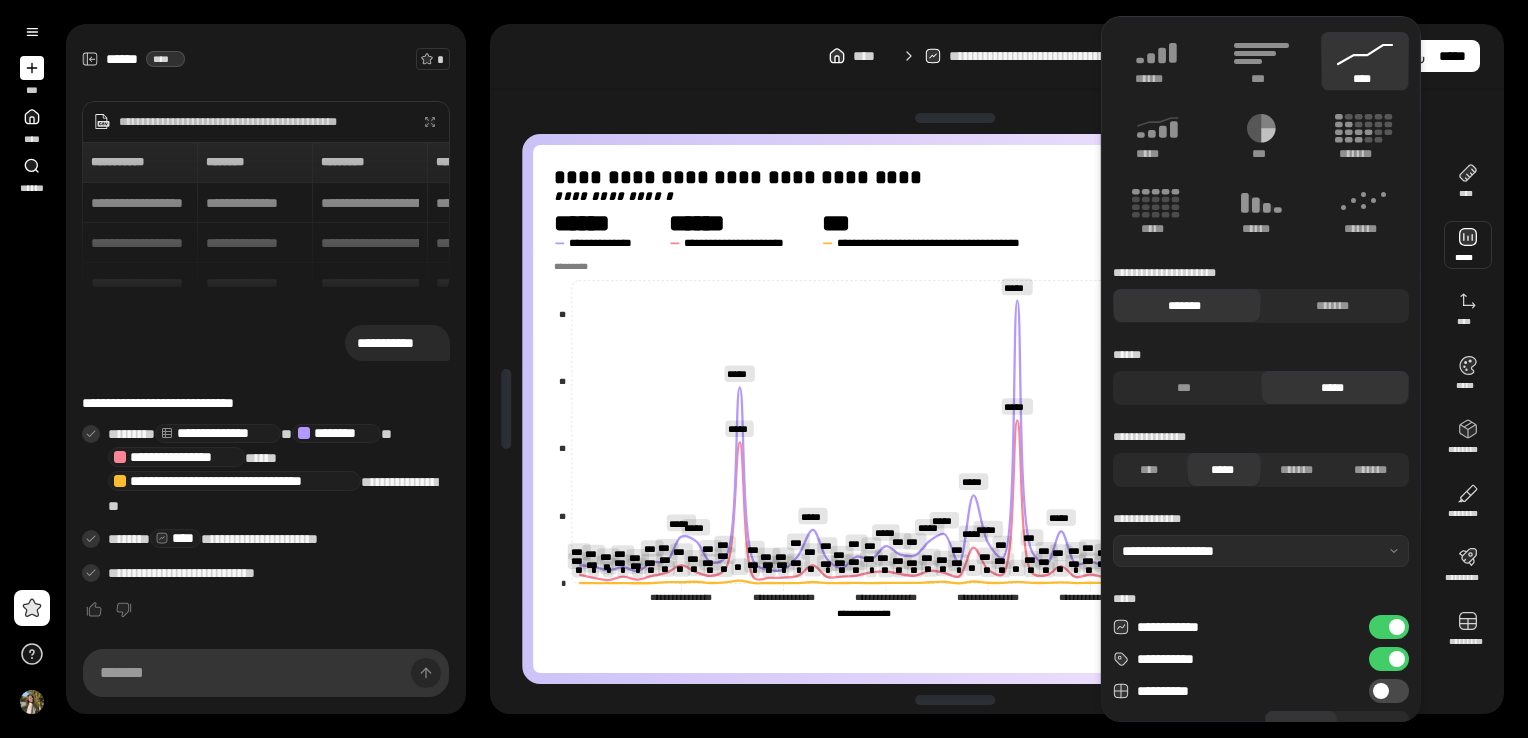 click at bounding box center (1397, 659) 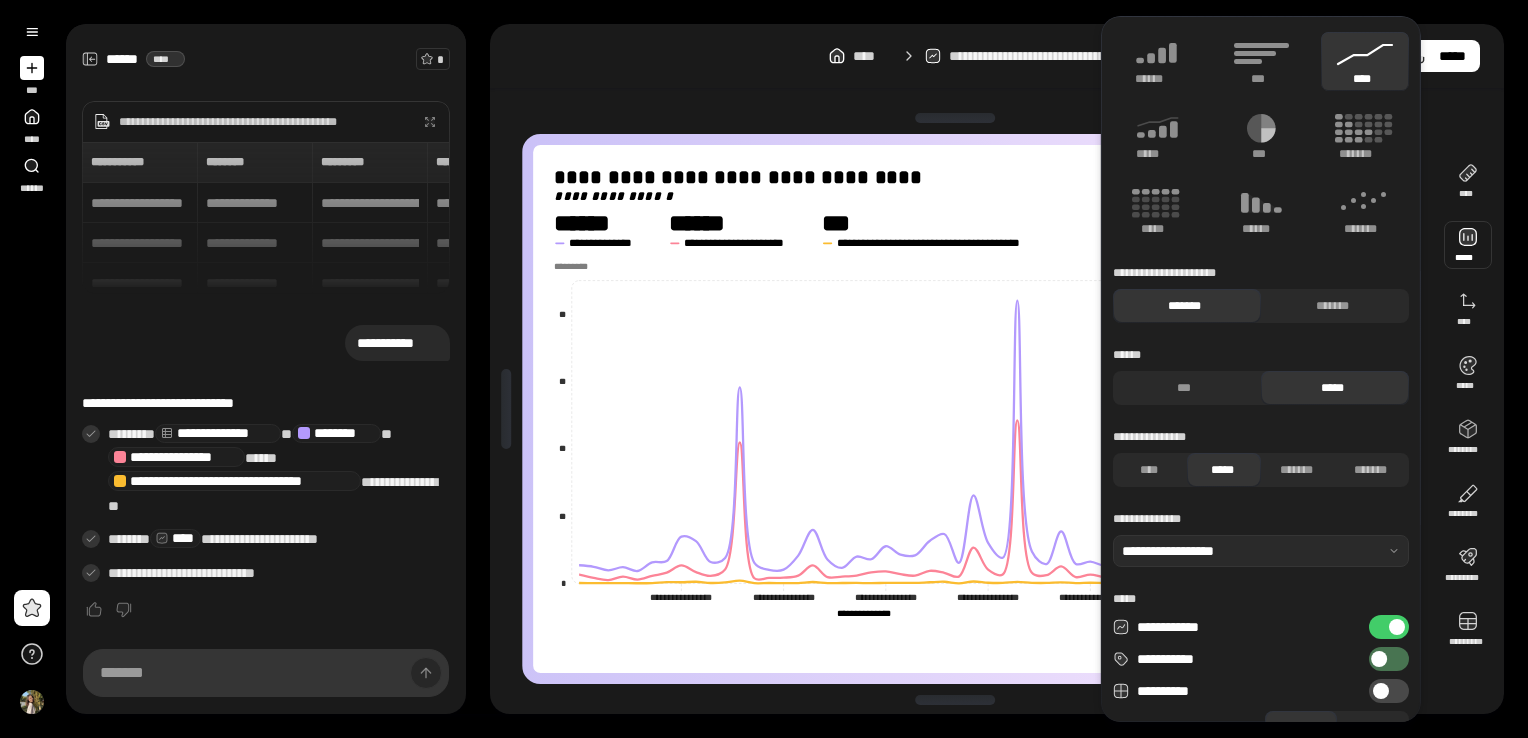 click on "**********" at bounding box center [1389, 659] 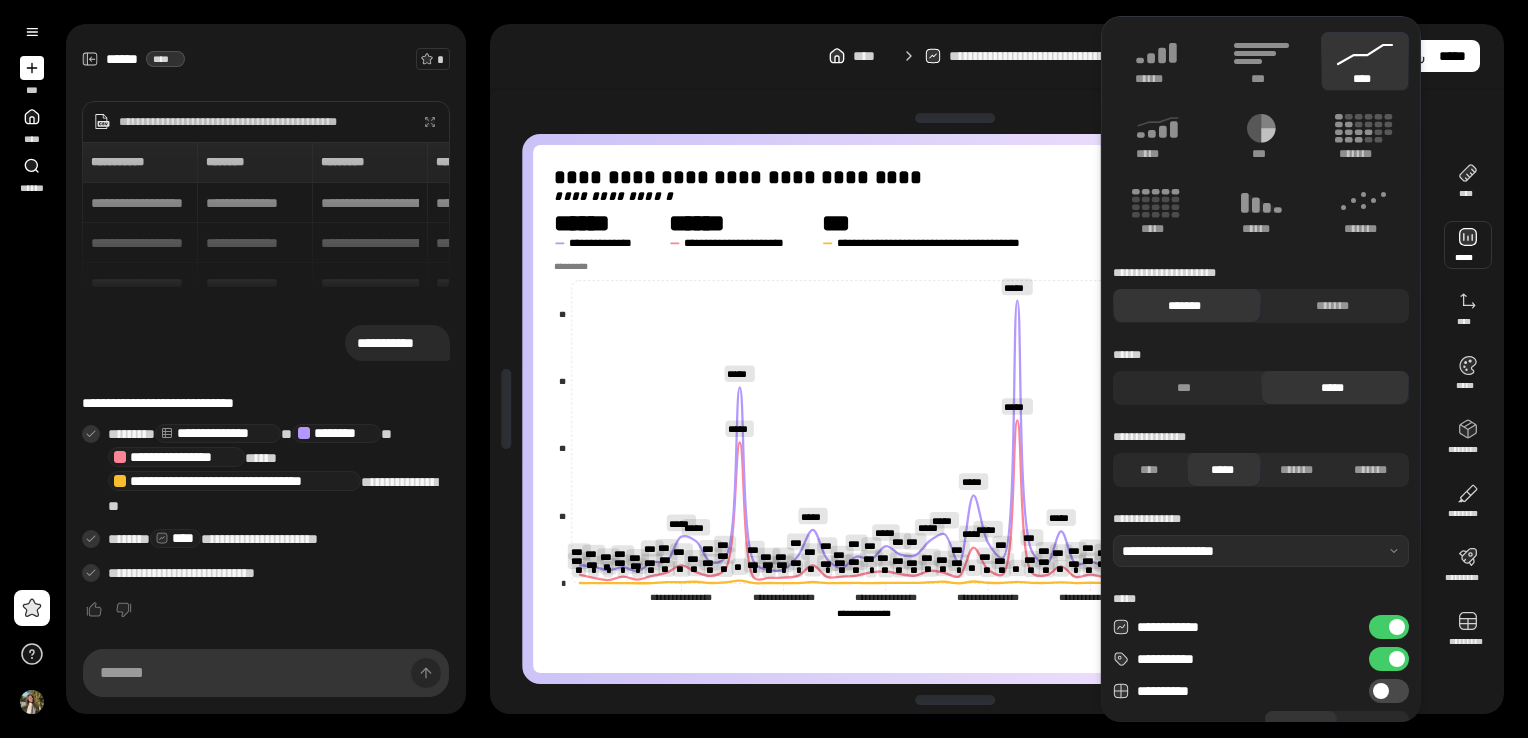 click at bounding box center [1397, 659] 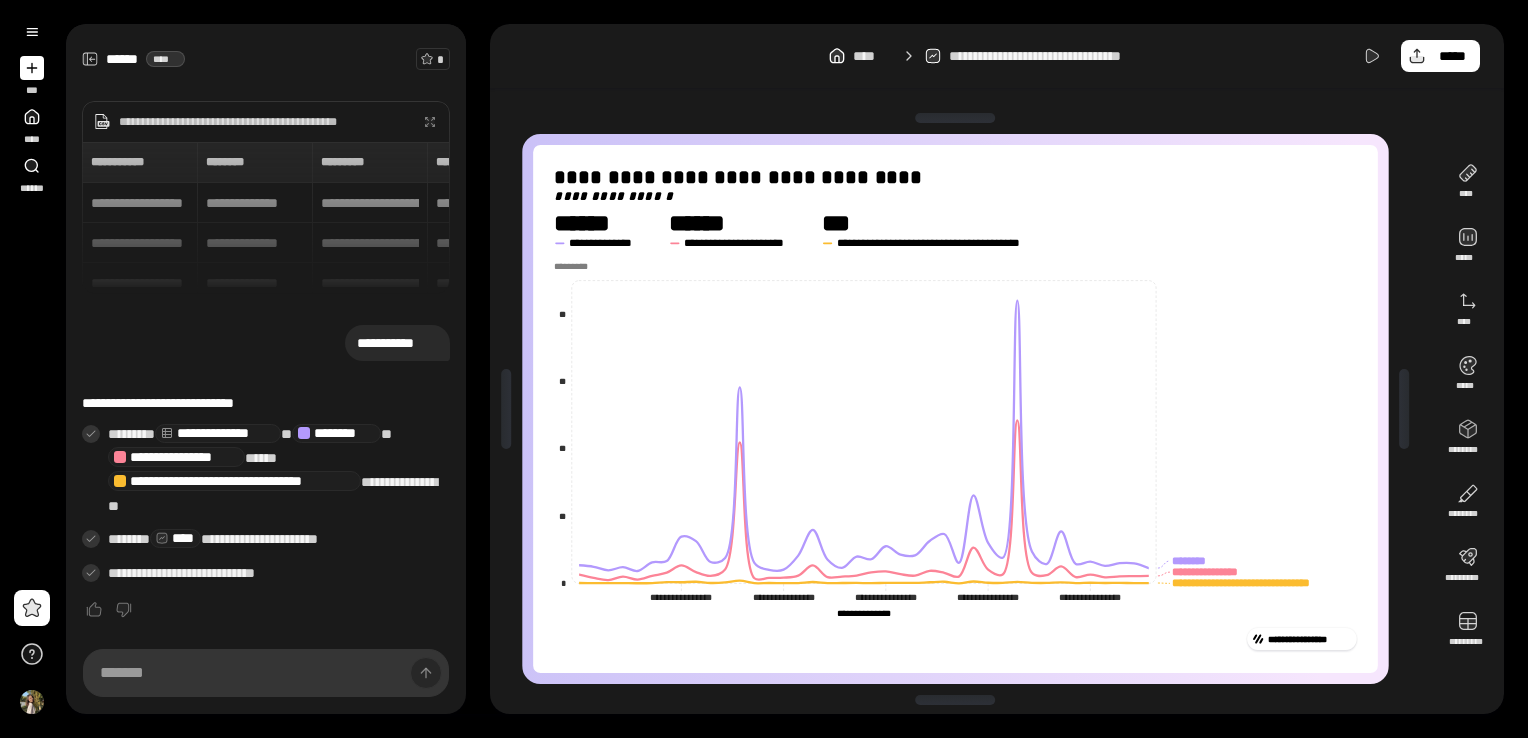 click at bounding box center (32, 68) 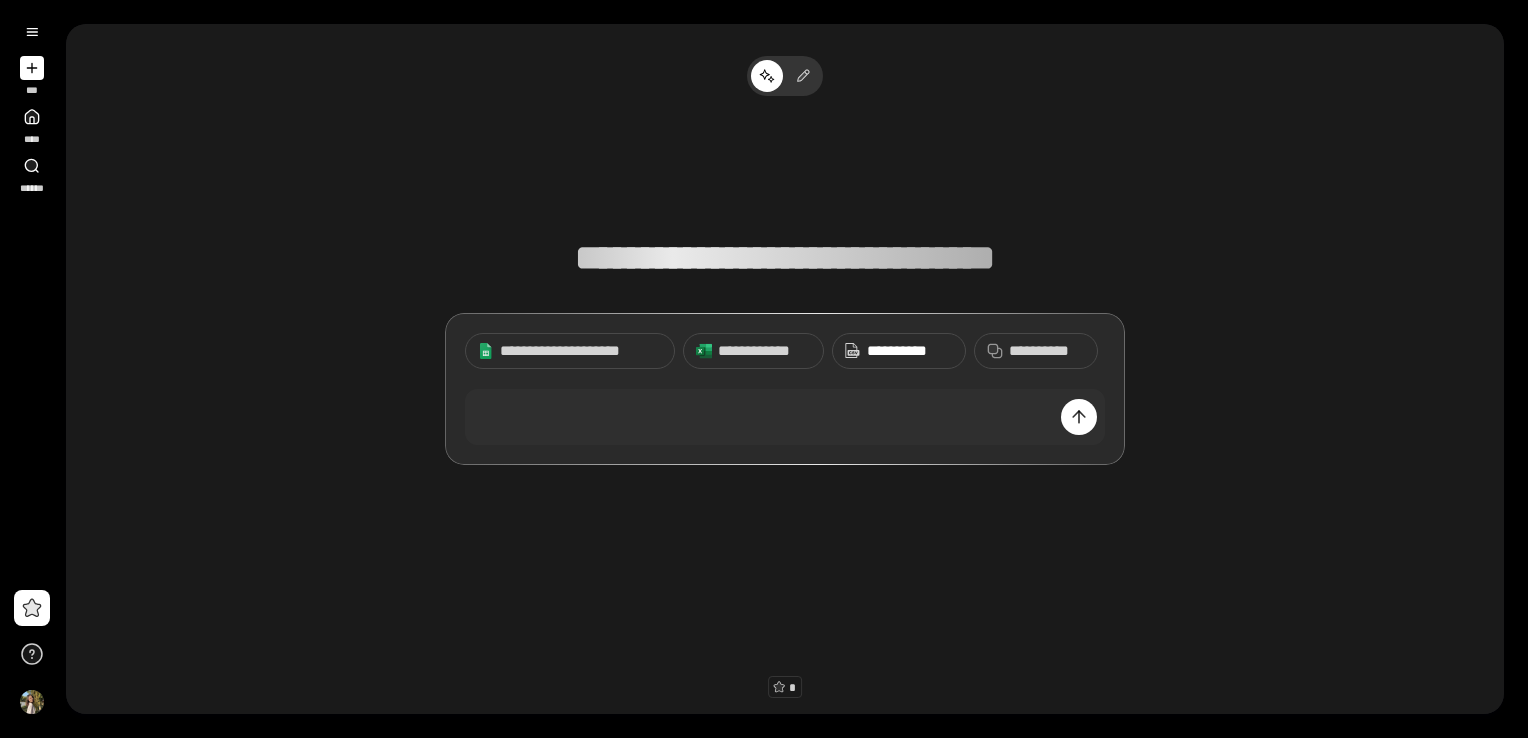 click on "**********" at bounding box center [910, 351] 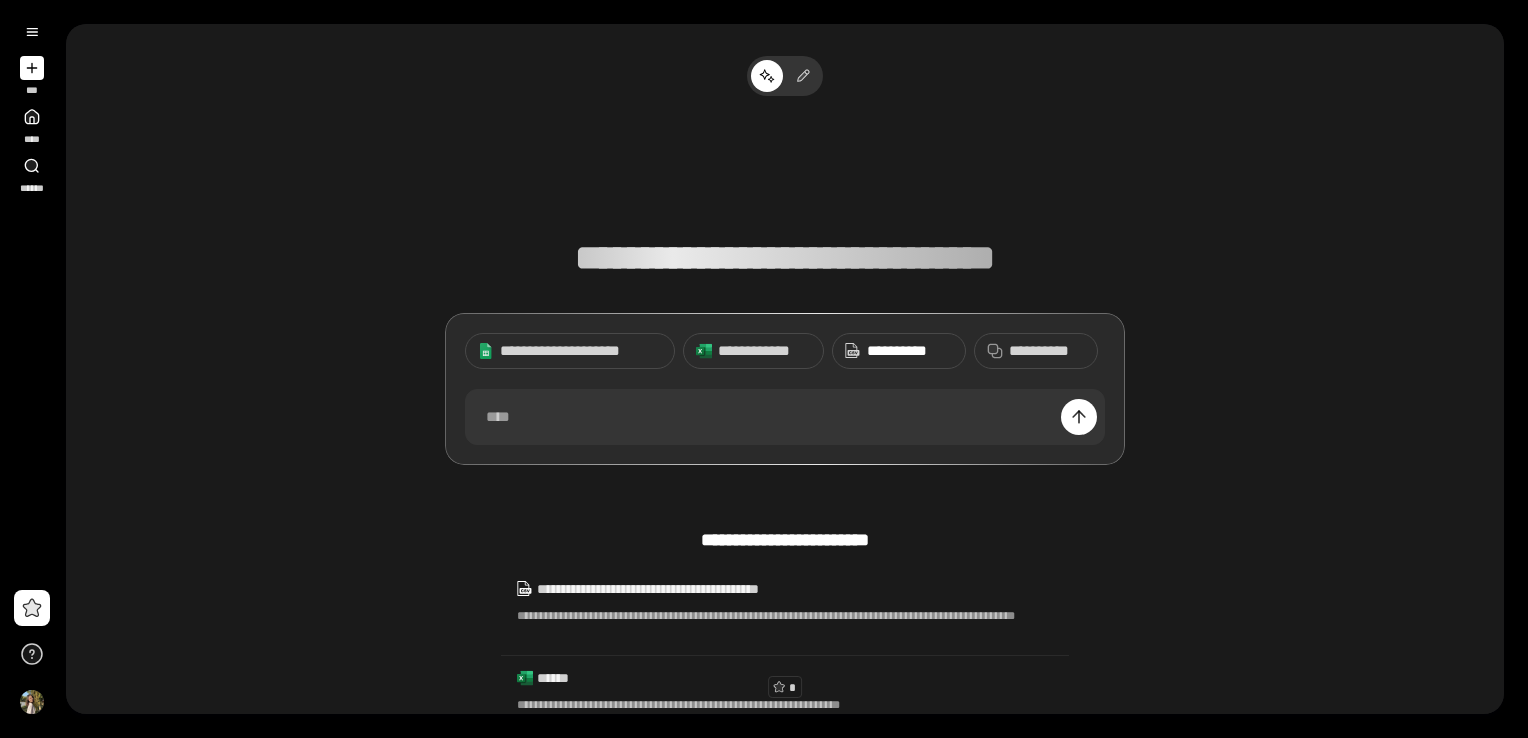 click on "**********" at bounding box center [910, 351] 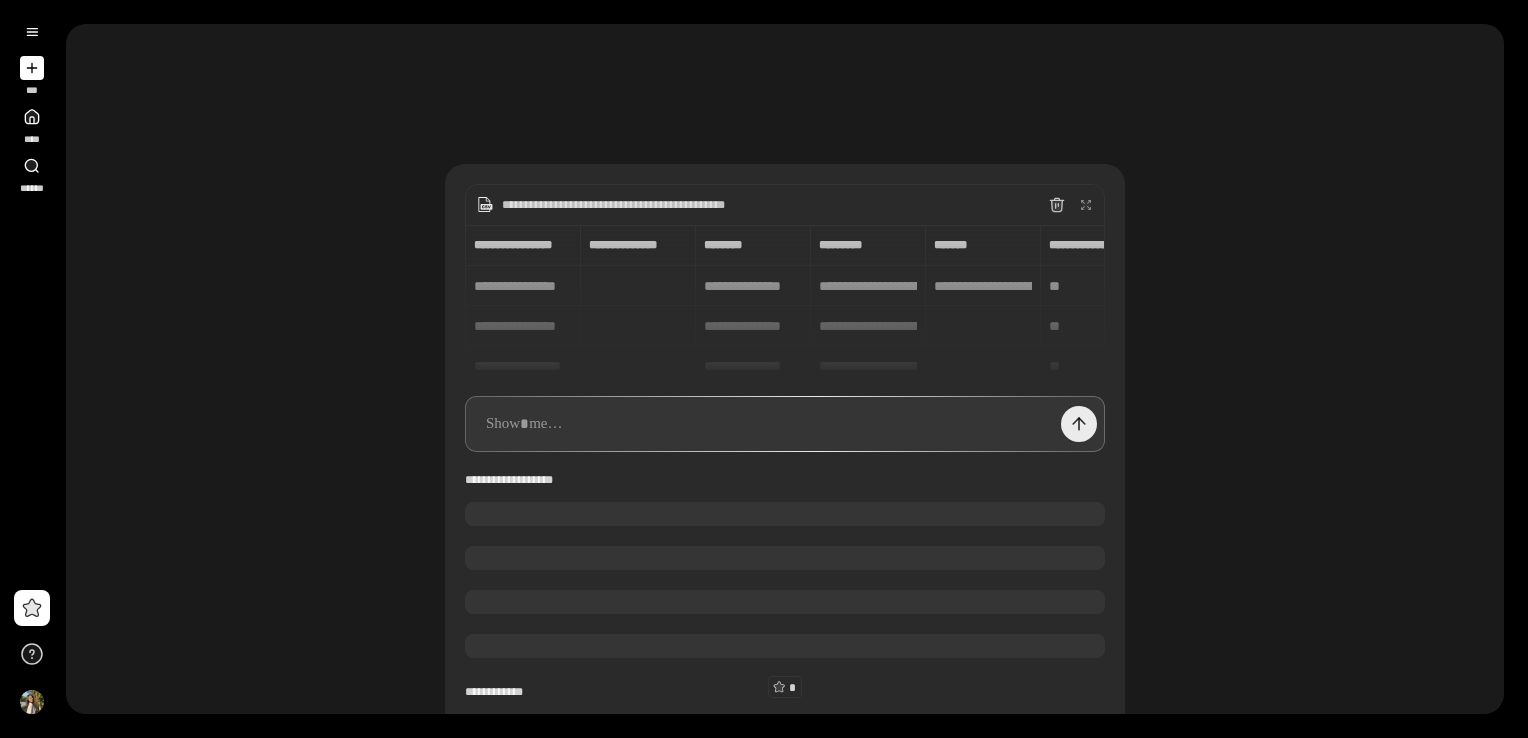 click at bounding box center [1079, 424] 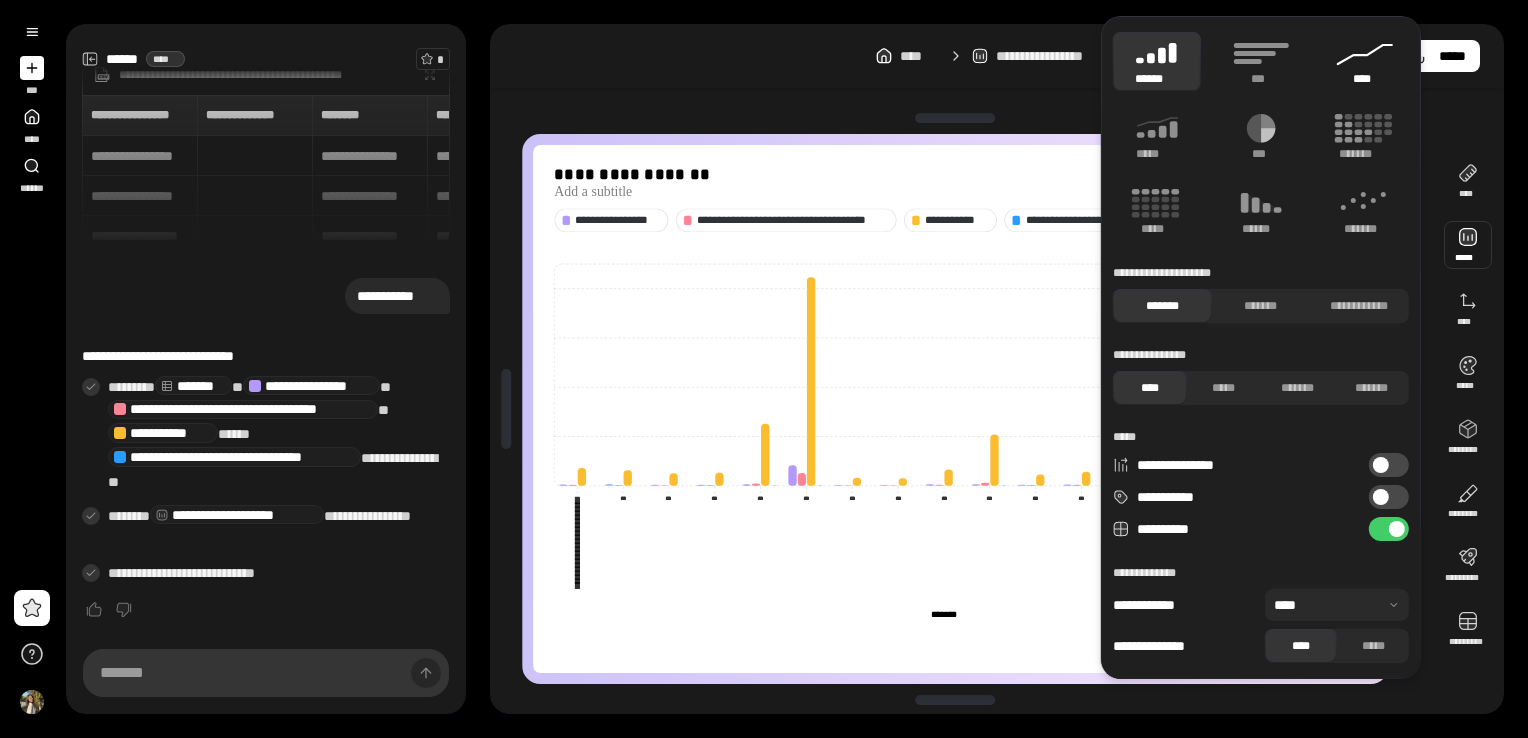 click 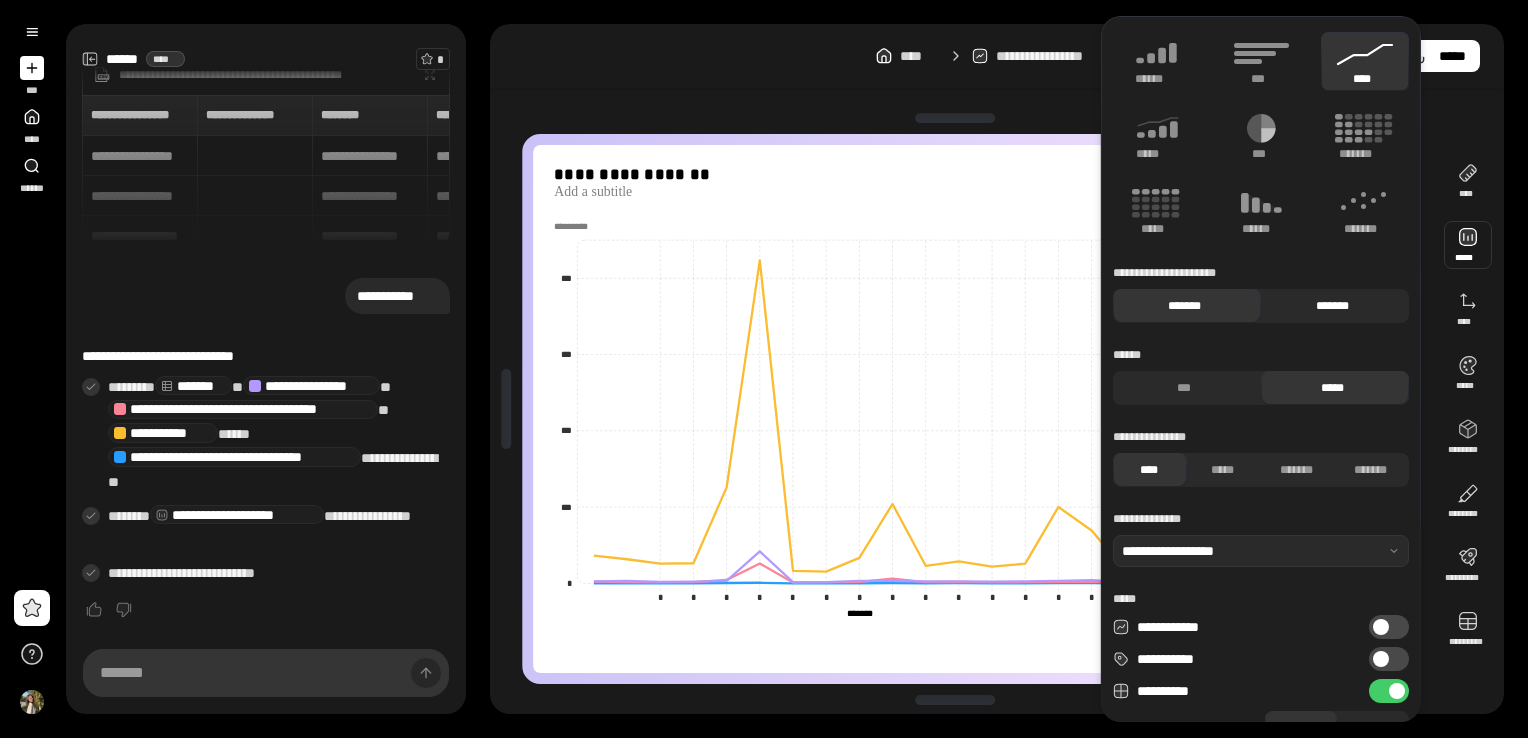 click on "*******" at bounding box center [1332, 306] 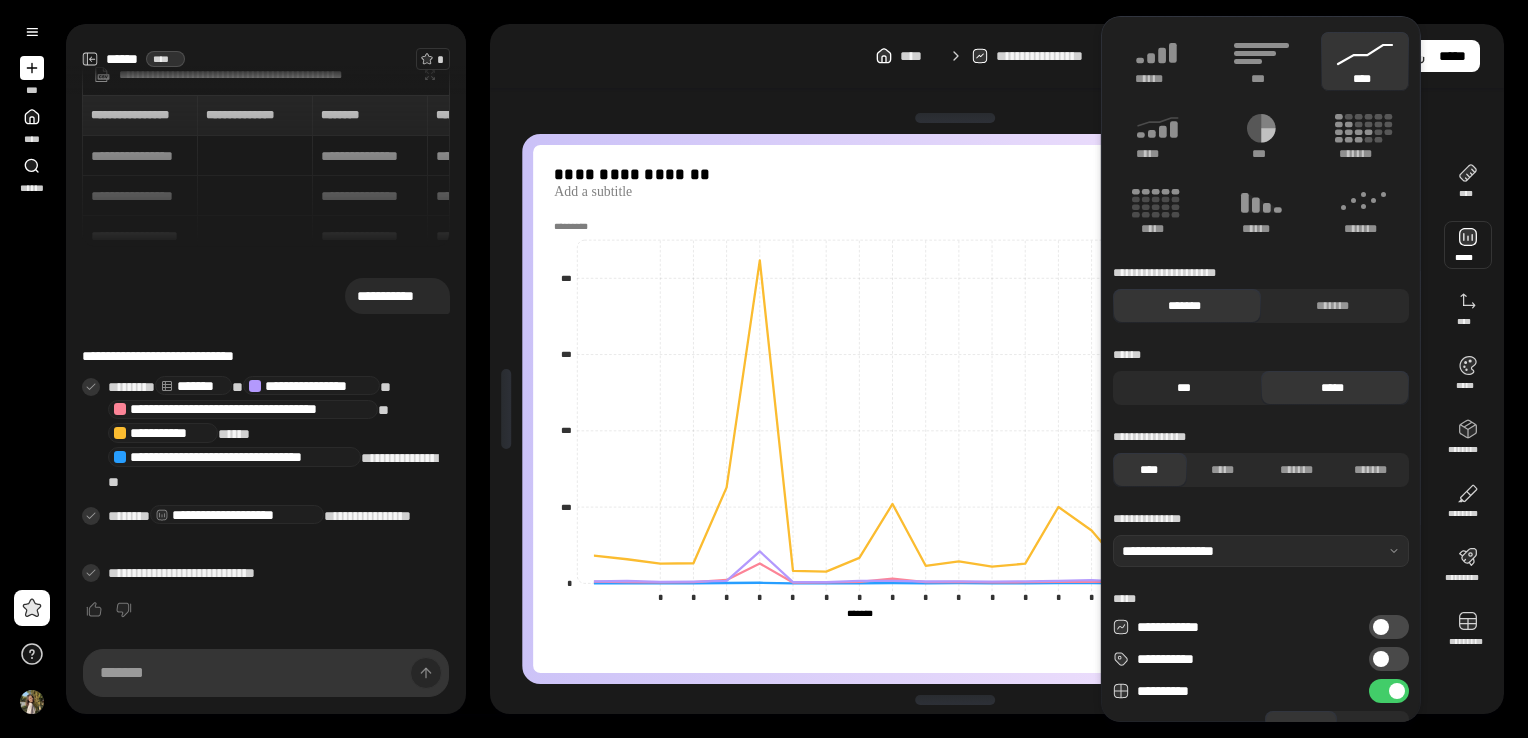 click on "***" at bounding box center [1184, 388] 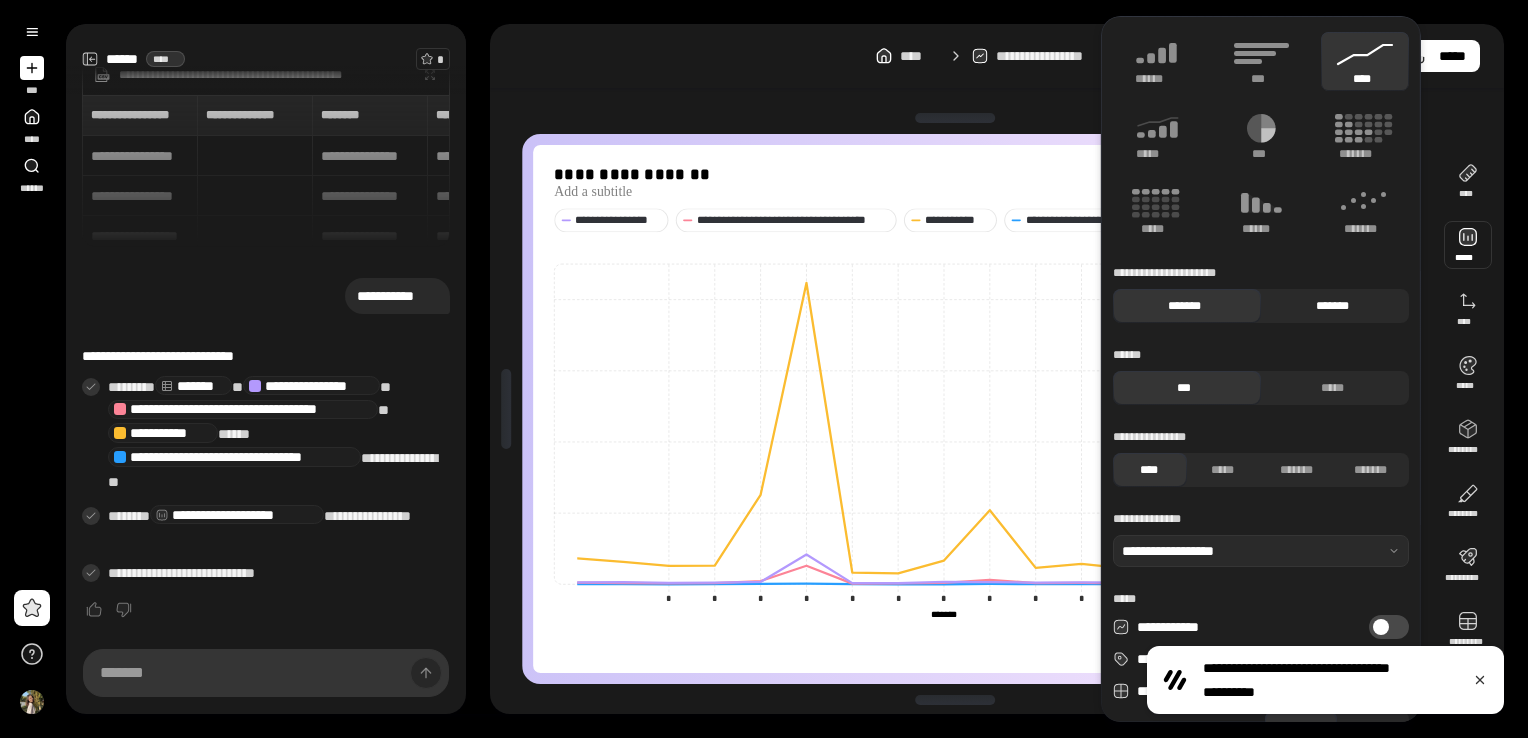click on "*******" at bounding box center [1332, 306] 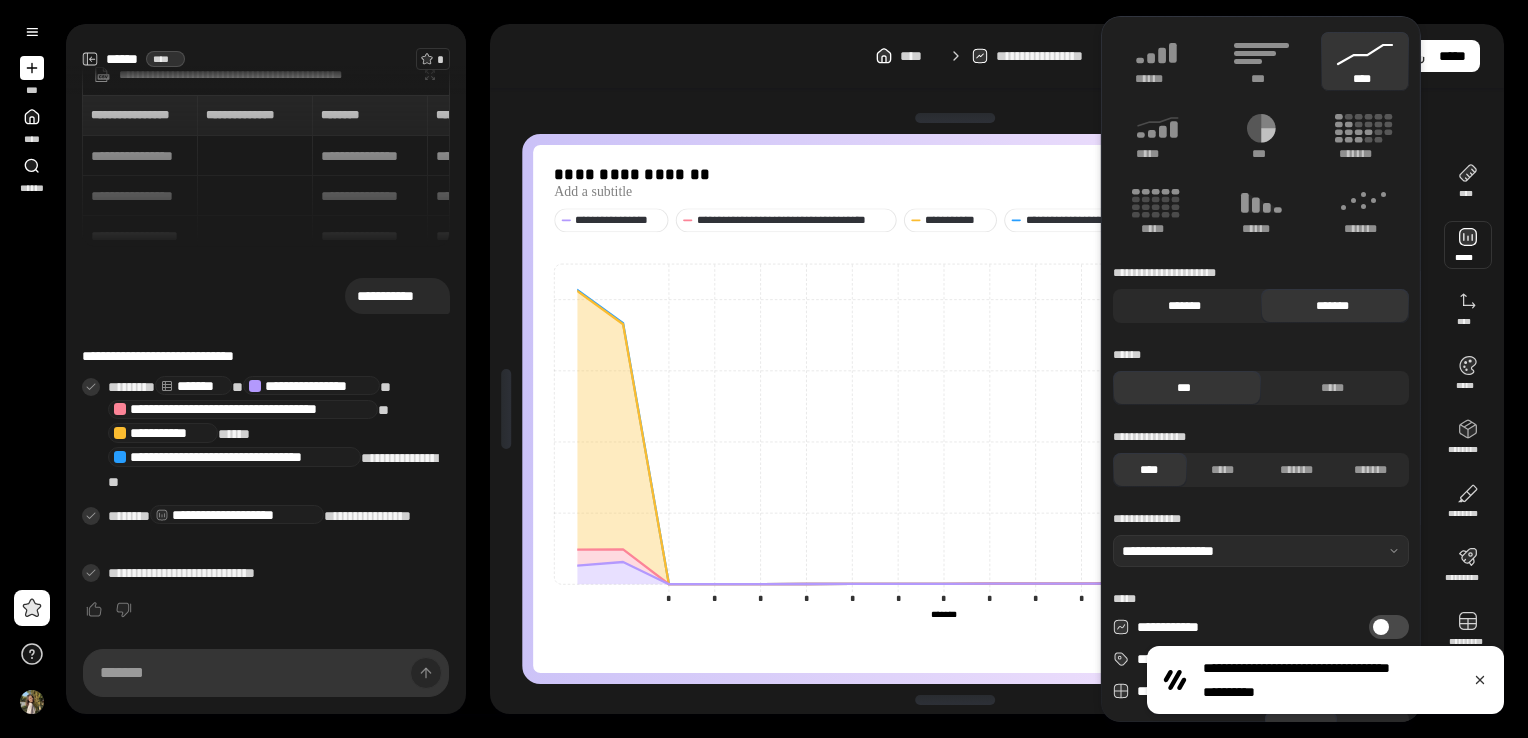 click on "*******" at bounding box center [1184, 306] 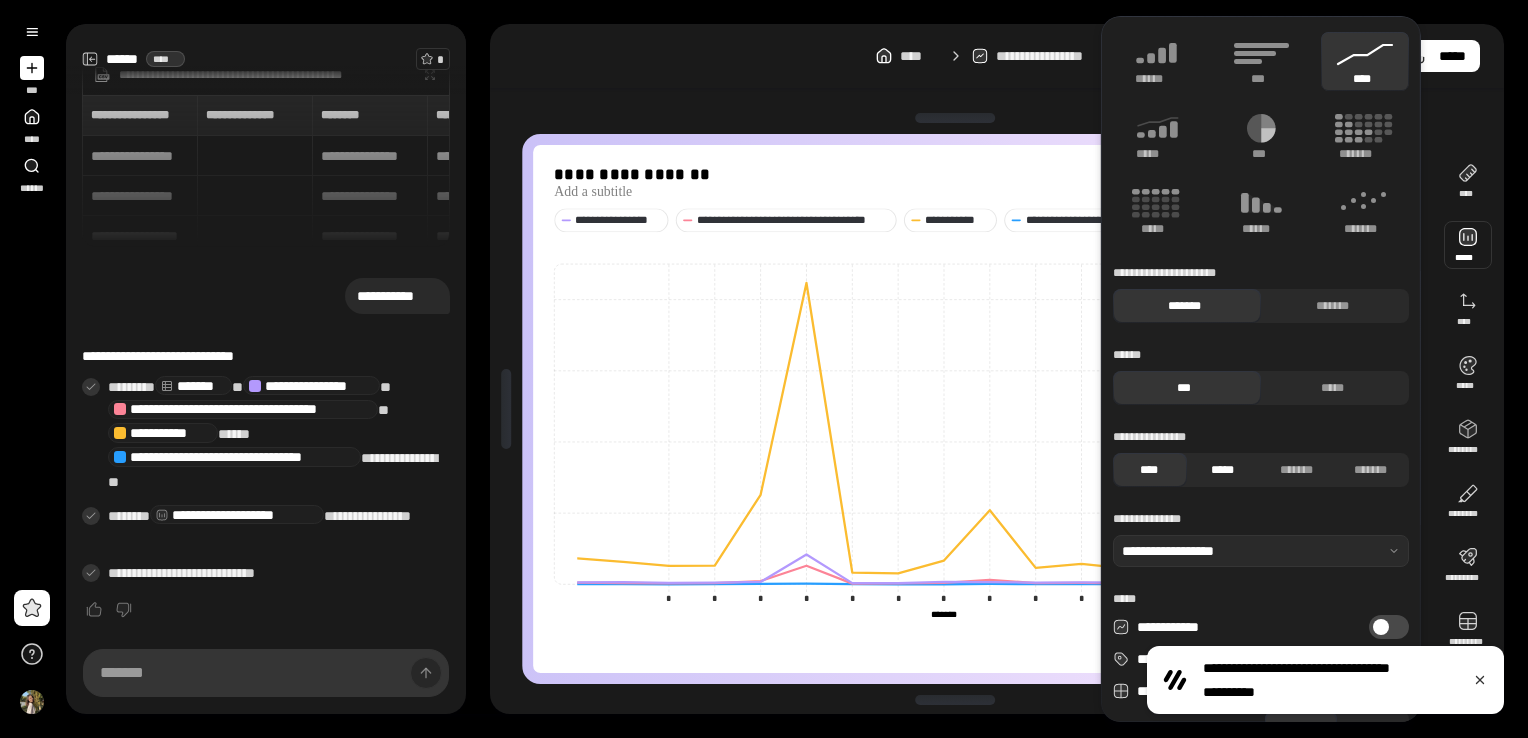 click on "*****" at bounding box center (1222, 470) 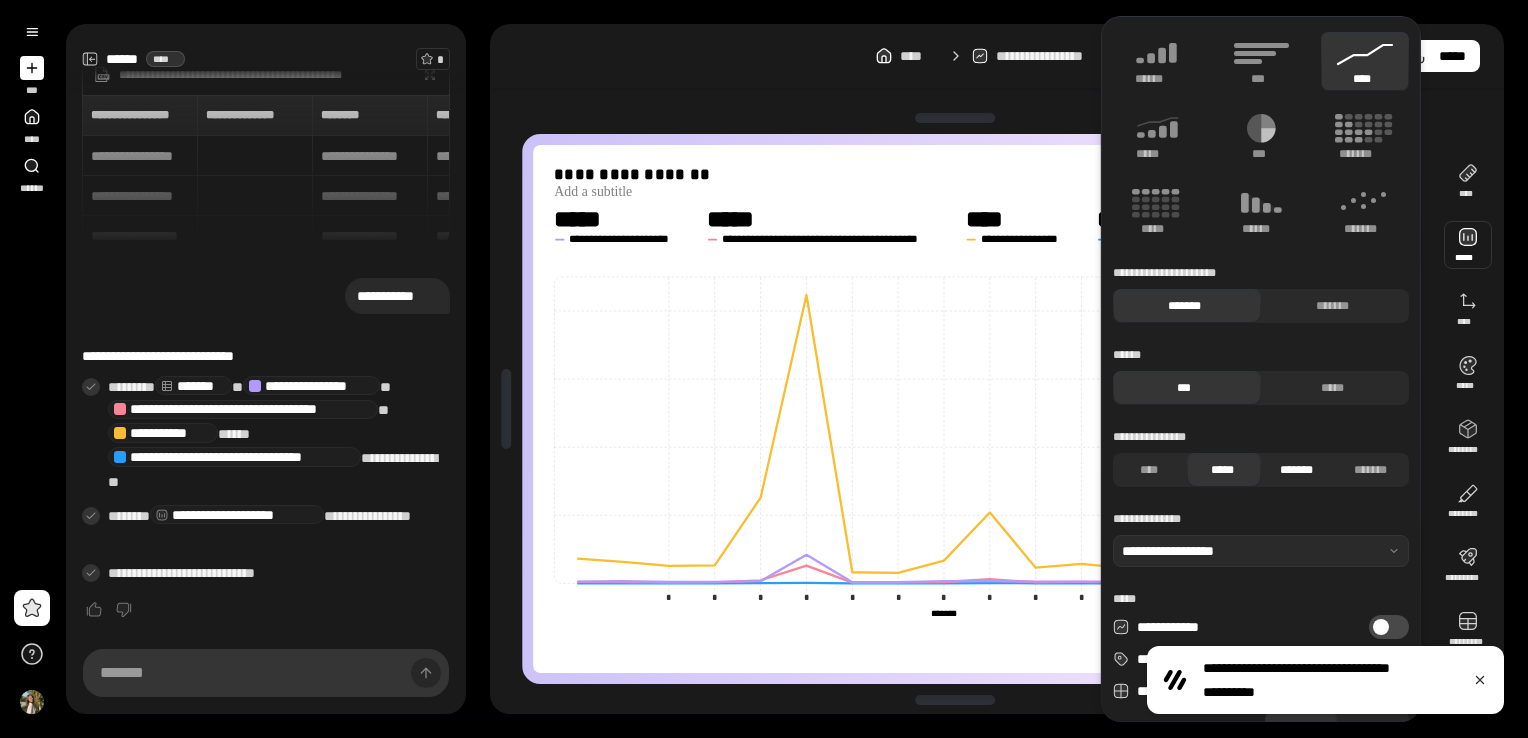 click on "*******" at bounding box center (1296, 470) 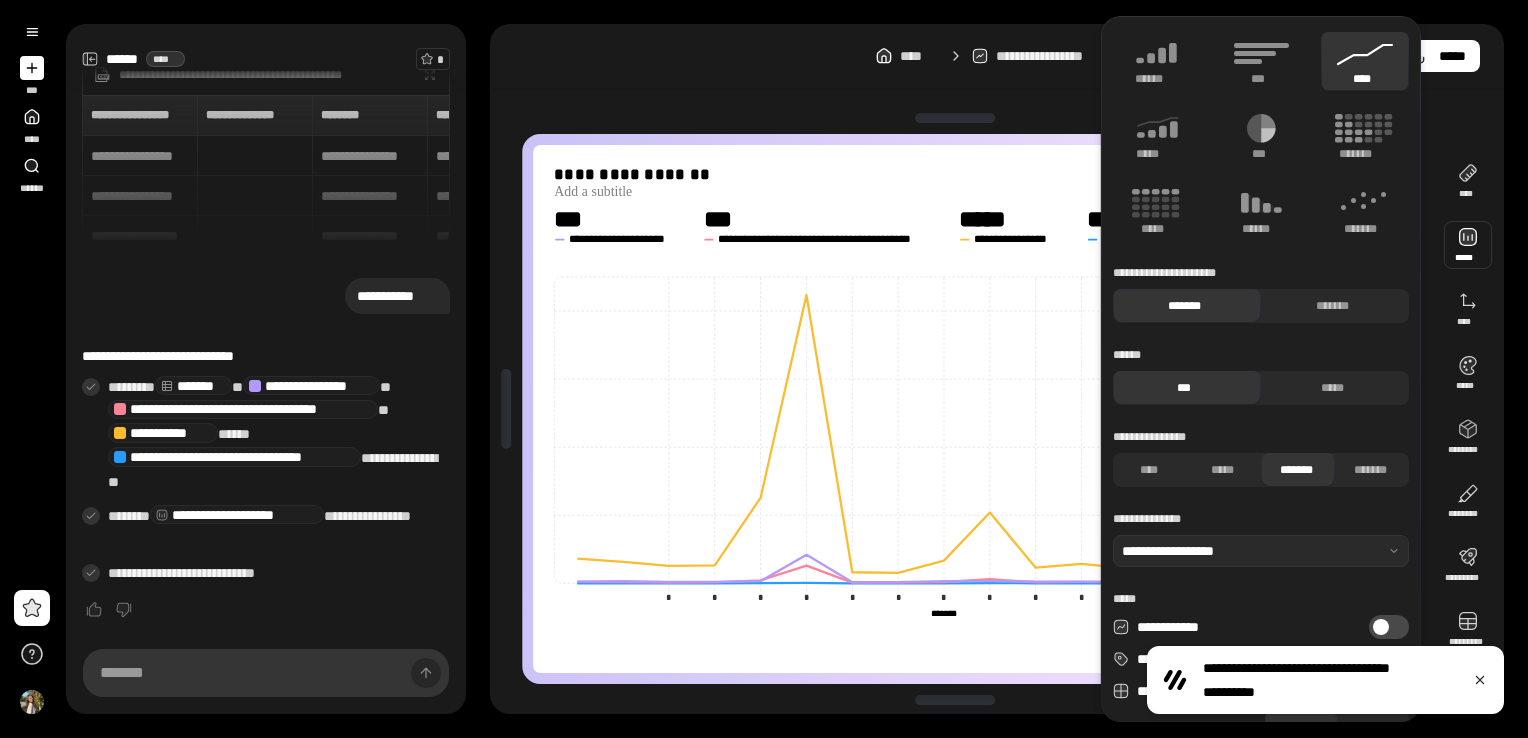 click on "*******" at bounding box center (1296, 470) 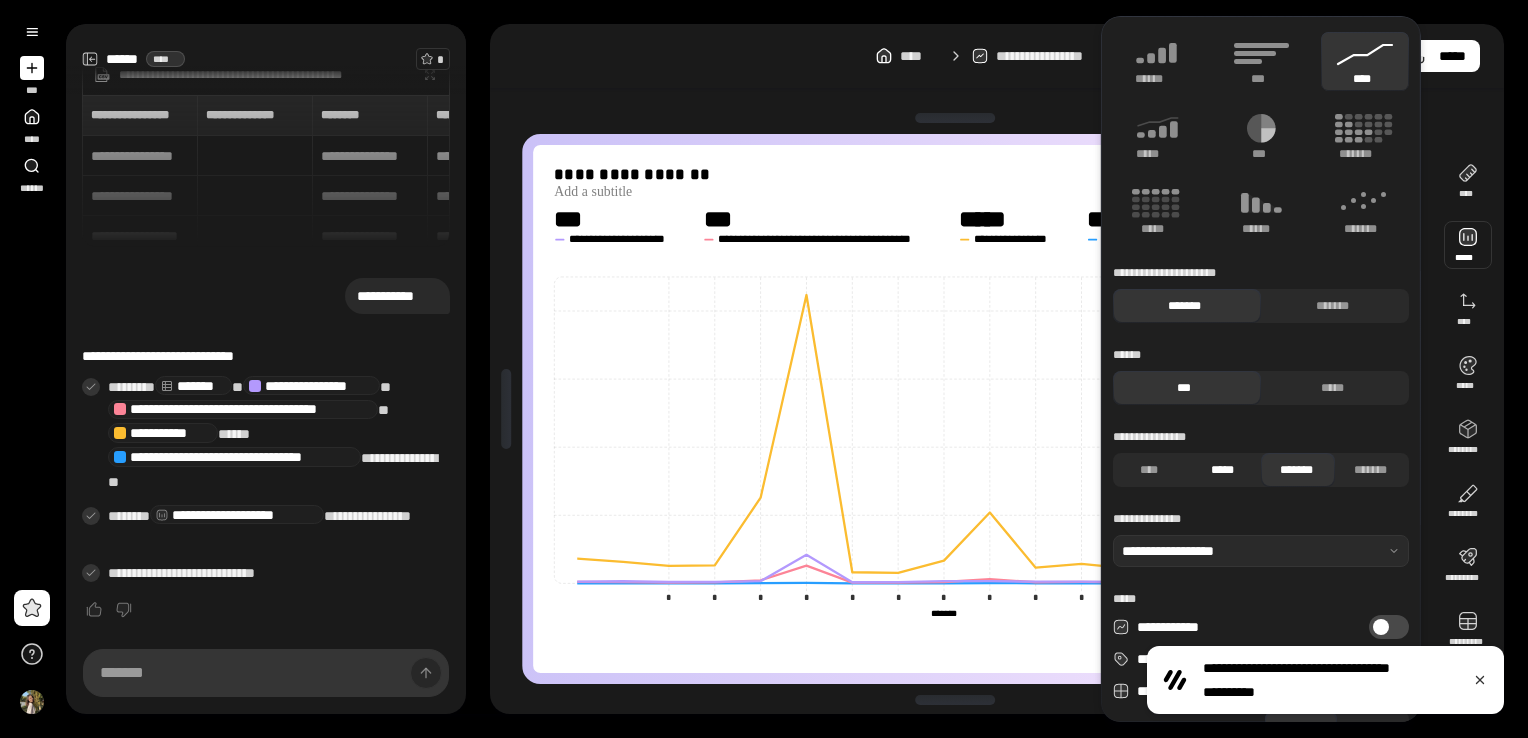 click on "*****" at bounding box center (1222, 470) 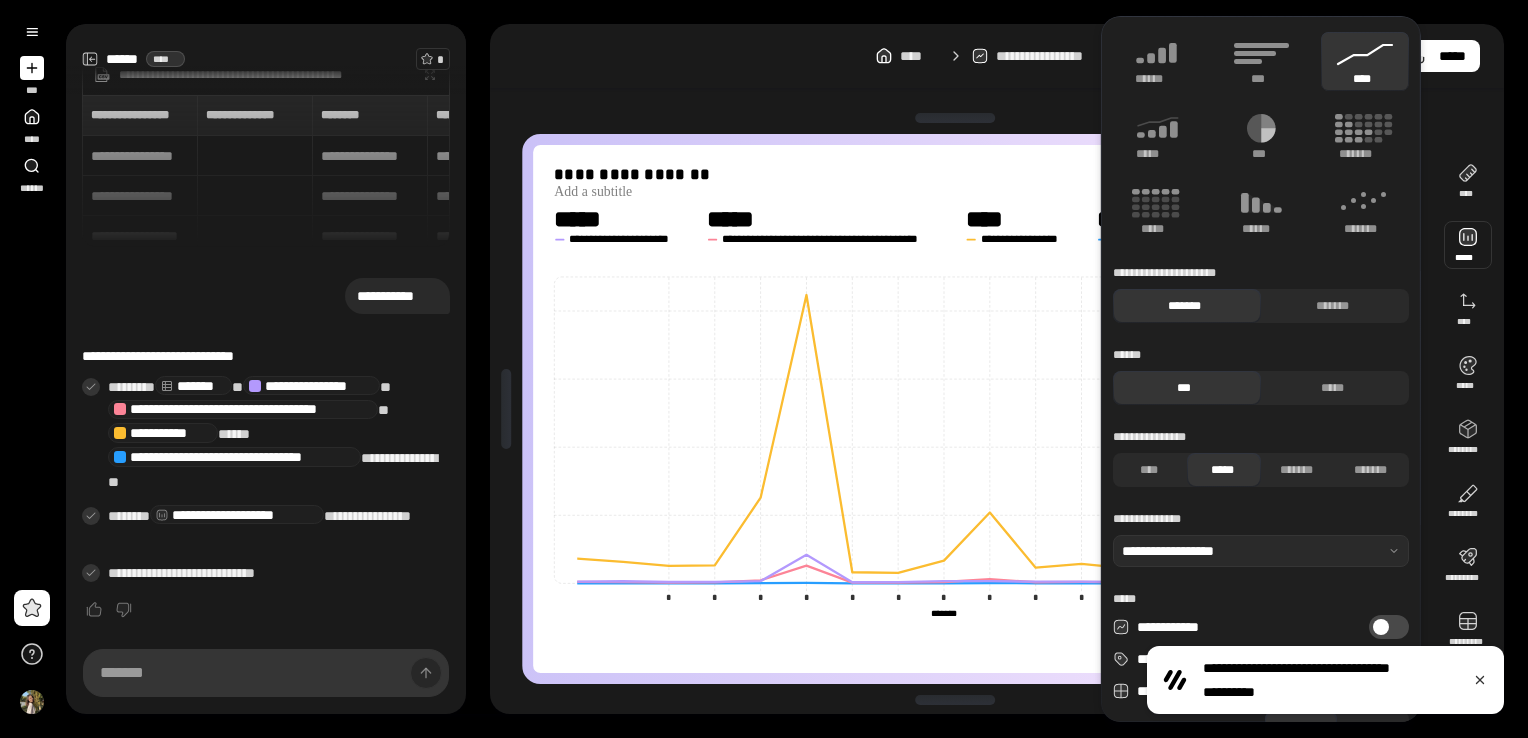 scroll, scrollTop: 160, scrollLeft: 0, axis: vertical 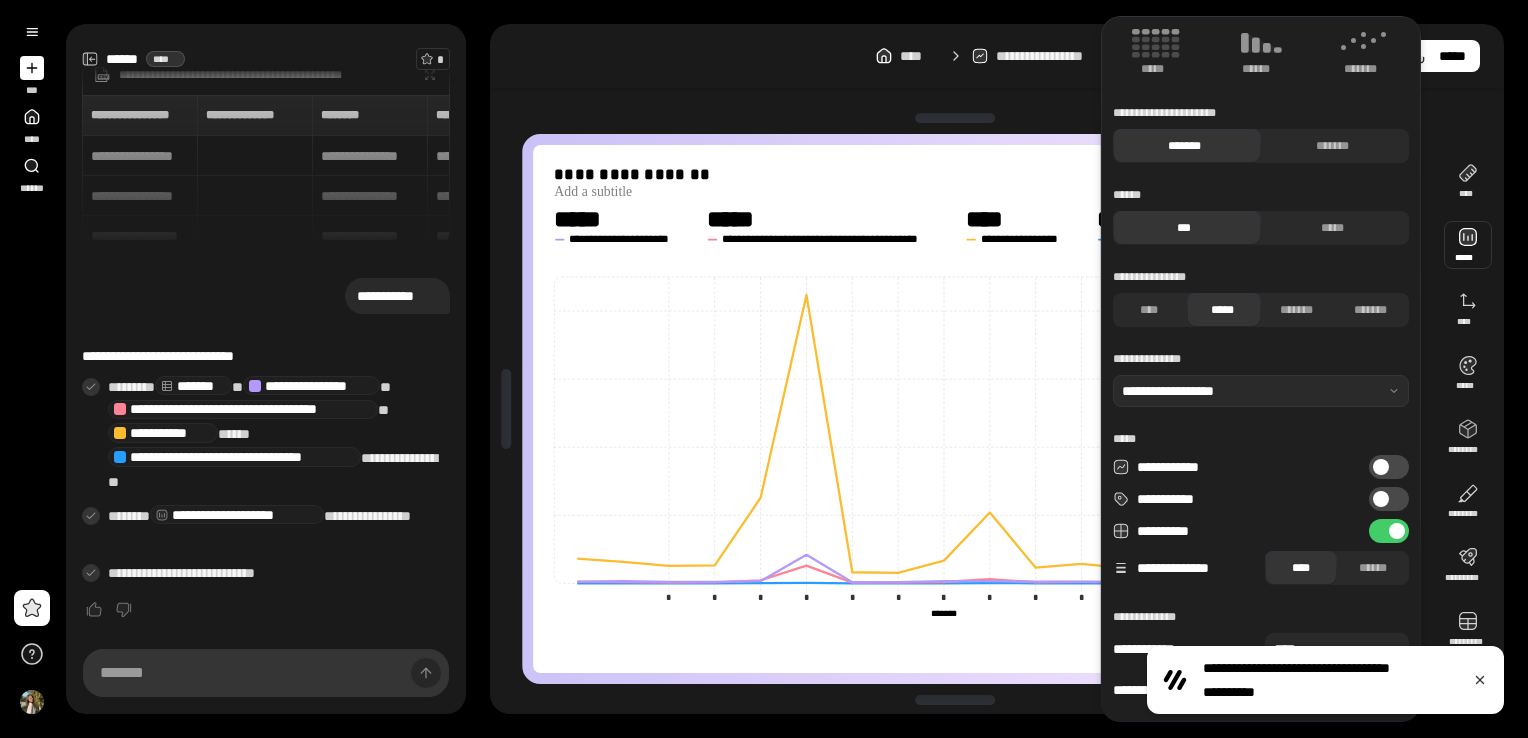 click on "**********" at bounding box center [1389, 499] 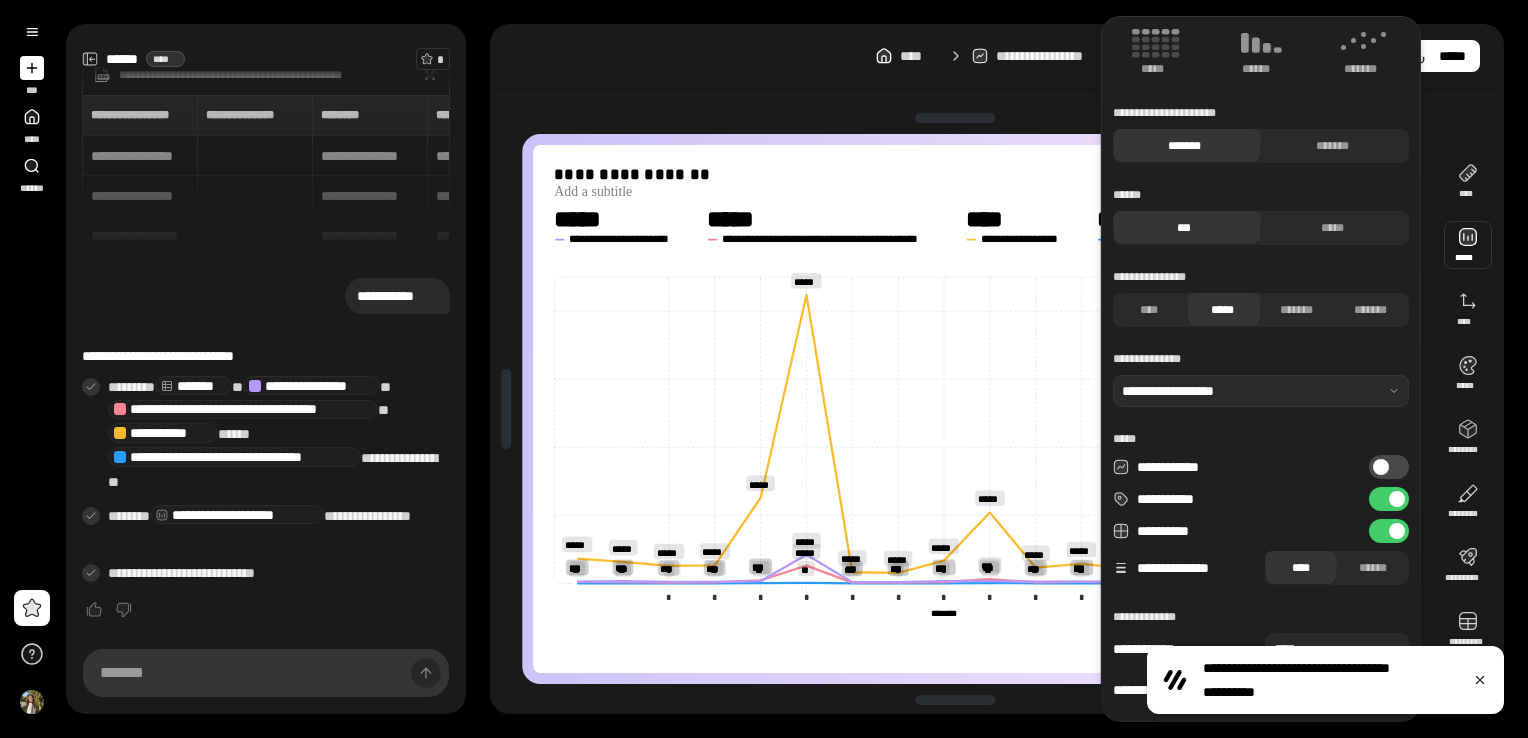click at bounding box center [1397, 499] 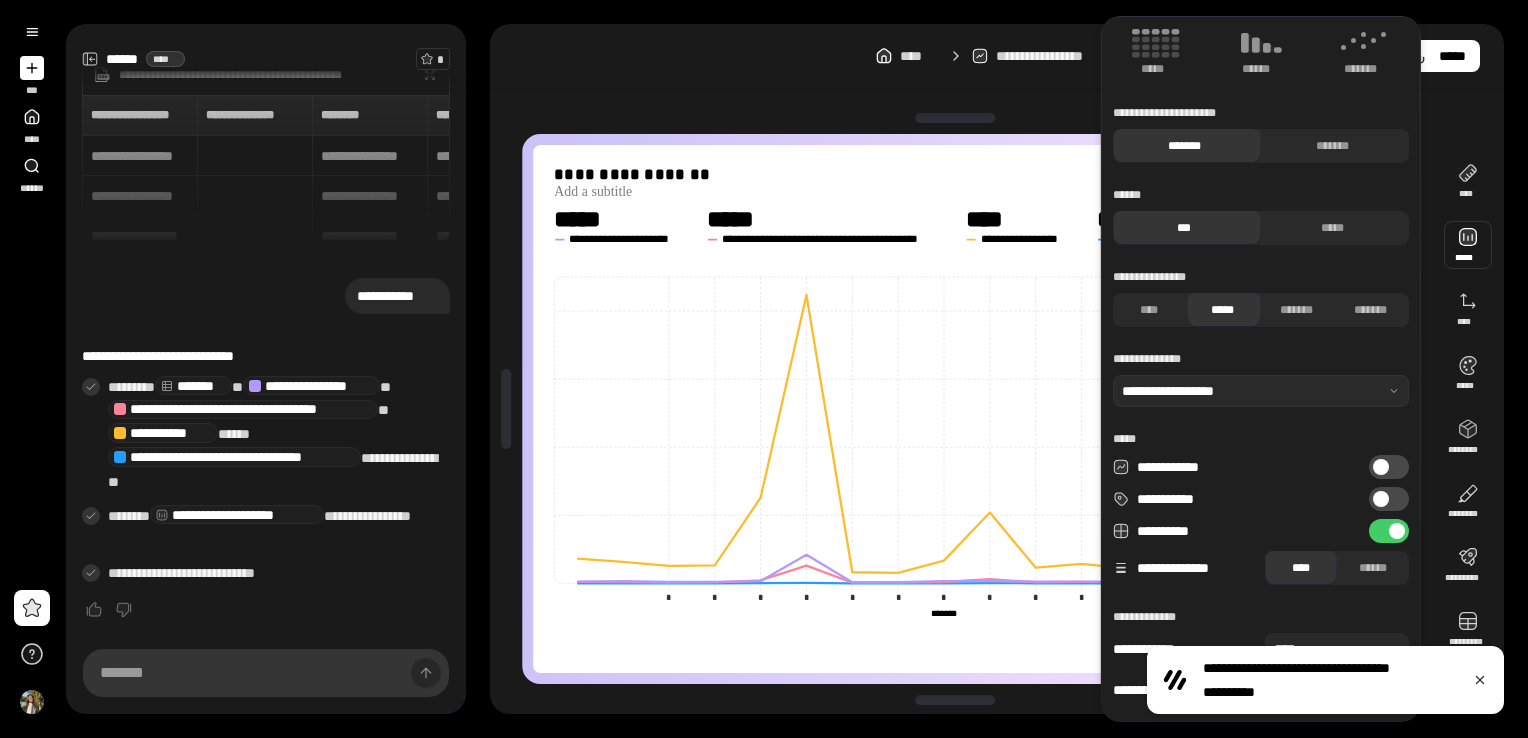 click on "**********" at bounding box center (1389, 467) 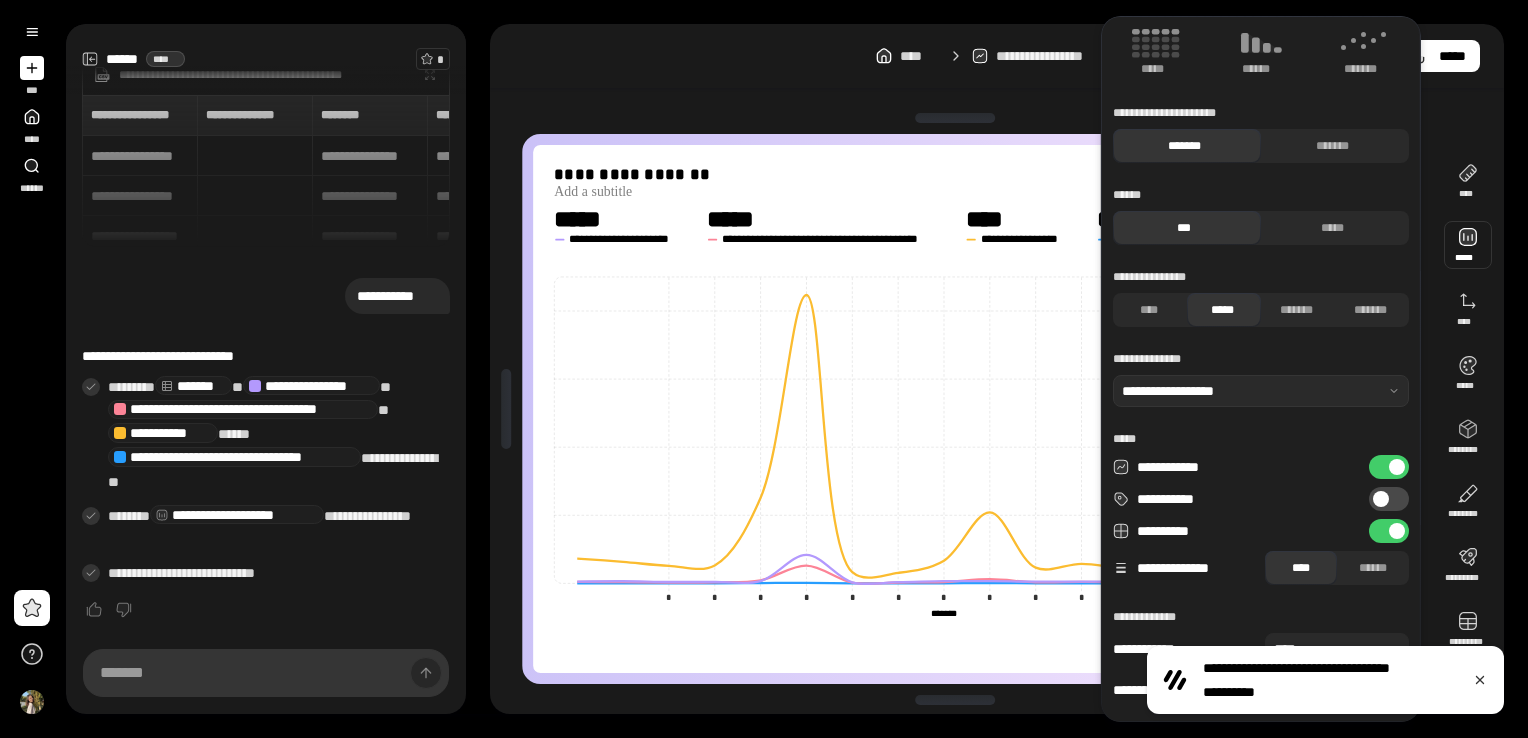 click on "**********" at bounding box center (1389, 499) 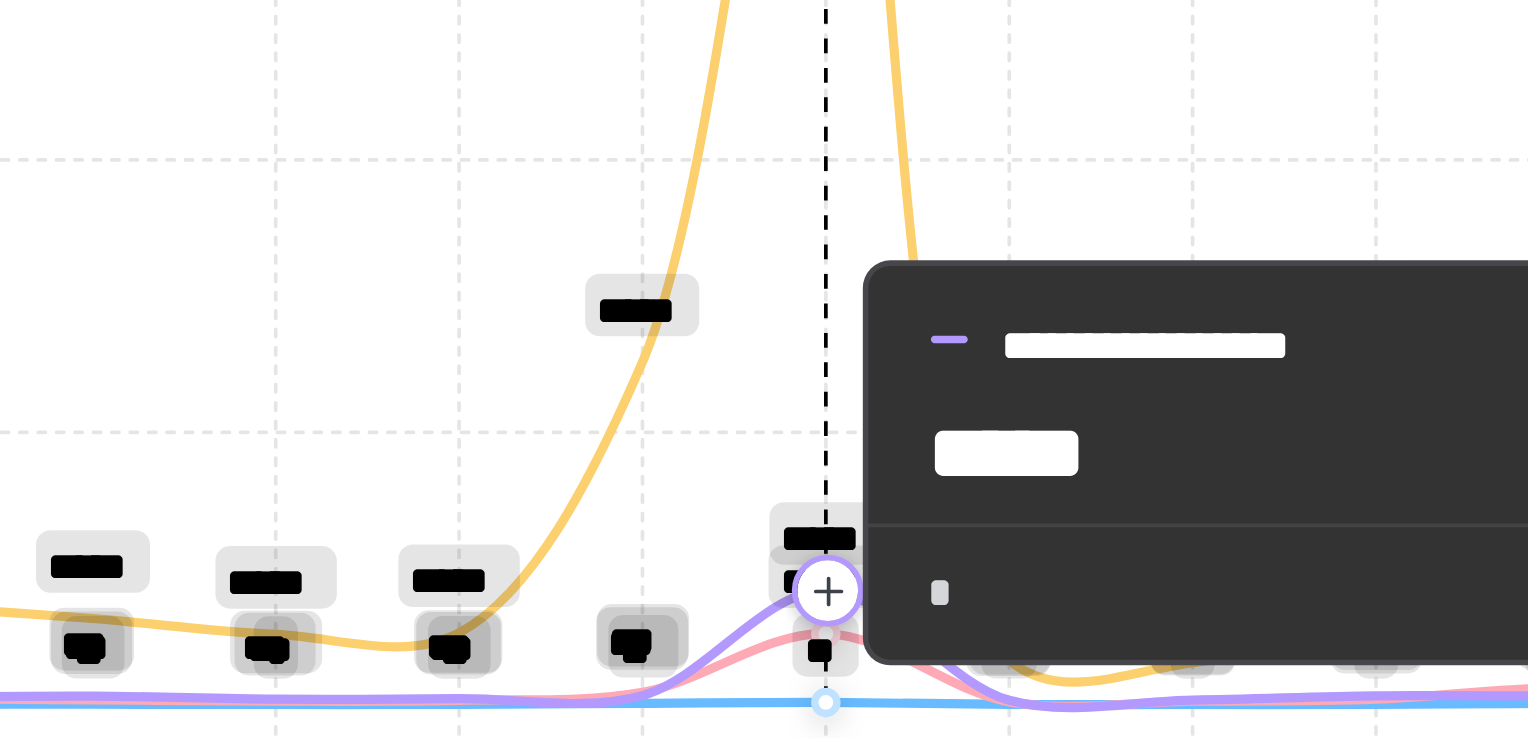drag, startPoint x: 795, startPoint y: 537, endPoint x: 794, endPoint y: 521, distance: 16.03122 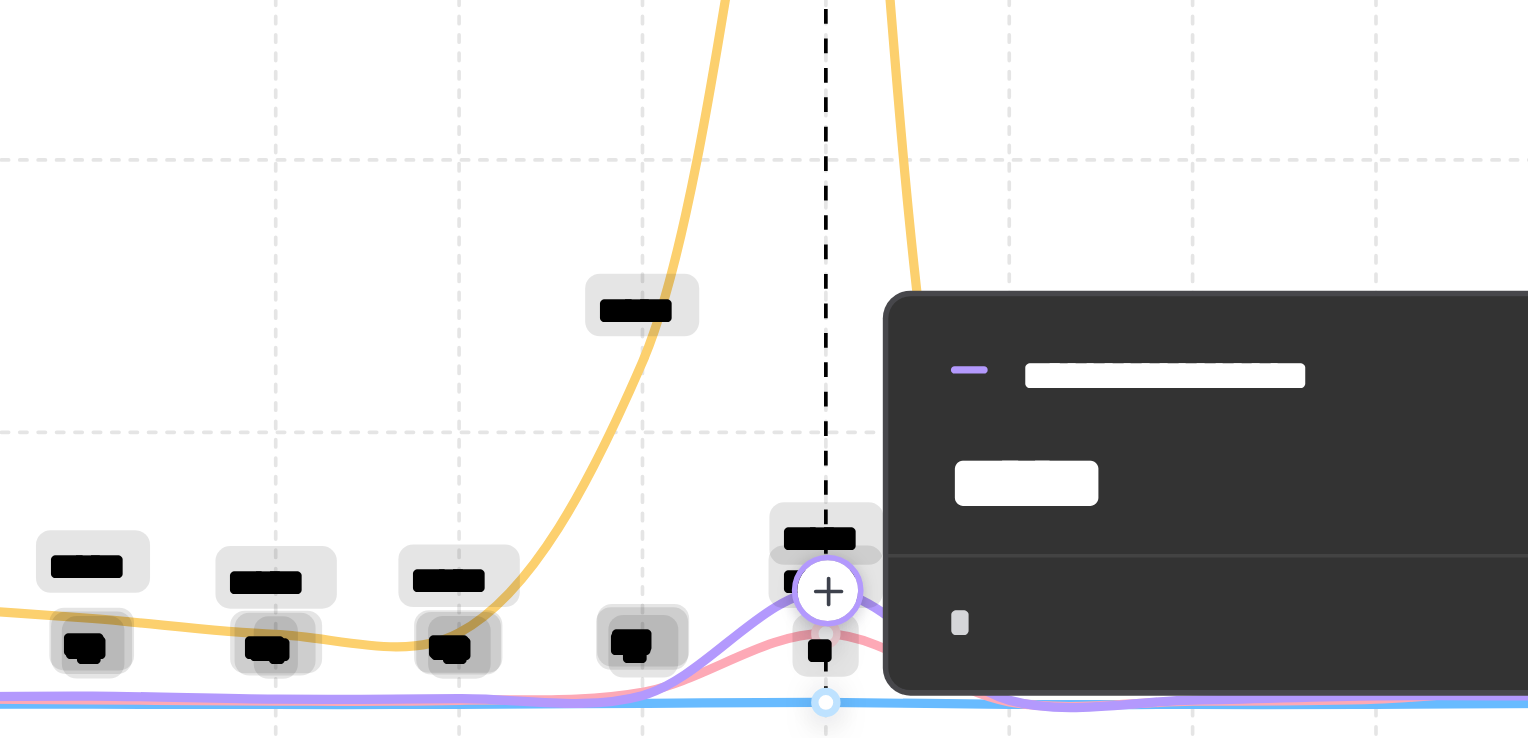 drag, startPoint x: 800, startPoint y: 534, endPoint x: 799, endPoint y: 516, distance: 18.027756 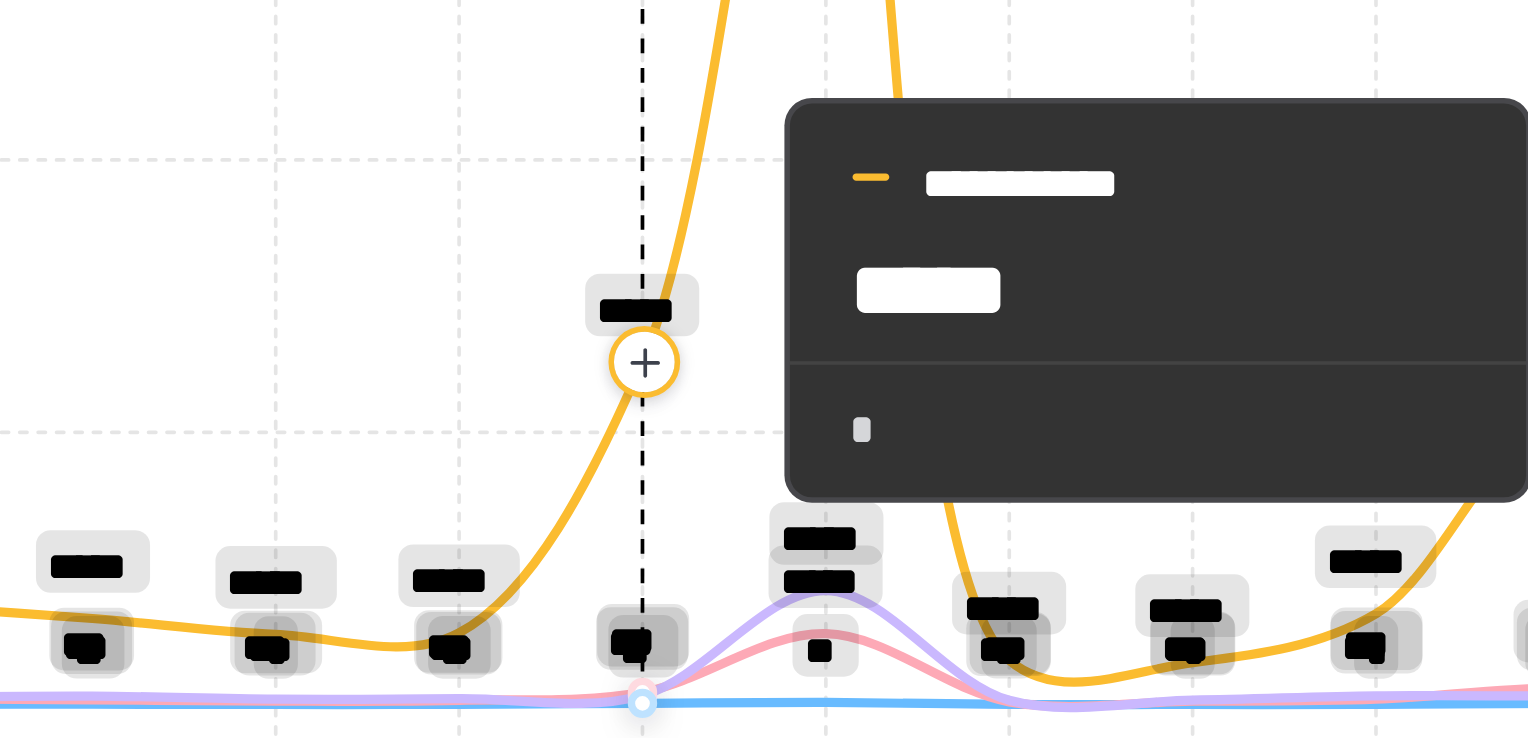 drag, startPoint x: 764, startPoint y: 481, endPoint x: 777, endPoint y: 482, distance: 13.038404 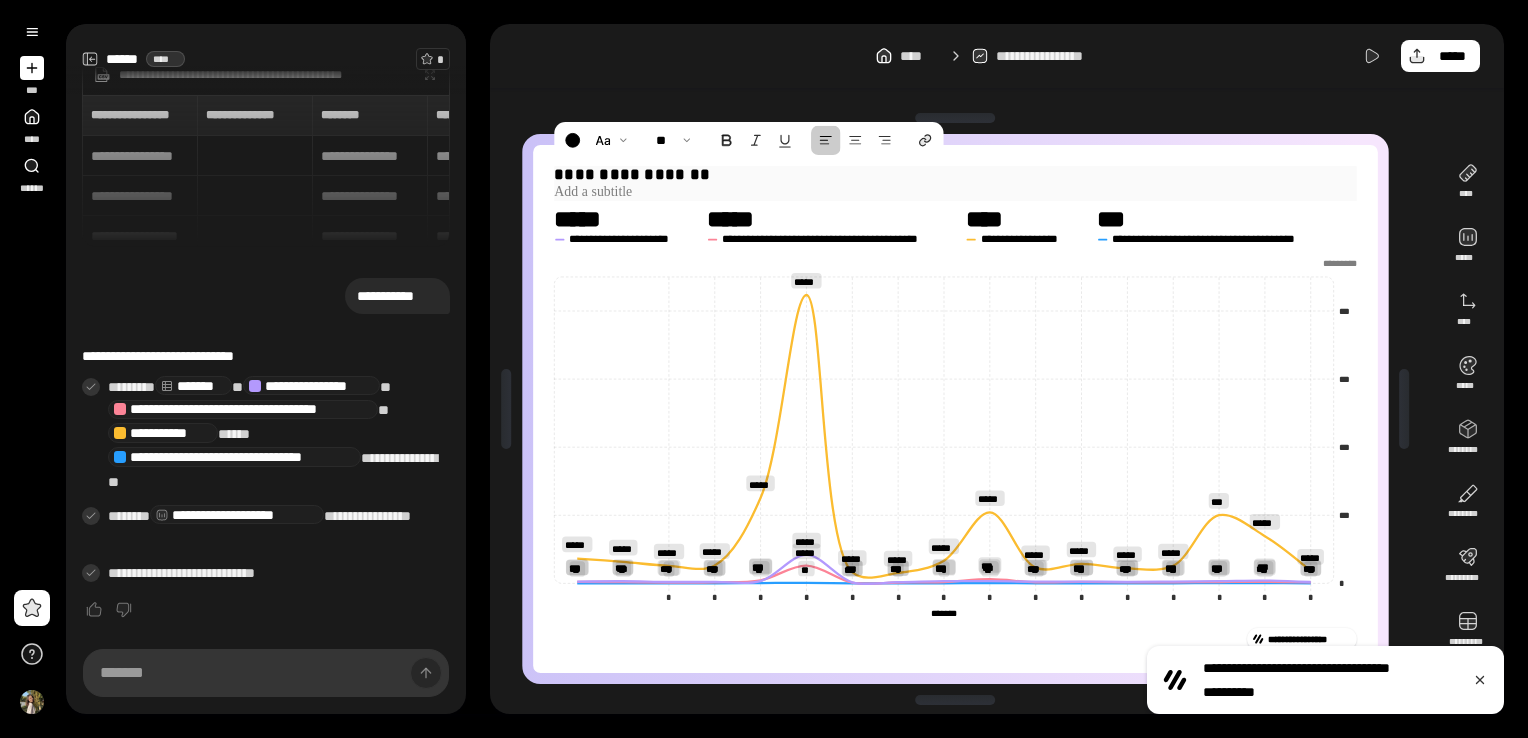 click on "**********" at bounding box center (955, 175) 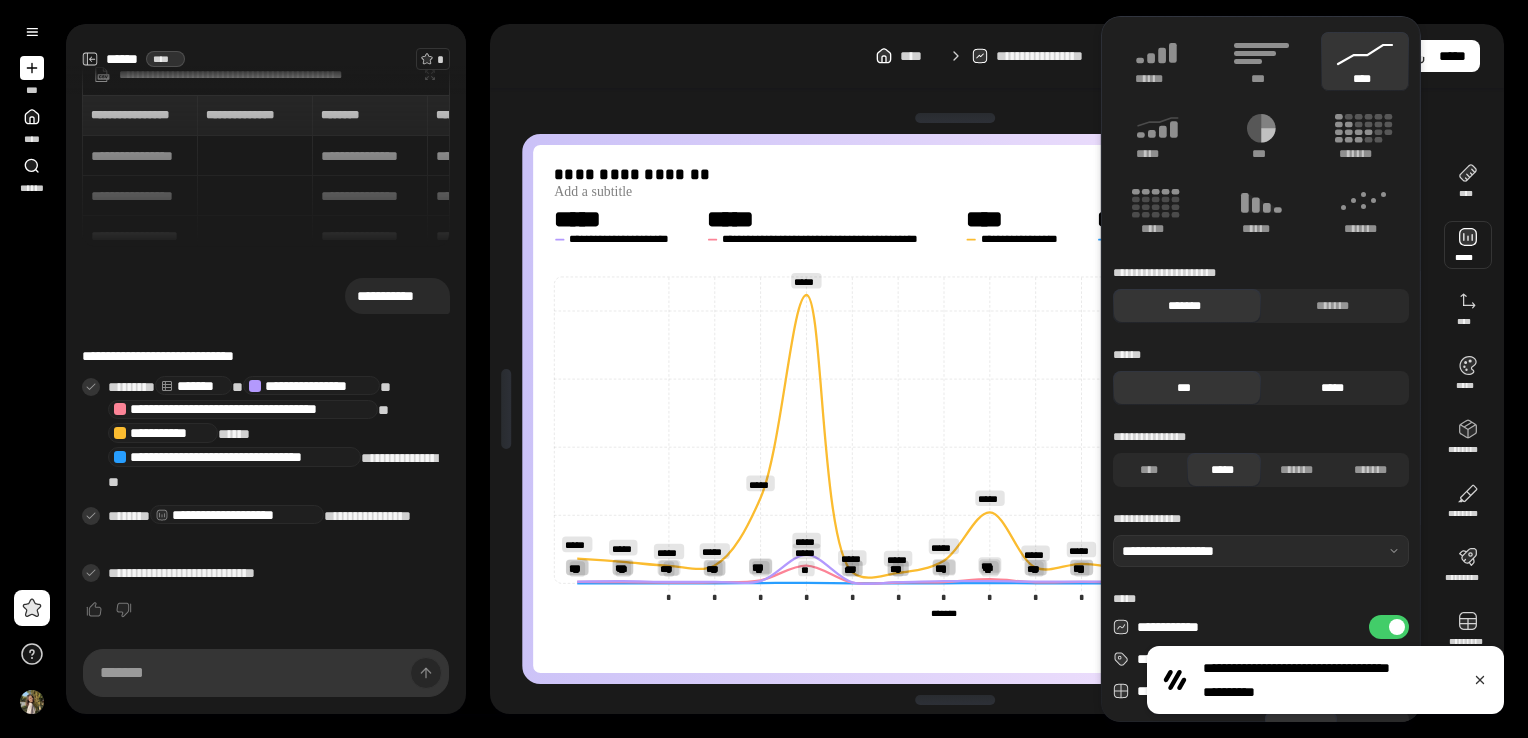 click on "*****" at bounding box center (1332, 388) 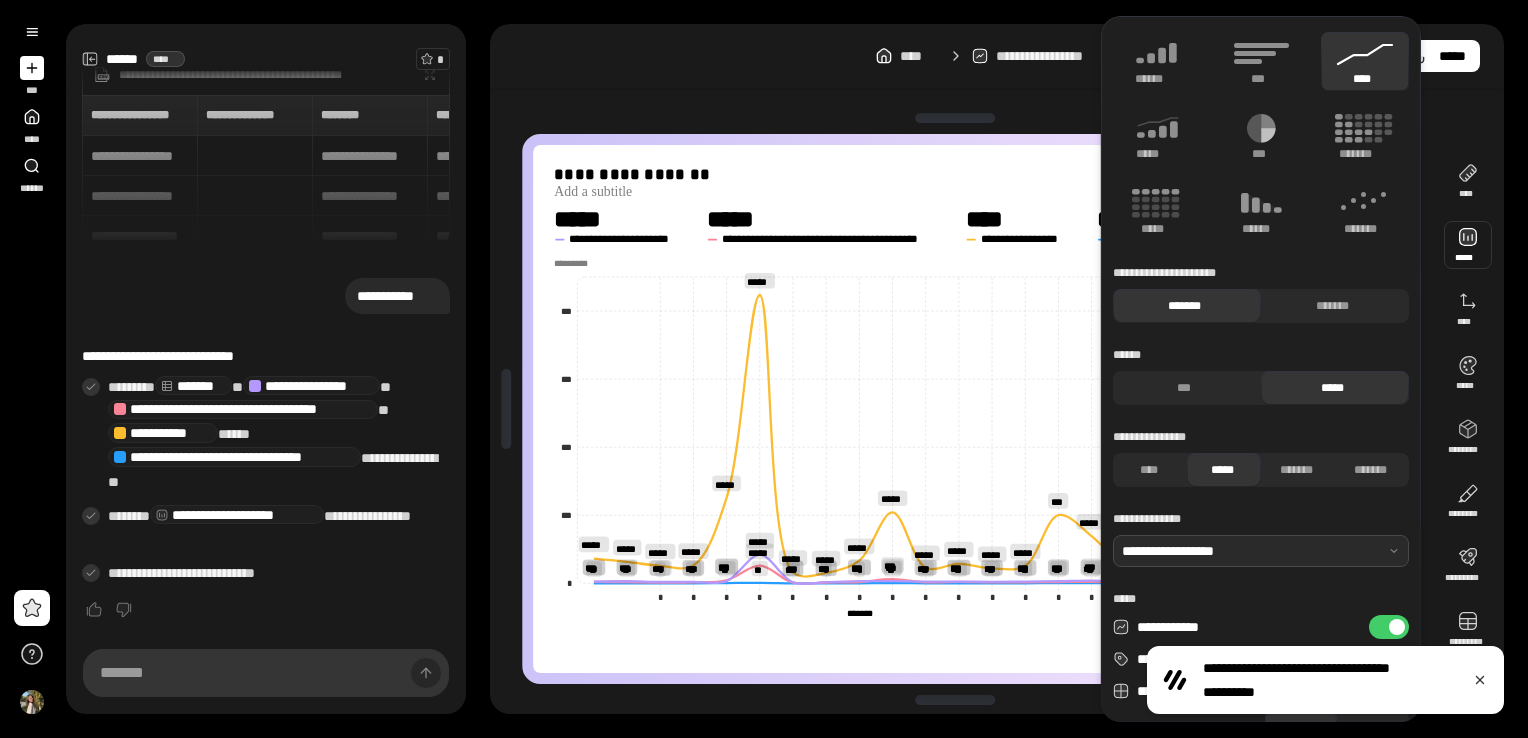 click at bounding box center (1261, 551) 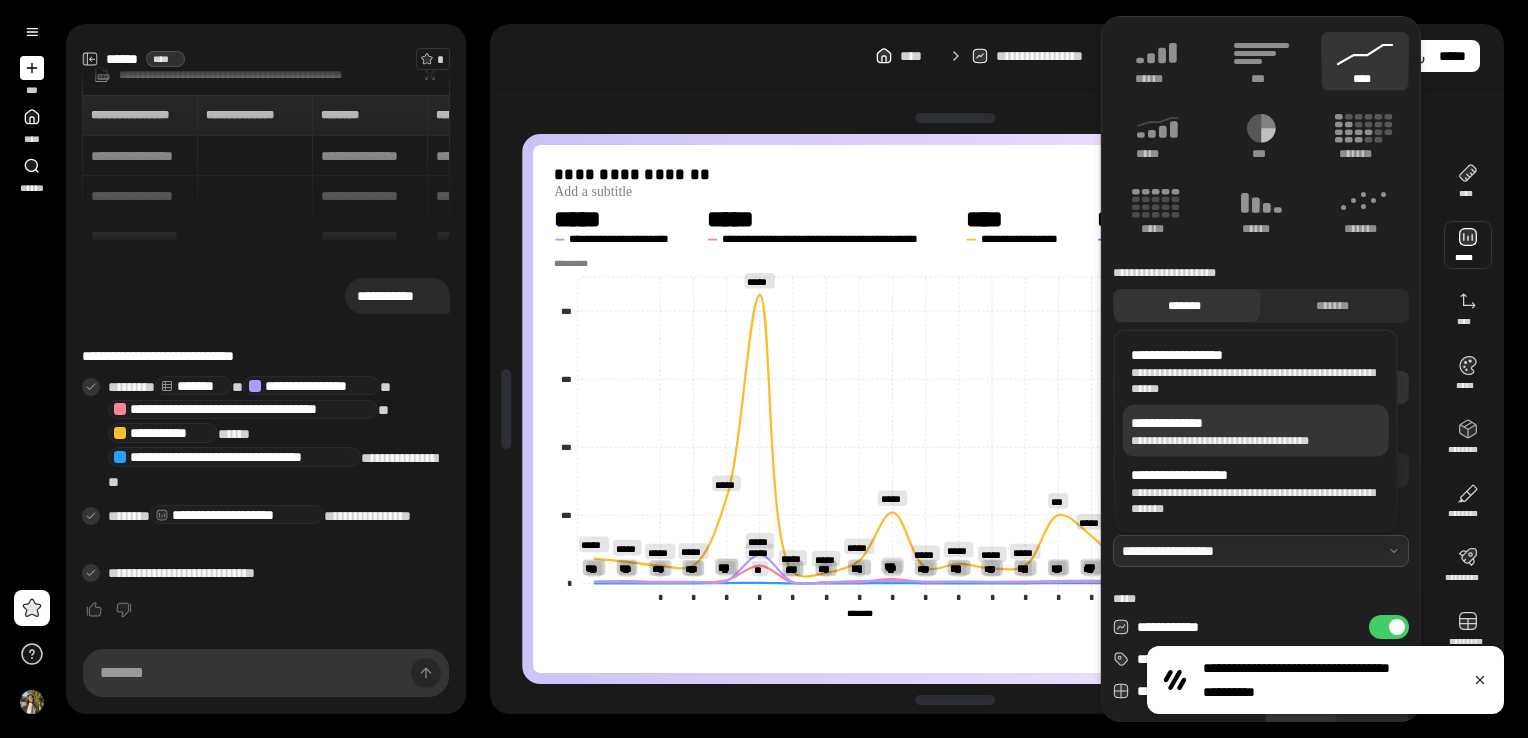 click on "**********" at bounding box center [1256, 423] 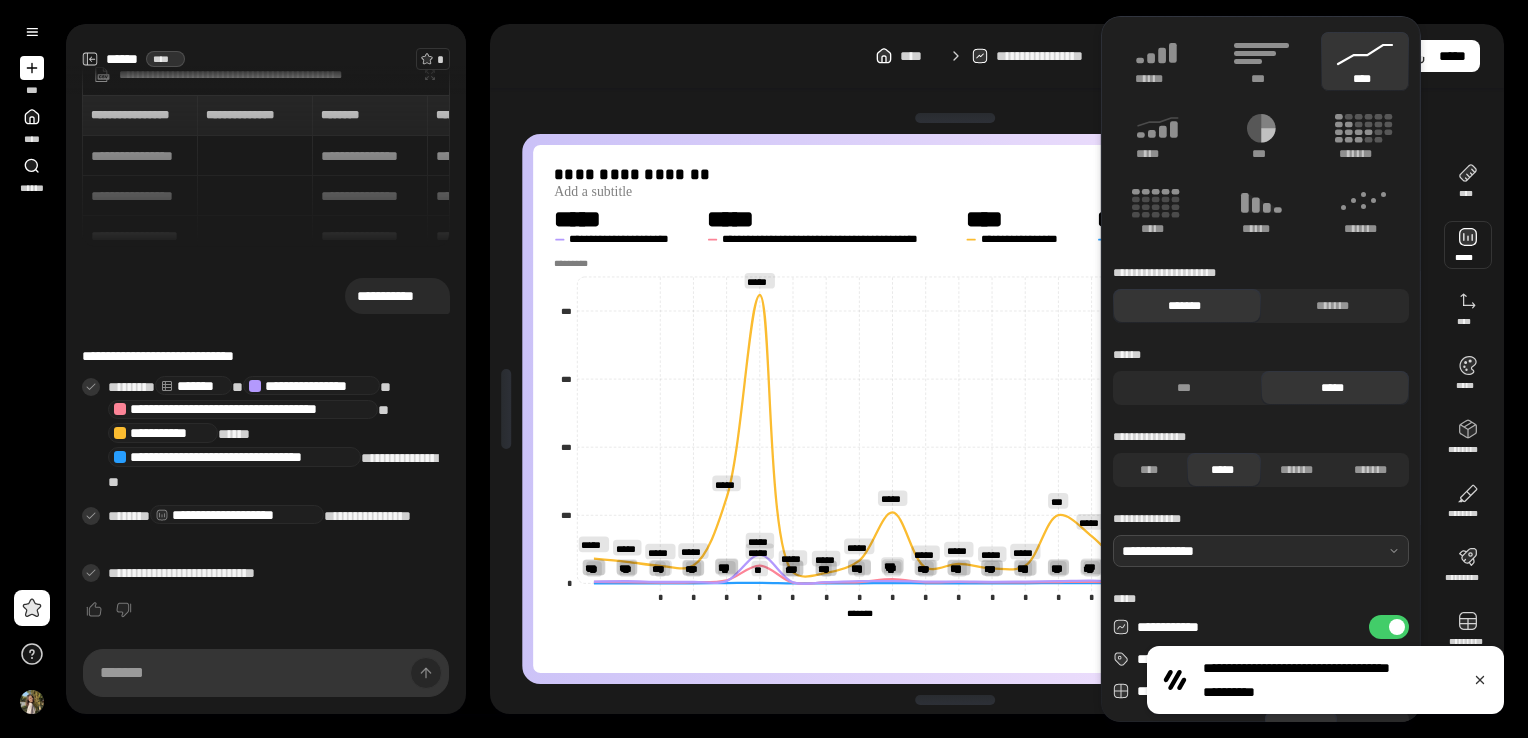 click at bounding box center (1261, 551) 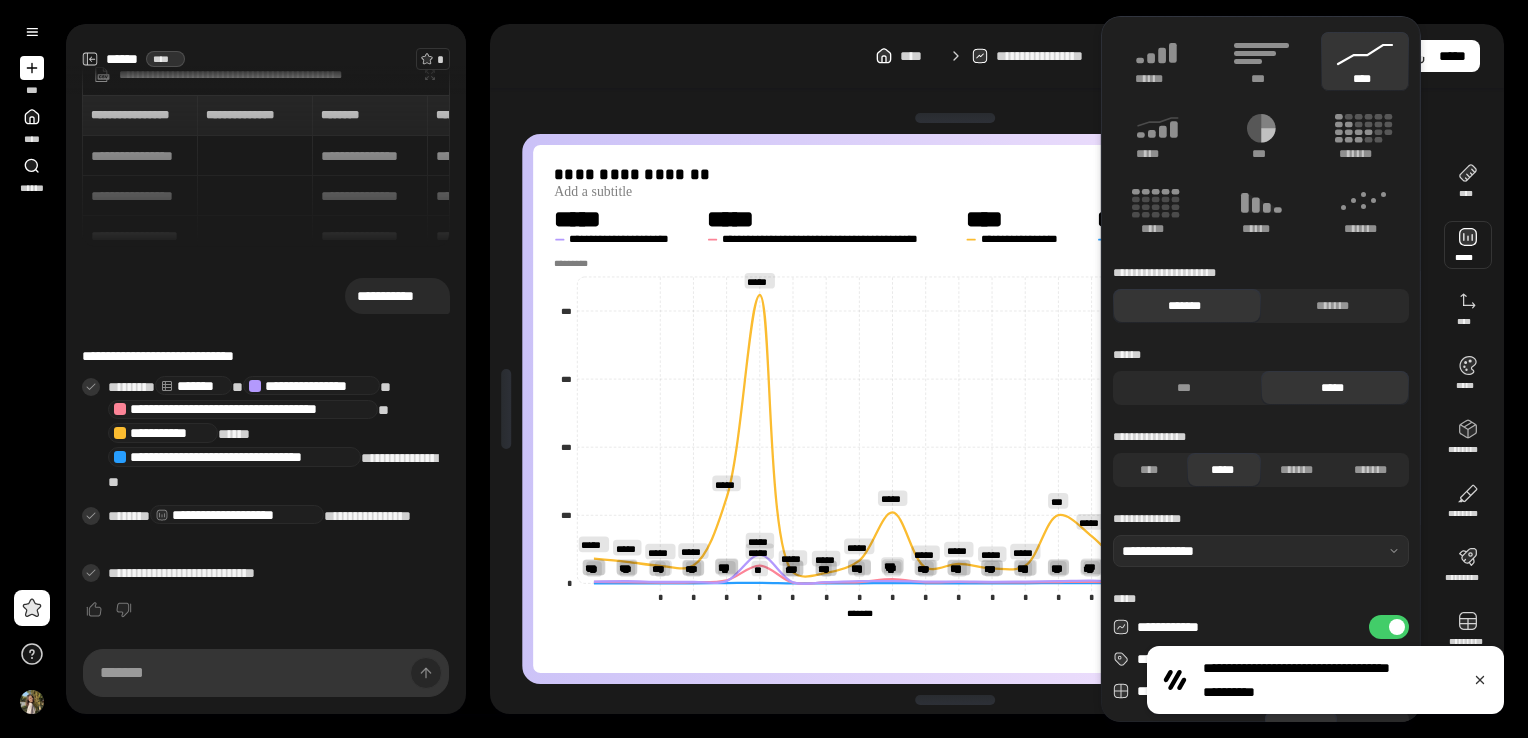 click on "**********" at bounding box center (1261, 449) 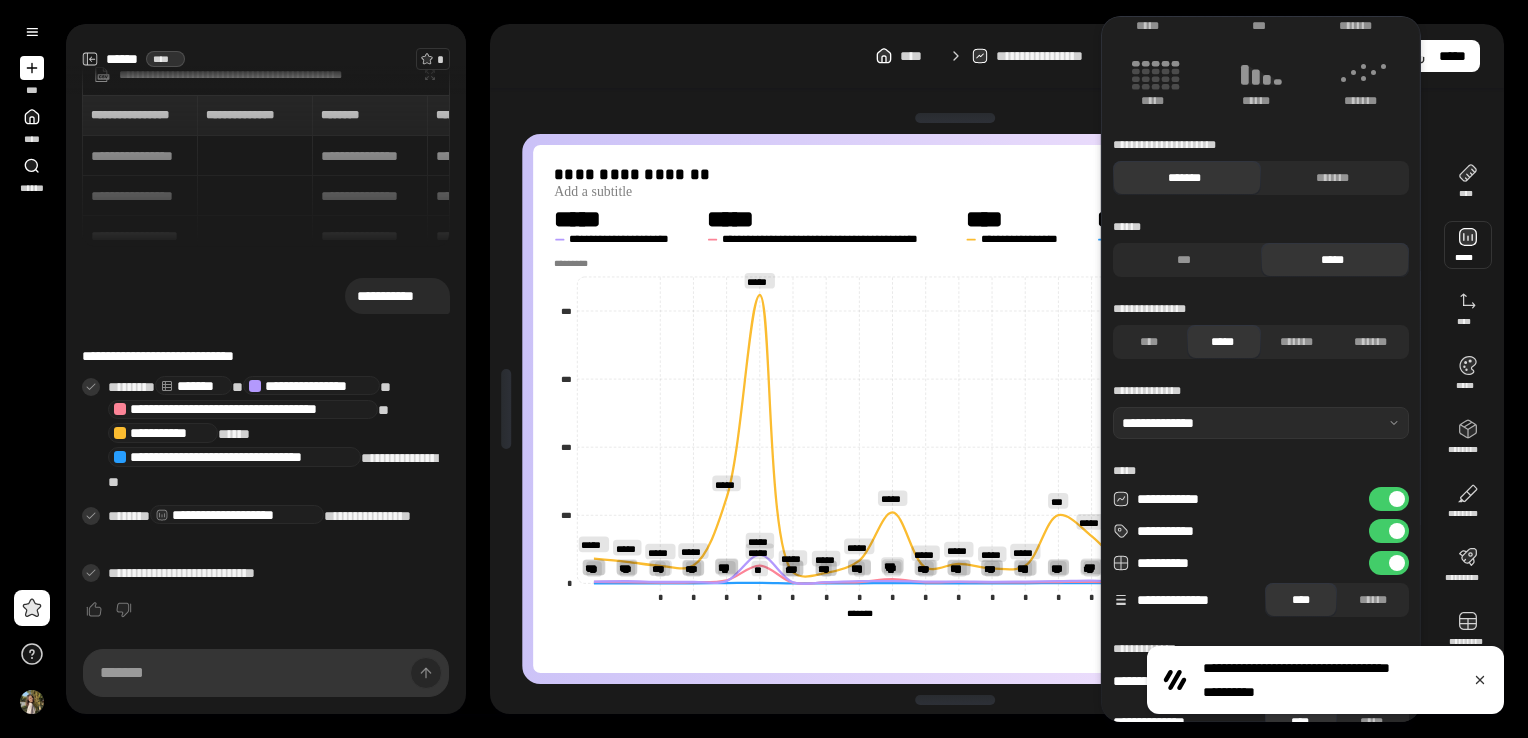 scroll, scrollTop: 160, scrollLeft: 0, axis: vertical 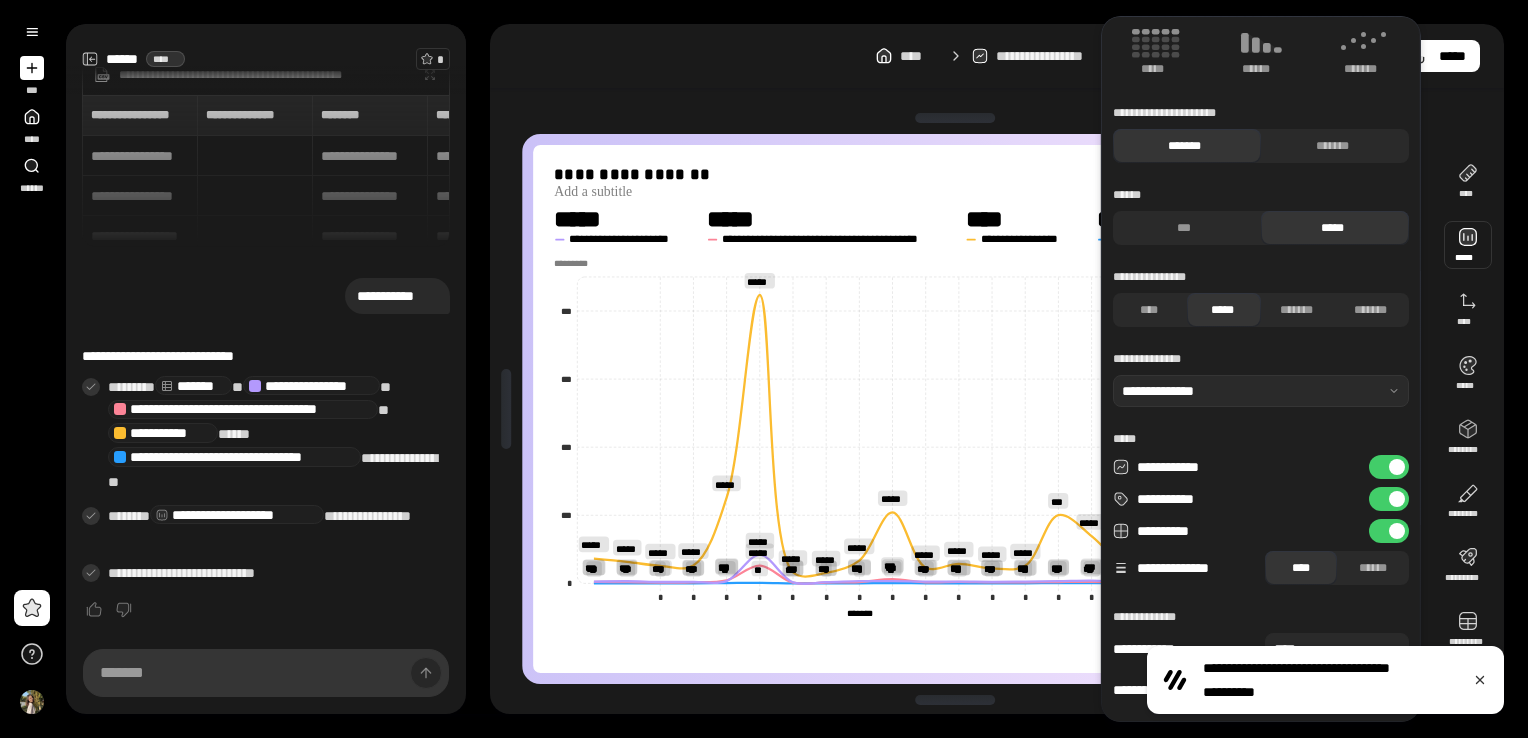 click at bounding box center (1397, 531) 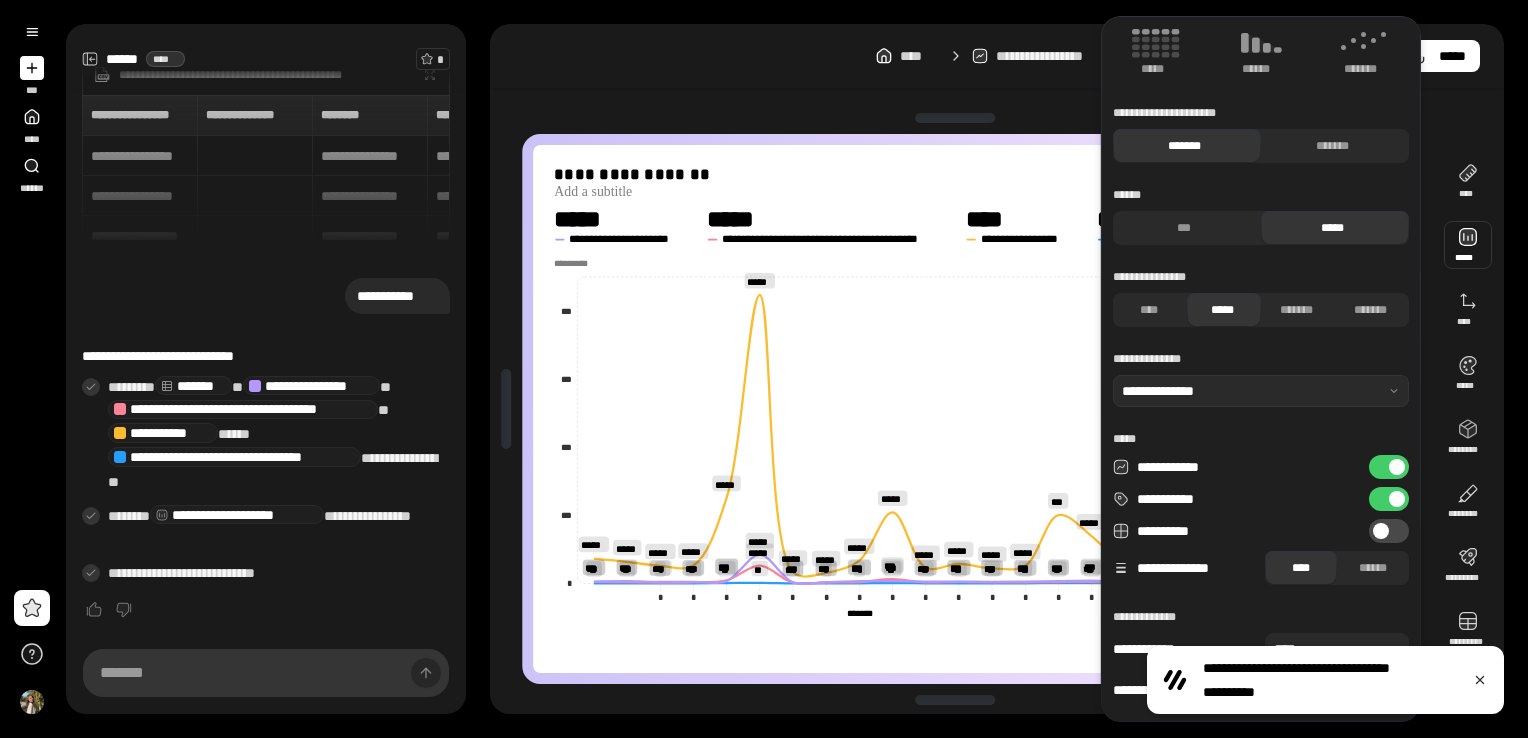 click on "**********" at bounding box center (1389, 531) 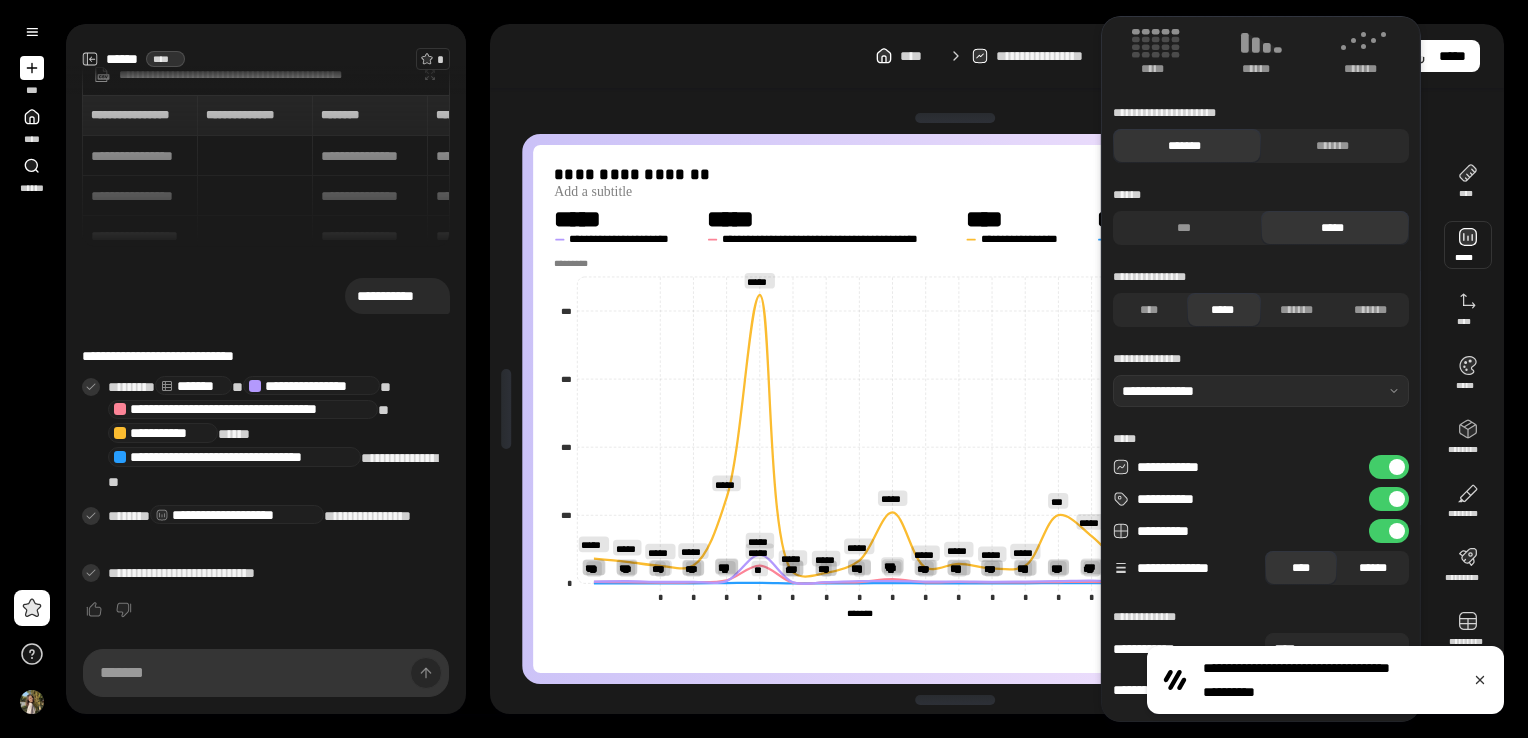 click on "******" at bounding box center (1373, 568) 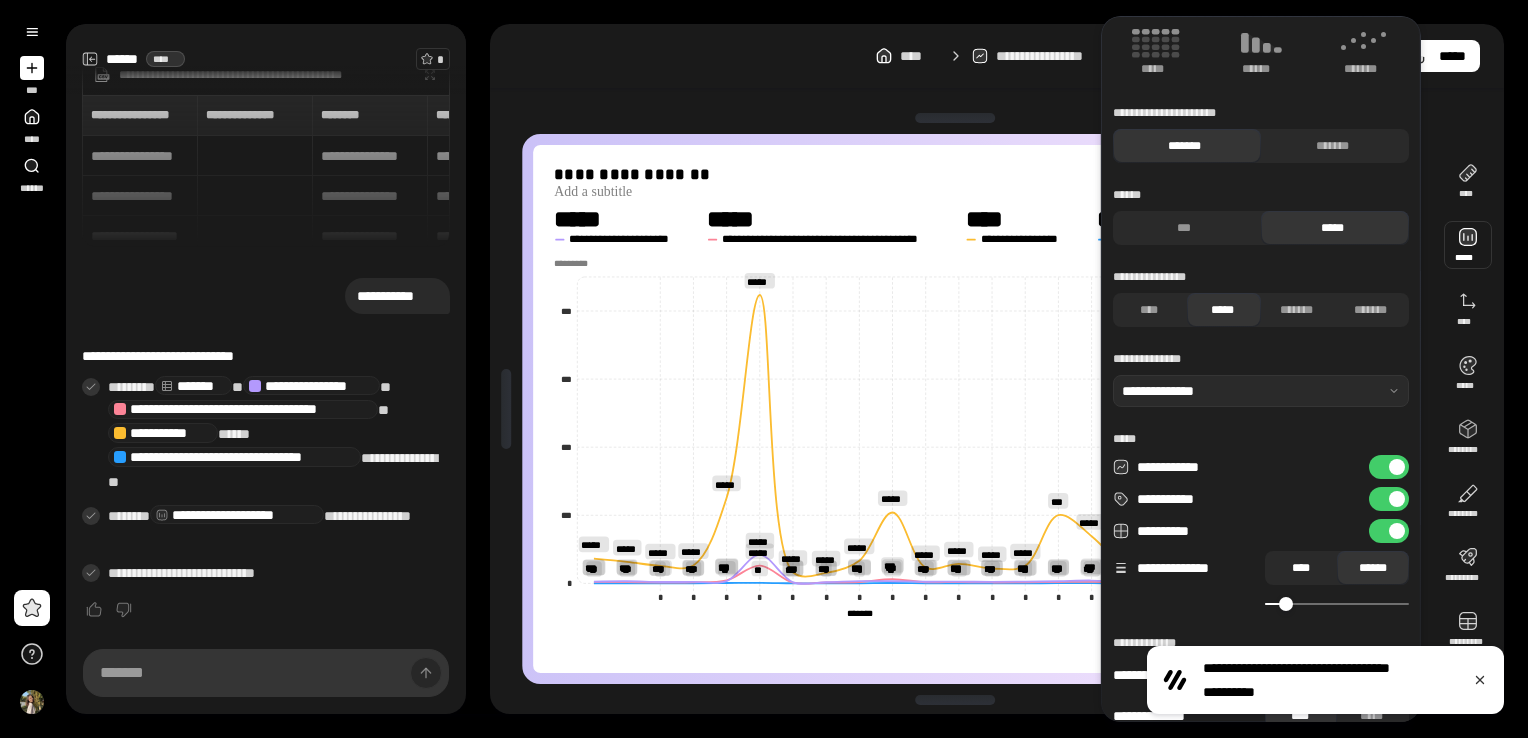 scroll, scrollTop: 186, scrollLeft: 0, axis: vertical 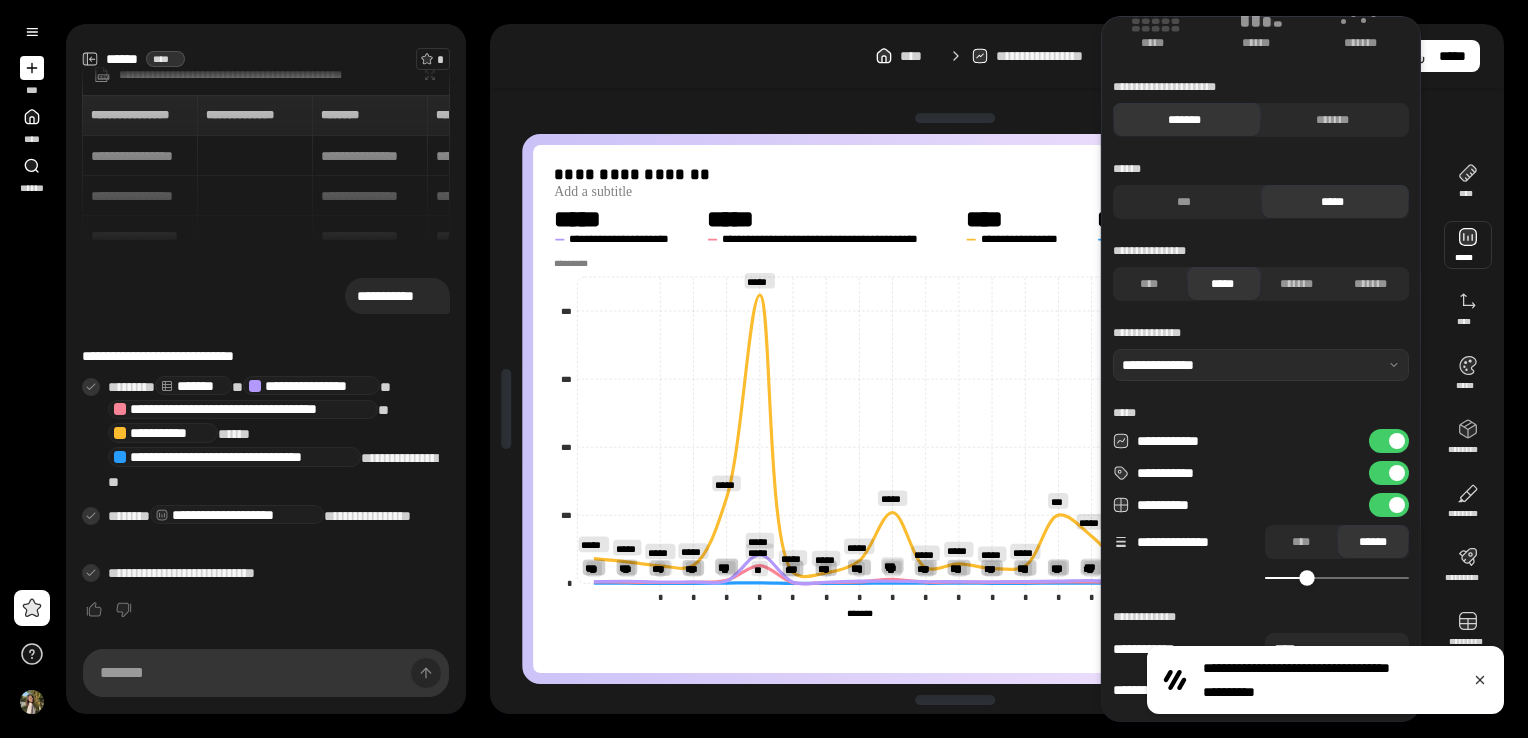 click at bounding box center [1306, 577] 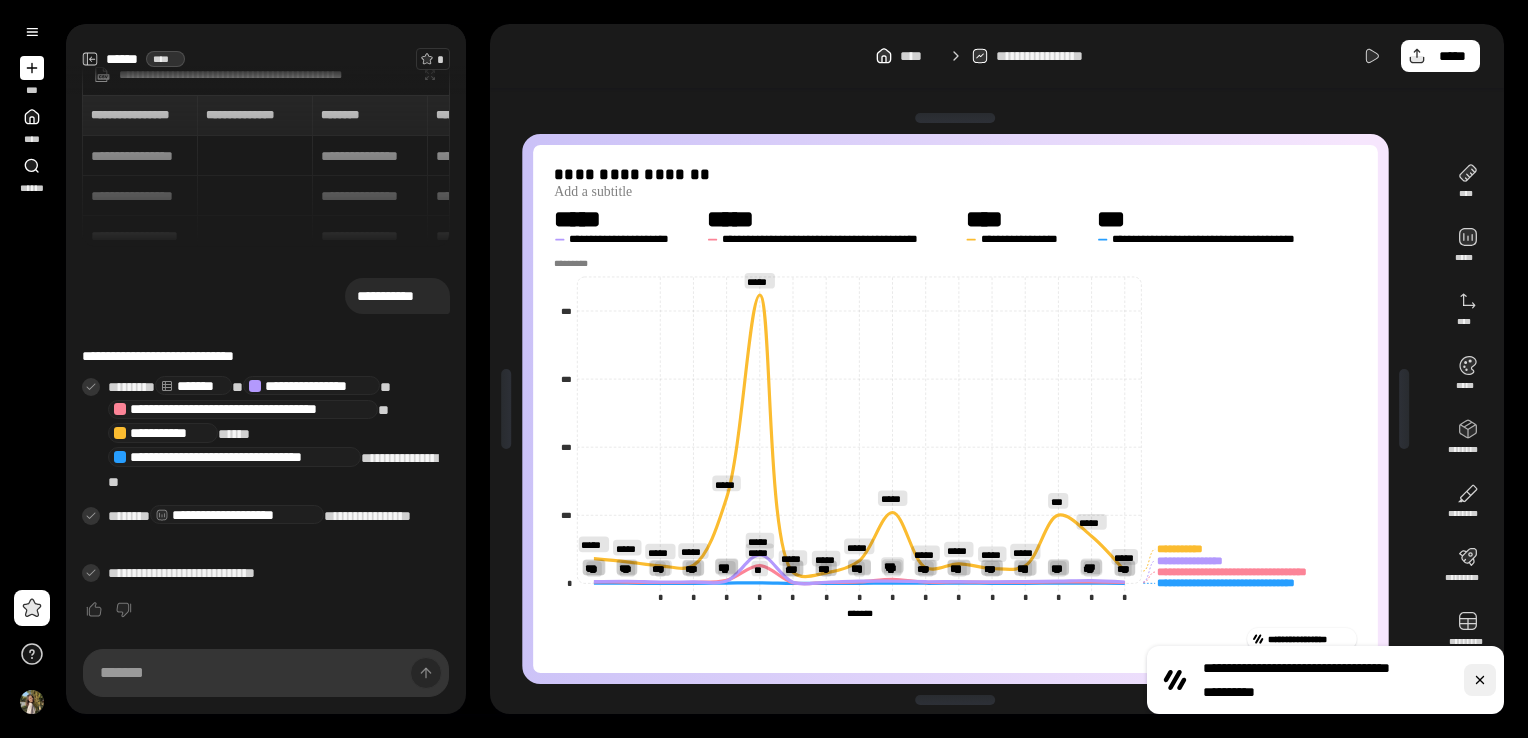 click at bounding box center (1480, 680) 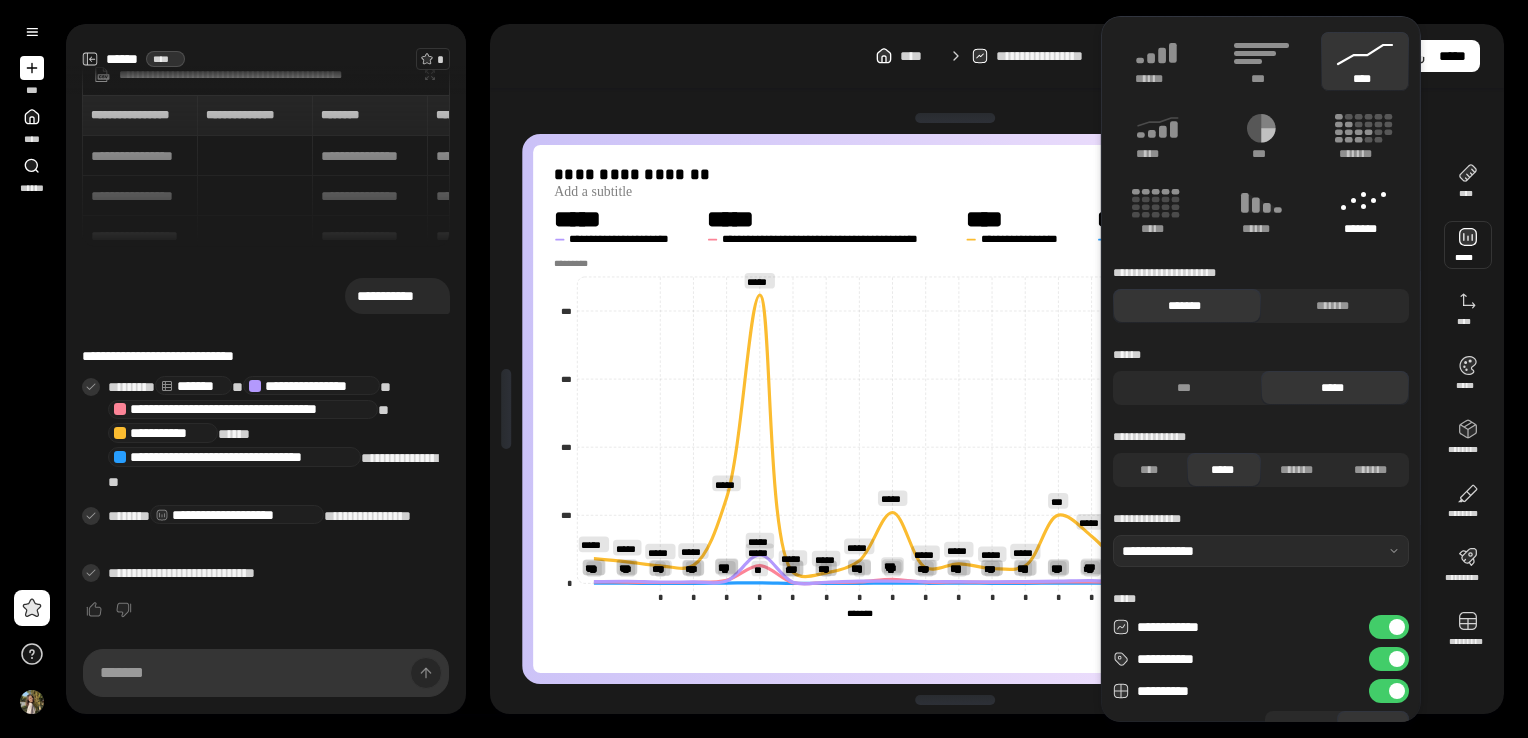 click on "*******" at bounding box center [1365, 229] 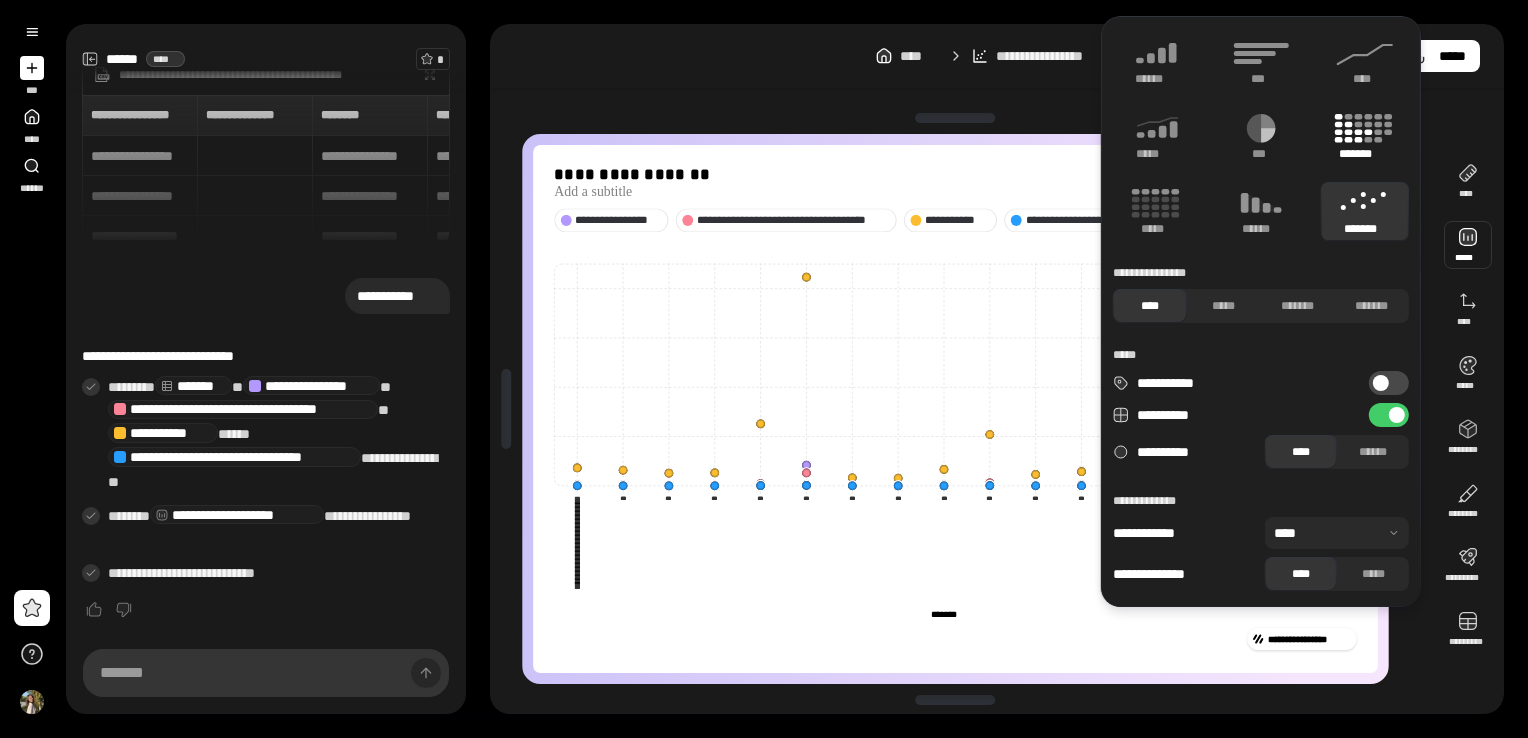click on "*******" at bounding box center (1365, 154) 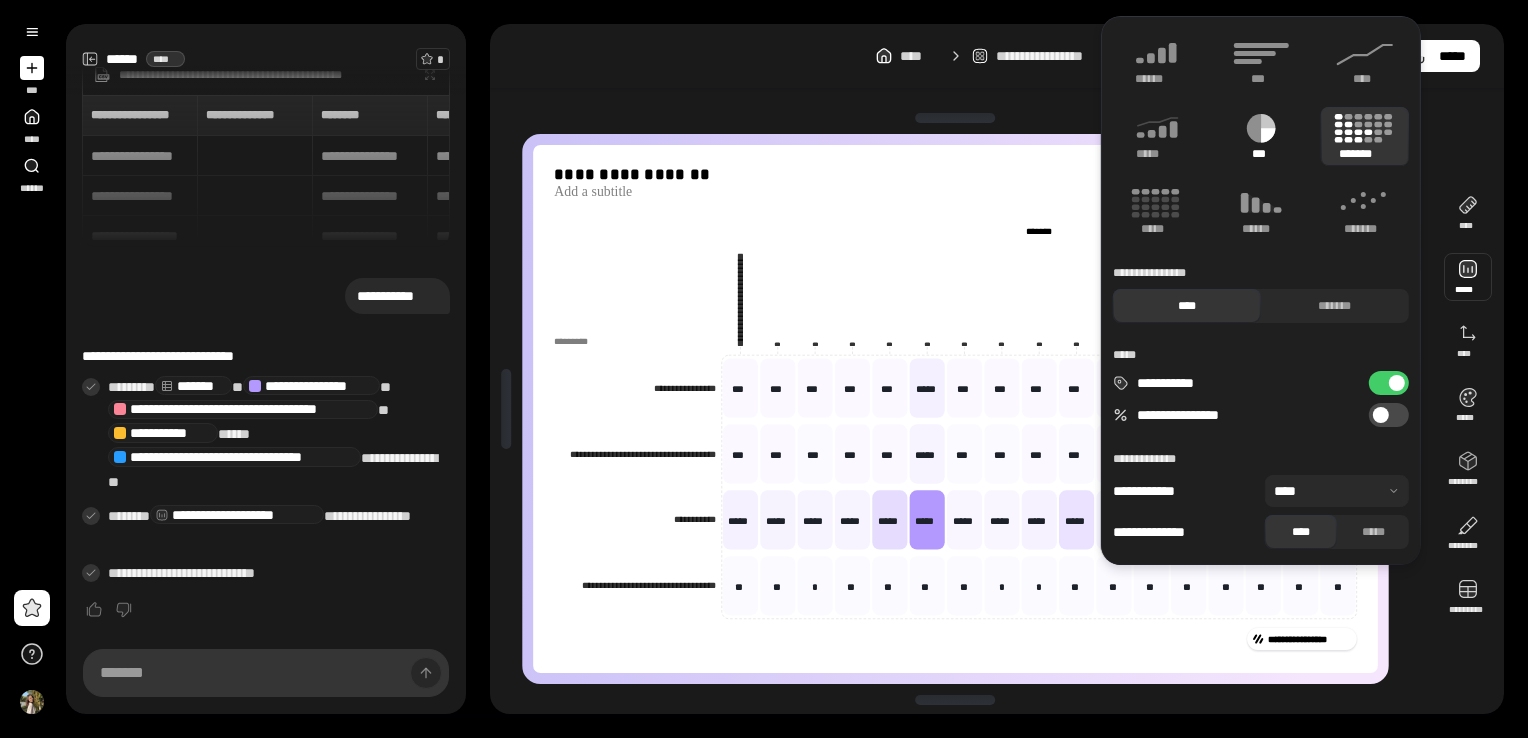 click on "***" at bounding box center (1261, 154) 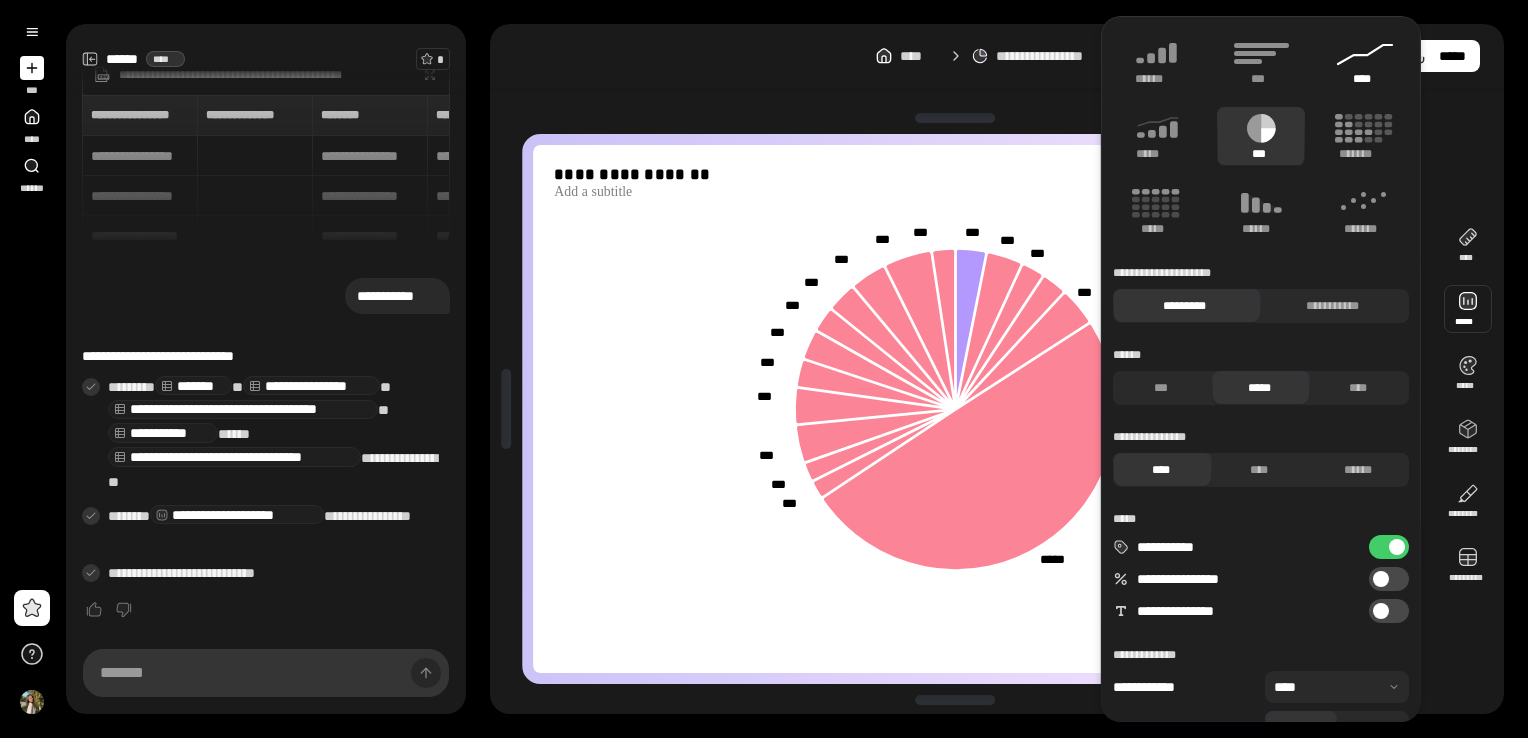 click on "****" at bounding box center [1365, 61] 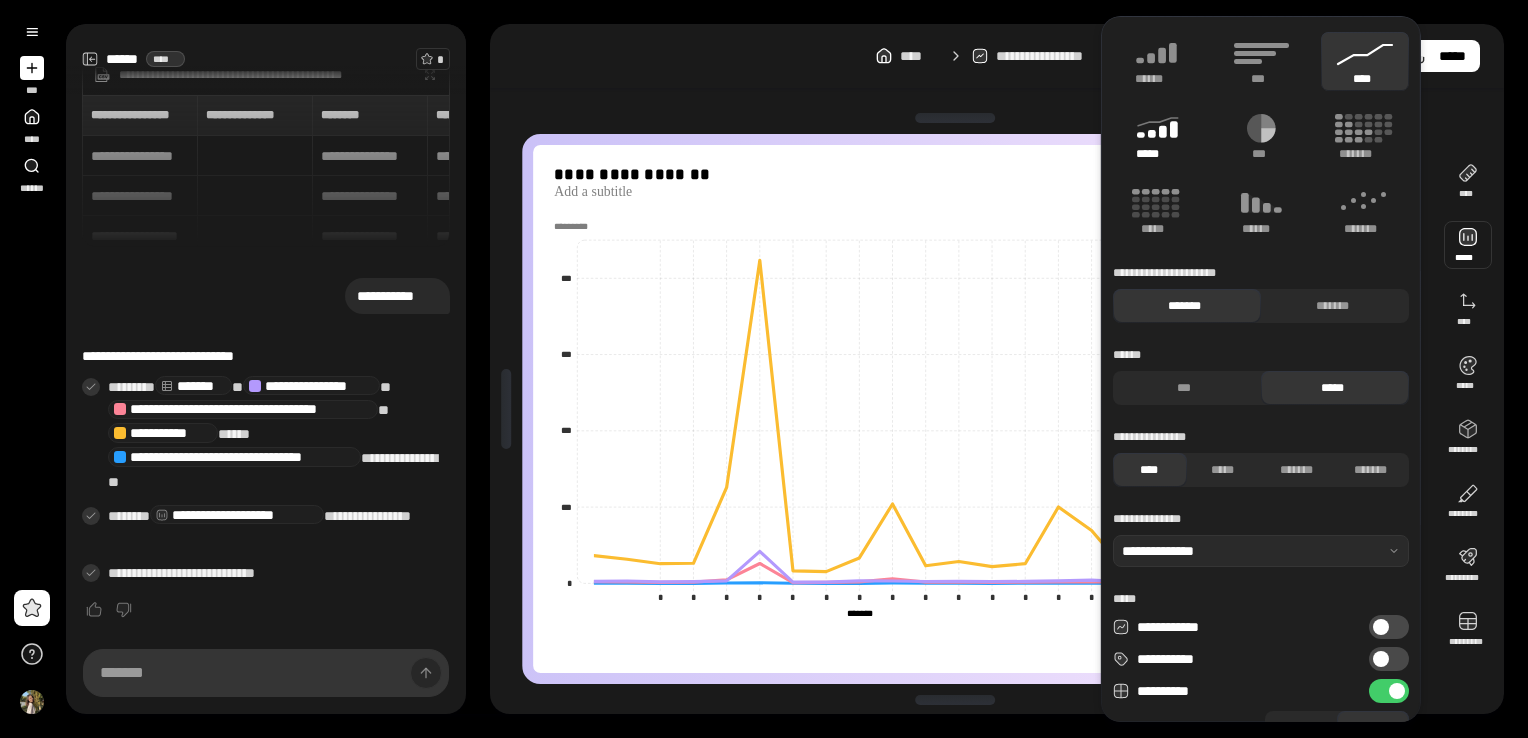 click 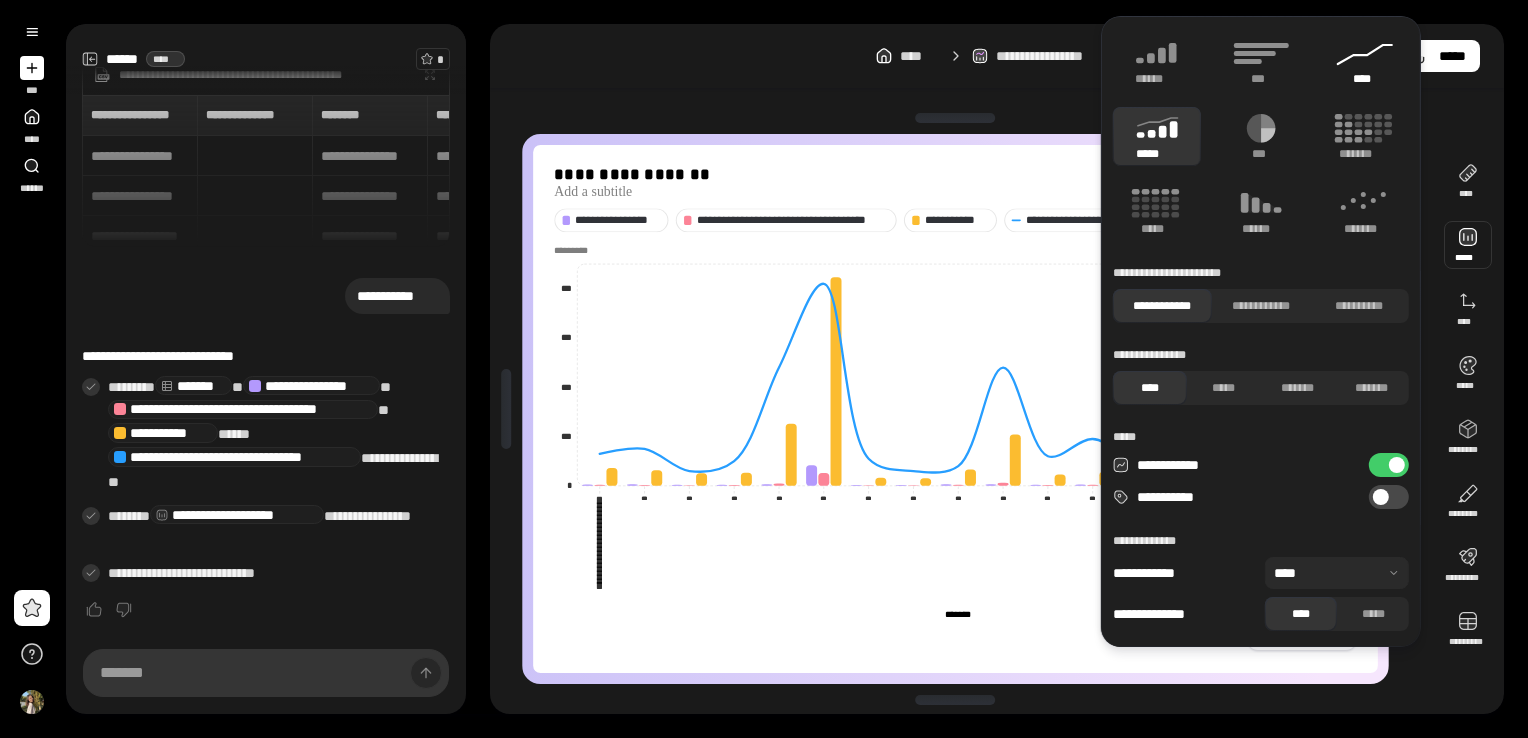 click 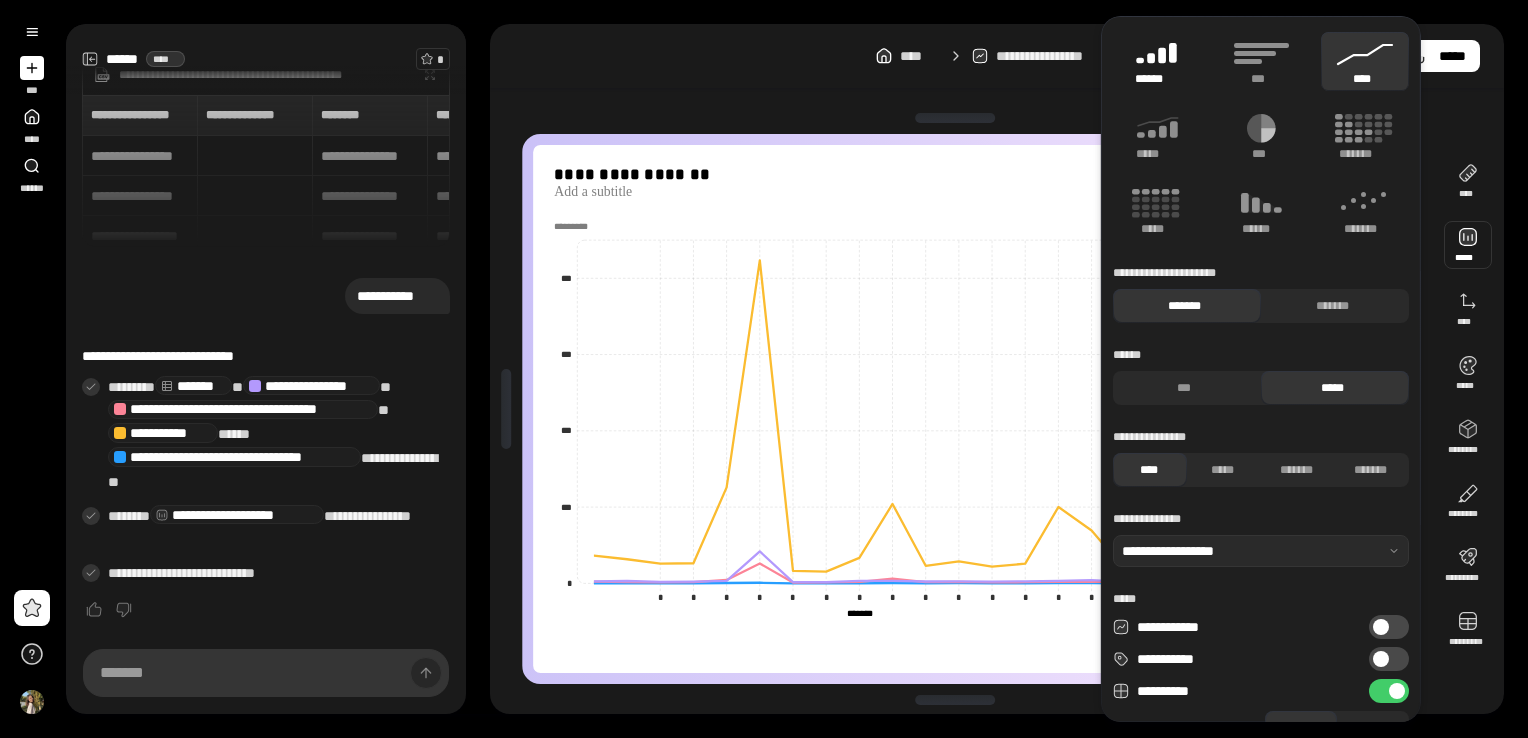 click on "******" at bounding box center (1157, 79) 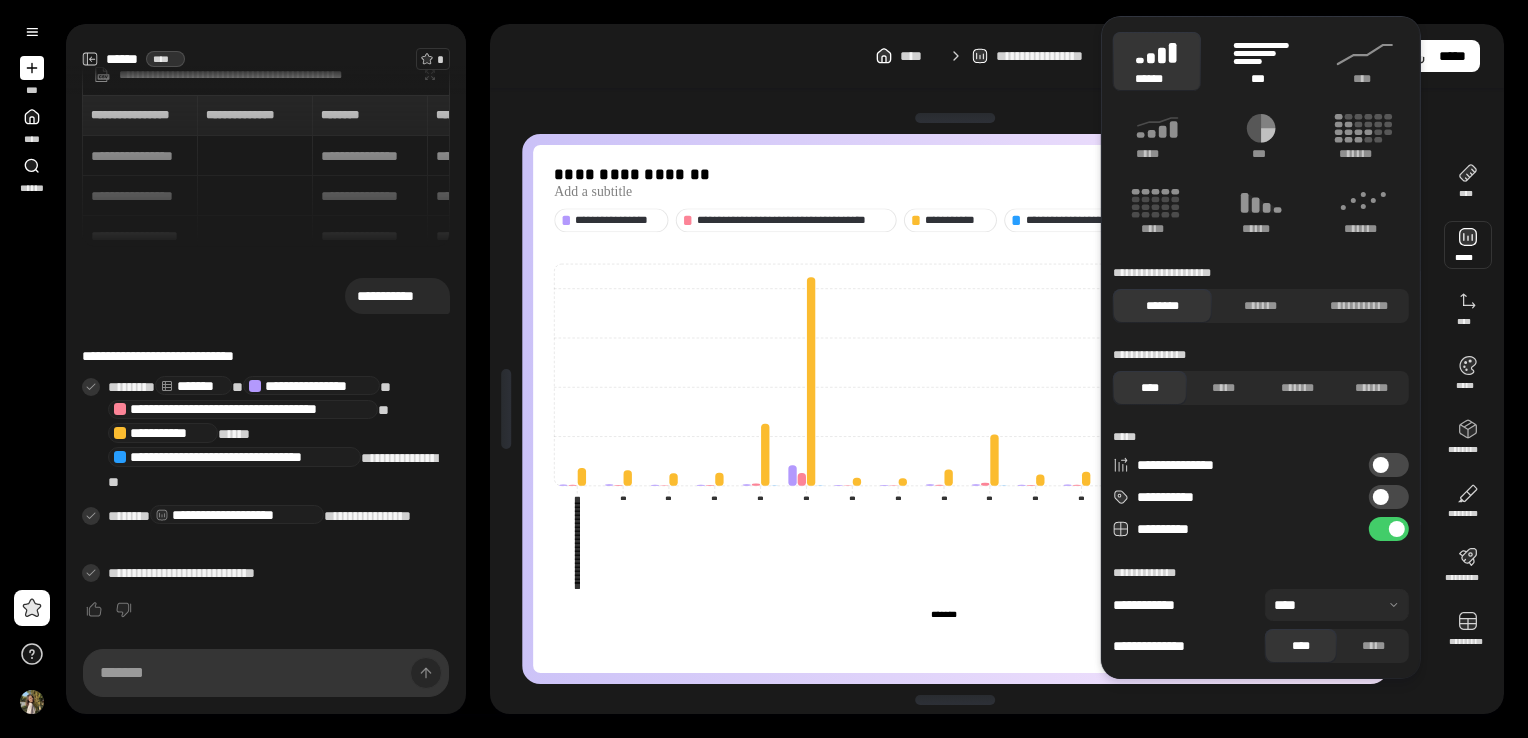 click 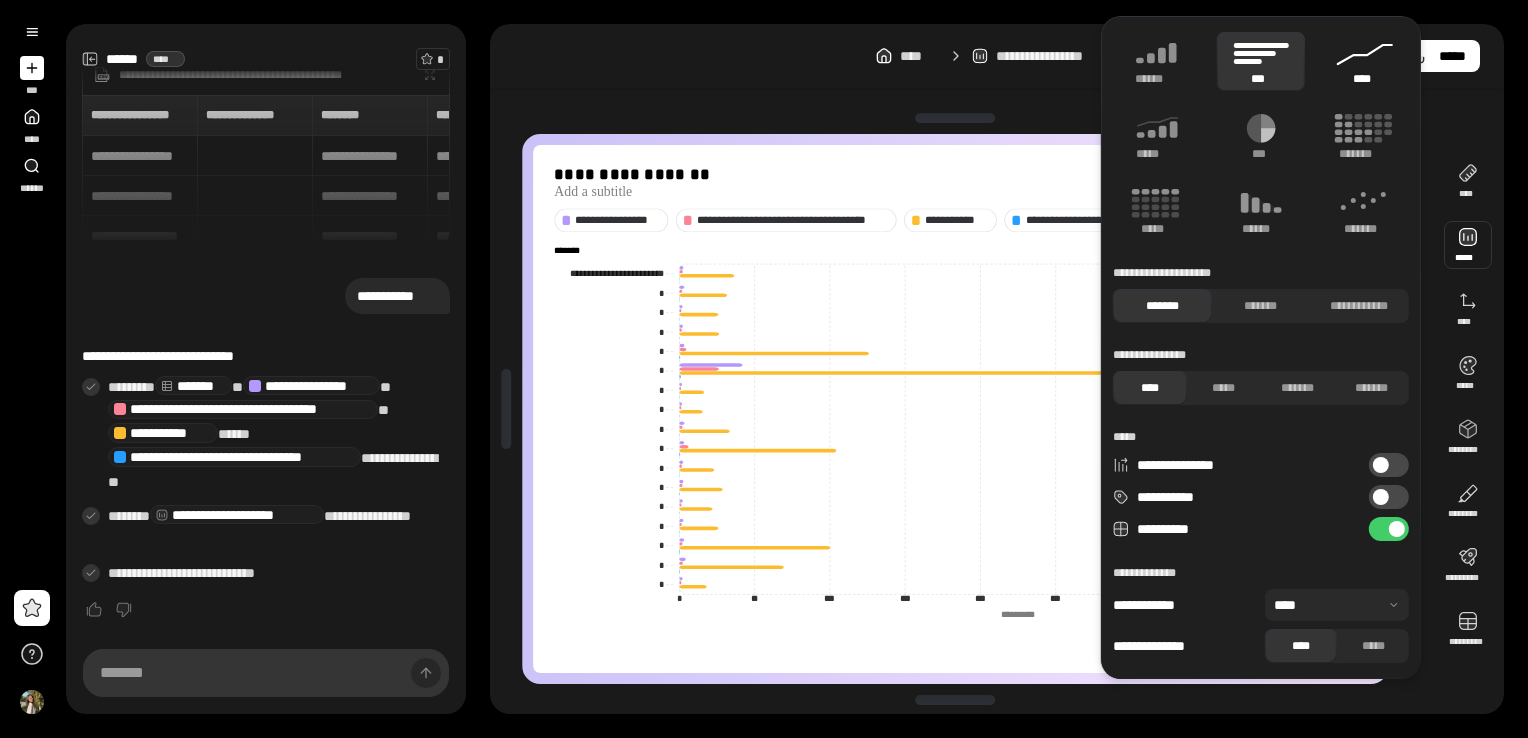 click 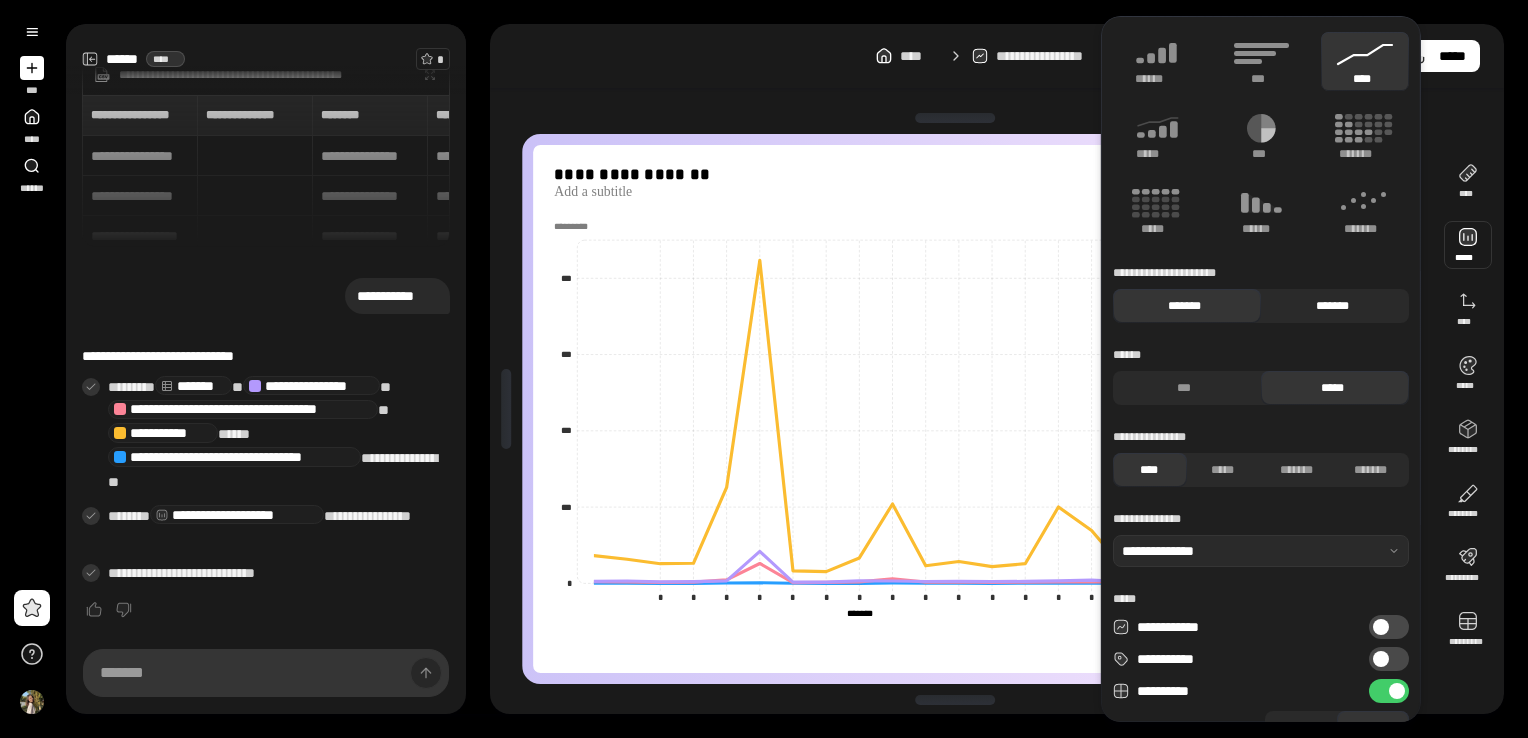 click on "*******" at bounding box center [1332, 306] 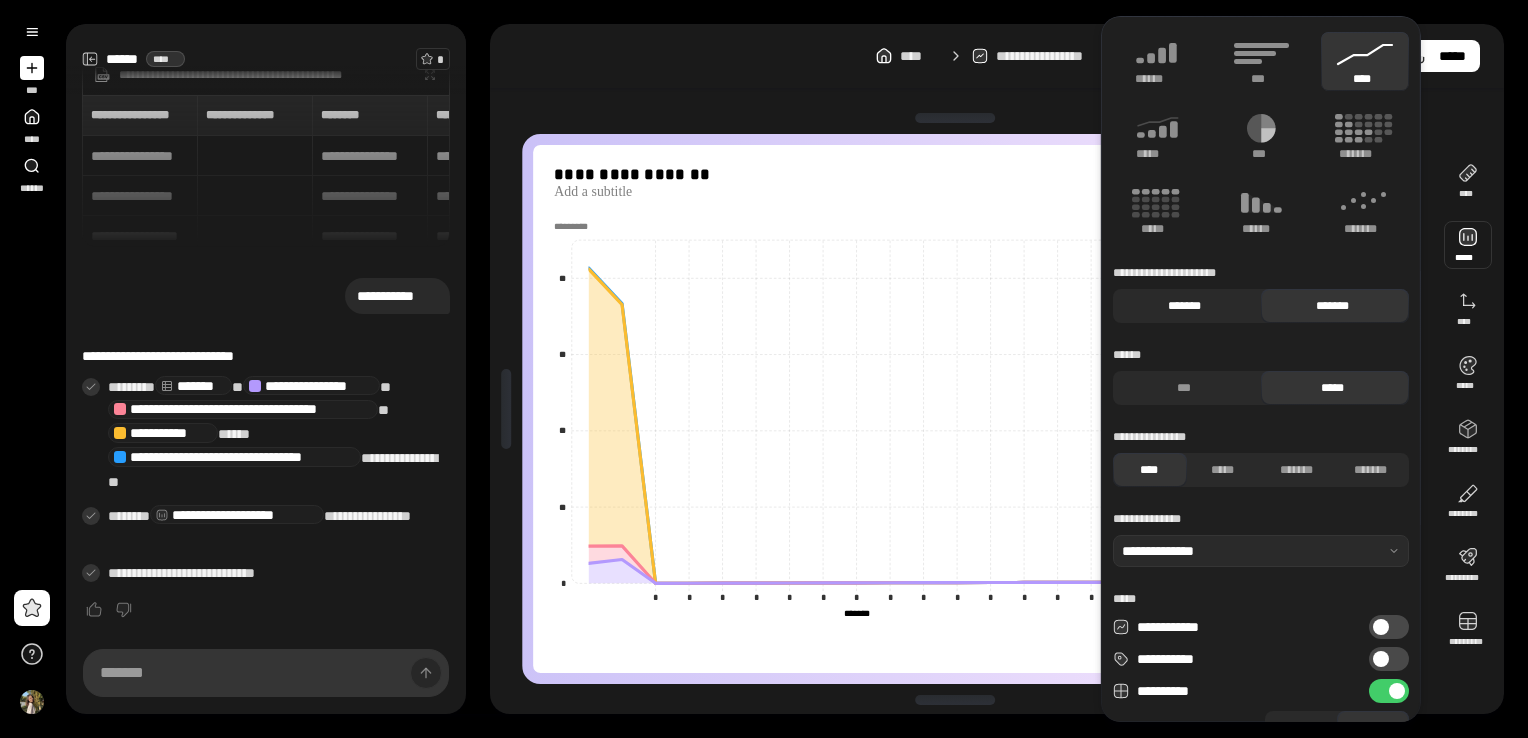 click on "*******" at bounding box center (1184, 306) 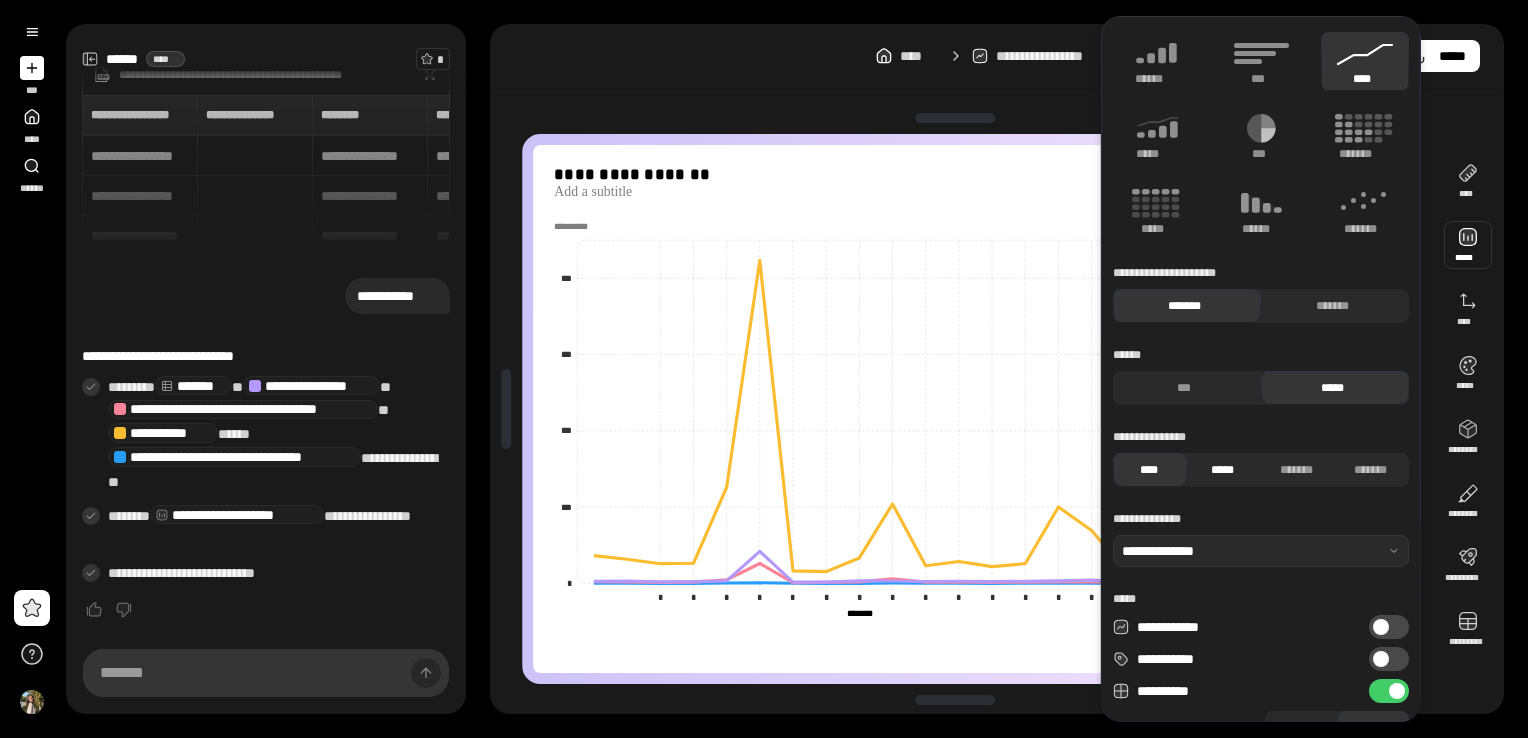 click on "*****" at bounding box center (1222, 470) 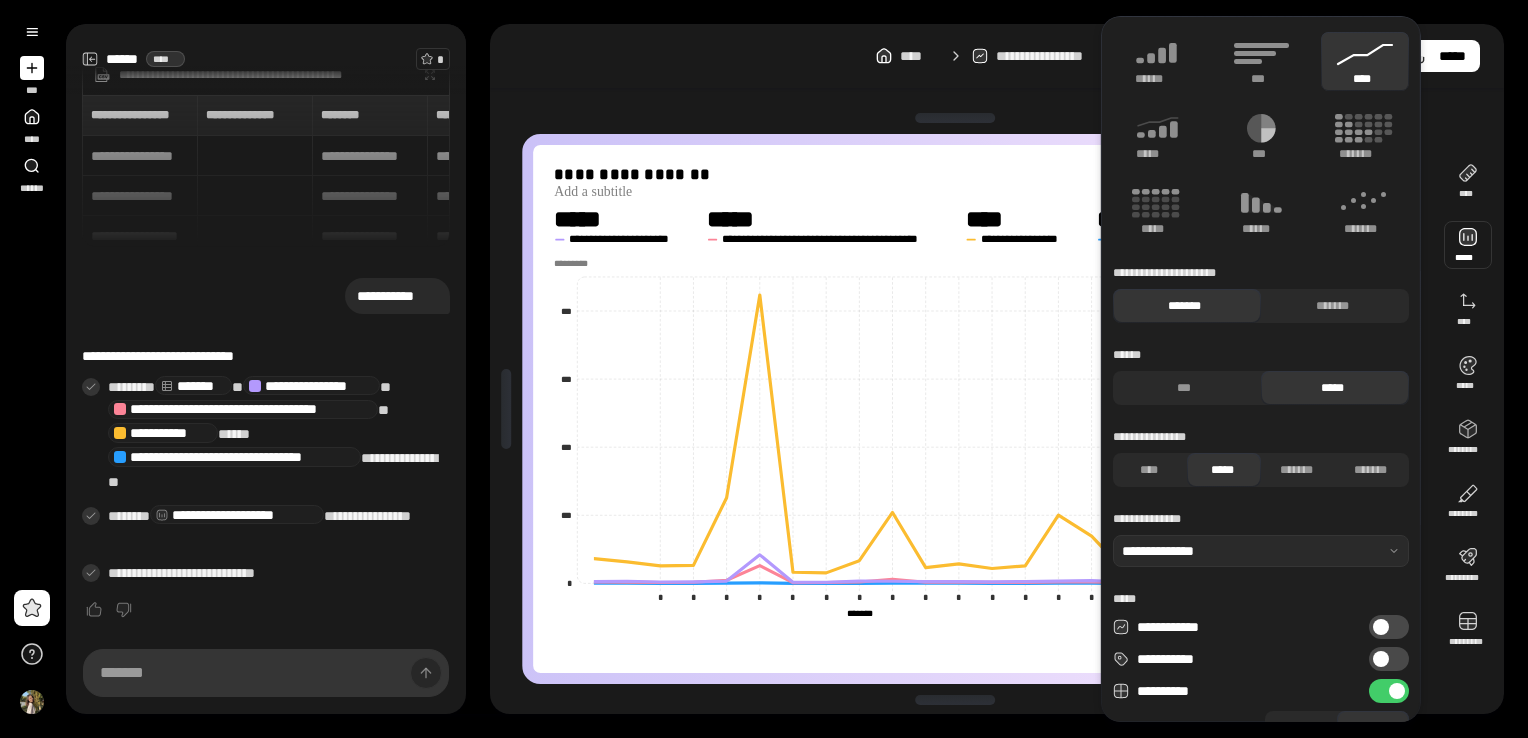 click at bounding box center (1381, 659) 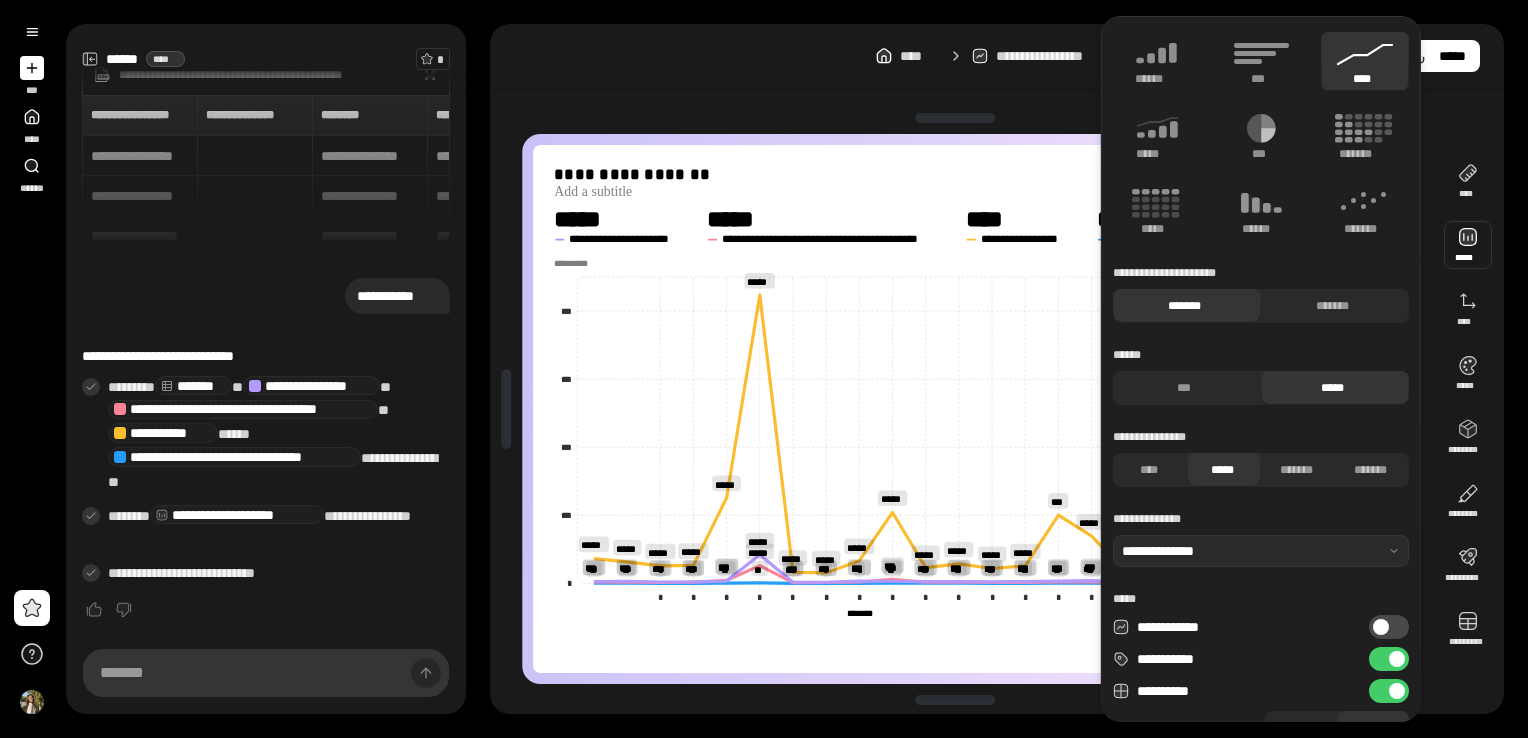 click at bounding box center (955, 118) 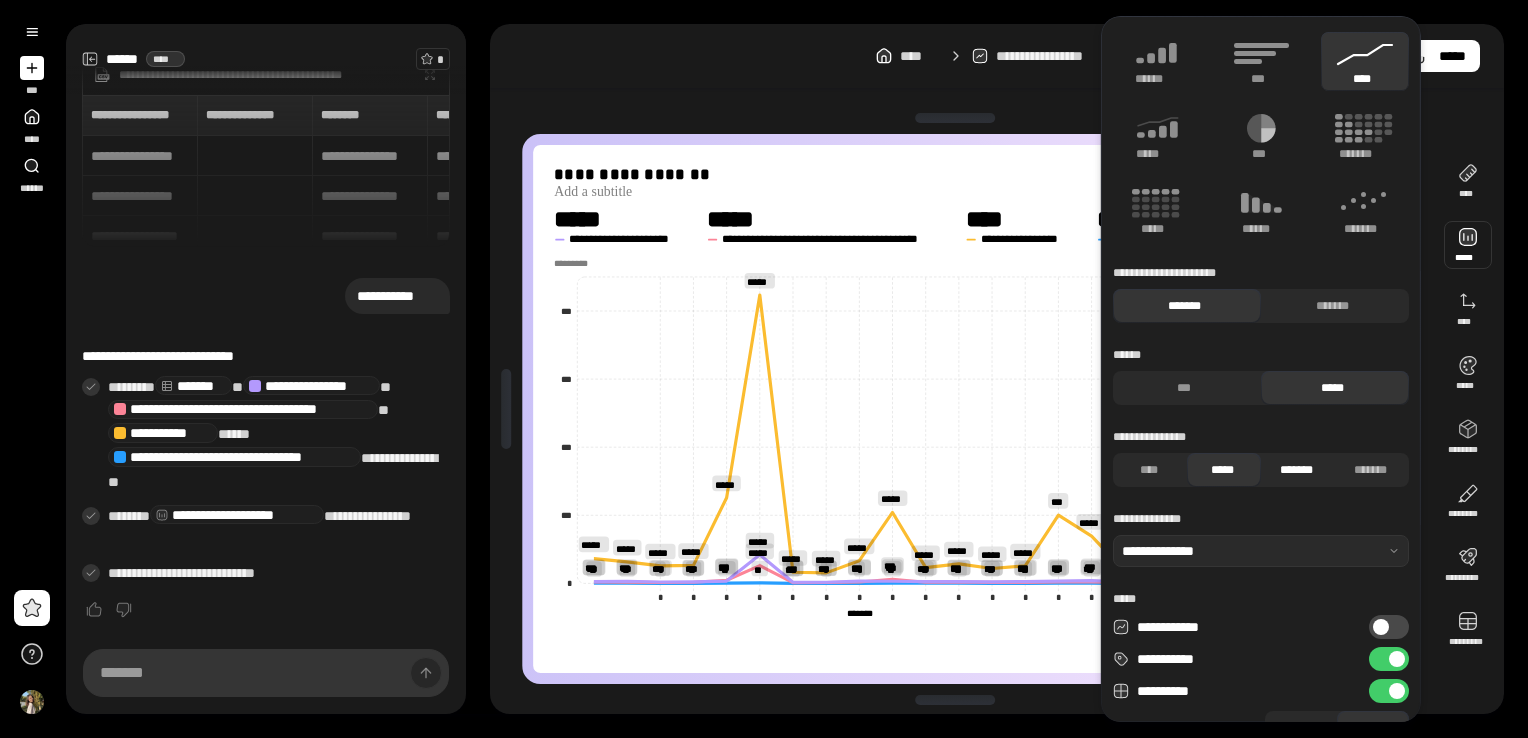 click on "*******" at bounding box center [1296, 470] 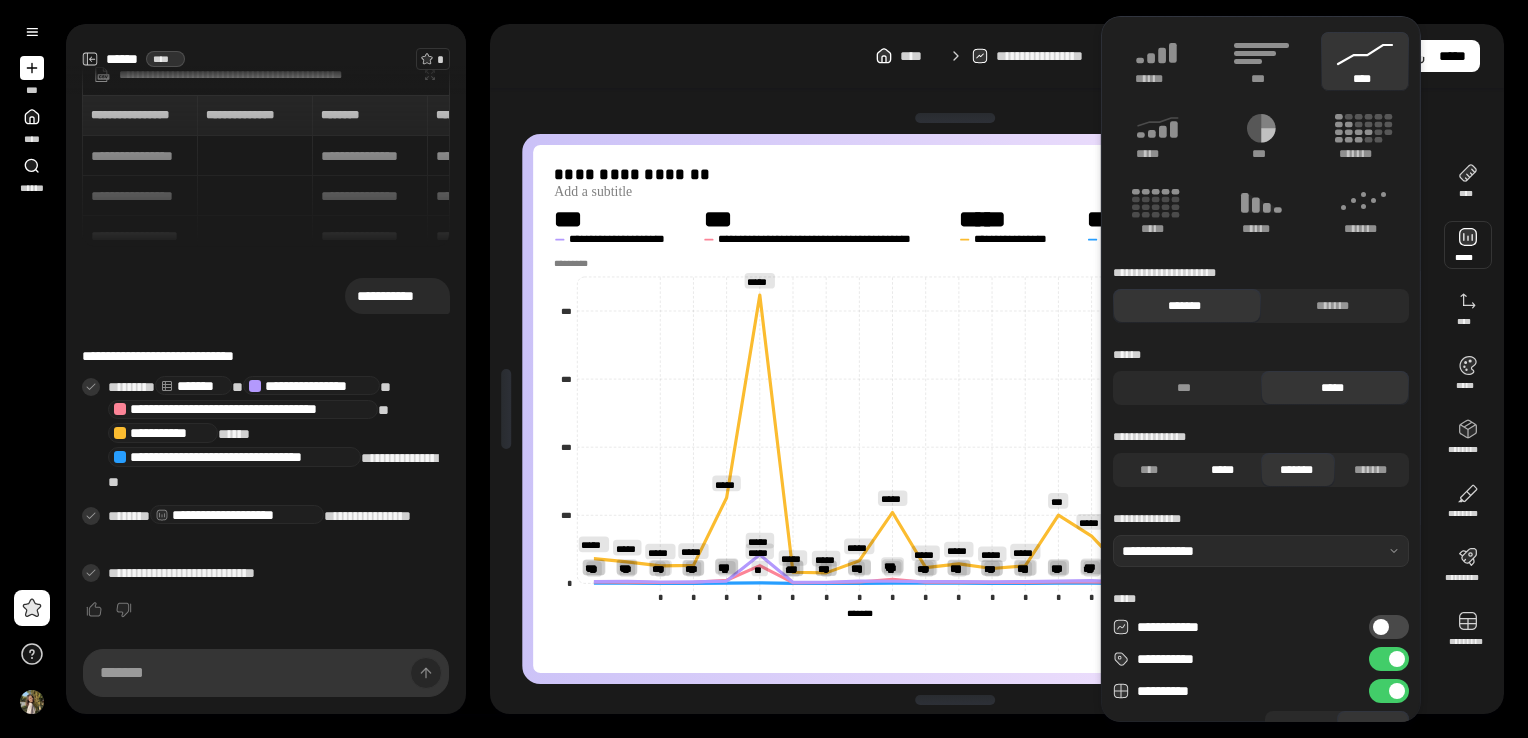 click on "*****" at bounding box center [1222, 470] 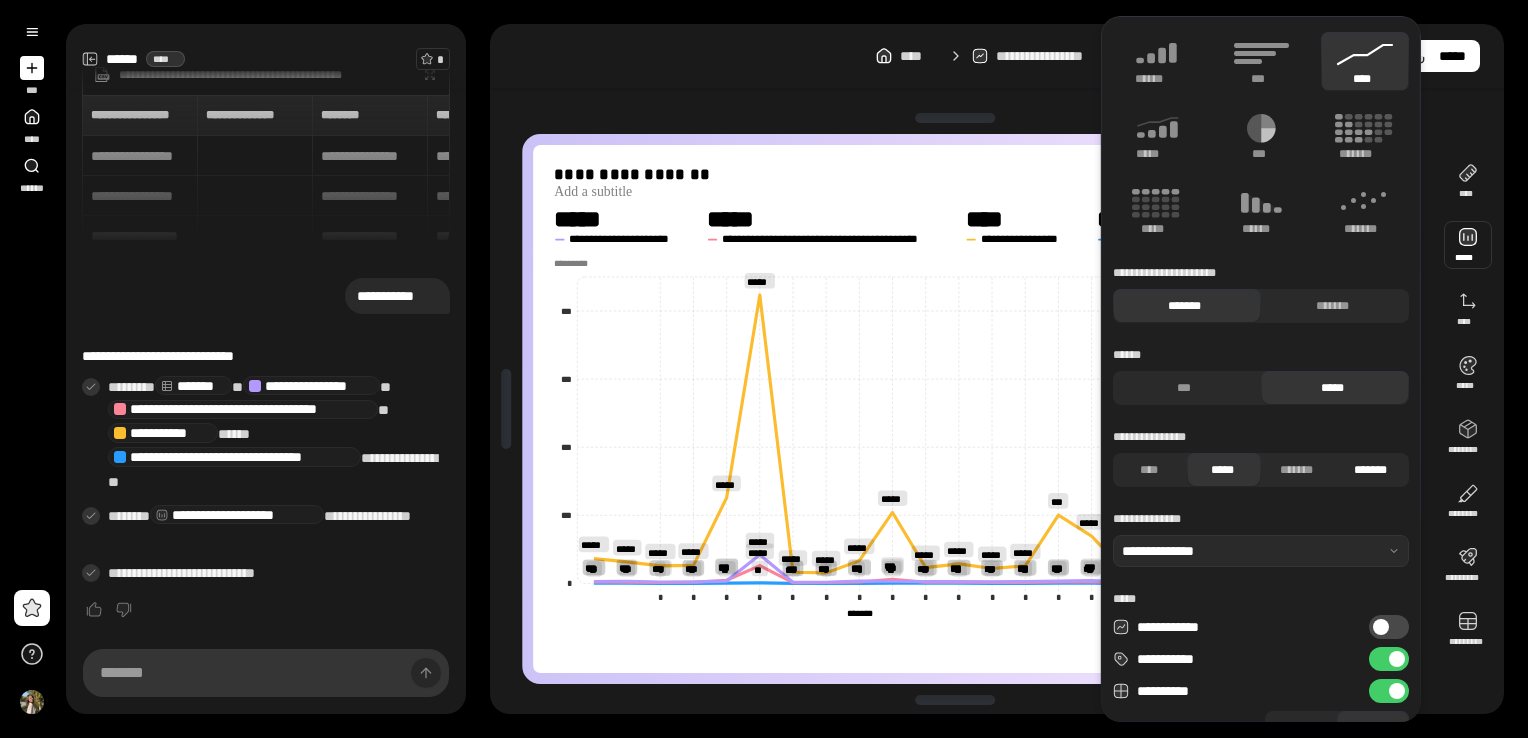 click on "*******" at bounding box center [1370, 470] 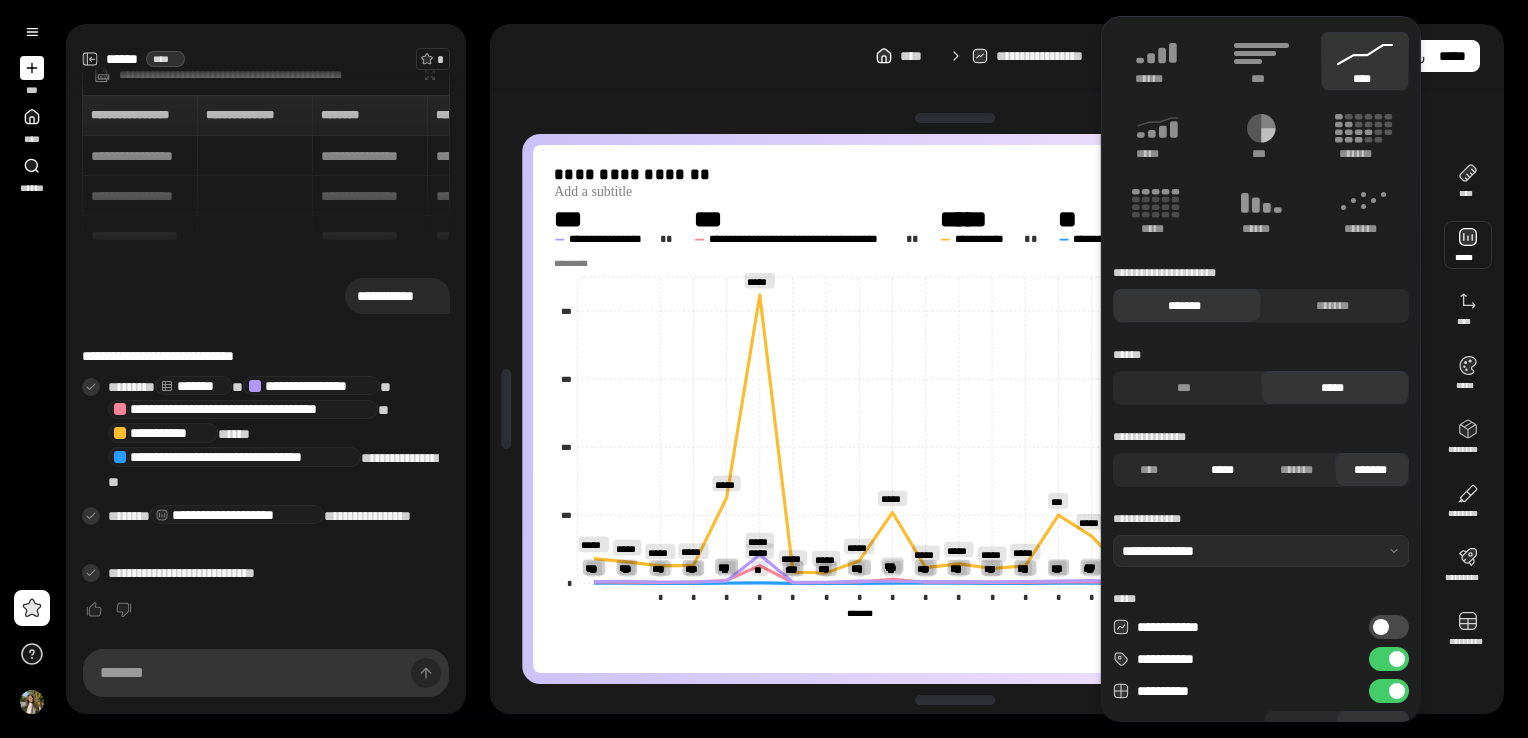 click on "*****" at bounding box center (1222, 470) 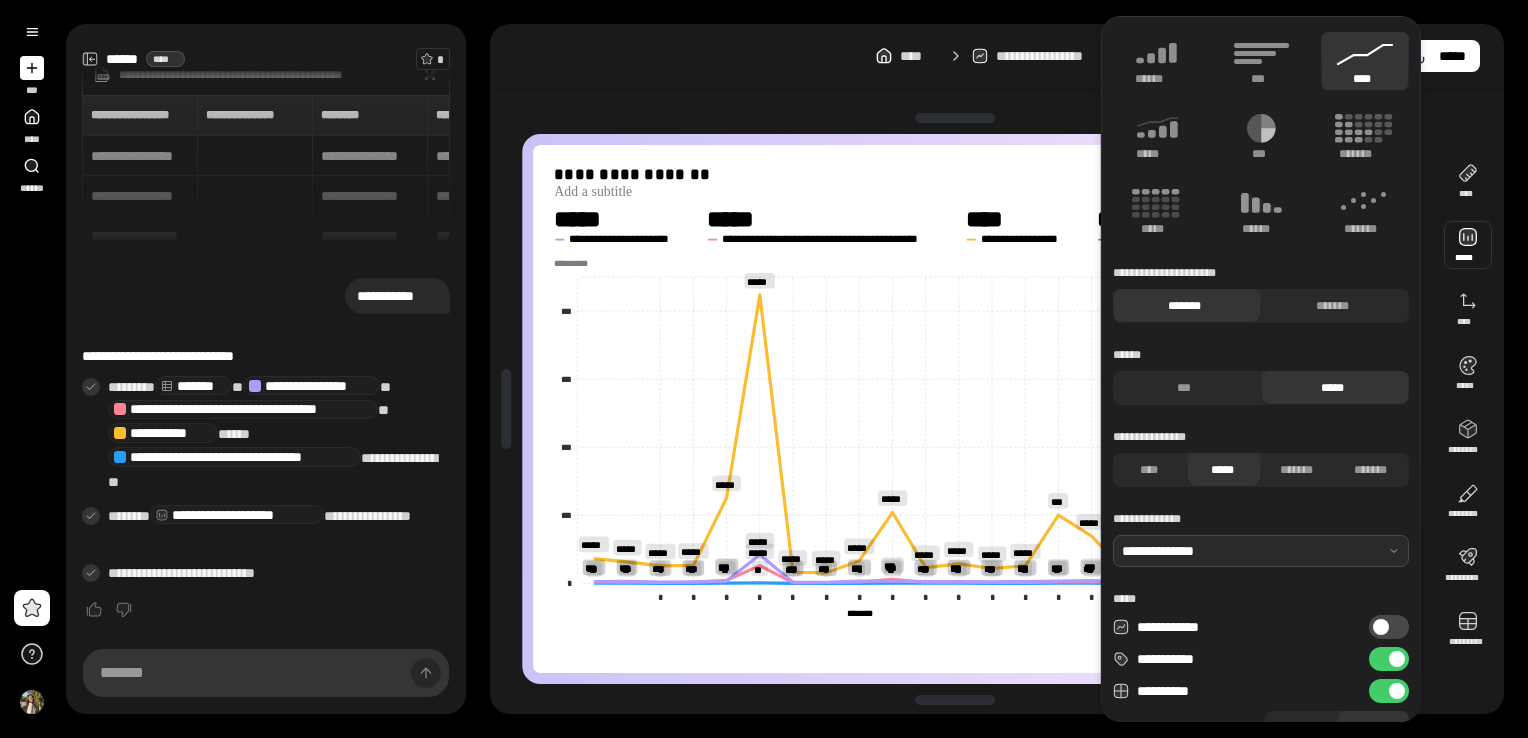 click at bounding box center [1261, 551] 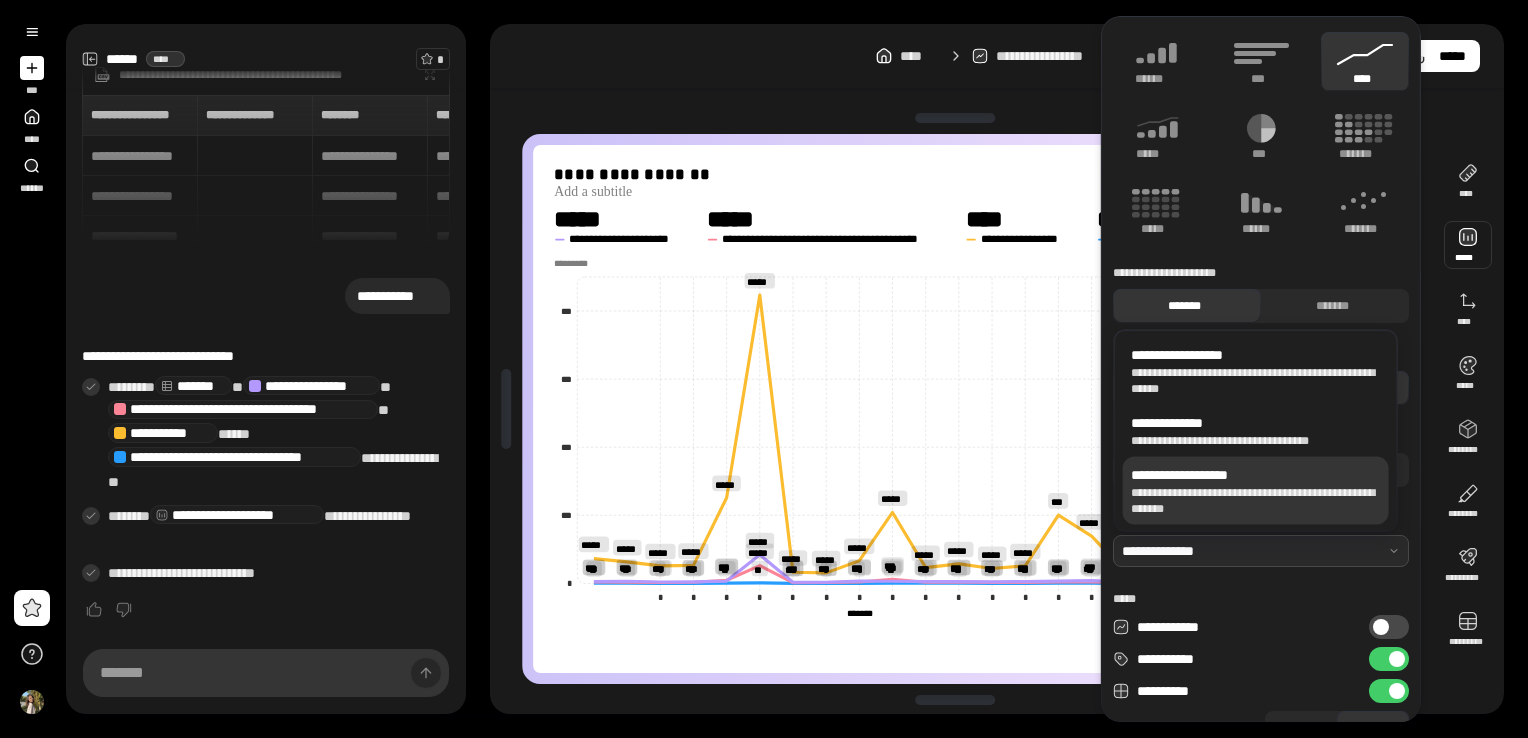 click on "**********" at bounding box center [1256, 501] 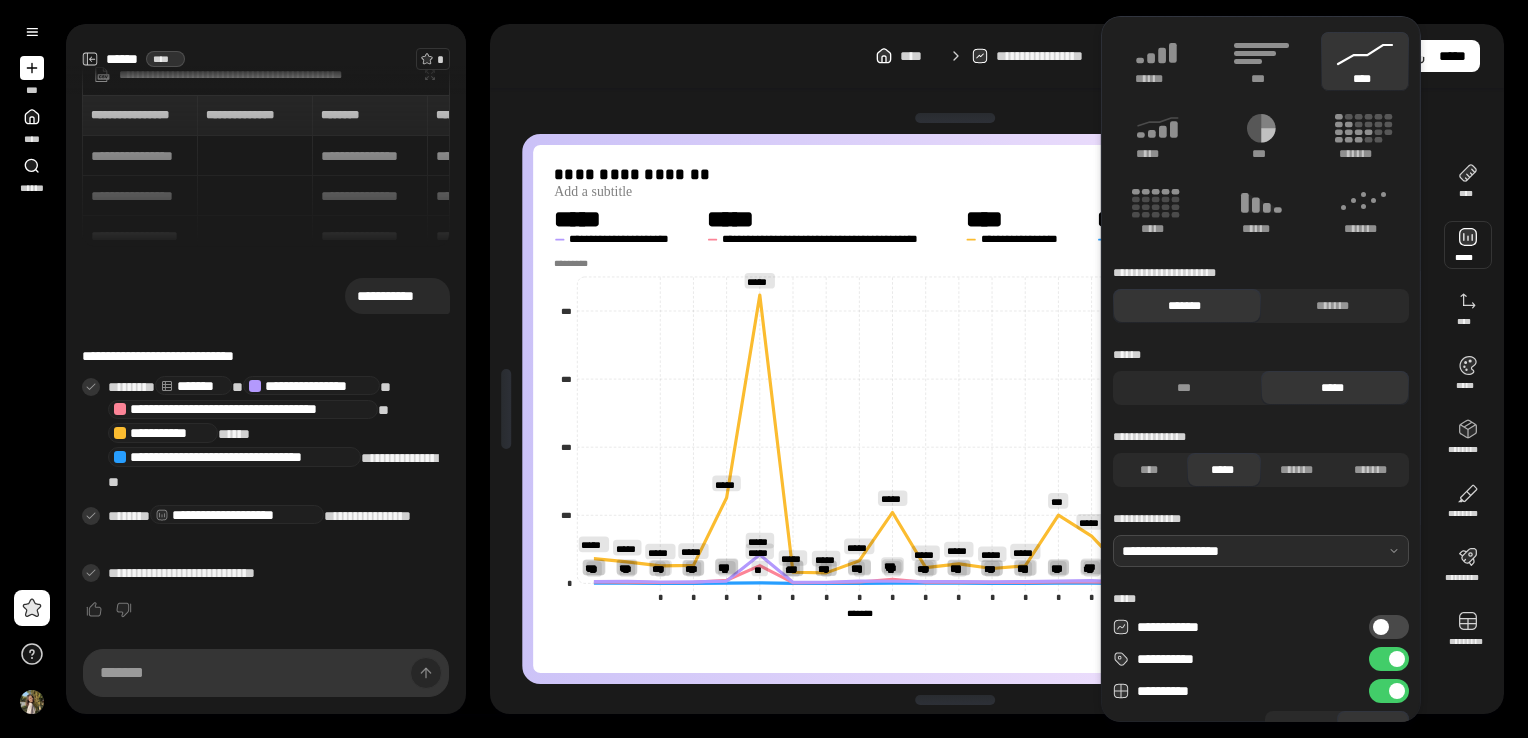 click at bounding box center (1261, 551) 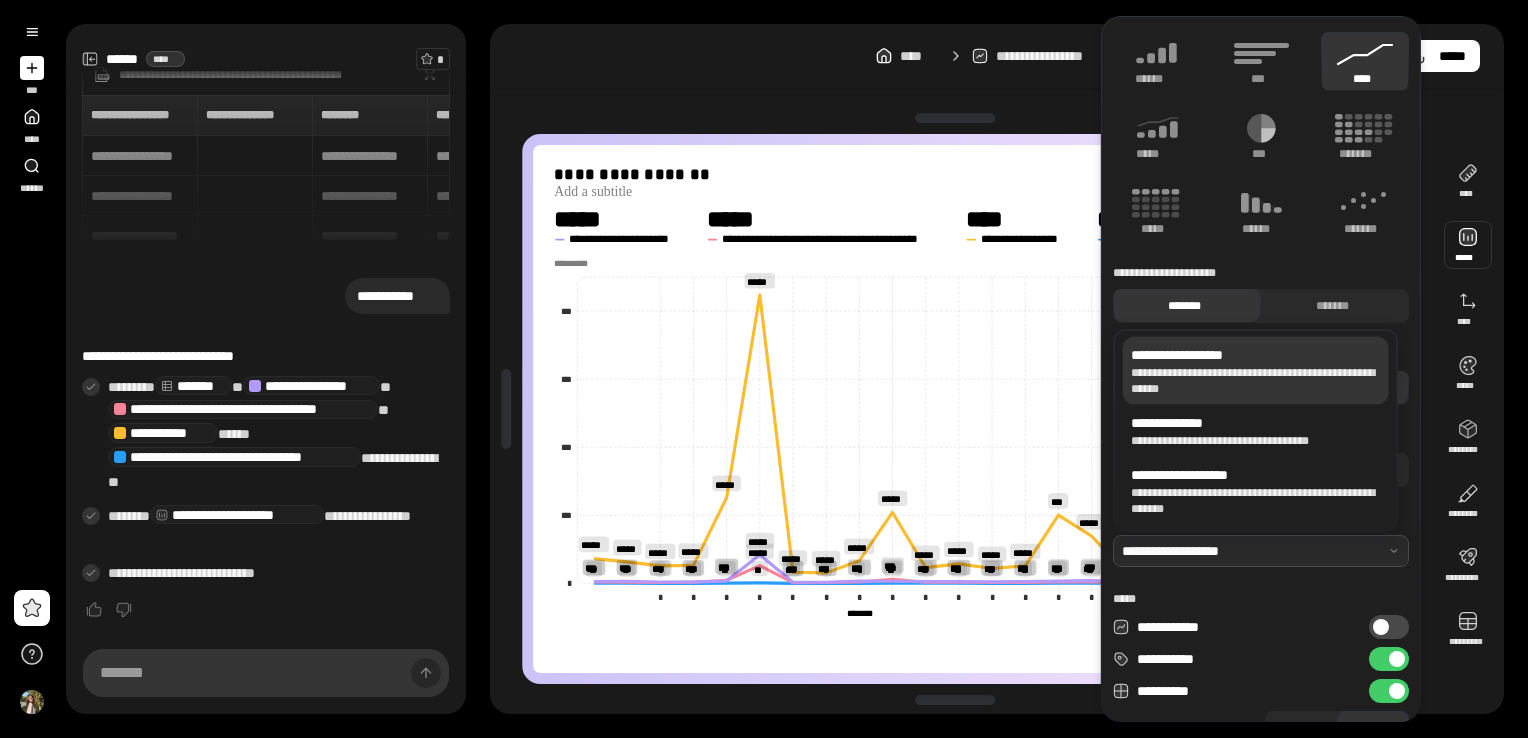 click on "**********" at bounding box center [1256, 381] 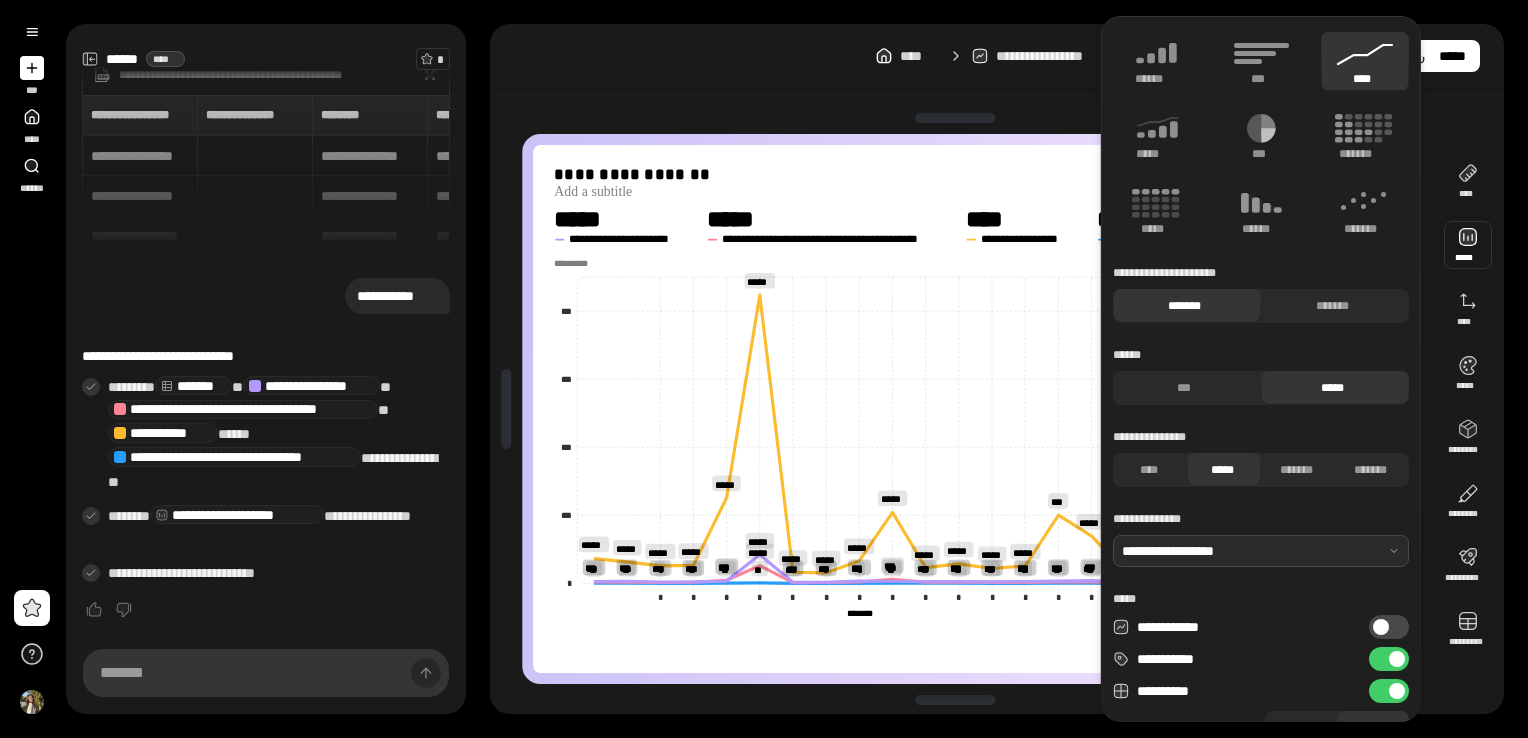 click on "**********" at bounding box center [1389, 627] 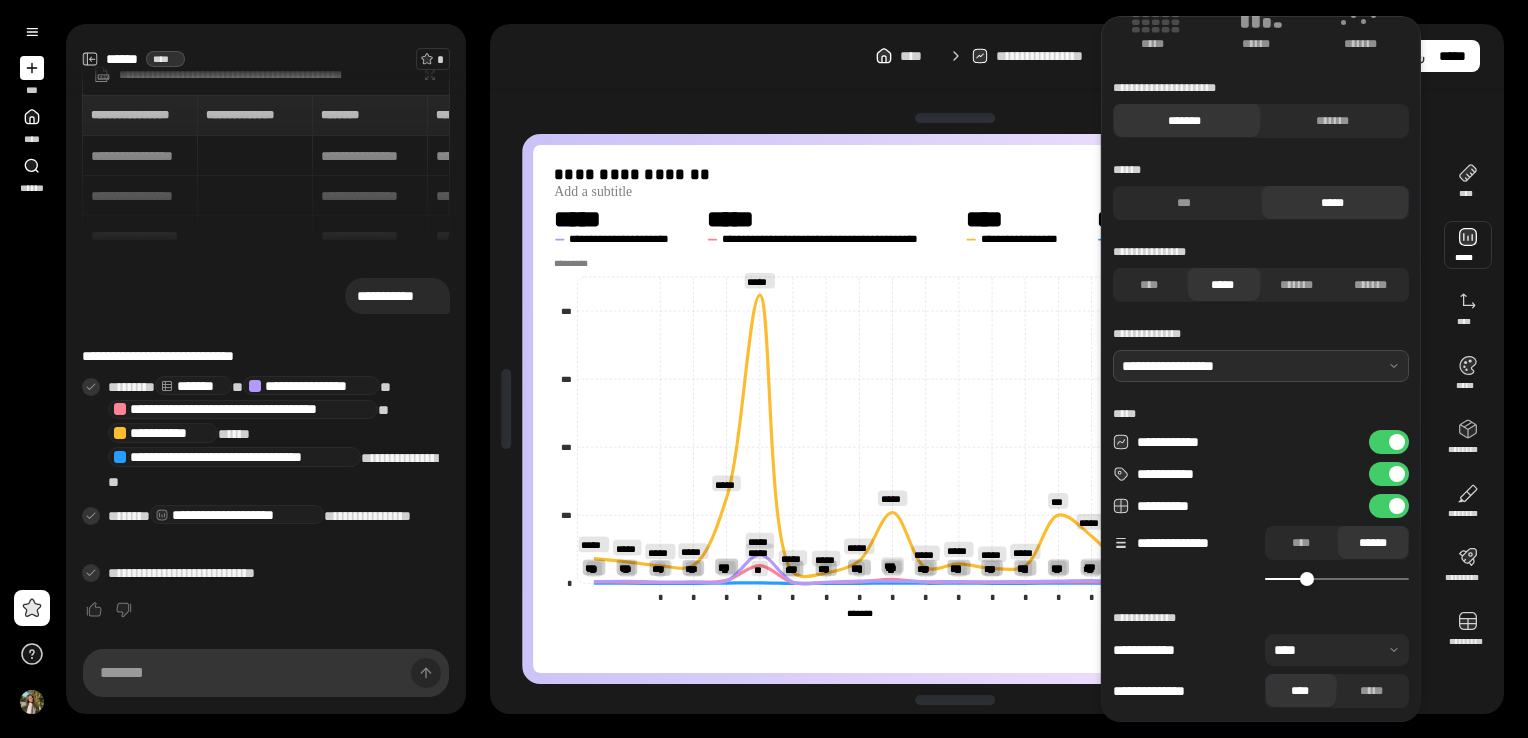 scroll, scrollTop: 186, scrollLeft: 0, axis: vertical 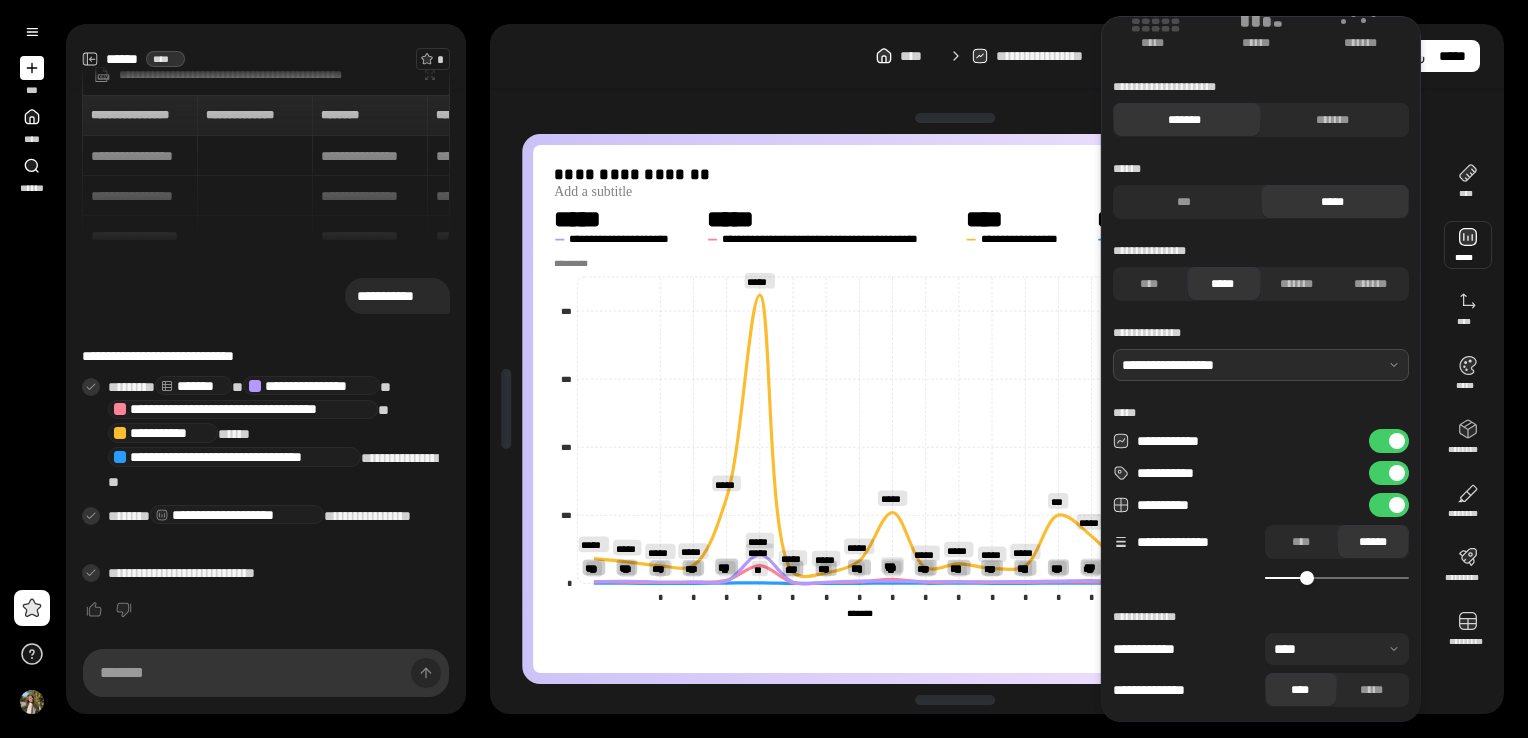 click at bounding box center [1337, 649] 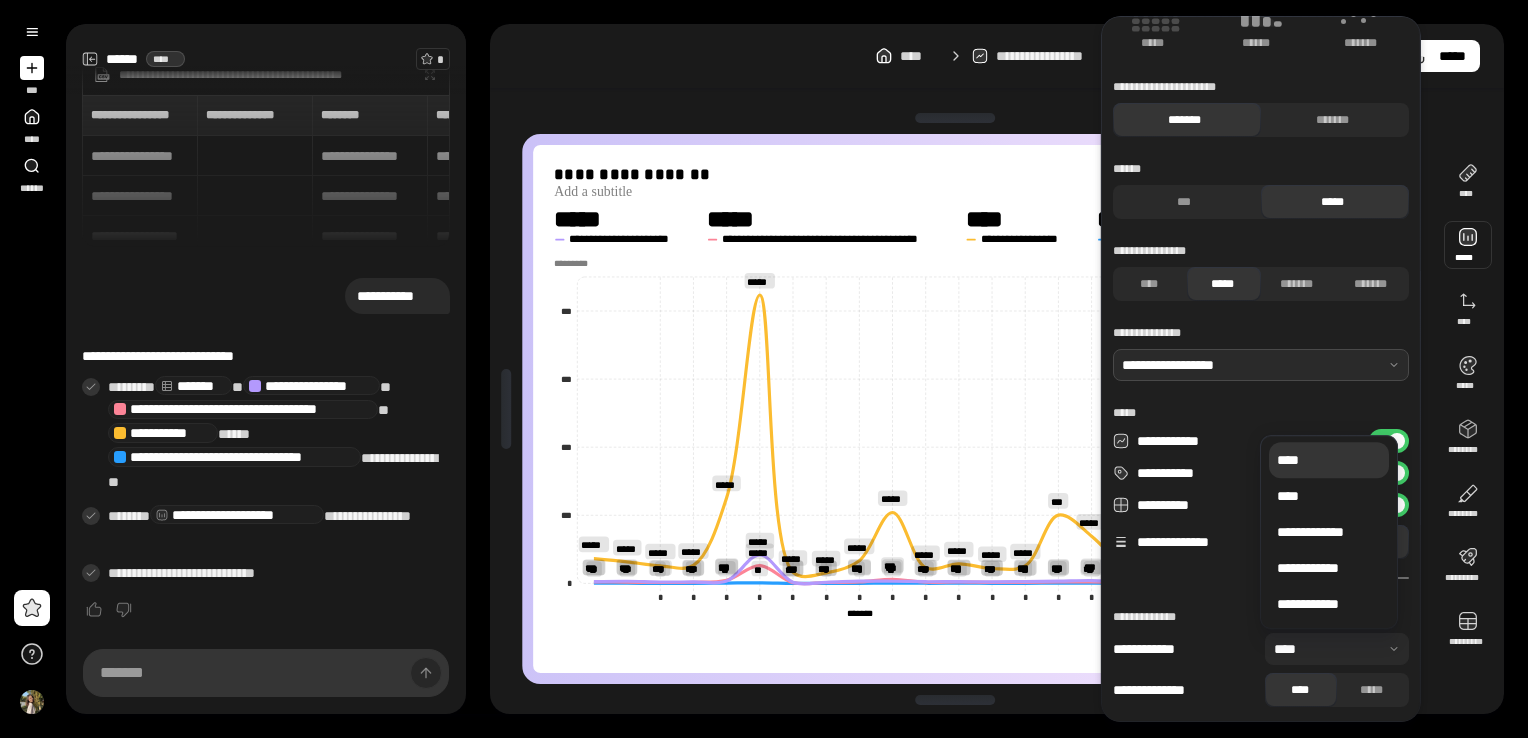 click at bounding box center (1337, 649) 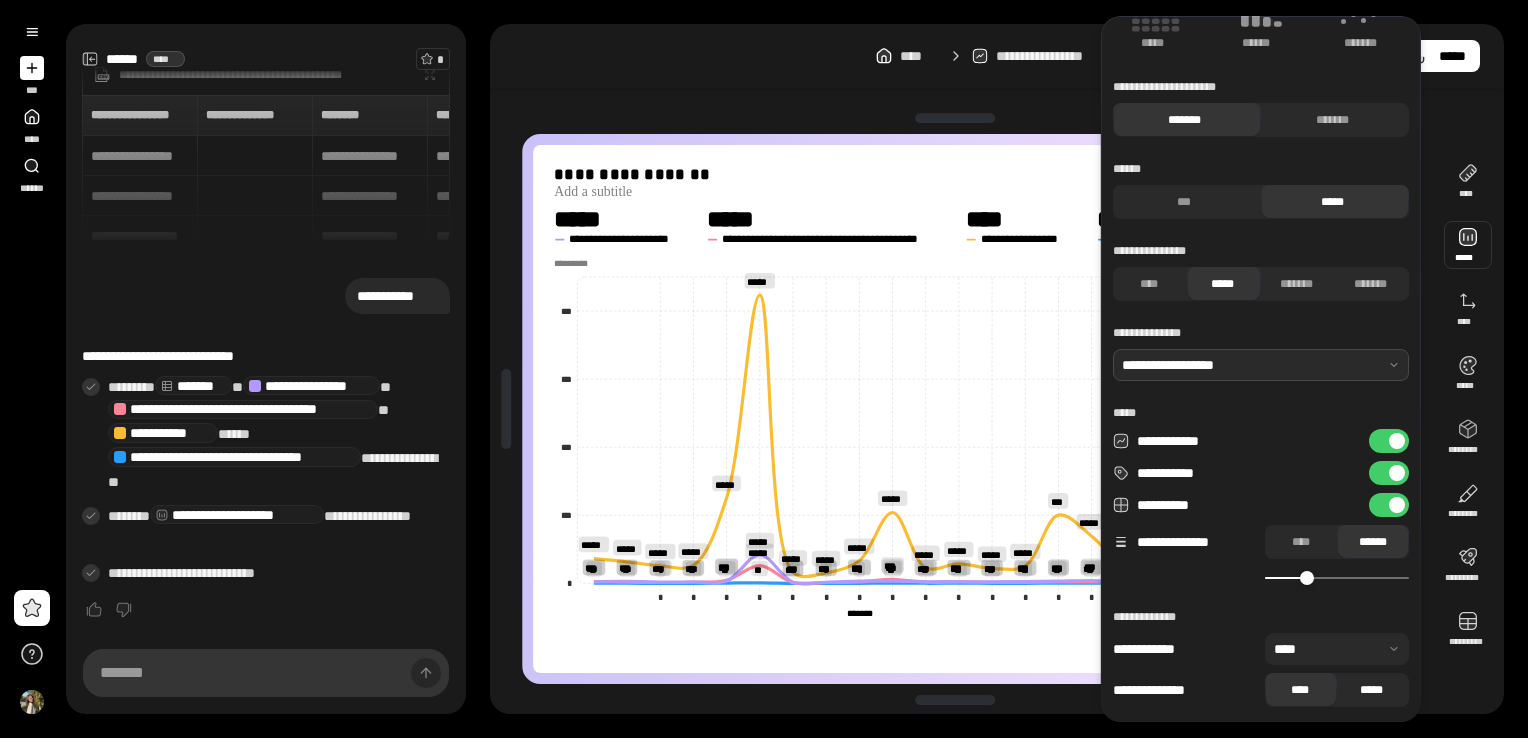 click on "*****" at bounding box center (1371, 690) 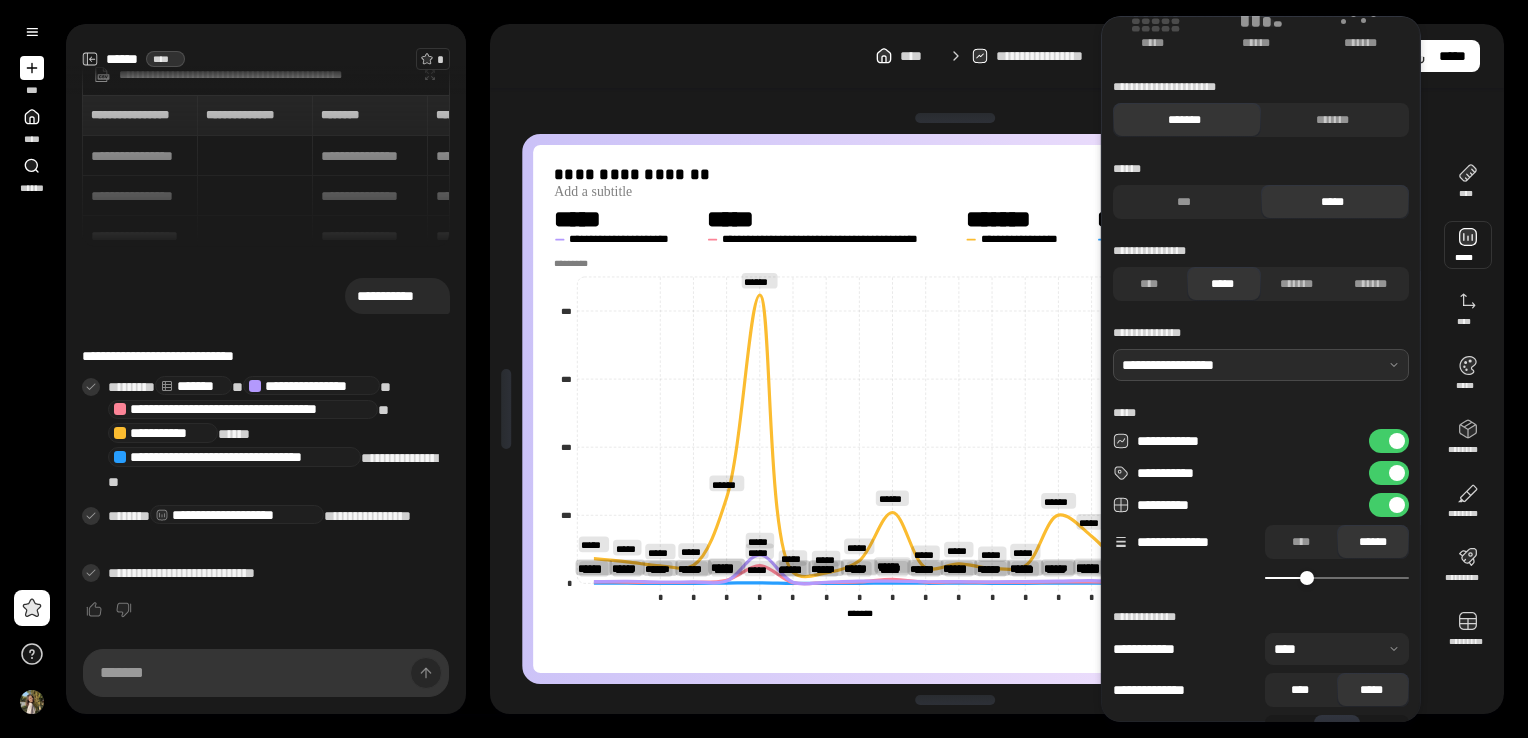 click on "****" at bounding box center (1299, 690) 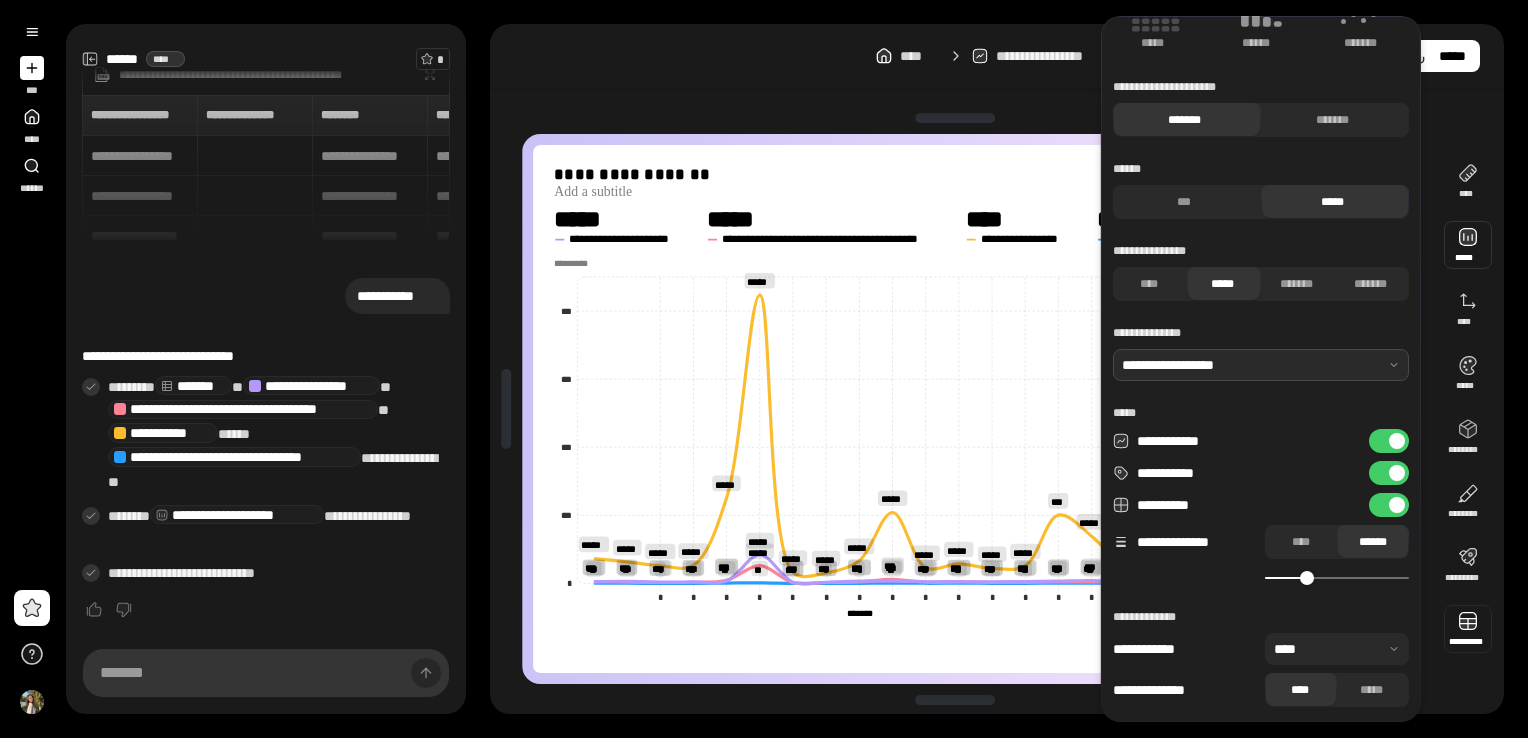 click at bounding box center (1468, 629) 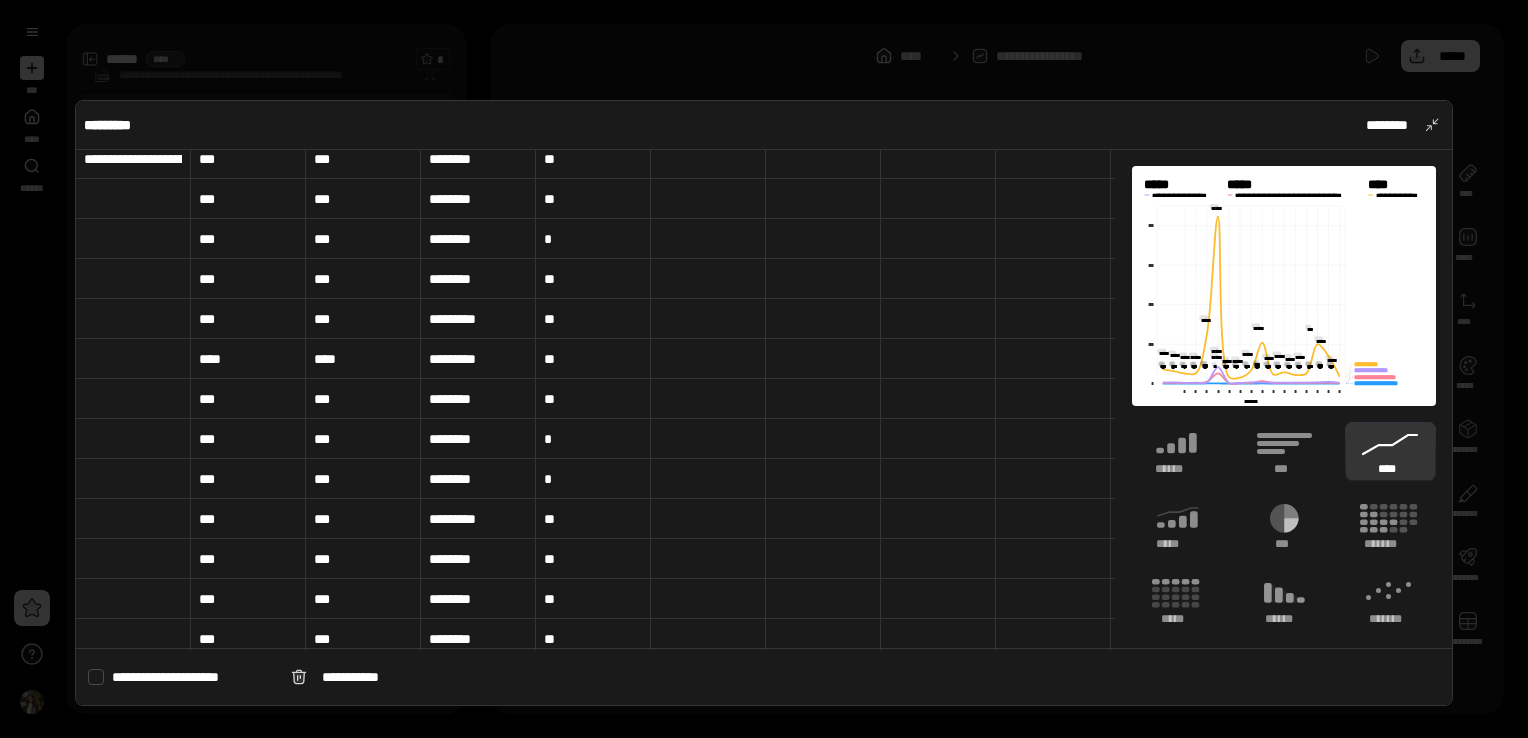 scroll, scrollTop: 0, scrollLeft: 0, axis: both 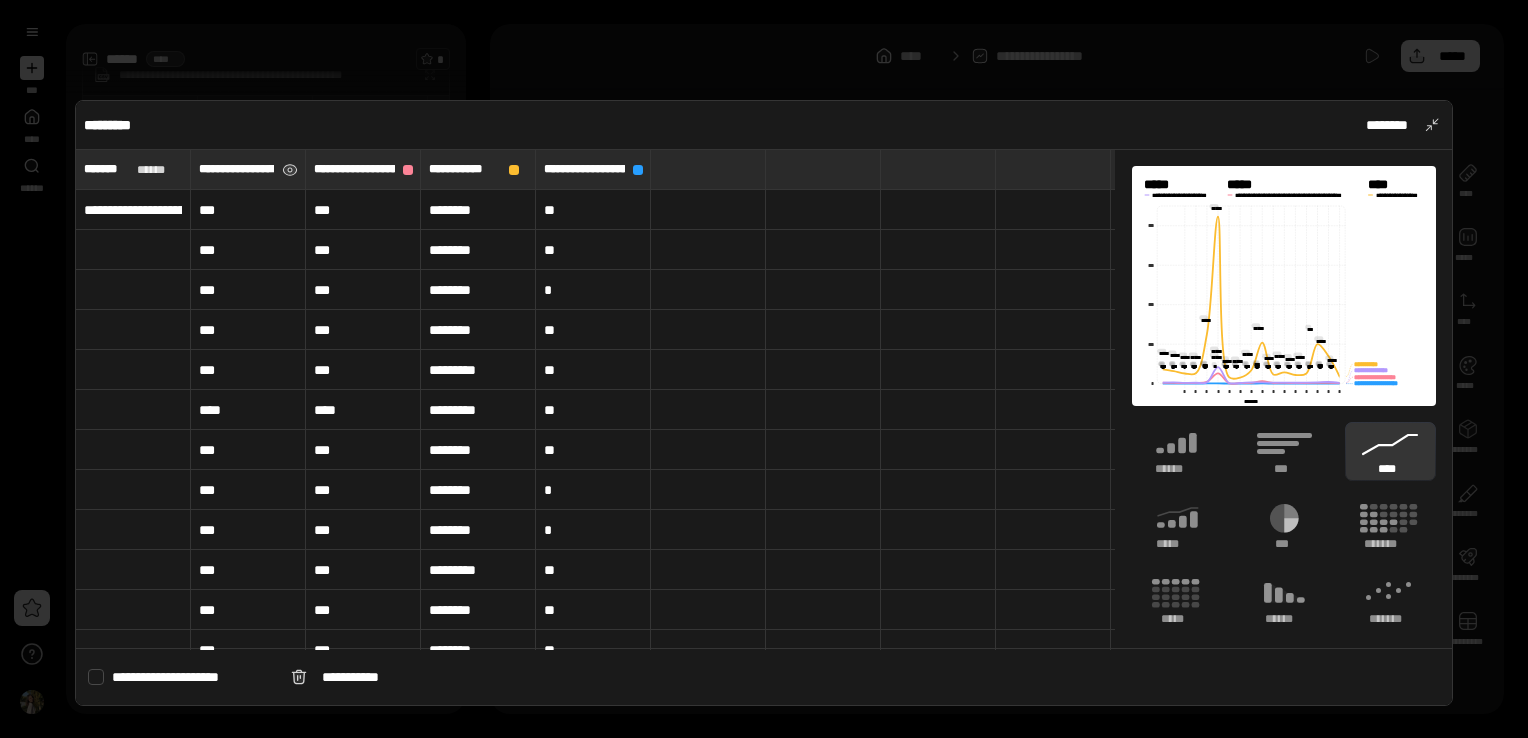 click on "**********" at bounding box center [236, 169] 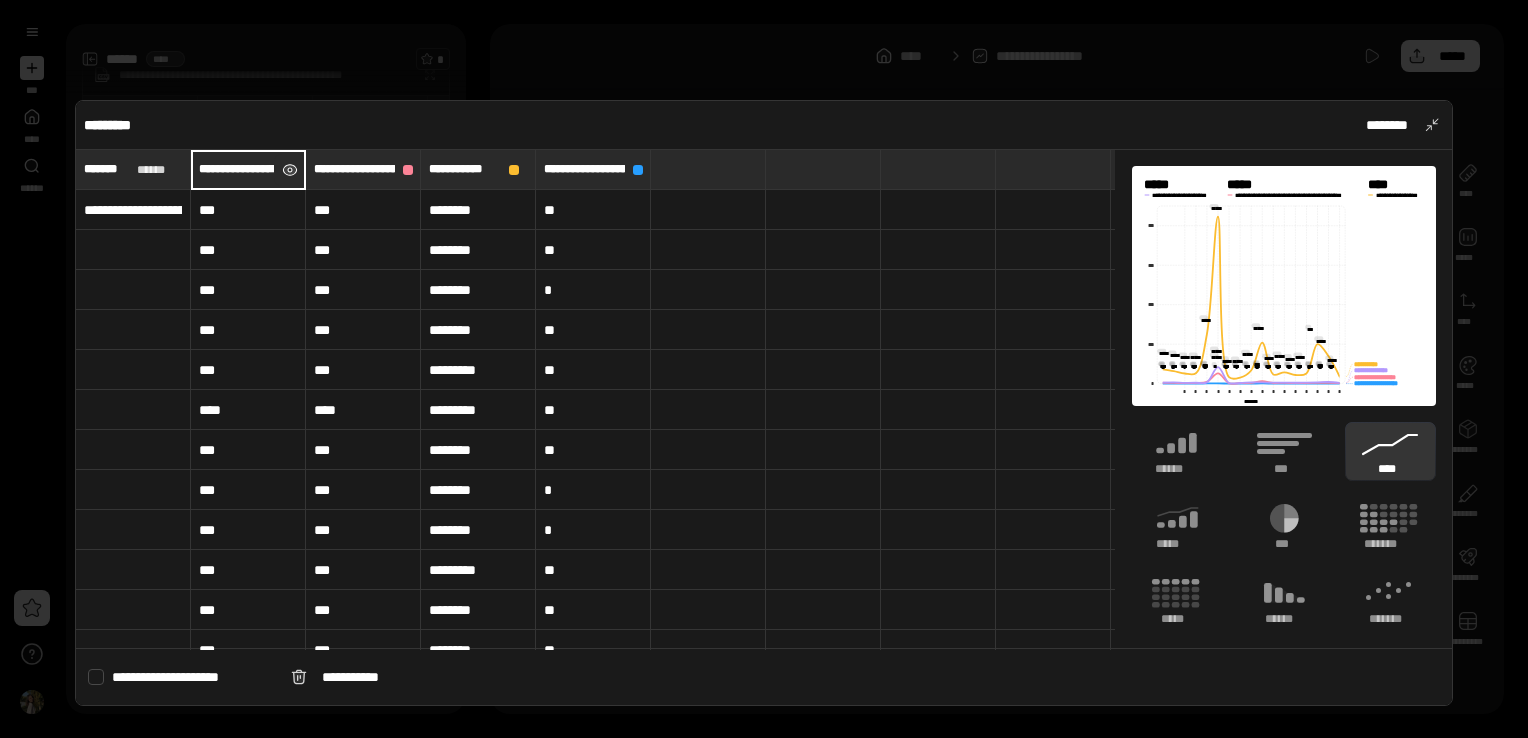 click at bounding box center [290, 170] 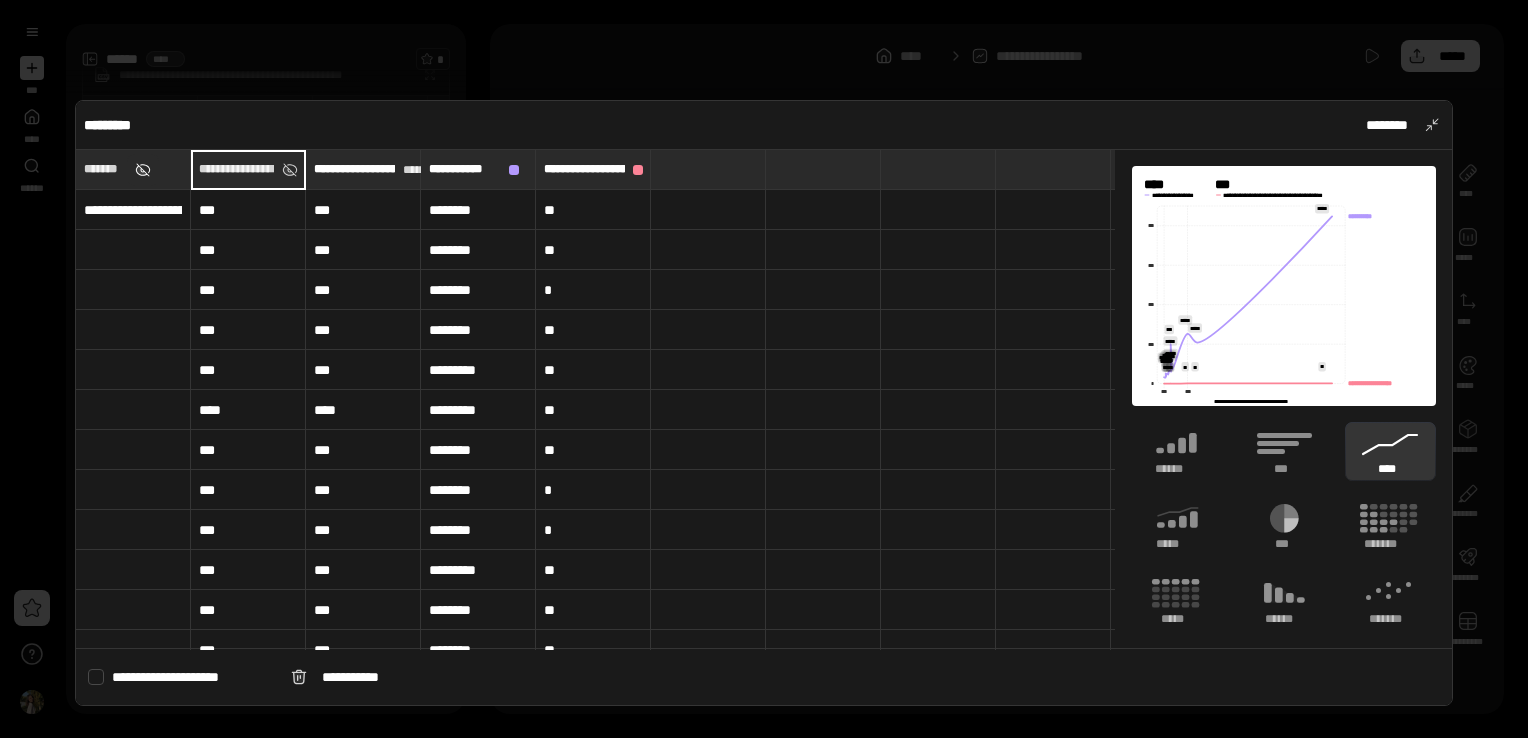 click at bounding box center [144, 170] 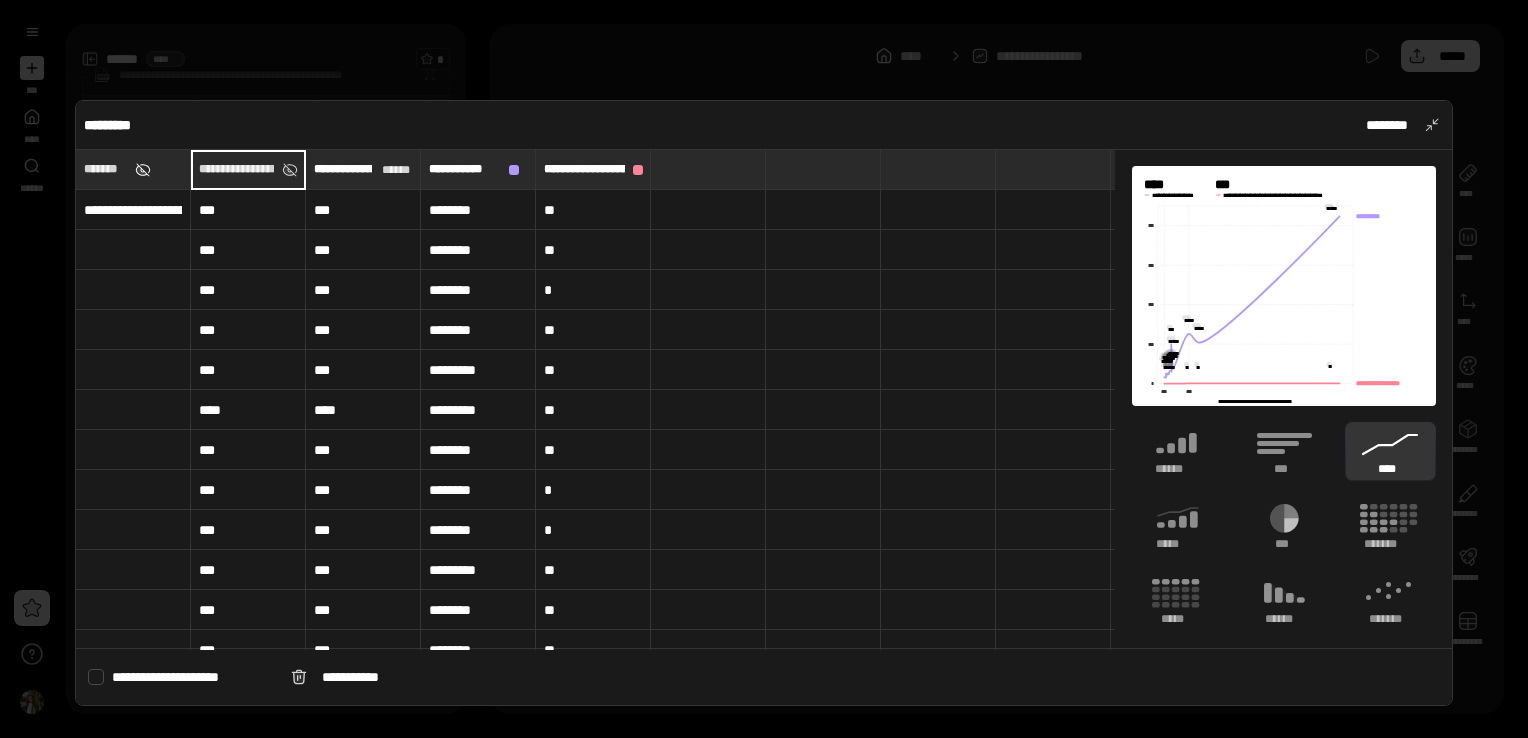 click at bounding box center (144, 170) 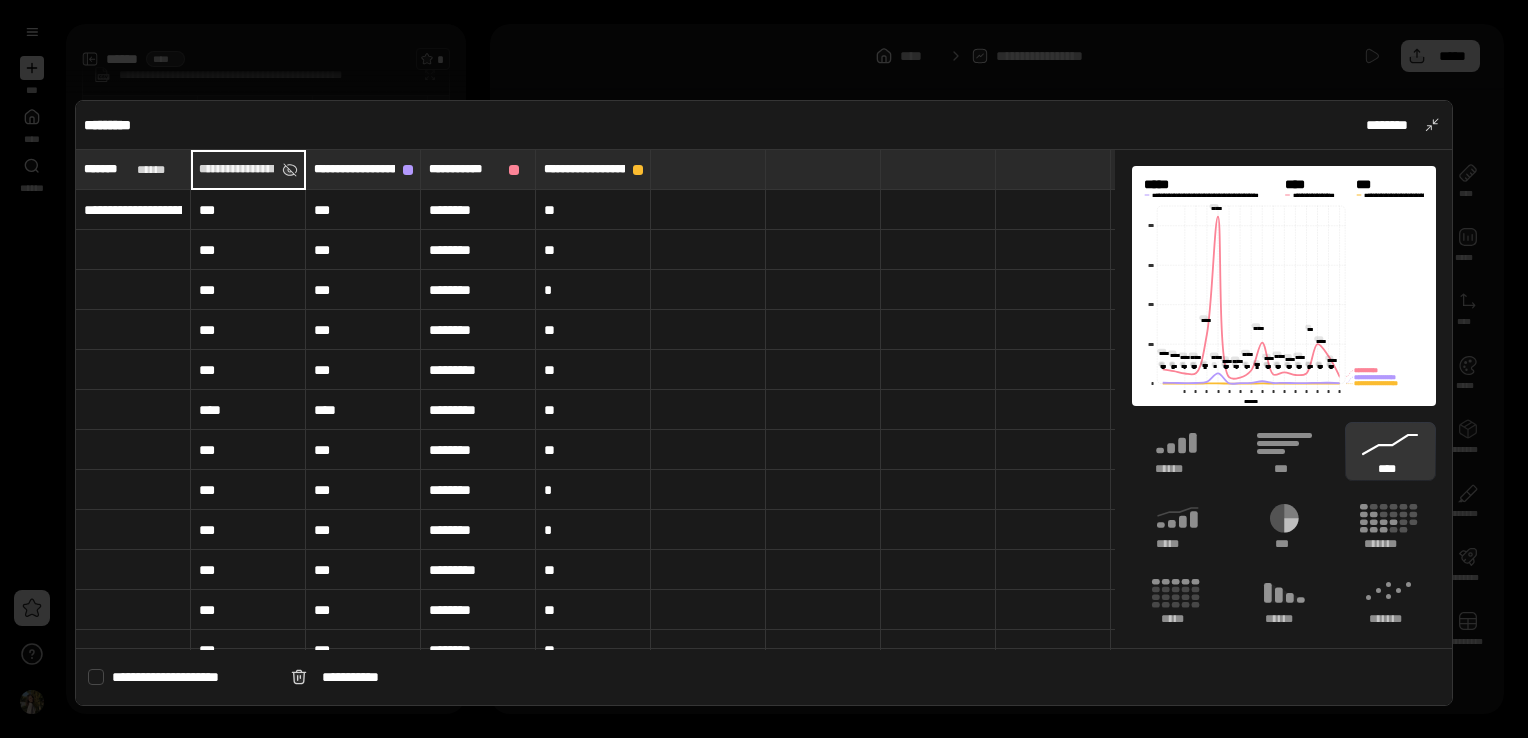 click on "**********" at bounding box center (764, 403) 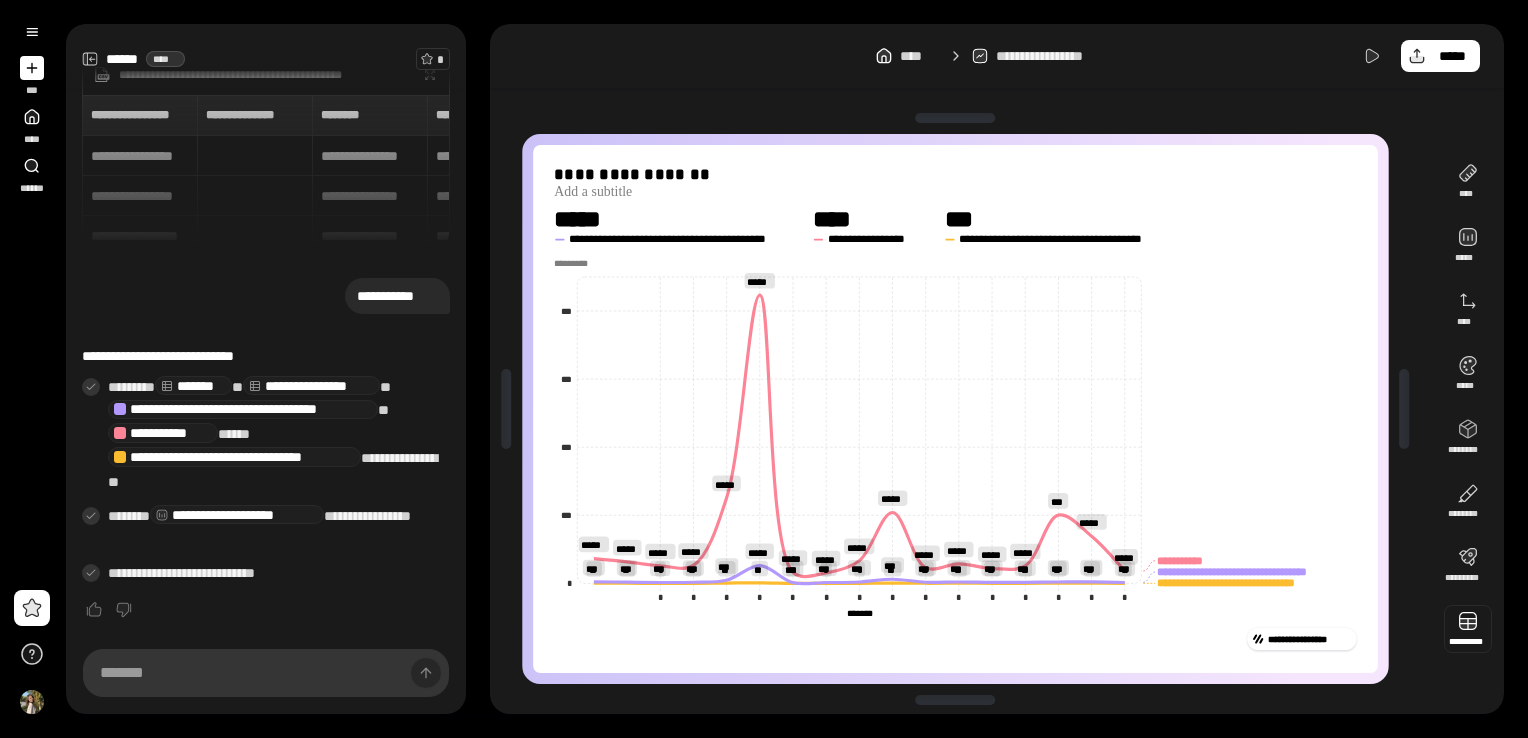 click at bounding box center [1468, 629] 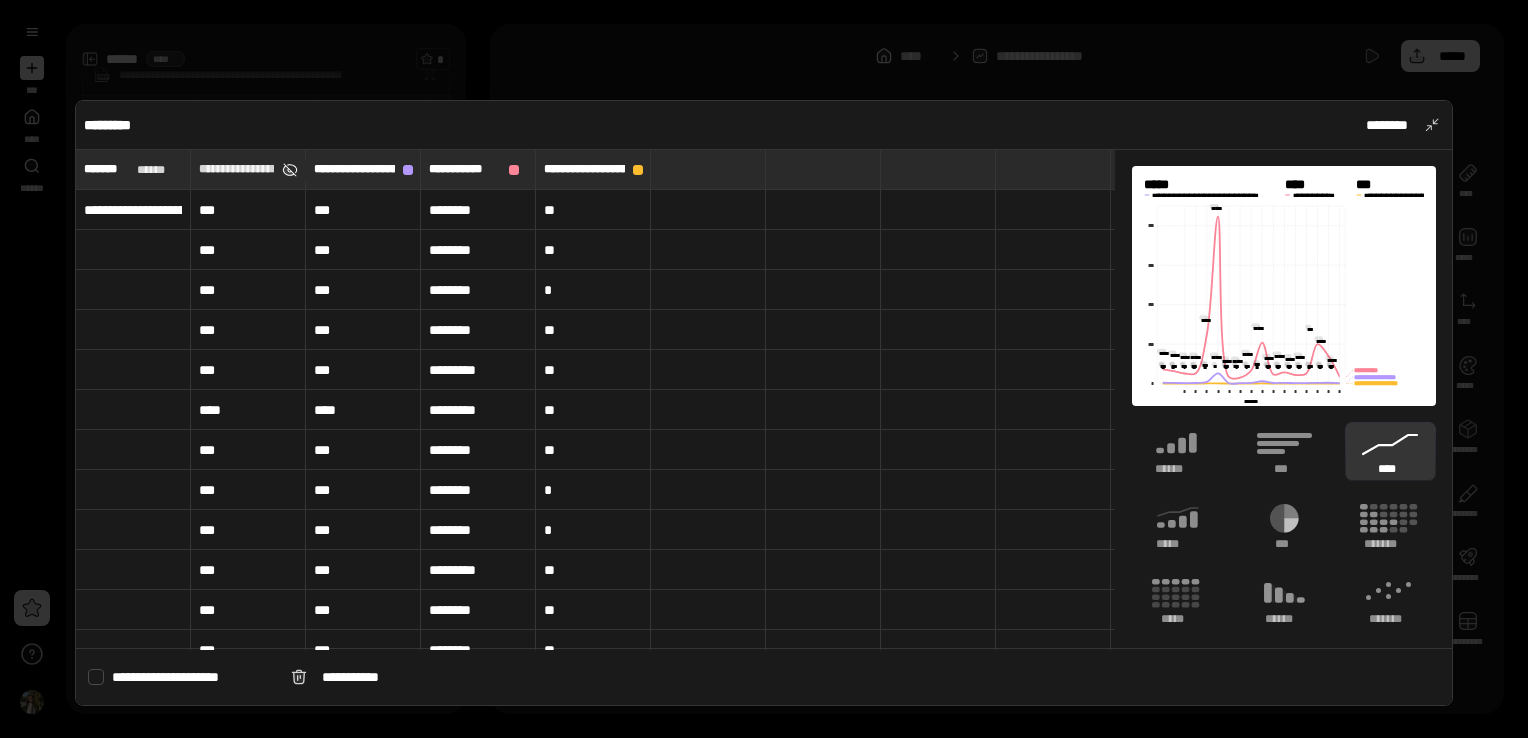 click at bounding box center (290, 170) 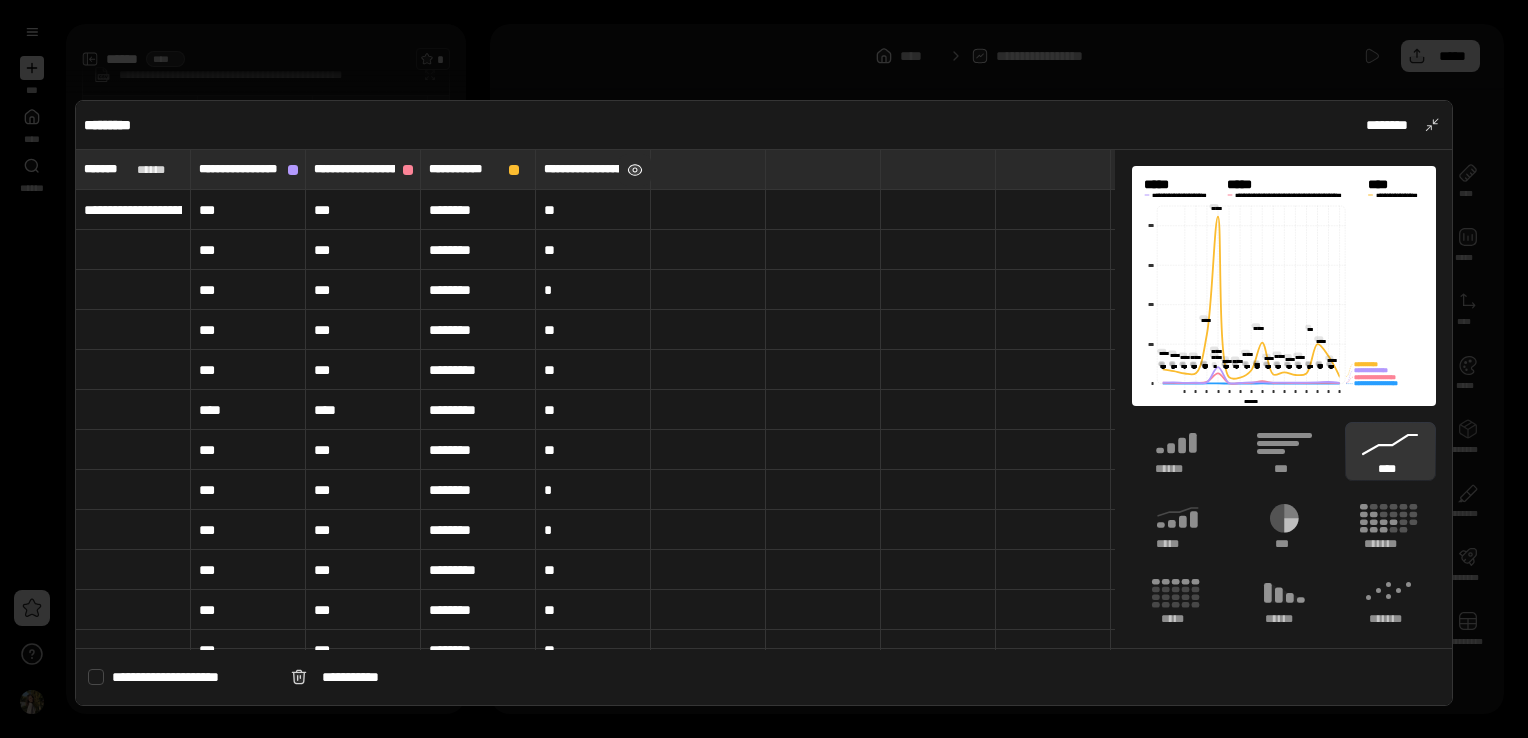 click at bounding box center (635, 170) 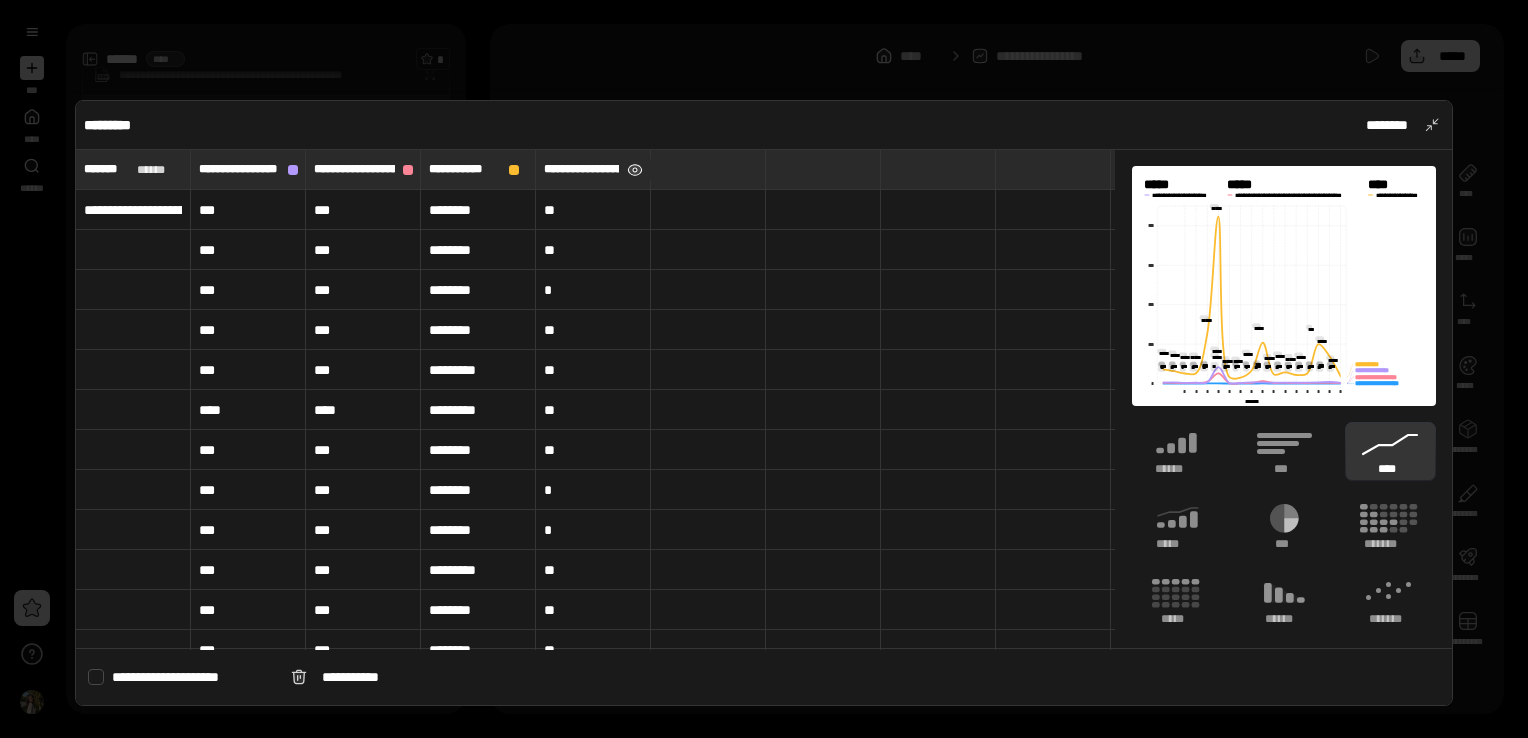 click at bounding box center (635, 170) 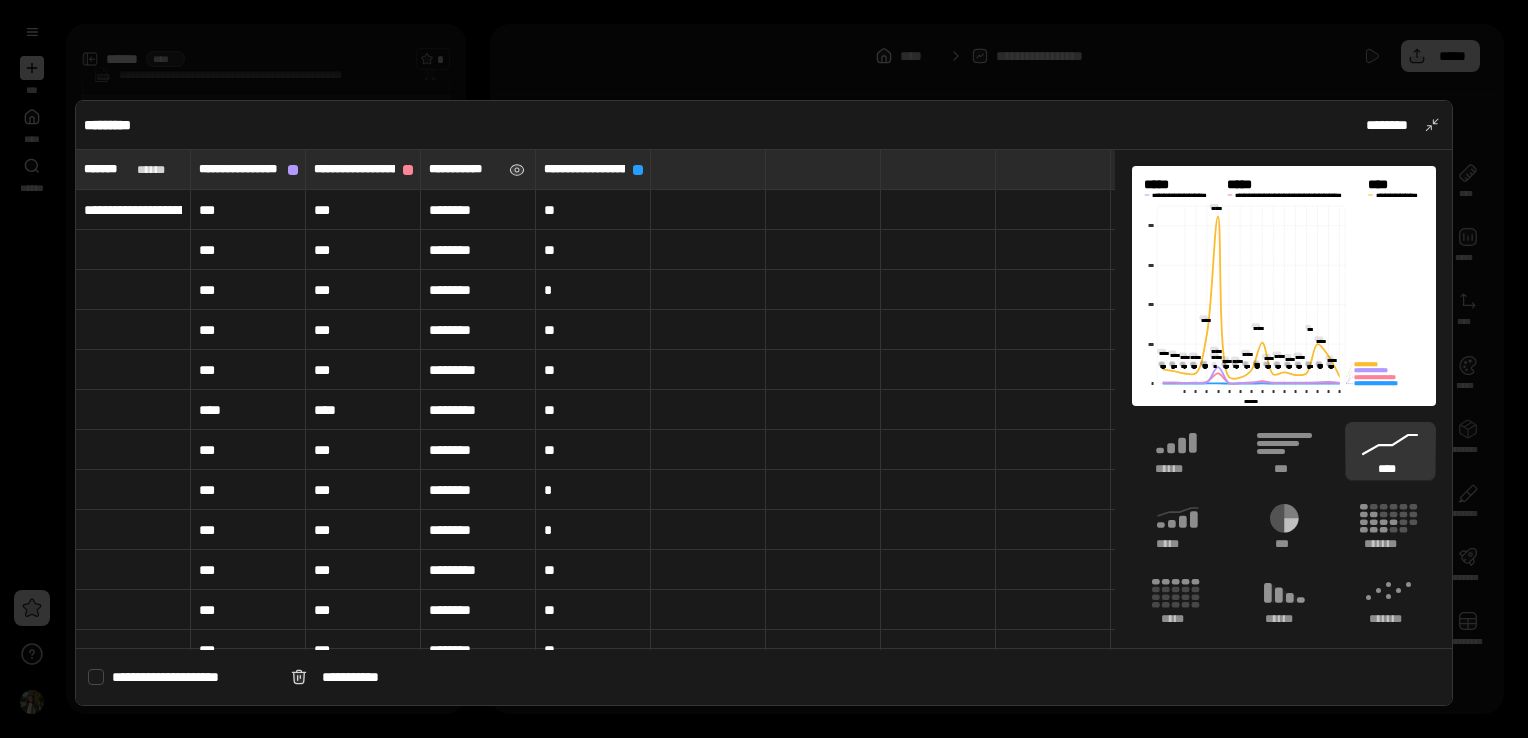 click on "**********" at bounding box center (465, 169) 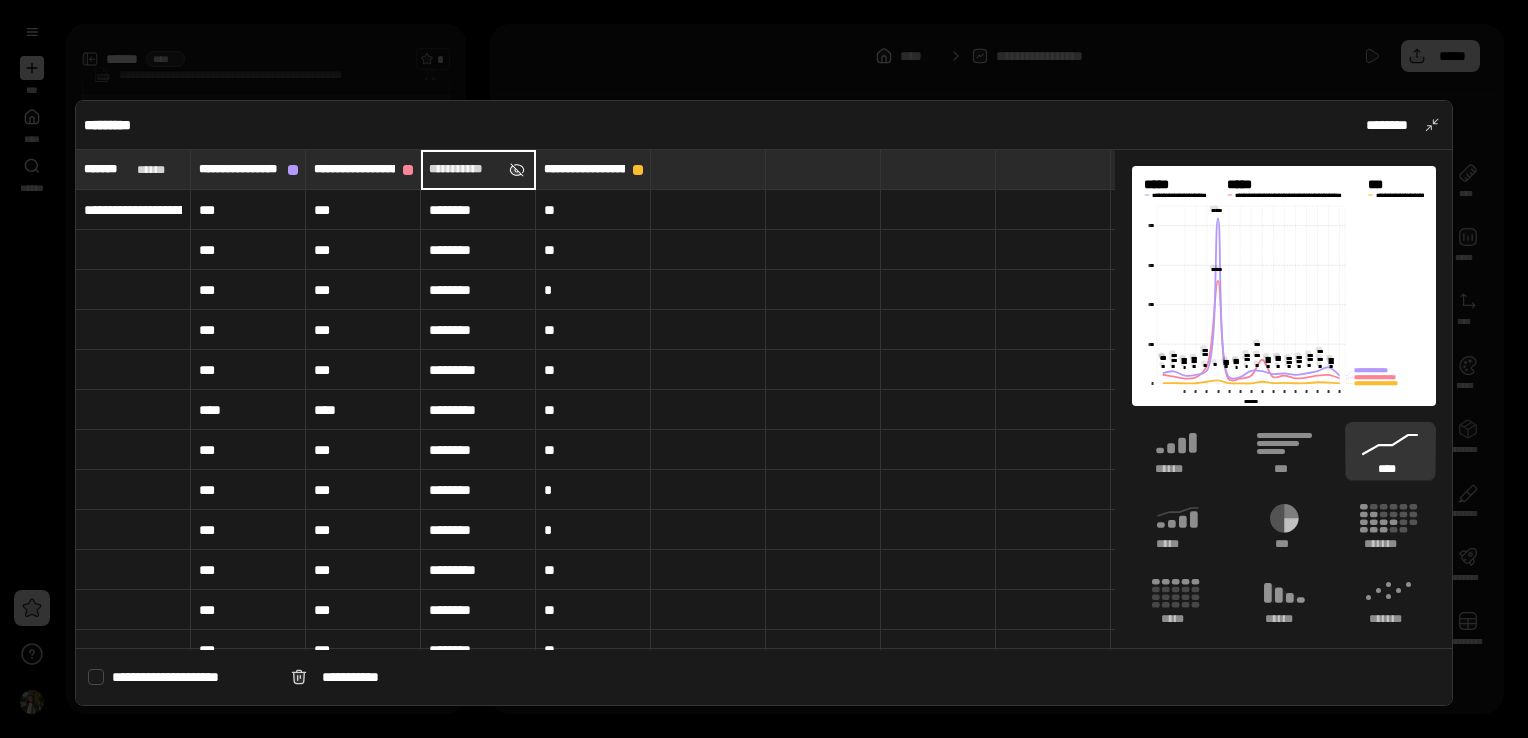 click at bounding box center [517, 170] 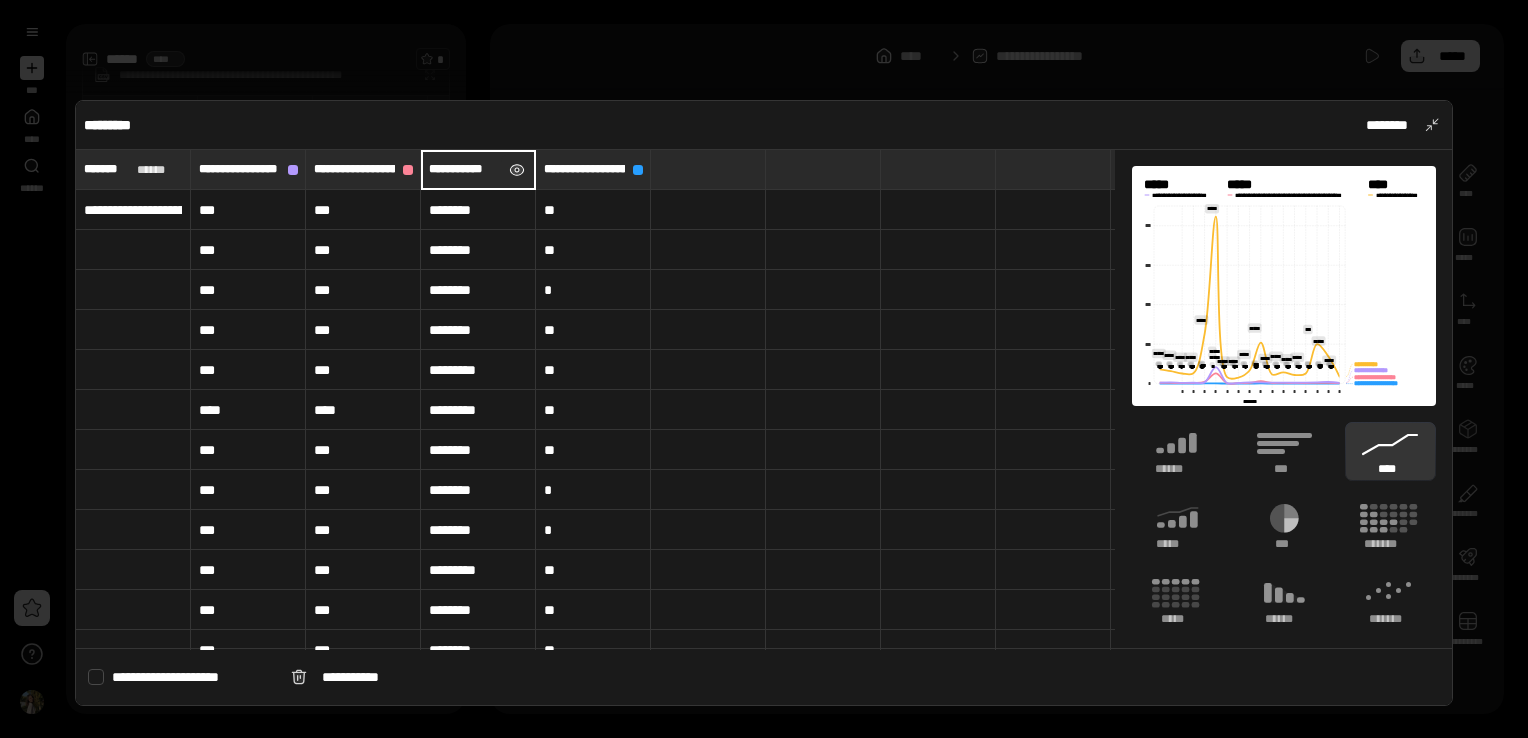 click at bounding box center (517, 170) 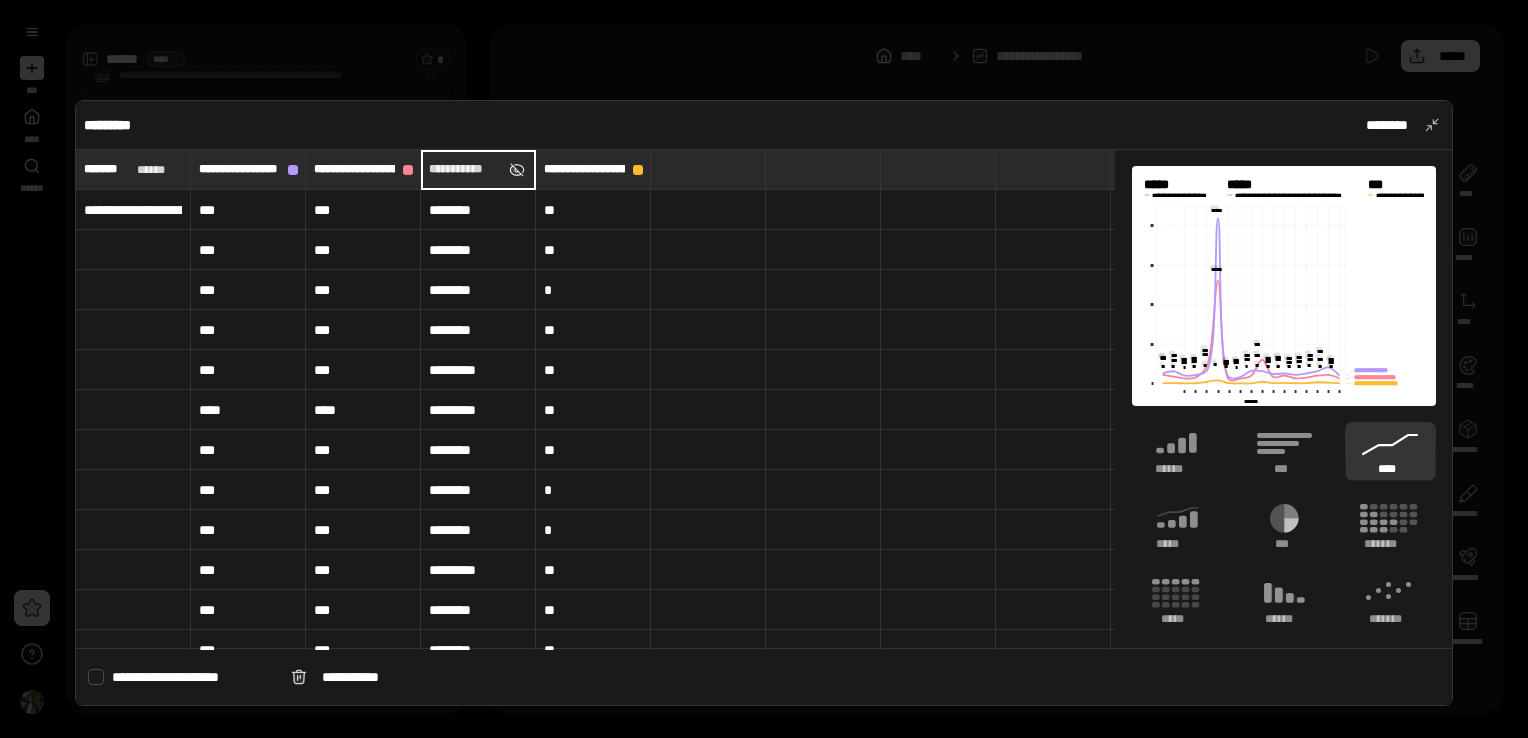 click at bounding box center (517, 170) 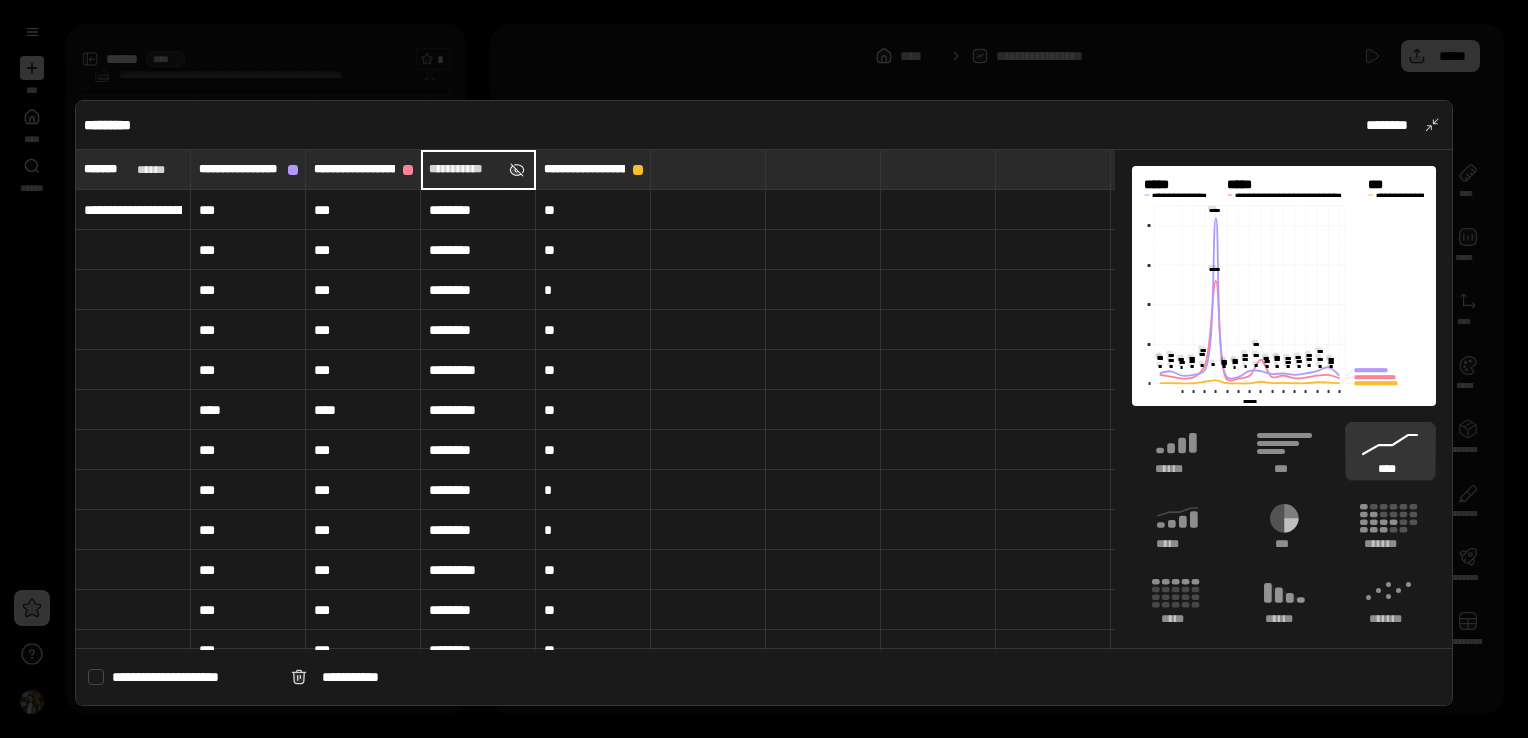 click at bounding box center [517, 170] 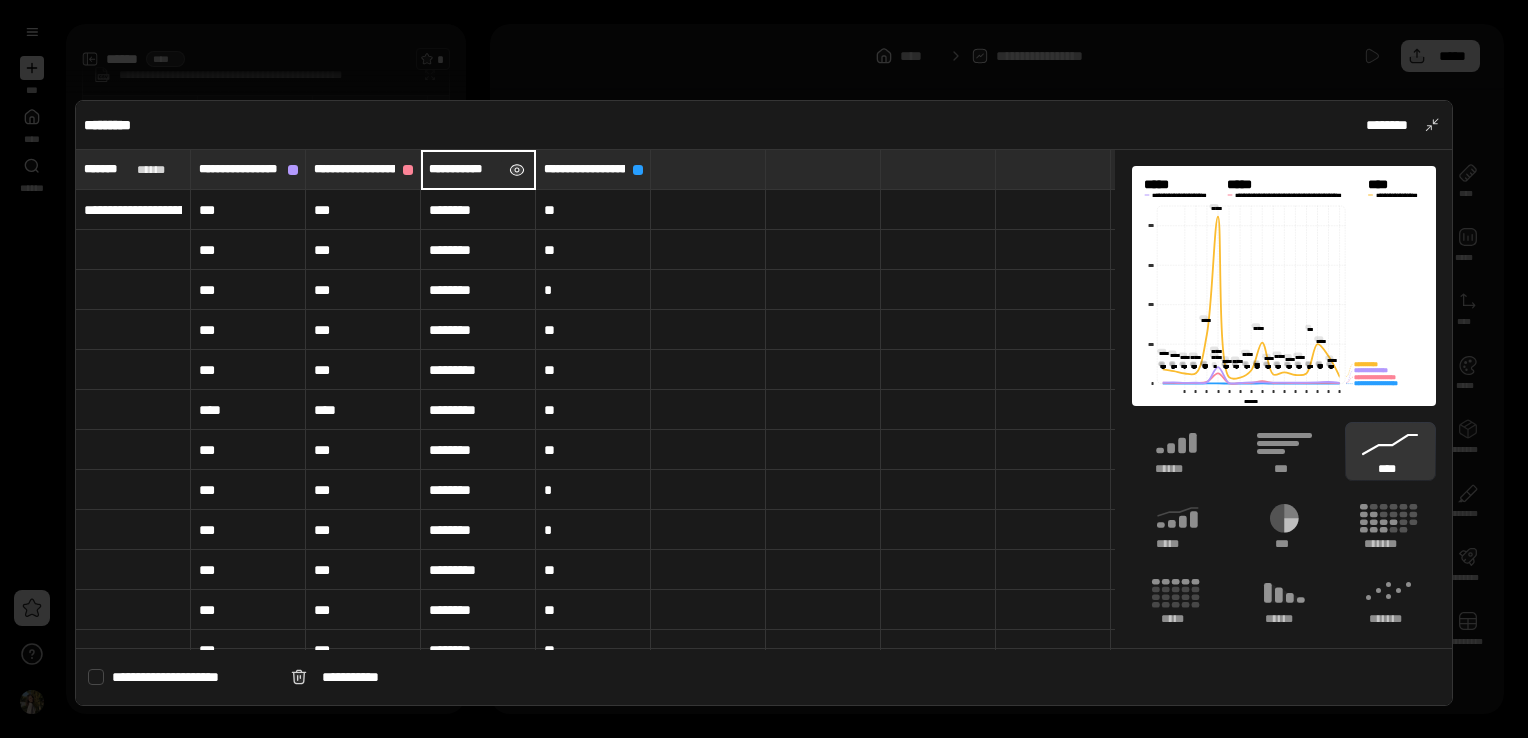 click at bounding box center [517, 170] 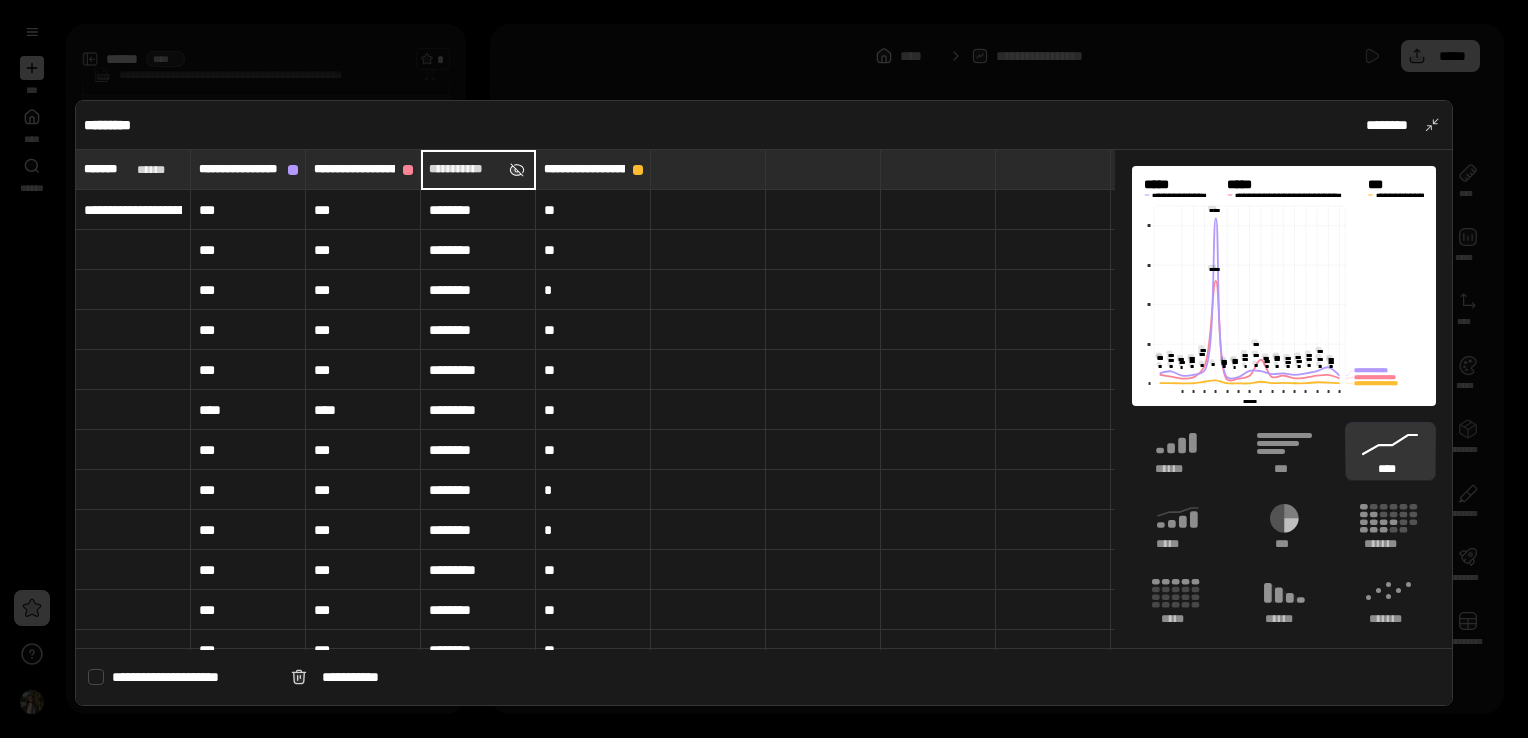click at bounding box center (517, 170) 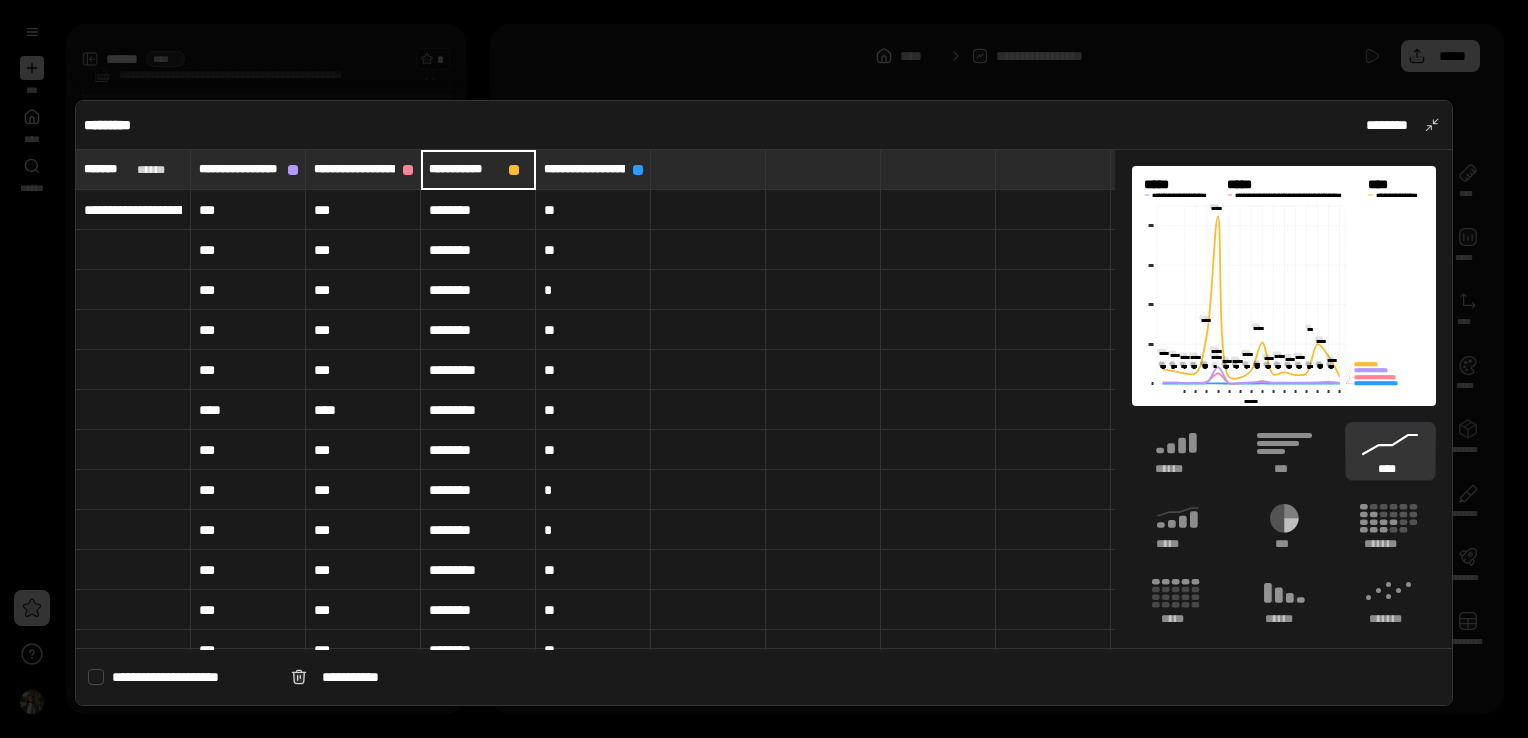 click at bounding box center (764, 369) 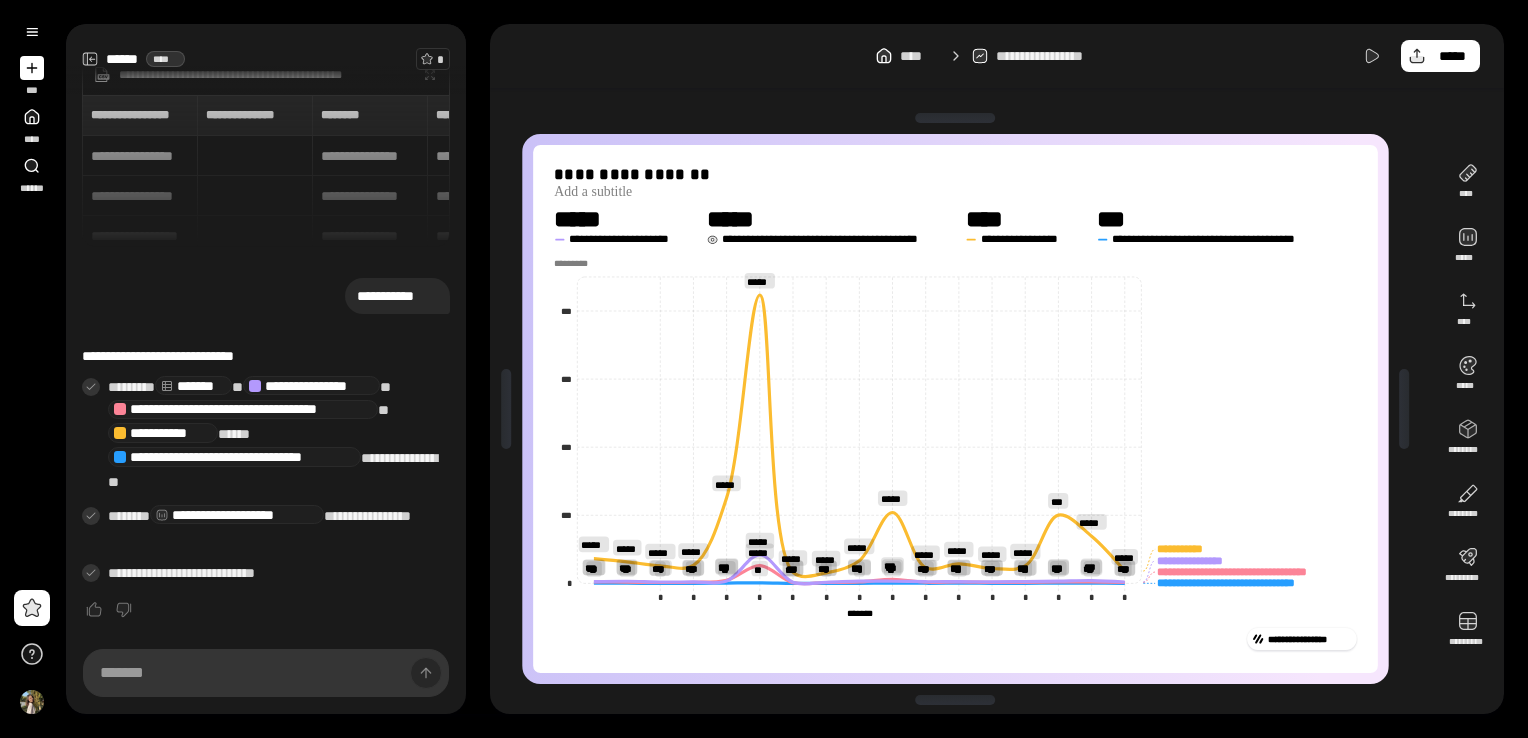click on "**********" at bounding box center [832, 239] 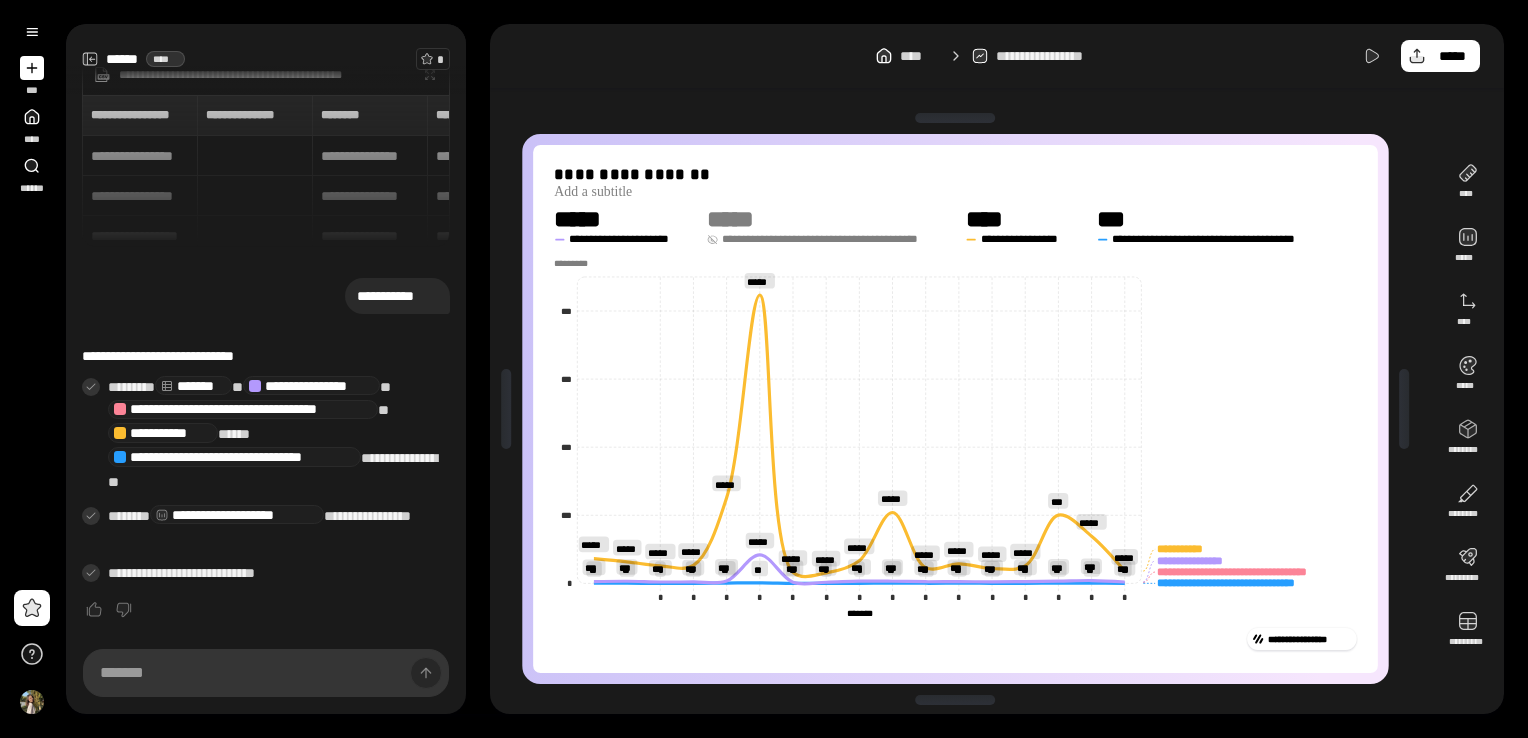 click on "**********" at bounding box center (832, 239) 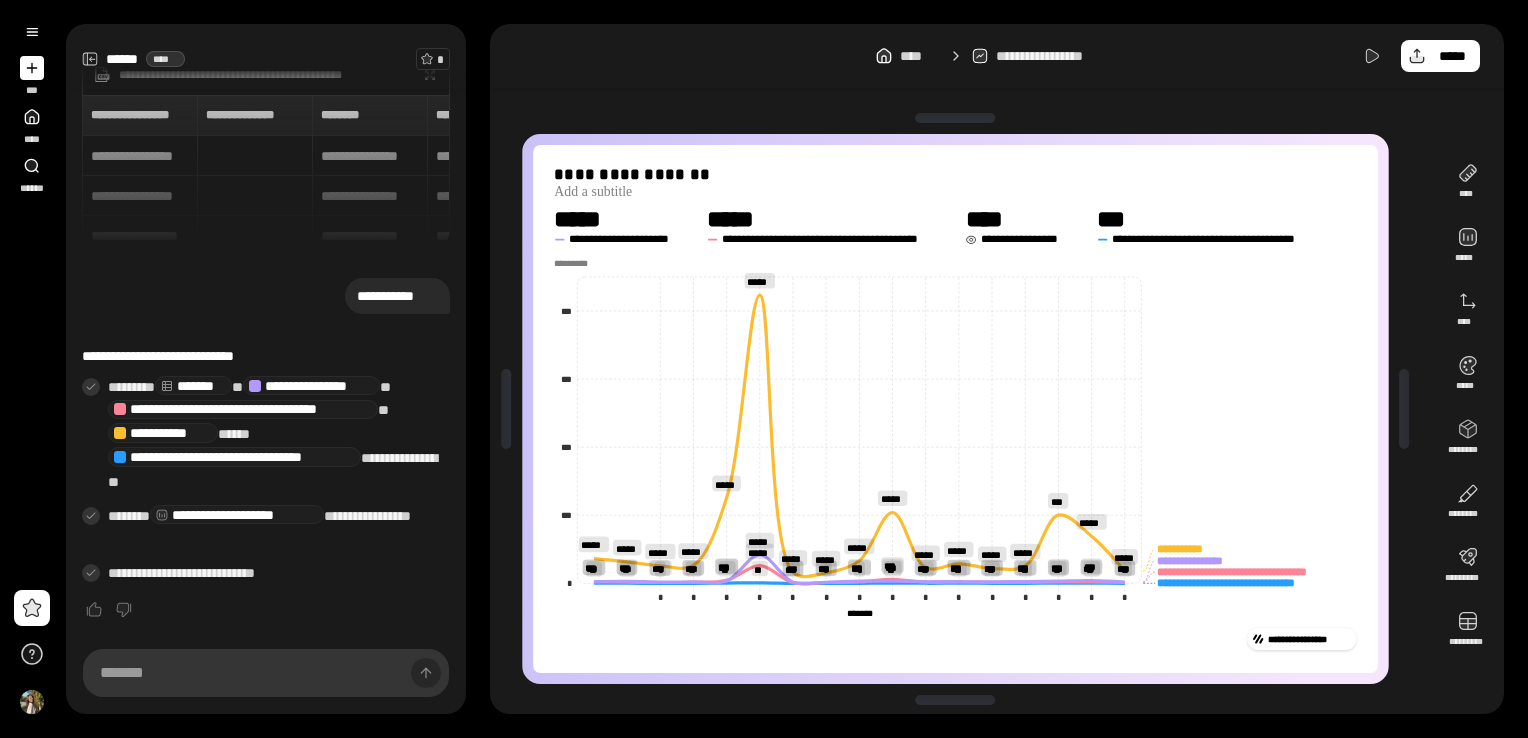 click on "**********" at bounding box center (1027, 239) 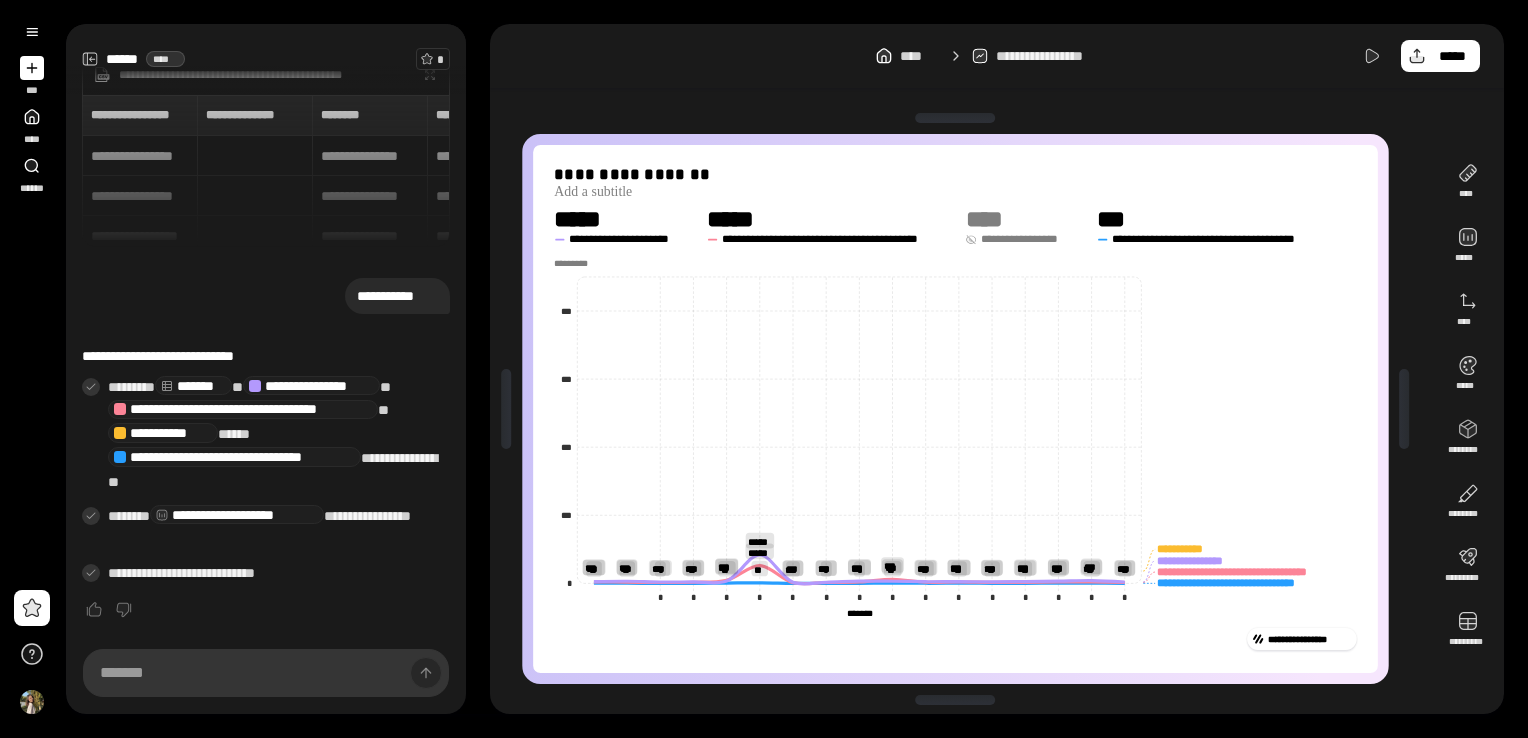 click on "**********" at bounding box center [1027, 239] 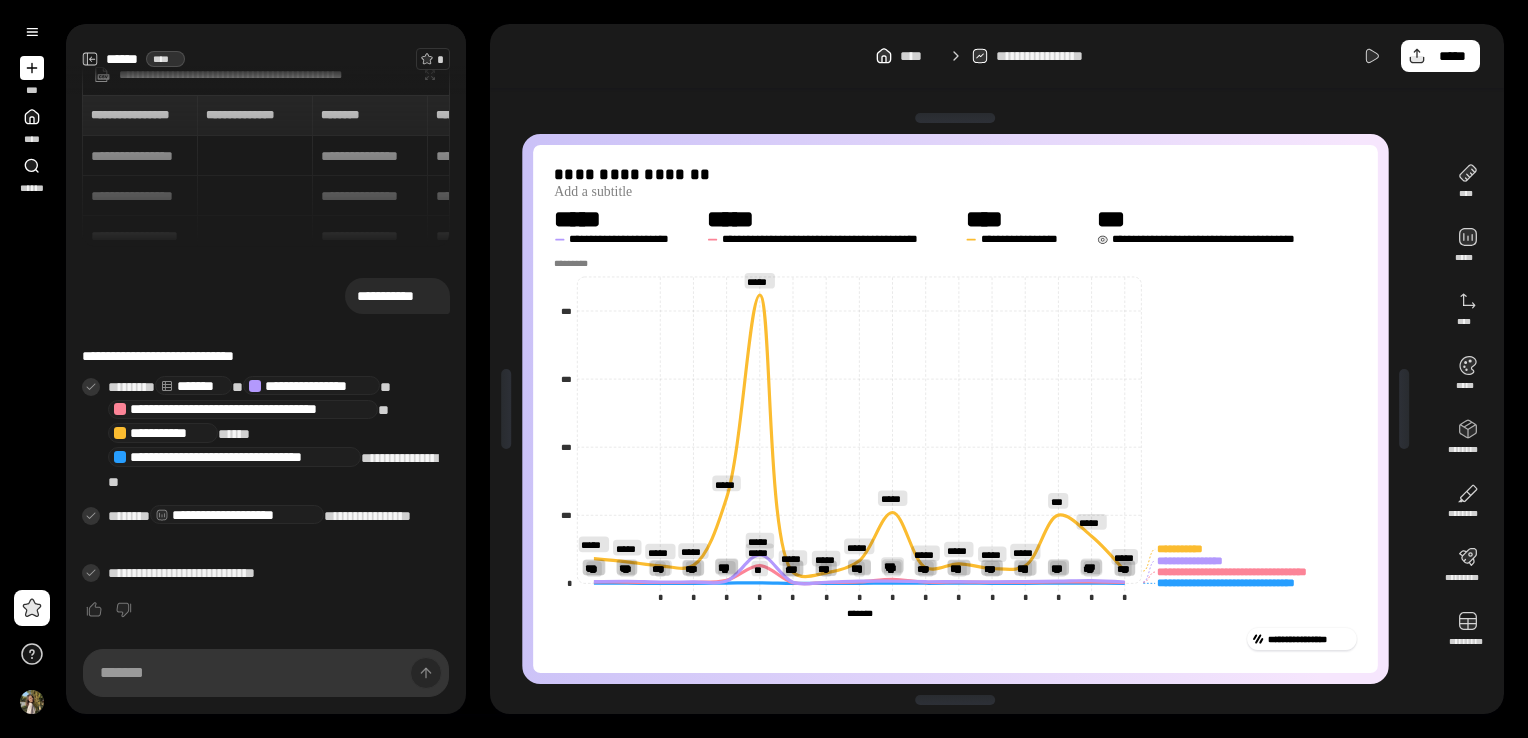 click on "**********" at bounding box center (1216, 239) 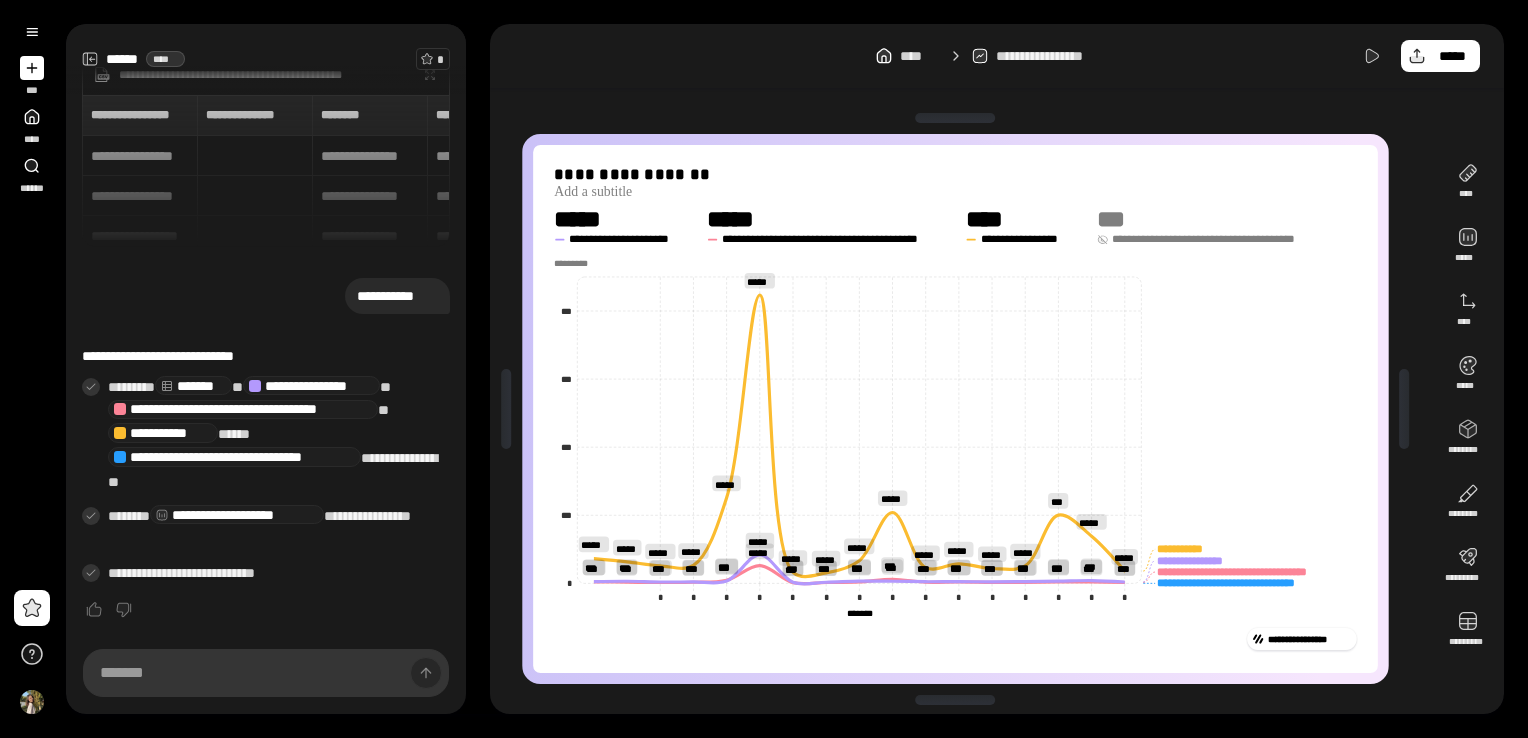 click on "**********" at bounding box center [1216, 239] 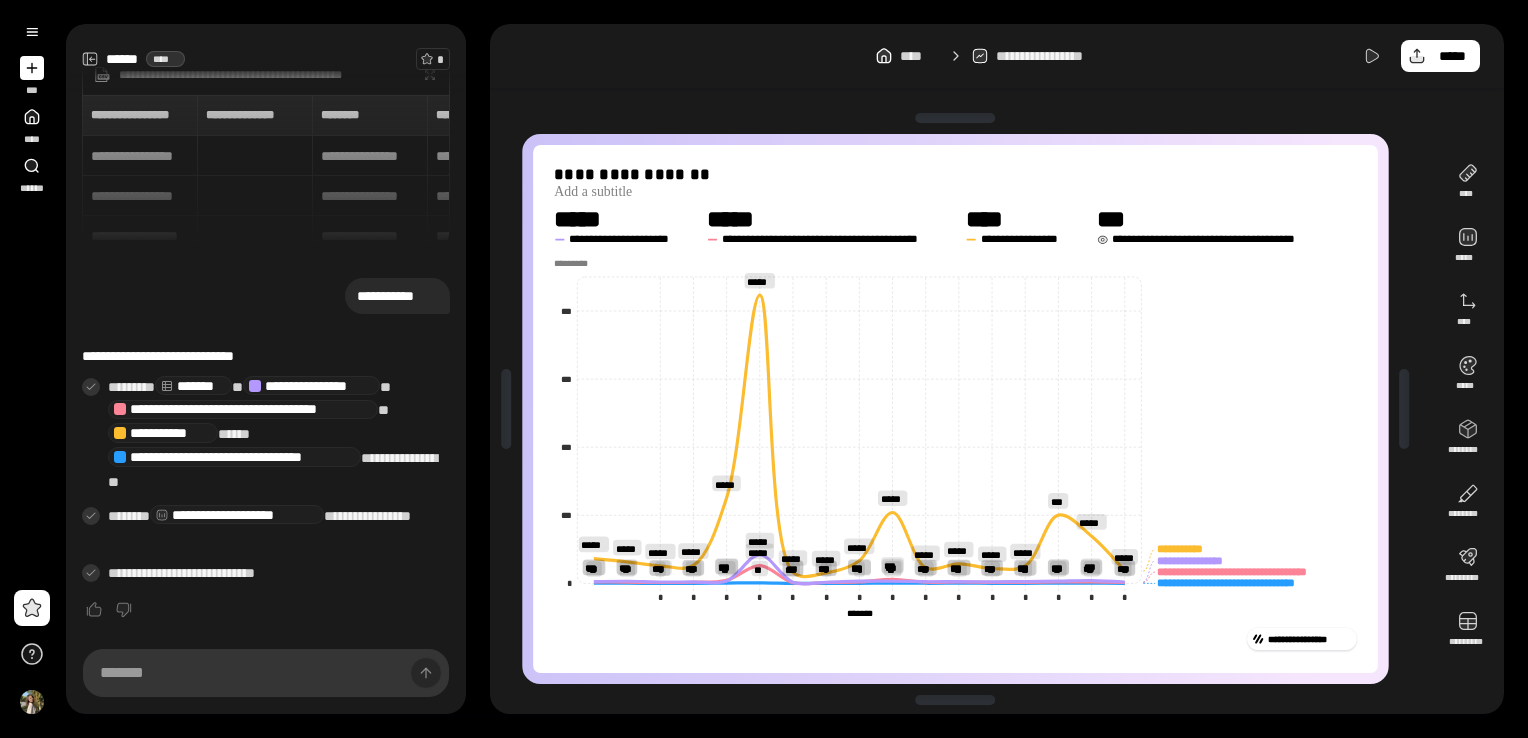 click on "**********" at bounding box center [1216, 239] 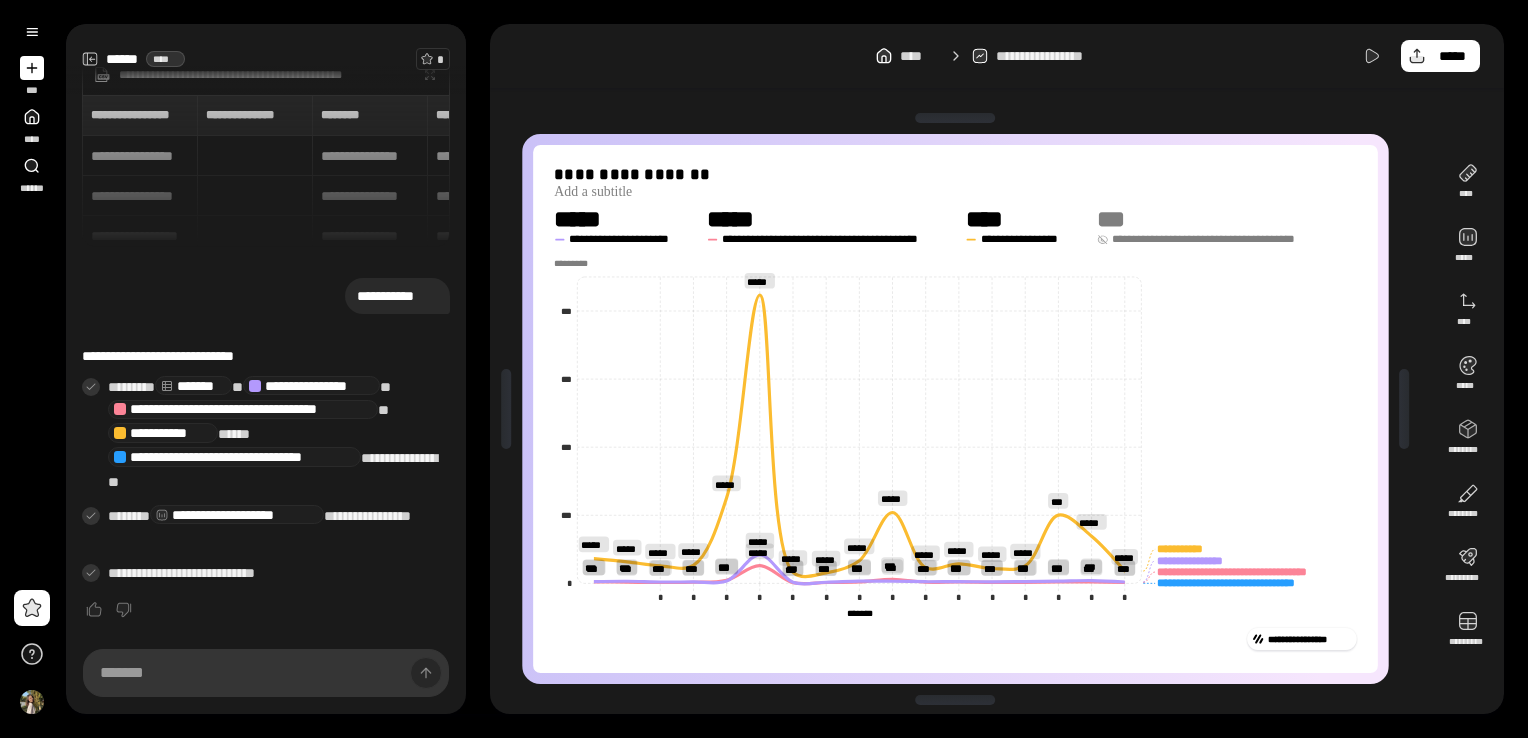 click on "**********" at bounding box center (1216, 239) 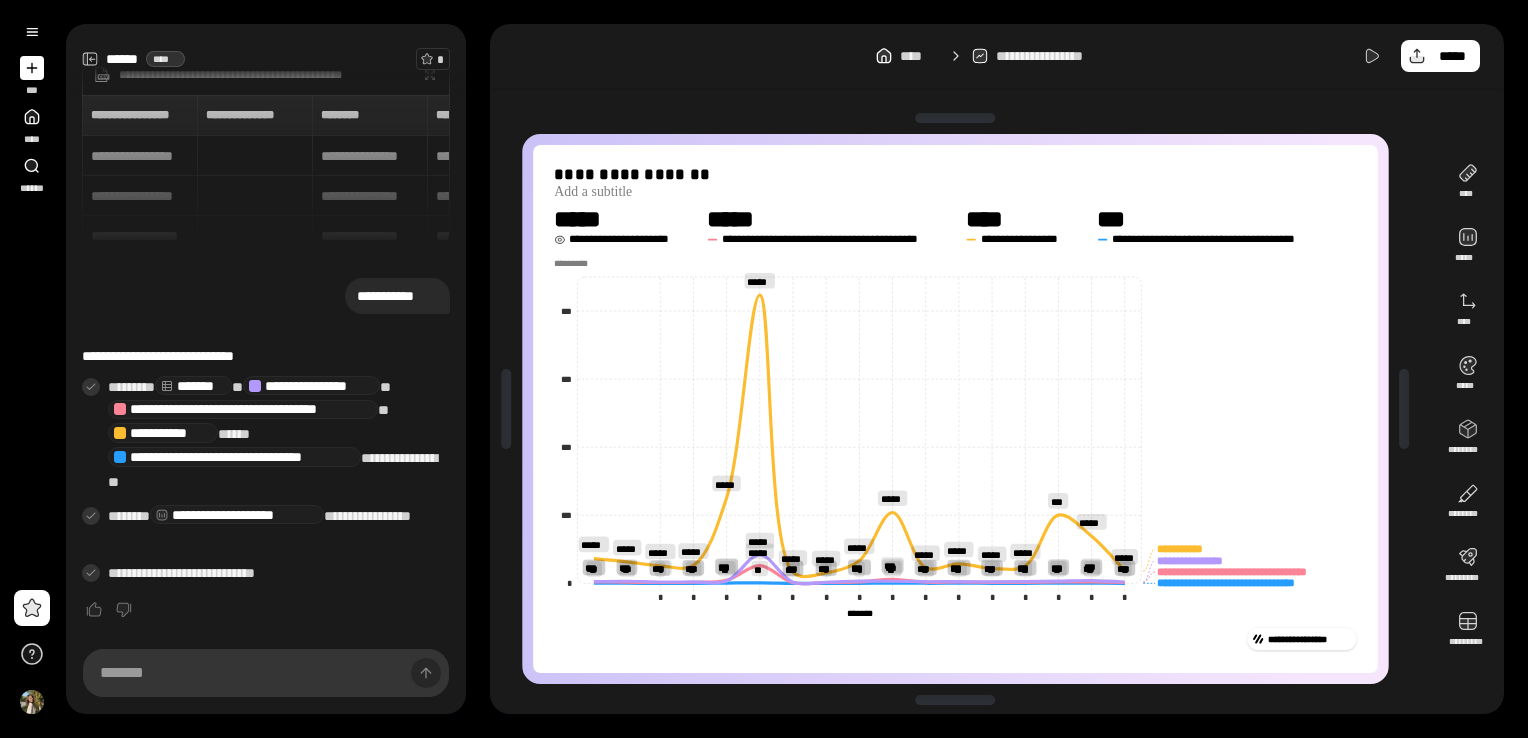 click on "**********" at bounding box center (627, 239) 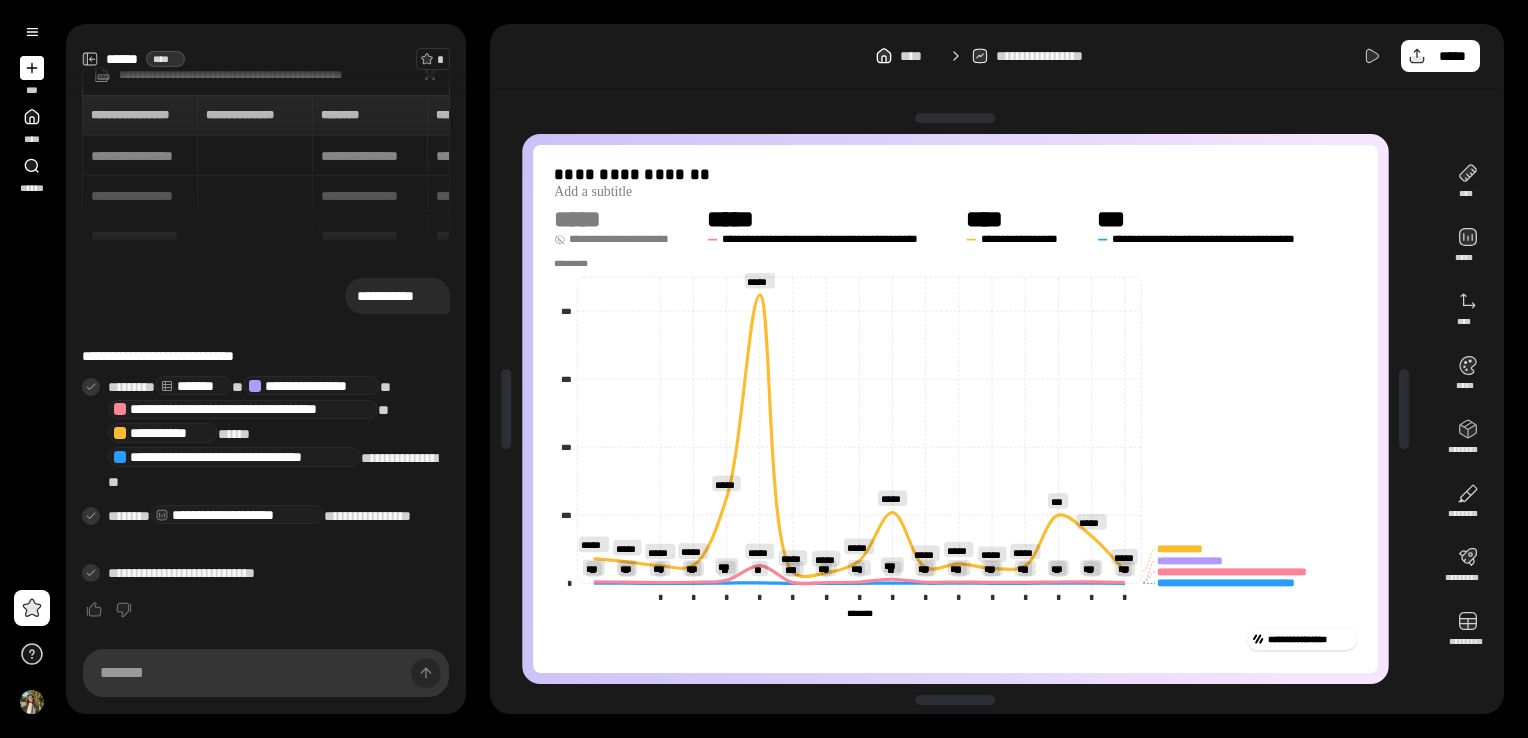 click on "**********" at bounding box center [627, 239] 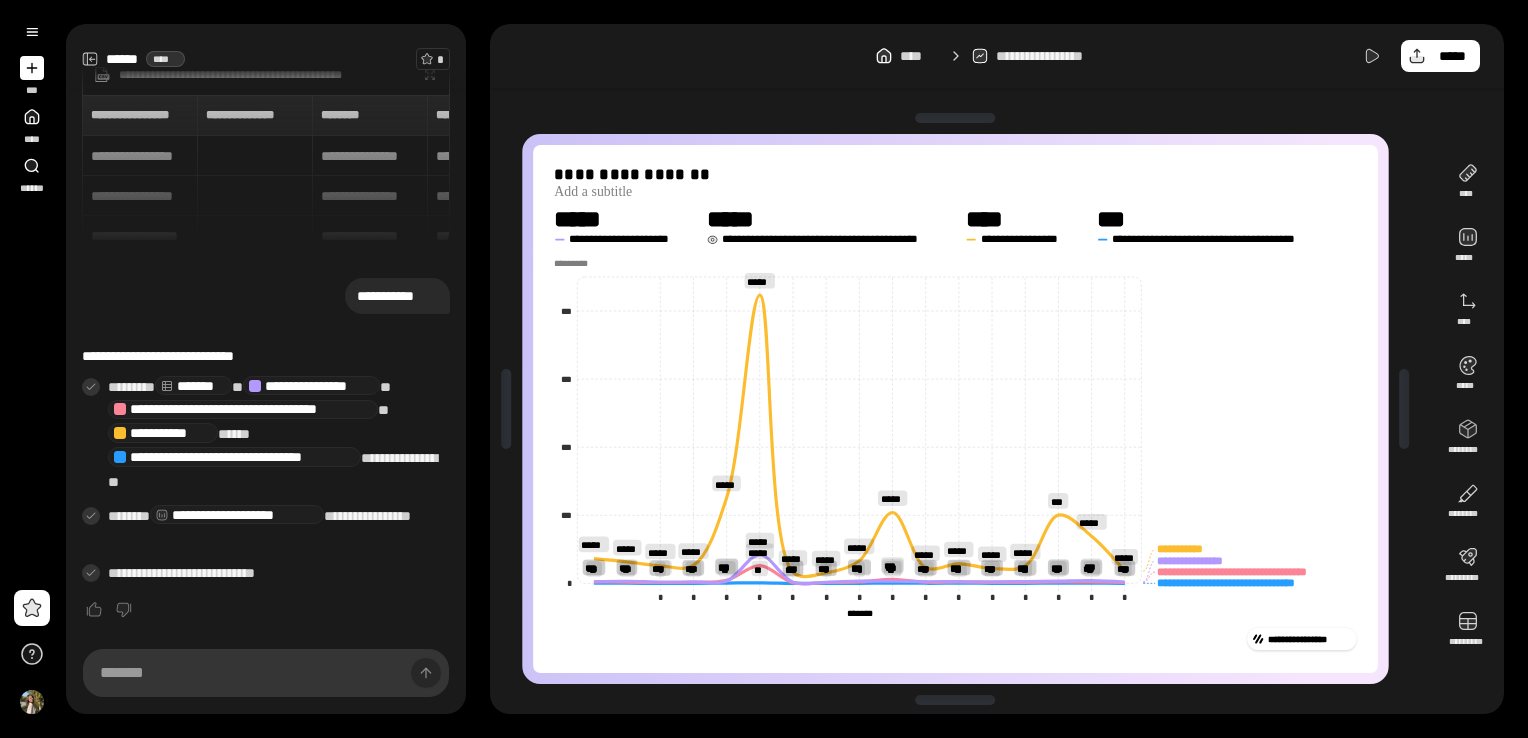 click on "**********" at bounding box center [832, 239] 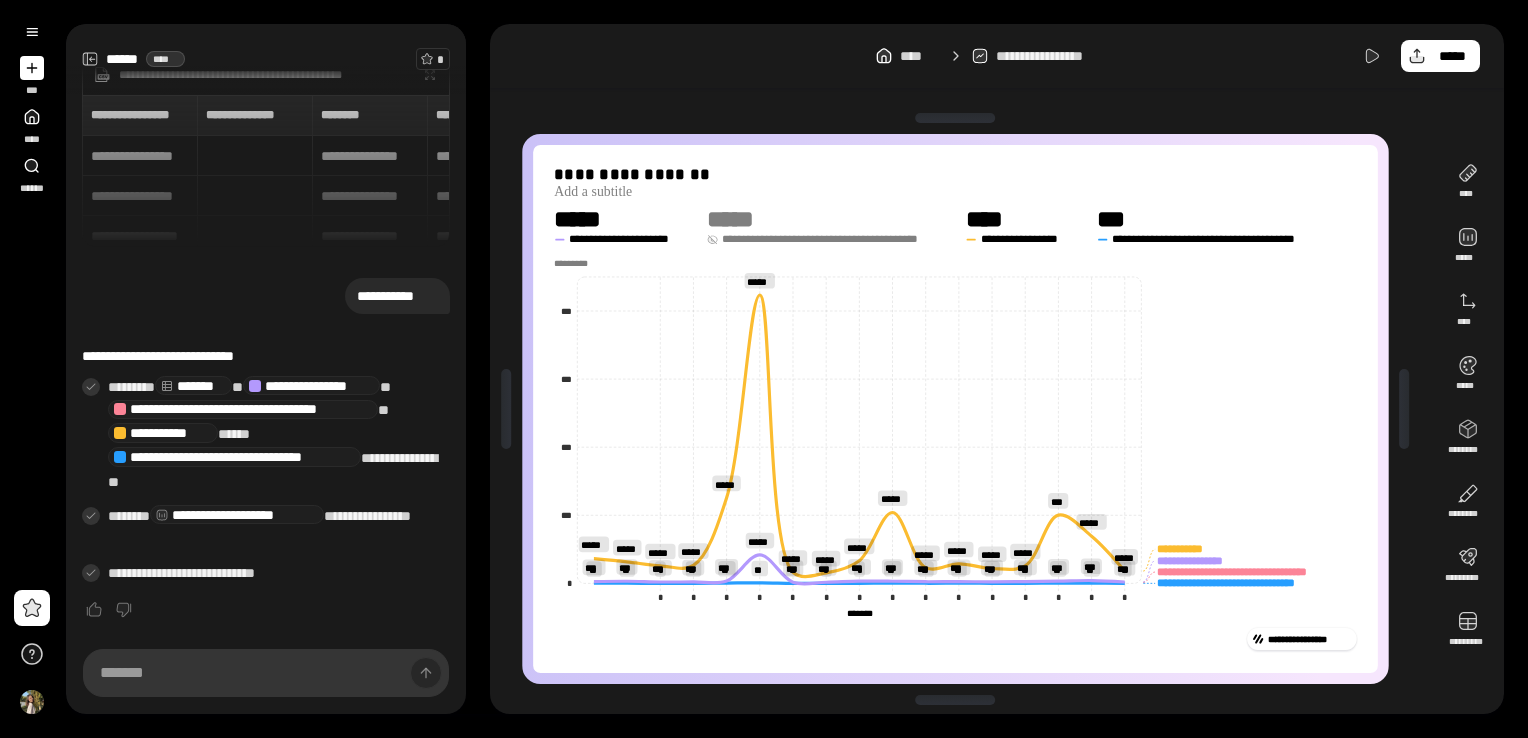 click on "**********" at bounding box center [832, 239] 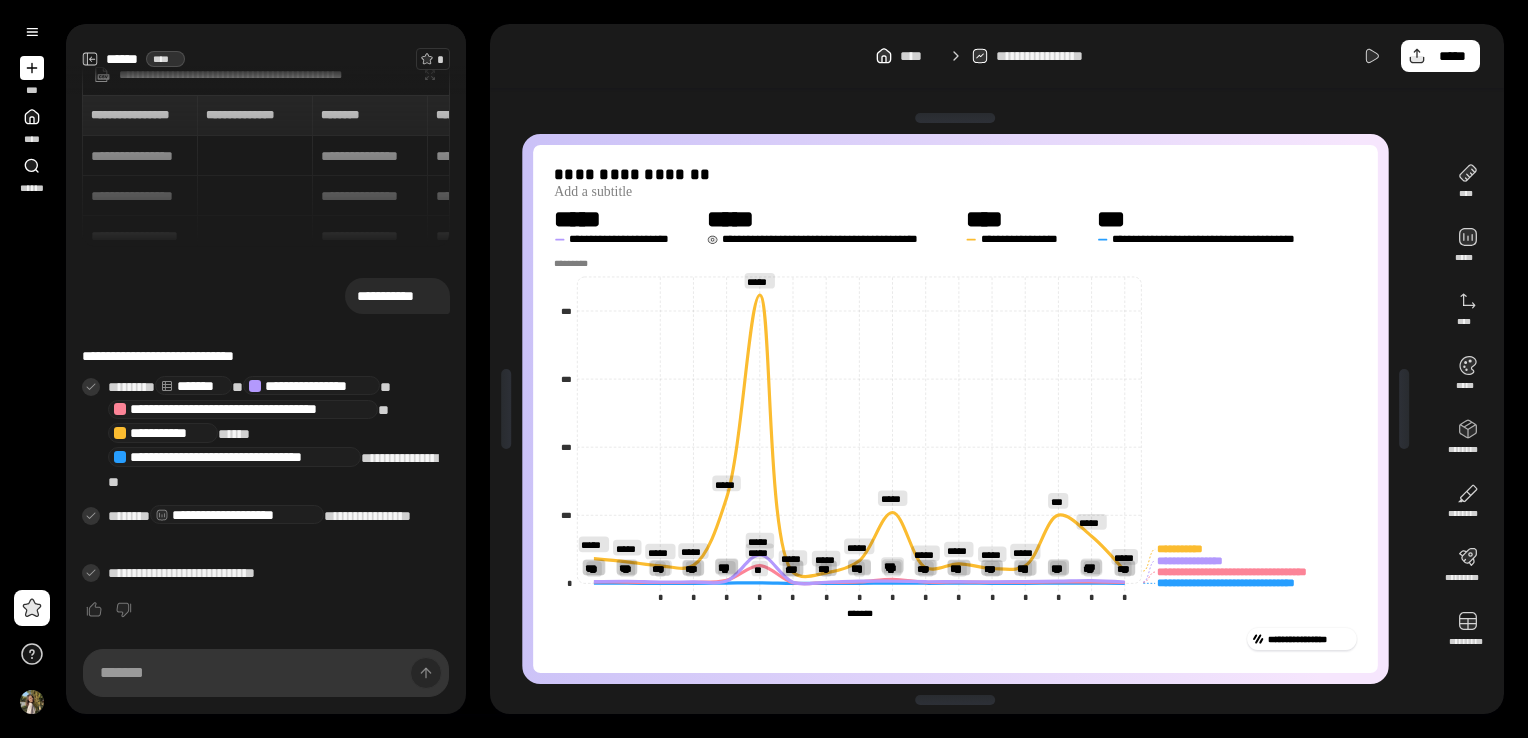 click on "**********" at bounding box center [832, 239] 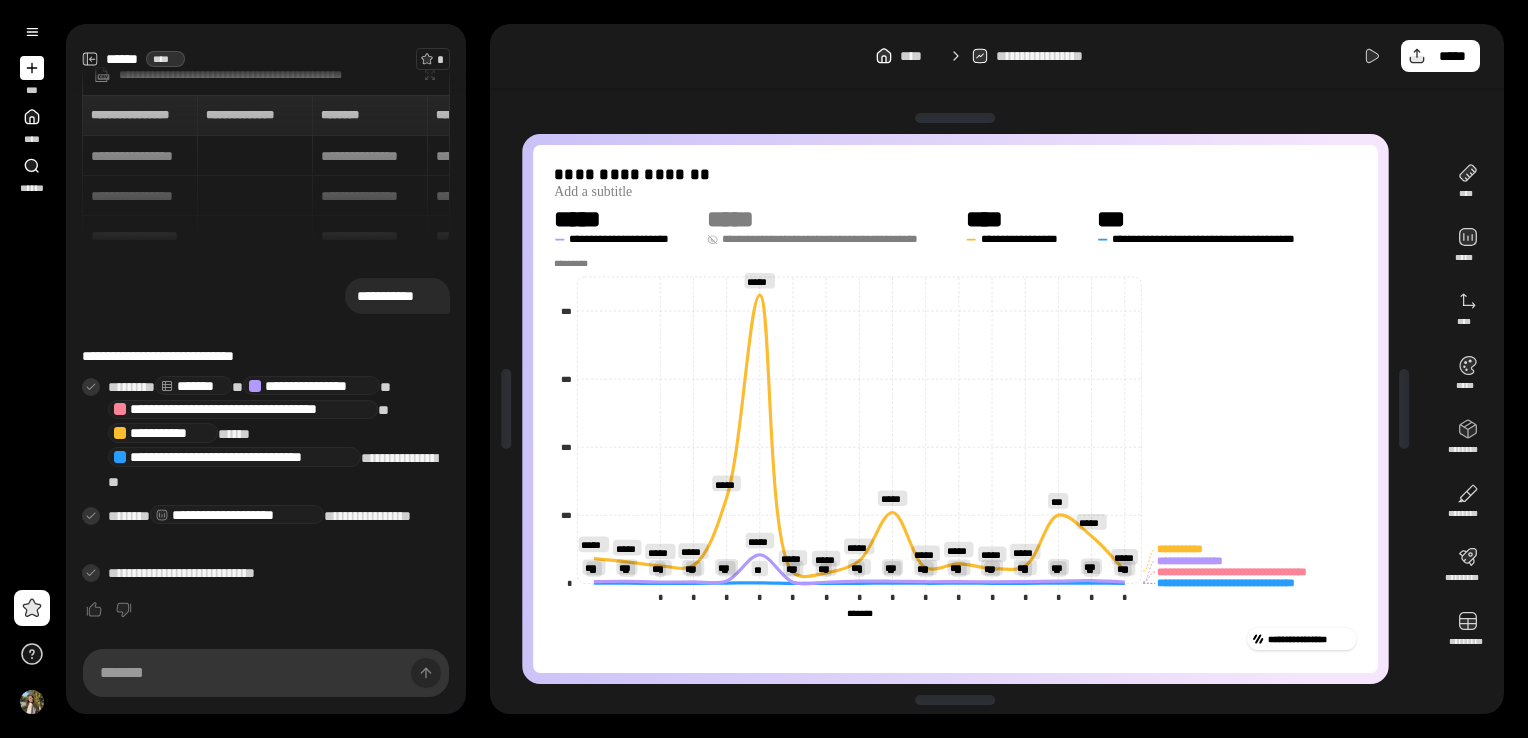 click on "**********" at bounding box center (832, 239) 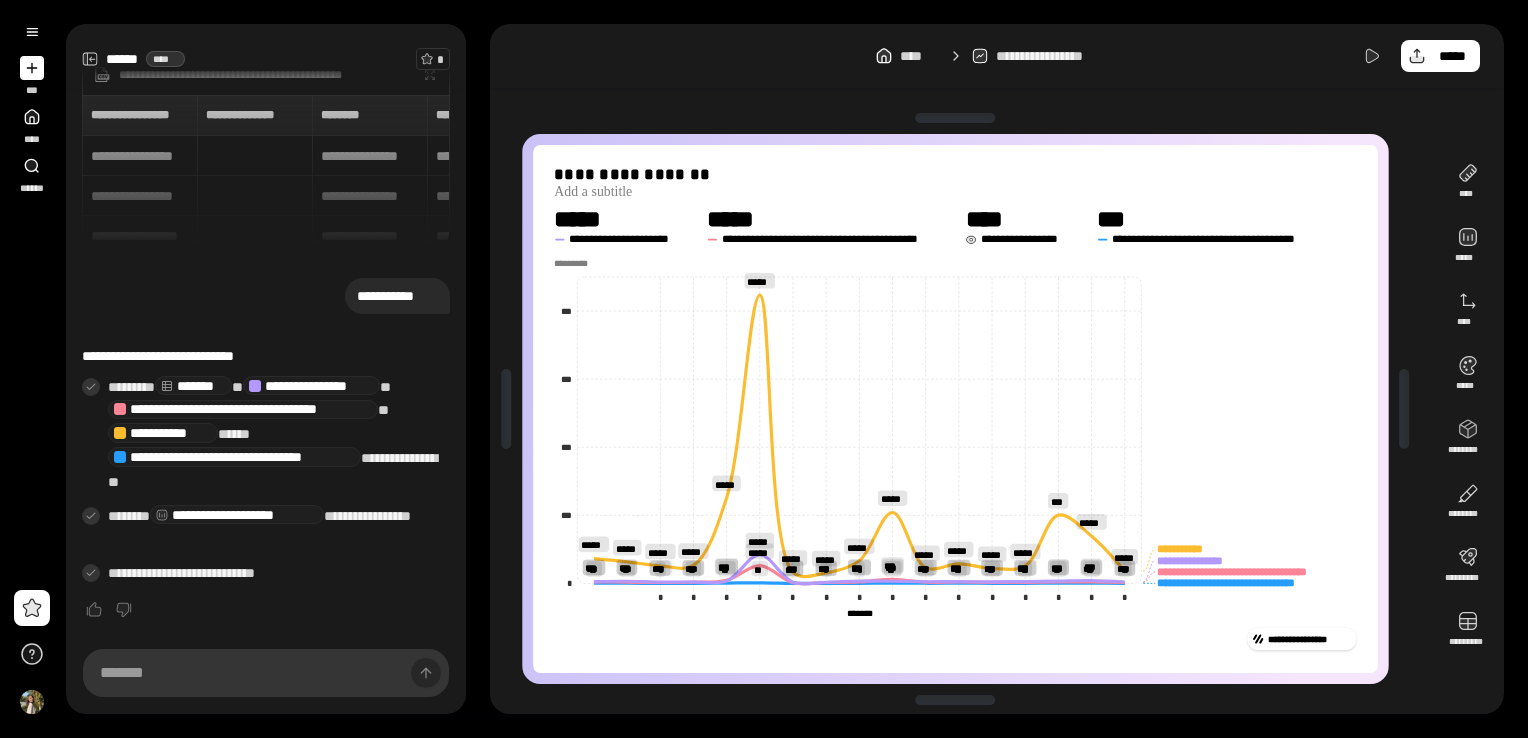 click on "**********" at bounding box center (1027, 239) 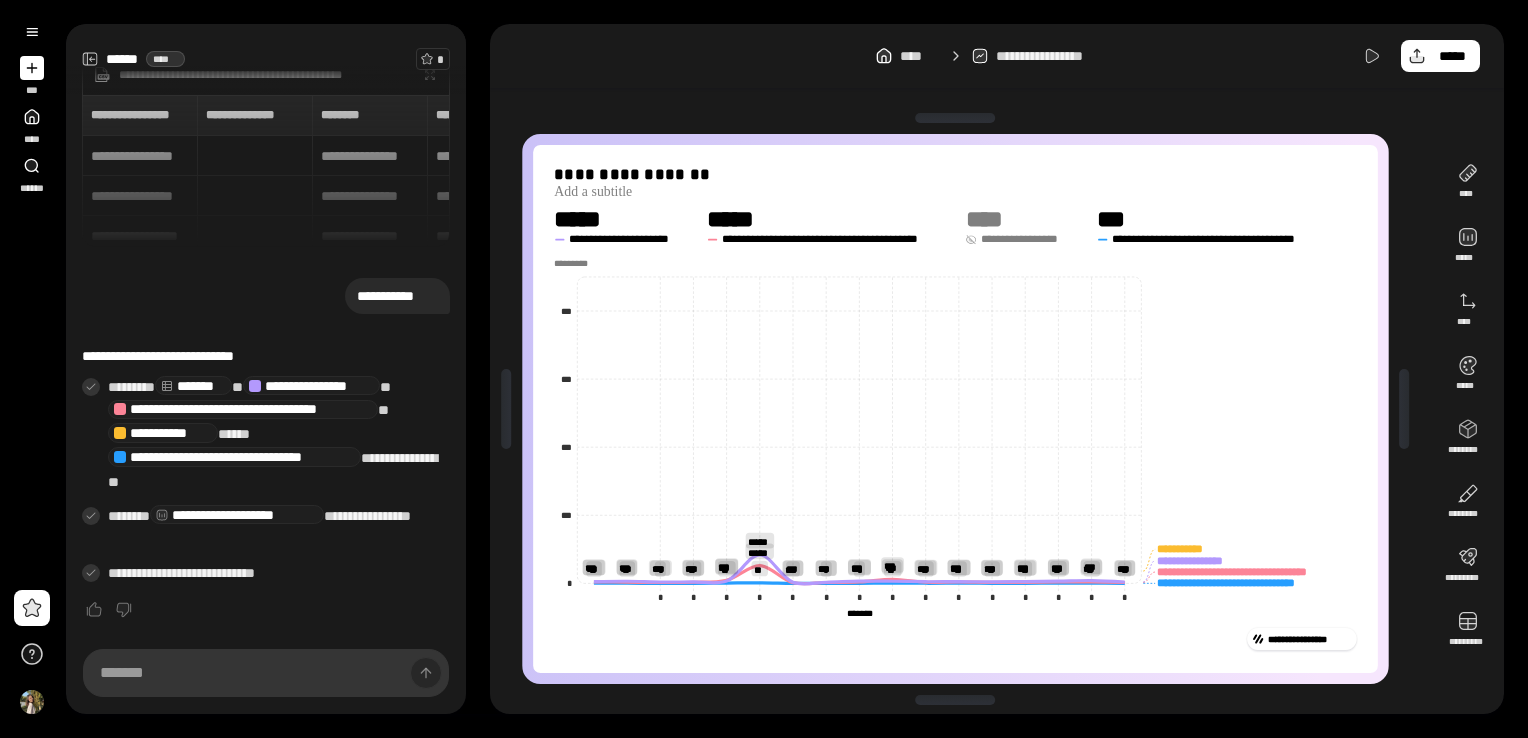 click on "**********" at bounding box center [1027, 239] 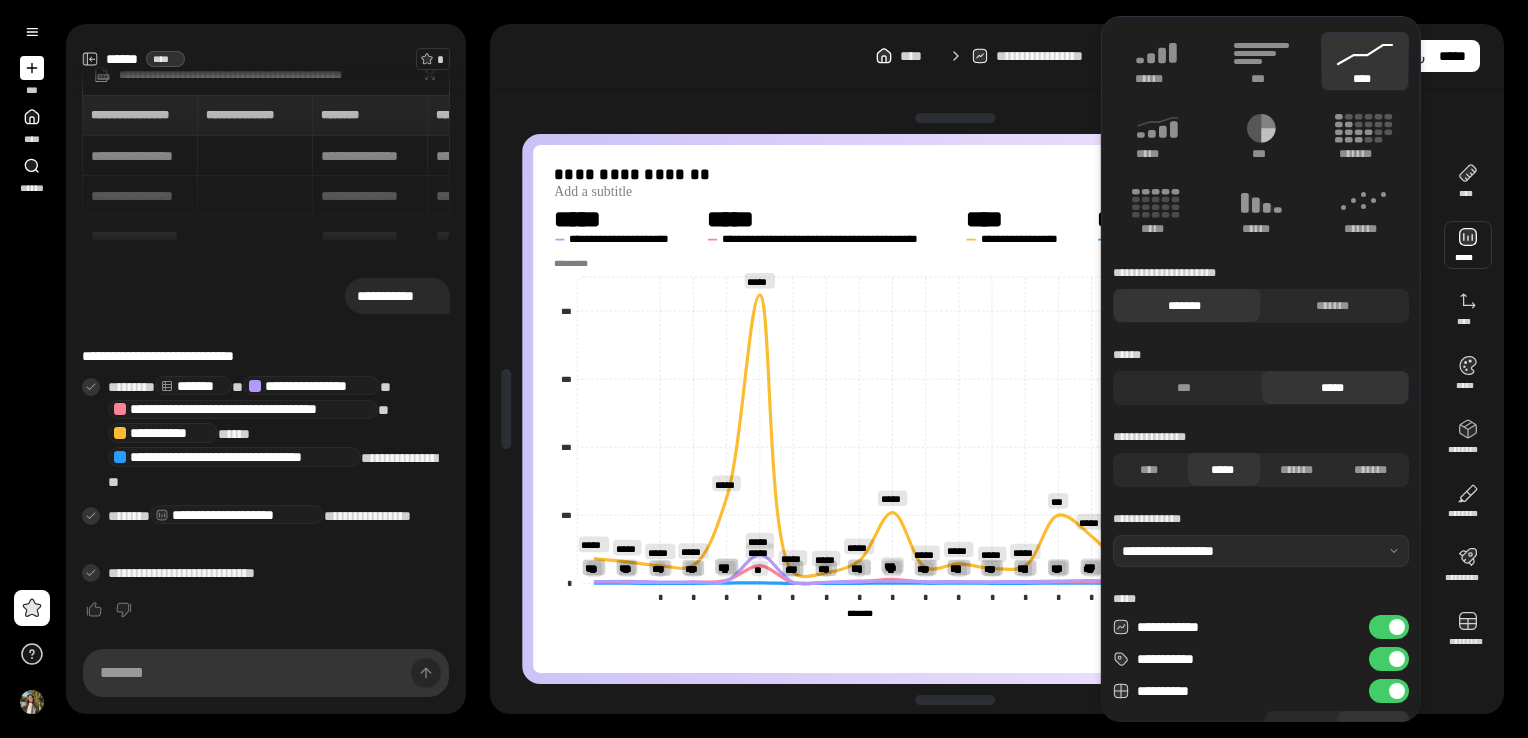 click at bounding box center [1397, 627] 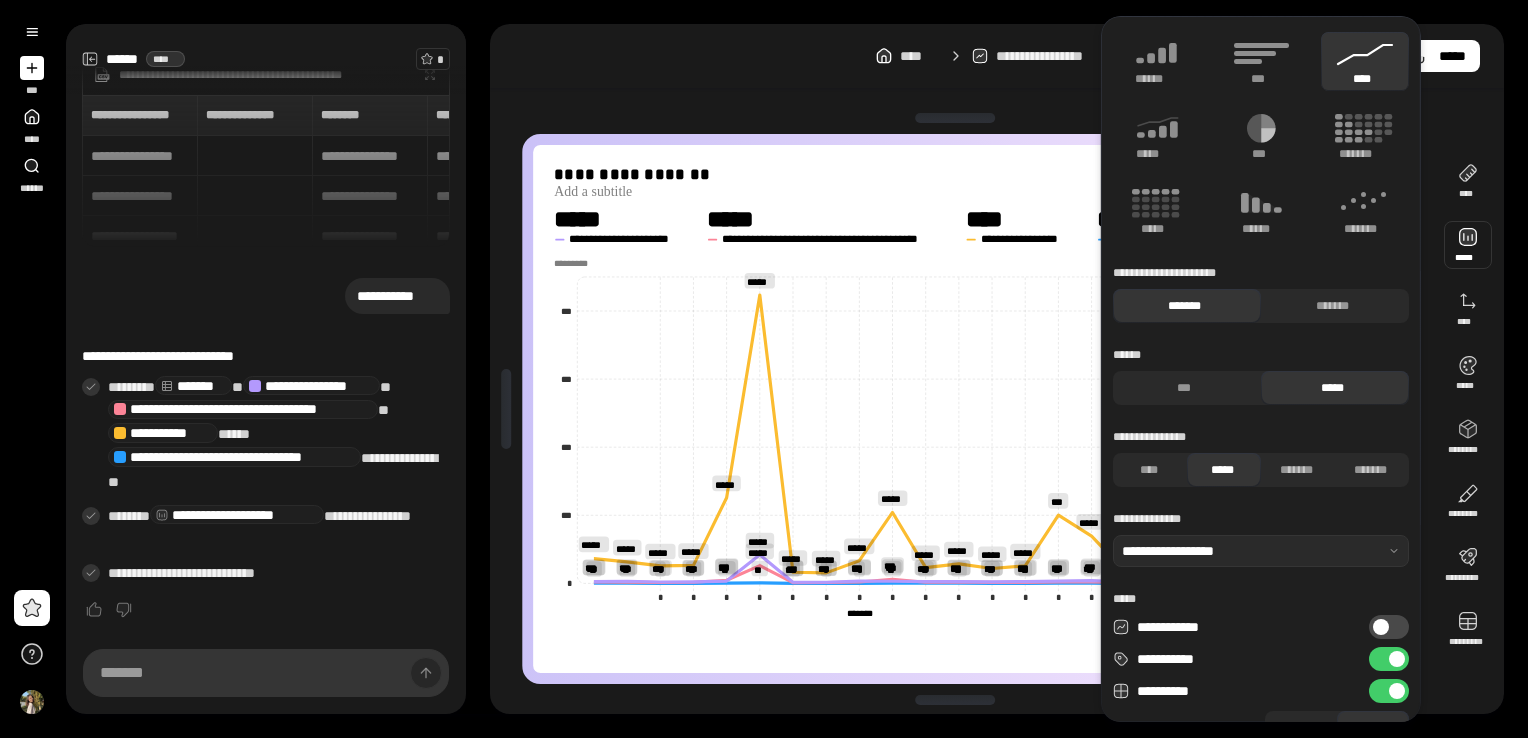 click on "**********" at bounding box center [1389, 627] 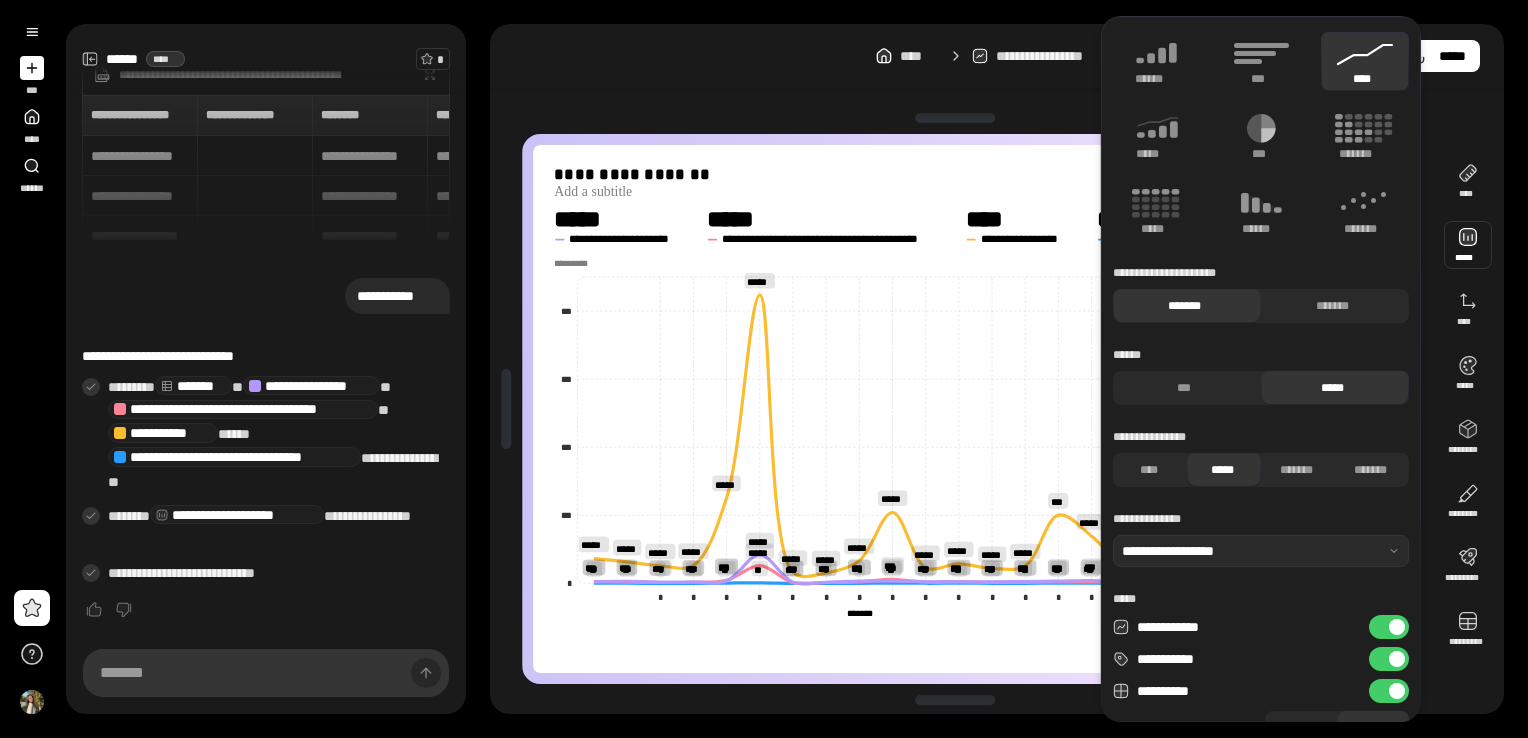 click at bounding box center [1397, 659] 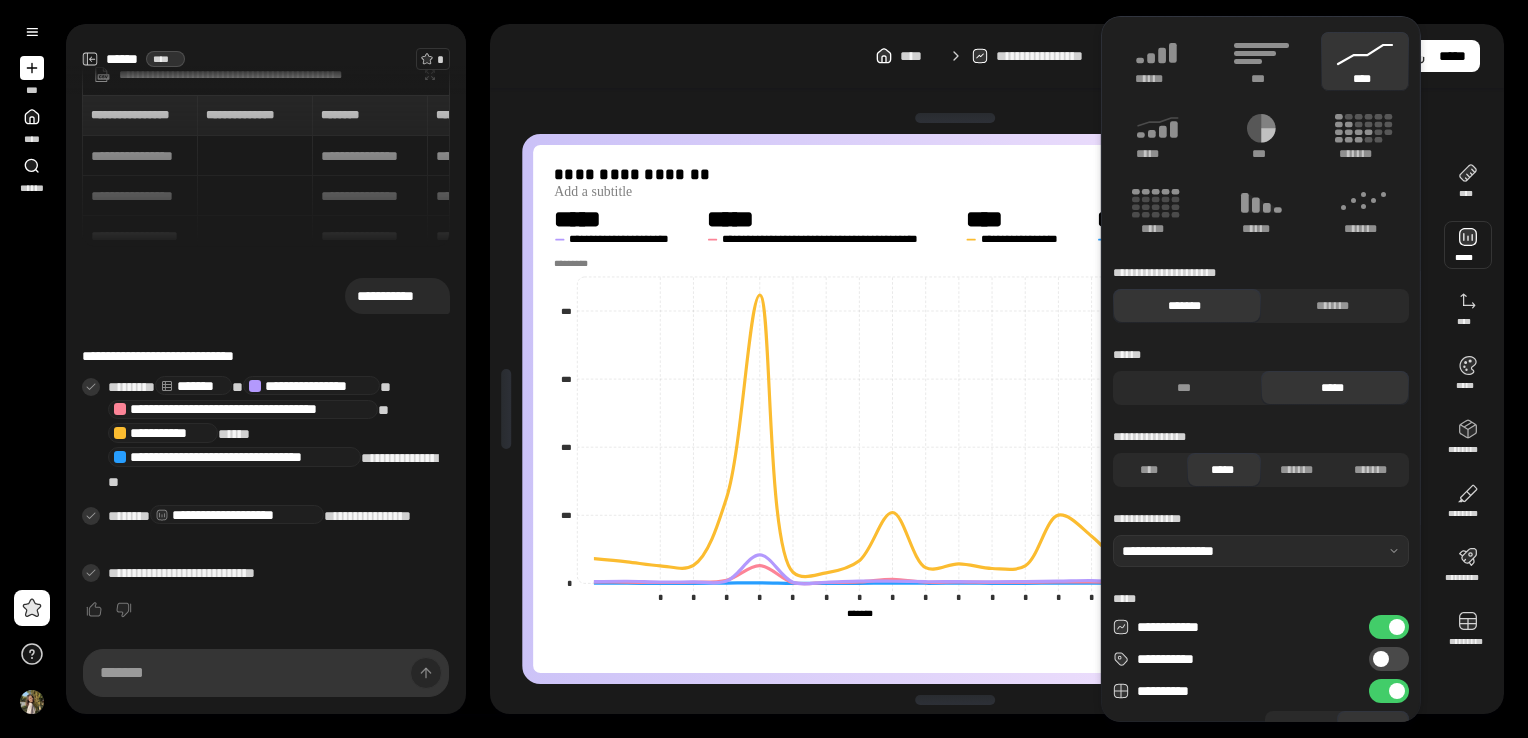click on "**********" at bounding box center [1389, 659] 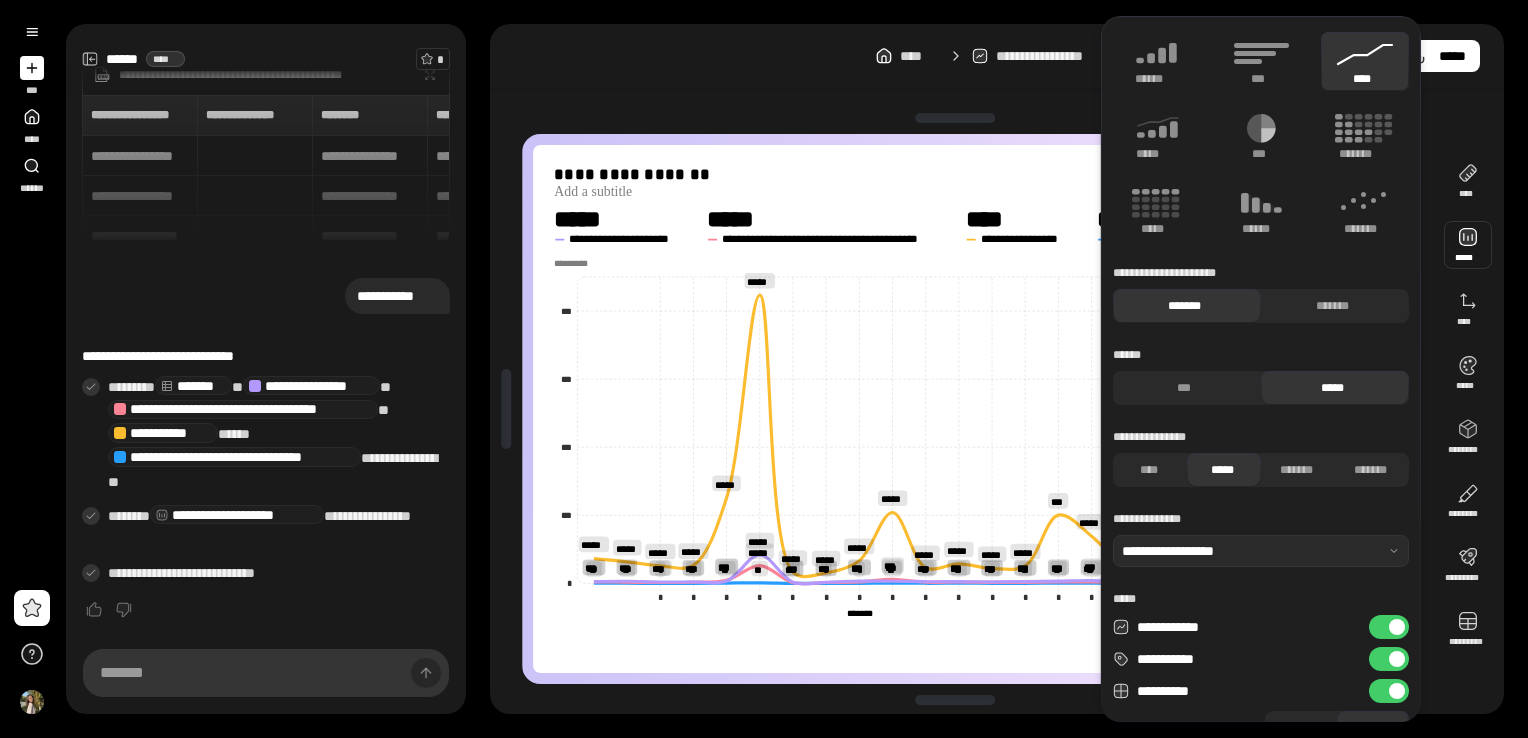 click at bounding box center (1397, 659) 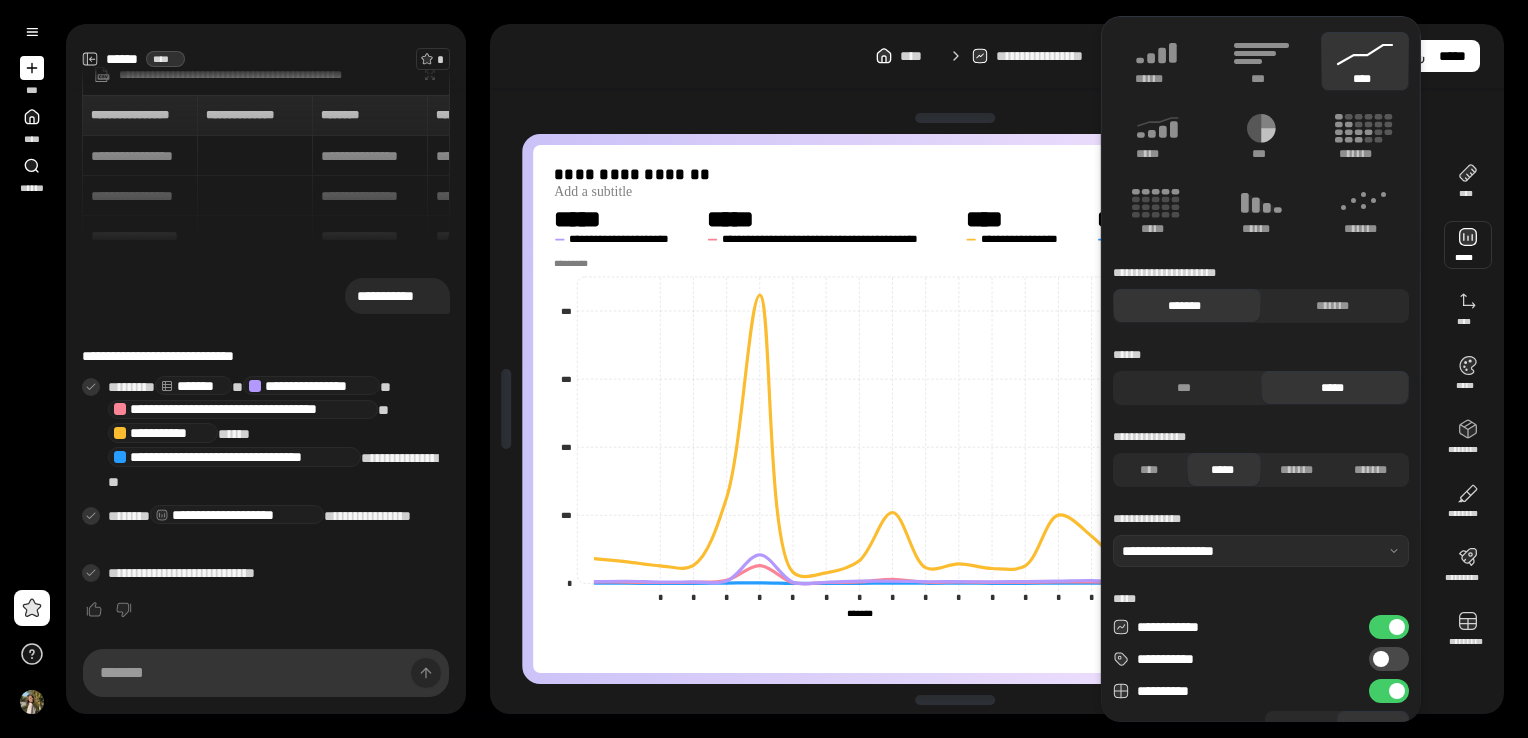 click on "**********" at bounding box center (1389, 659) 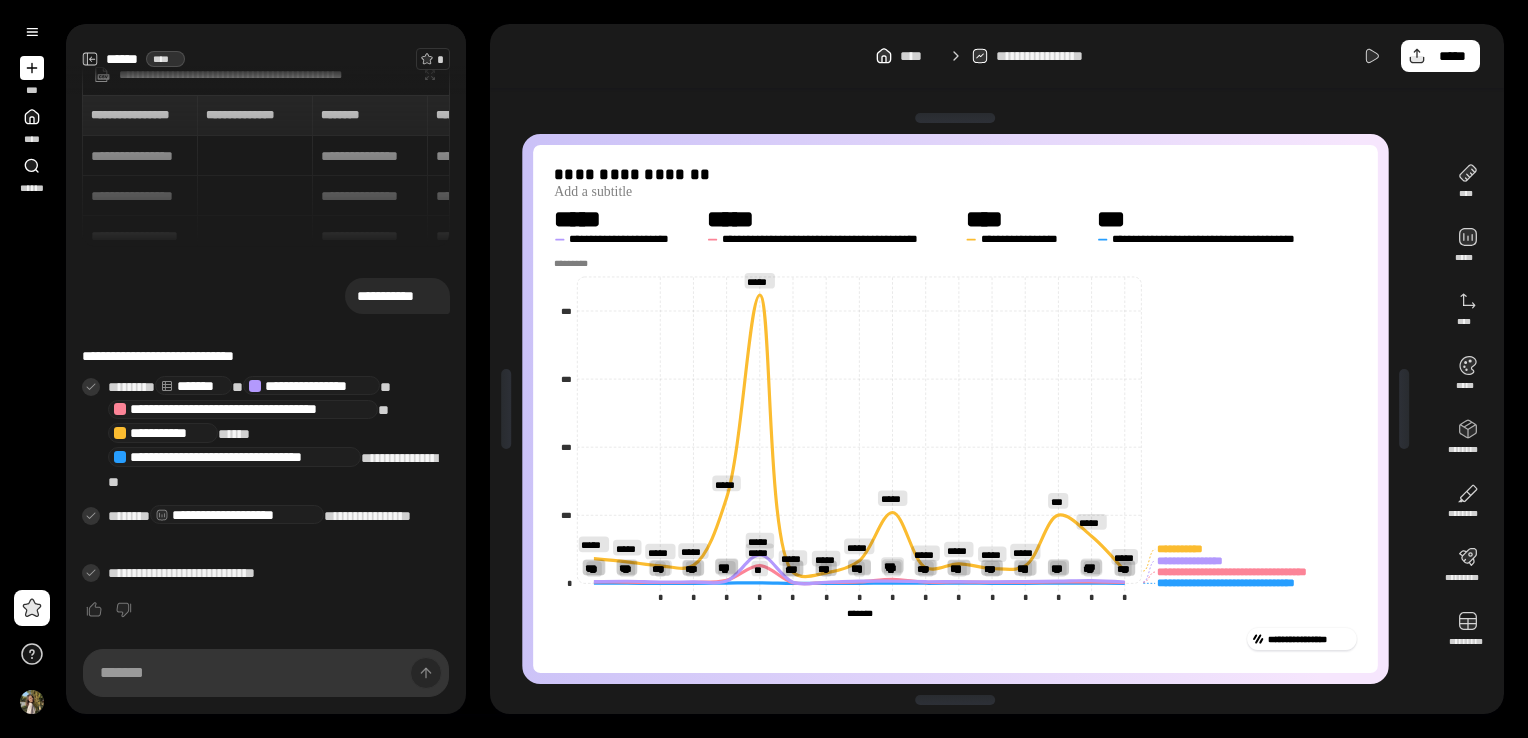click on "**********" at bounding box center [955, 639] 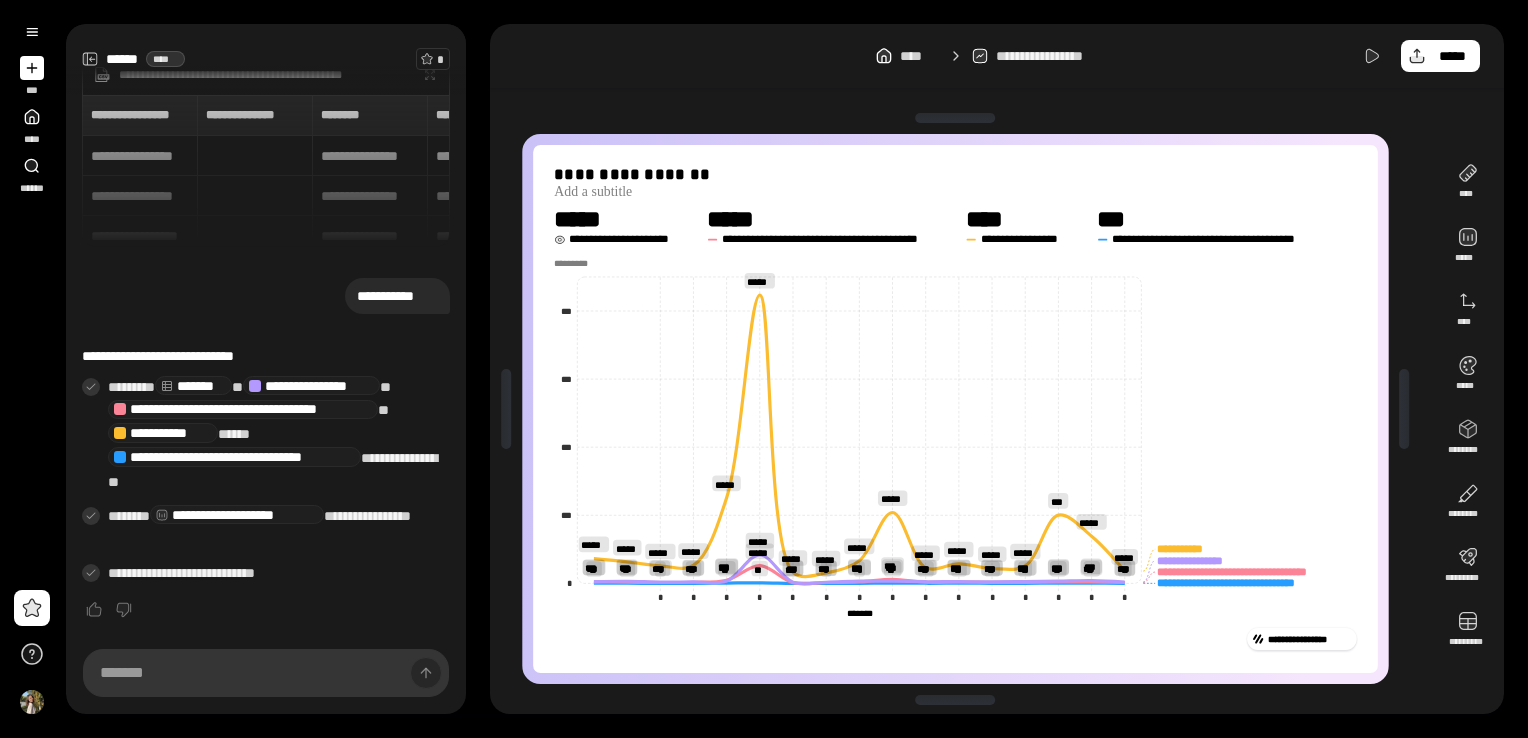 click on "**********" at bounding box center (627, 239) 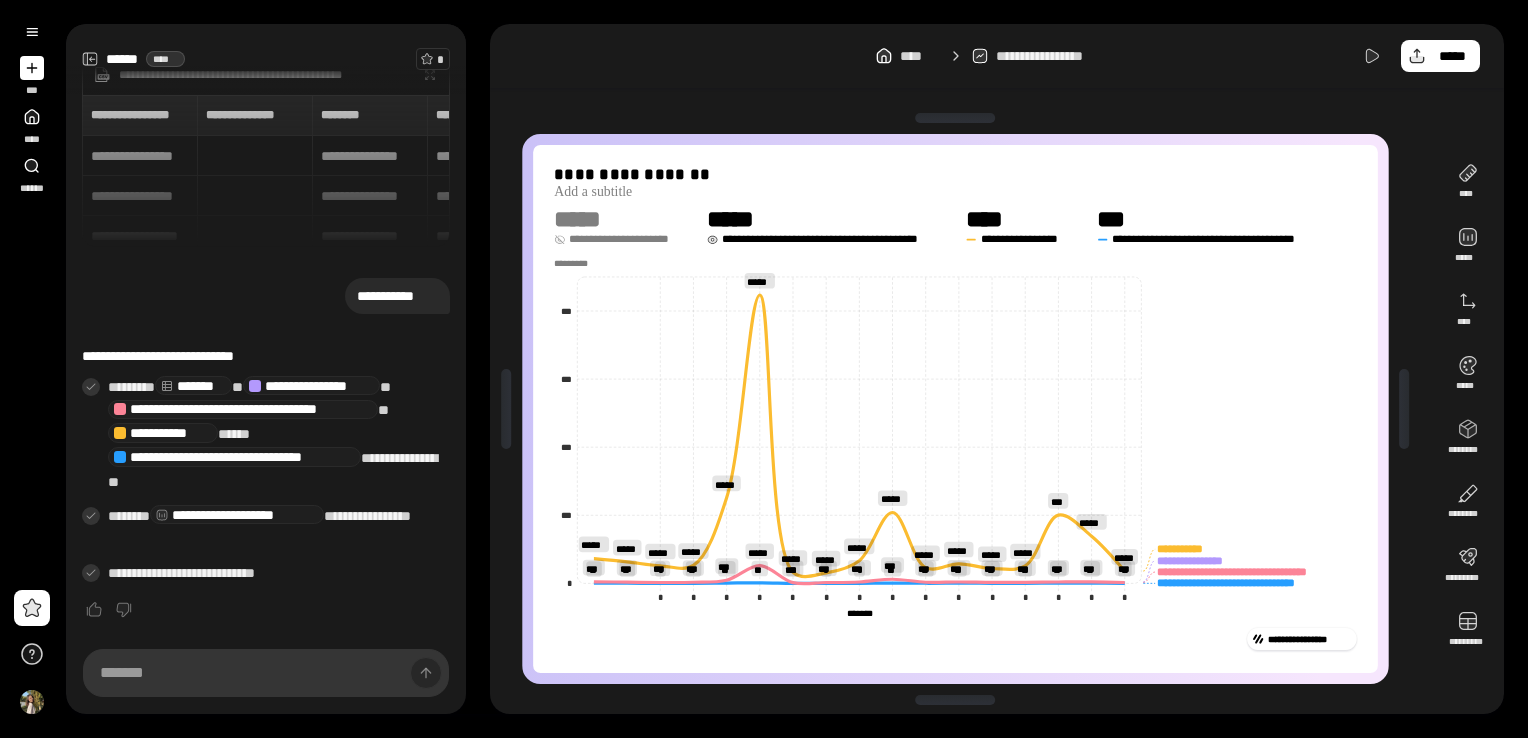 click on "**********" at bounding box center [832, 239] 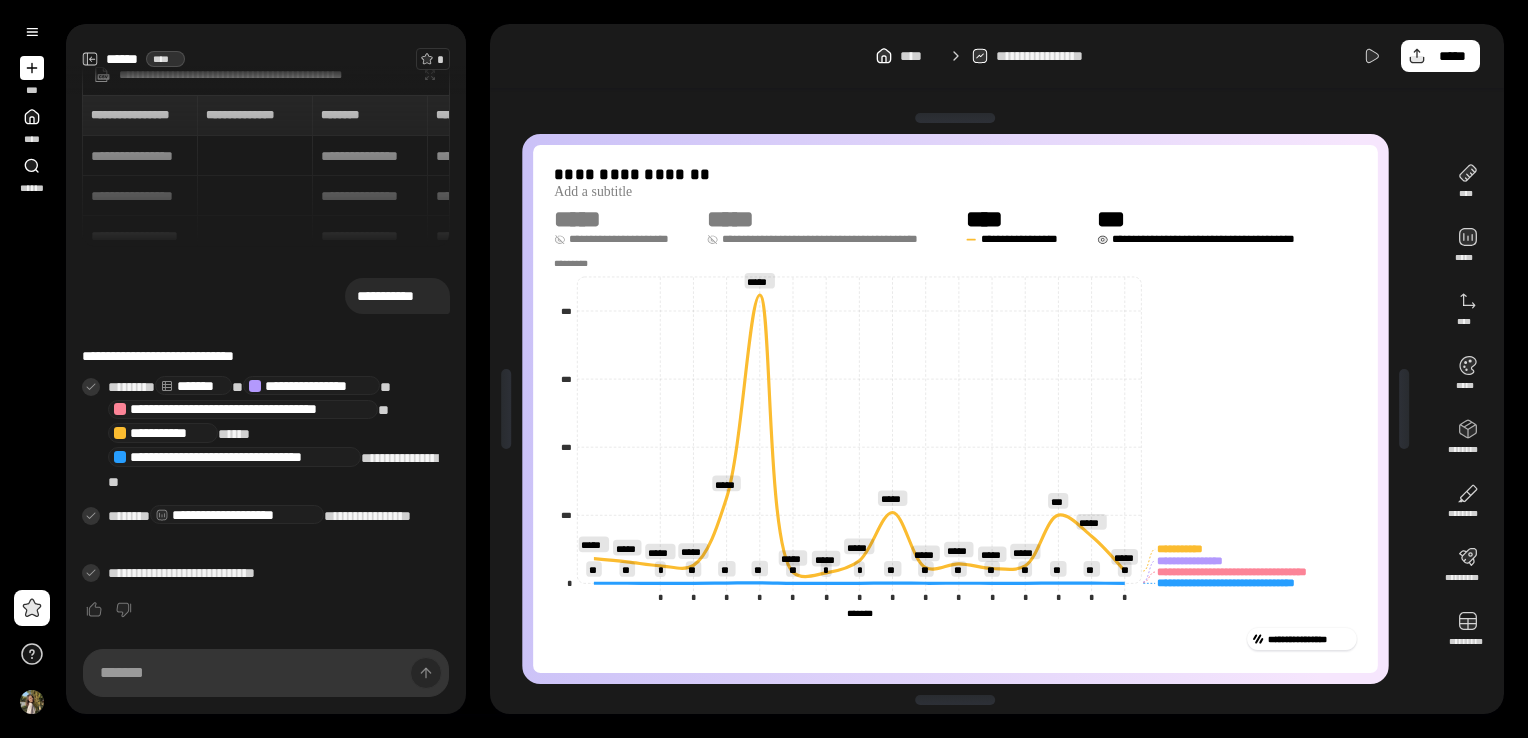 click on "**********" at bounding box center (1216, 239) 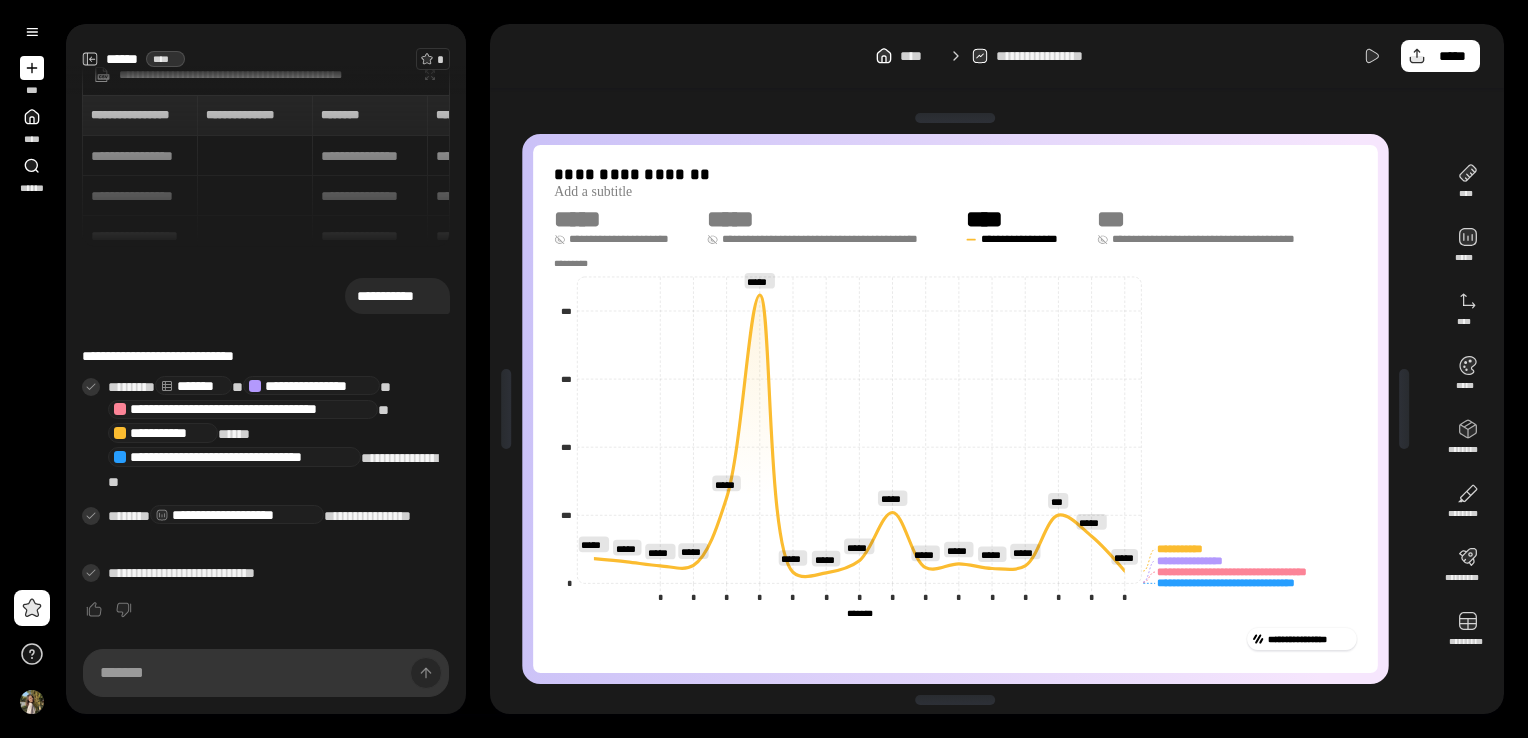 click on "**********" at bounding box center [832, 239] 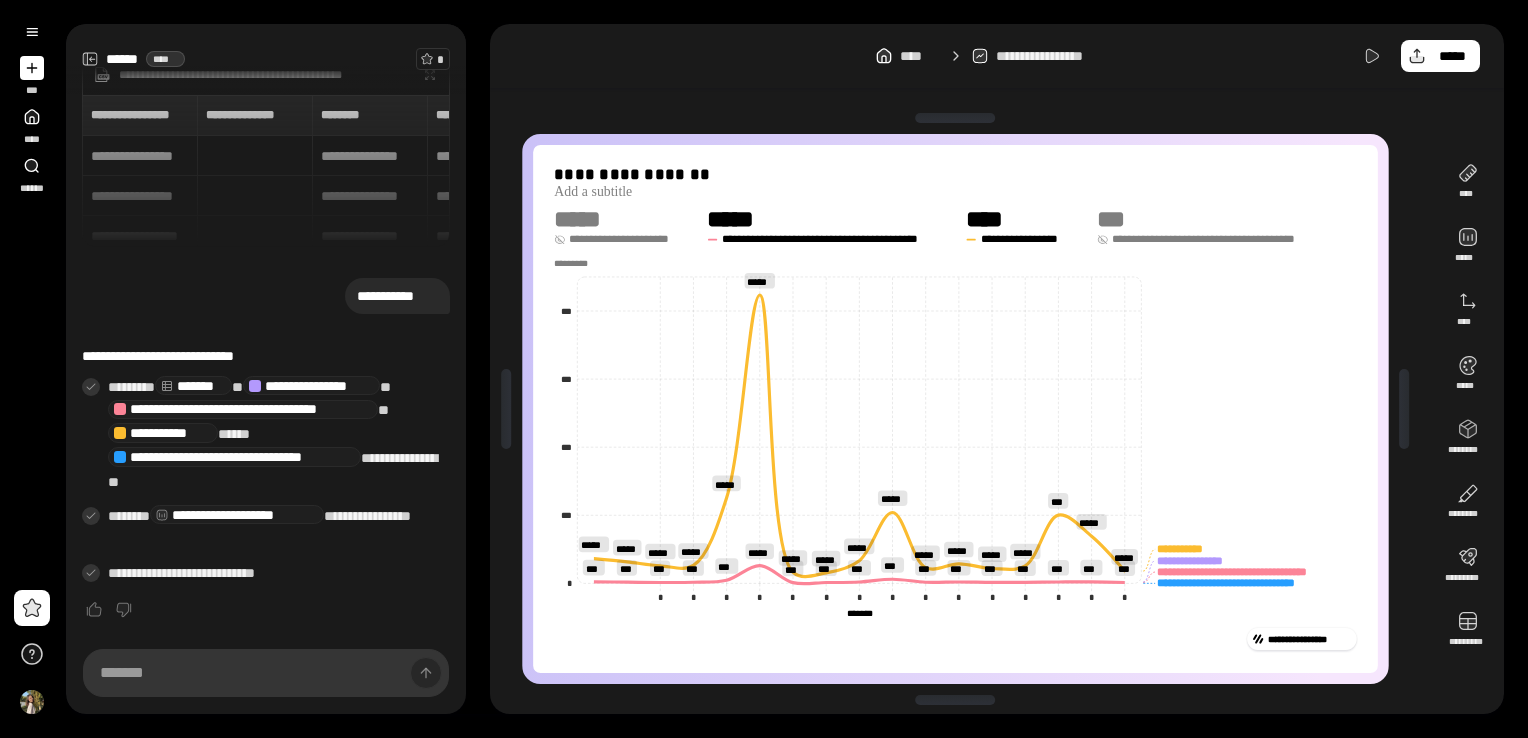 click on "**********" at bounding box center [627, 239] 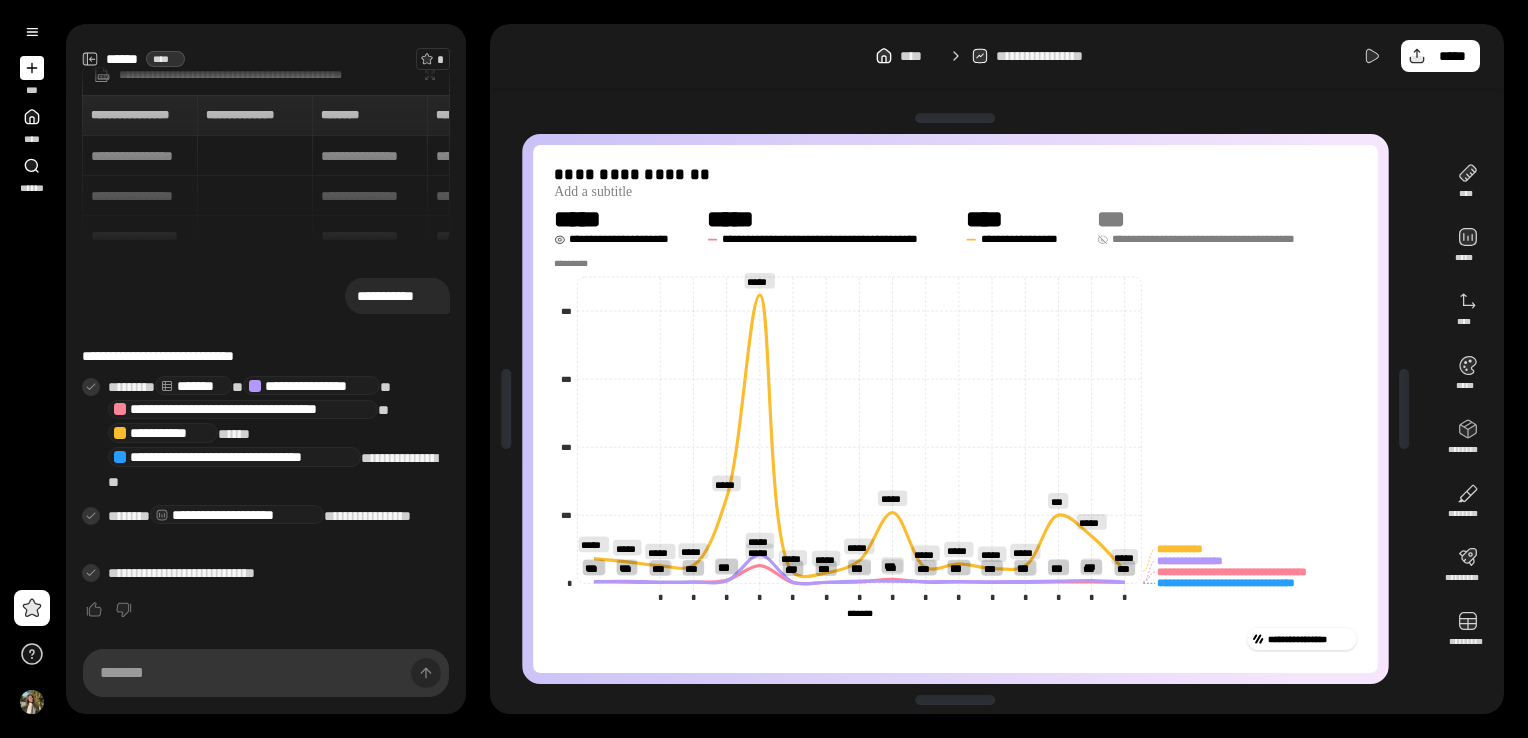 click on "**********" at bounding box center [627, 239] 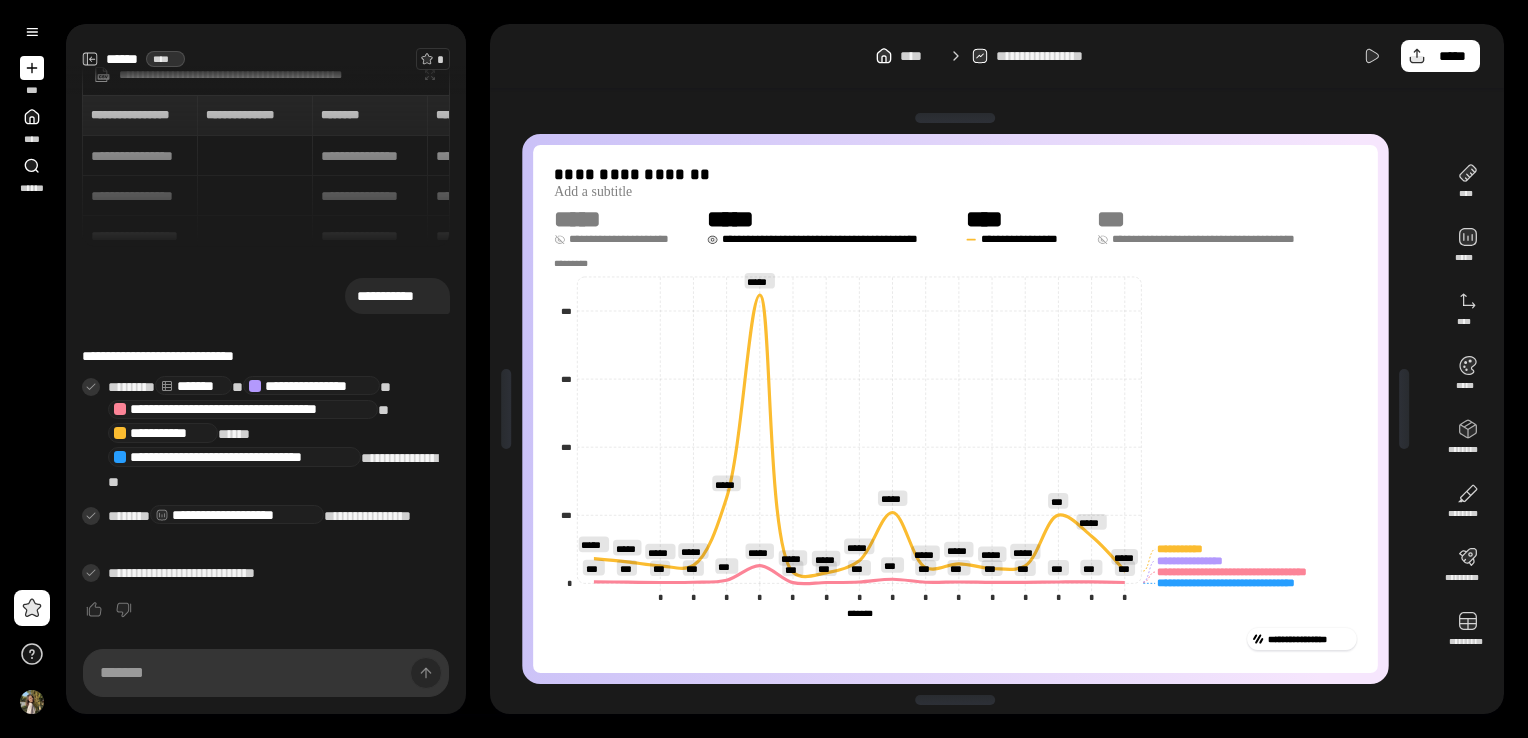 click on "**********" at bounding box center [832, 239] 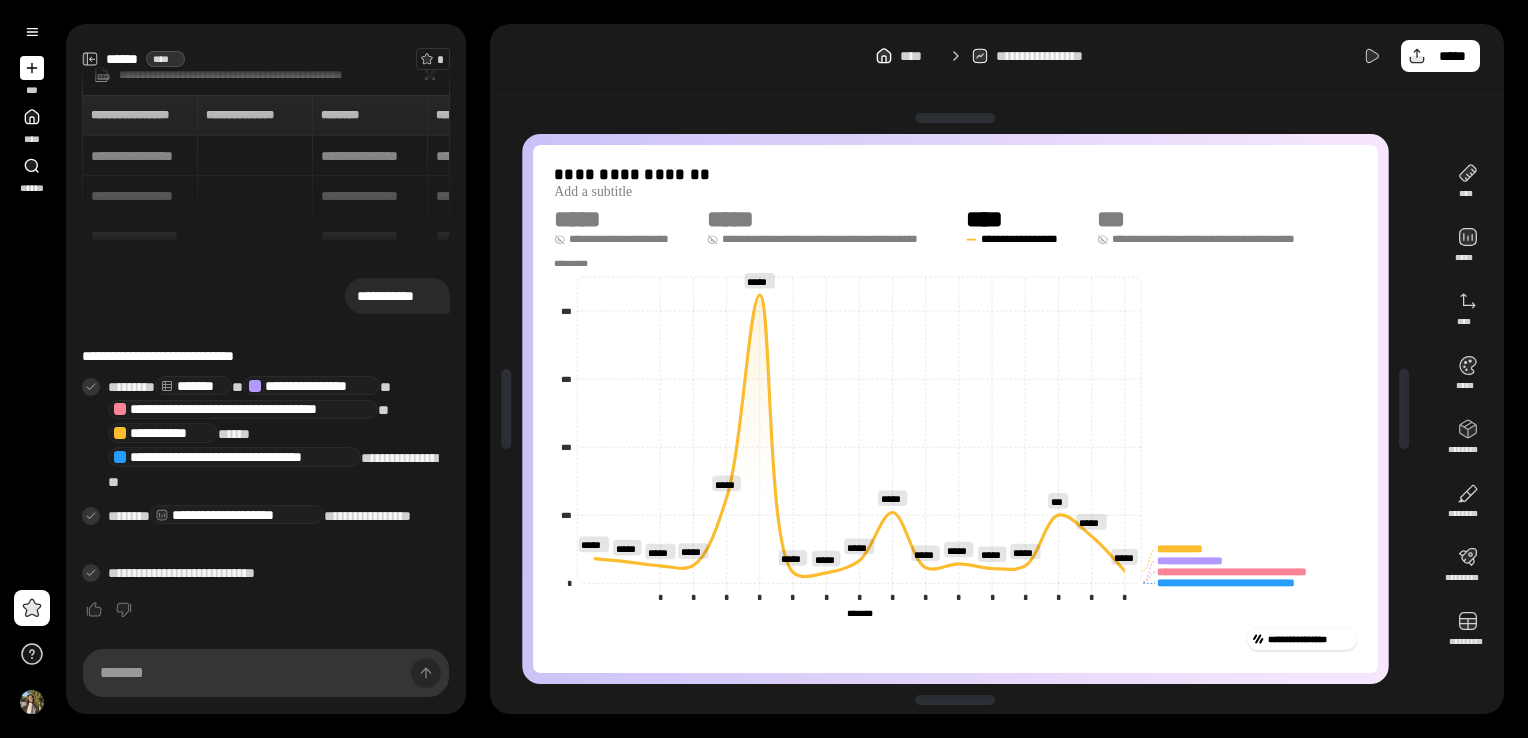 click on "**********" at bounding box center [627, 239] 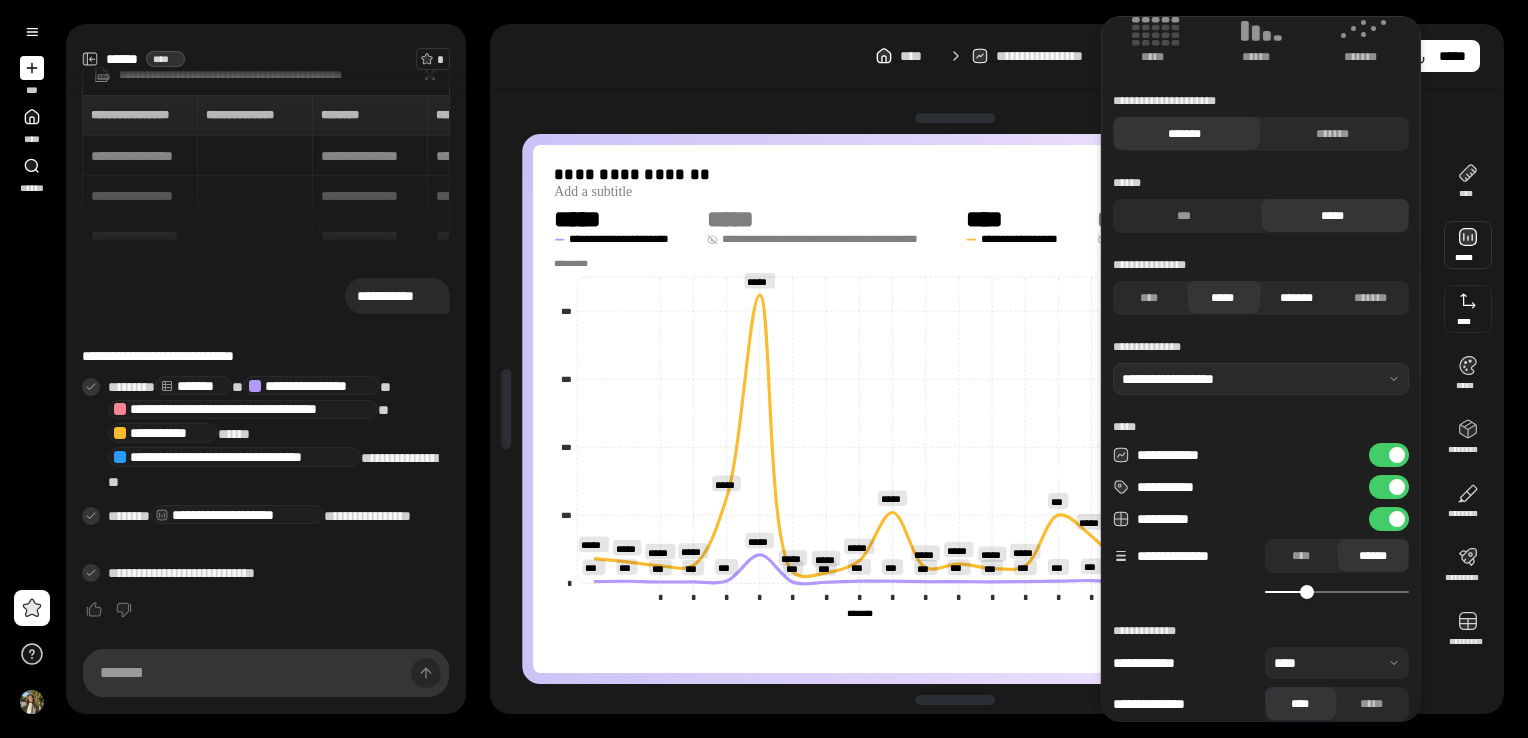 scroll, scrollTop: 186, scrollLeft: 0, axis: vertical 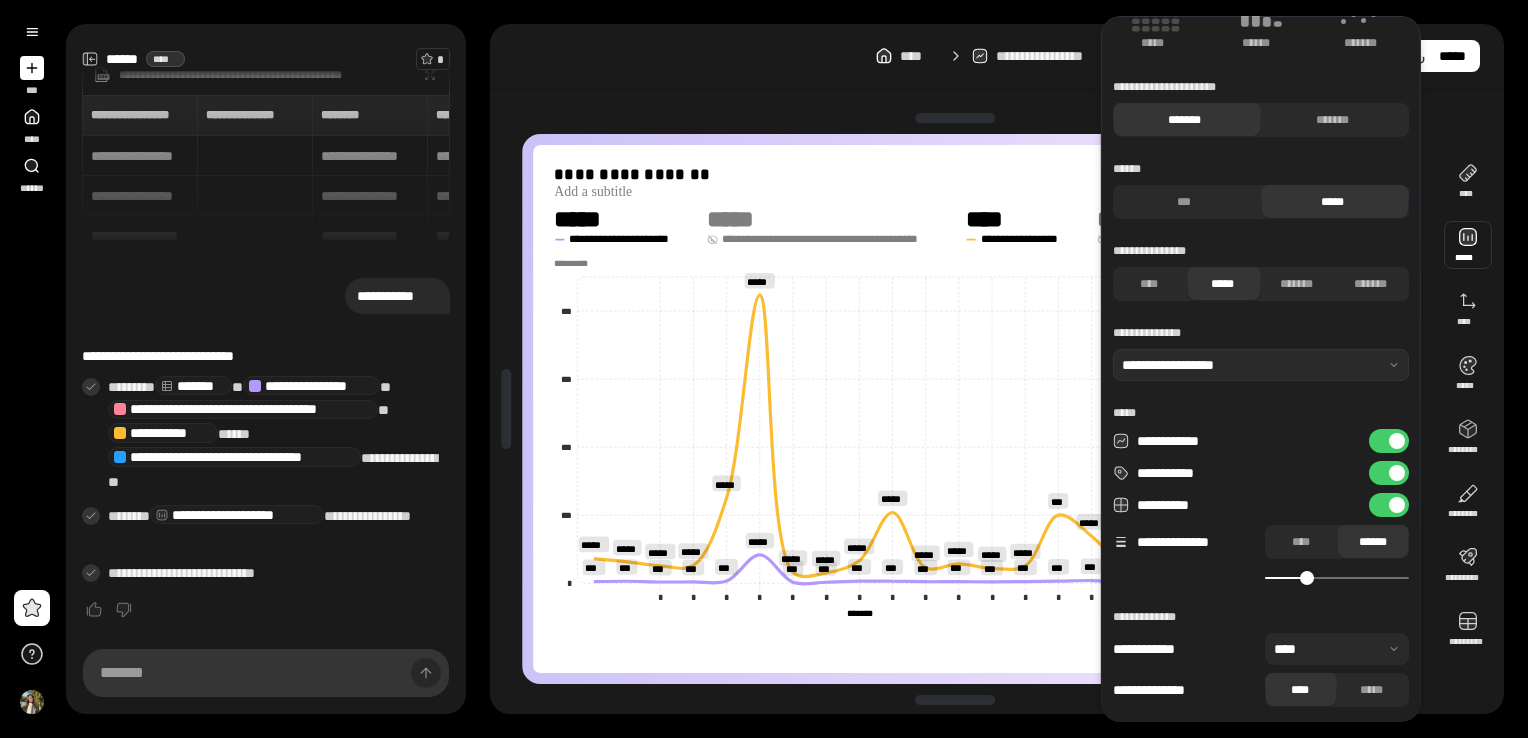 click at bounding box center (1337, 649) 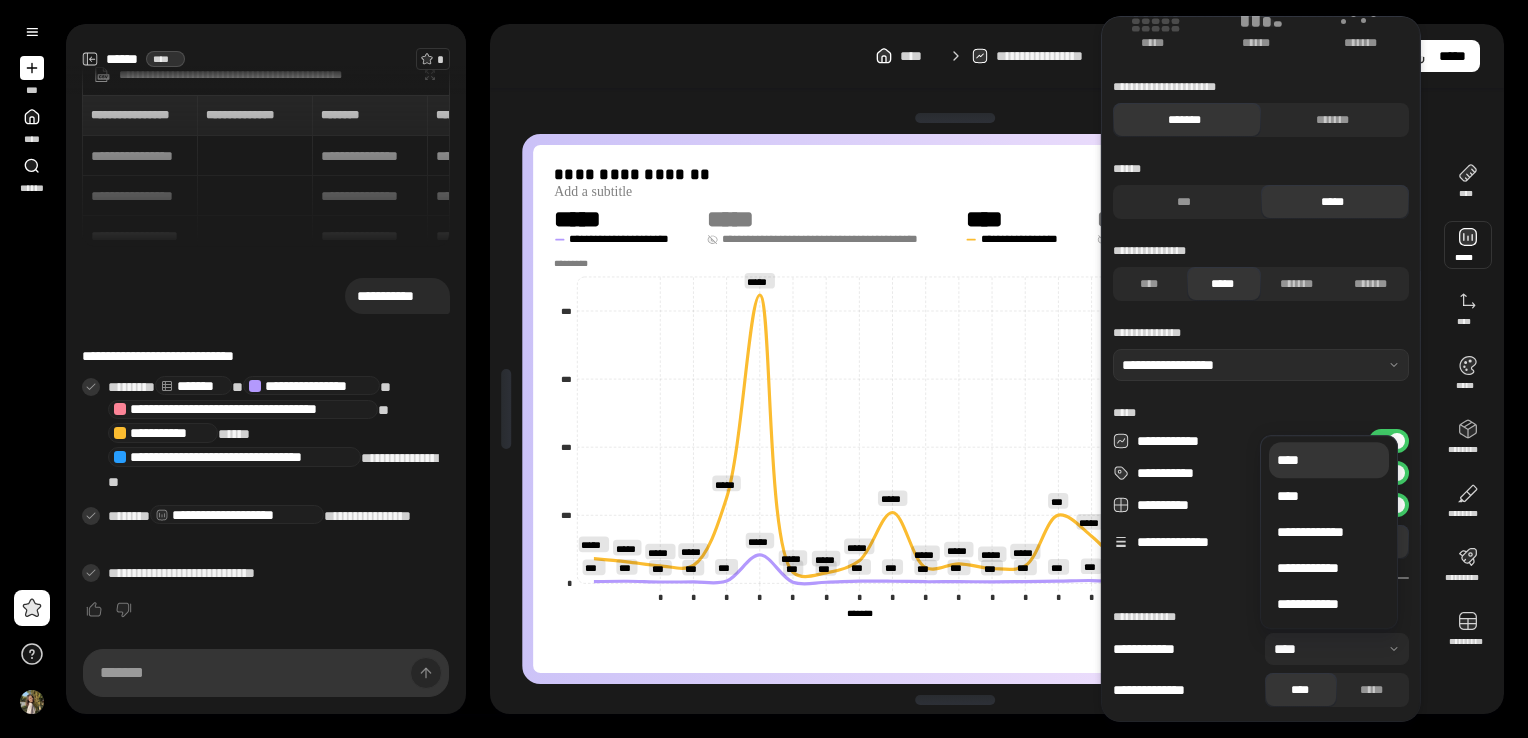 click at bounding box center (1337, 649) 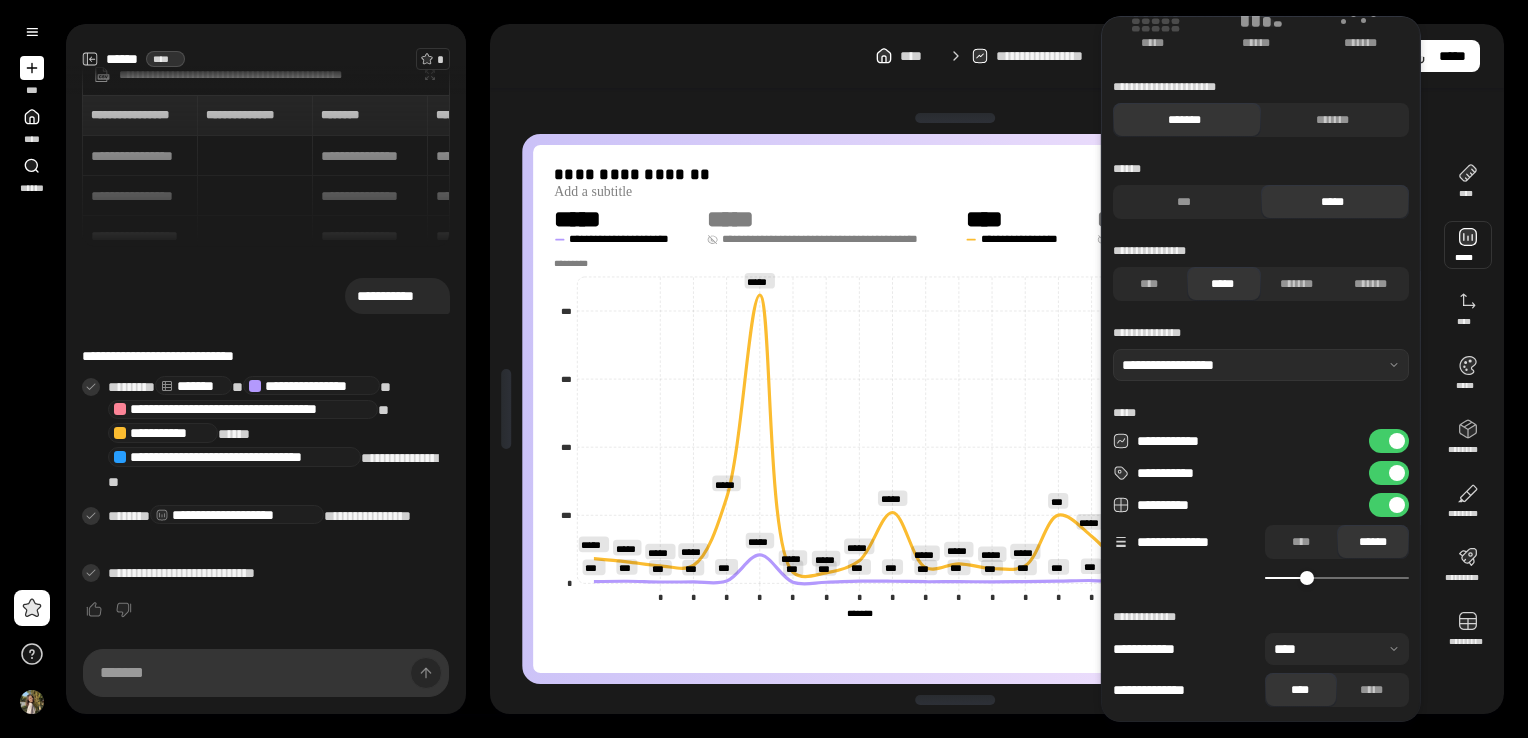 click at bounding box center (1468, 245) 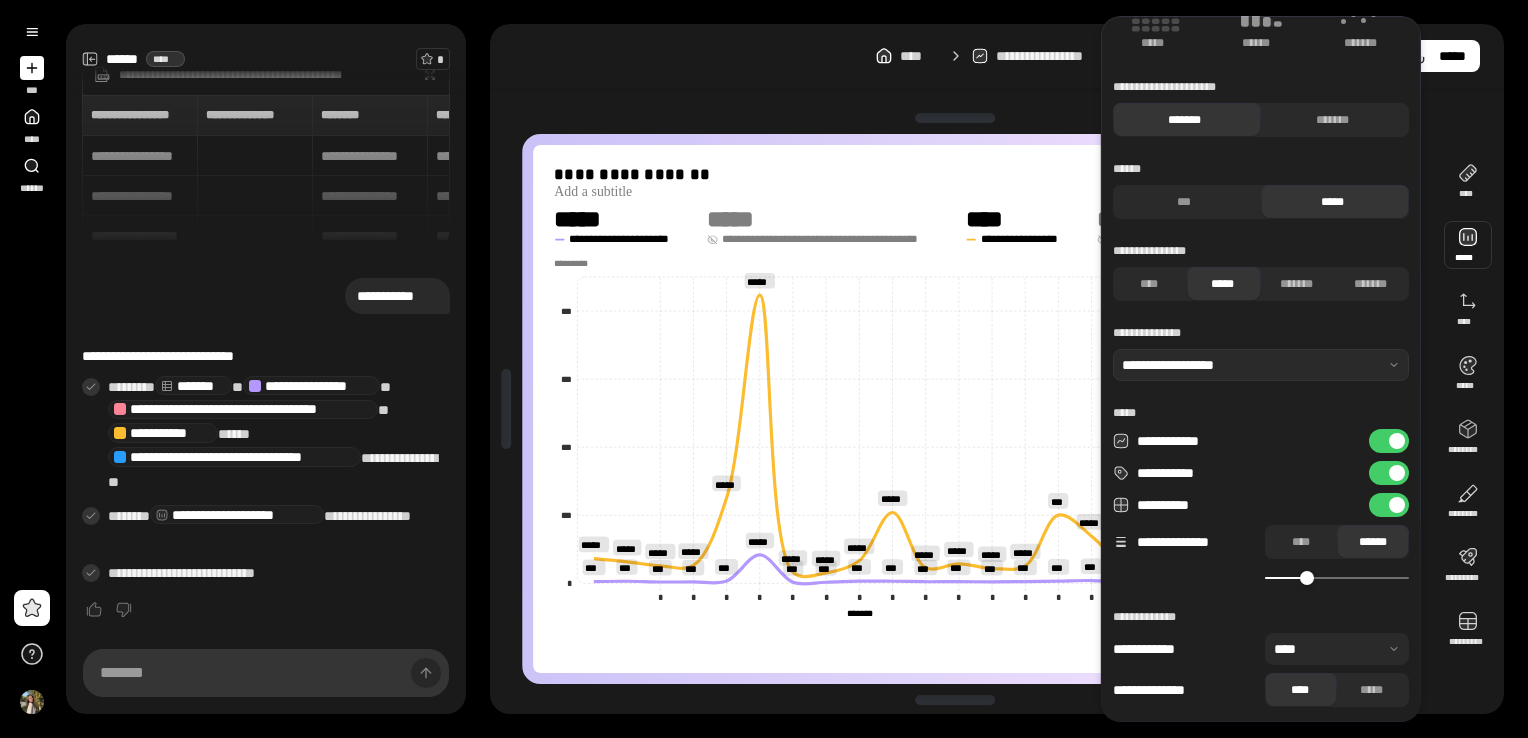 click at bounding box center (1468, 245) 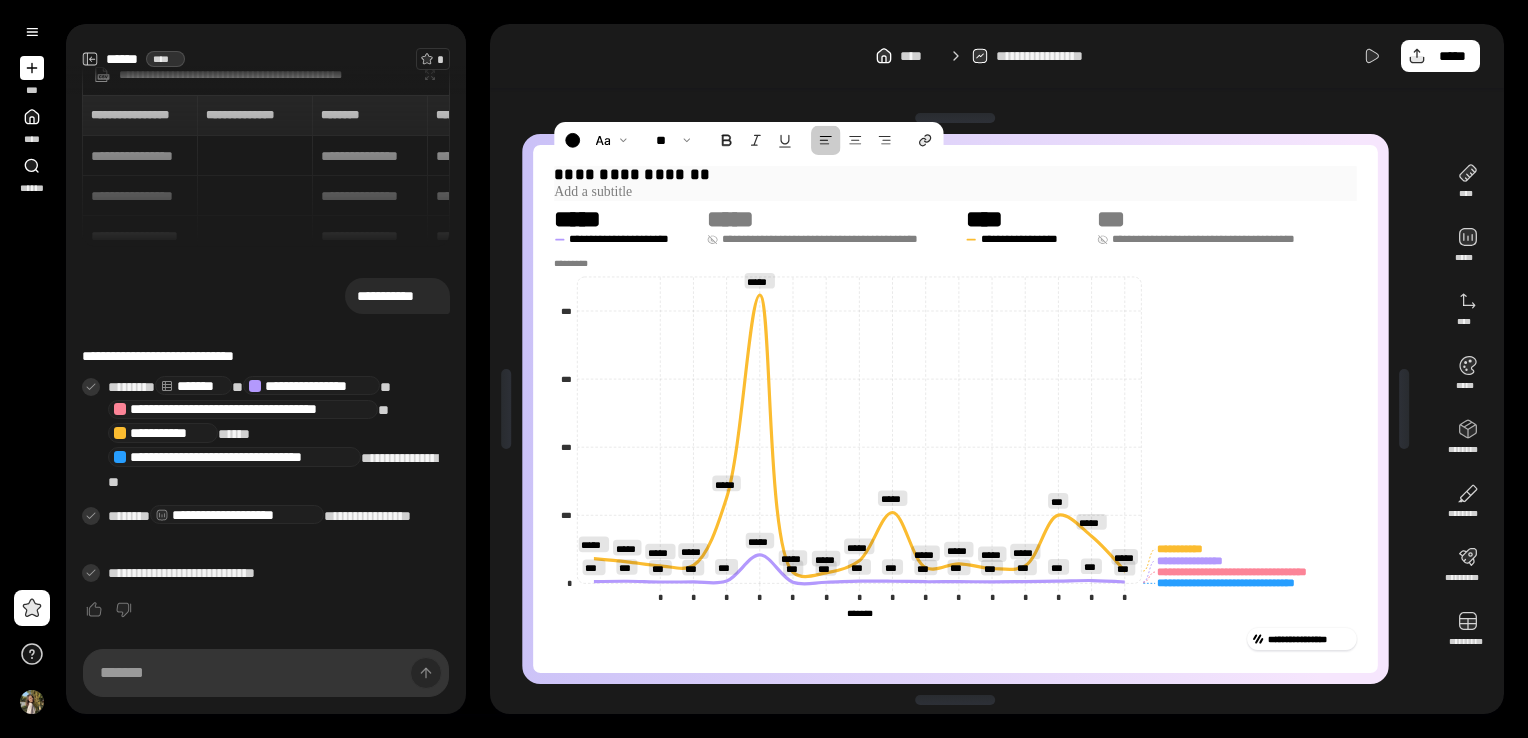 click on "**********" at bounding box center (955, 175) 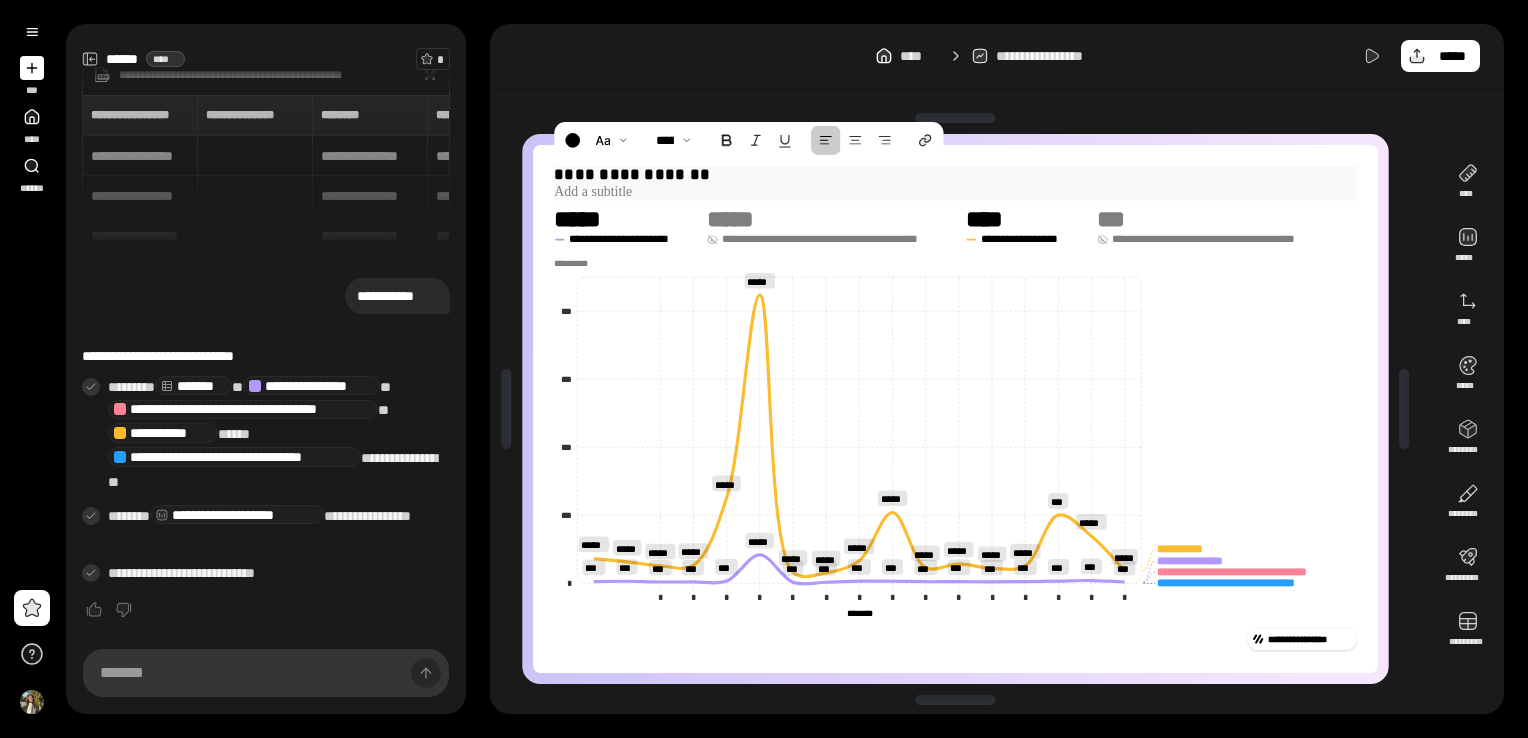drag, startPoint x: 703, startPoint y: 174, endPoint x: 541, endPoint y: 147, distance: 164.23459 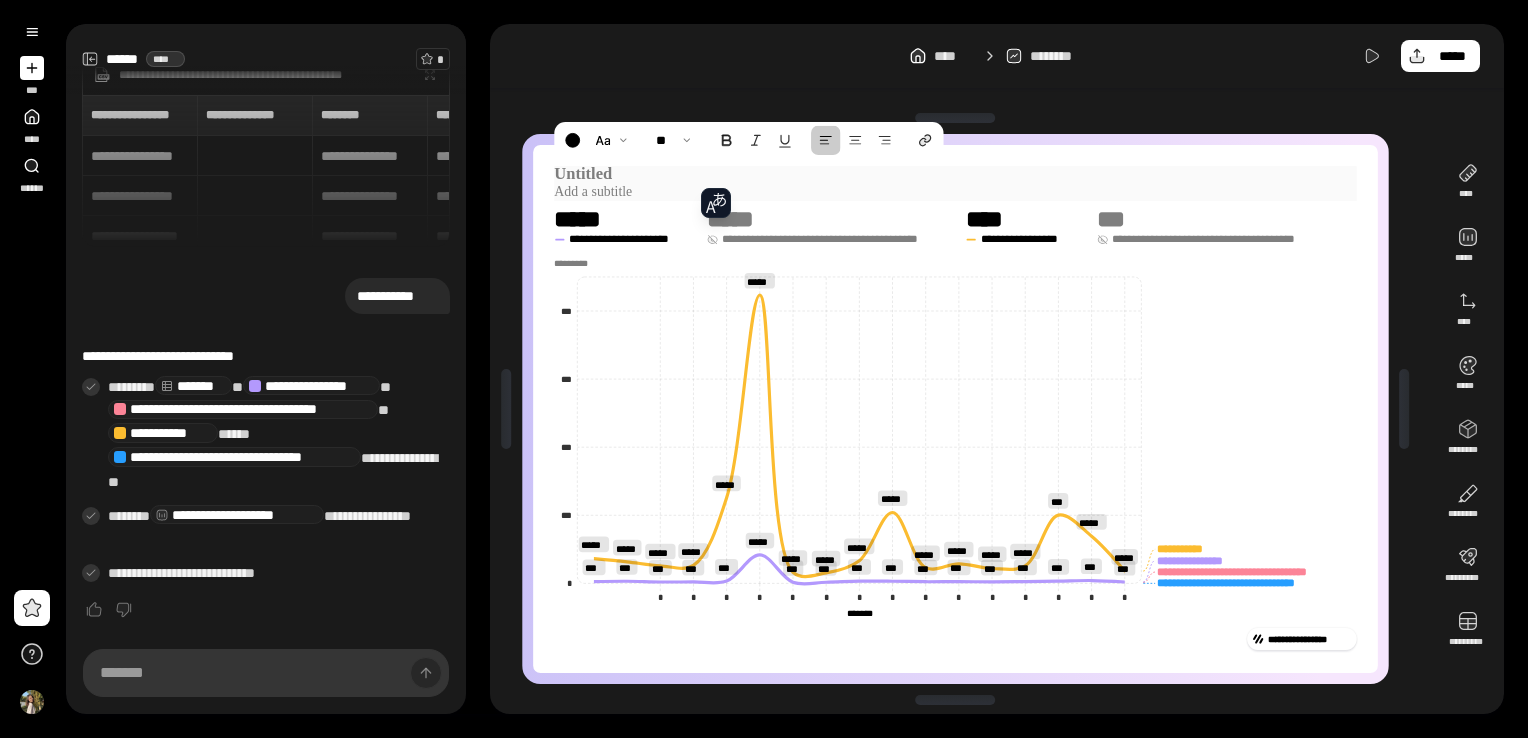click at bounding box center (955, 175) 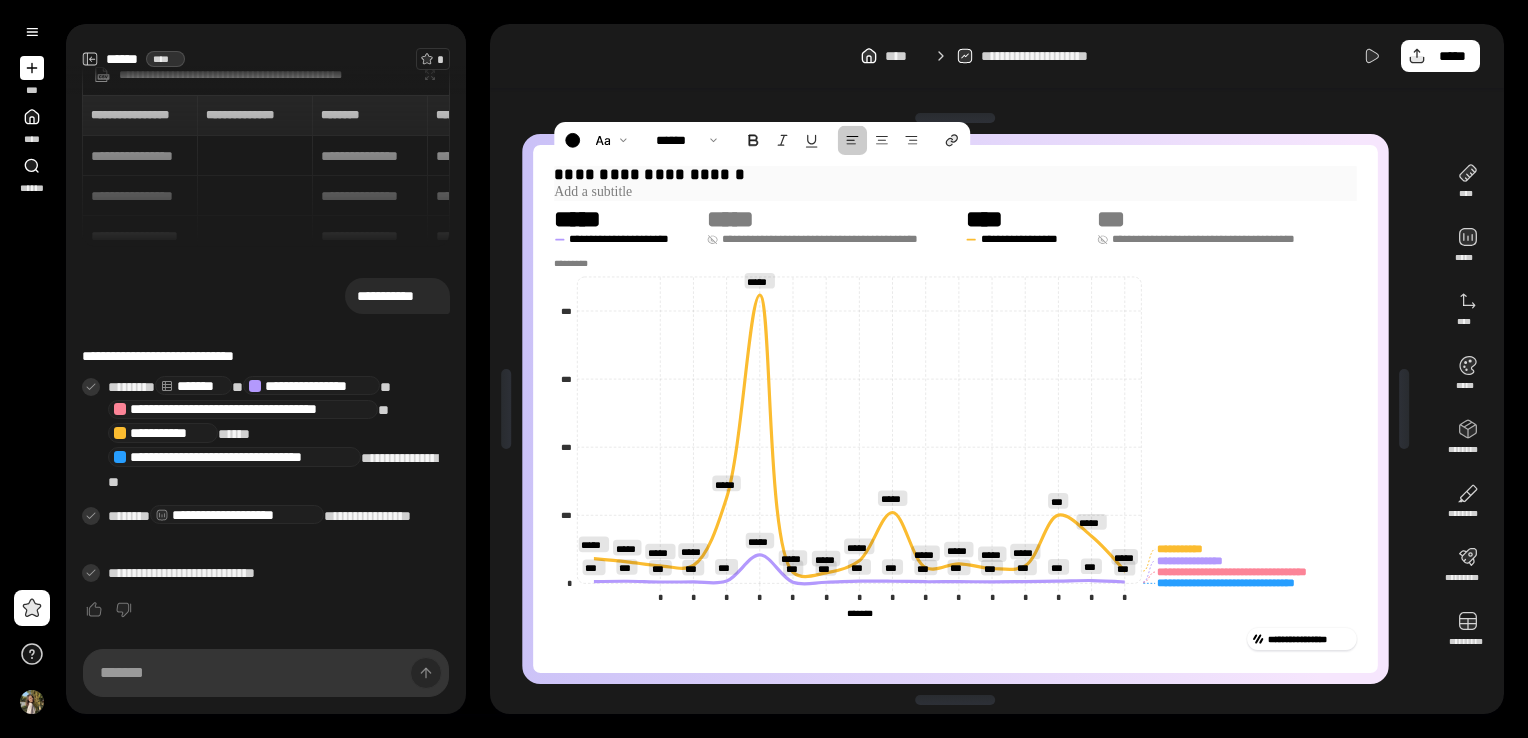 click at bounding box center [955, 192] 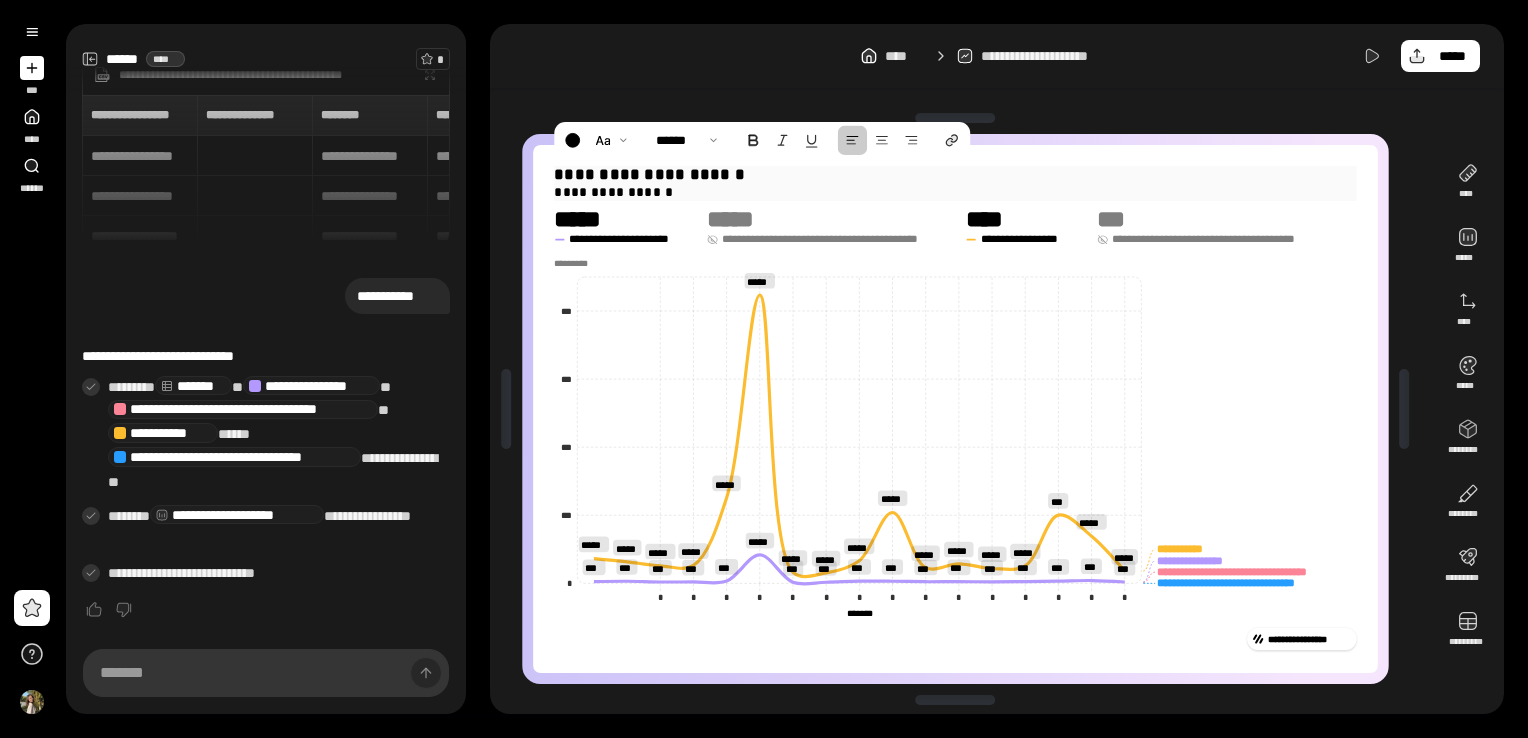 click at bounding box center (955, 118) 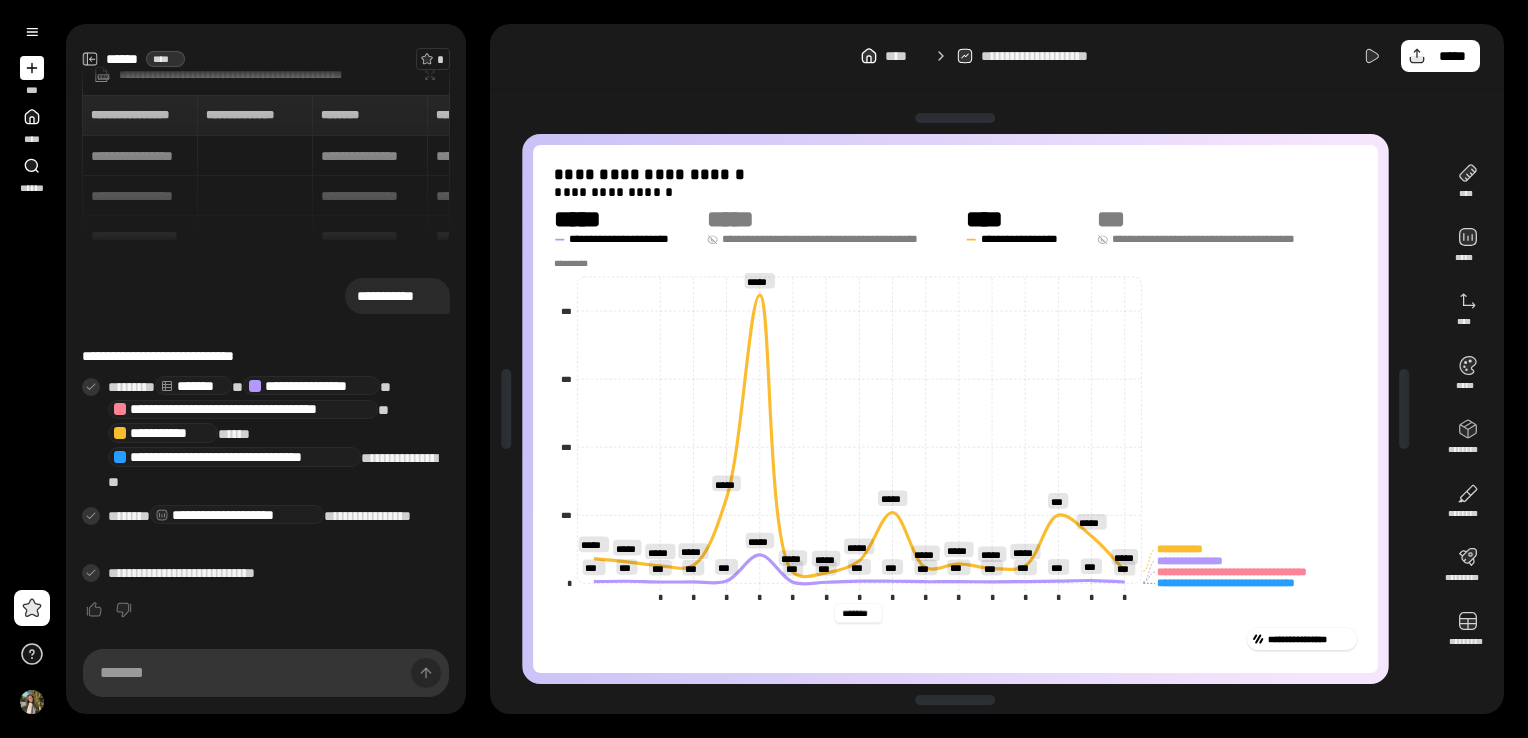 click on "*******" at bounding box center (858, 613) 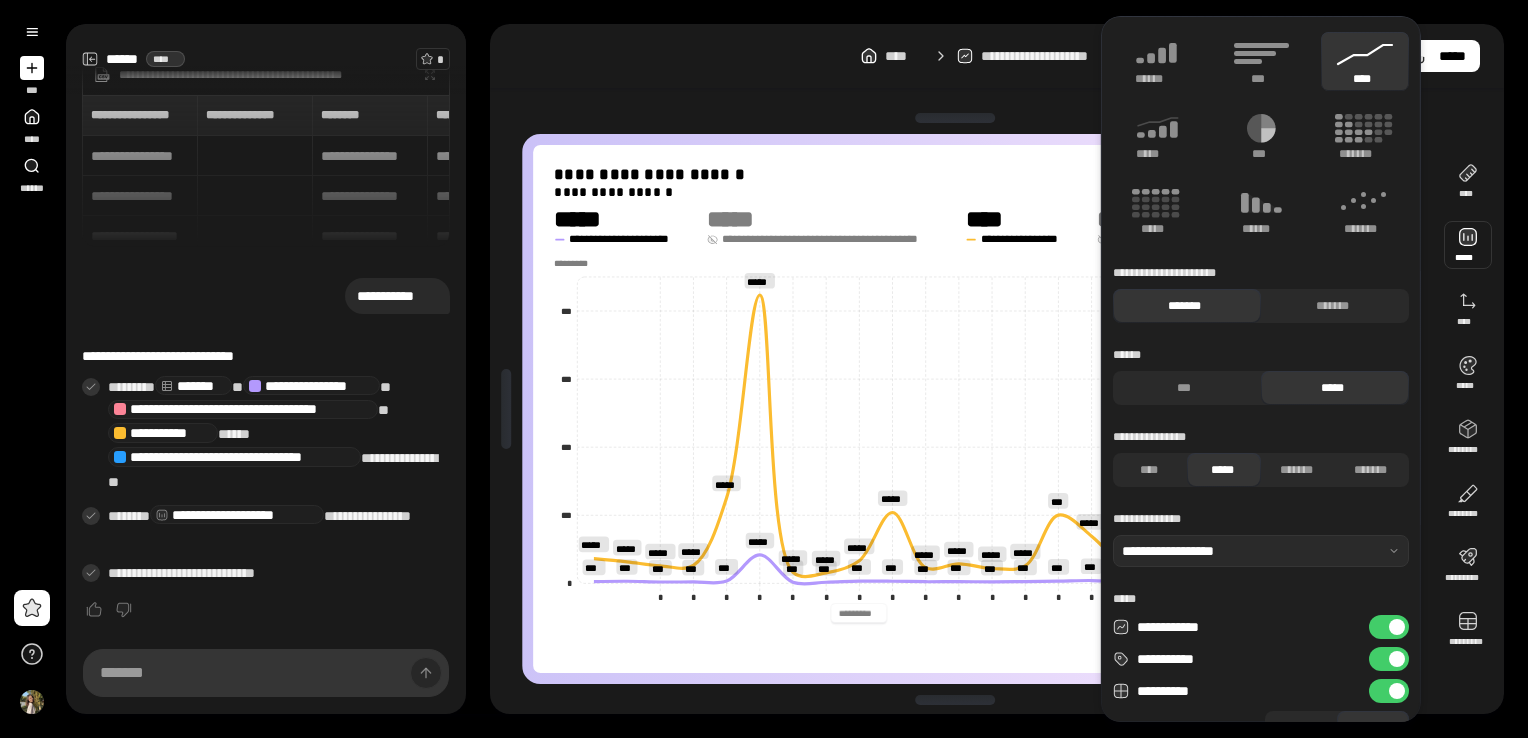 scroll, scrollTop: 186, scrollLeft: 0, axis: vertical 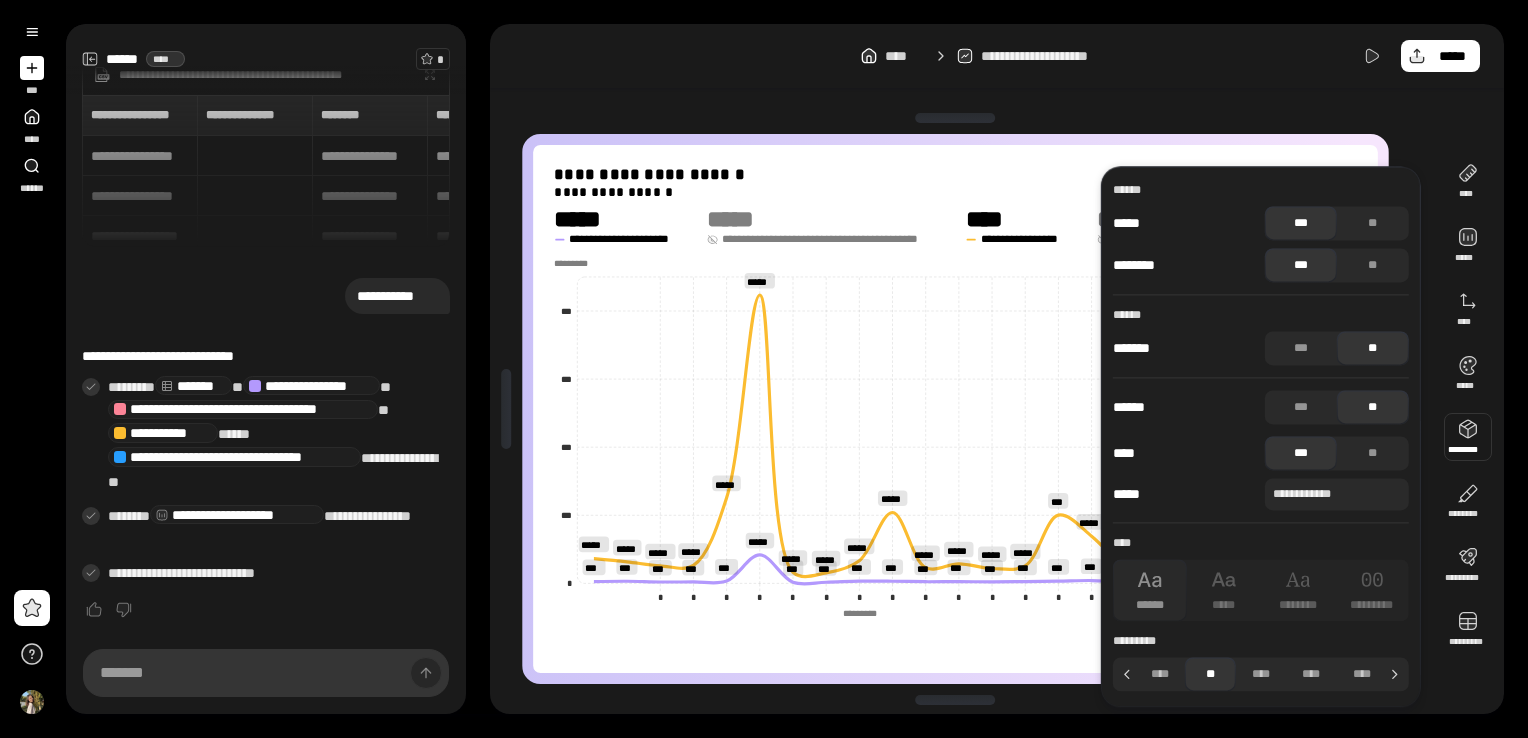 click on "**" at bounding box center [1373, 348] 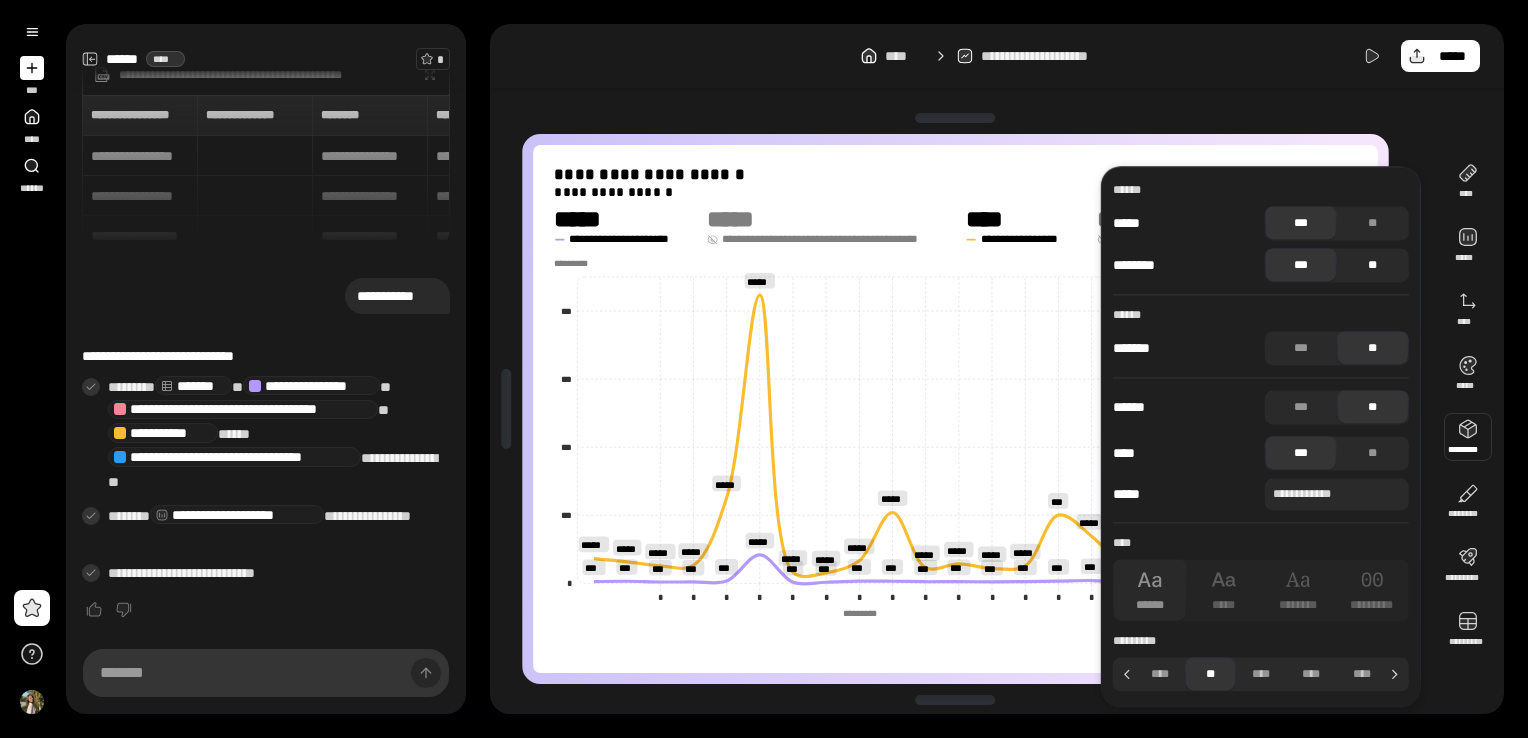 click on "**" at bounding box center [1373, 265] 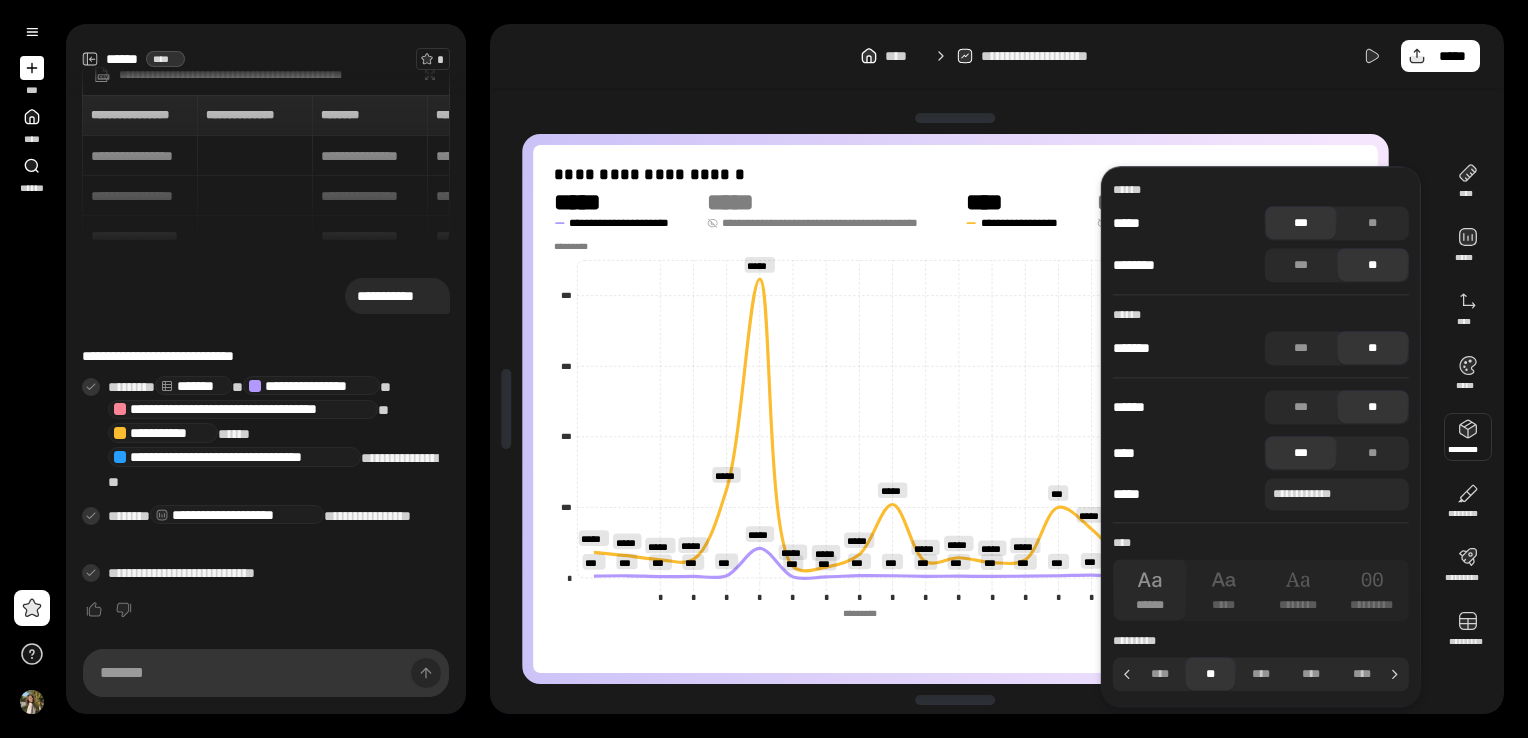 click on "**" at bounding box center [1373, 265] 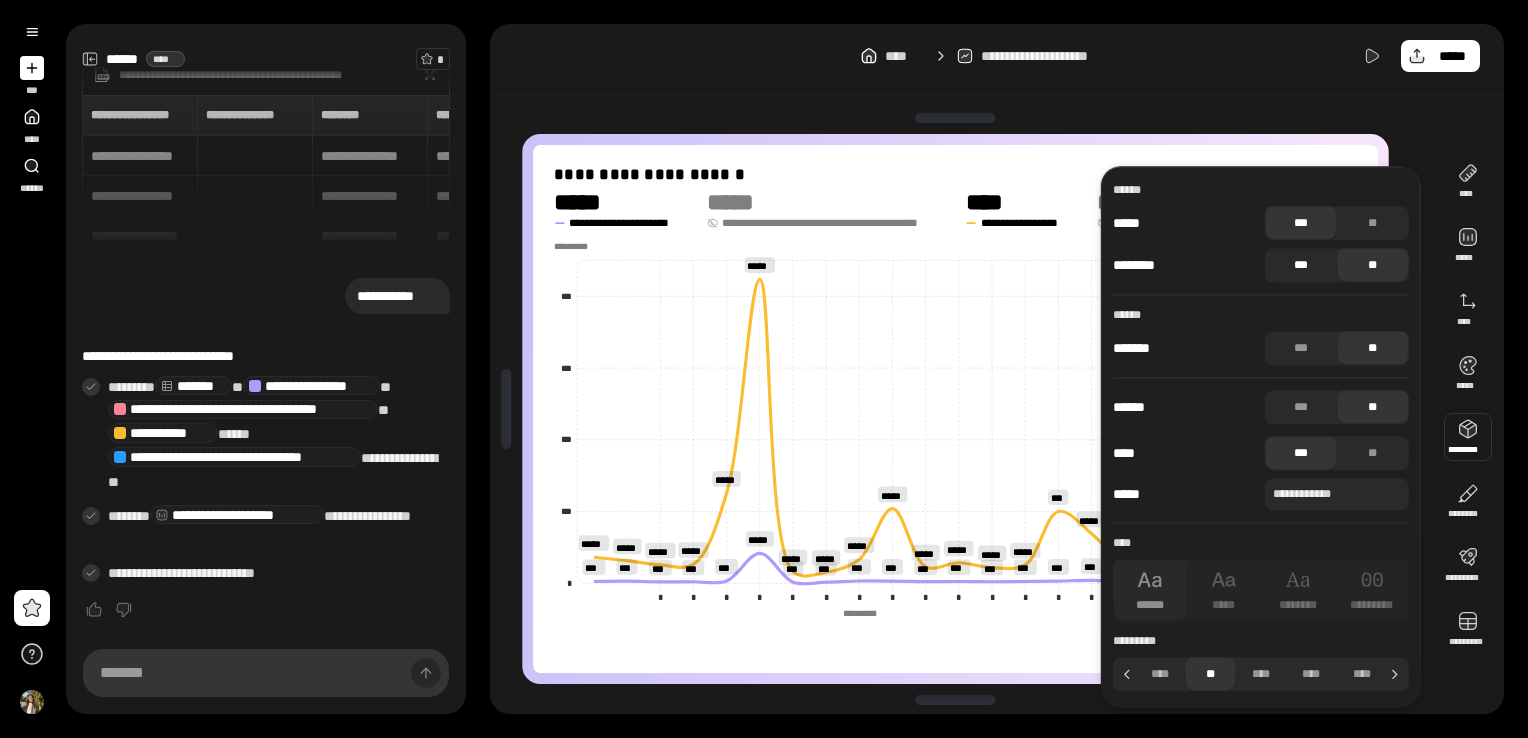 click on "***" at bounding box center (1301, 265) 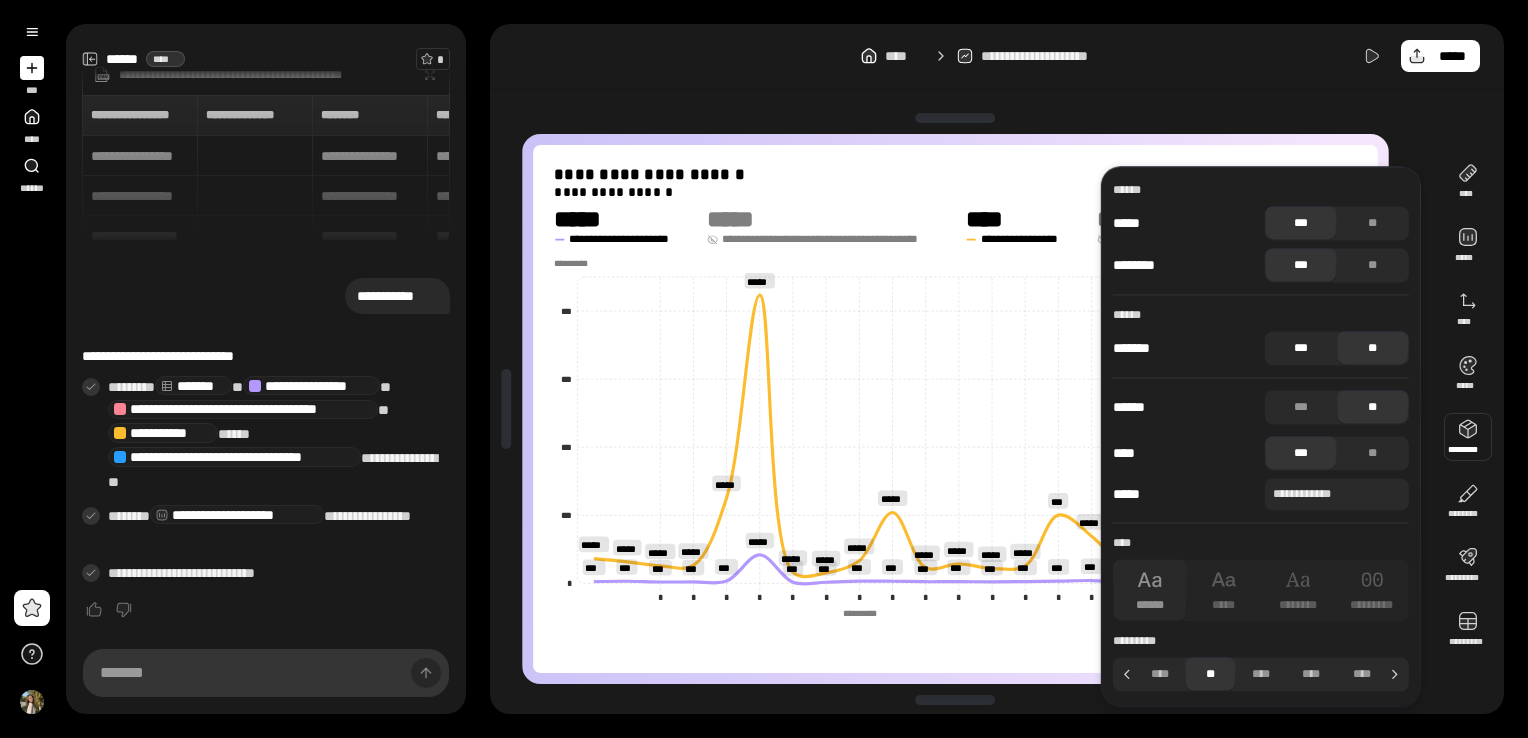 click on "***" at bounding box center [1301, 348] 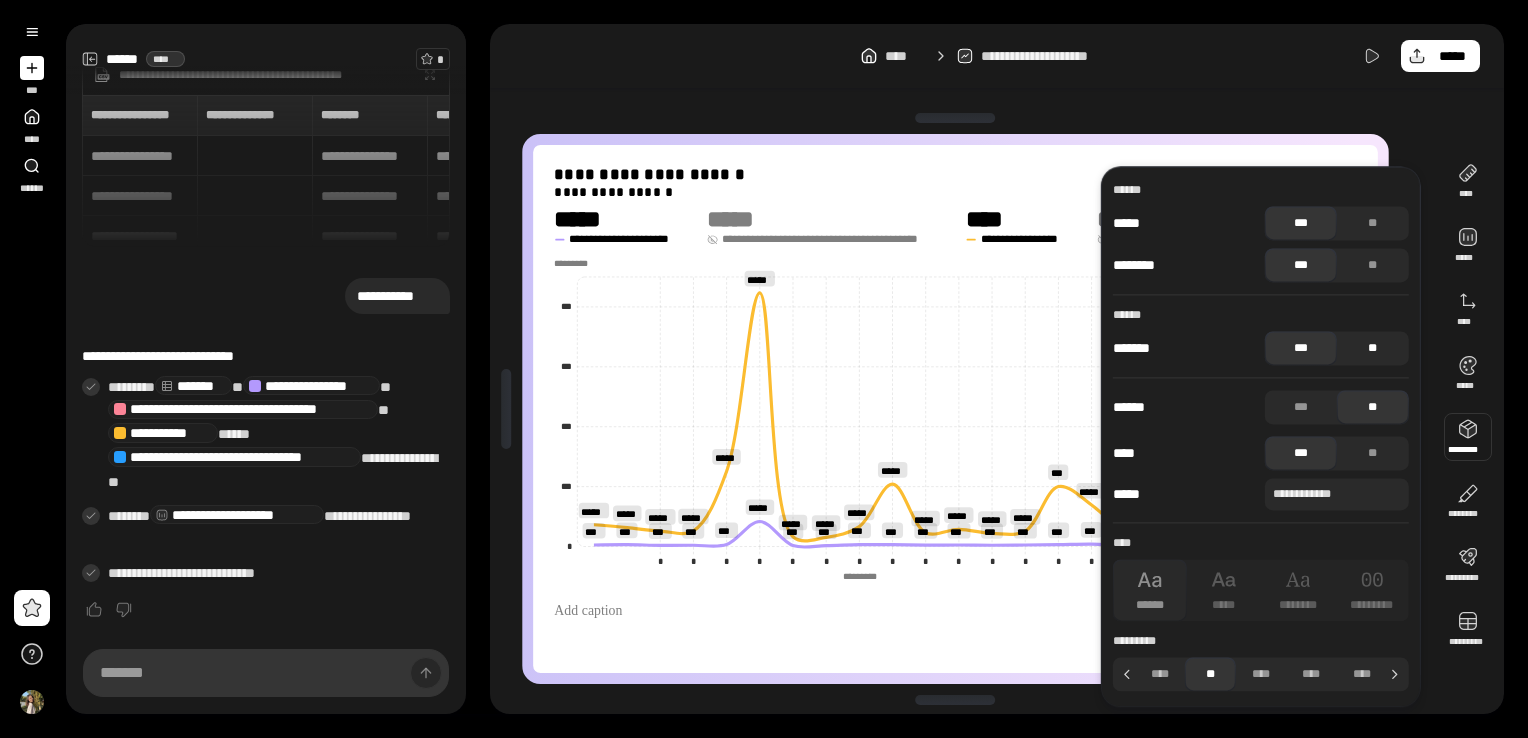 click on "**" at bounding box center (1373, 348) 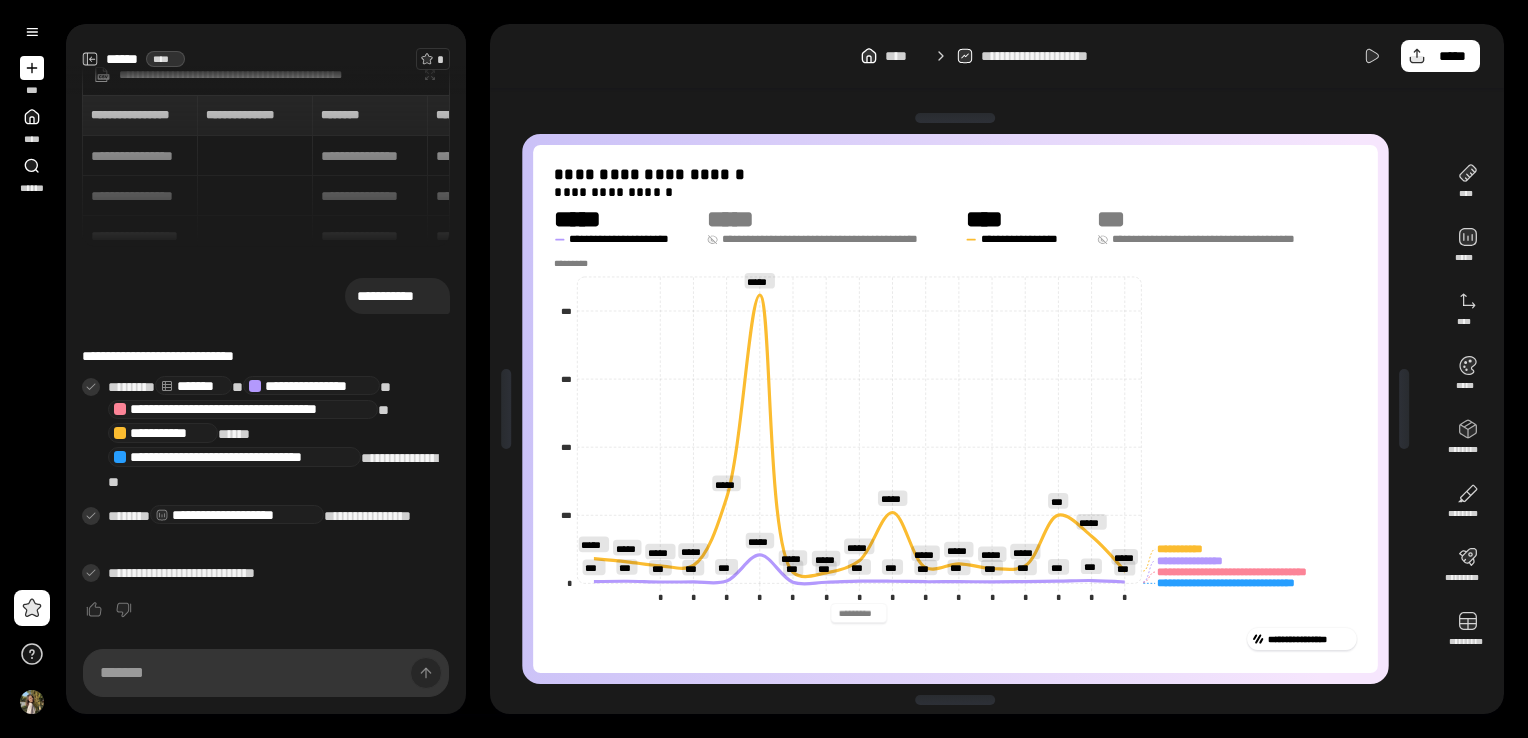 click at bounding box center [858, 613] 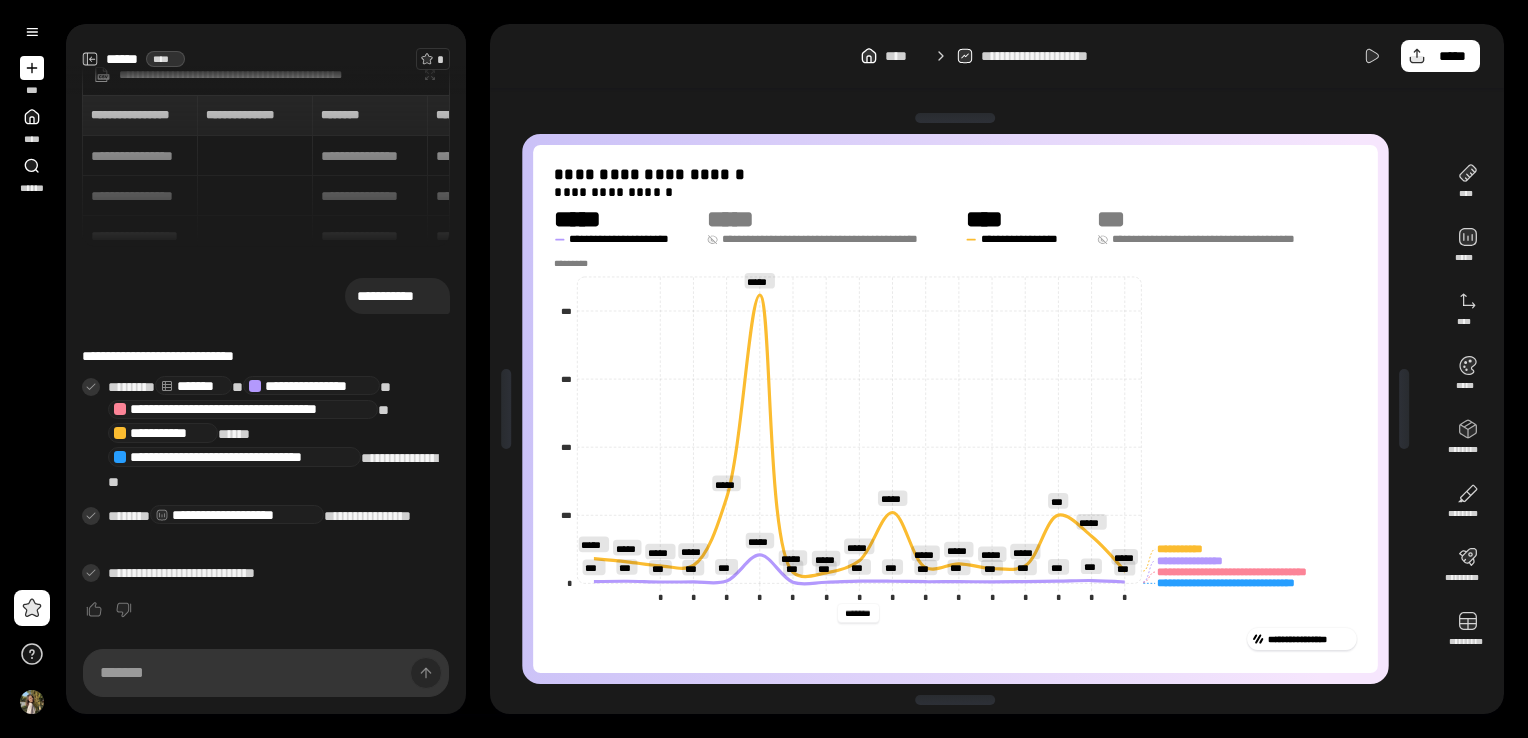 scroll, scrollTop: 0, scrollLeft: 0, axis: both 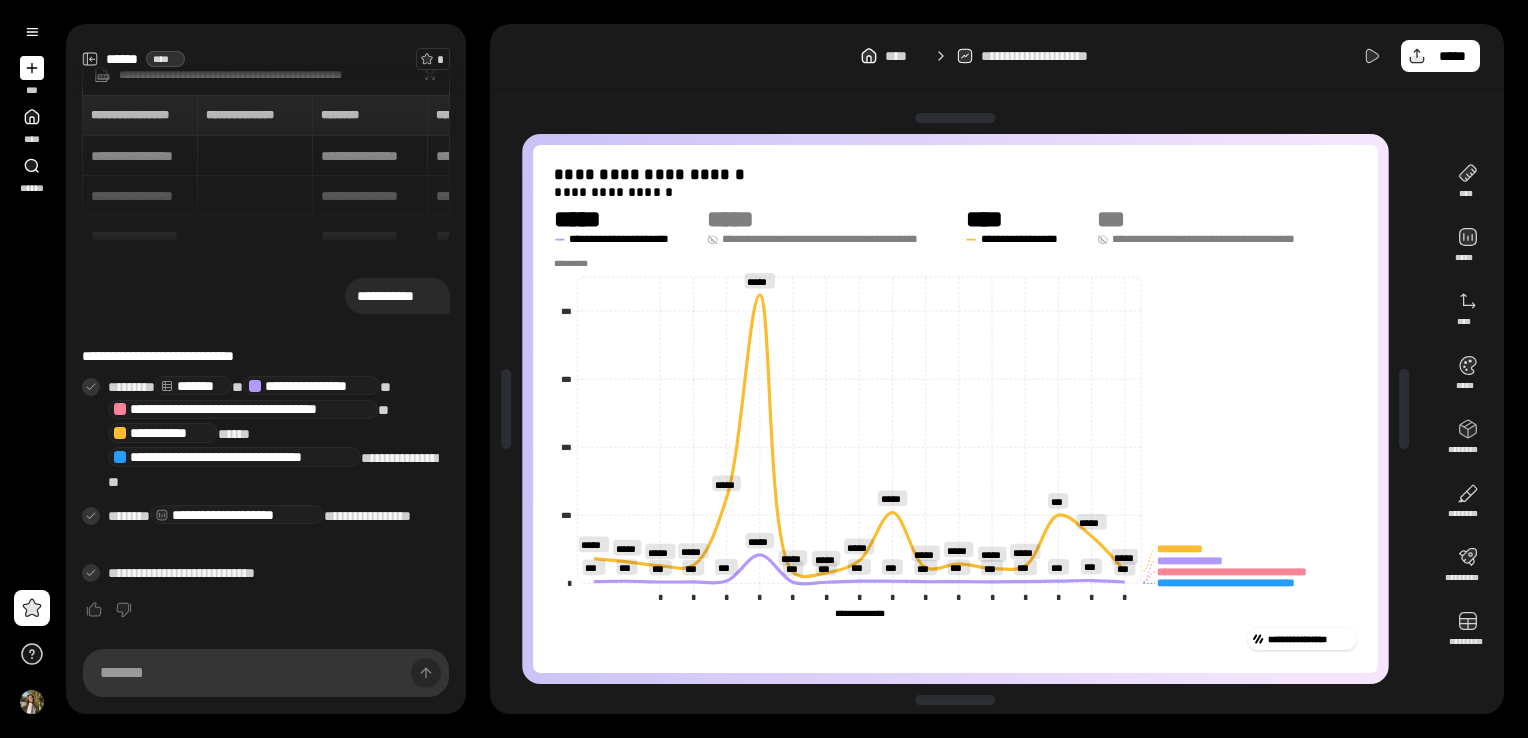 click 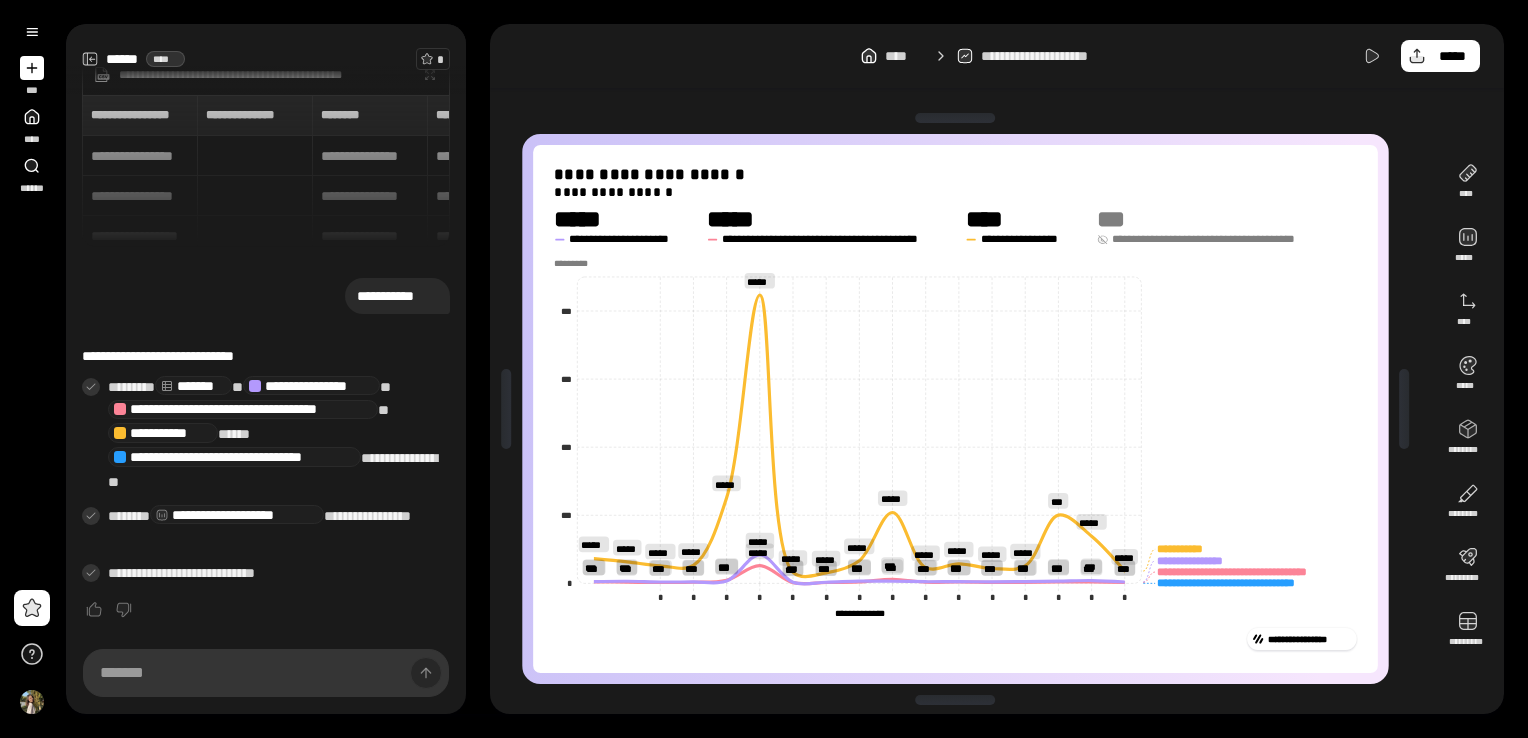 click 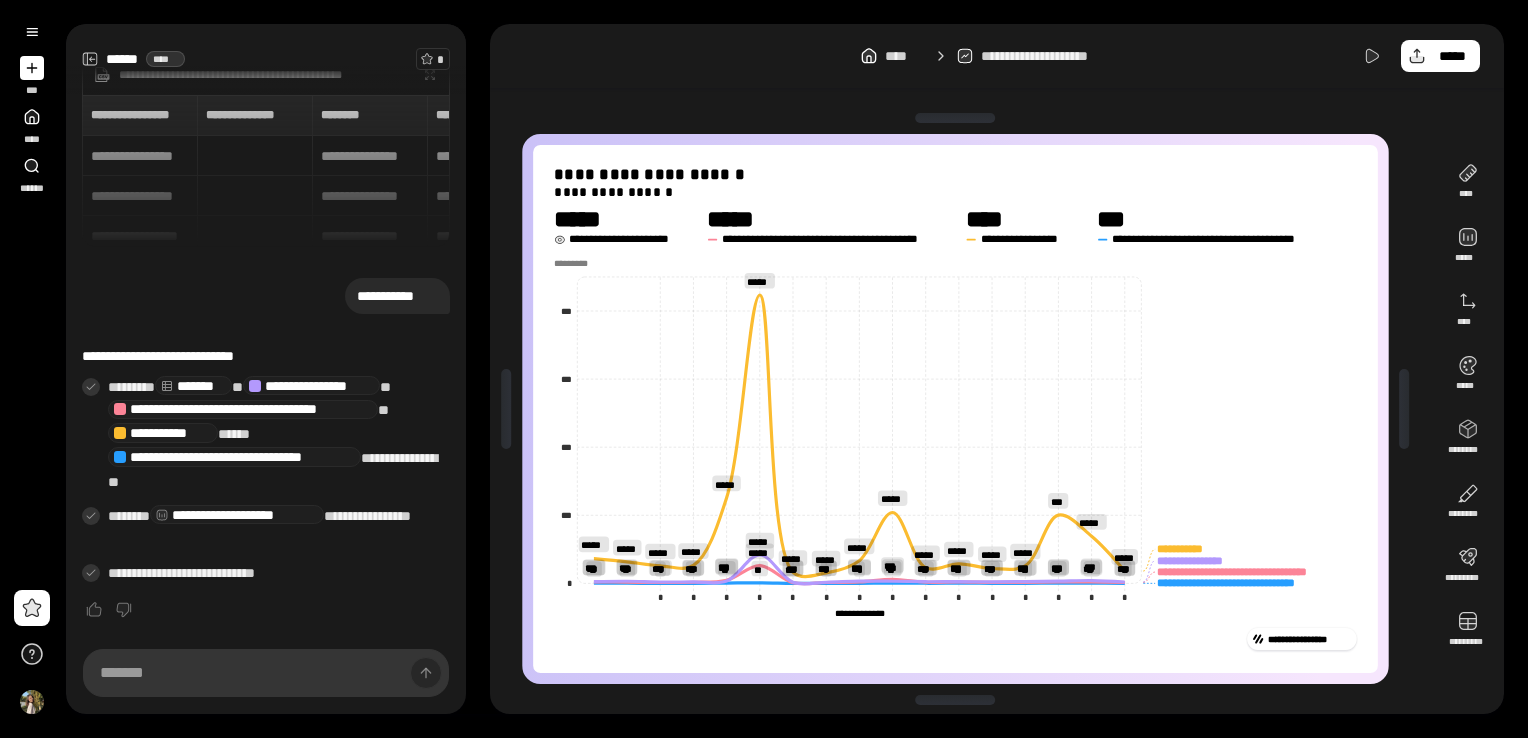 click on "**********" at bounding box center (627, 239) 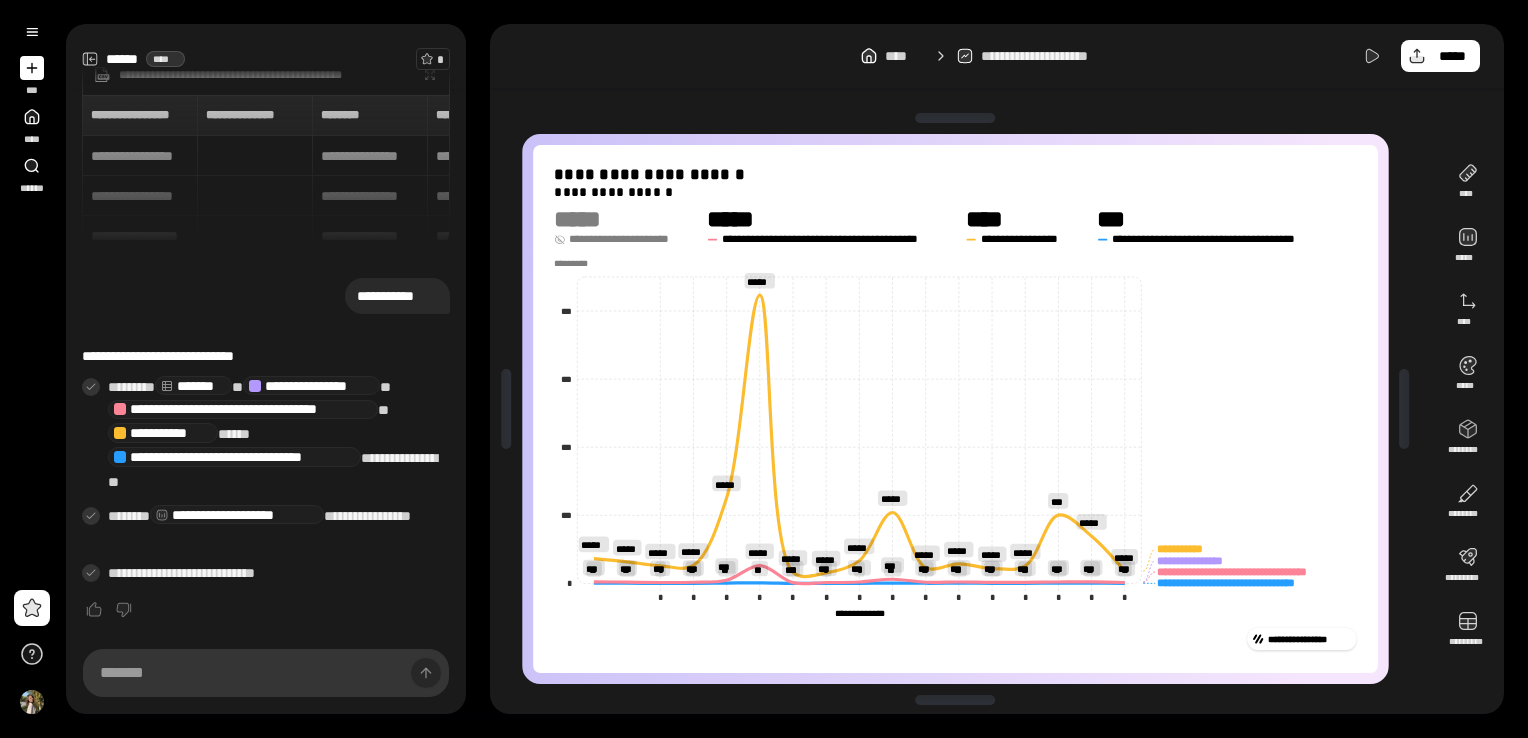click on "**********" at bounding box center (627, 239) 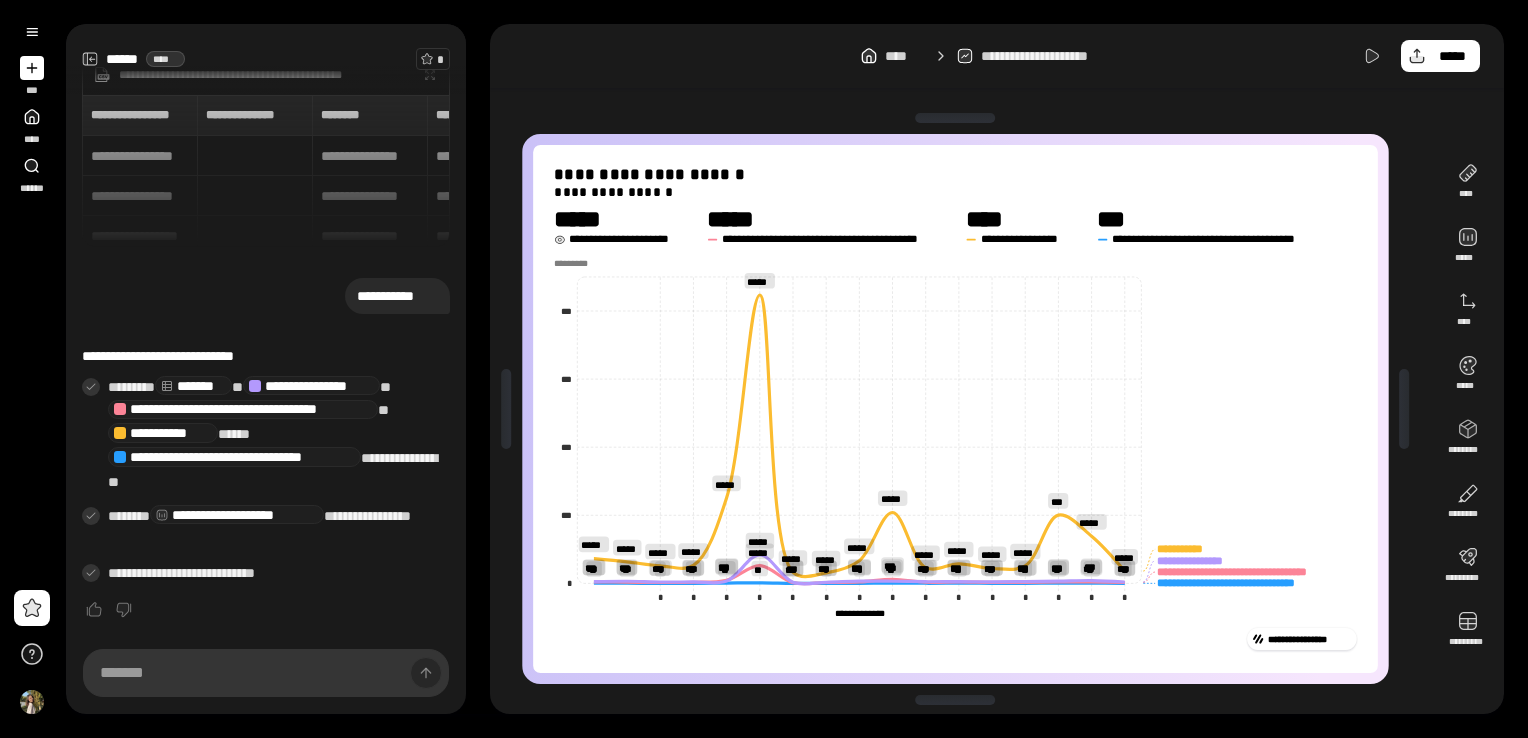 click on "**********" at bounding box center [627, 239] 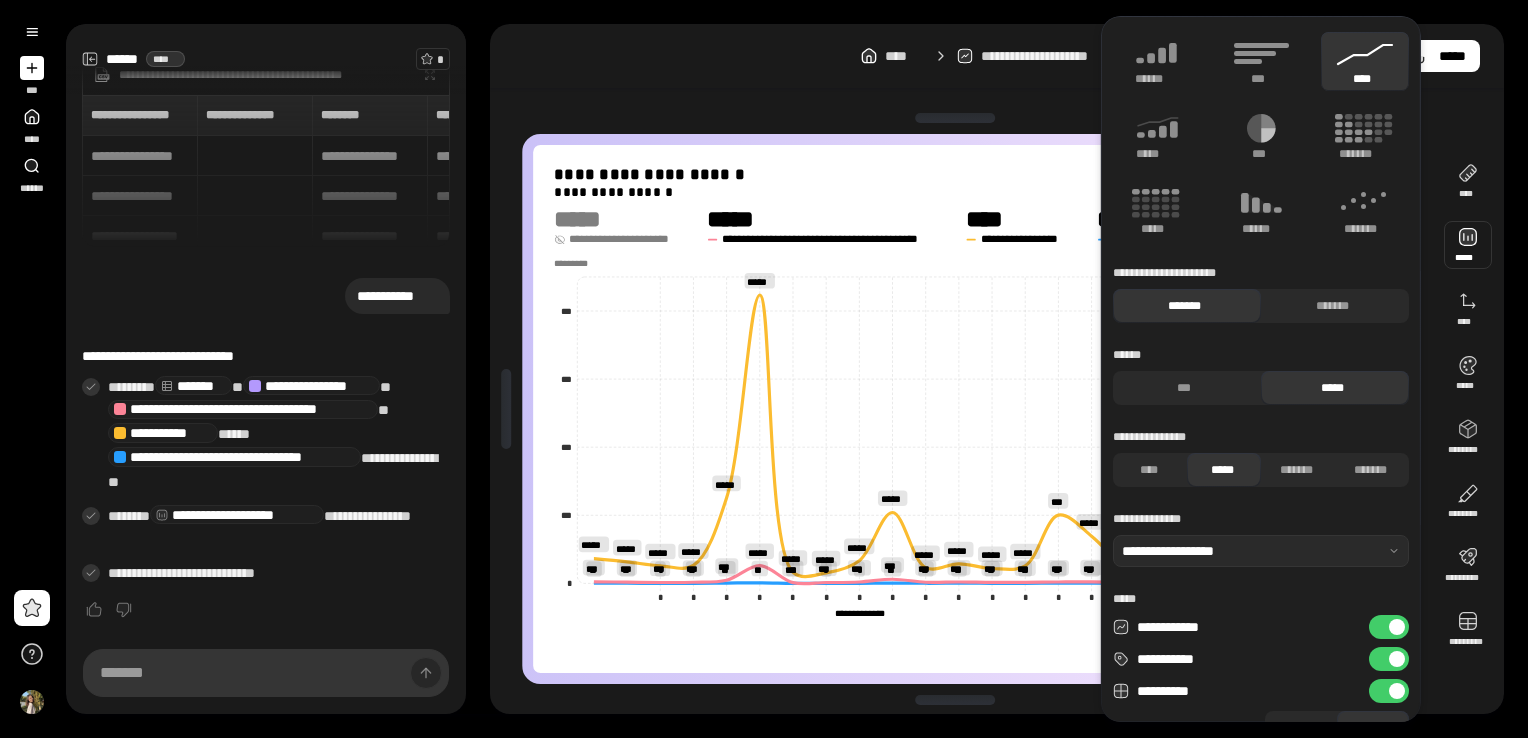 click at bounding box center (1397, 659) 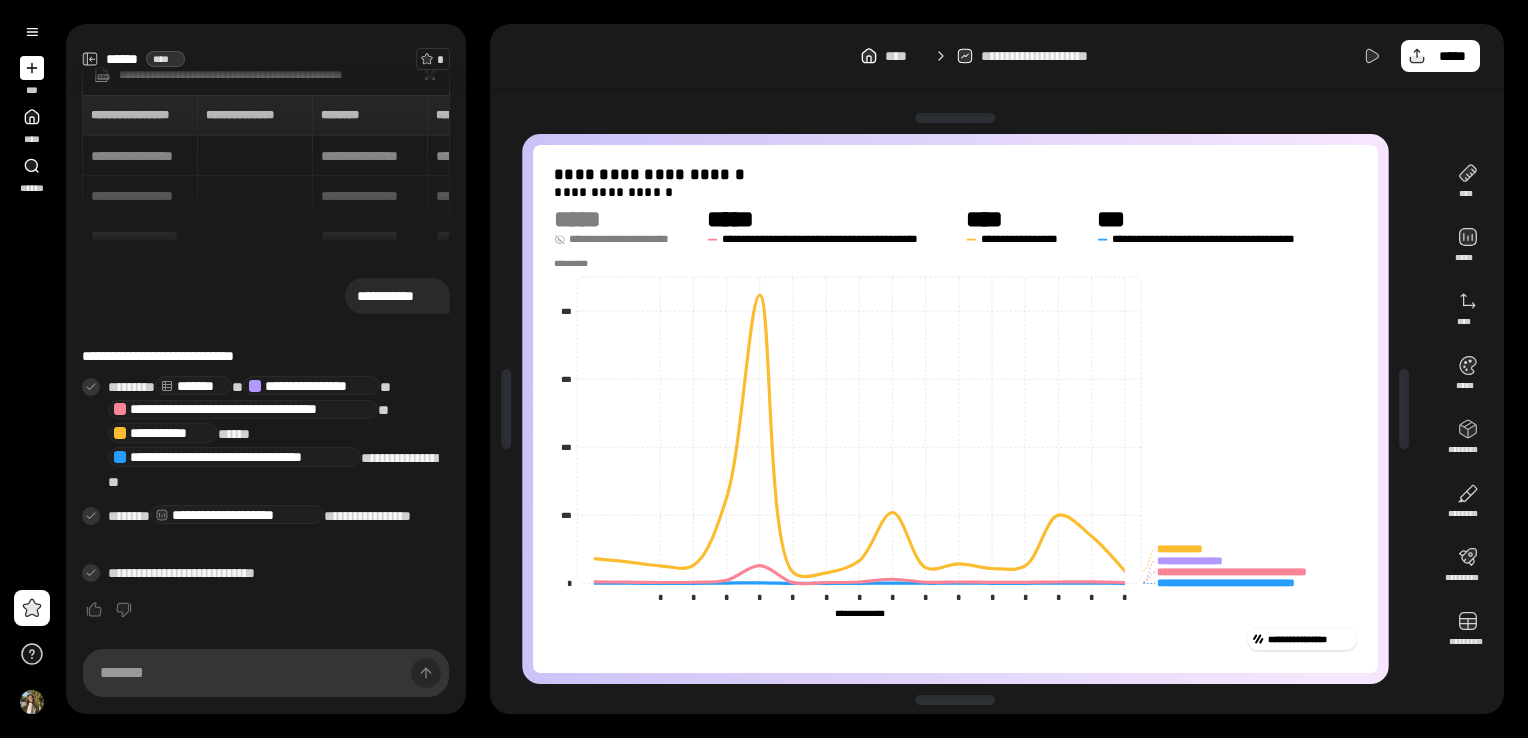 click on "**********" at bounding box center (955, 409) 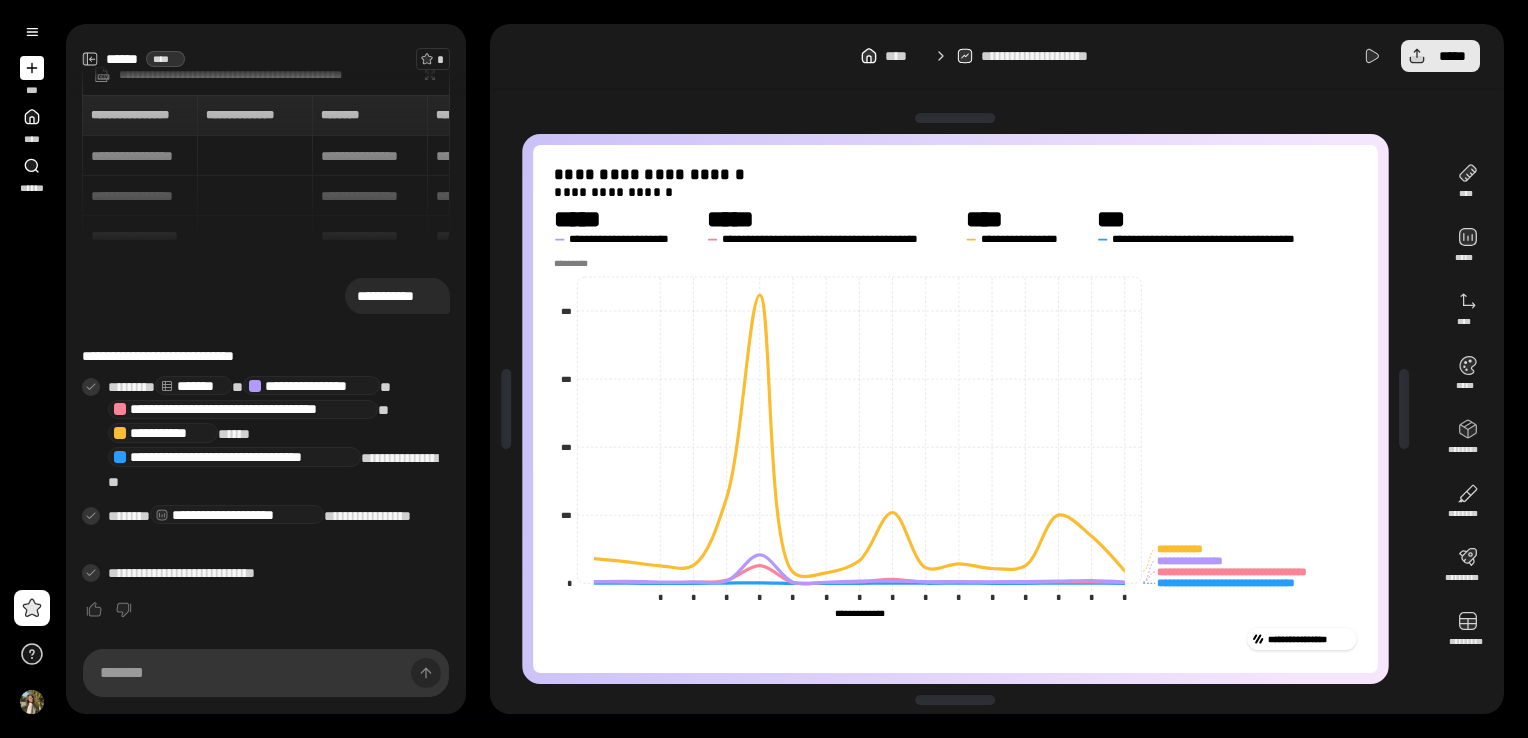 click on "*****" at bounding box center (1452, 56) 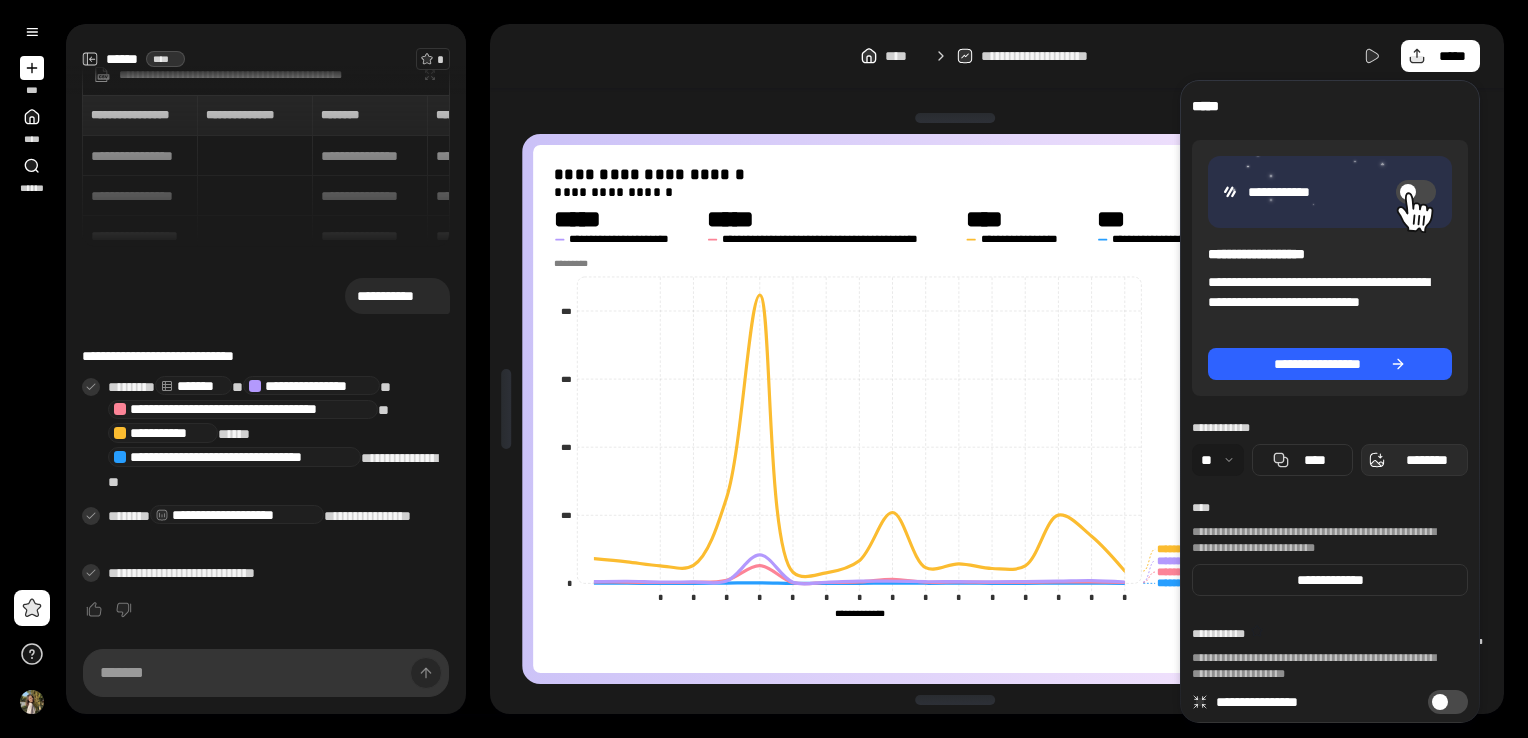 click on "********" at bounding box center (1426, 460) 